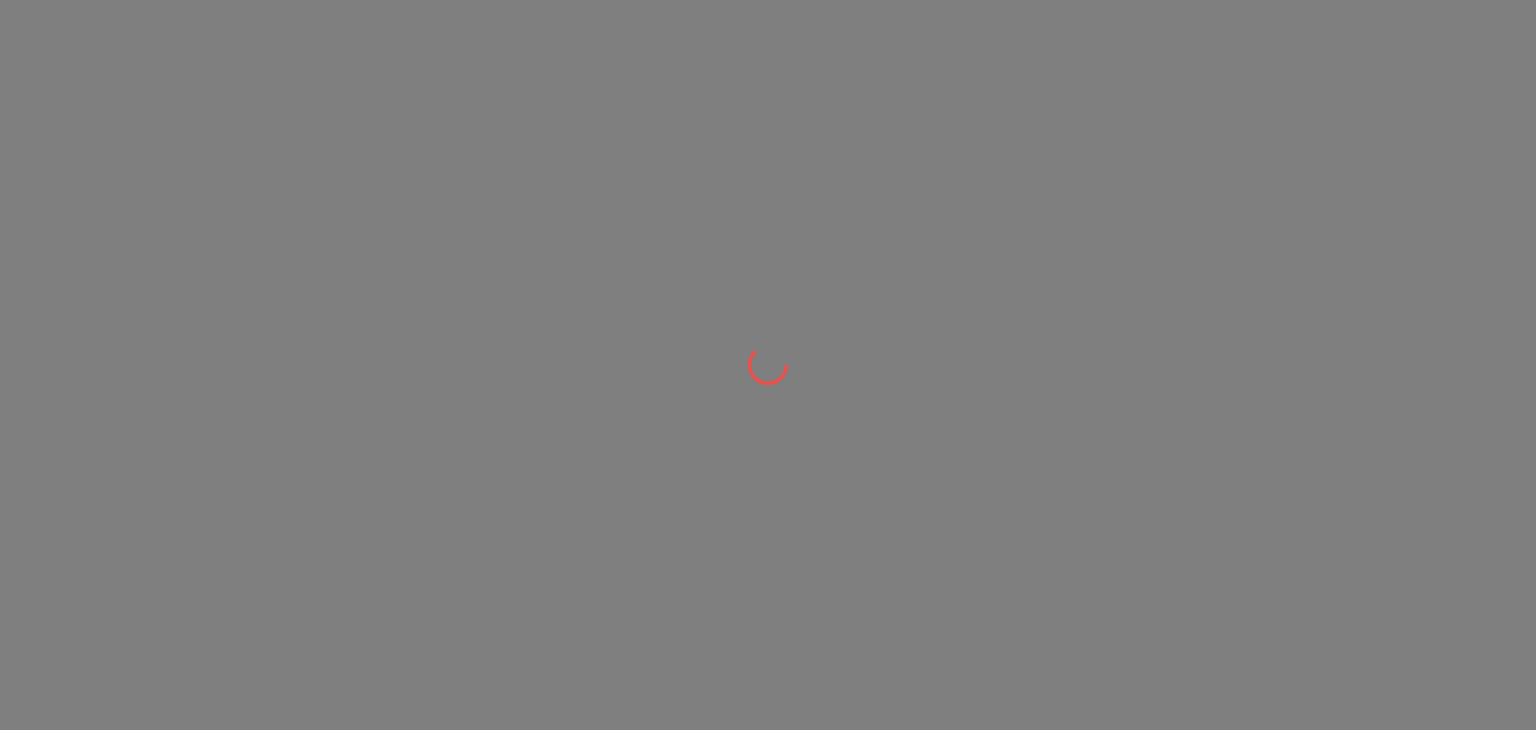 scroll, scrollTop: 0, scrollLeft: 0, axis: both 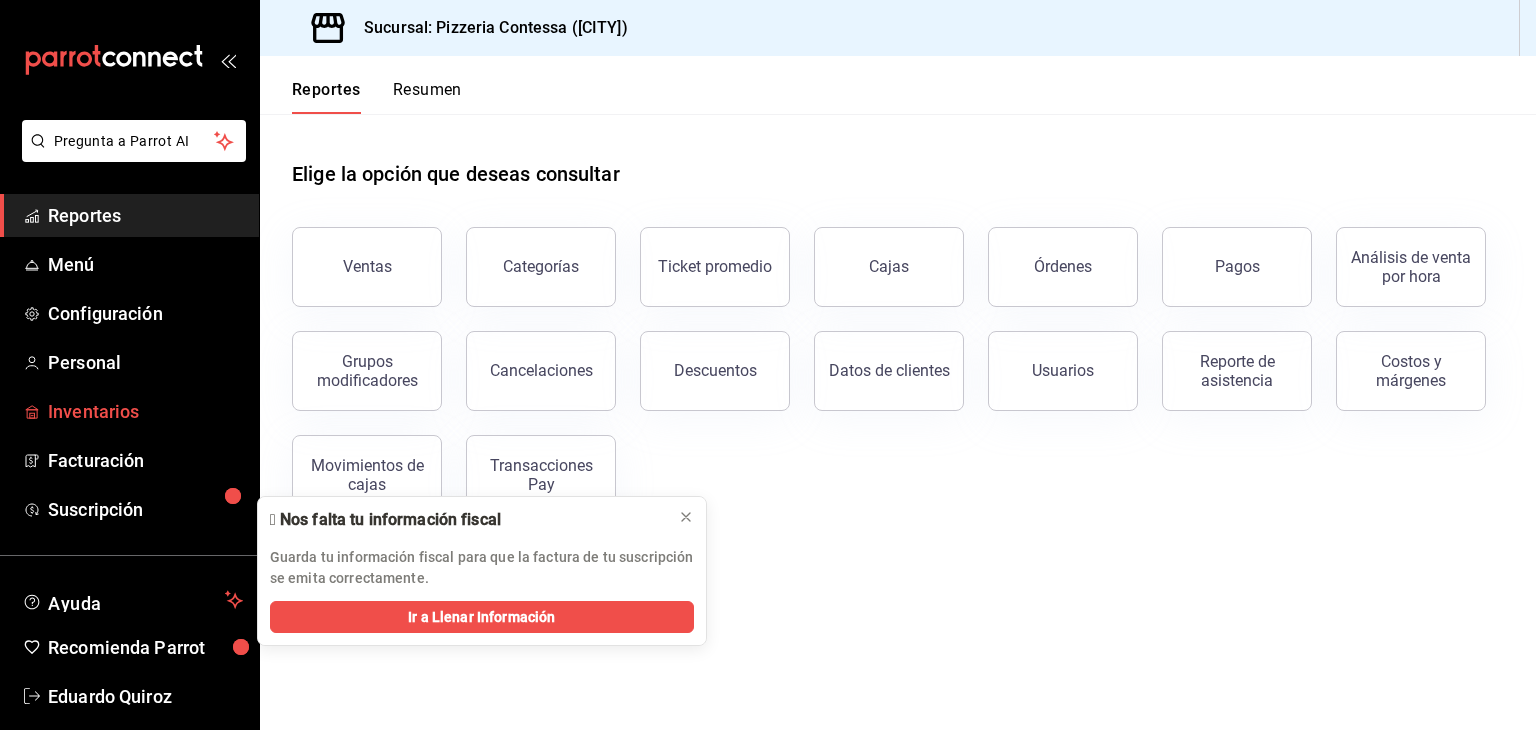 click on "Inventarios" at bounding box center [145, 411] 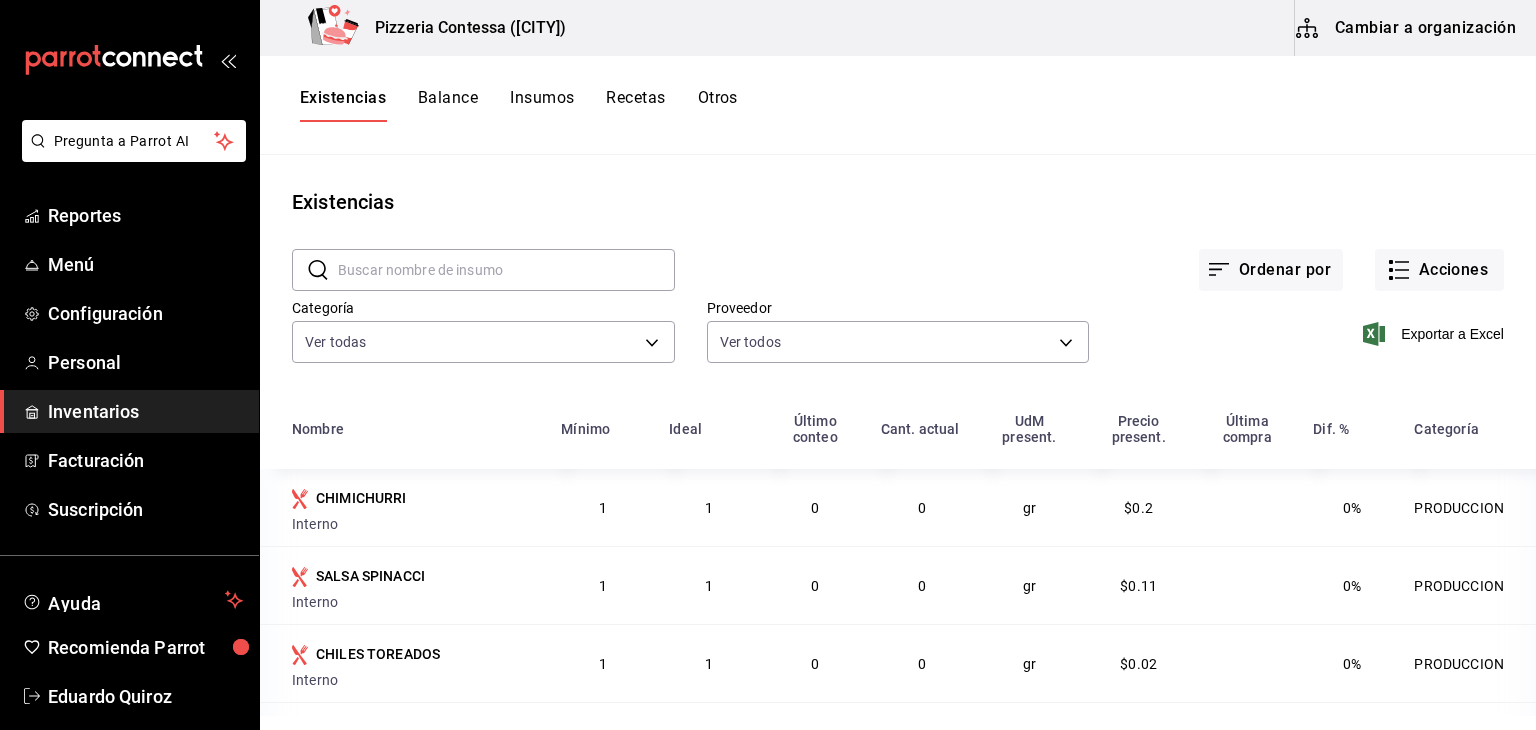 click on "Cambiar a organización" at bounding box center (1407, 28) 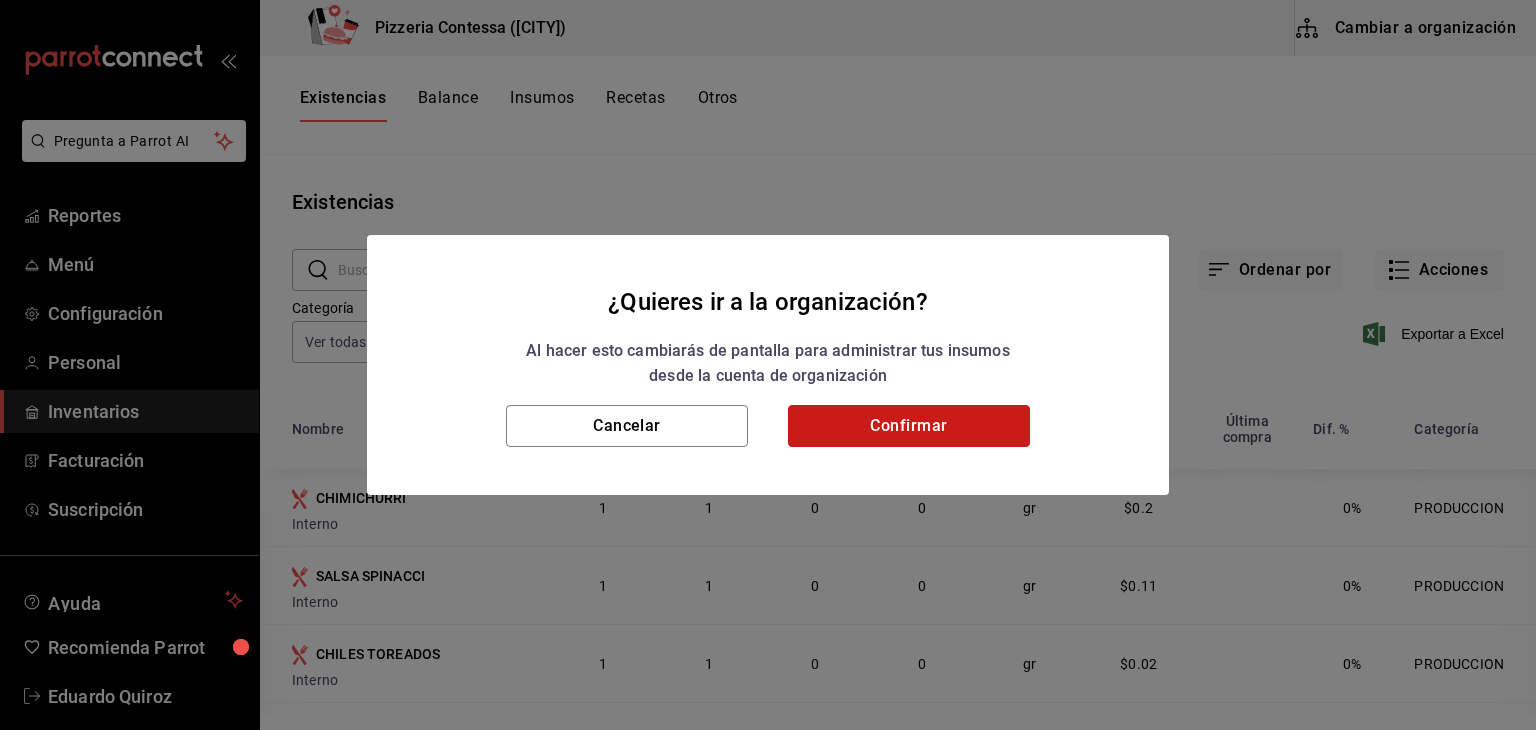 click on "Confirmar" at bounding box center [909, 426] 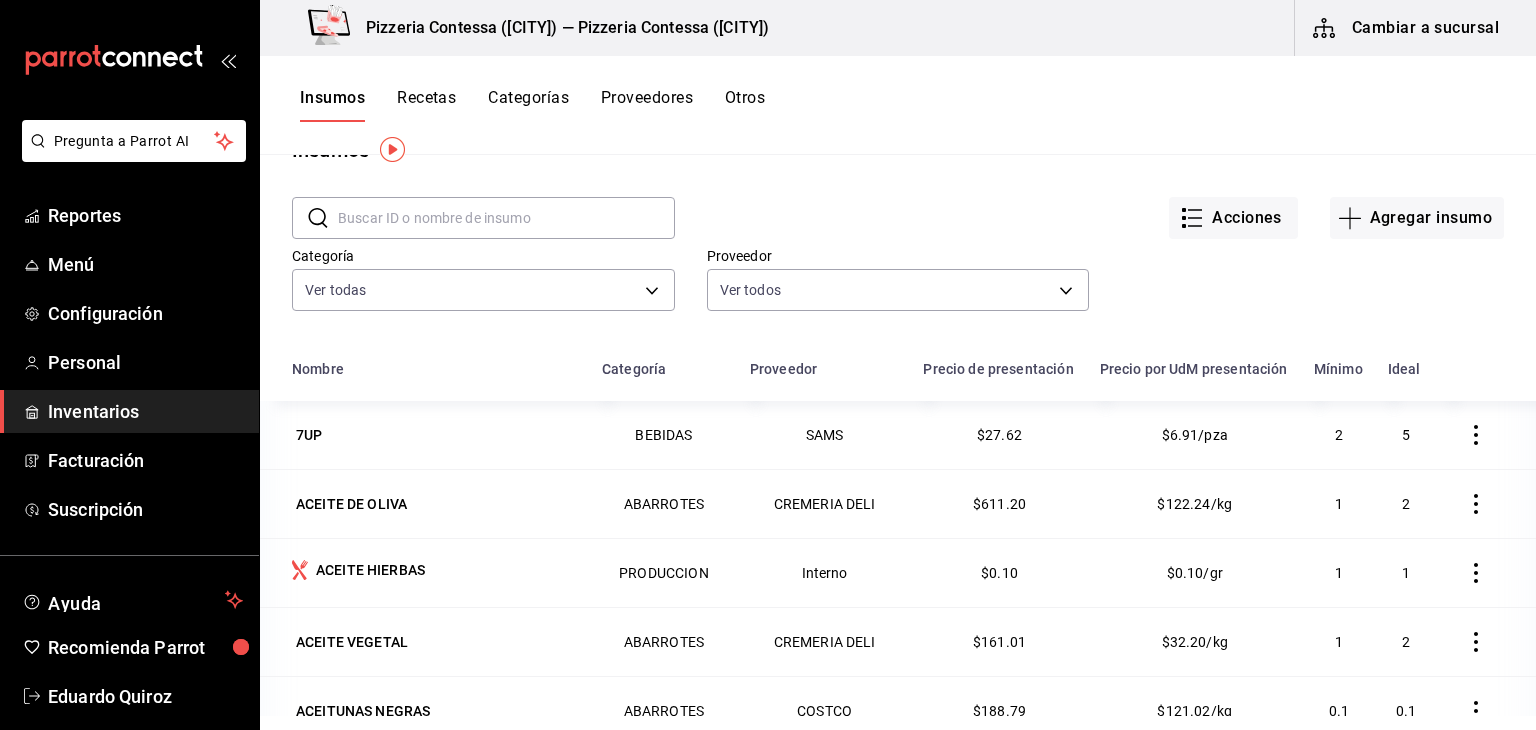 scroll, scrollTop: 0, scrollLeft: 0, axis: both 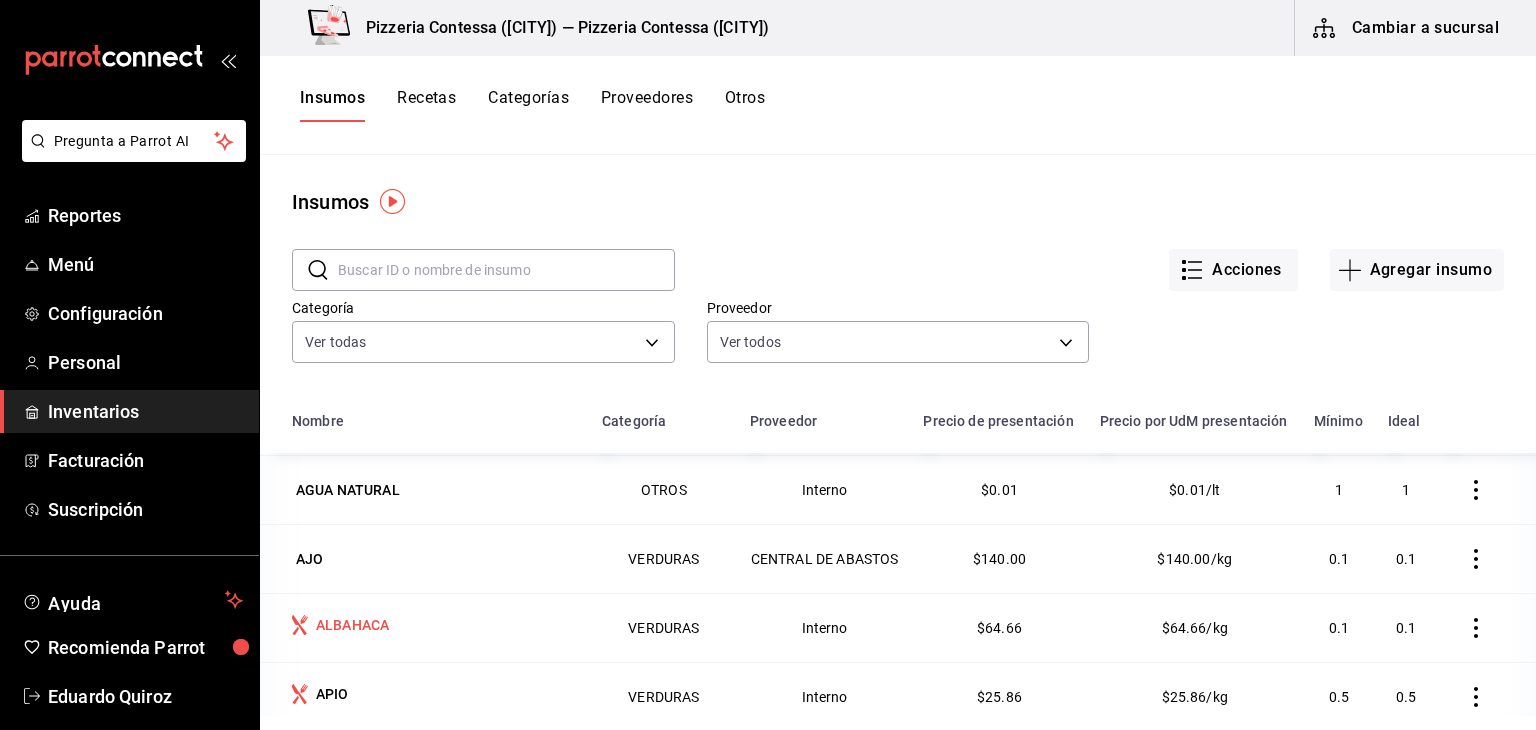 click on "ALBAHACA" at bounding box center [352, 625] 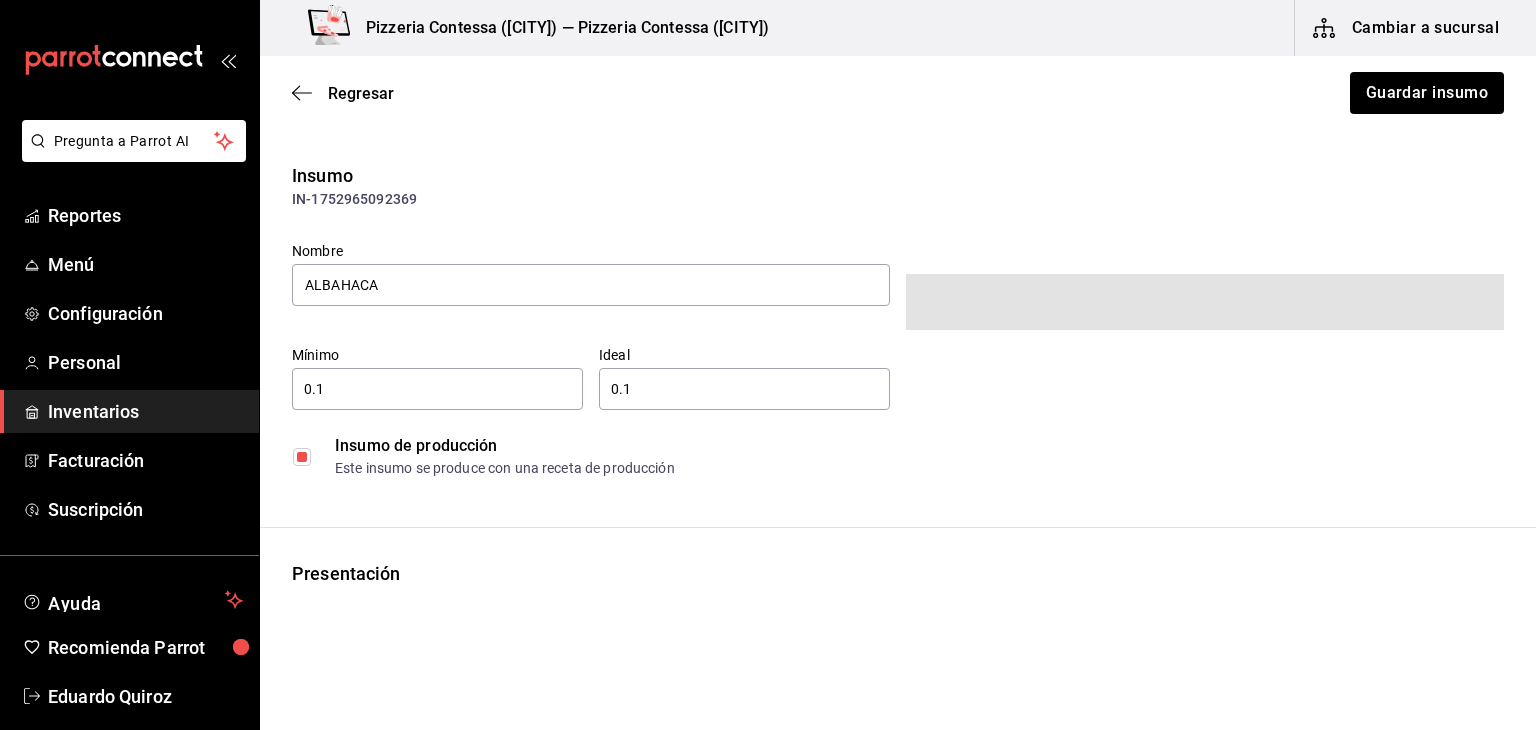 type on "$75.01" 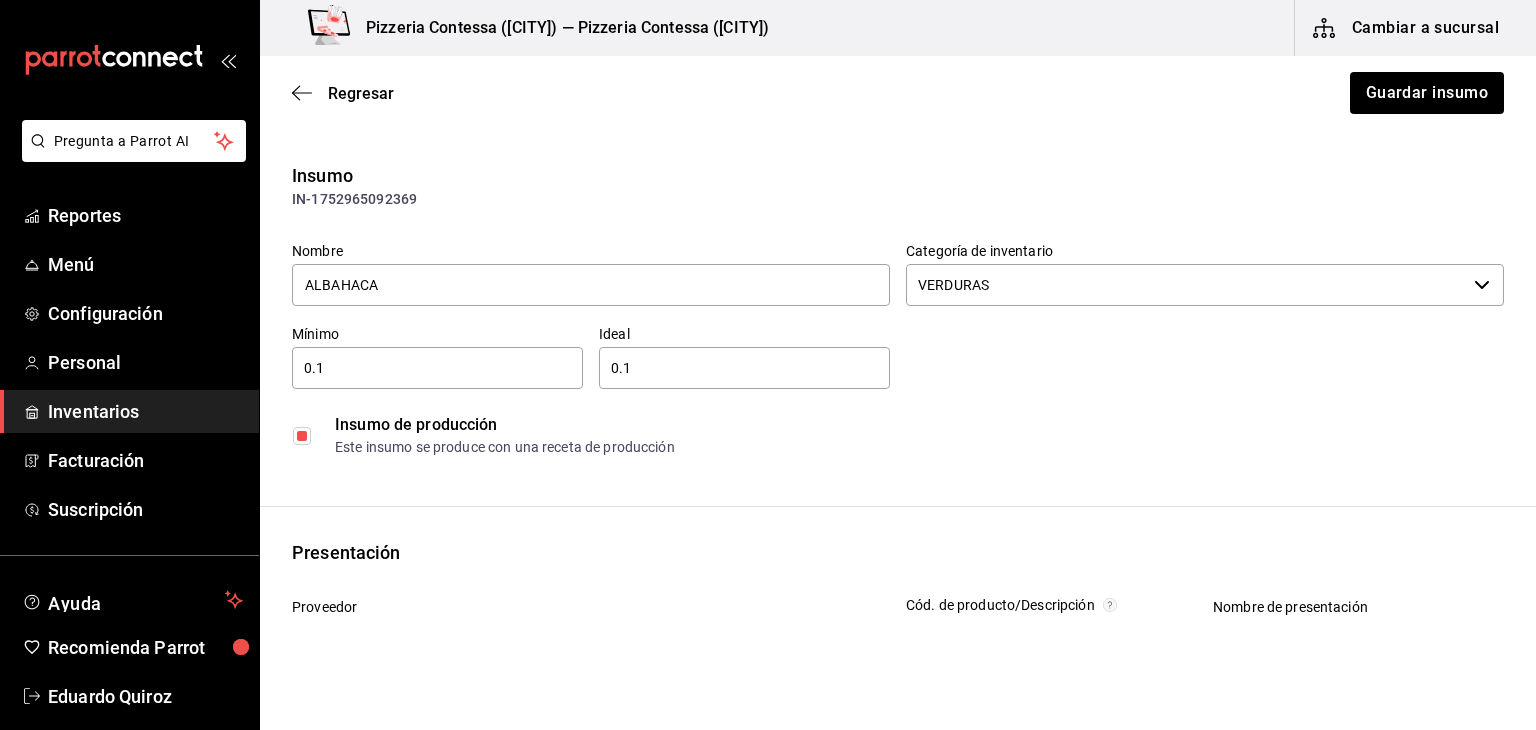 click at bounding box center (302, 436) 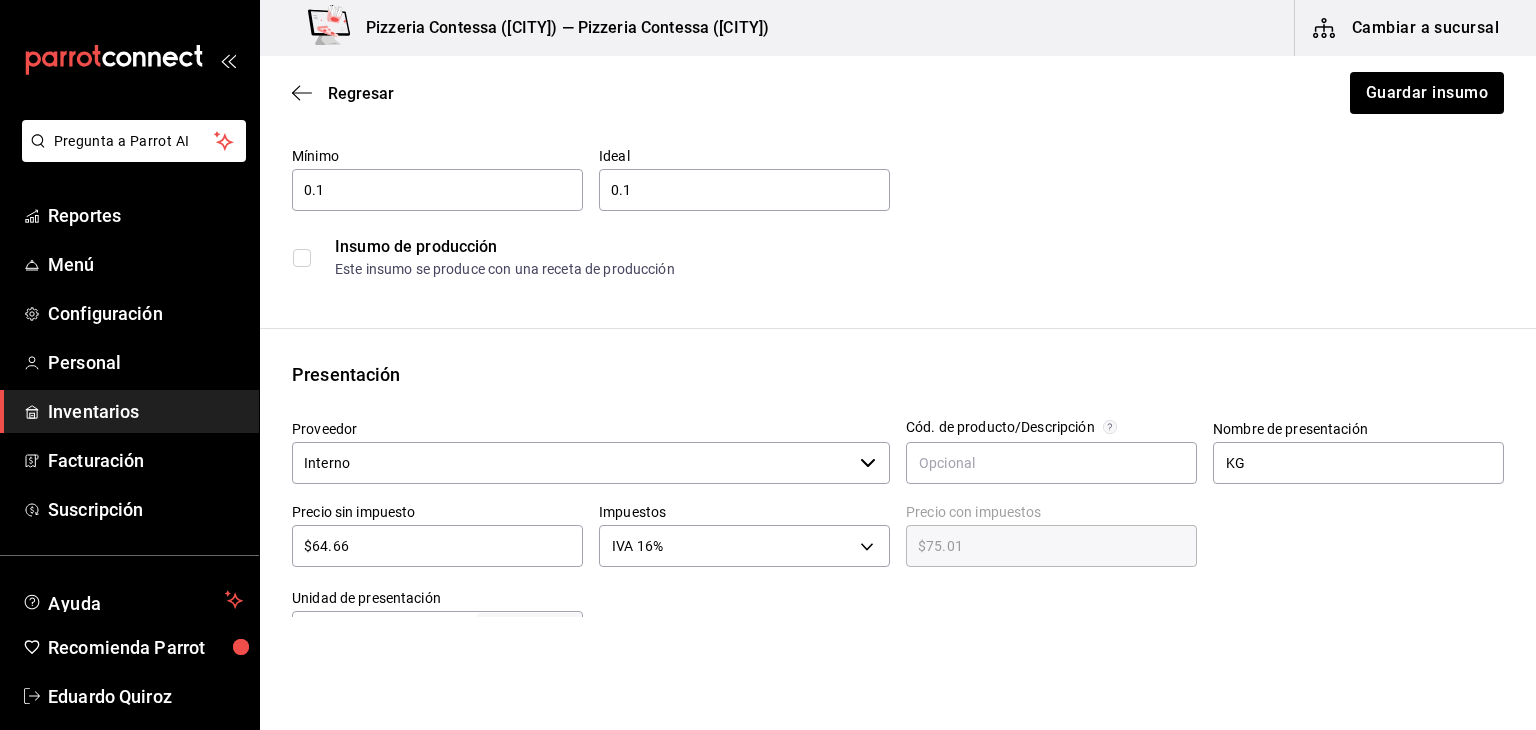 scroll, scrollTop: 179, scrollLeft: 0, axis: vertical 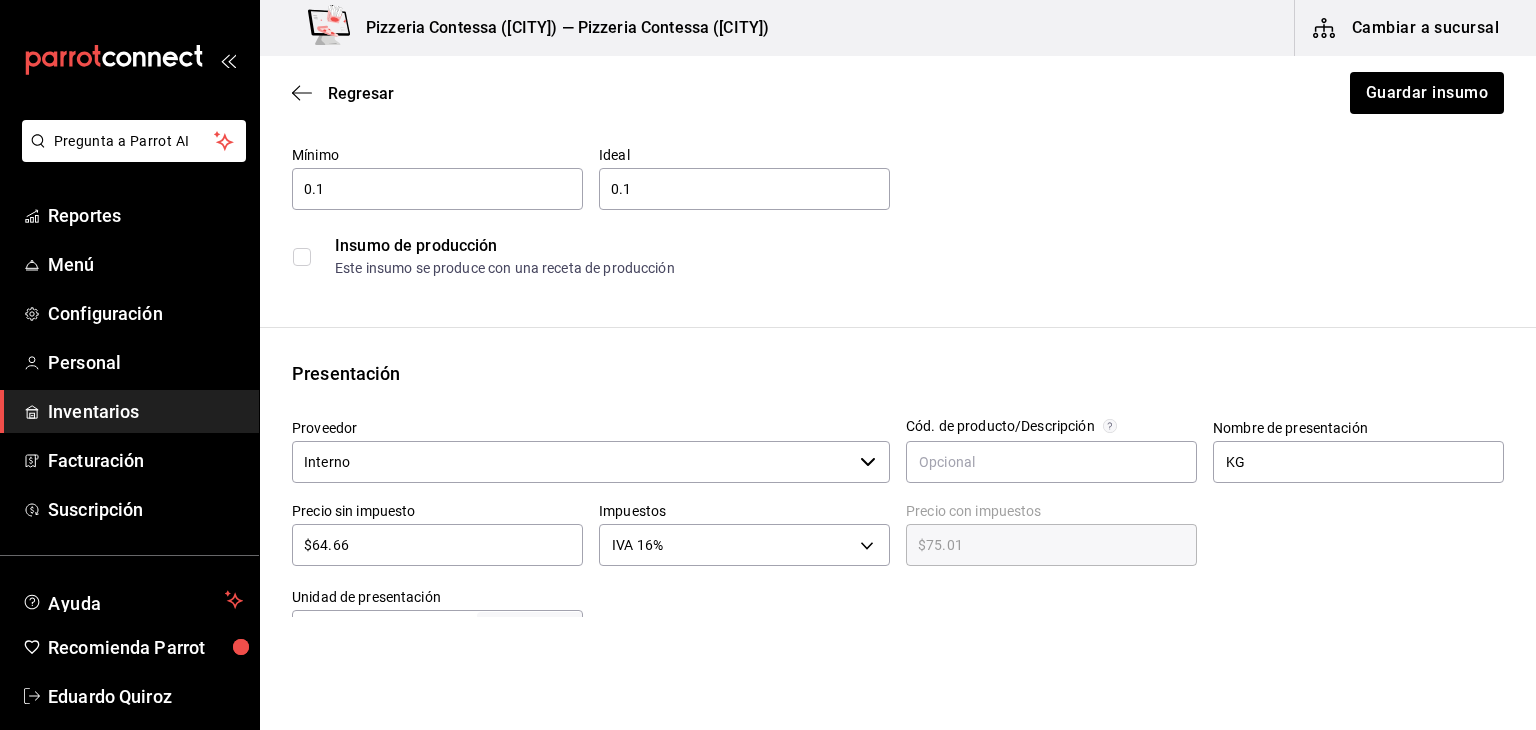 click on "Interno" at bounding box center (572, 462) 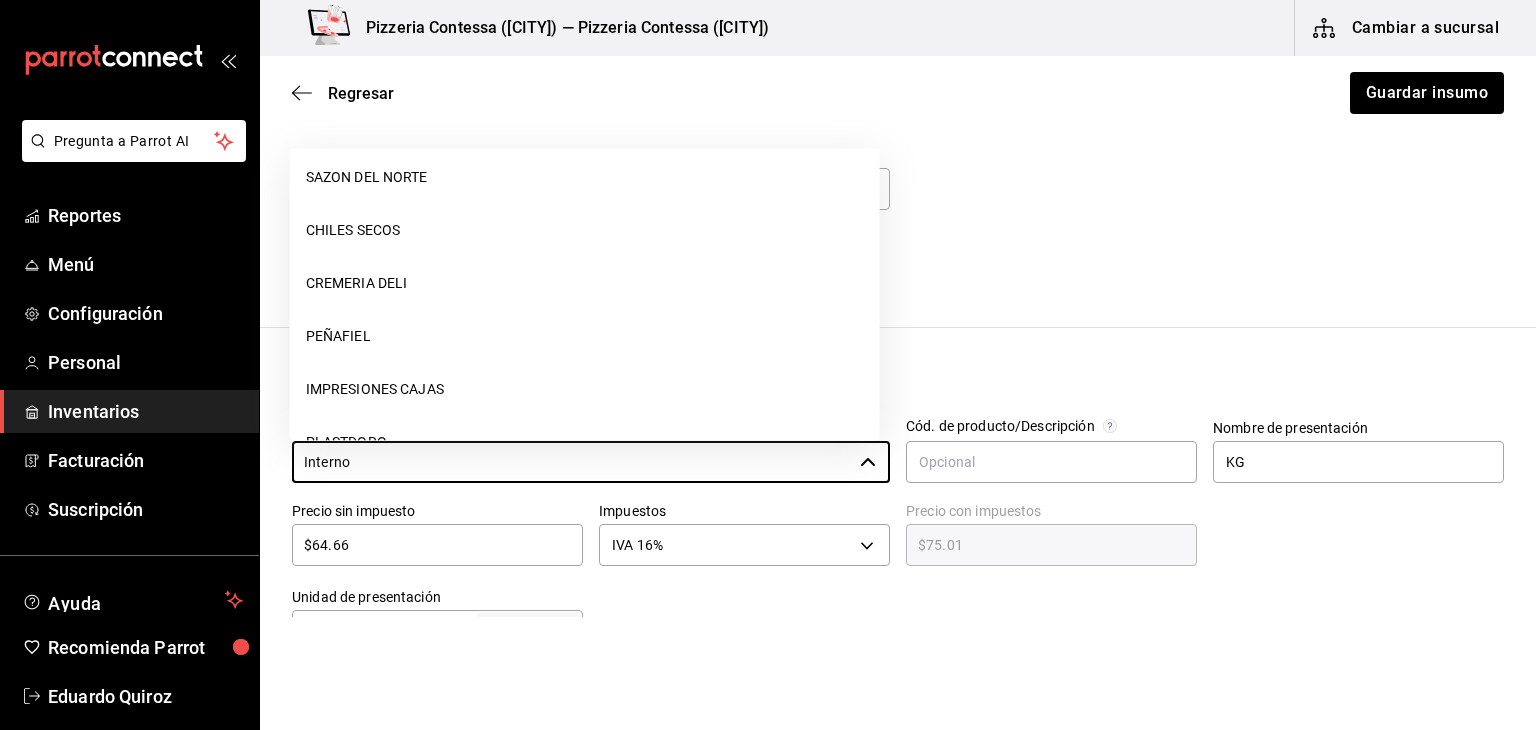 scroll, scrollTop: 0, scrollLeft: 0, axis: both 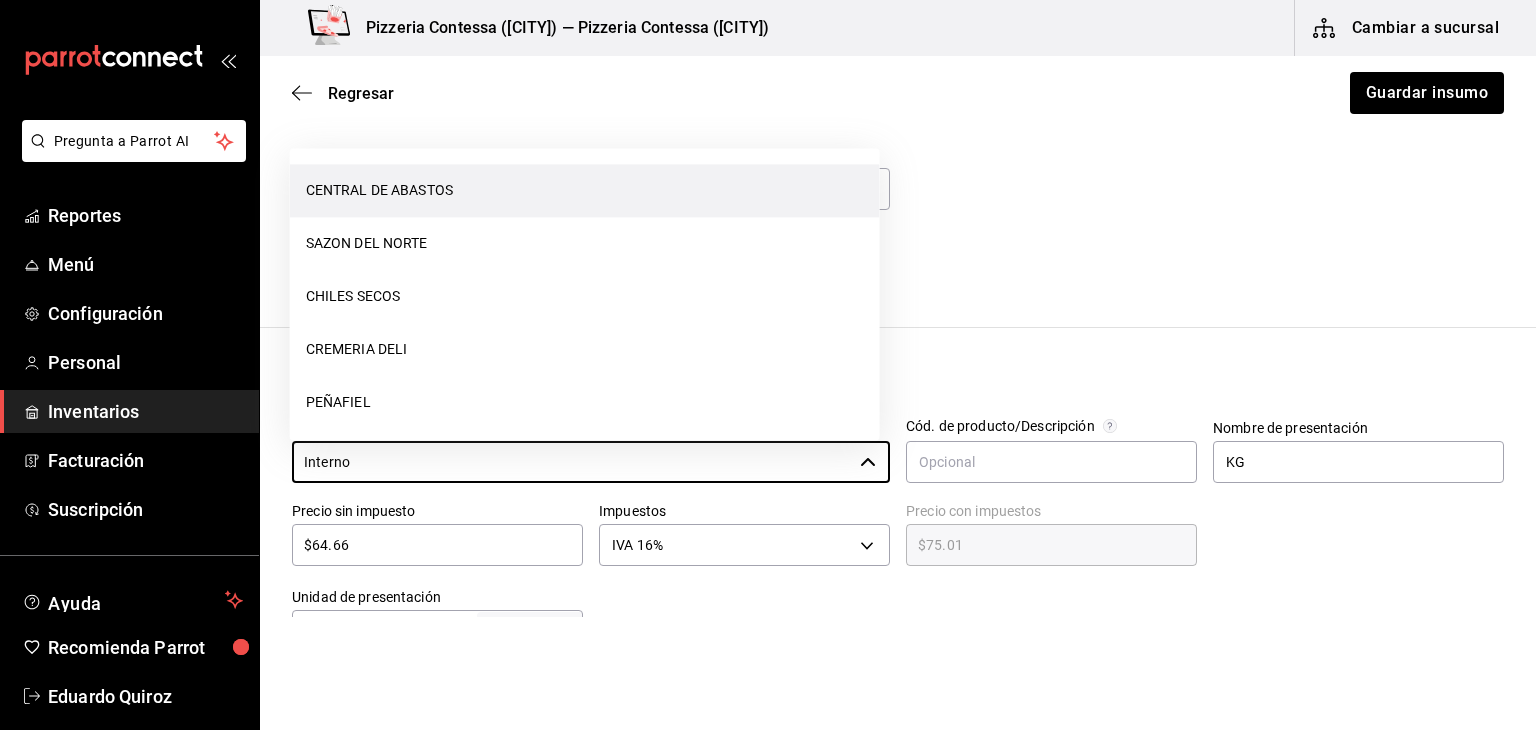 click on "CENTRAL DE ABASTOS" at bounding box center (585, 190) 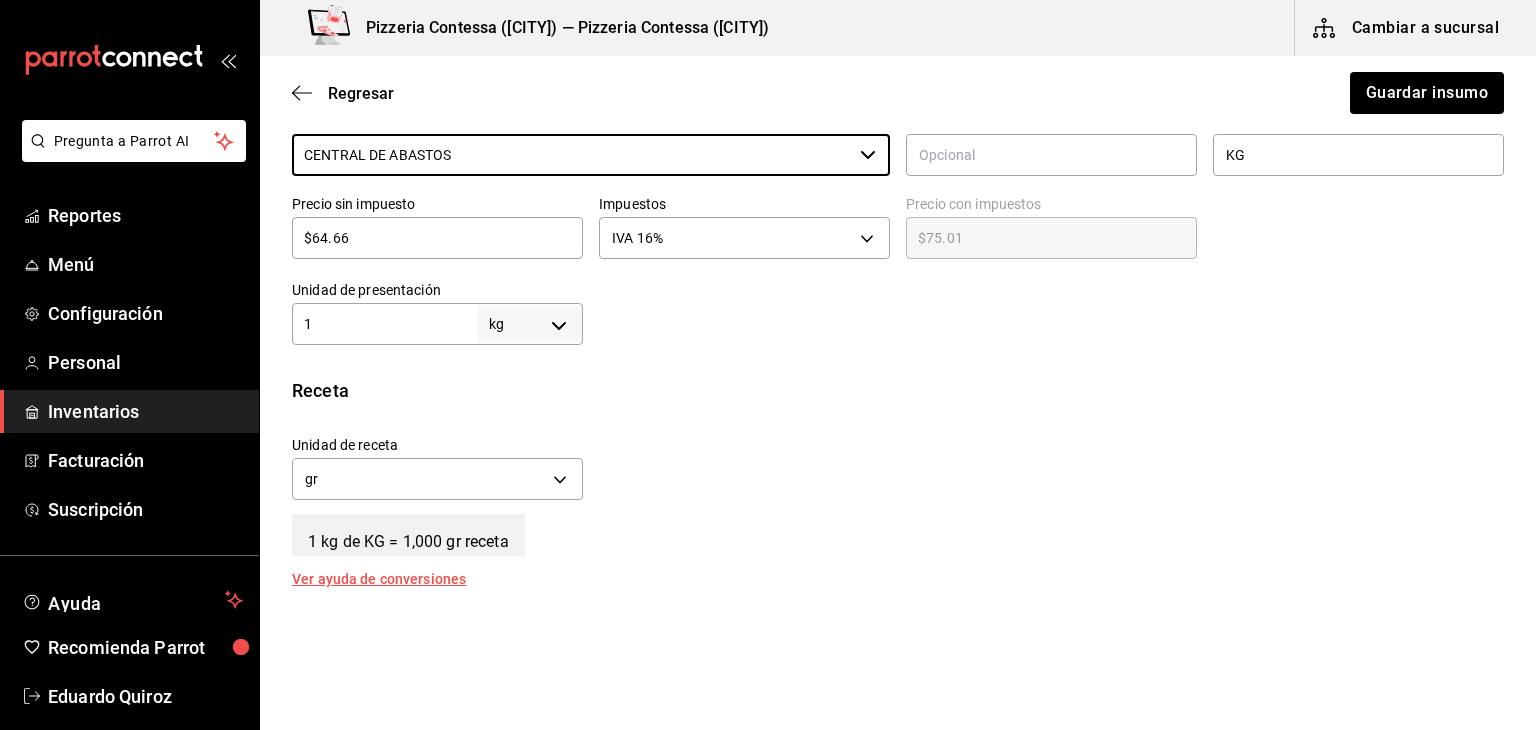 scroll, scrollTop: 484, scrollLeft: 0, axis: vertical 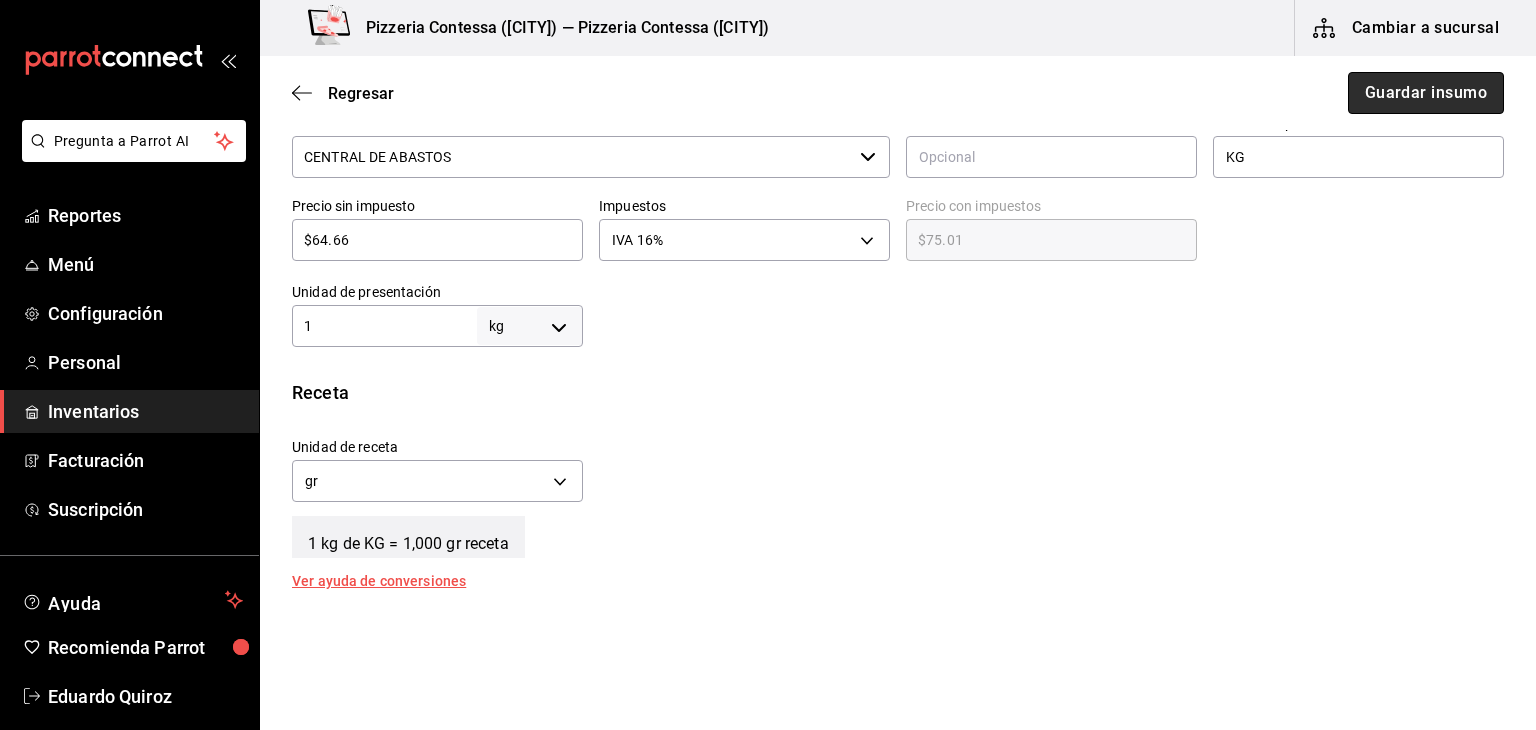click on "Guardar insumo" at bounding box center [1426, 93] 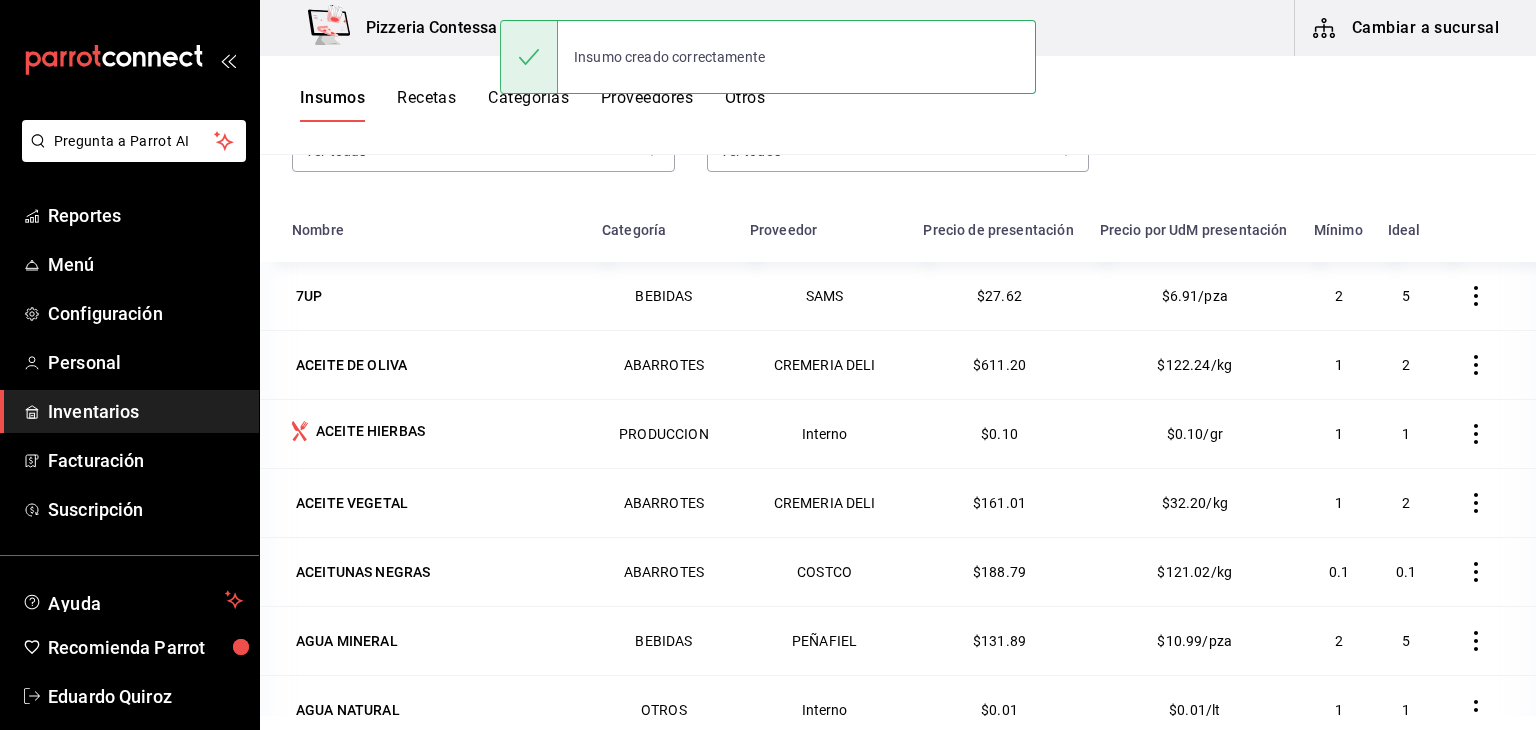 scroll, scrollTop: 245, scrollLeft: 0, axis: vertical 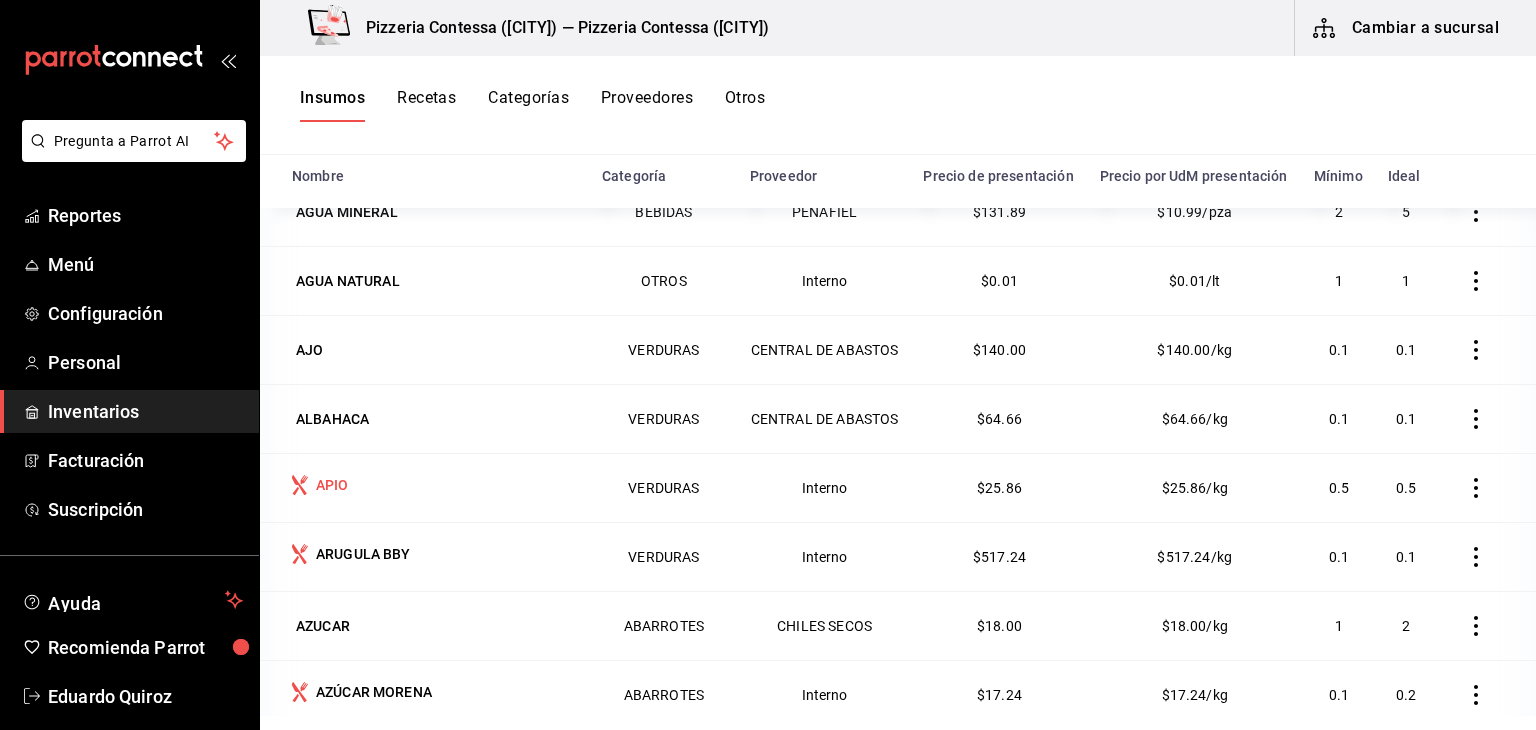 click on "APIO" at bounding box center [332, 485] 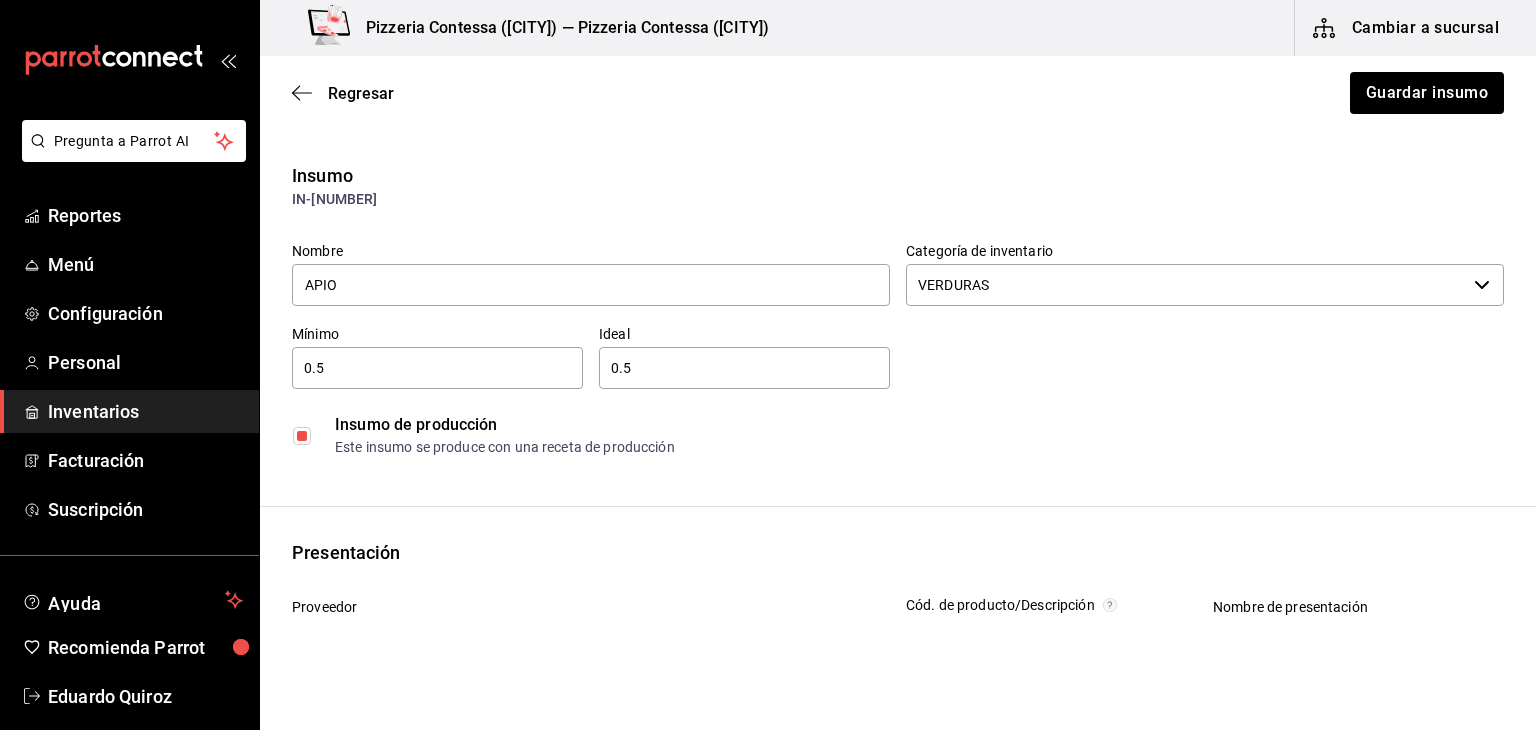 click at bounding box center (302, 436) 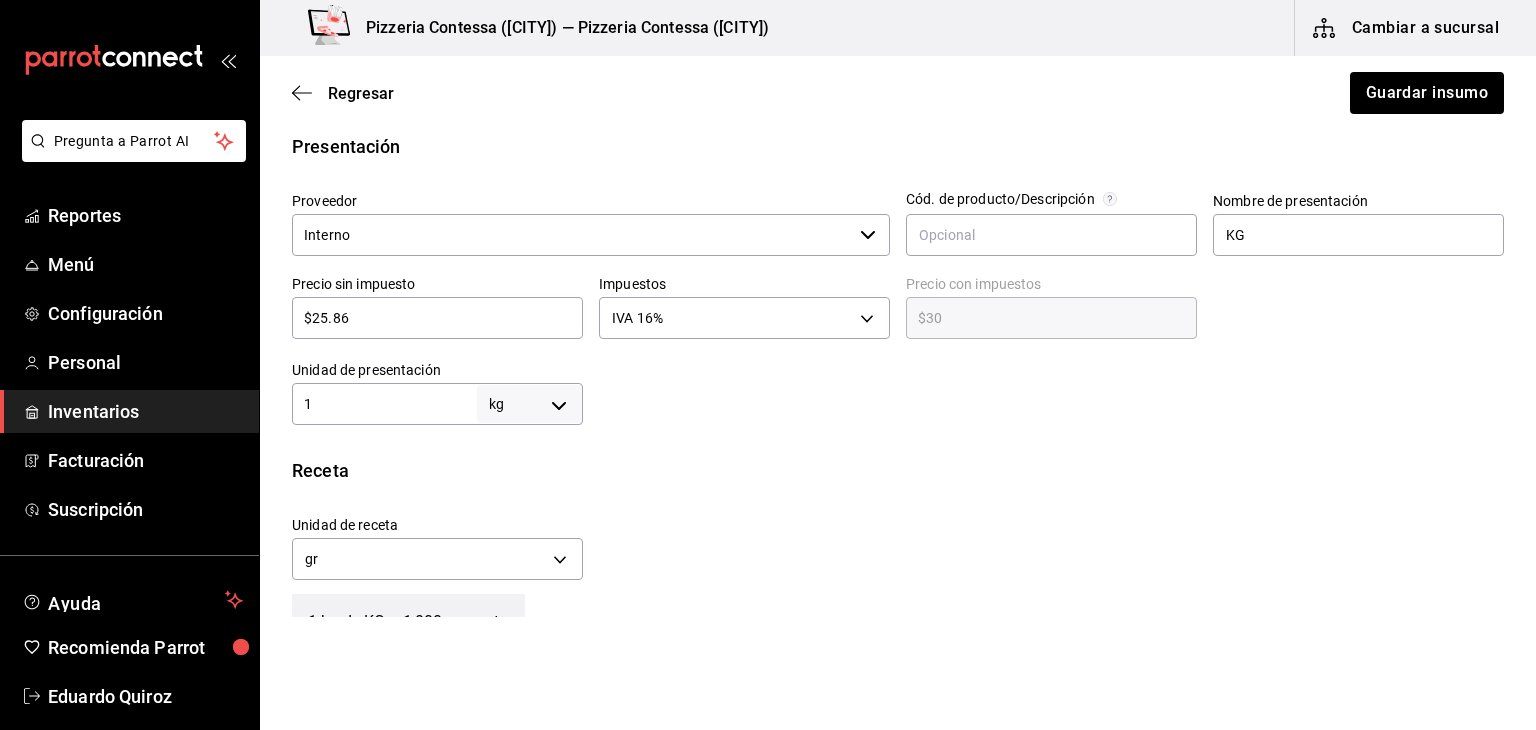 scroll, scrollTop: 410, scrollLeft: 0, axis: vertical 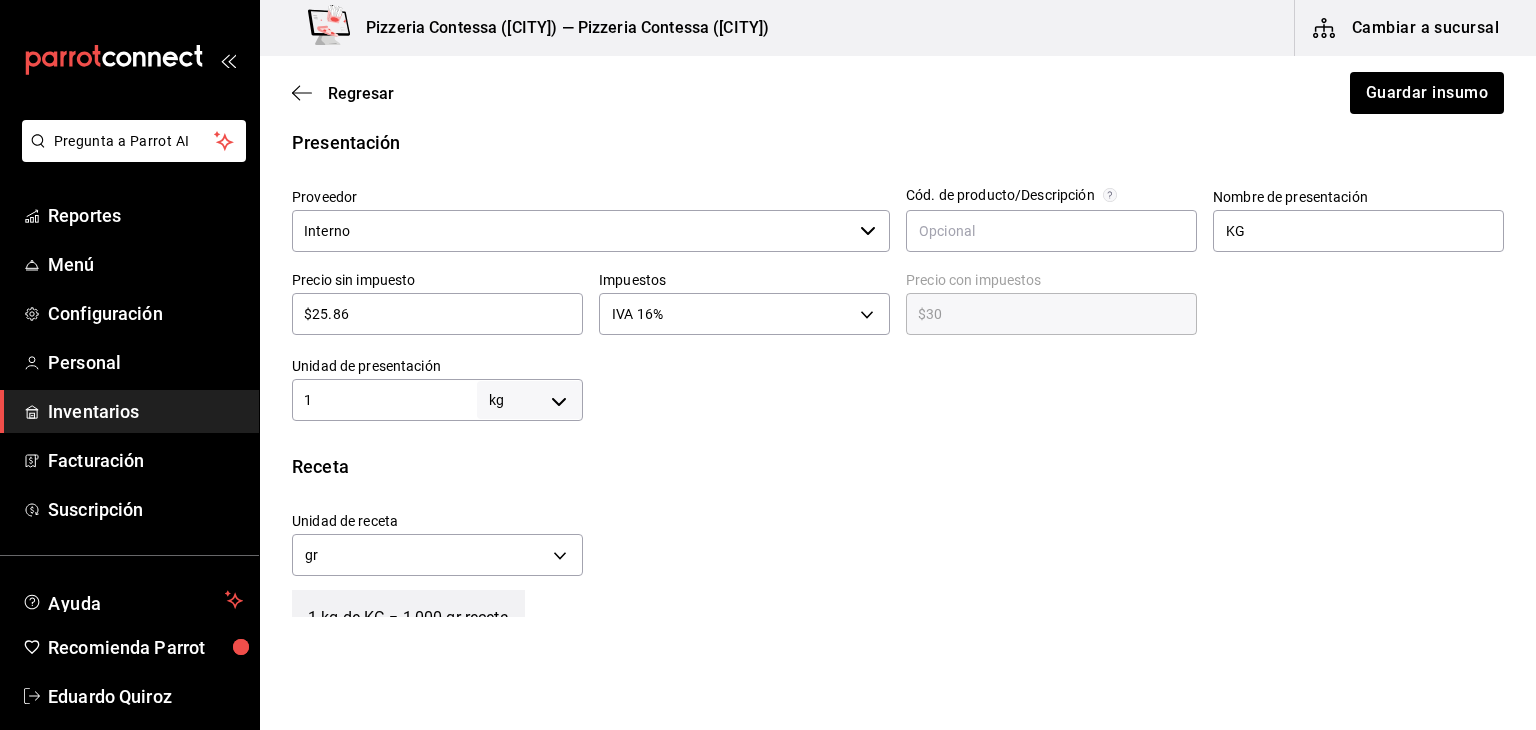click on "Interno" at bounding box center (572, 231) 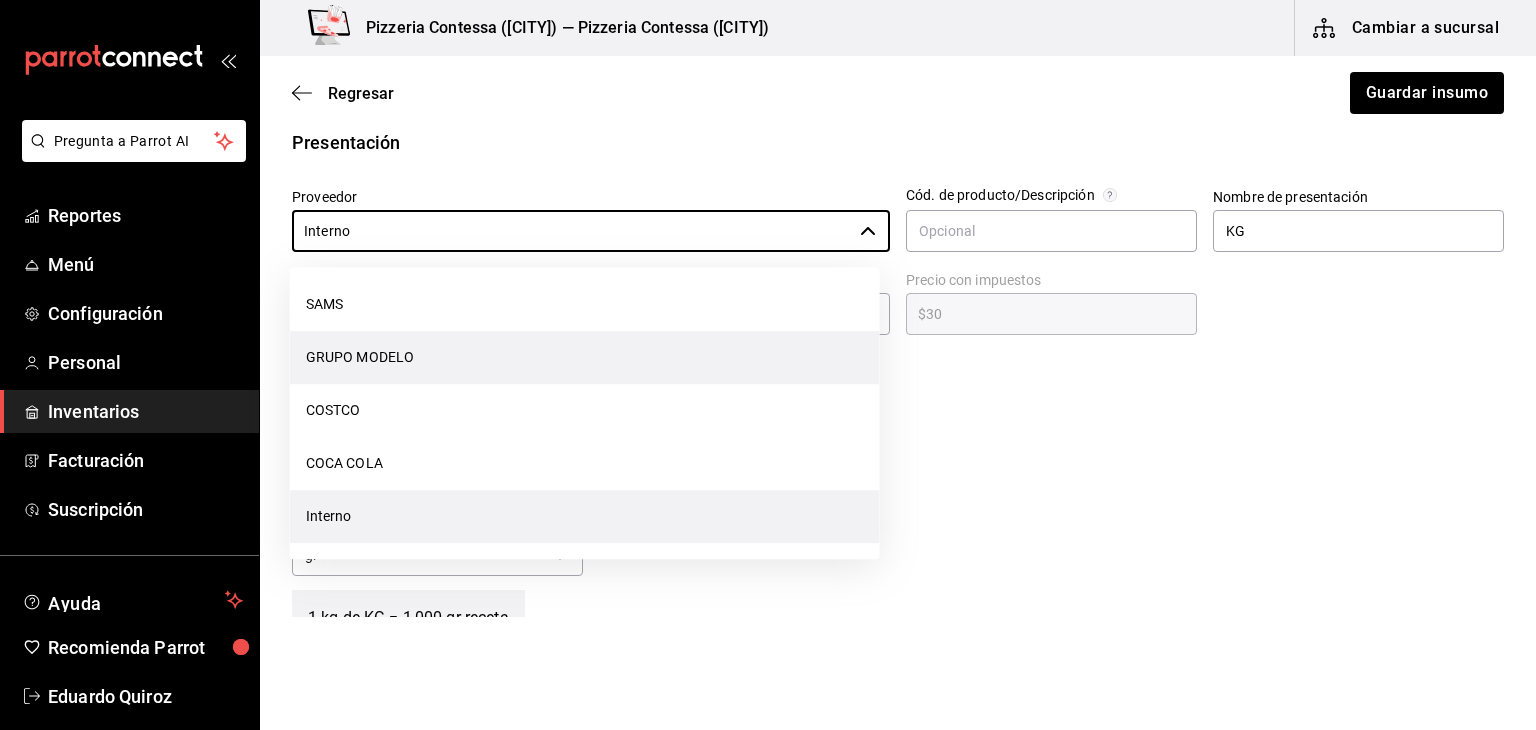 scroll, scrollTop: 0, scrollLeft: 0, axis: both 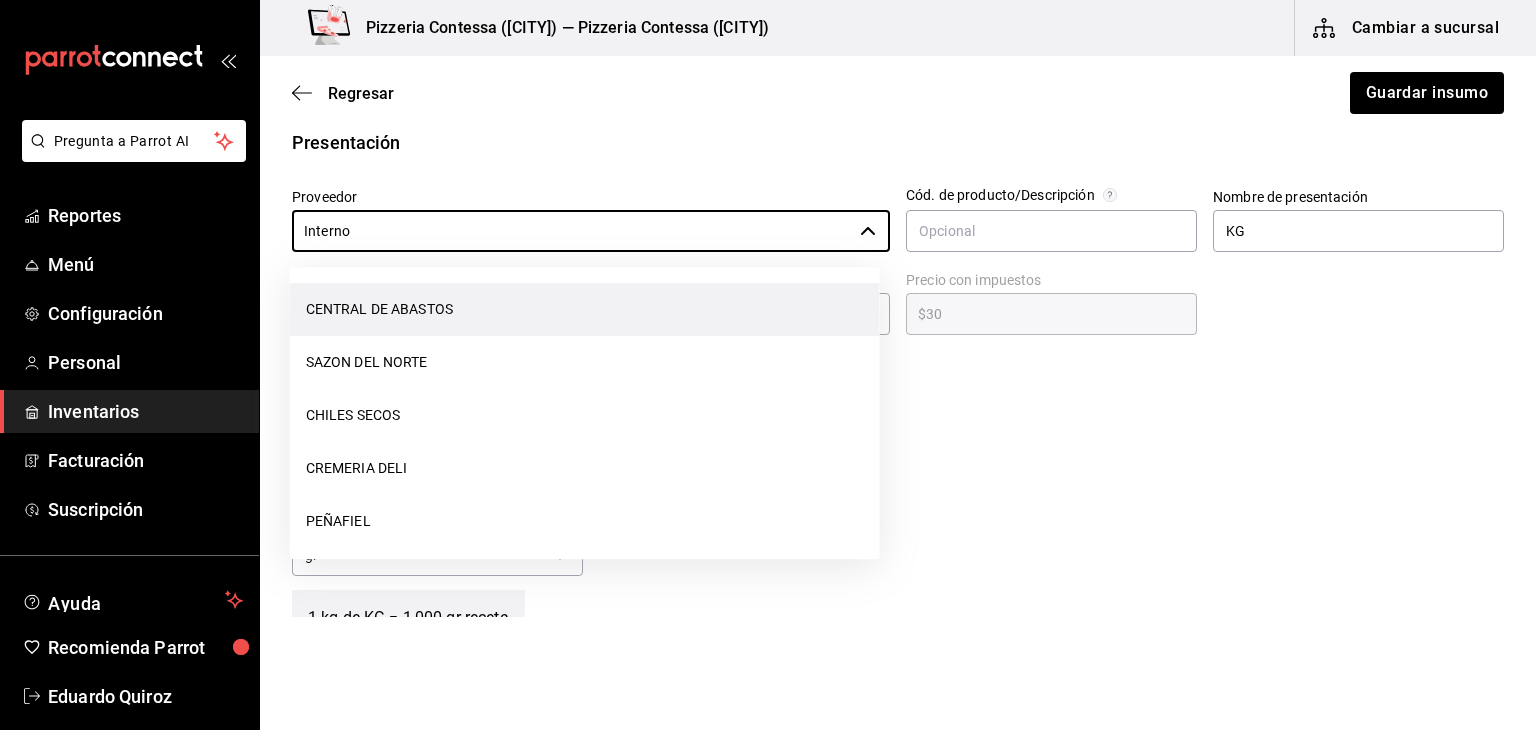 click on "CENTRAL DE ABASTOS" at bounding box center [585, 309] 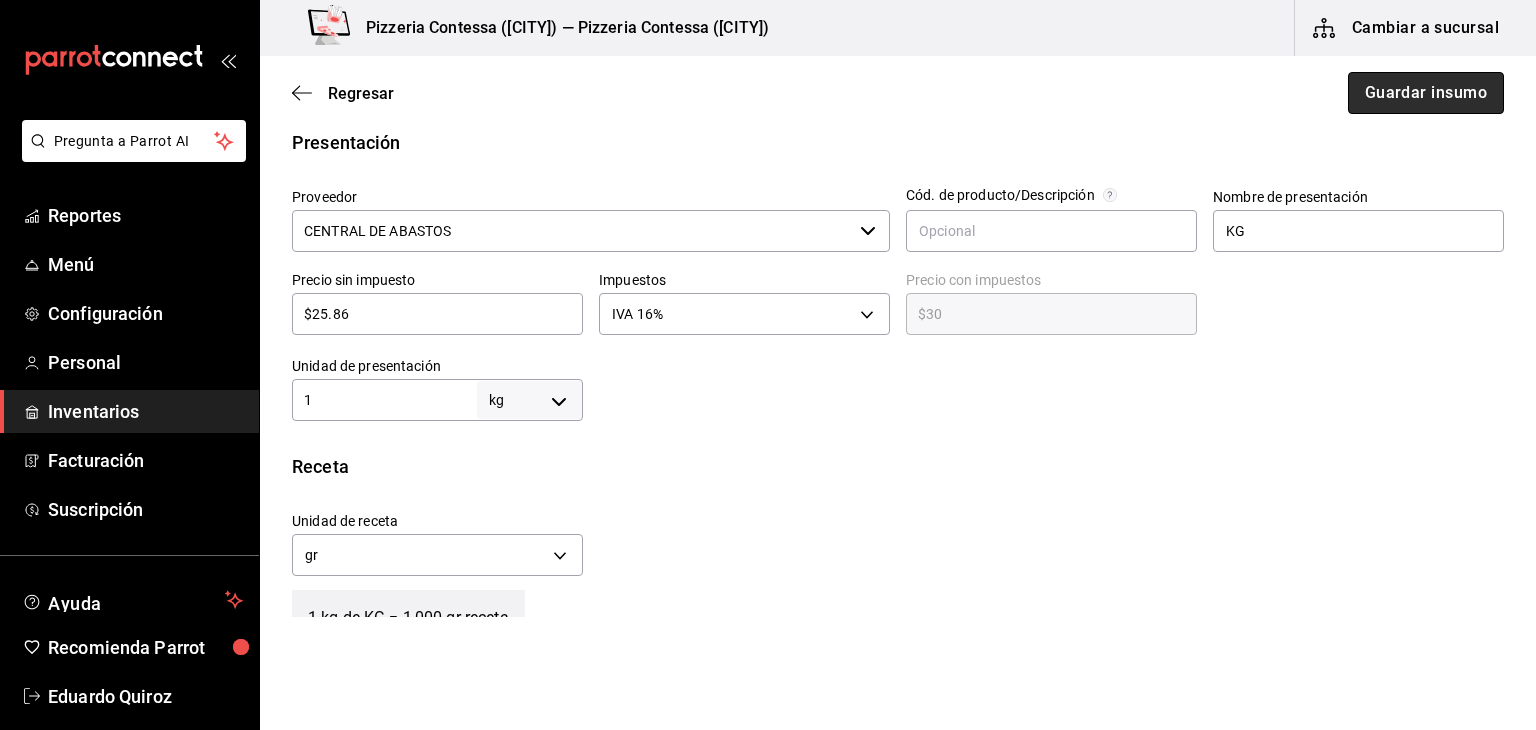 click on "Guardar insumo" at bounding box center (1426, 93) 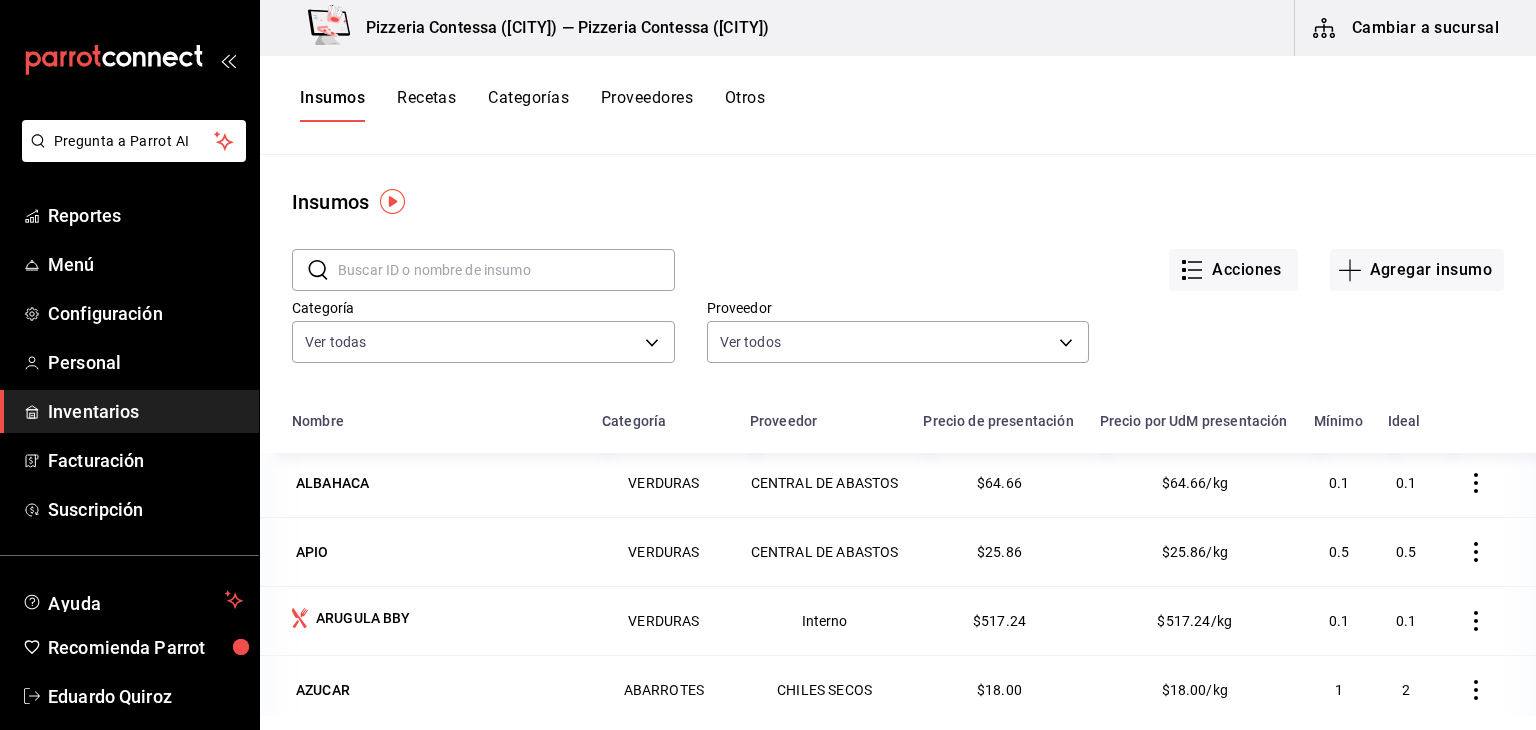 scroll, scrollTop: 563, scrollLeft: 0, axis: vertical 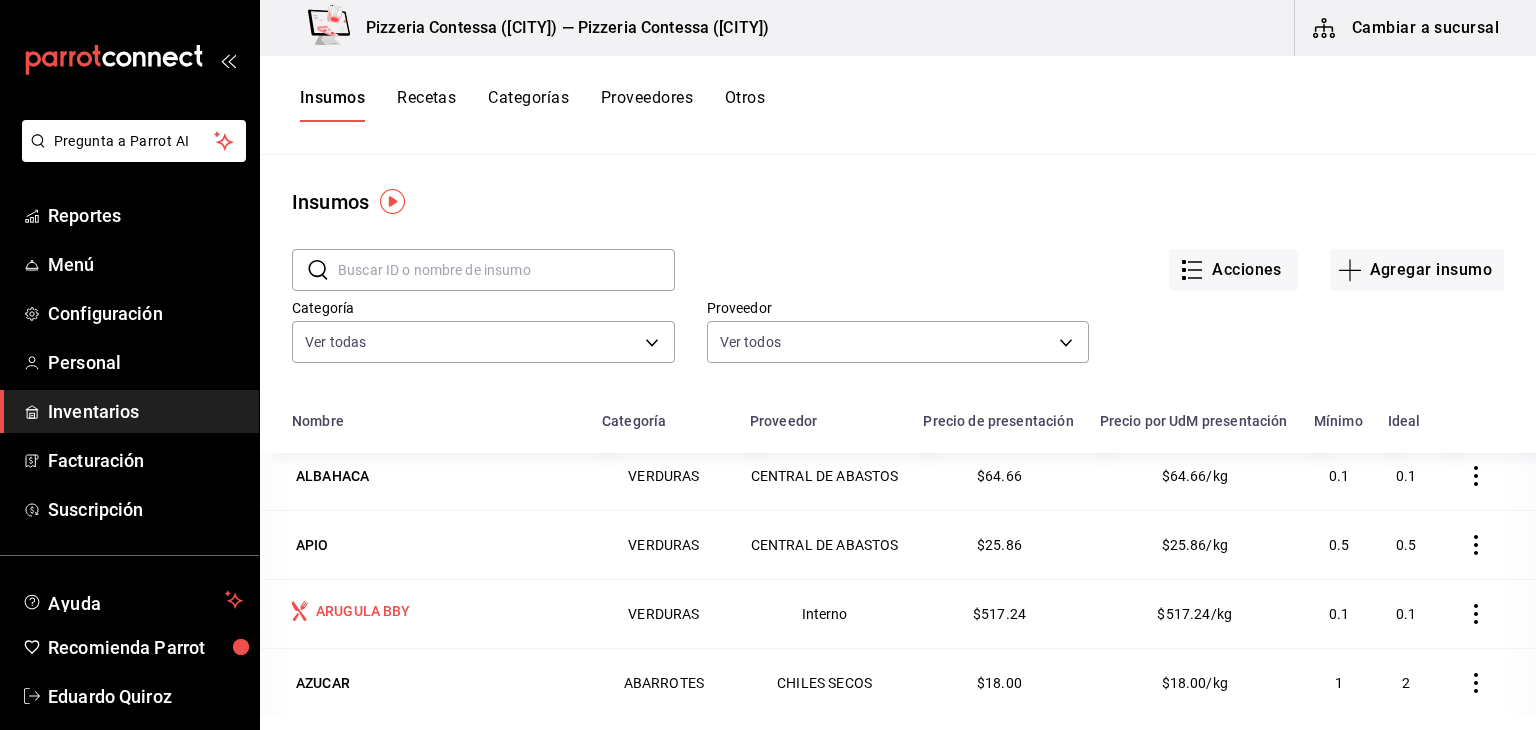 click on "ARUGULA BBY" at bounding box center [425, 613] 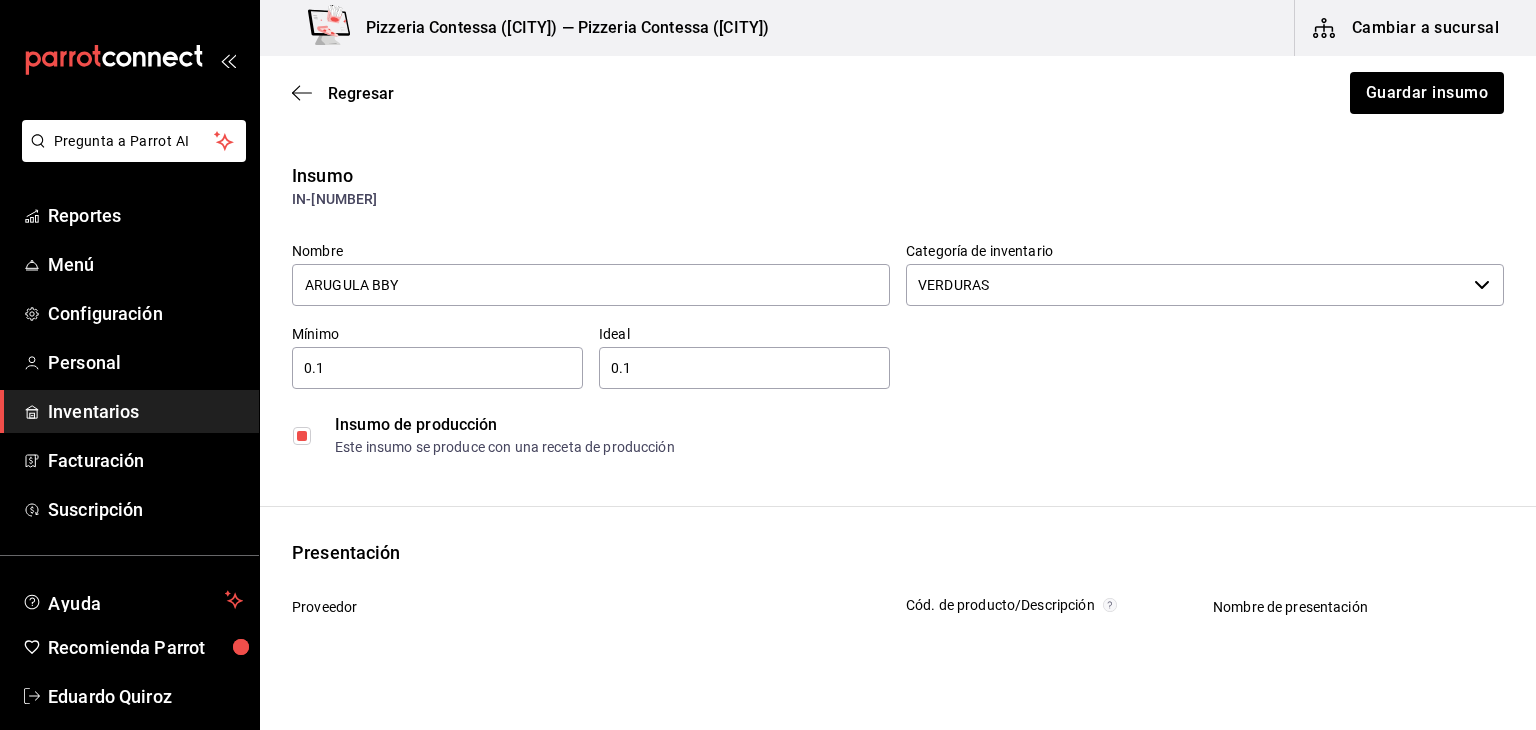 click at bounding box center [302, 436] 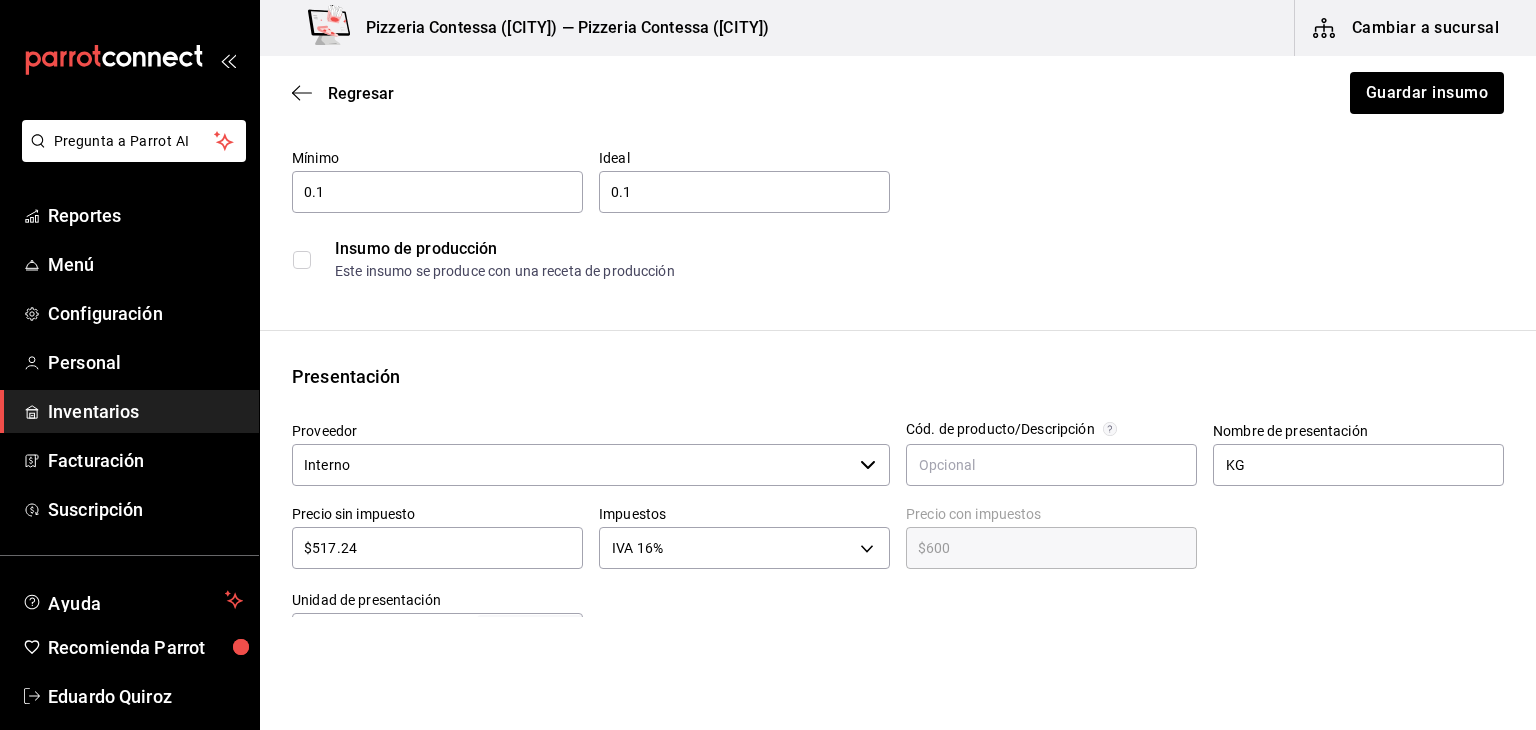 scroll, scrollTop: 176, scrollLeft: 0, axis: vertical 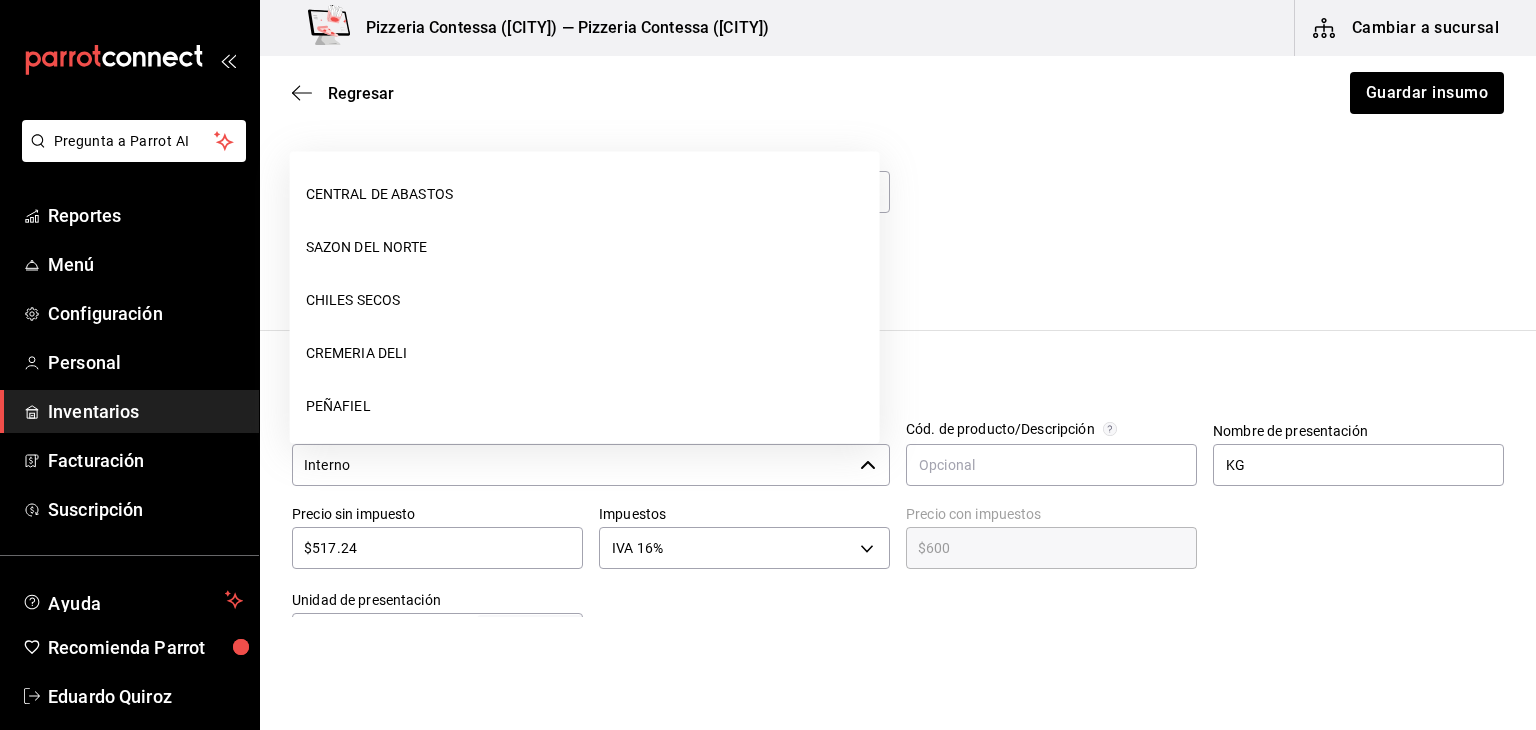 click on "Interno" at bounding box center (572, 465) 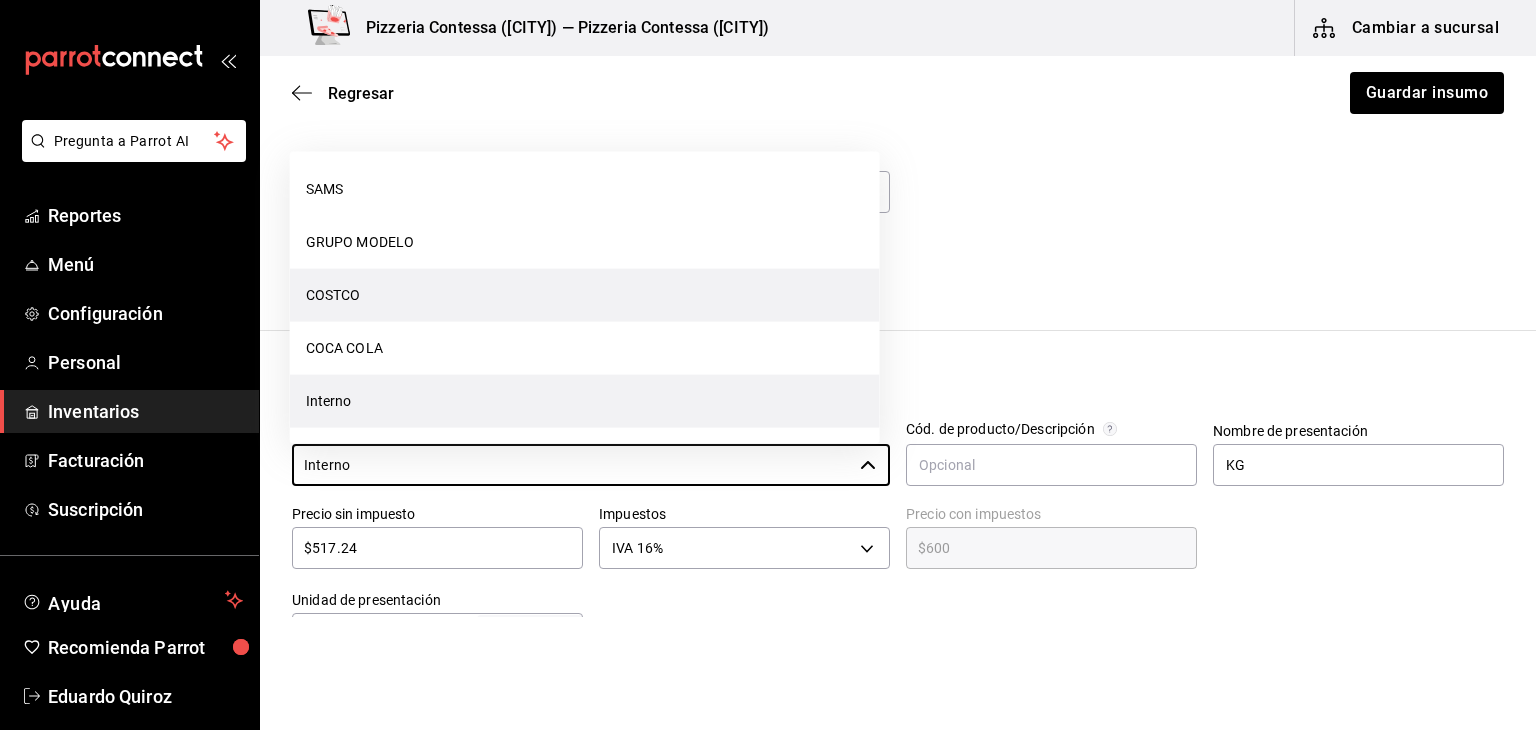 click on "COSTCO" at bounding box center [585, 295] 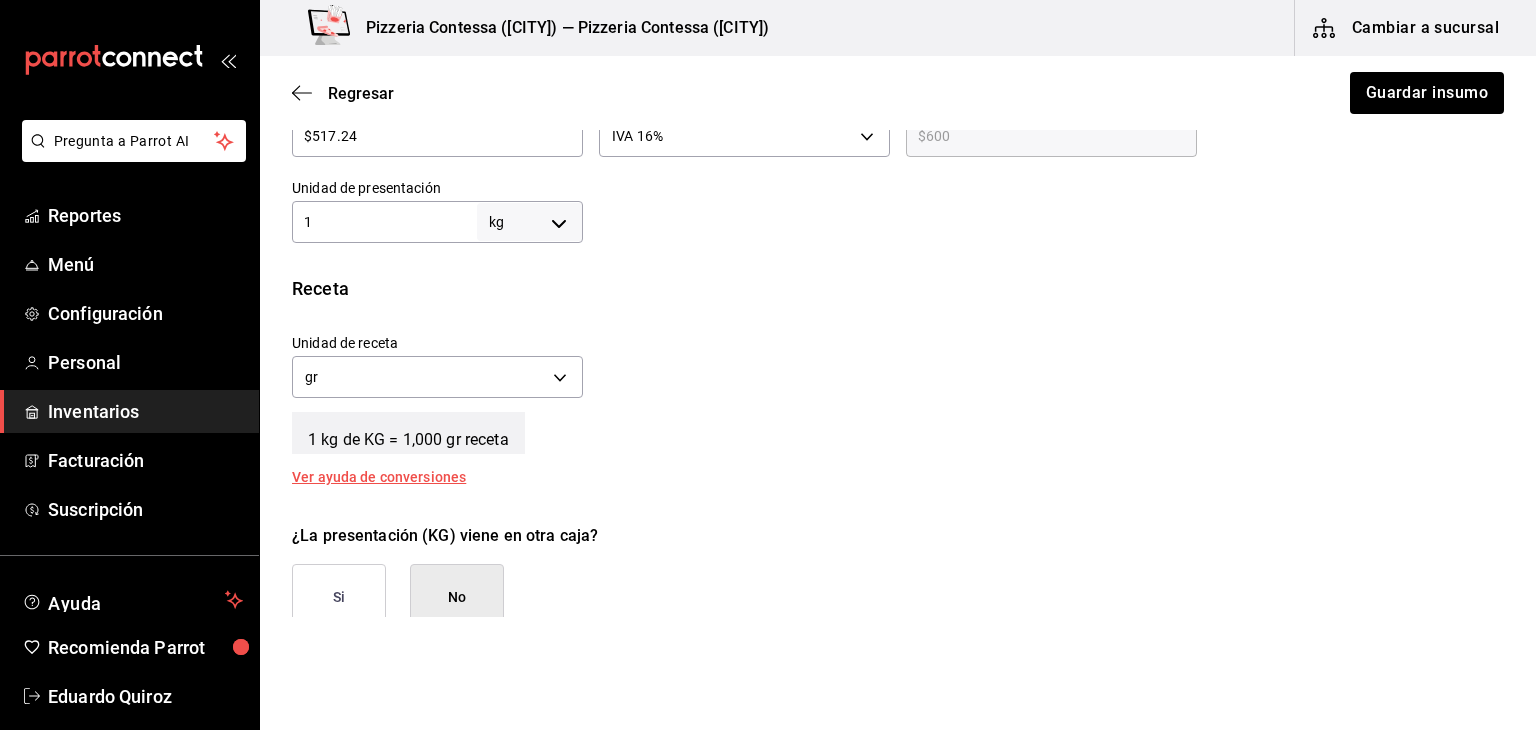 scroll, scrollTop: 592, scrollLeft: 0, axis: vertical 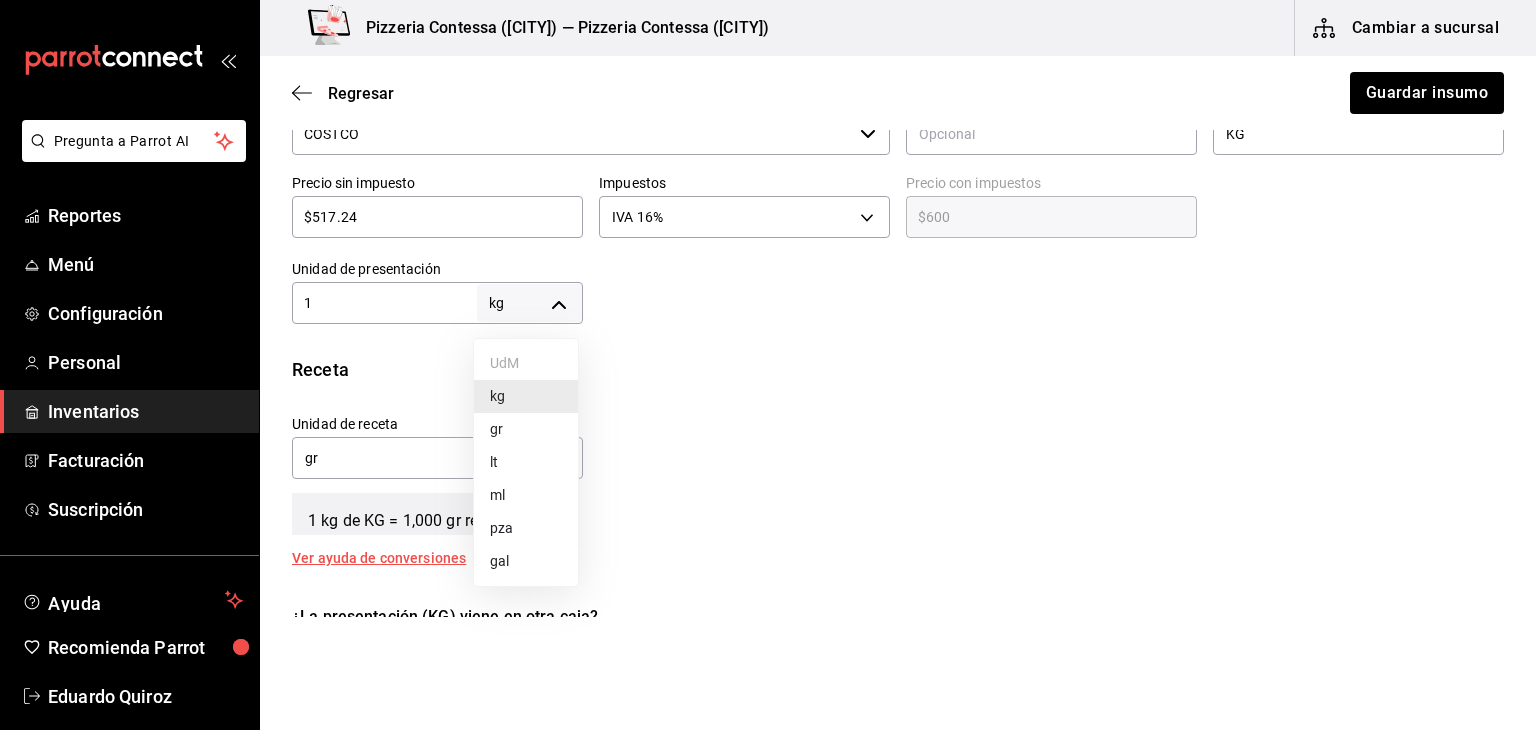 click on "Pregunta a Parrot AI Reportes   Menú   Configuración   Personal   Inventarios   Facturación   Suscripción   Ayuda Recomienda Parrot   Eduardo Quiroz   Sugerir nueva función   Pizzeria Contessa (Condesa) — Pizzeria Contessa (Condesa) Cambiar a sucursal Regresar Guardar insumo Insumo IN-1752965092374 Nombre ARUGULA BBY Categoría de inventario VERDURAS ​ Mínimo 0.1 ​ Ideal 0.1 ​ Insumo de producción Este insumo se produce con una receta de producción Presentación Proveedor COSTCO ​ Cód. de producto/Descripción Nombre de presentación KG Precio sin impuesto $517.24 ​ Impuestos IVA 16% IVA_16 Precio con impuestos $600 ​ Unidad de presentación 1 kg KILOGRAM ​ Receta Unidad de receta gr GRAM Factor de conversión 1,000 ​ 1 kg de KG = 1,000 gr receta Ver ayuda de conversiones ¿La presentación (KG) viene en otra caja? Si No Unidades de conteo kg KG (1 kg) ; GANA 1 MES GRATIS EN TU SUSCRIPCIÓN AQUÍ Pregunta a Parrot AI Reportes   Menú   Configuración   Personal   Inventarios" at bounding box center [768, 308] 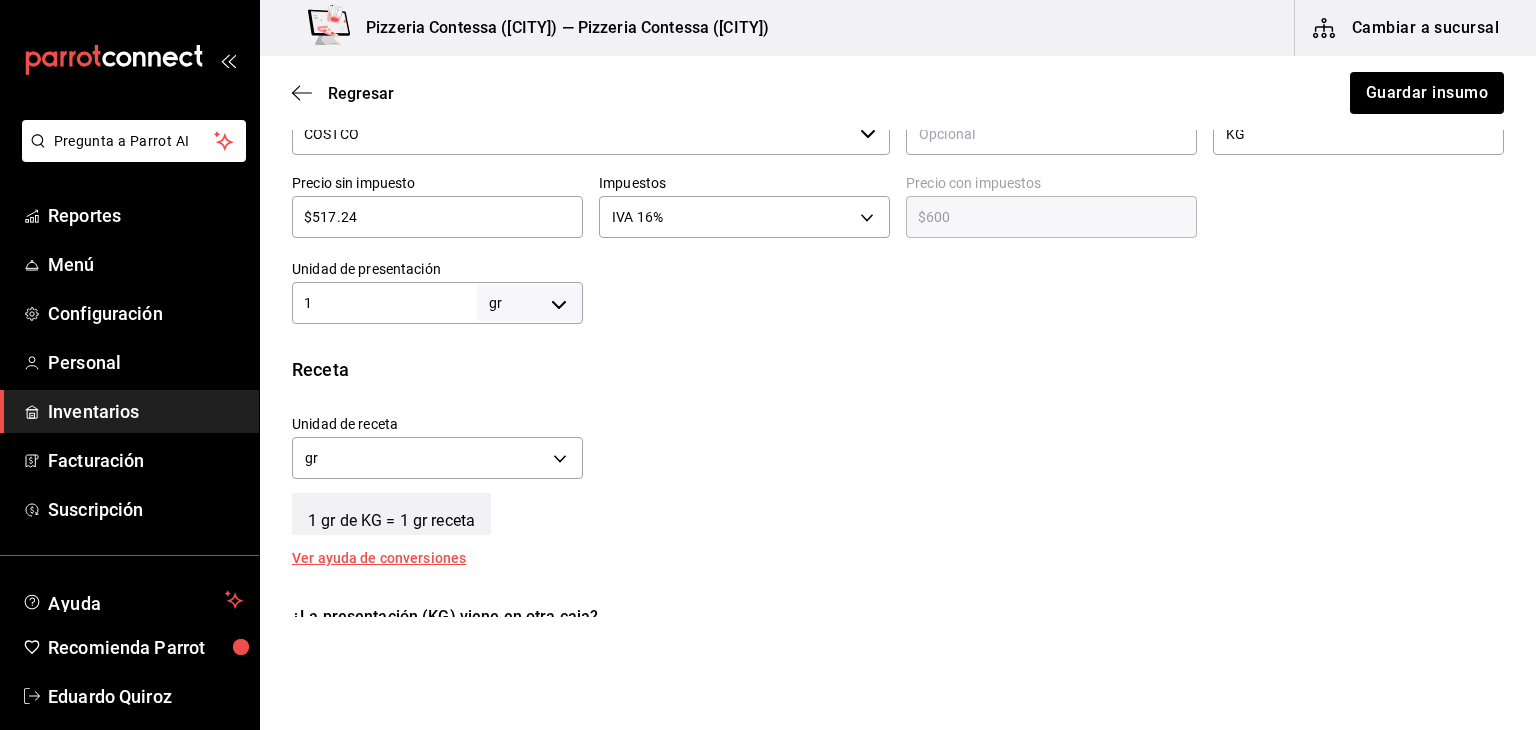 drag, startPoint x: 394, startPoint y: 312, endPoint x: 295, endPoint y: 295, distance: 100.44899 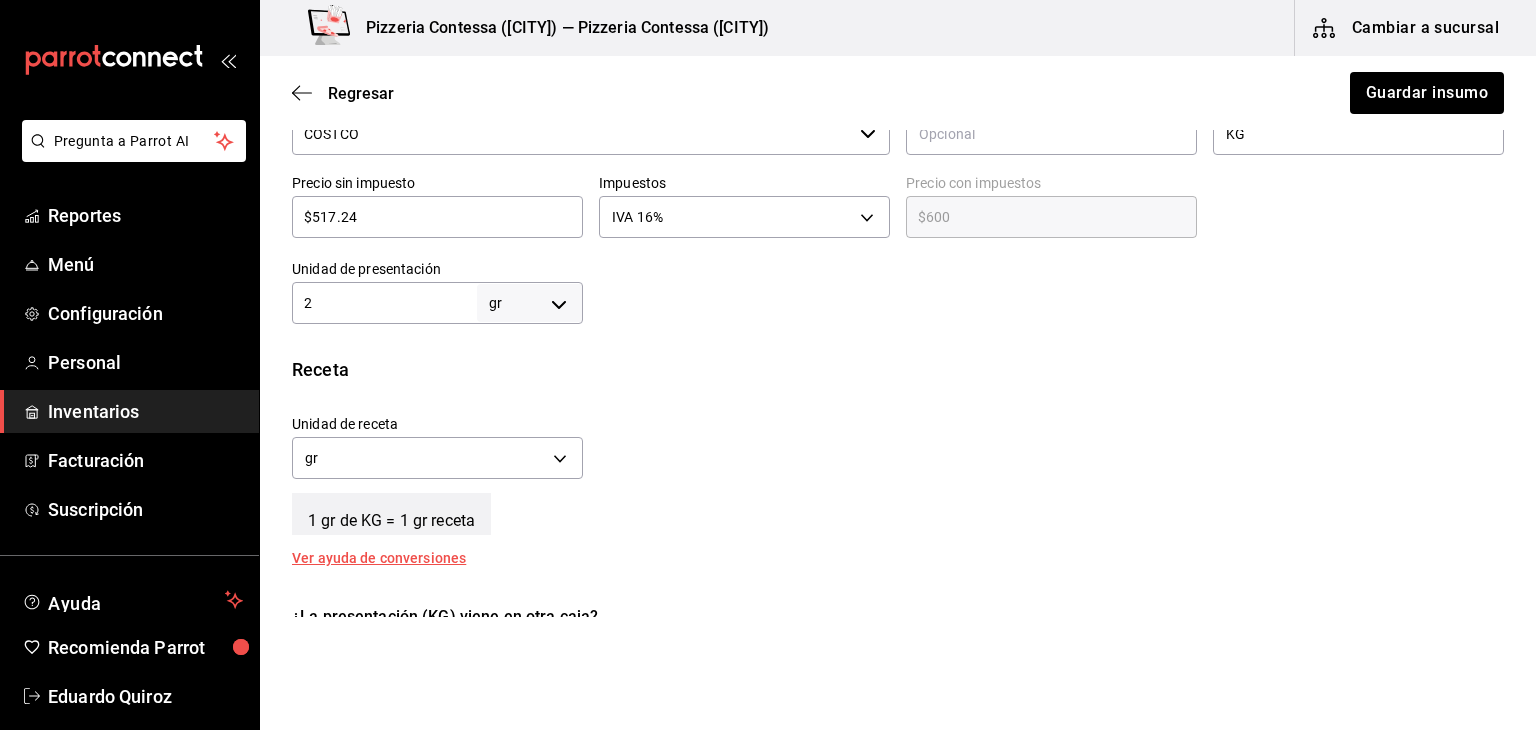 type on "2" 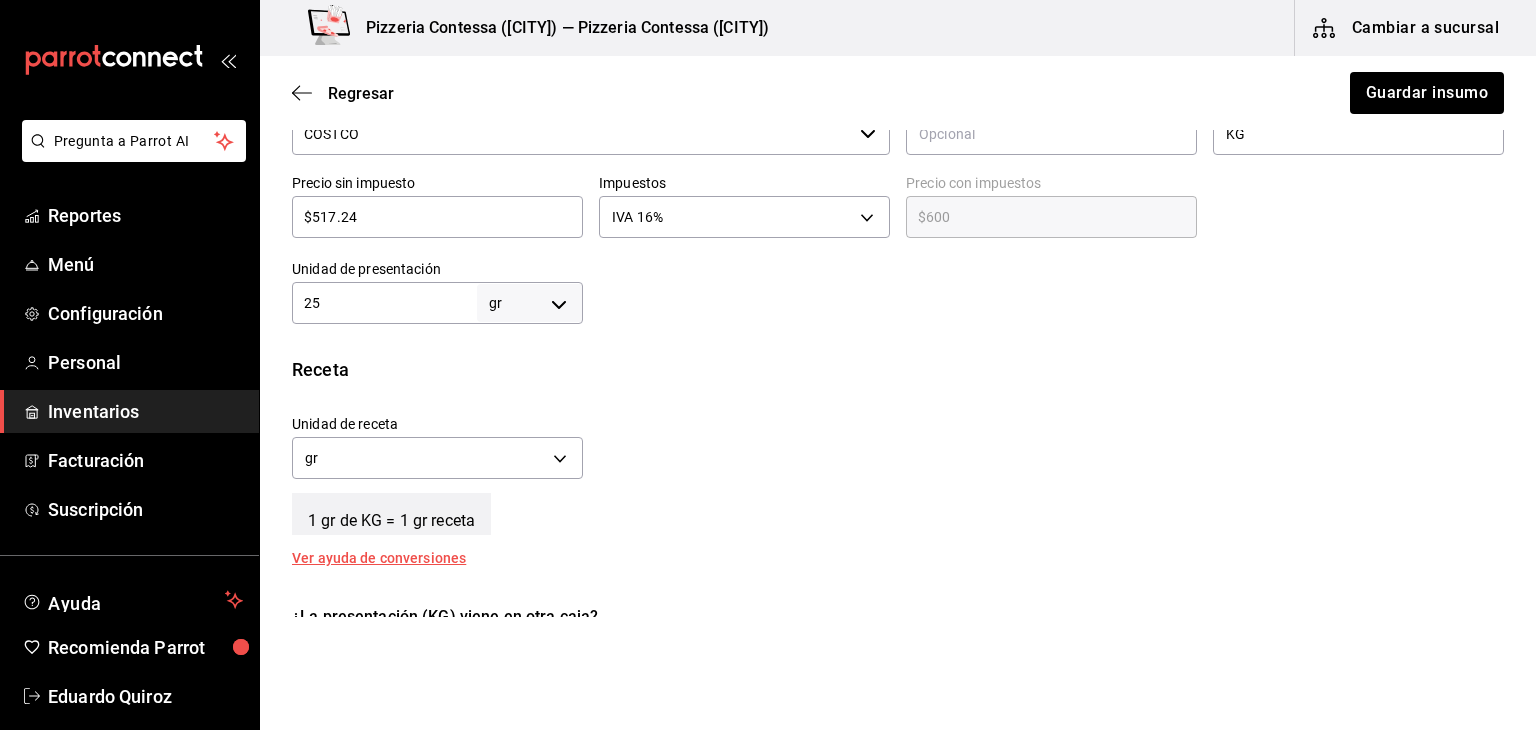 type on "25" 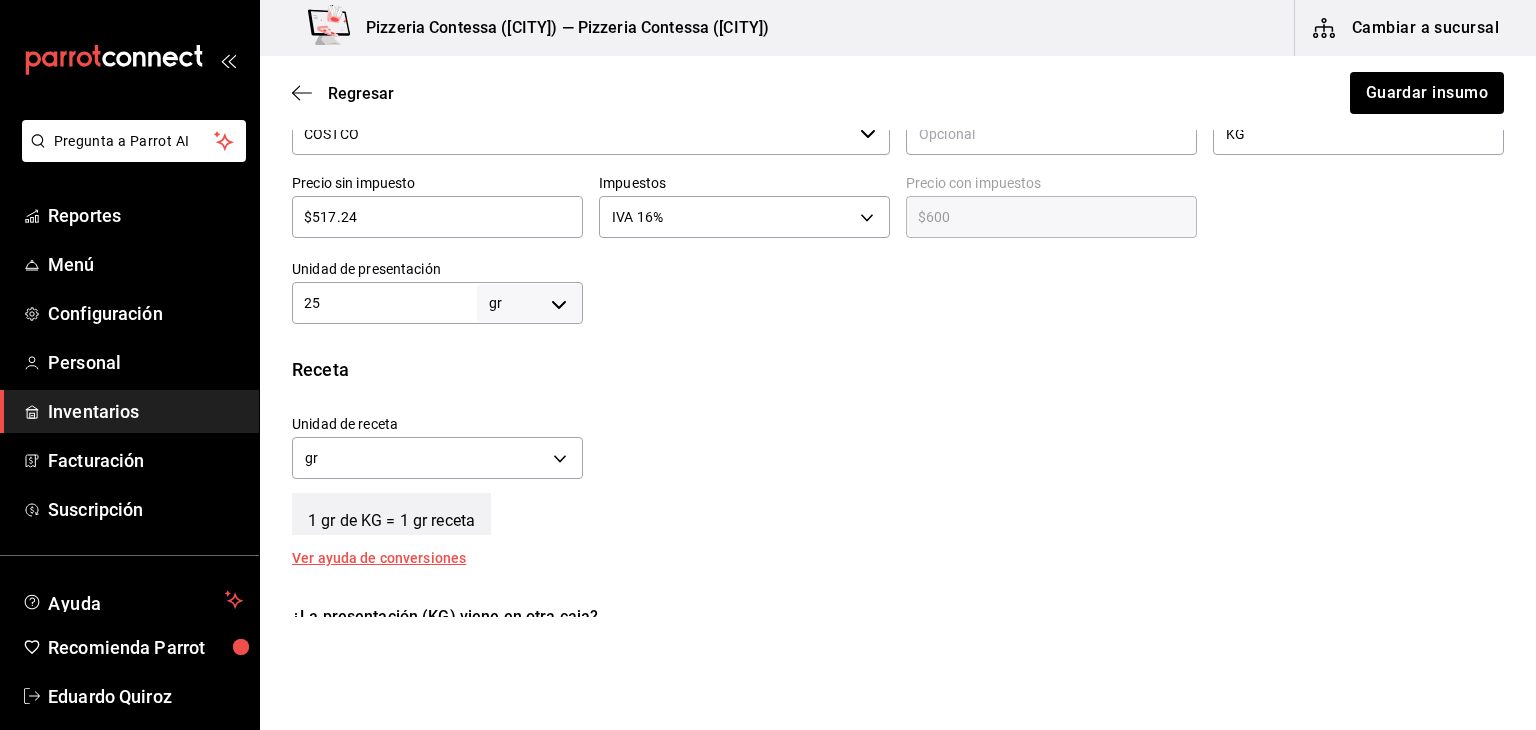 type on "250" 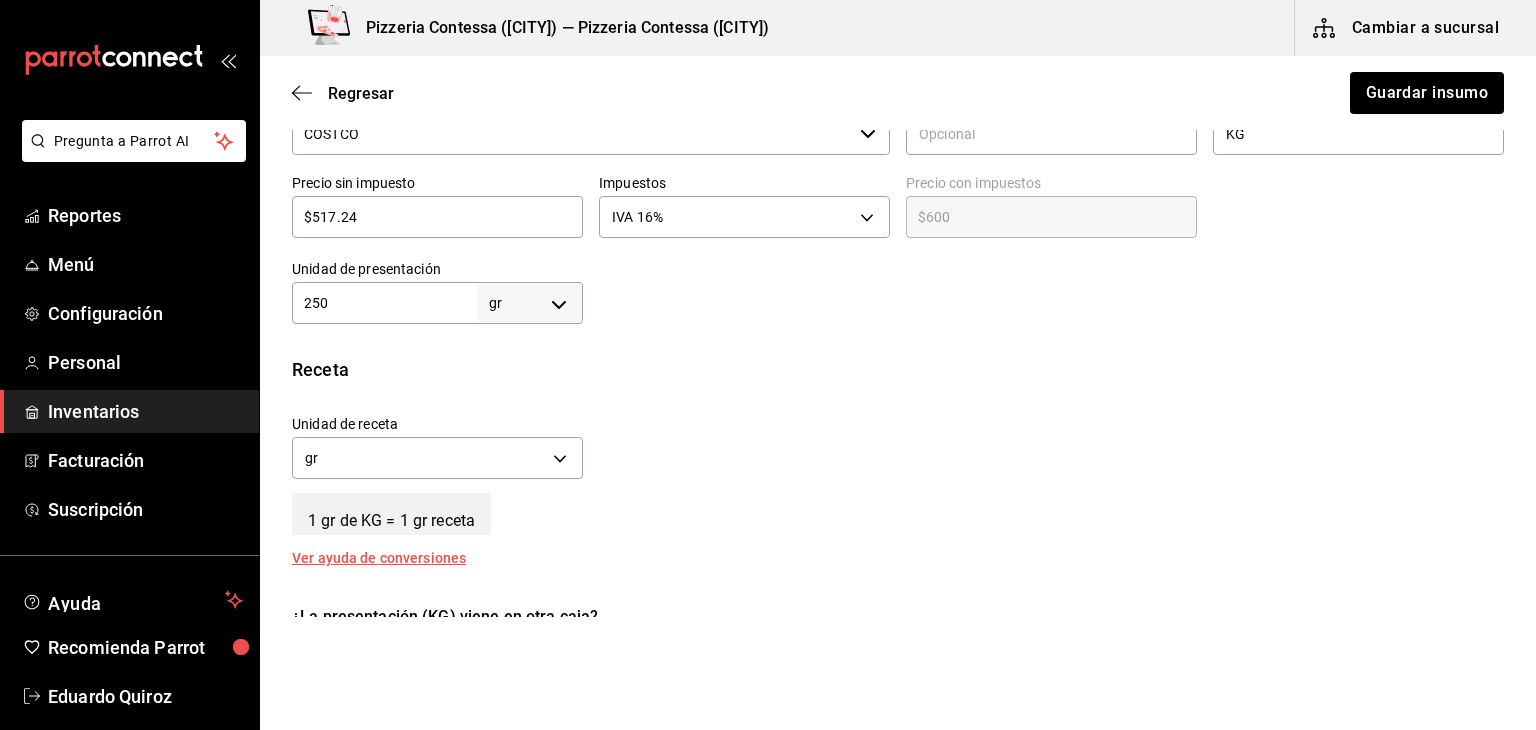 type on "250" 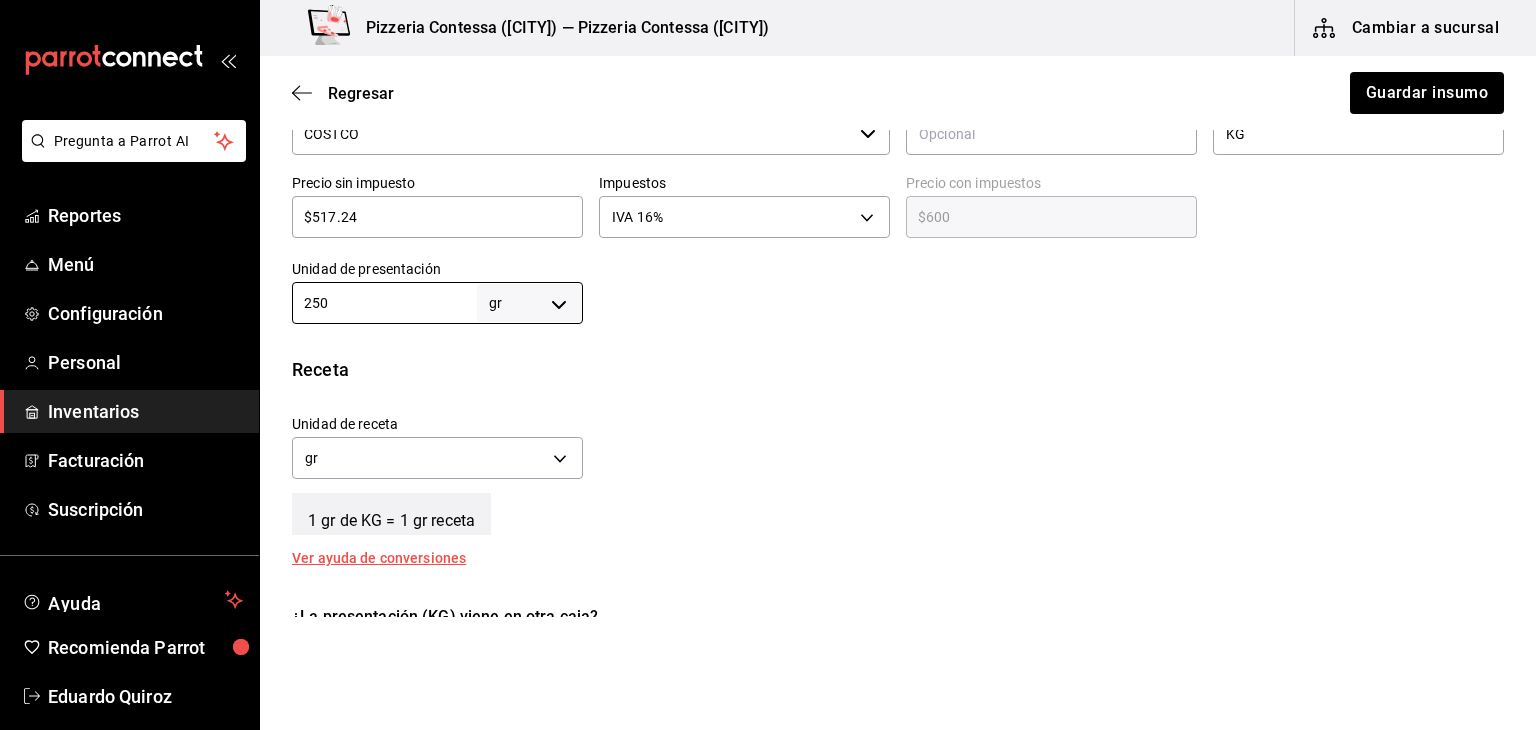 type on "250" 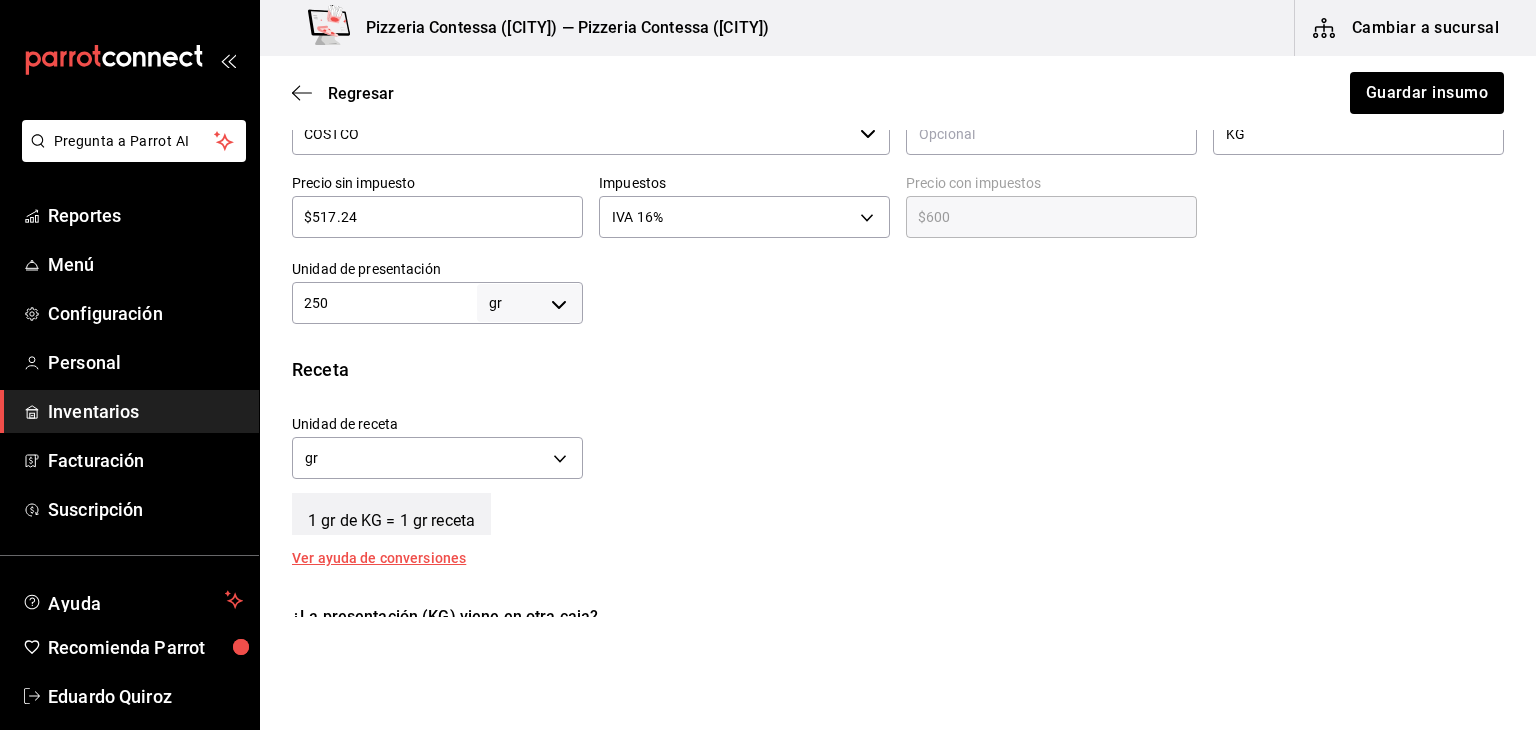 drag, startPoint x: 376, startPoint y: 197, endPoint x: 343, endPoint y: 206, distance: 34.20526 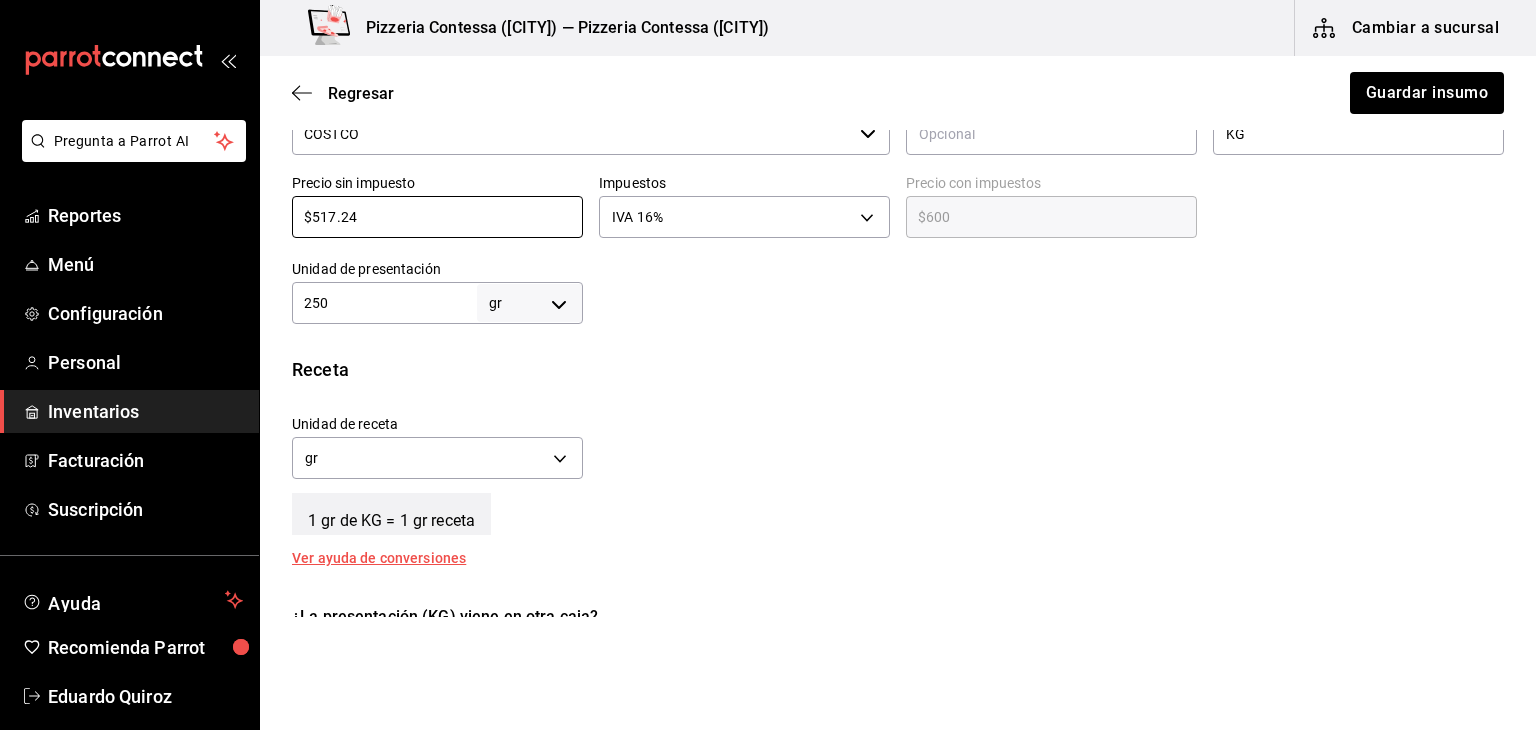 drag, startPoint x: 385, startPoint y: 224, endPoint x: 288, endPoint y: 216, distance: 97.32934 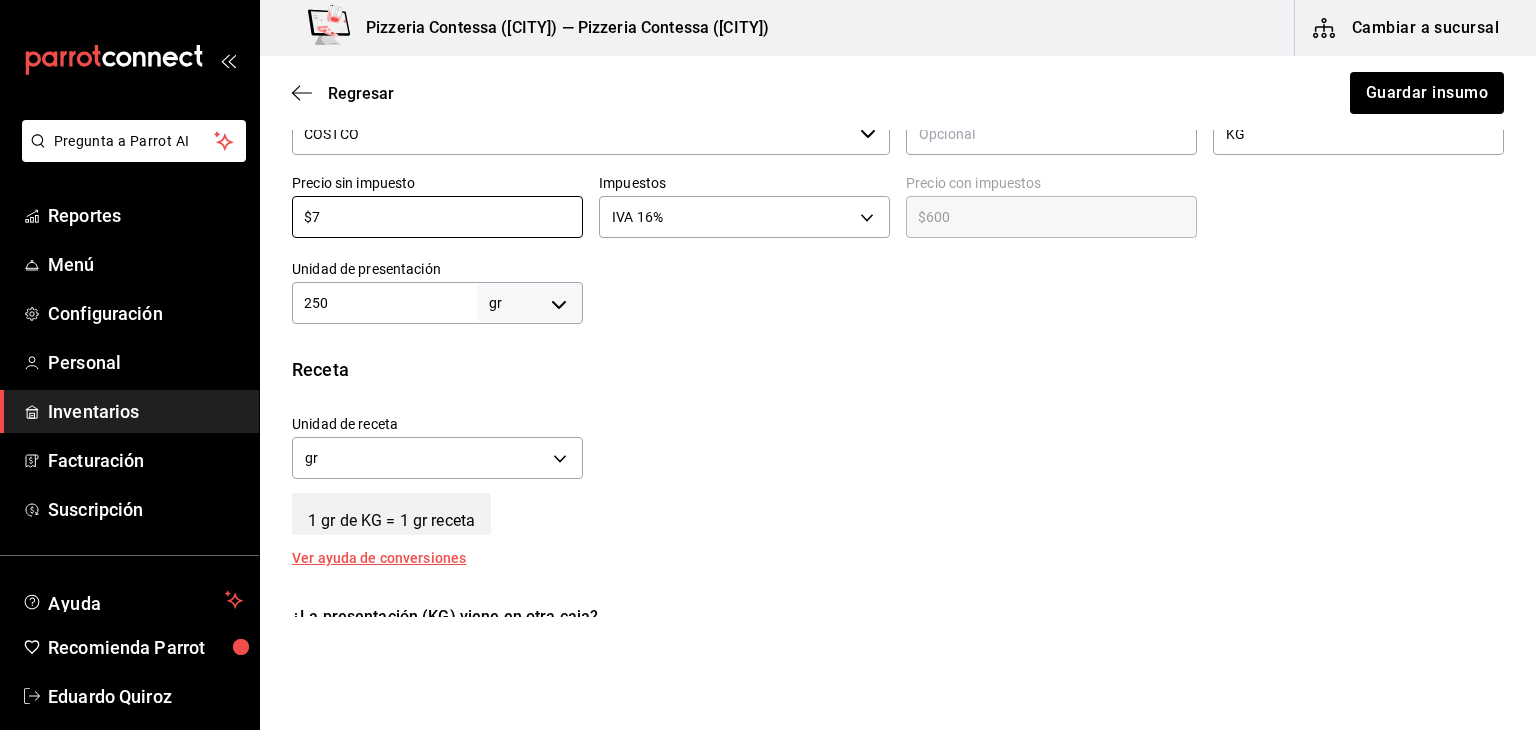 type on "$8.12" 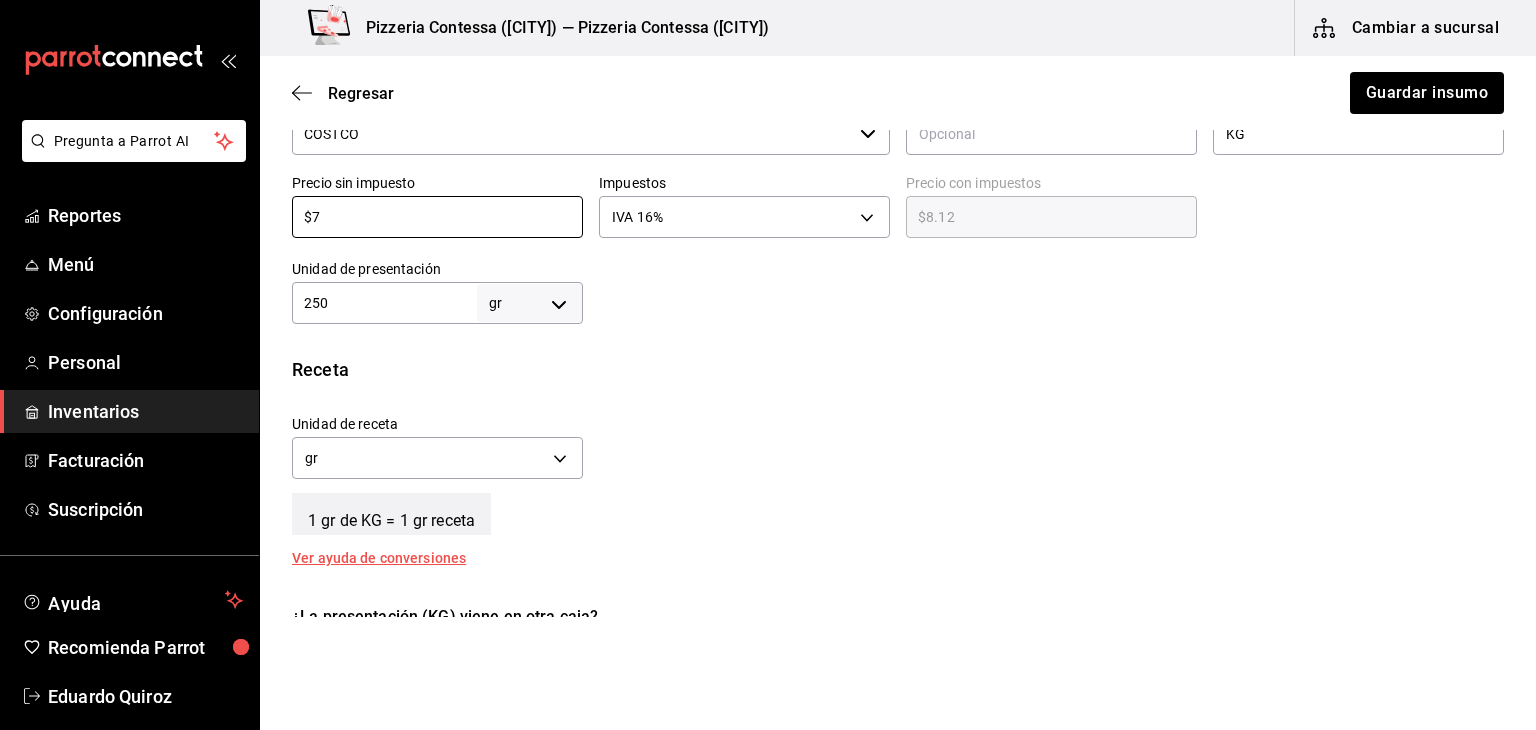 type on "$77" 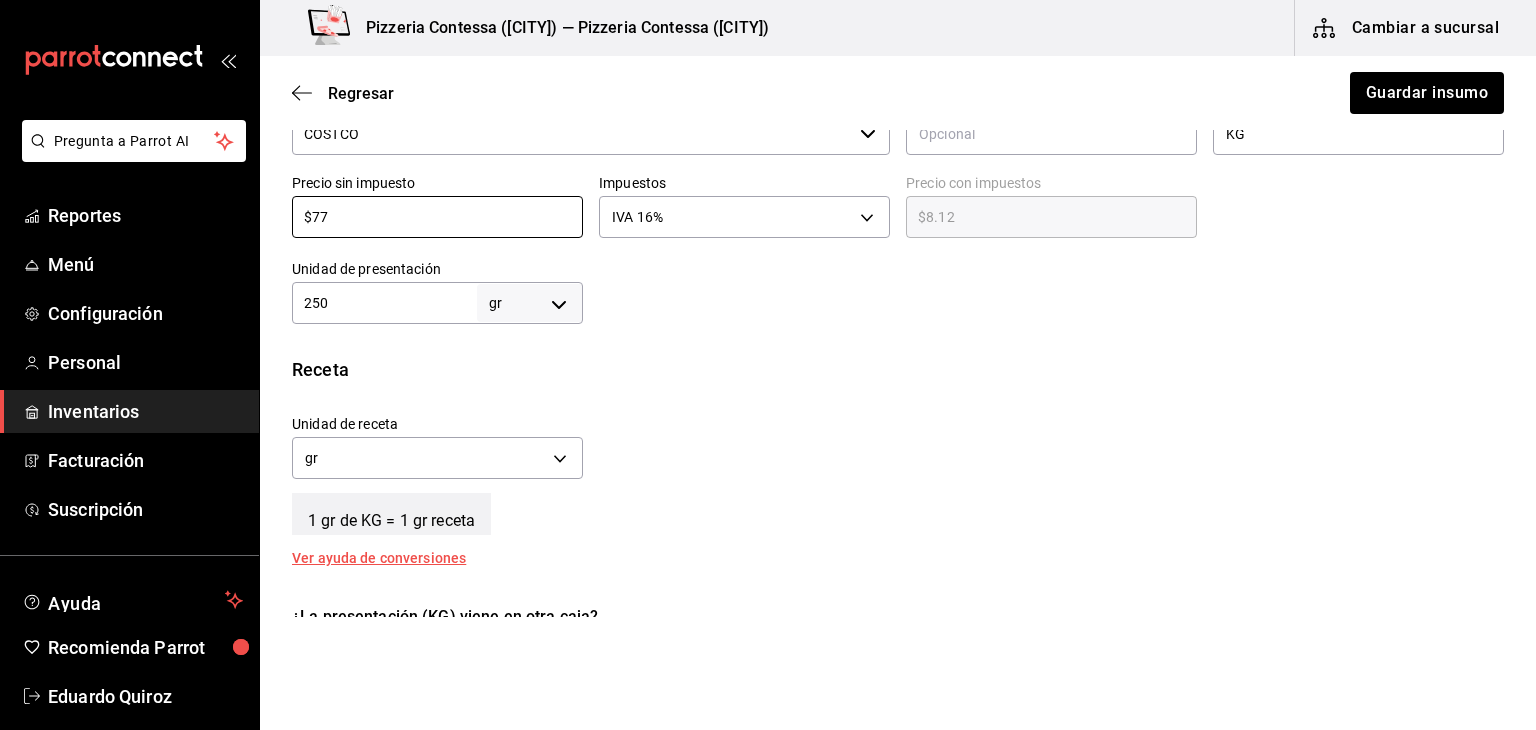 type on "$89.32" 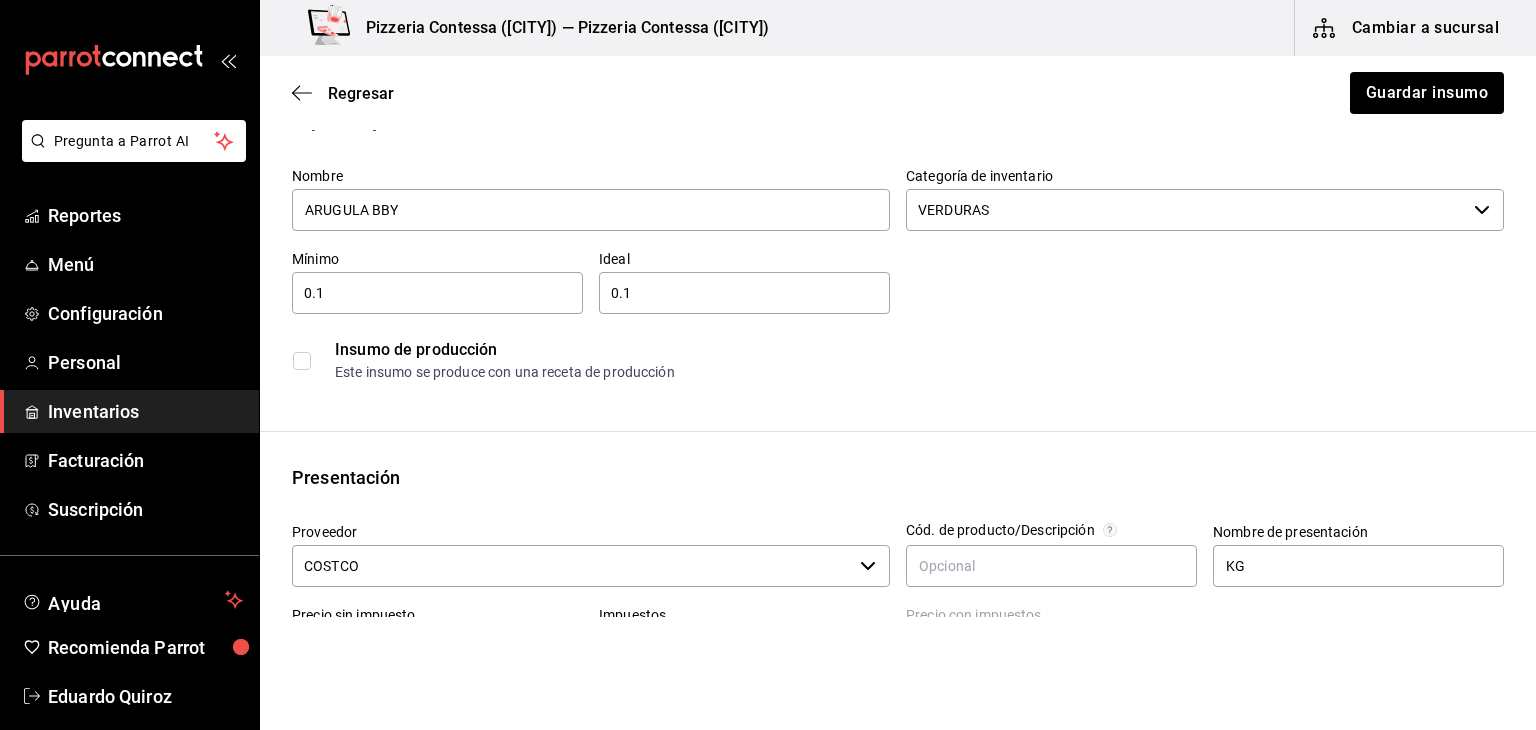 scroll, scrollTop: 174, scrollLeft: 0, axis: vertical 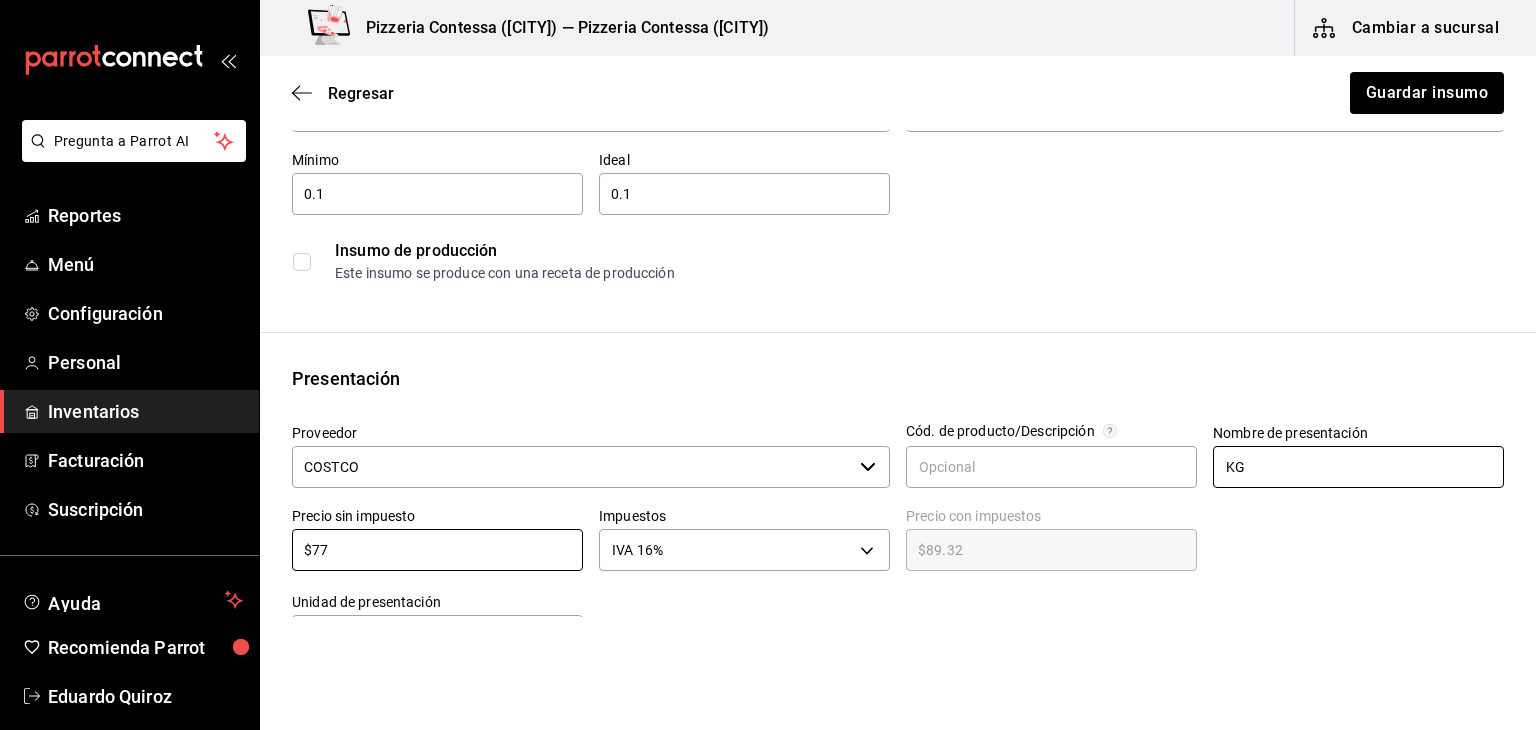 type on "$77" 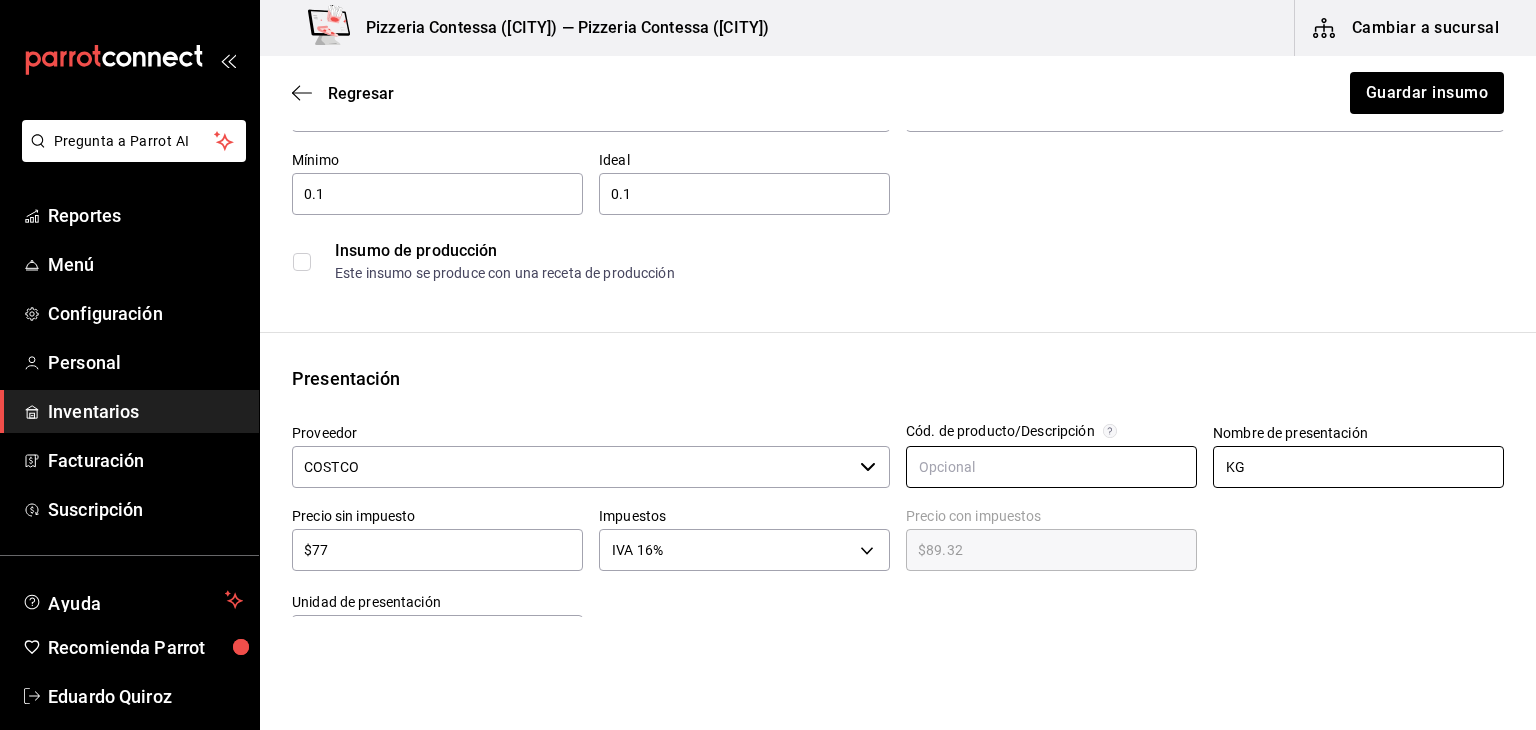 drag, startPoint x: 1278, startPoint y: 478, endPoint x: 1173, endPoint y: 466, distance: 105.68349 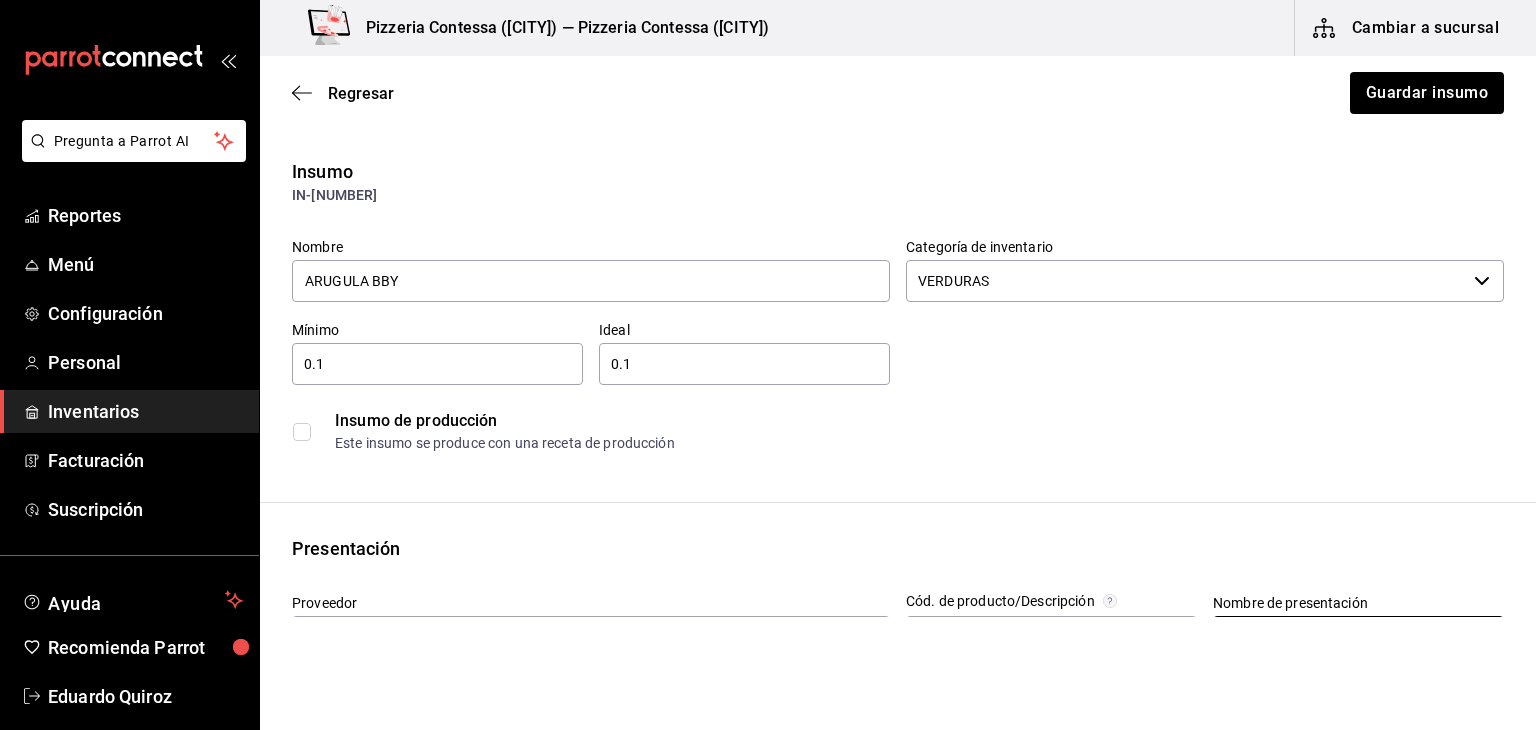 scroll, scrollTop: 0, scrollLeft: 0, axis: both 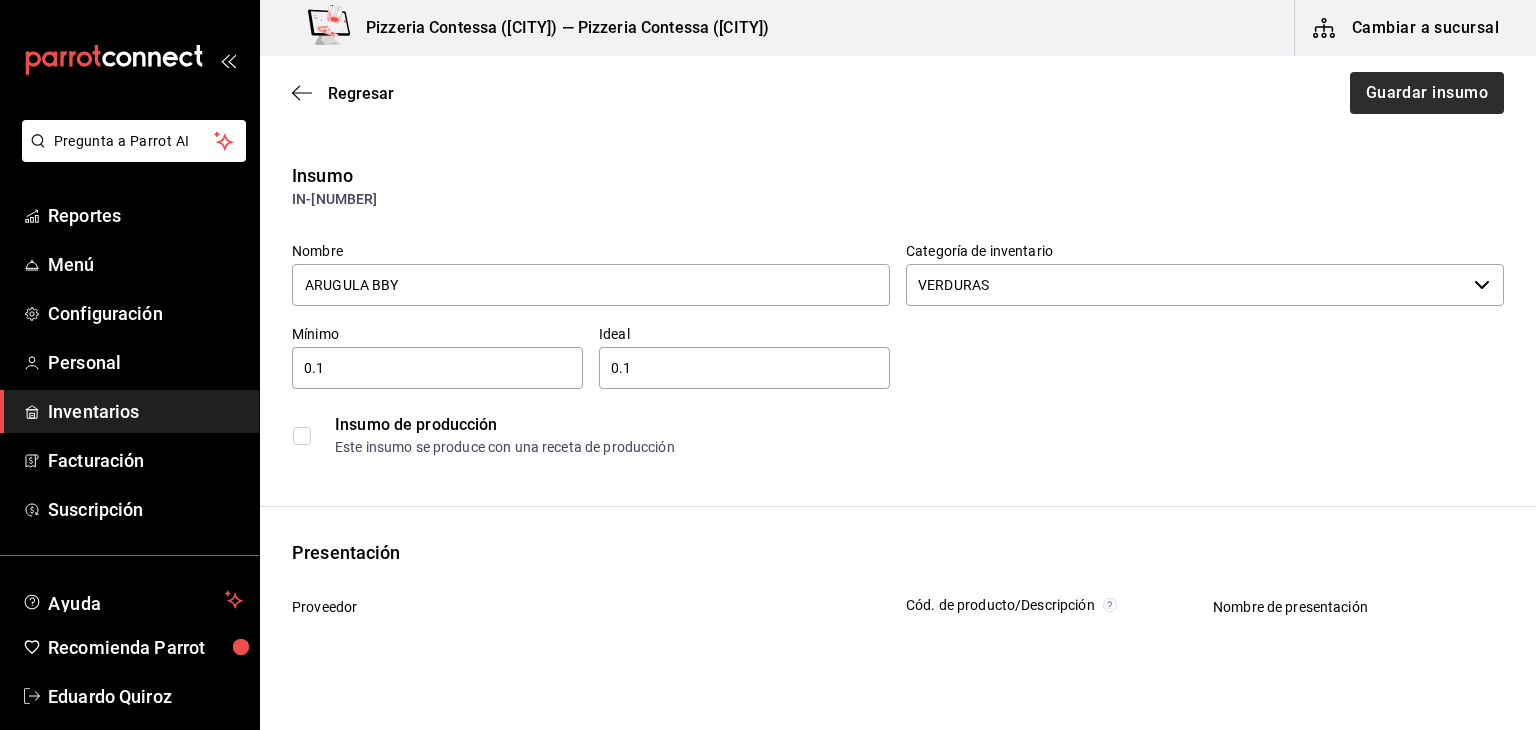 type on "EMPAQUE" 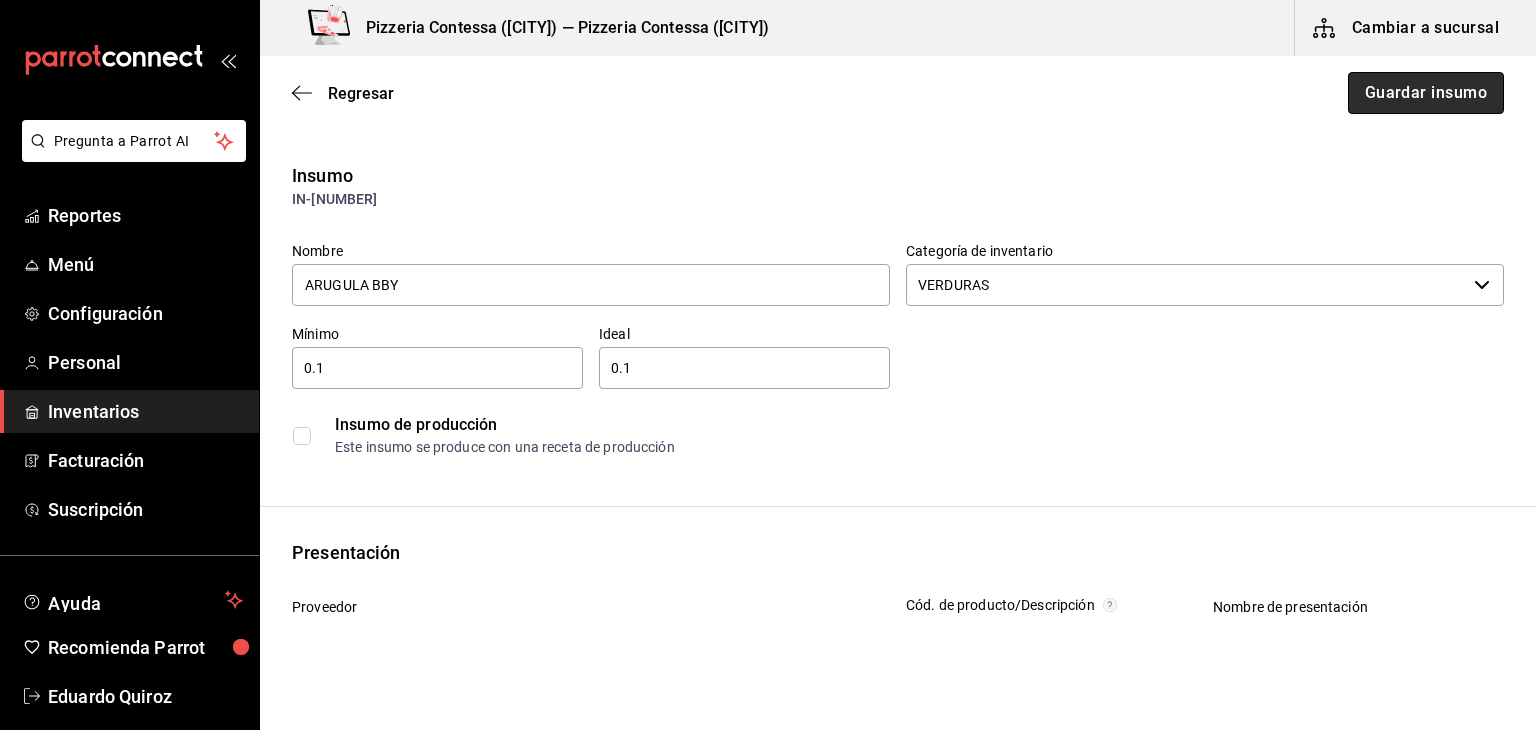 click on "Guardar insumo" at bounding box center [1426, 93] 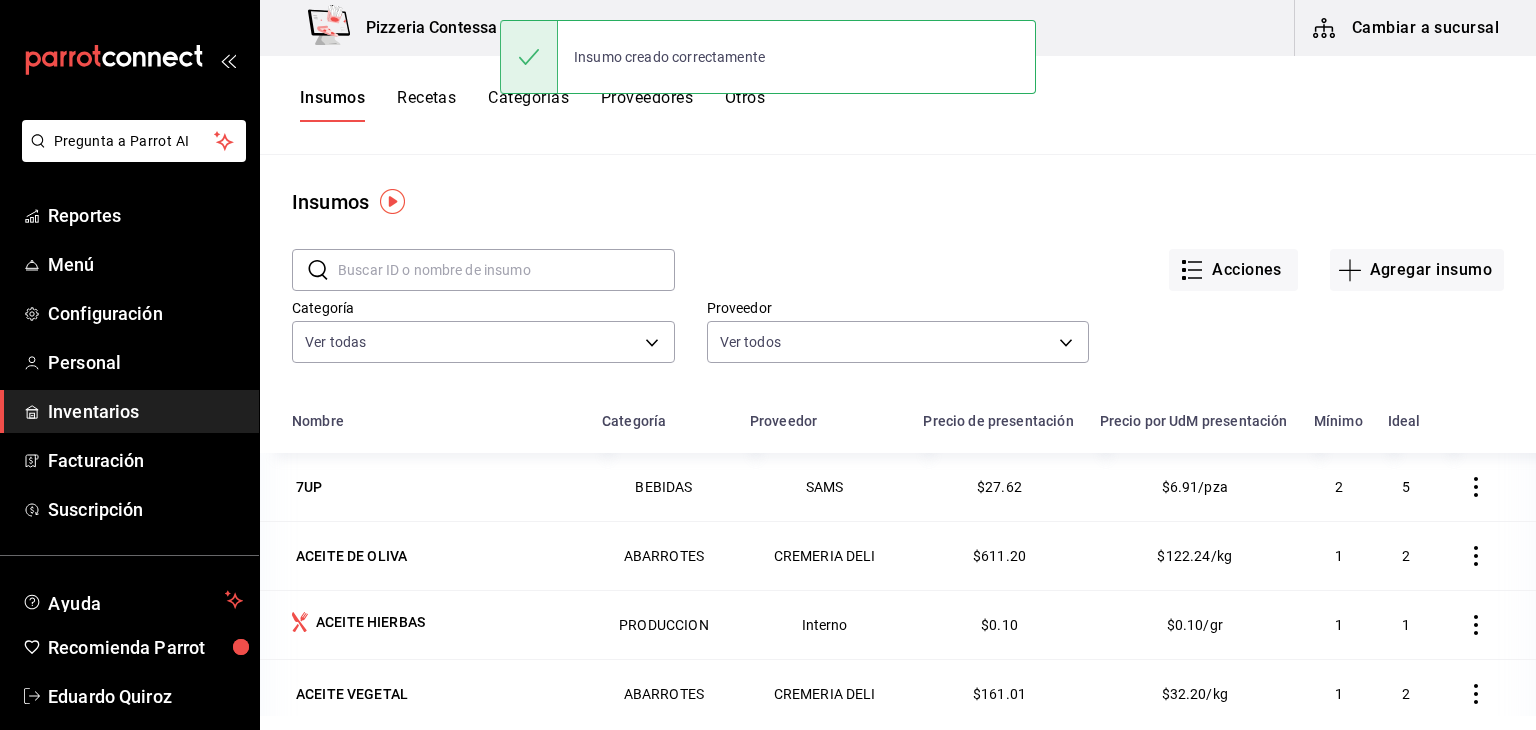 click at bounding box center (506, 270) 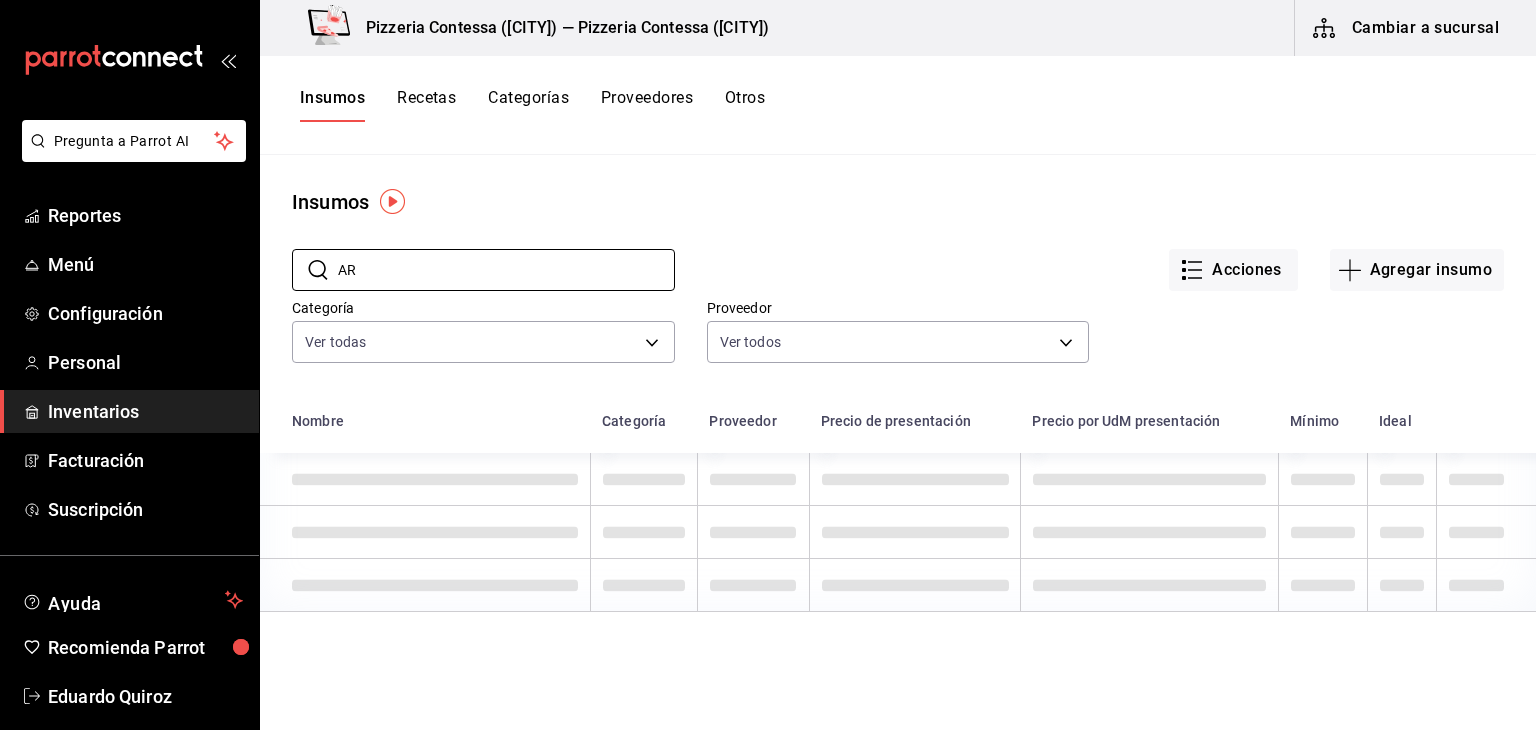 type on "A" 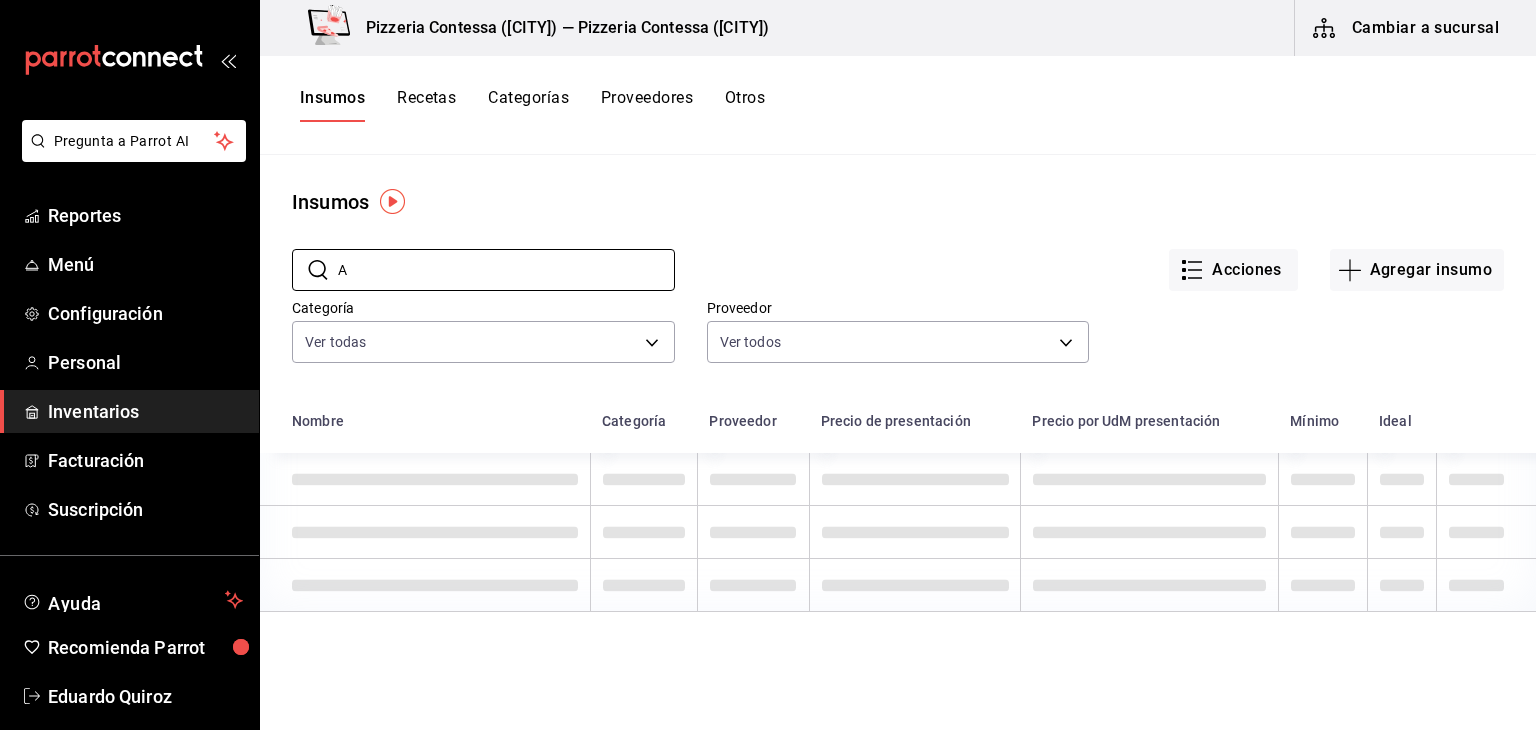 type 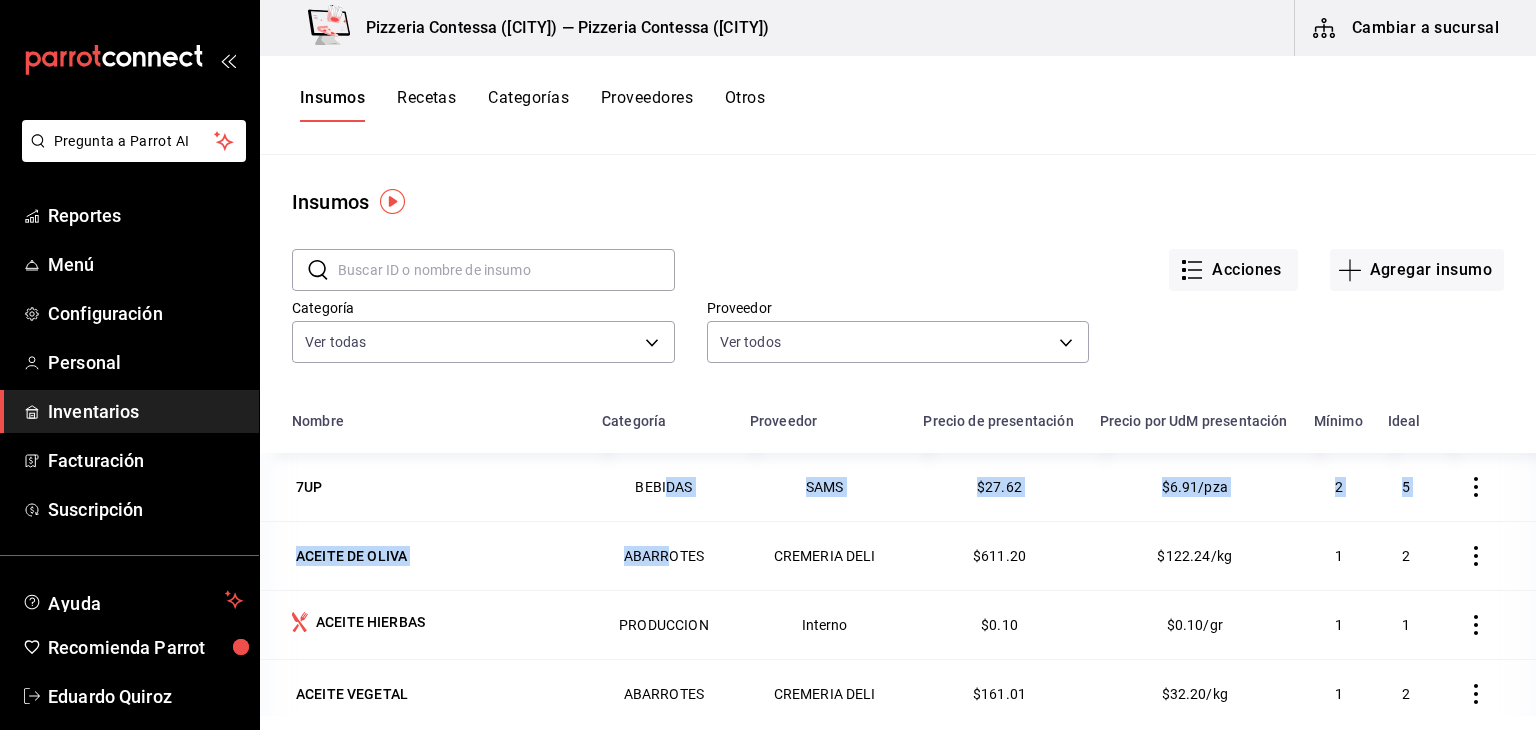 drag, startPoint x: 662, startPoint y: 536, endPoint x: 668, endPoint y: 600, distance: 64.28063 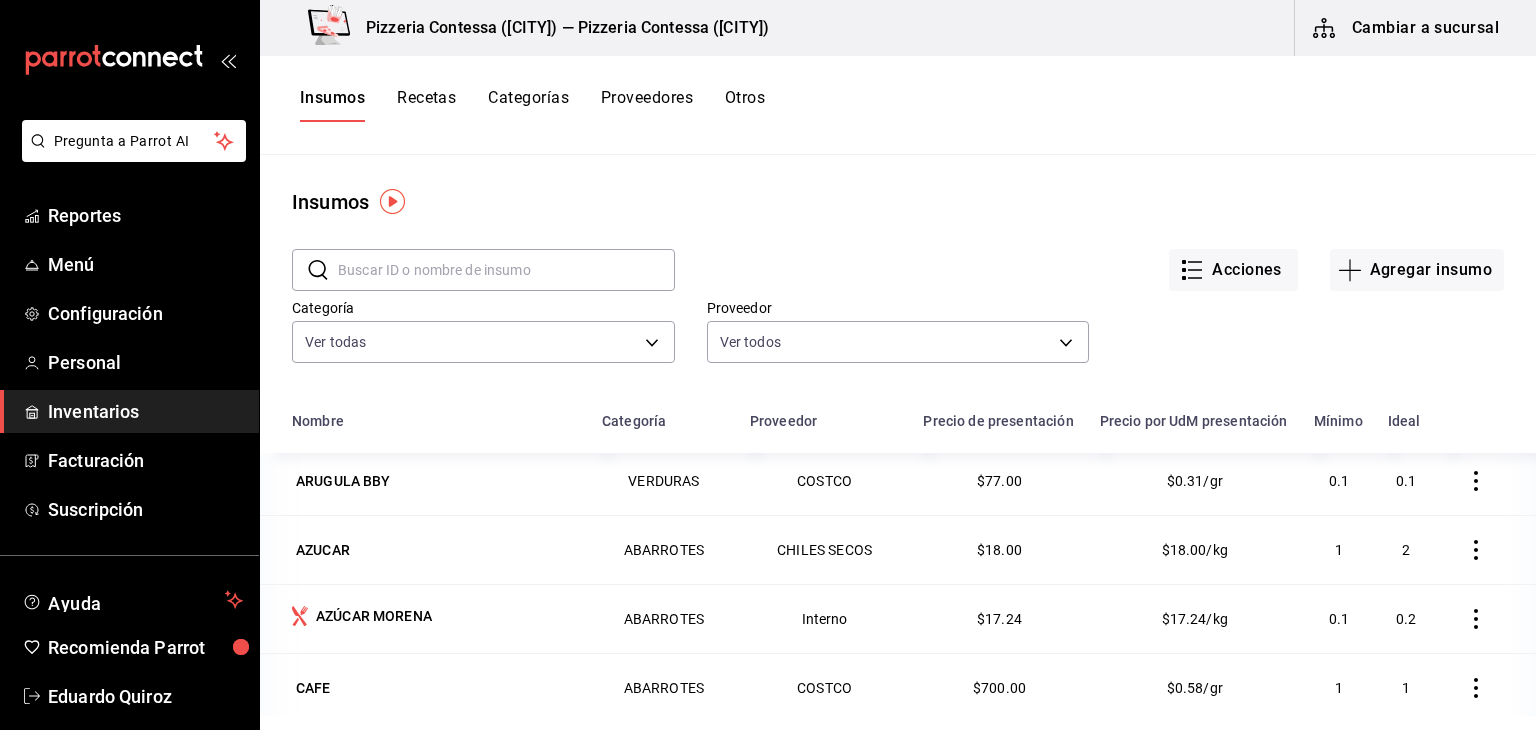 scroll, scrollTop: 700, scrollLeft: 0, axis: vertical 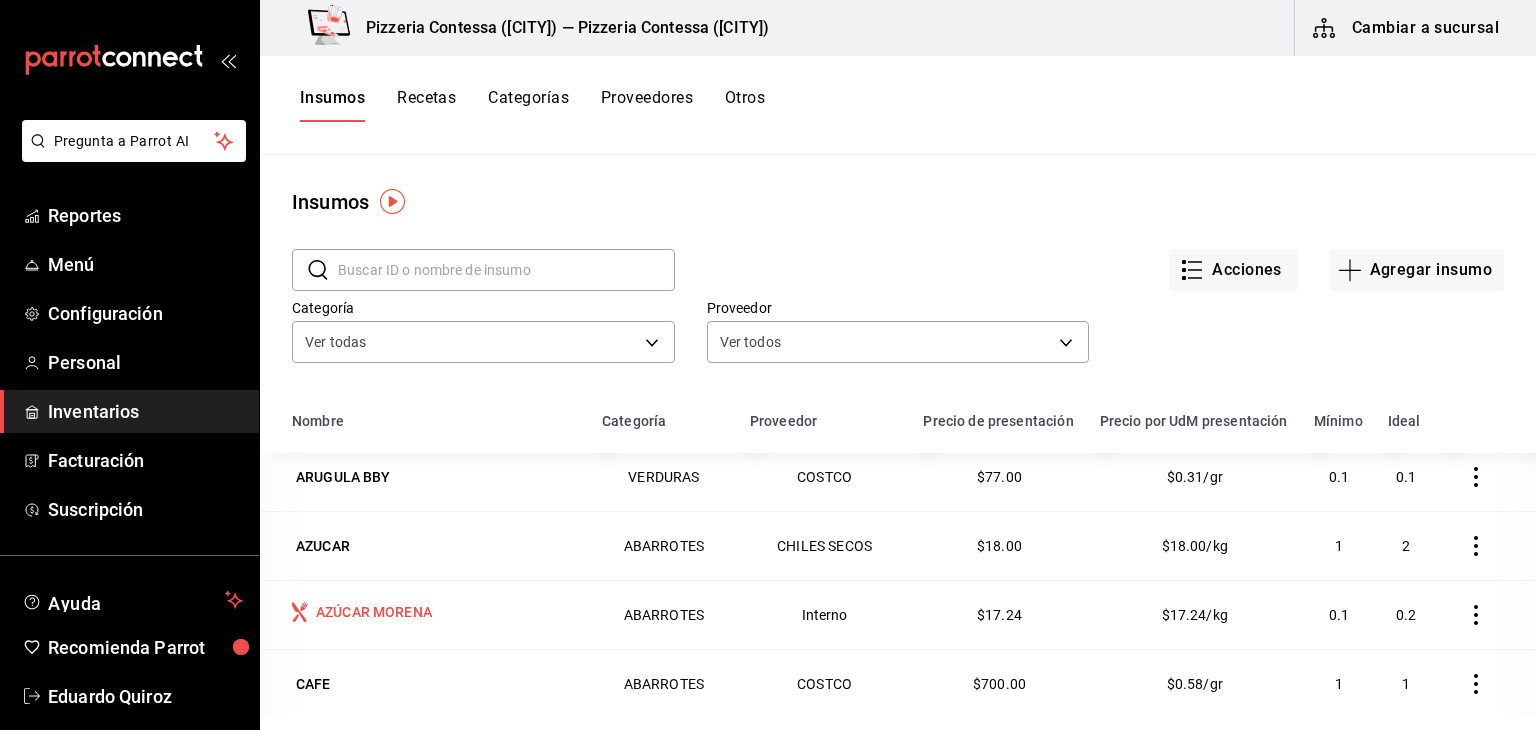 click on "AZÚCAR MORENA" at bounding box center (435, 614) 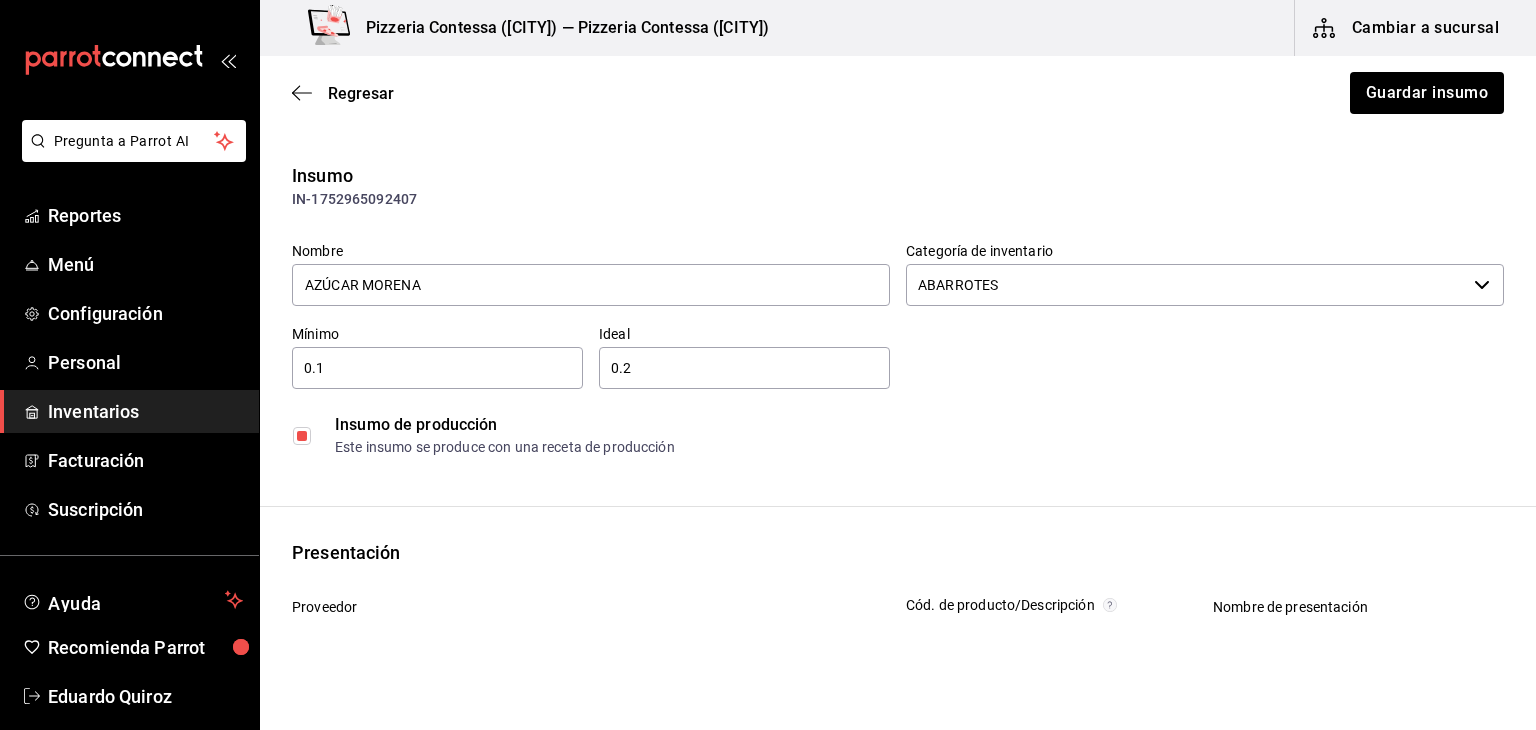 click at bounding box center (302, 436) 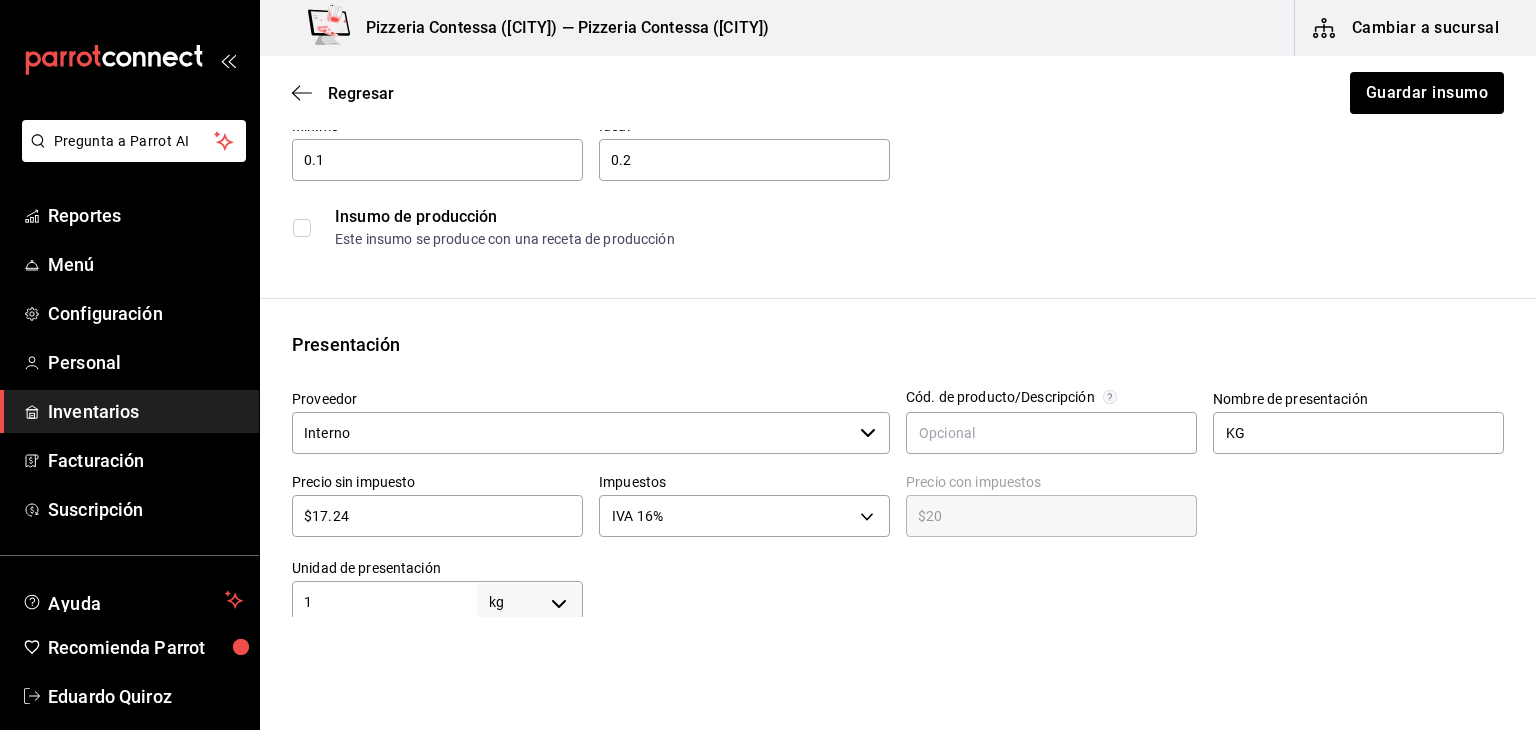 scroll, scrollTop: 208, scrollLeft: 0, axis: vertical 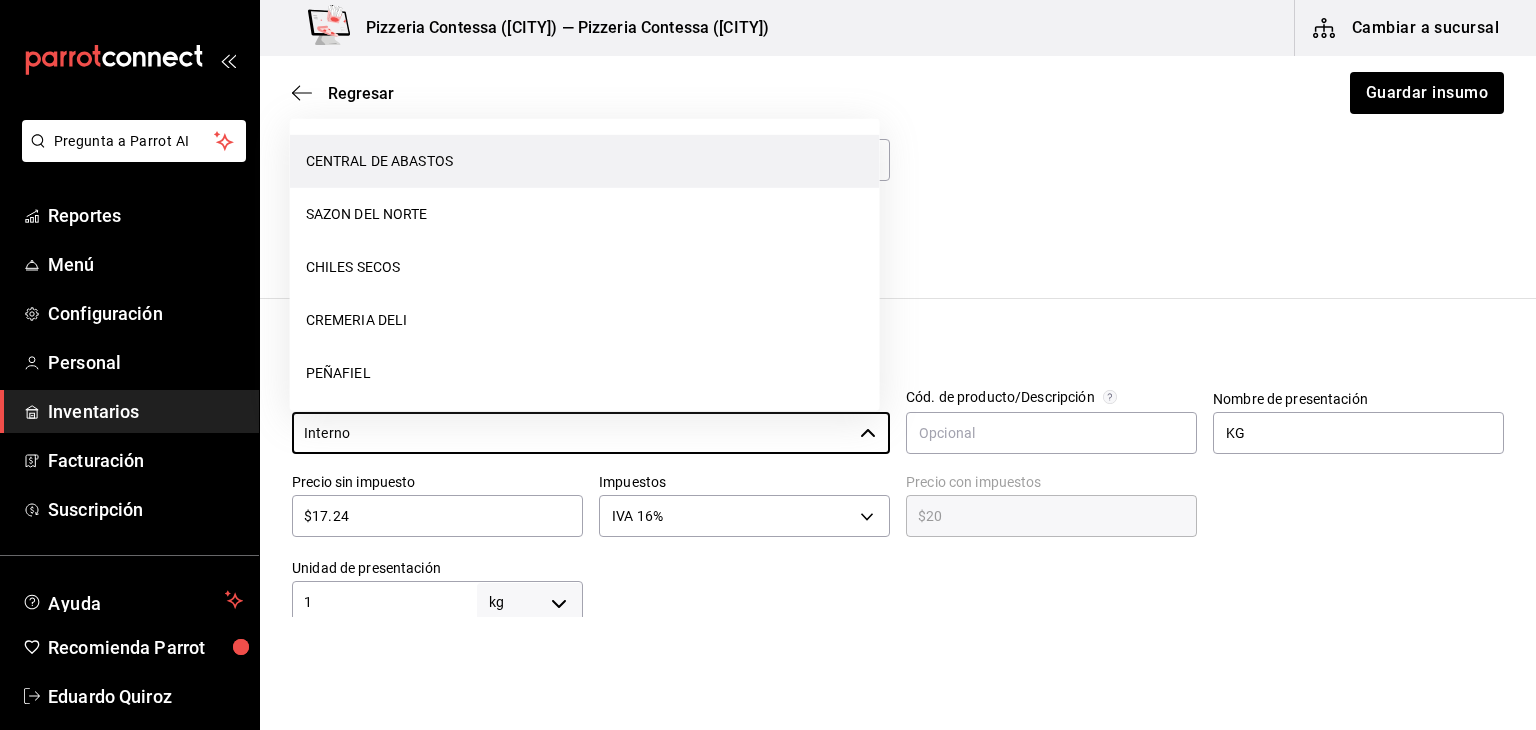 click on "CENTRAL DE ABASTOS" at bounding box center (585, 161) 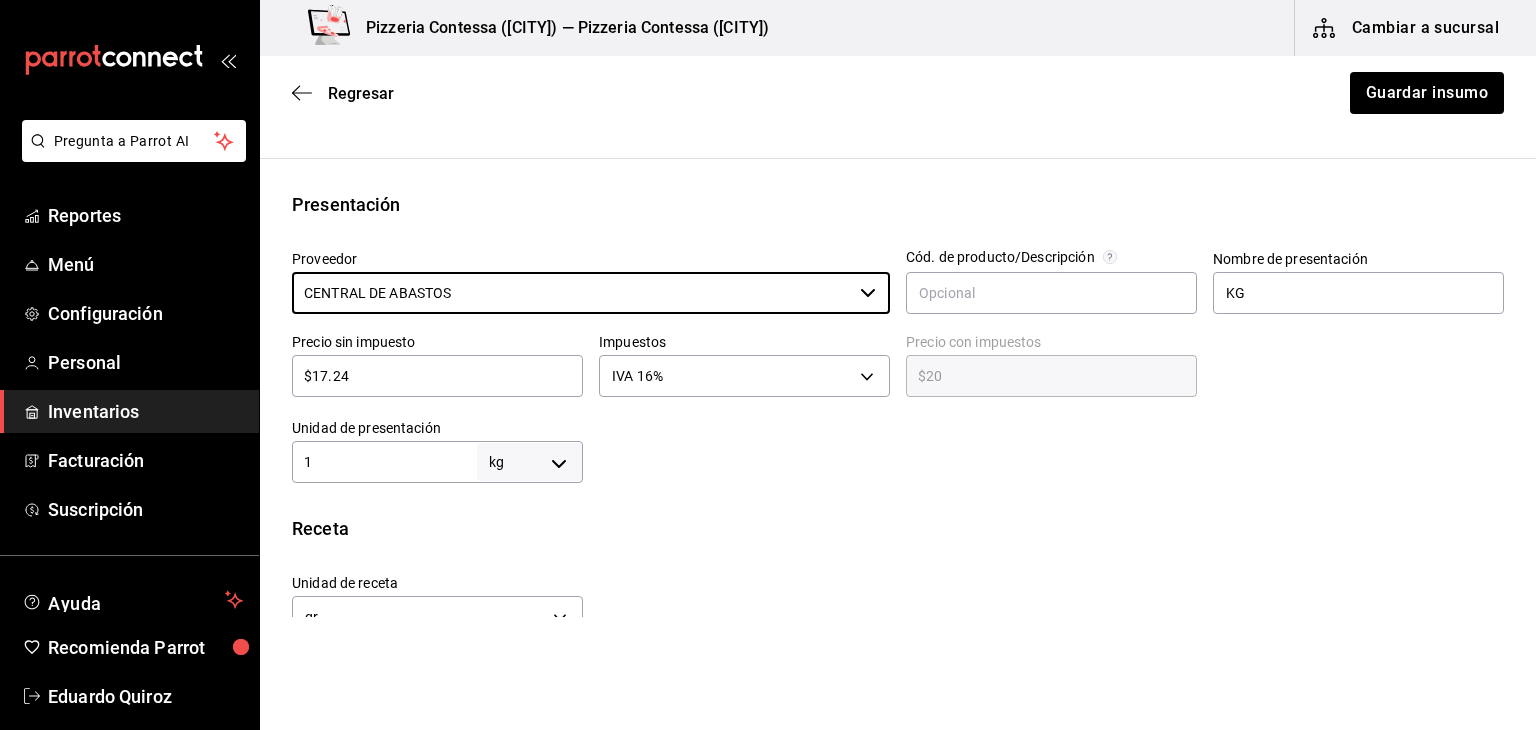 scroll, scrollTop: 348, scrollLeft: 0, axis: vertical 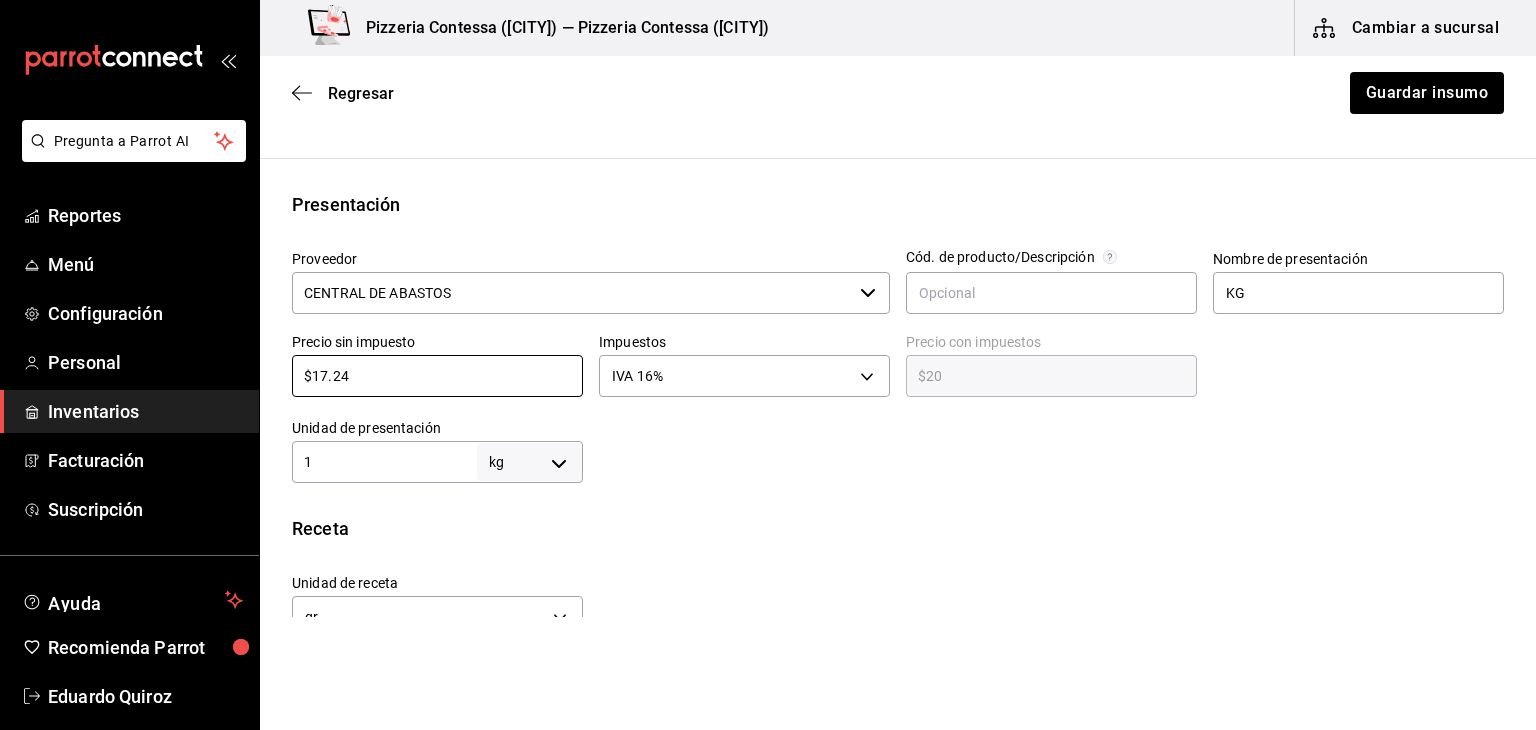 drag, startPoint x: 398, startPoint y: 373, endPoint x: 262, endPoint y: 357, distance: 136.93794 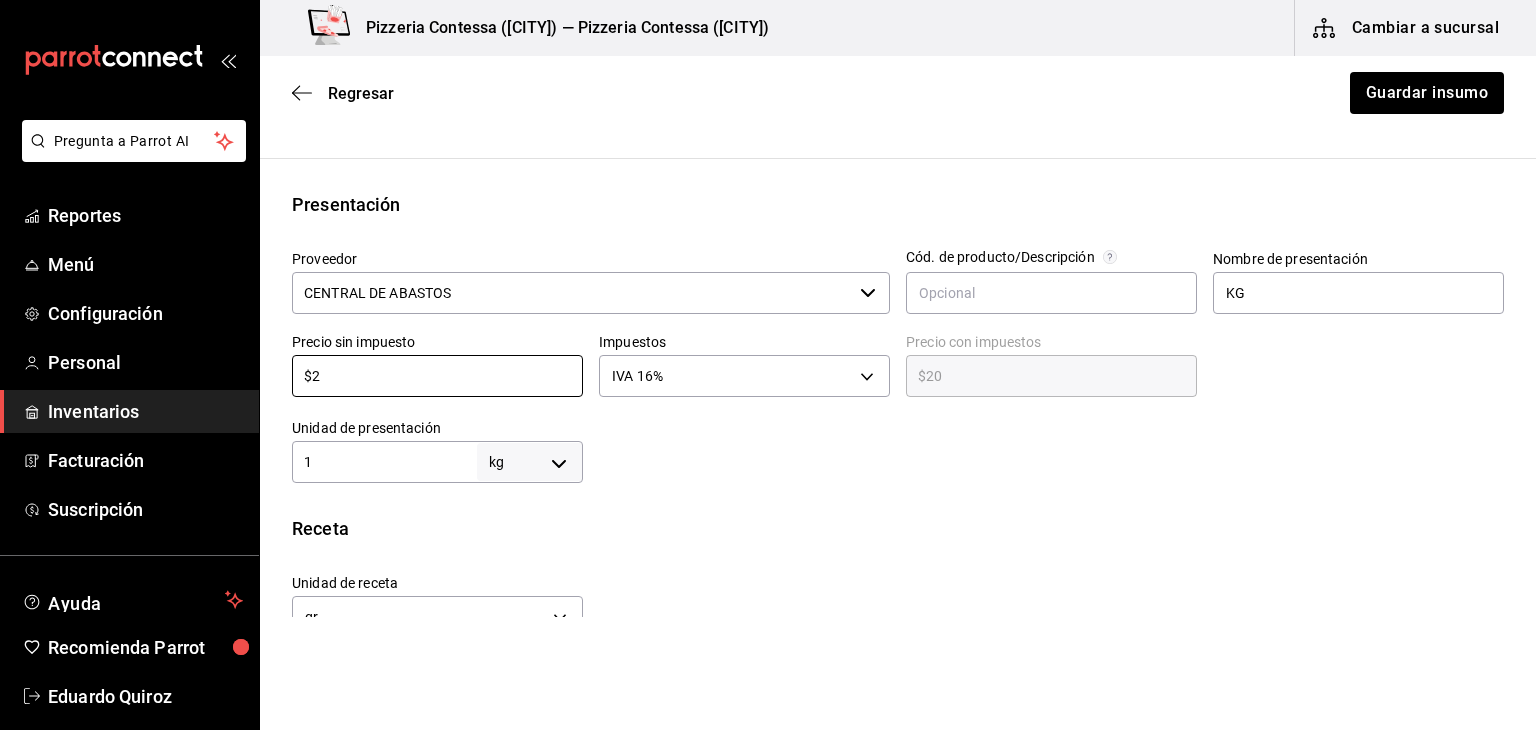 type on "$2.32" 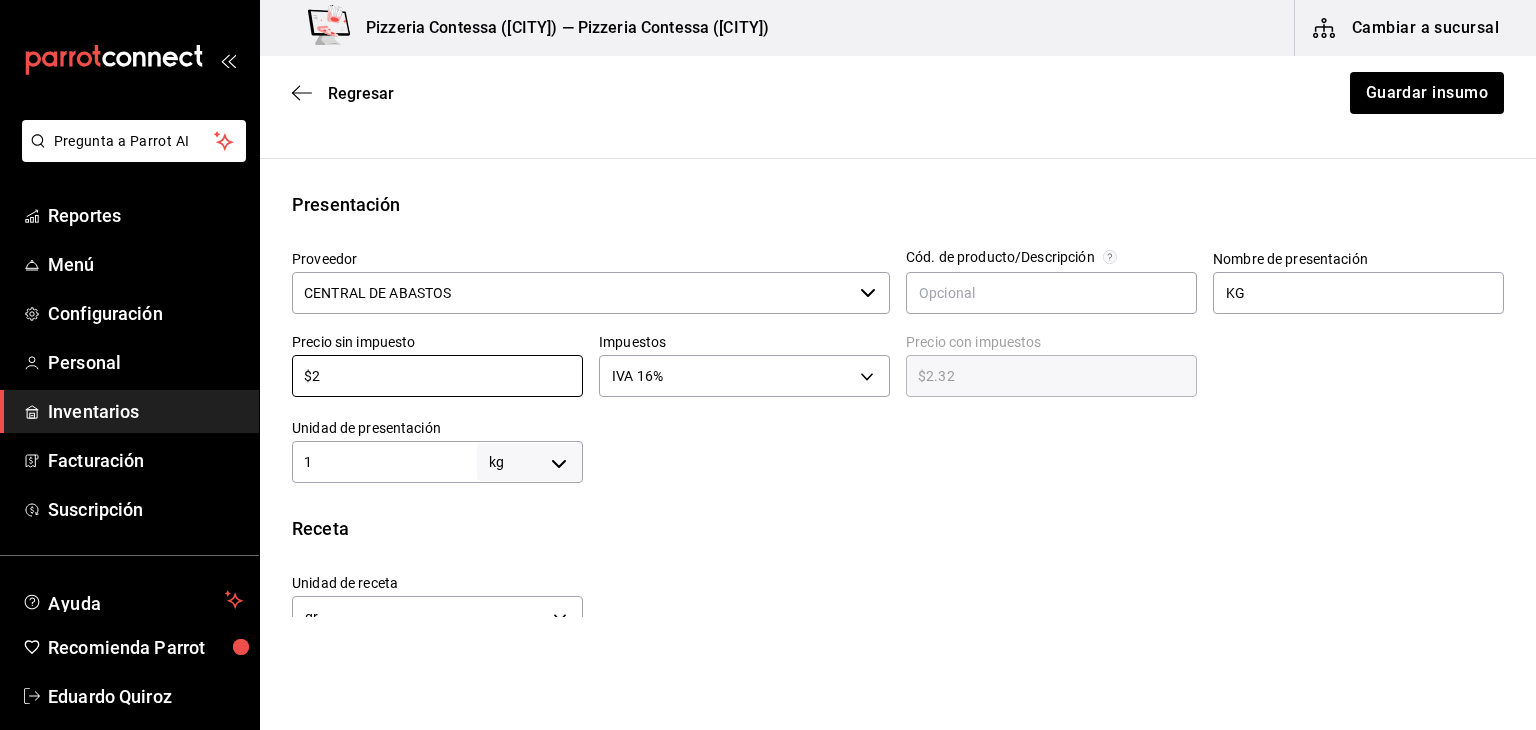 type on "$20" 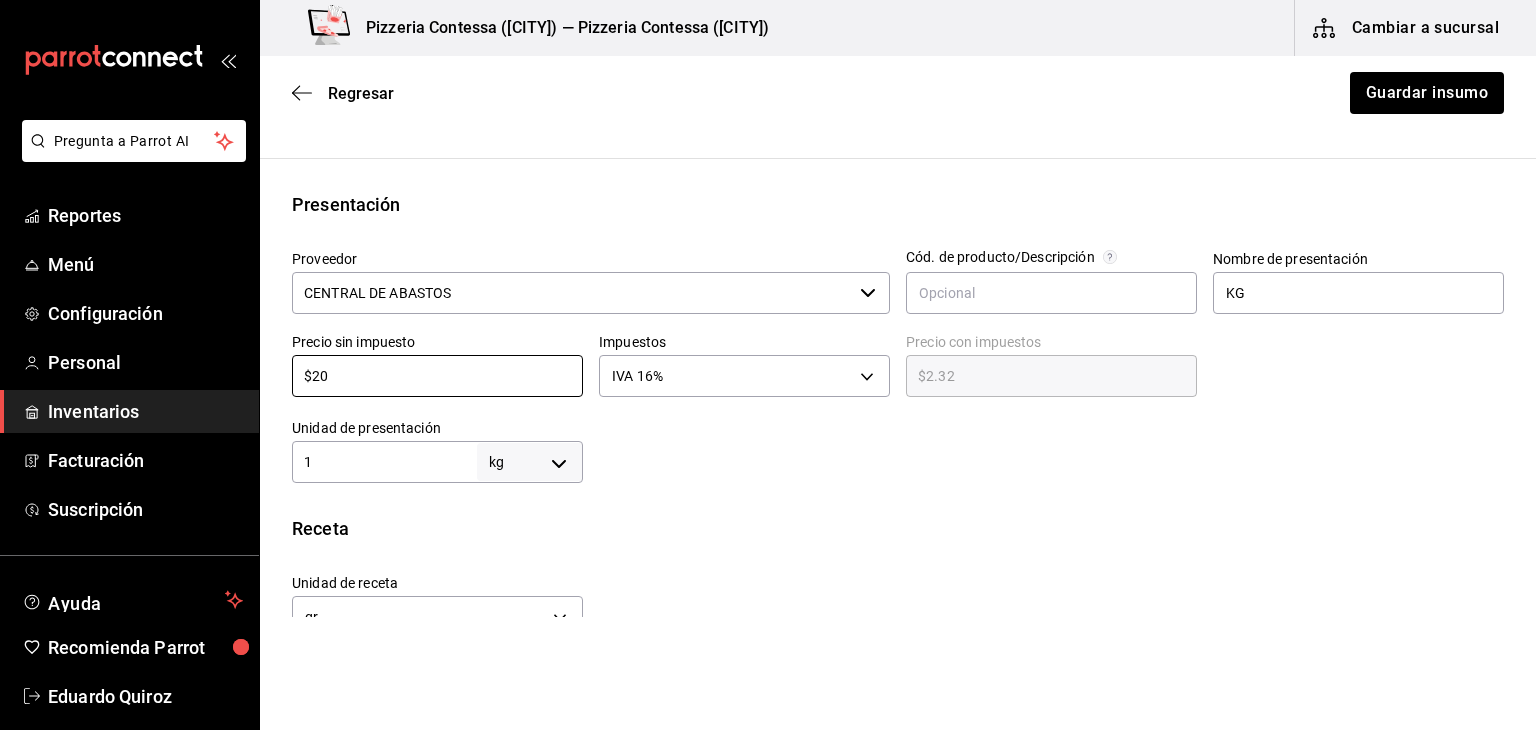 type on "$23.20" 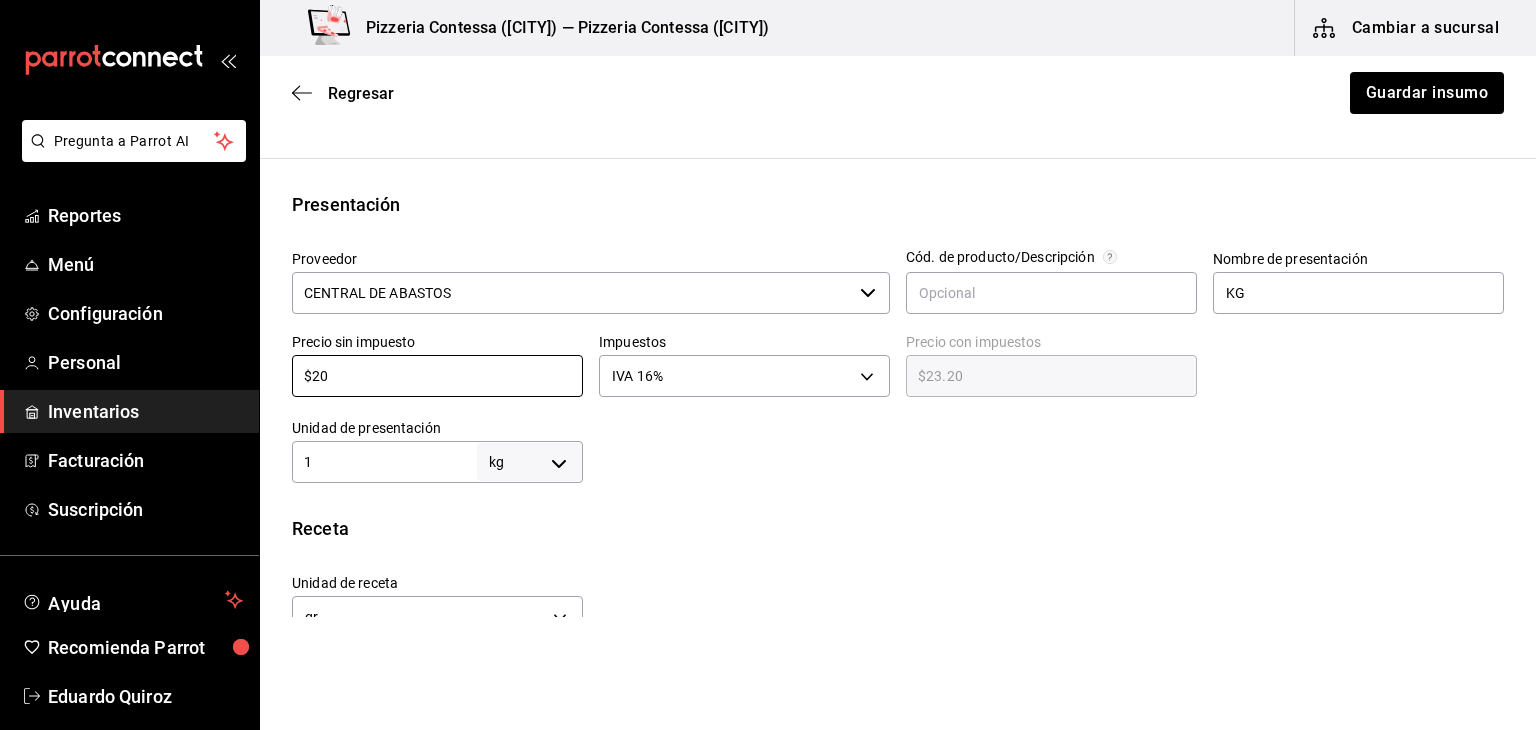 type on "$20" 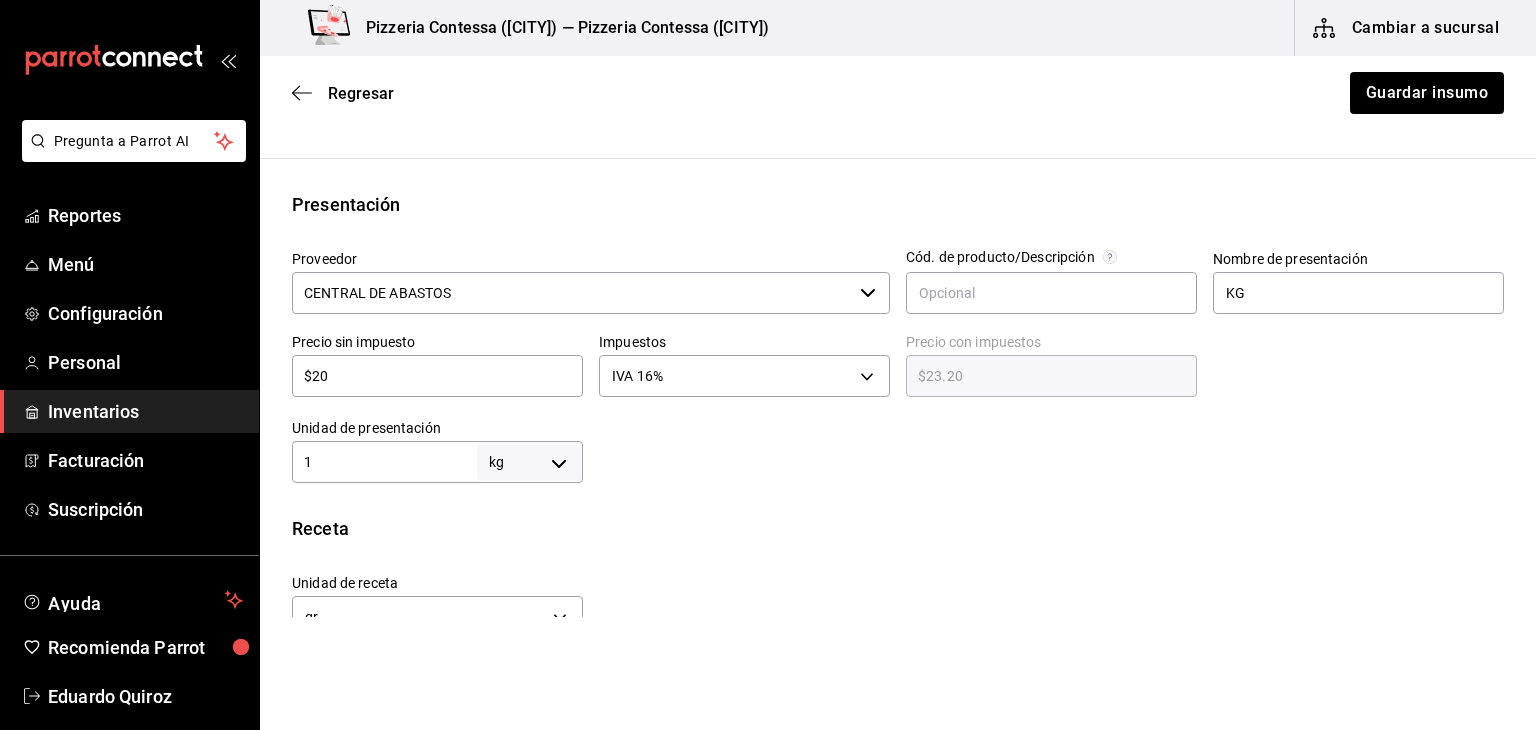 click at bounding box center (1043, 443) 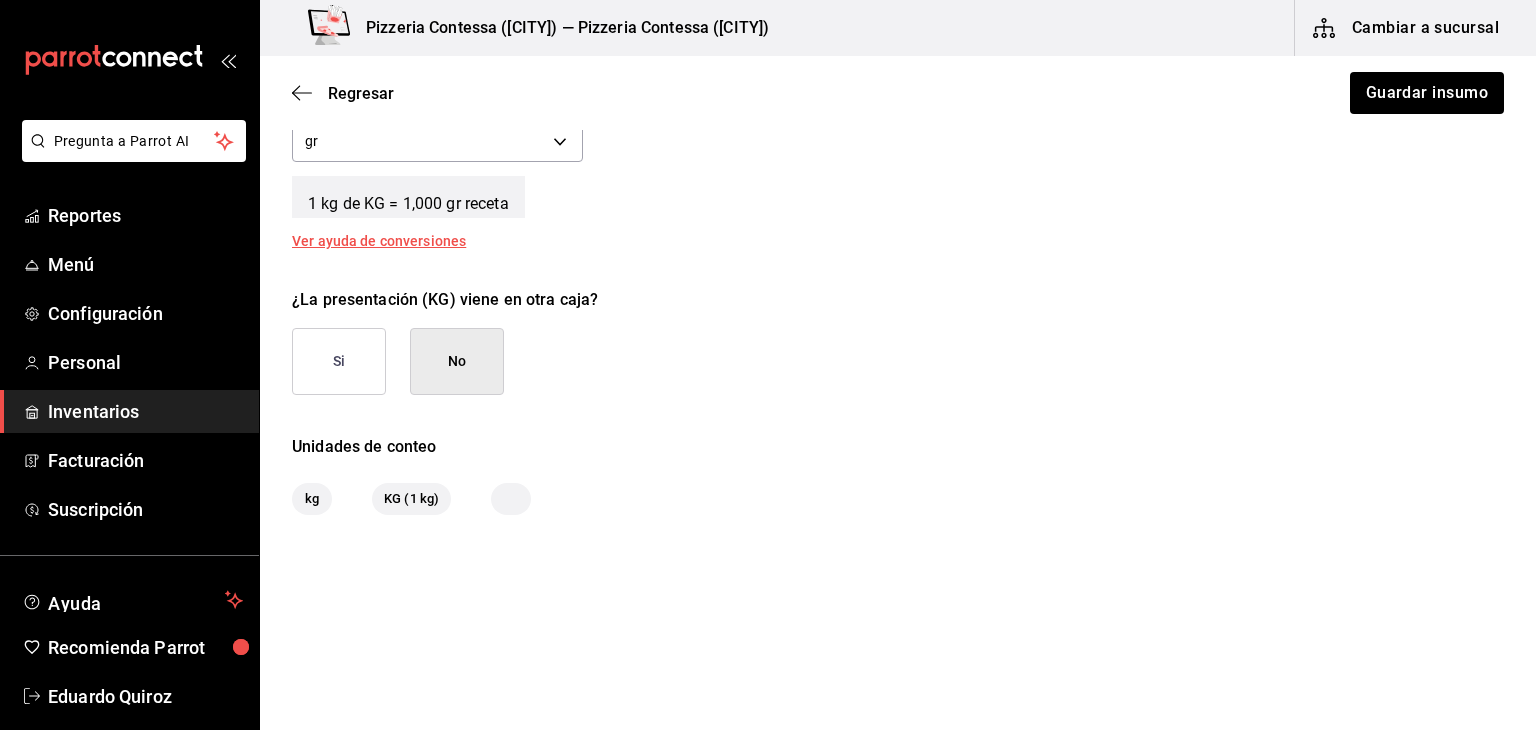 scroll, scrollTop: 838, scrollLeft: 0, axis: vertical 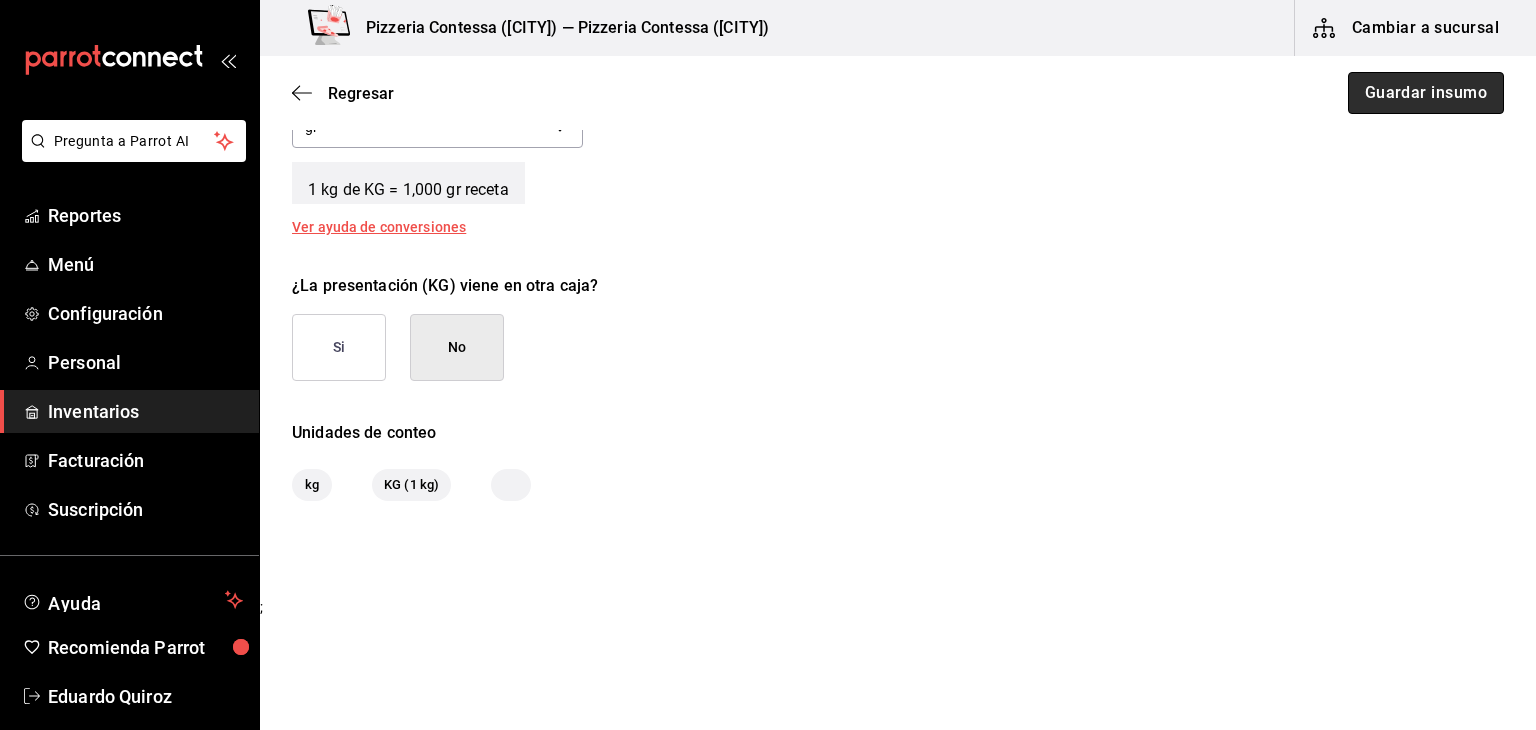 click on "Guardar insumo" at bounding box center [1426, 93] 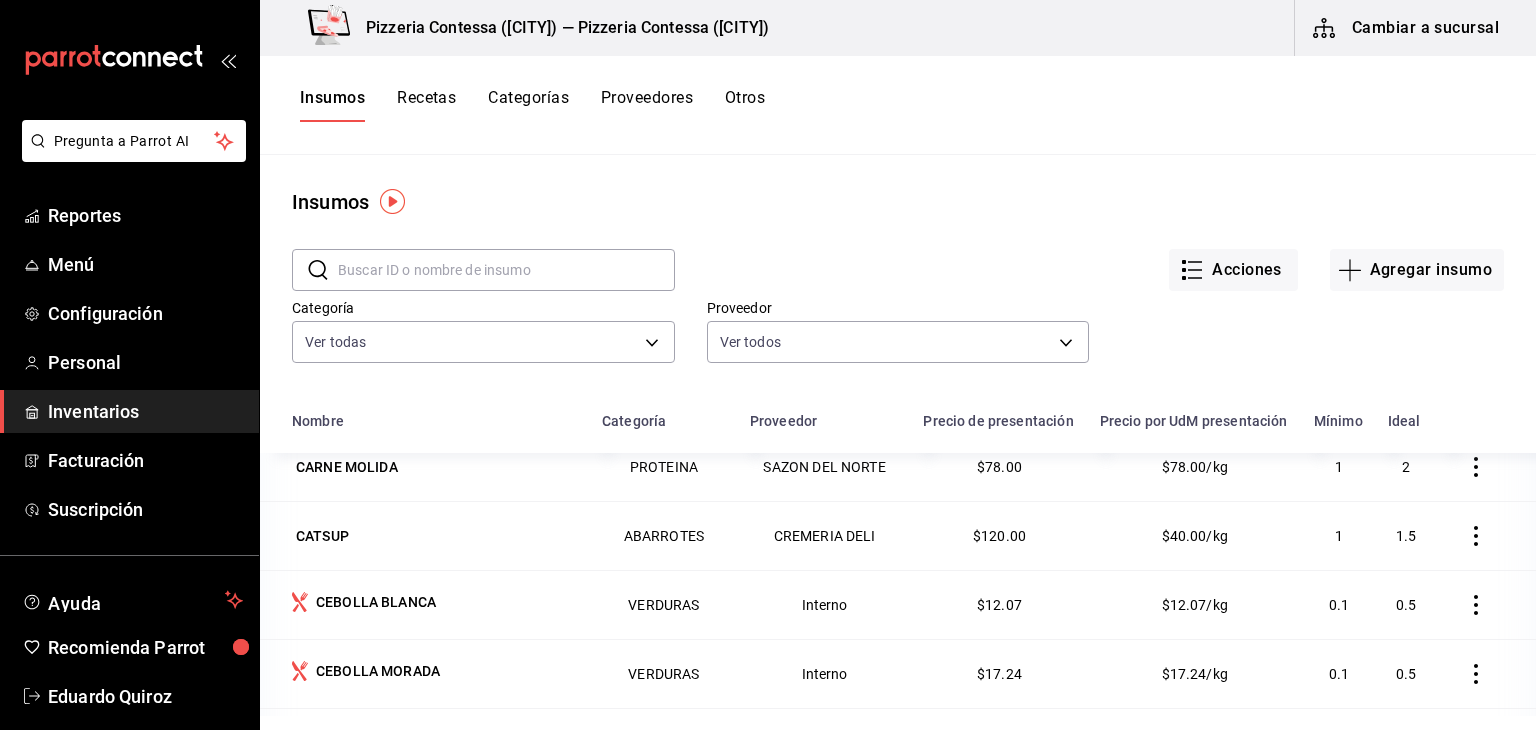 scroll, scrollTop: 1302, scrollLeft: 0, axis: vertical 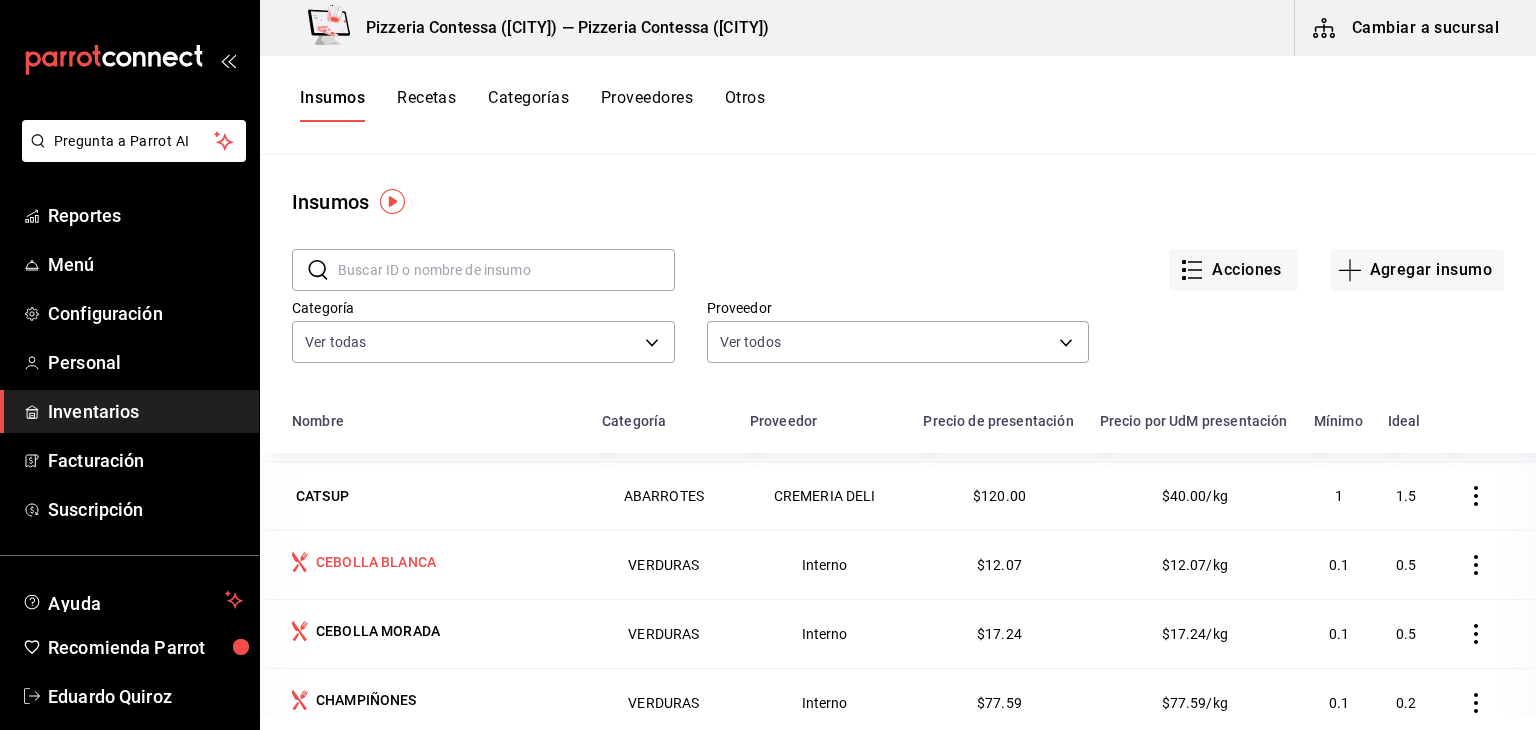 click on "CEBOLLA BLANCA" at bounding box center [435, 564] 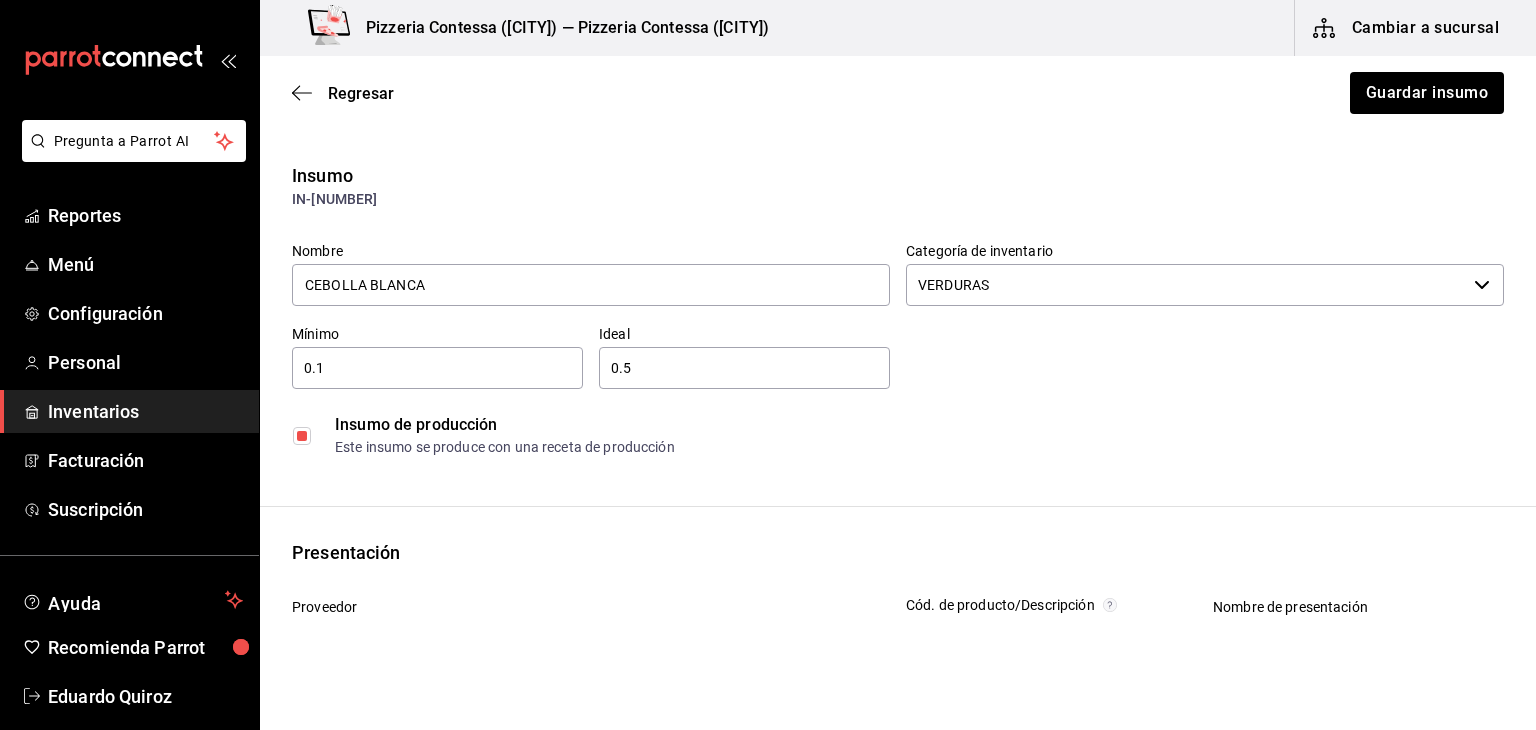 click at bounding box center (302, 436) 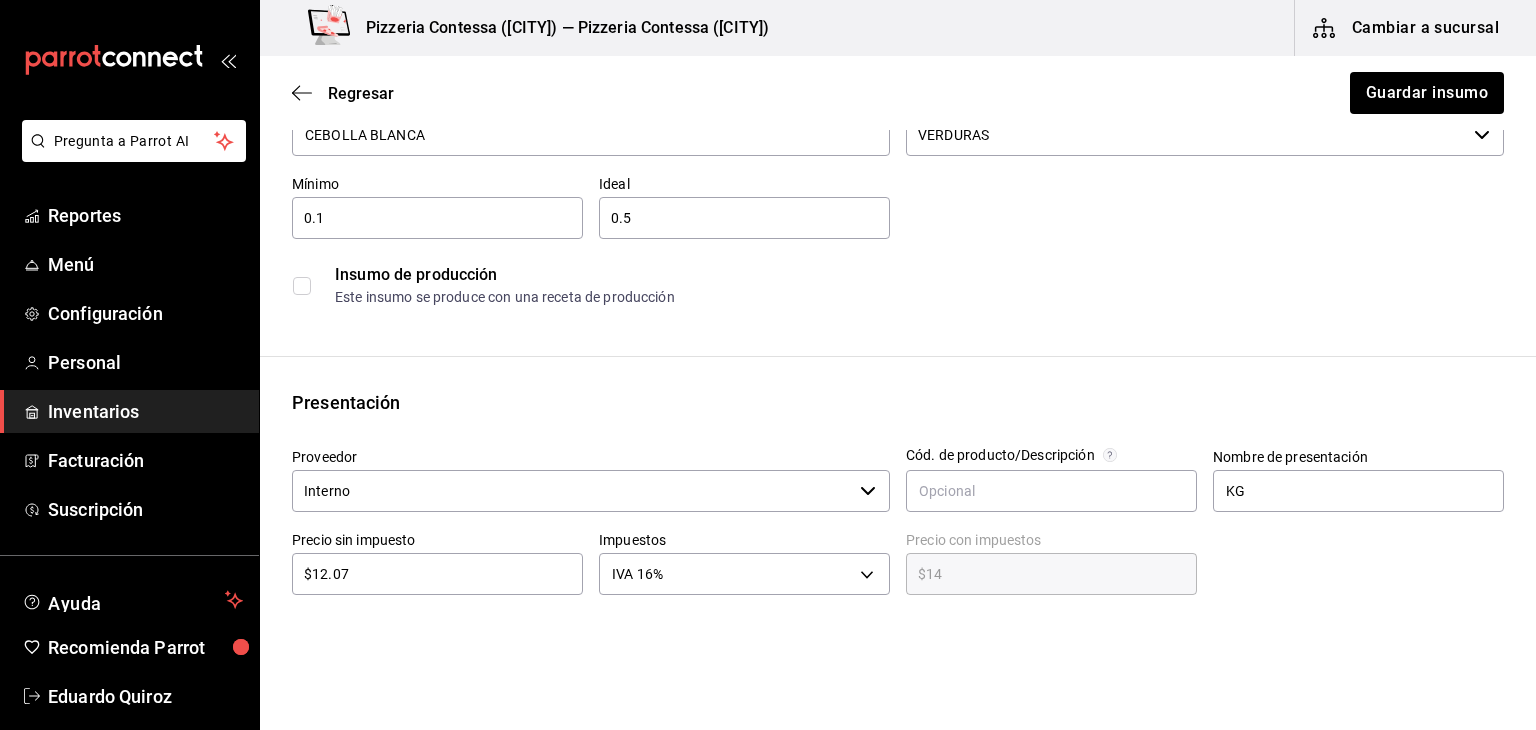 scroll, scrollTop: 156, scrollLeft: 0, axis: vertical 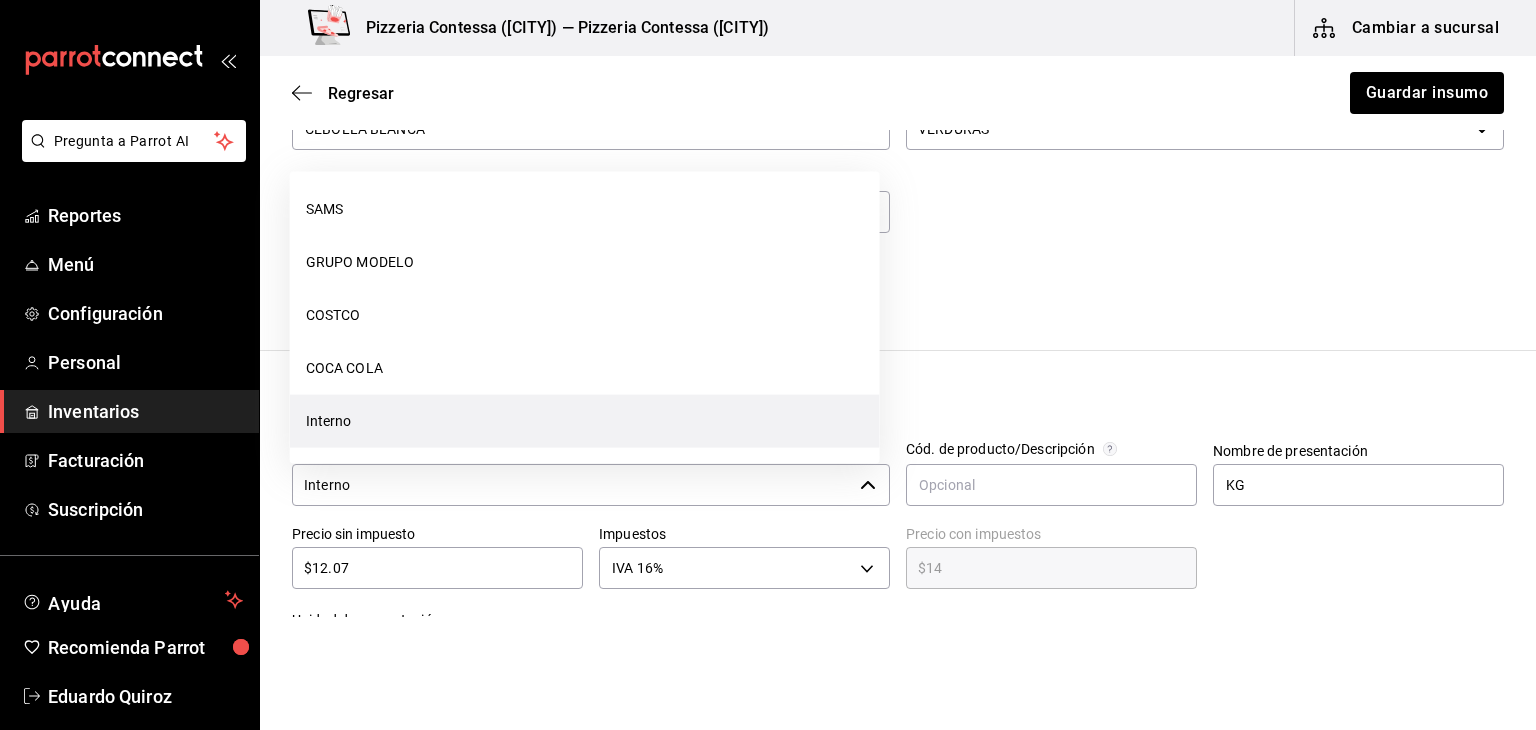 click on "Interno" at bounding box center (572, 485) 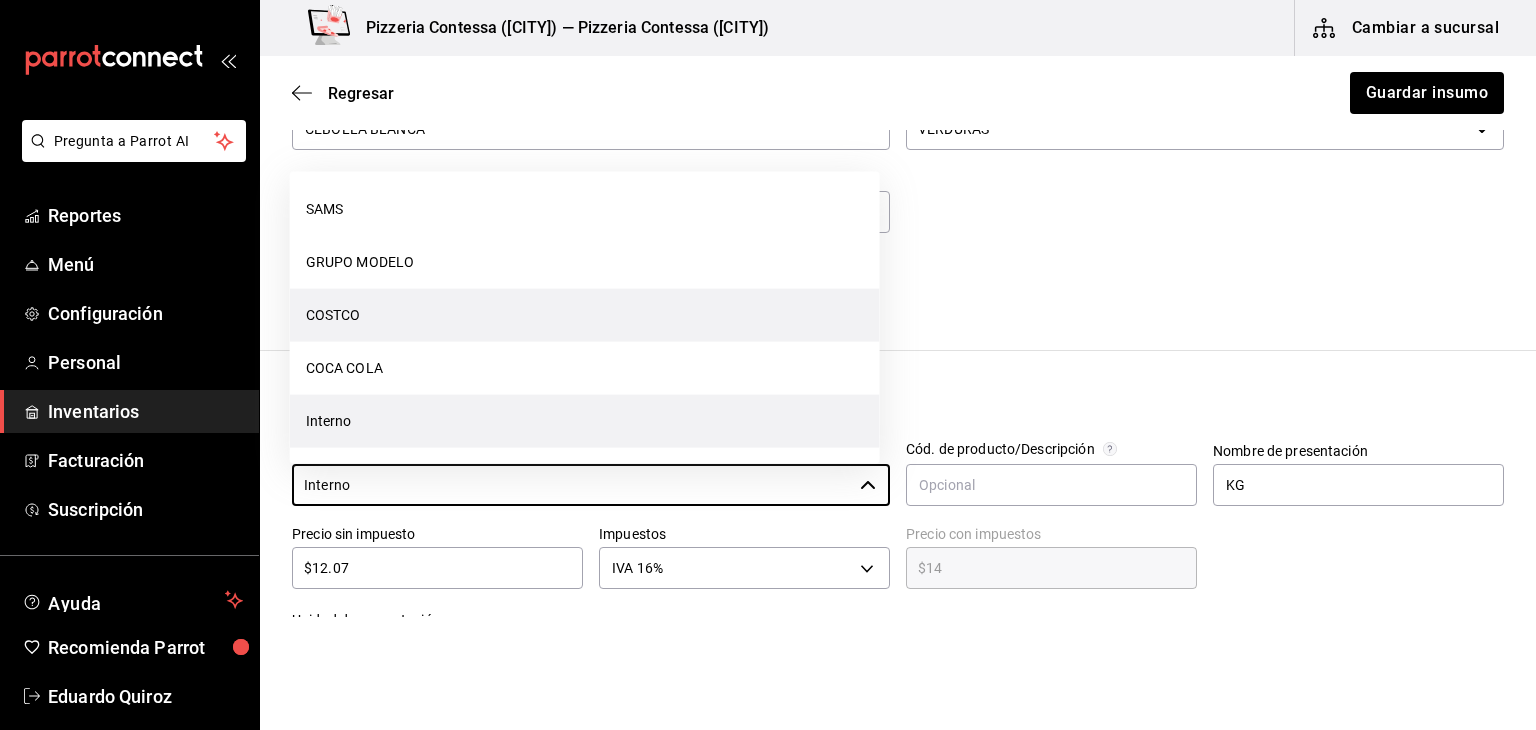 scroll, scrollTop: 0, scrollLeft: 0, axis: both 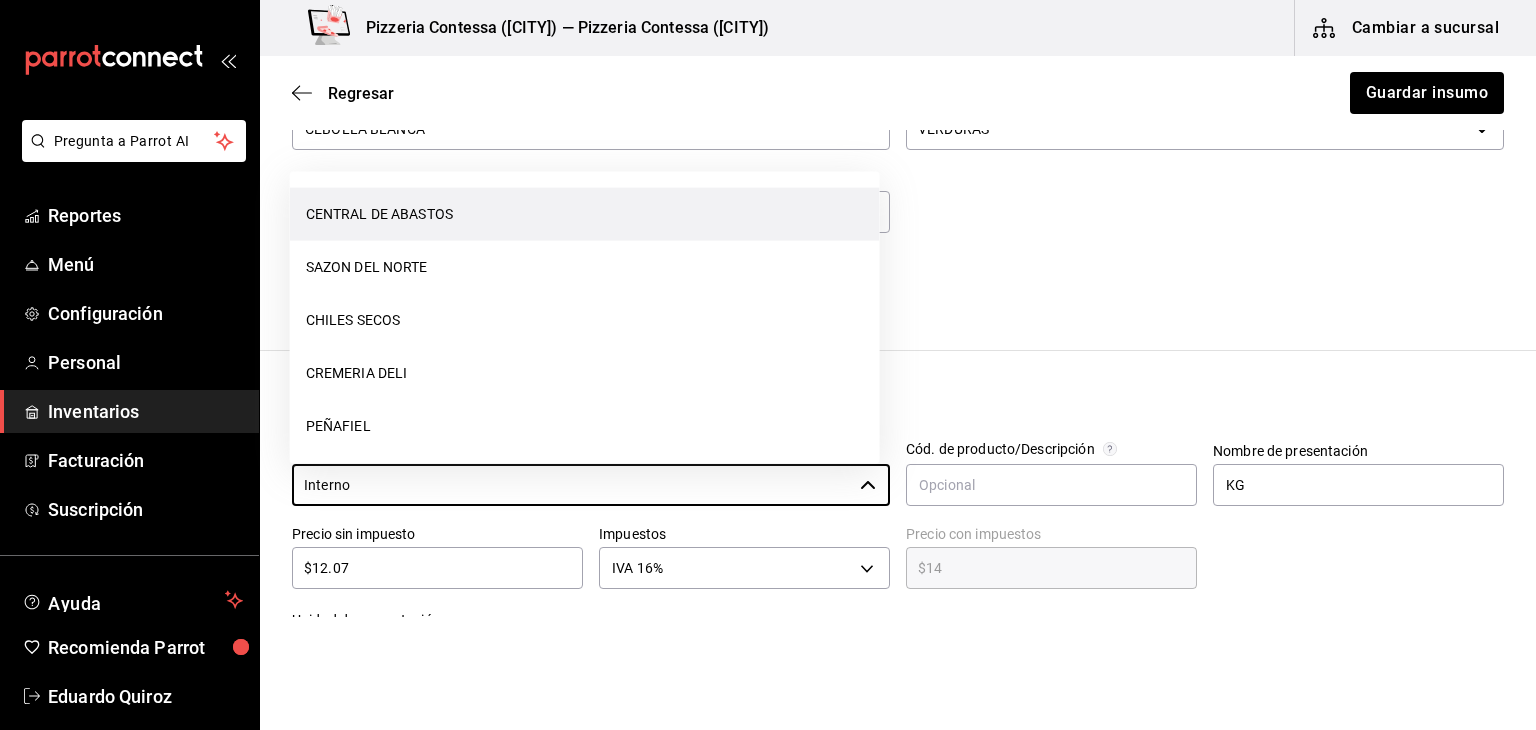 click on "CENTRAL DE ABASTOS" at bounding box center (585, 214) 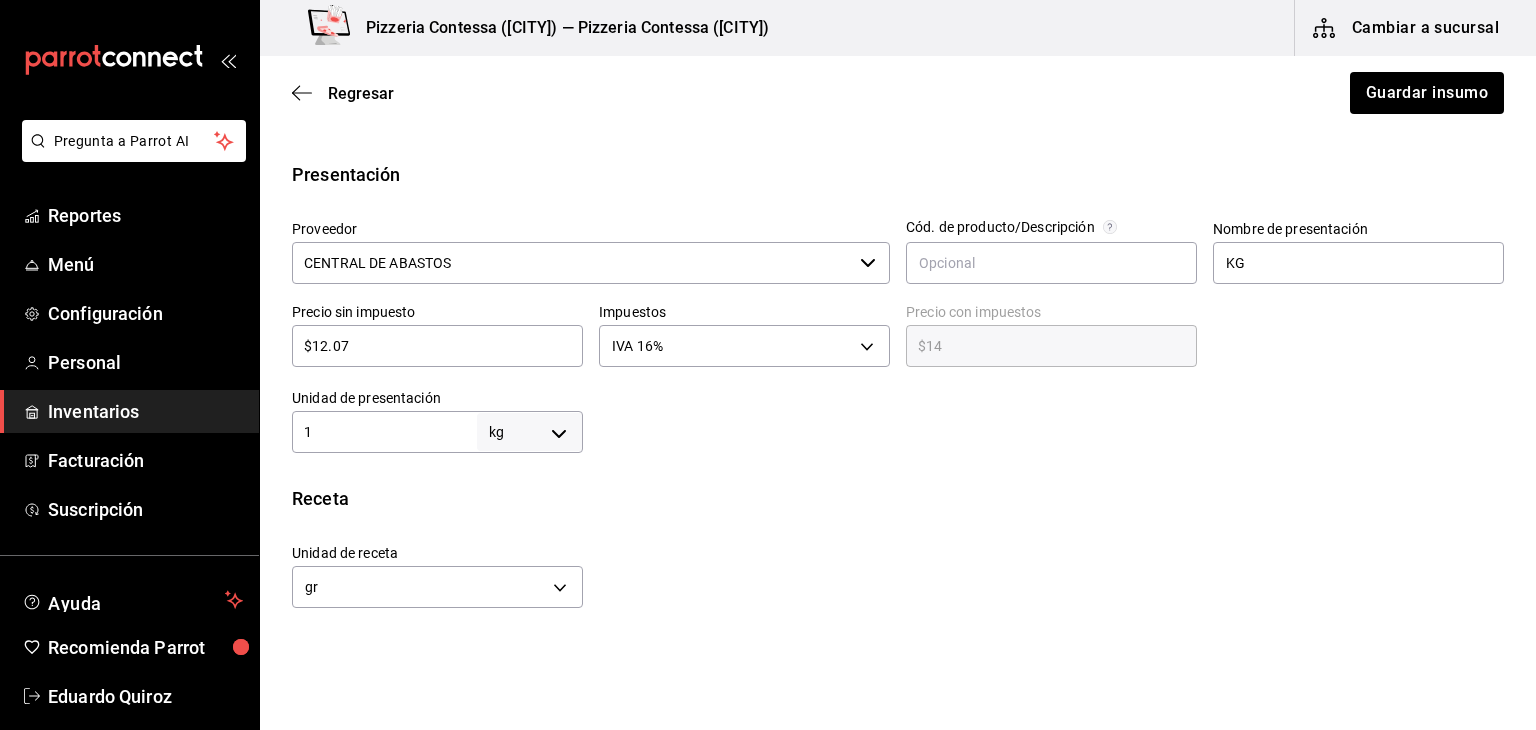 scroll, scrollTop: 396, scrollLeft: 0, axis: vertical 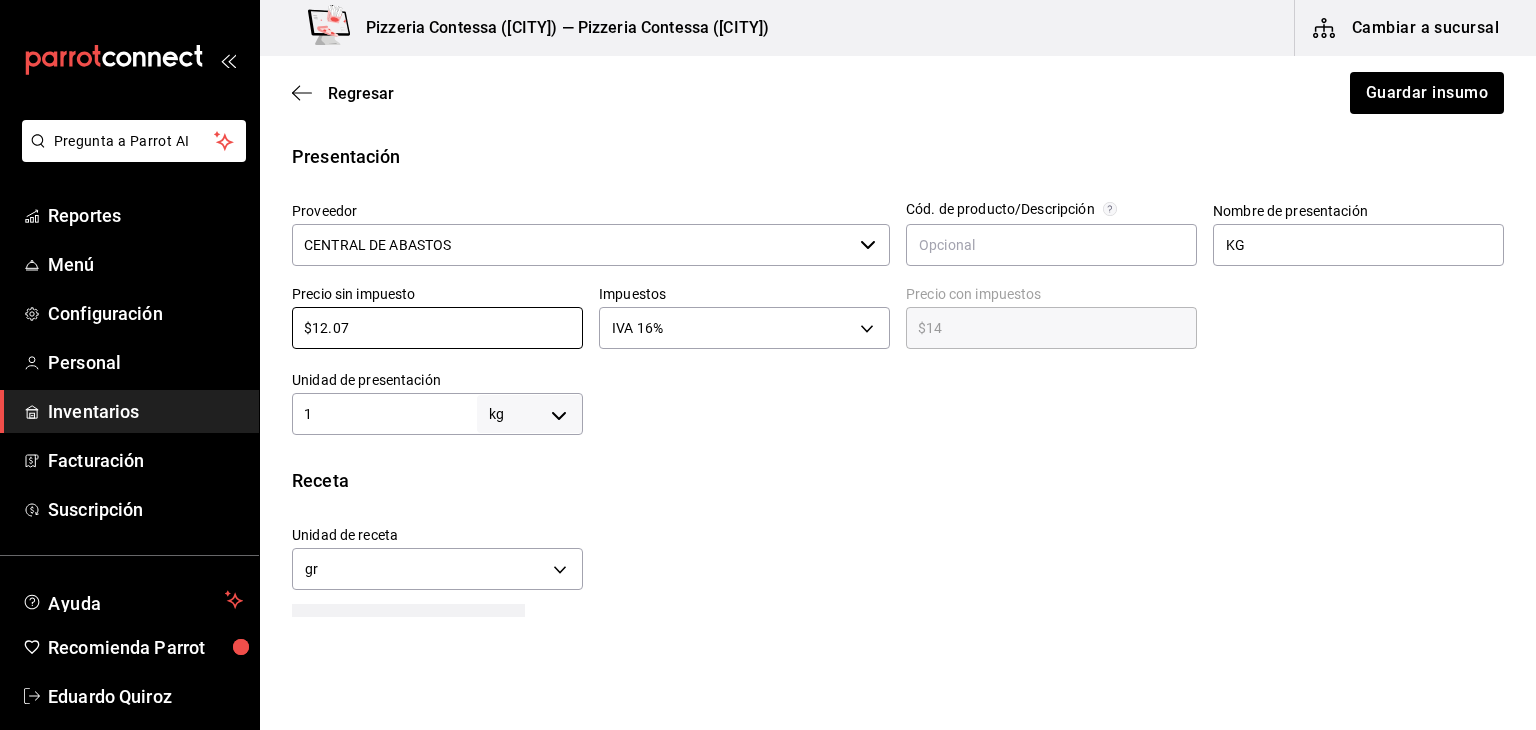 drag, startPoint x: 392, startPoint y: 329, endPoint x: 280, endPoint y: 329, distance: 112 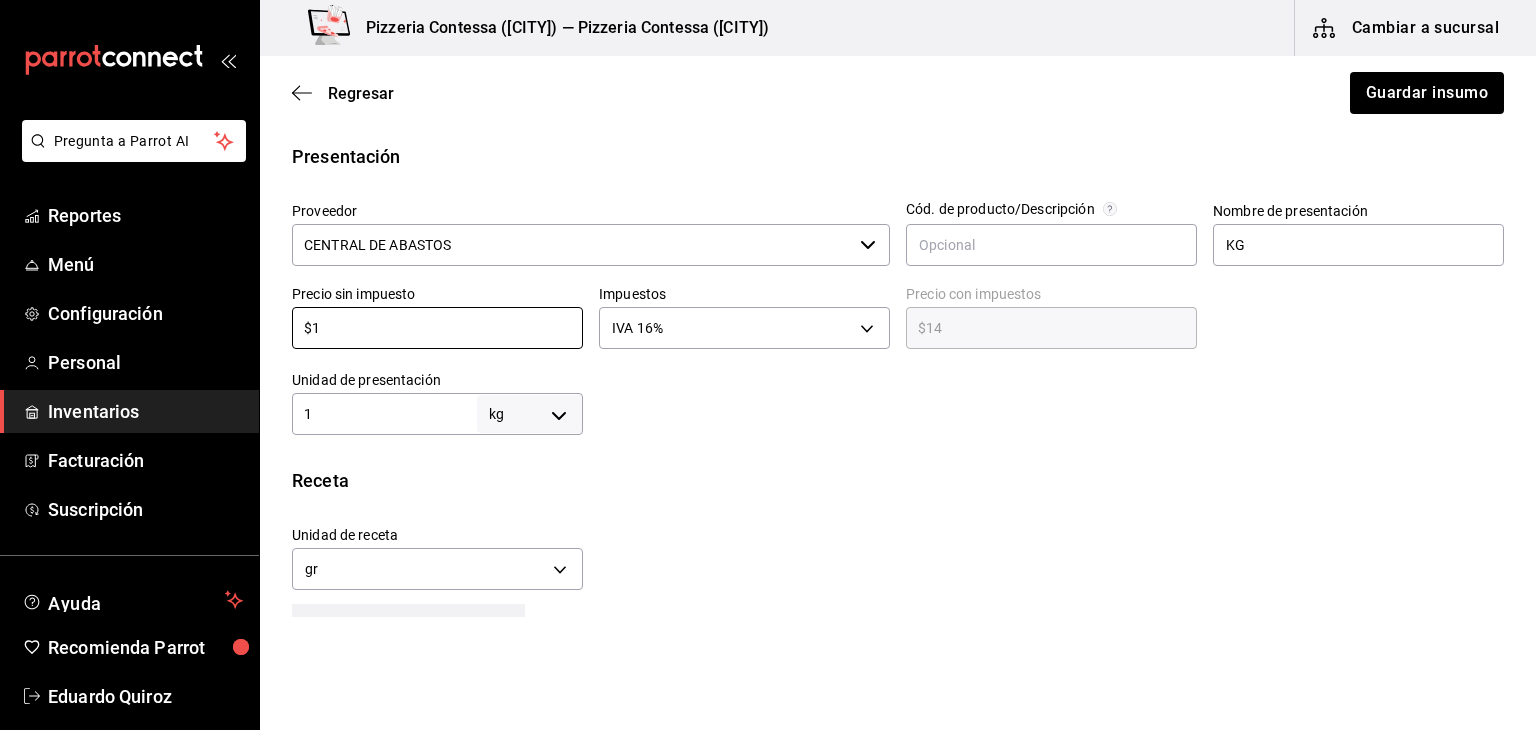 type on "$1.16" 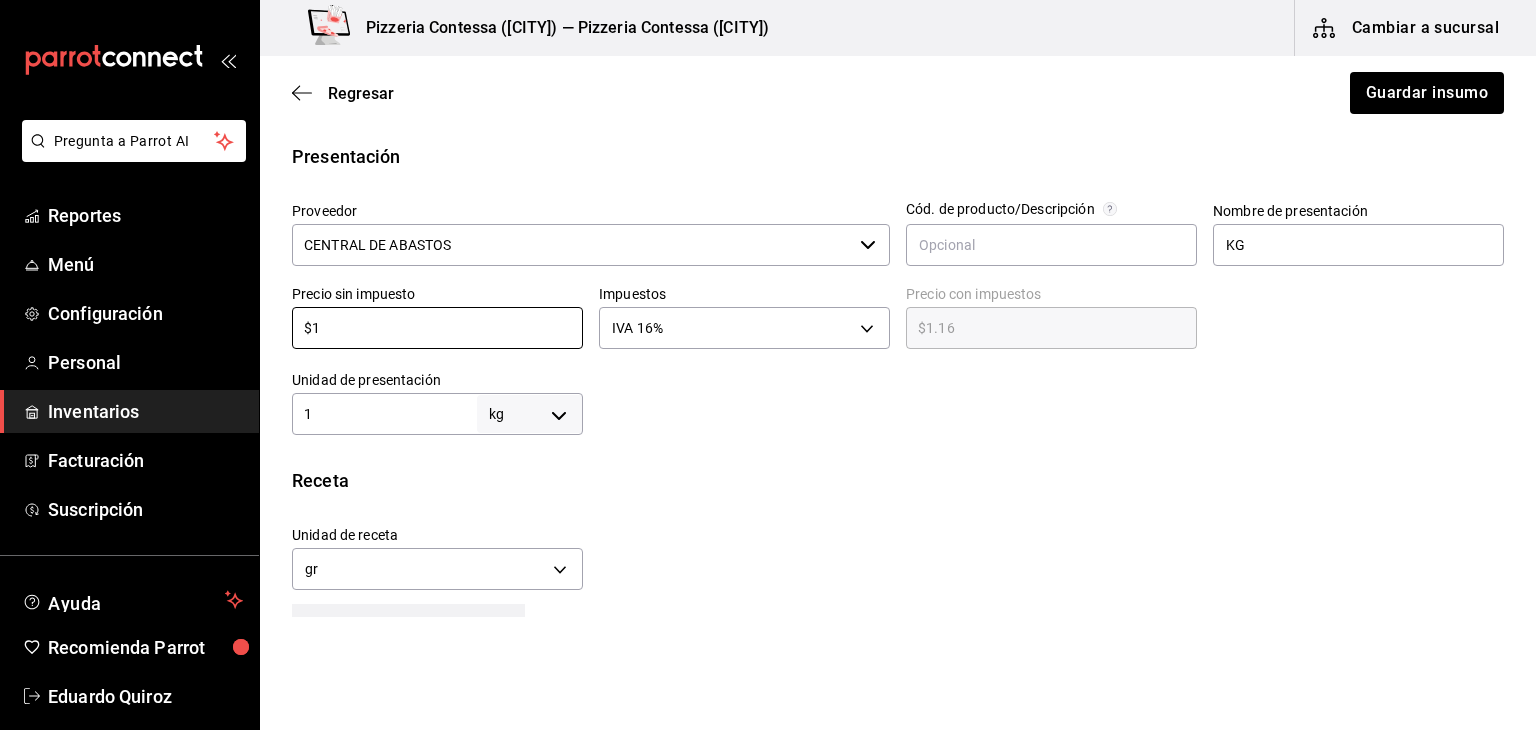 type on "$14" 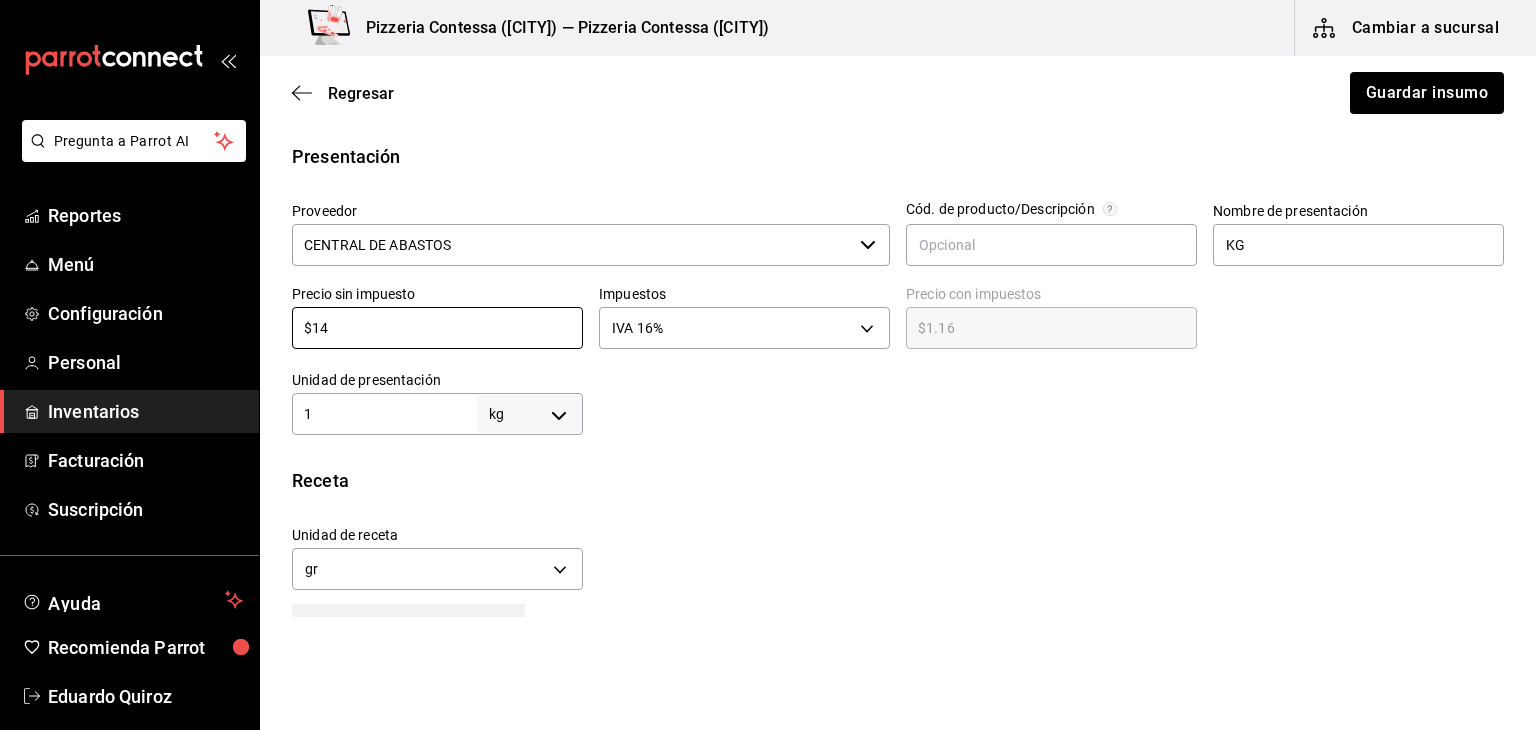 type on "$16.24" 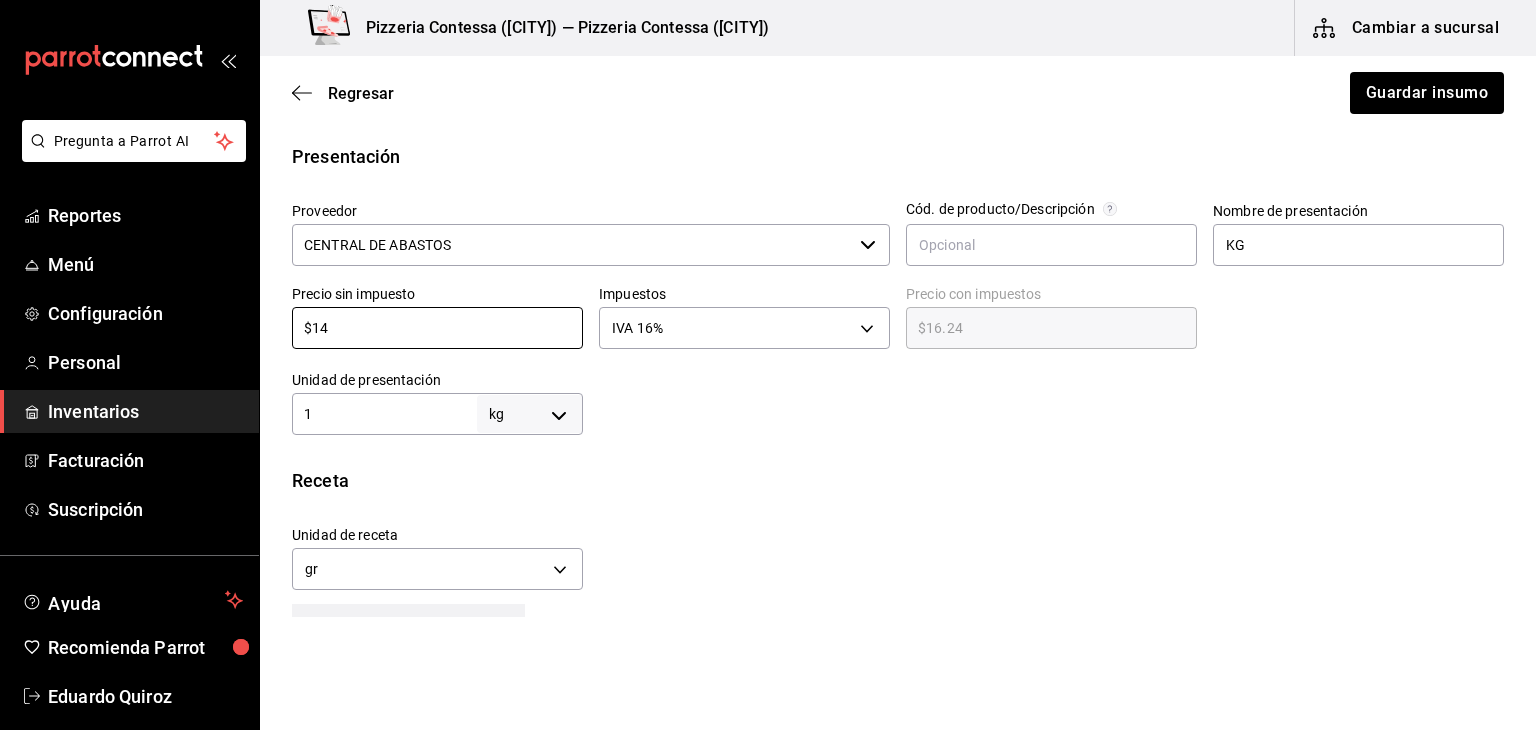 type on "$14" 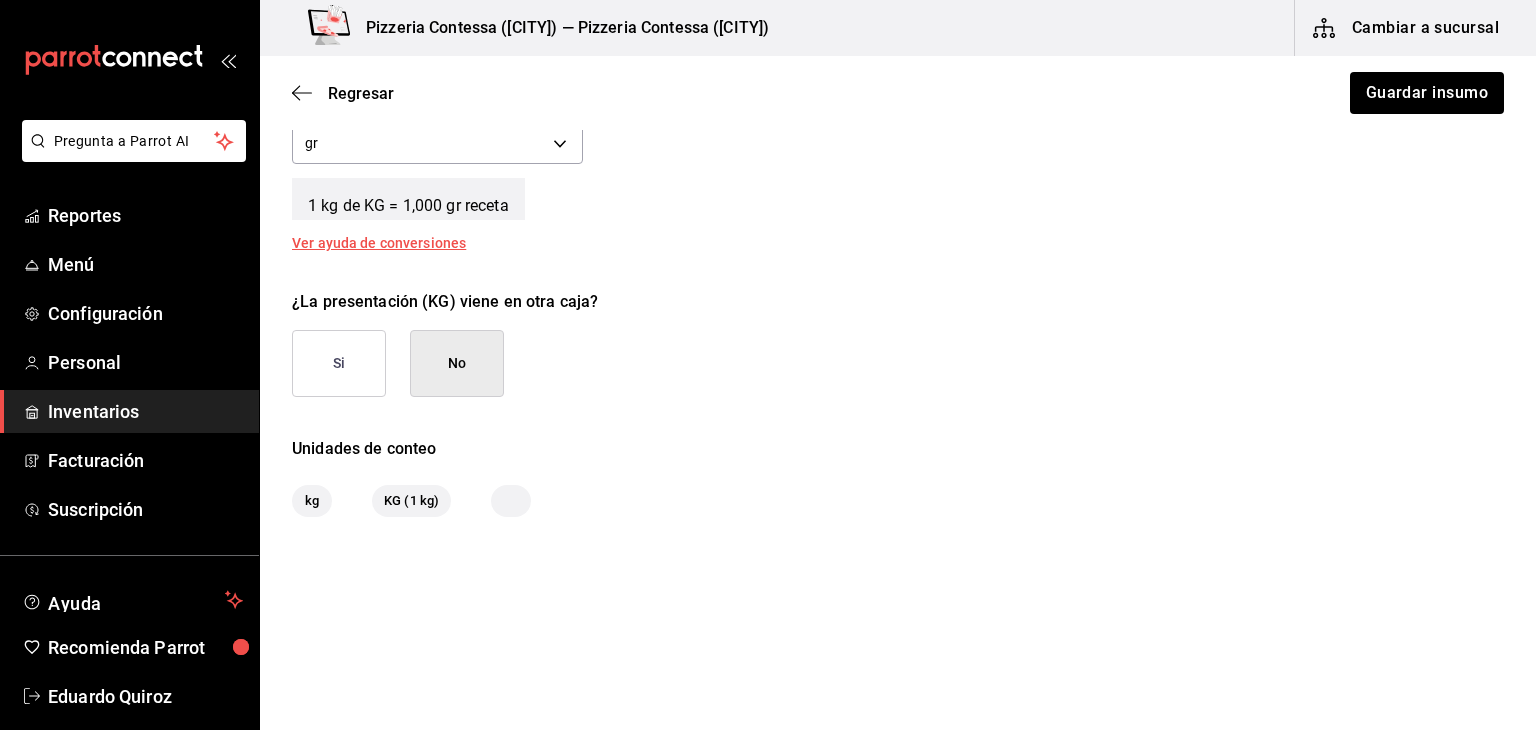 scroll, scrollTop: 838, scrollLeft: 0, axis: vertical 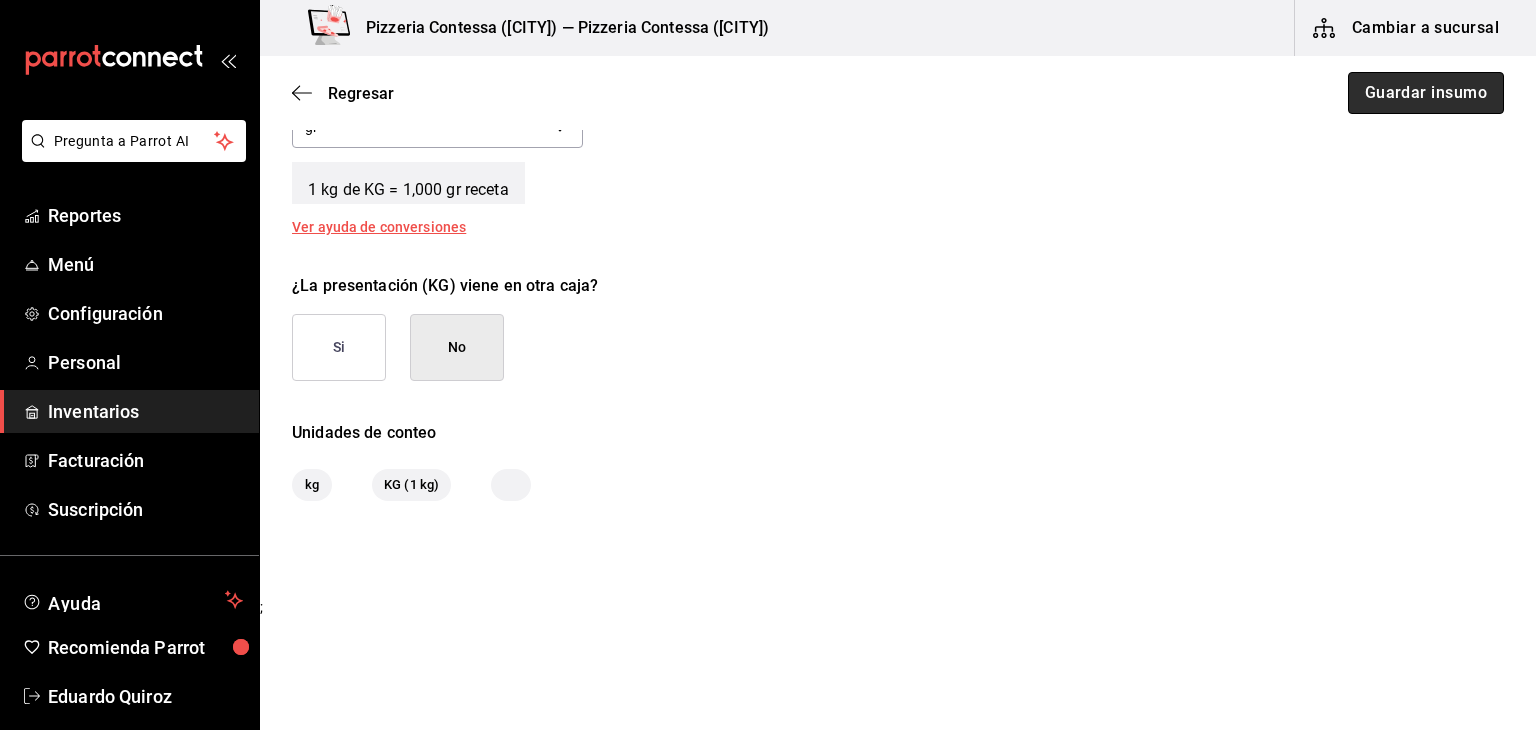 click on "Guardar insumo" at bounding box center [1426, 93] 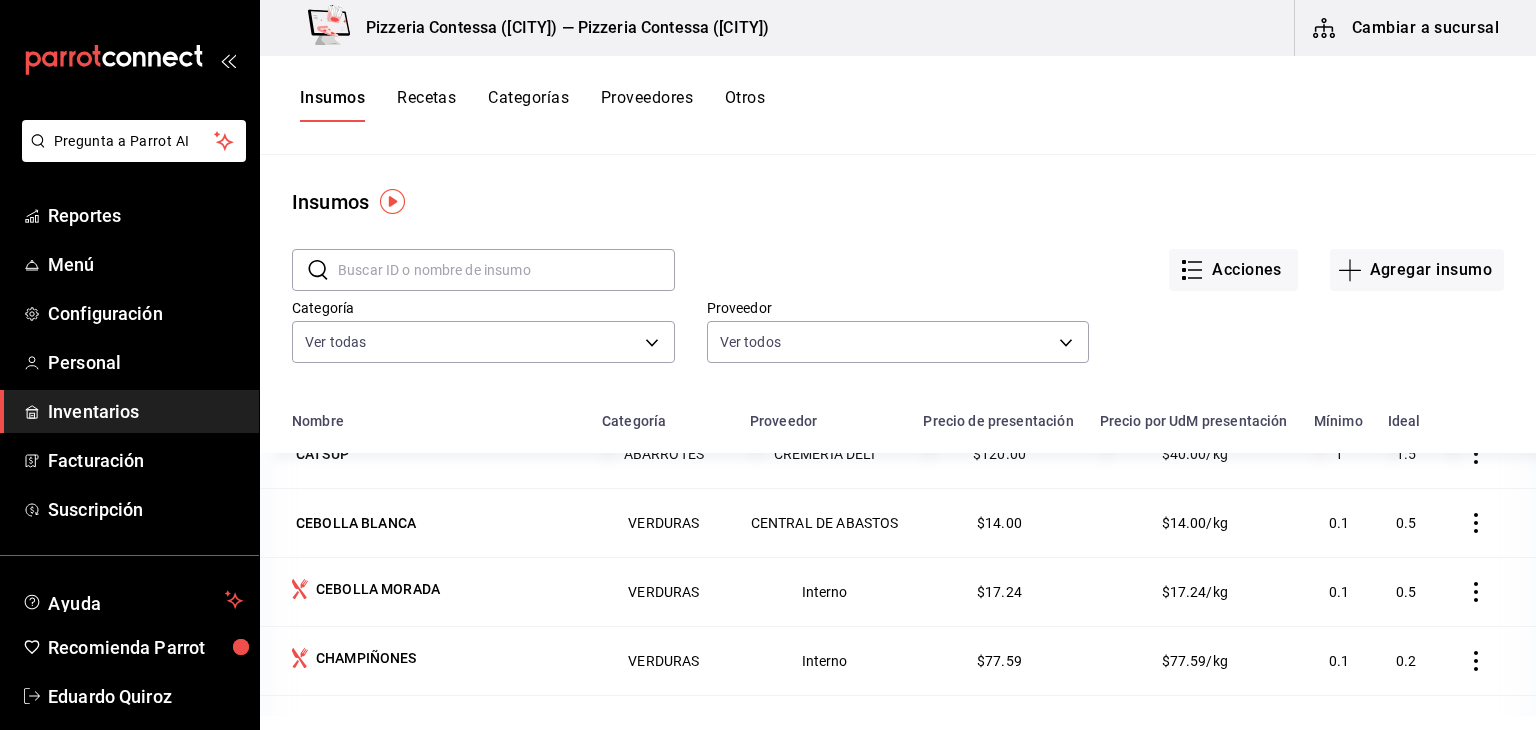 scroll, scrollTop: 1348, scrollLeft: 0, axis: vertical 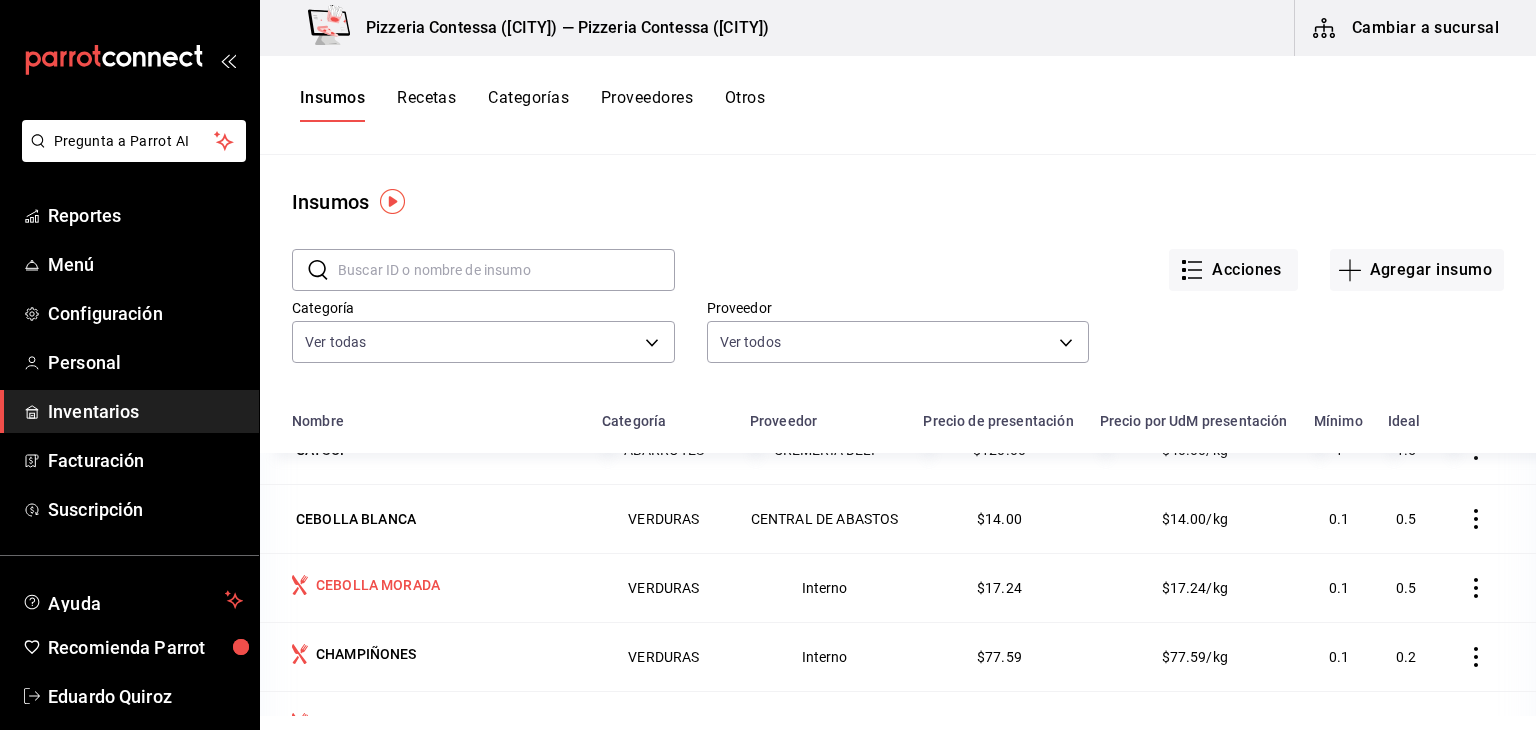 click on "CEBOLLA MORADA" at bounding box center (435, 587) 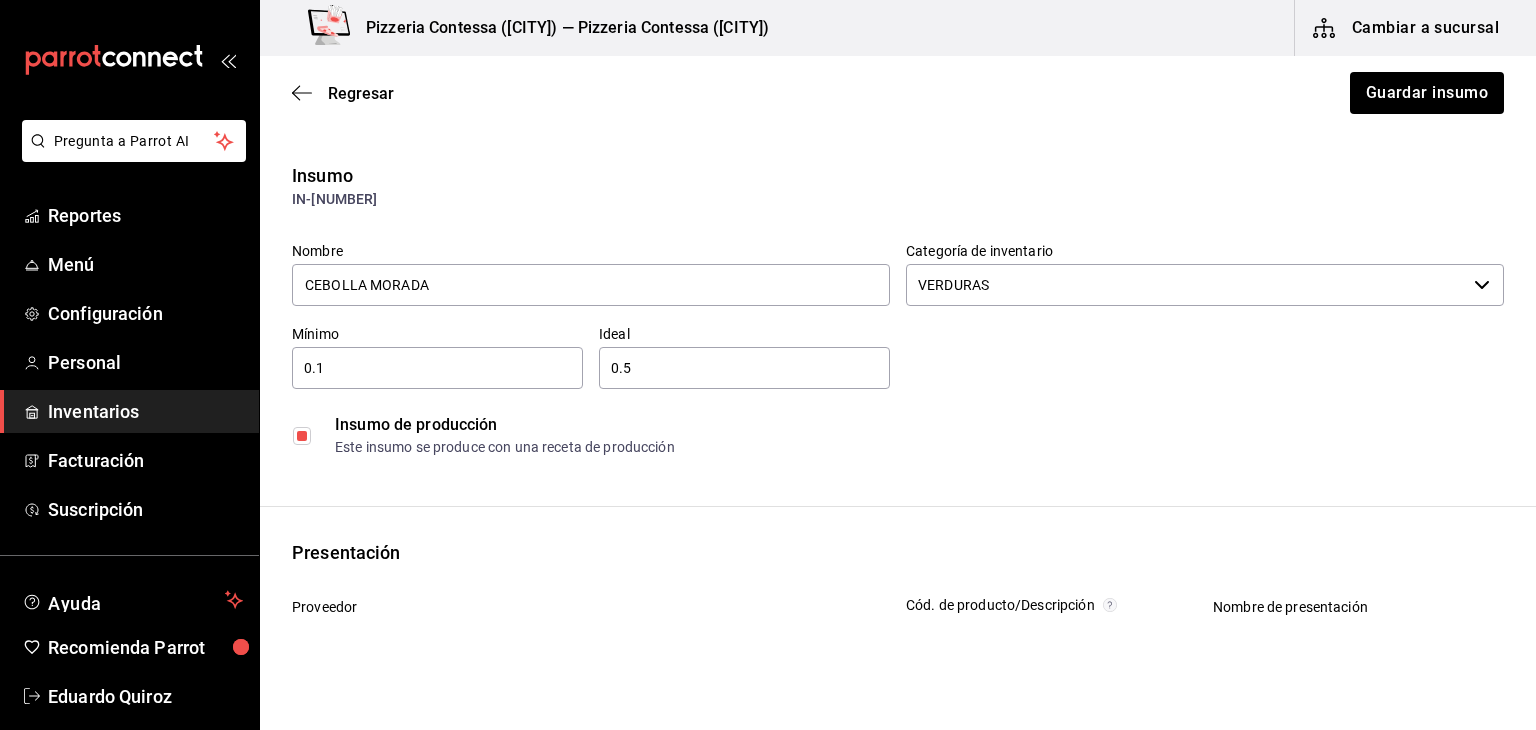 click at bounding box center (302, 436) 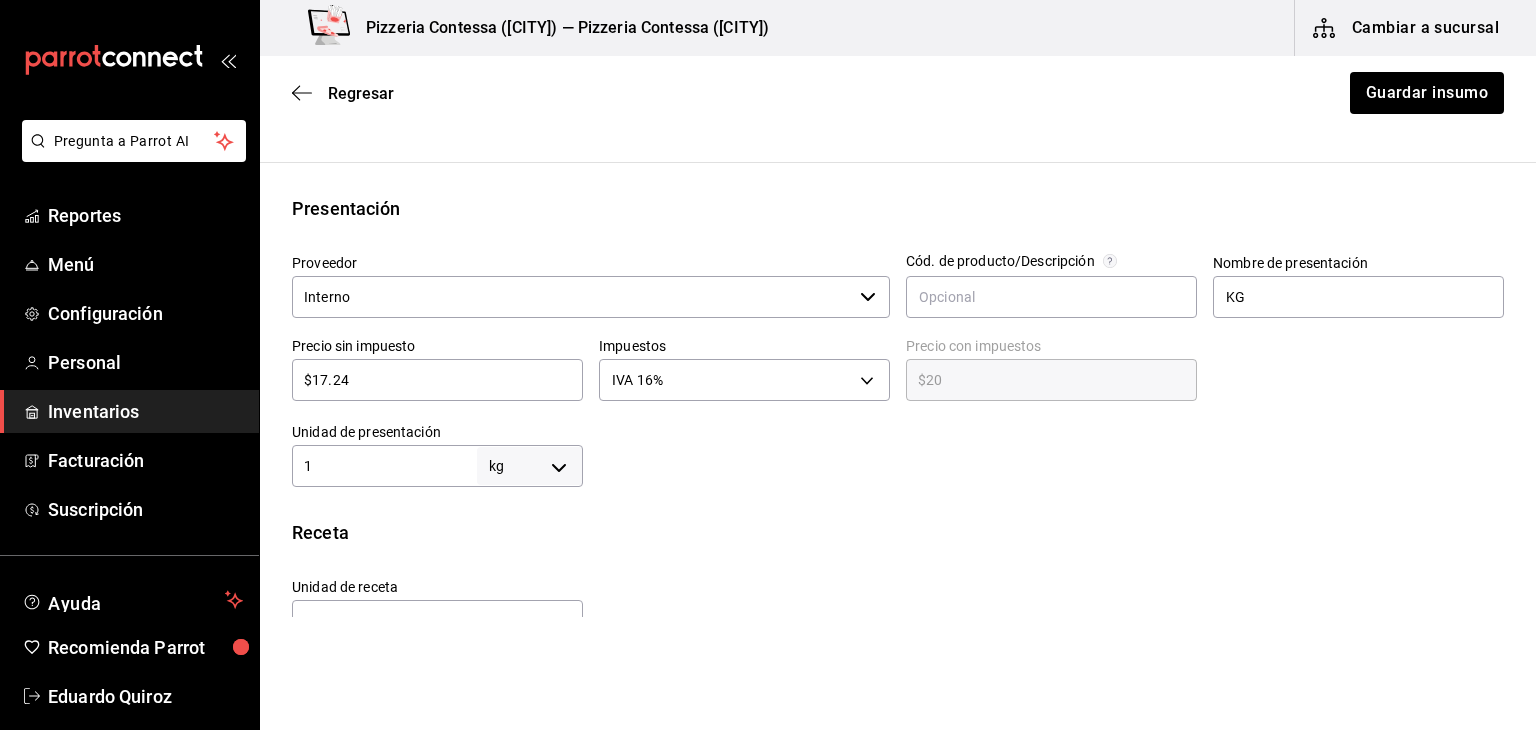 scroll, scrollTop: 300, scrollLeft: 0, axis: vertical 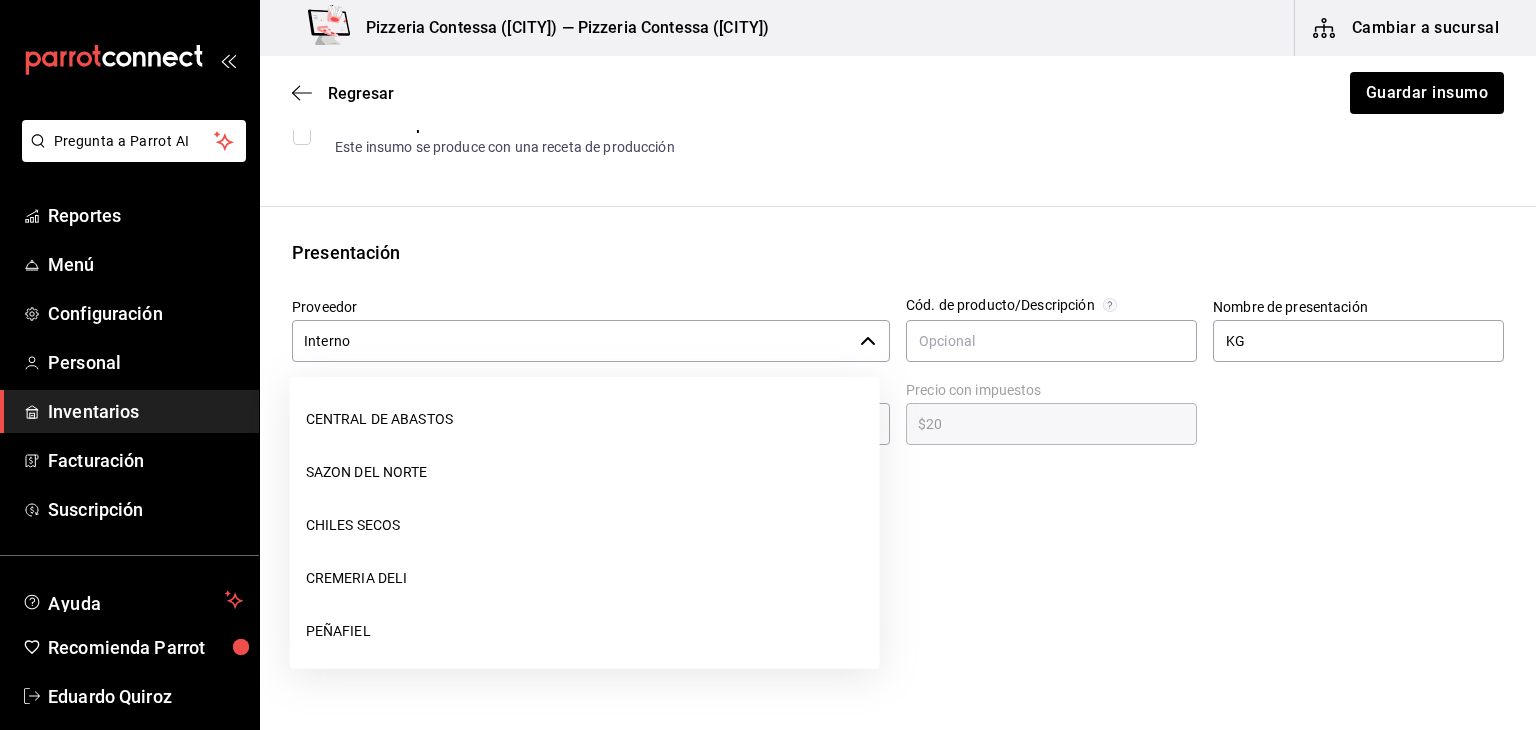click on "Interno" at bounding box center [572, 341] 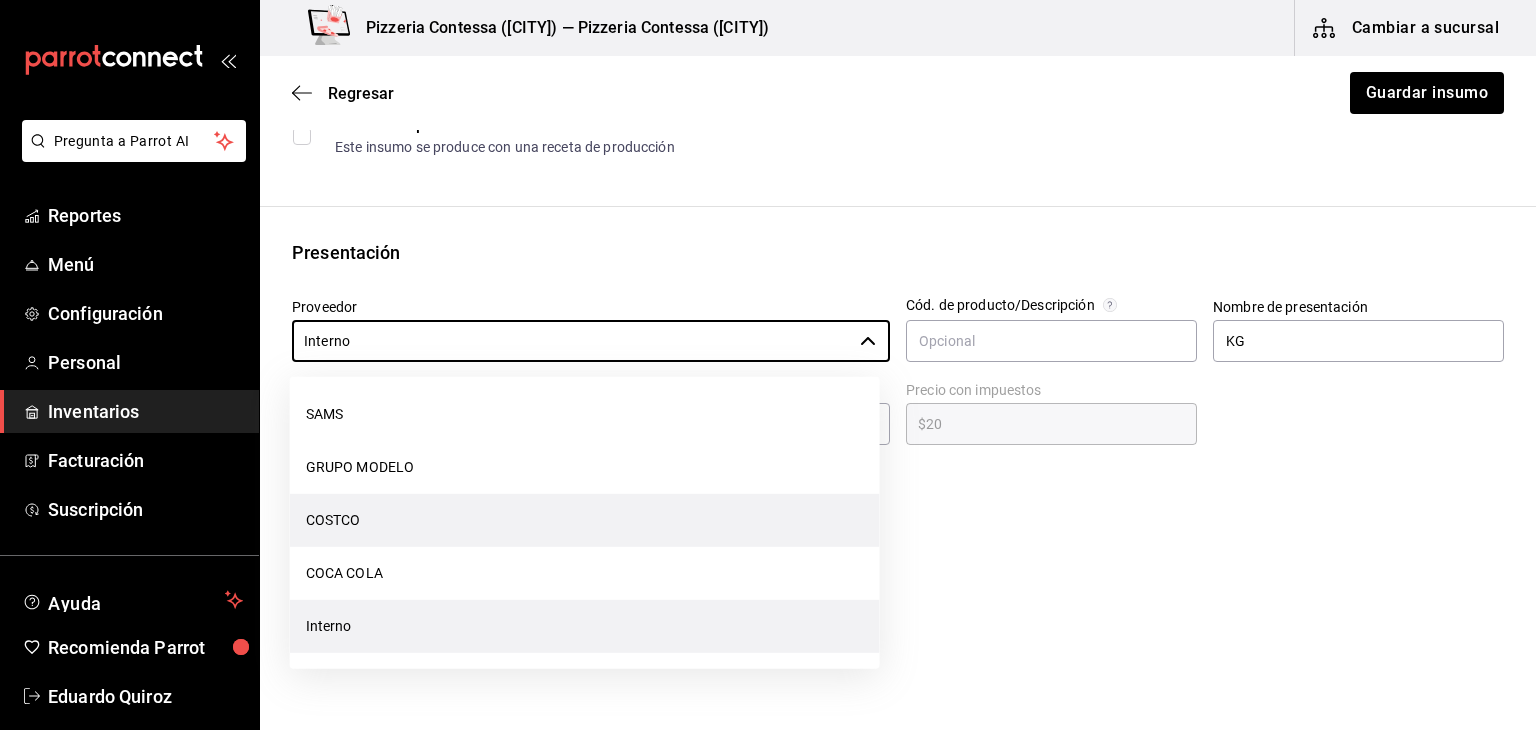 scroll, scrollTop: 0, scrollLeft: 0, axis: both 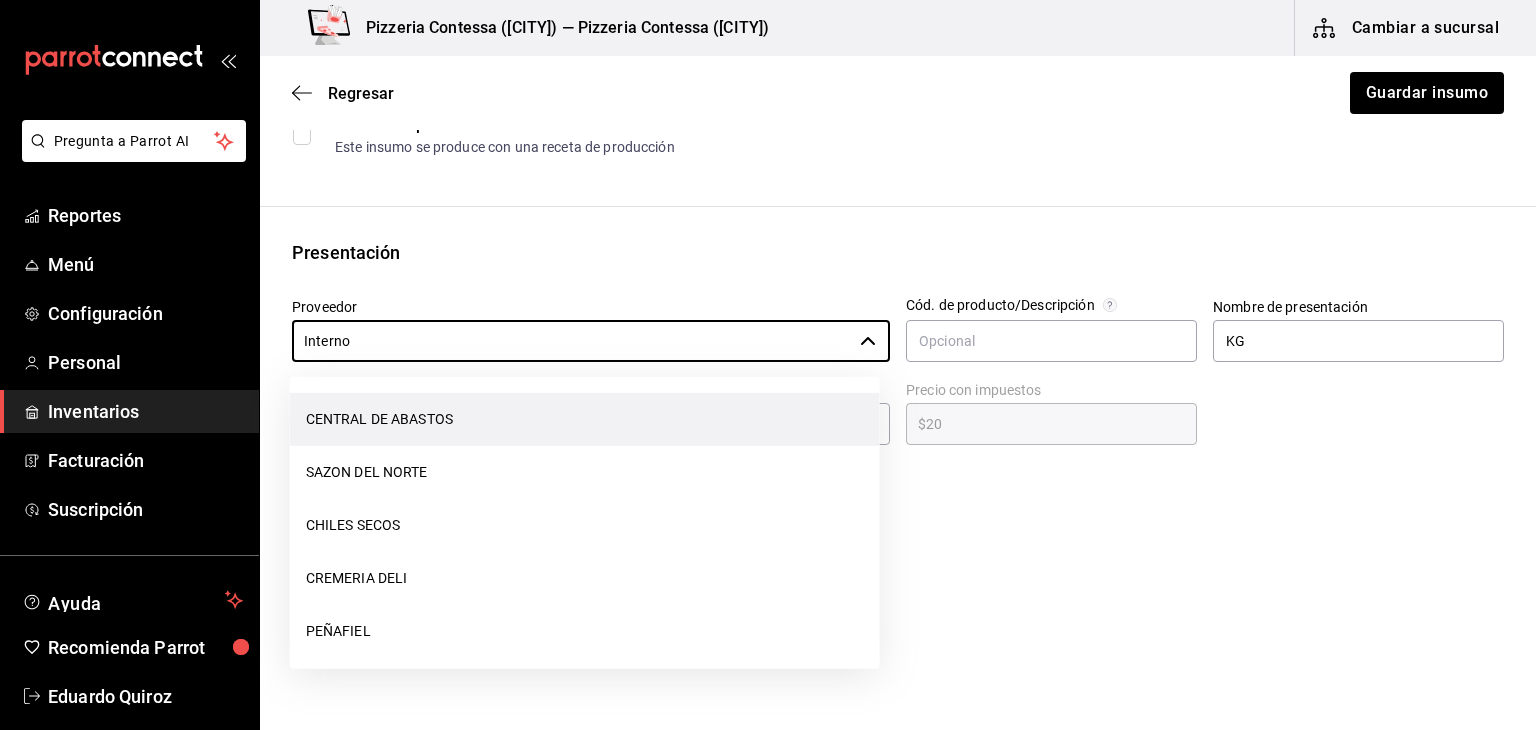 click on "CENTRAL DE ABASTOS" at bounding box center [585, 419] 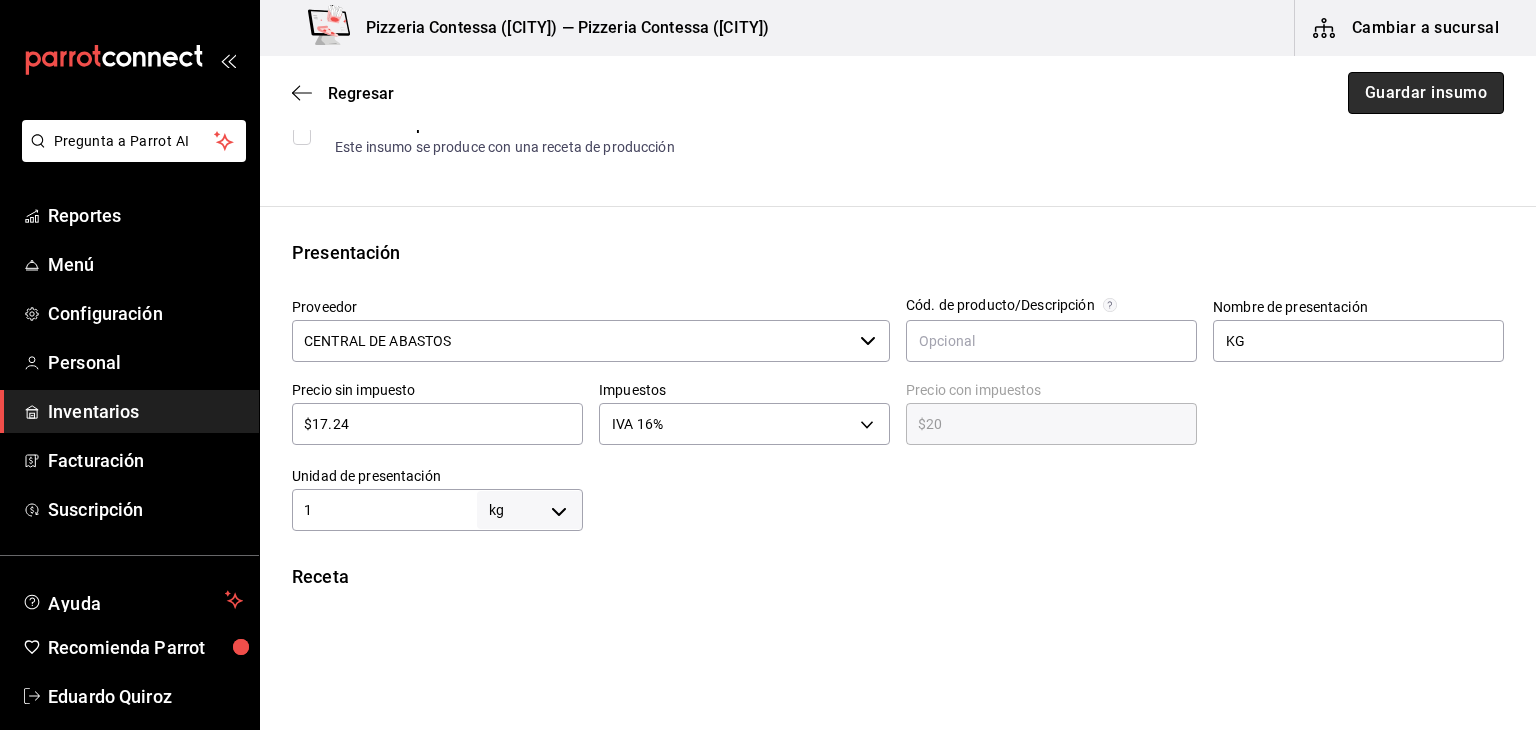 click on "Guardar insumo" at bounding box center [1426, 93] 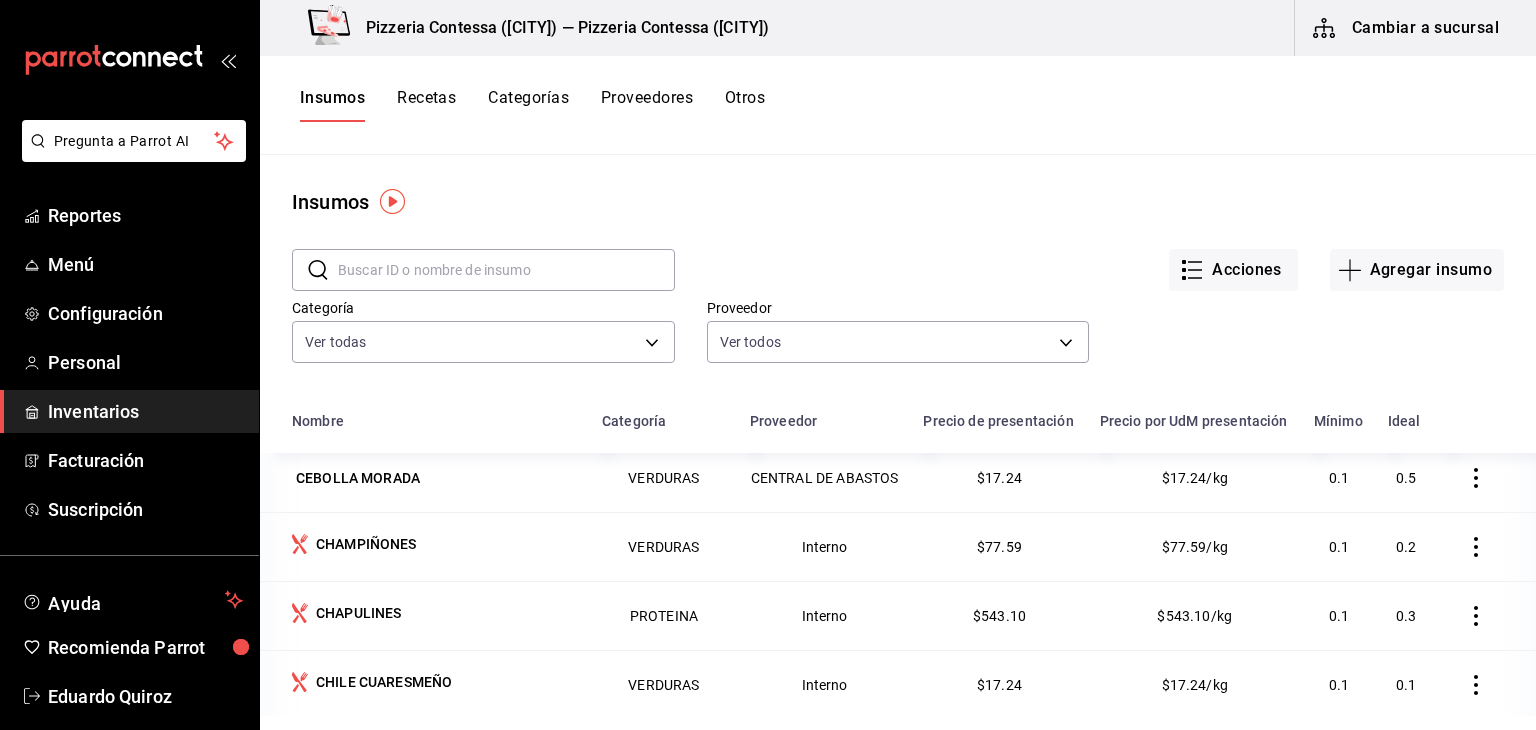 scroll, scrollTop: 1459, scrollLeft: 0, axis: vertical 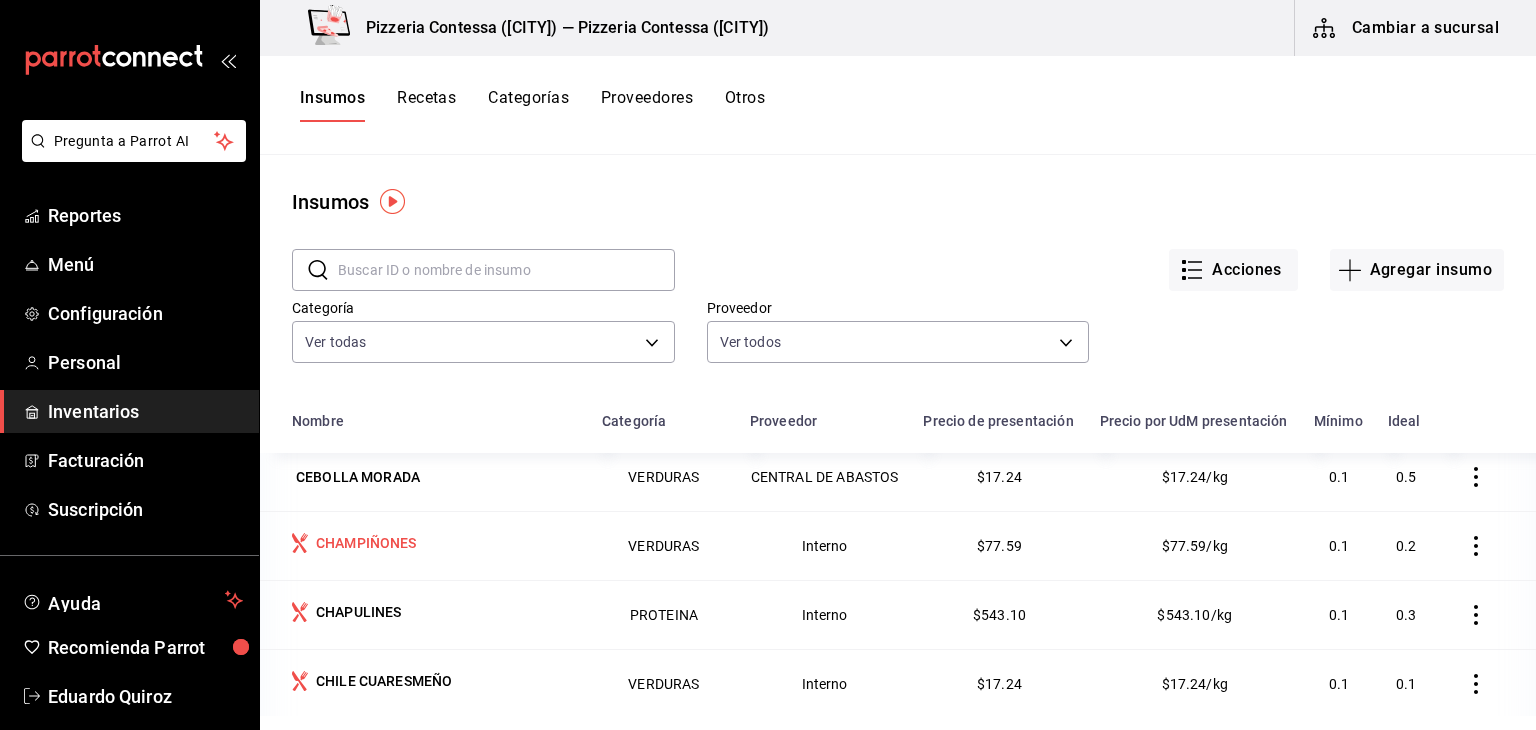 click on "CHAMPIÑONES" at bounding box center [425, 545] 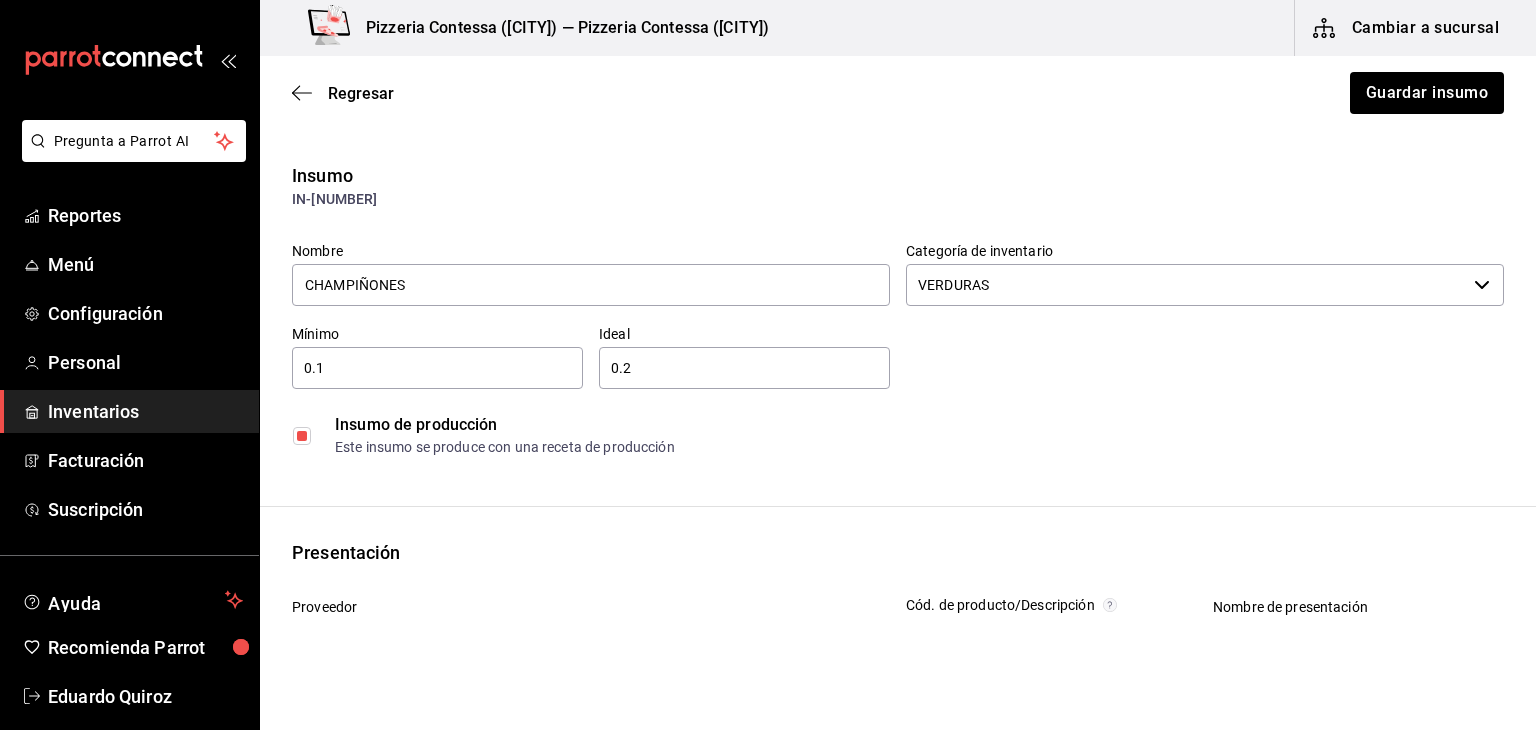 click at bounding box center (302, 436) 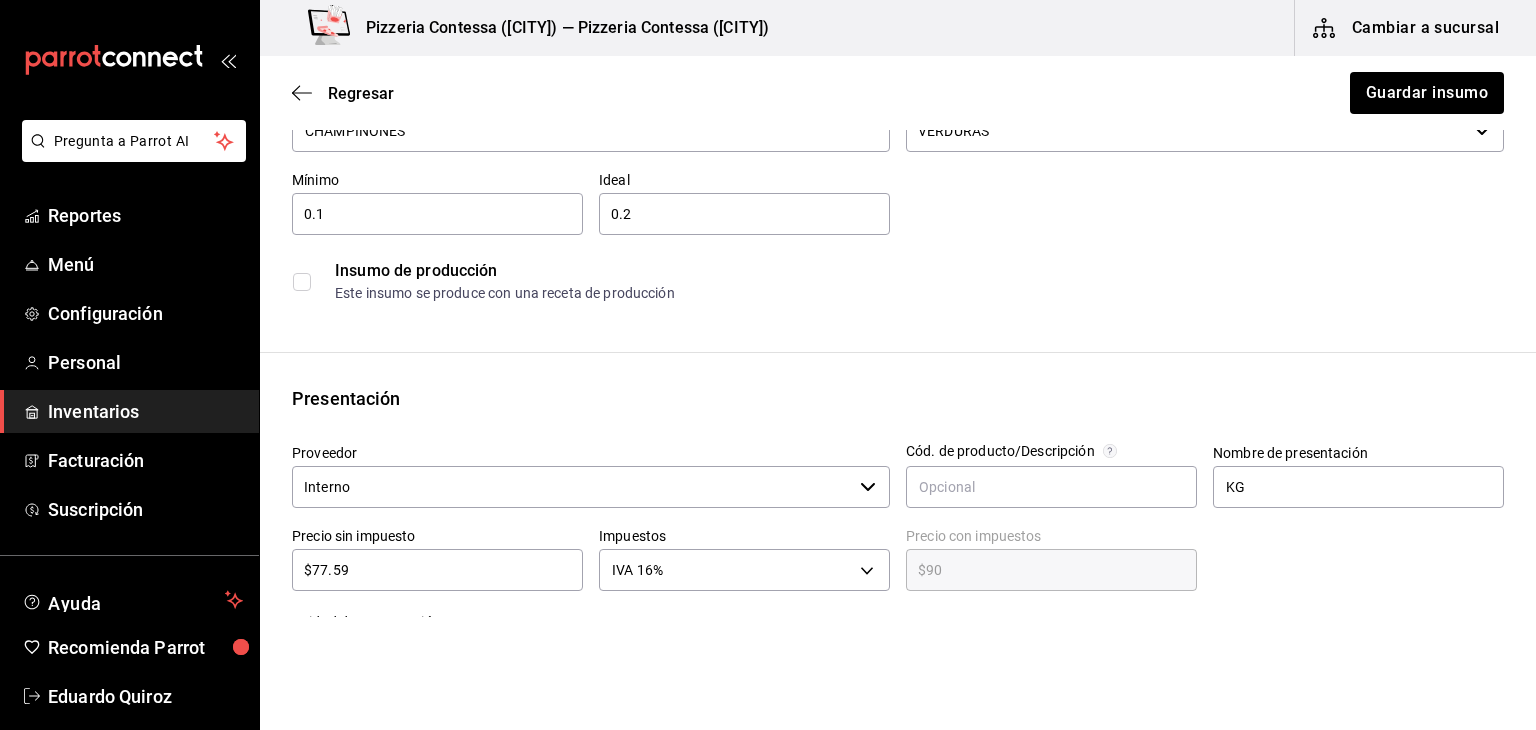 scroll, scrollTop: 206, scrollLeft: 0, axis: vertical 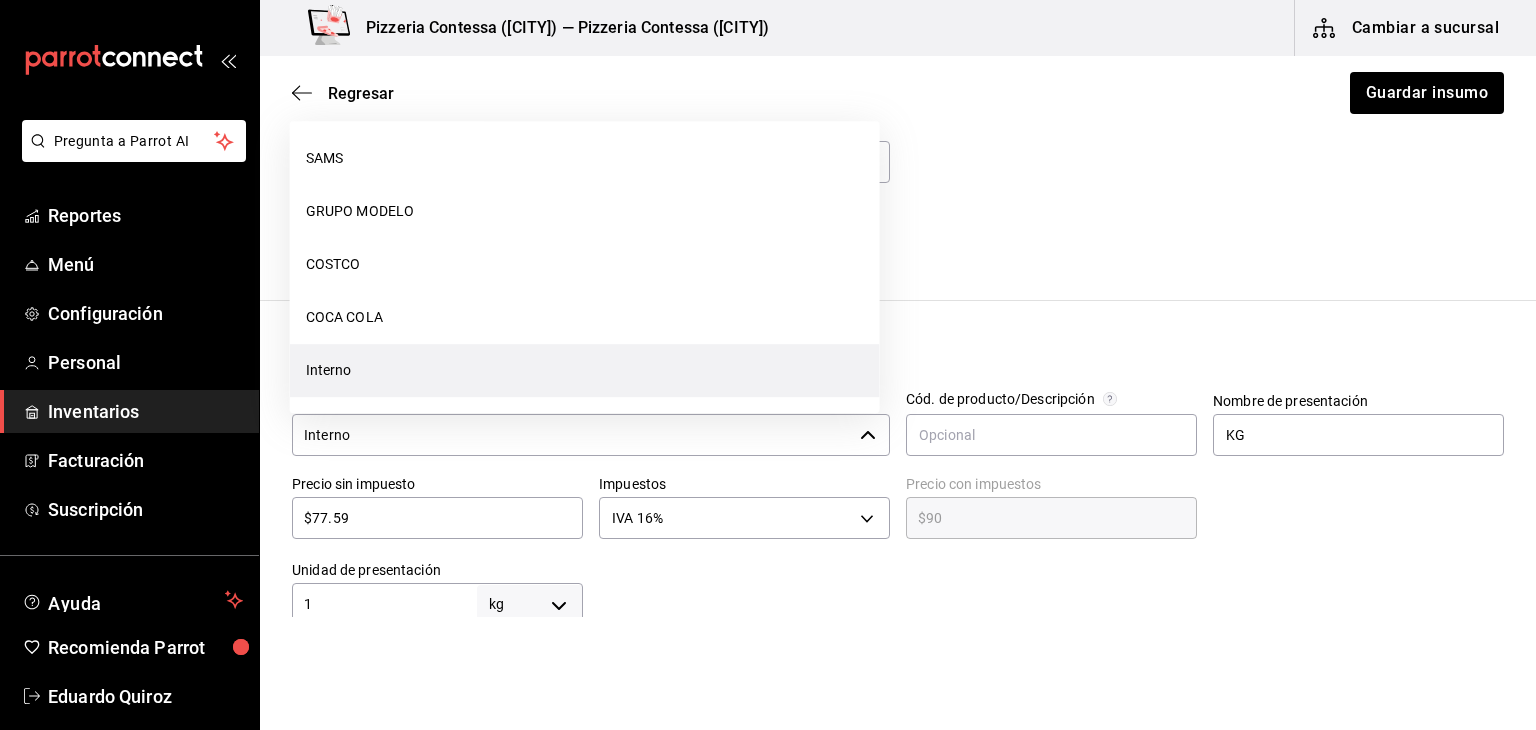 click on "Interno" at bounding box center [572, 435] 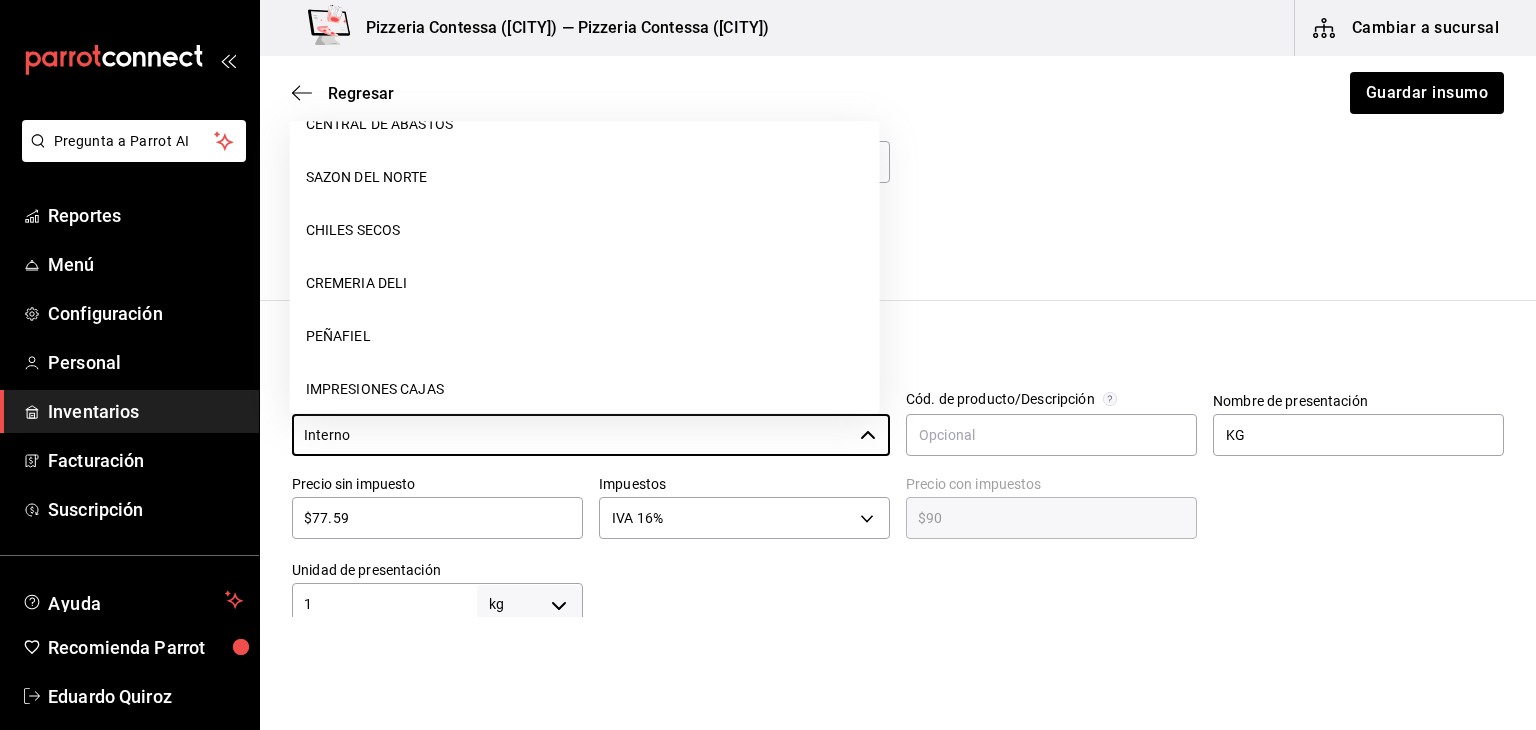 scroll, scrollTop: 0, scrollLeft: 0, axis: both 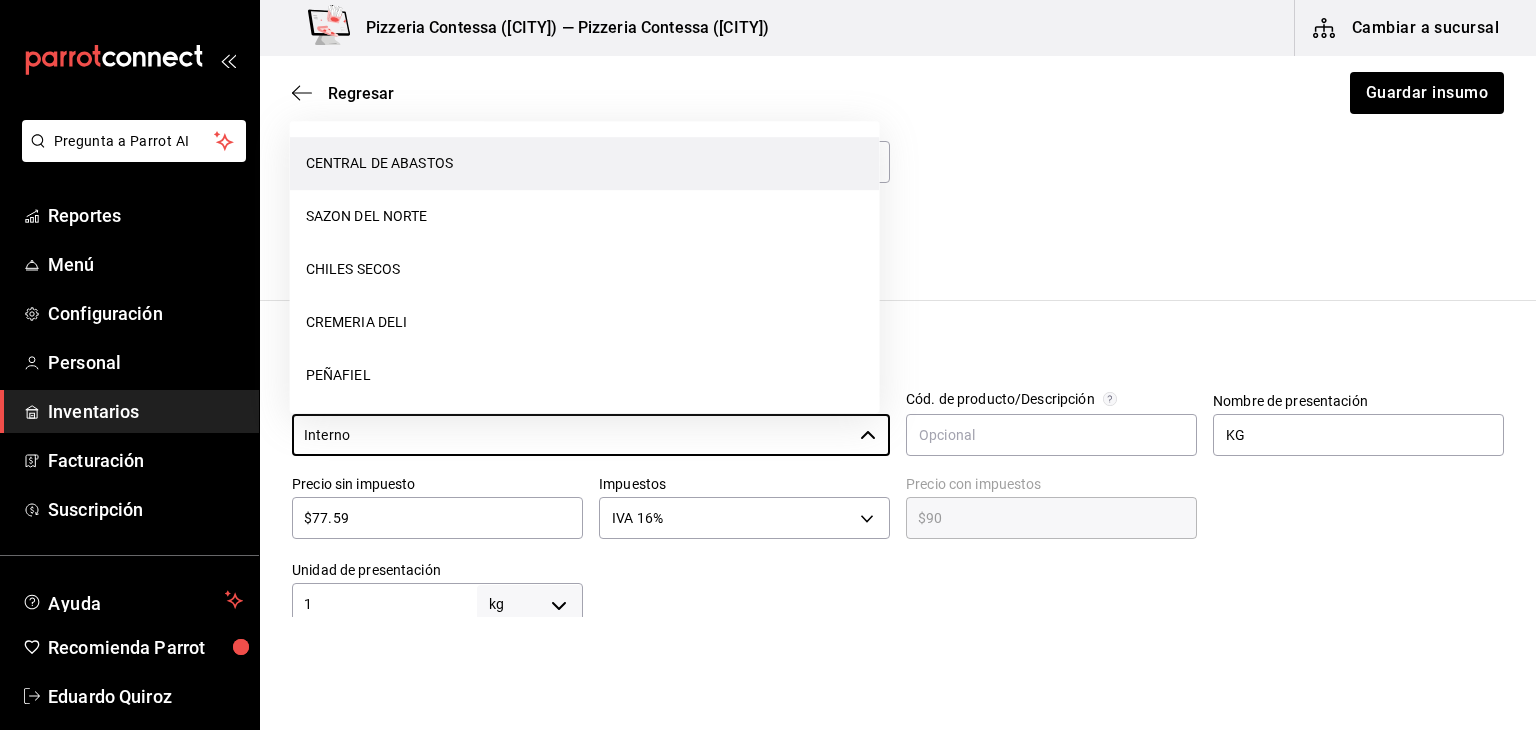 click on "CENTRAL DE ABASTOS" at bounding box center [585, 163] 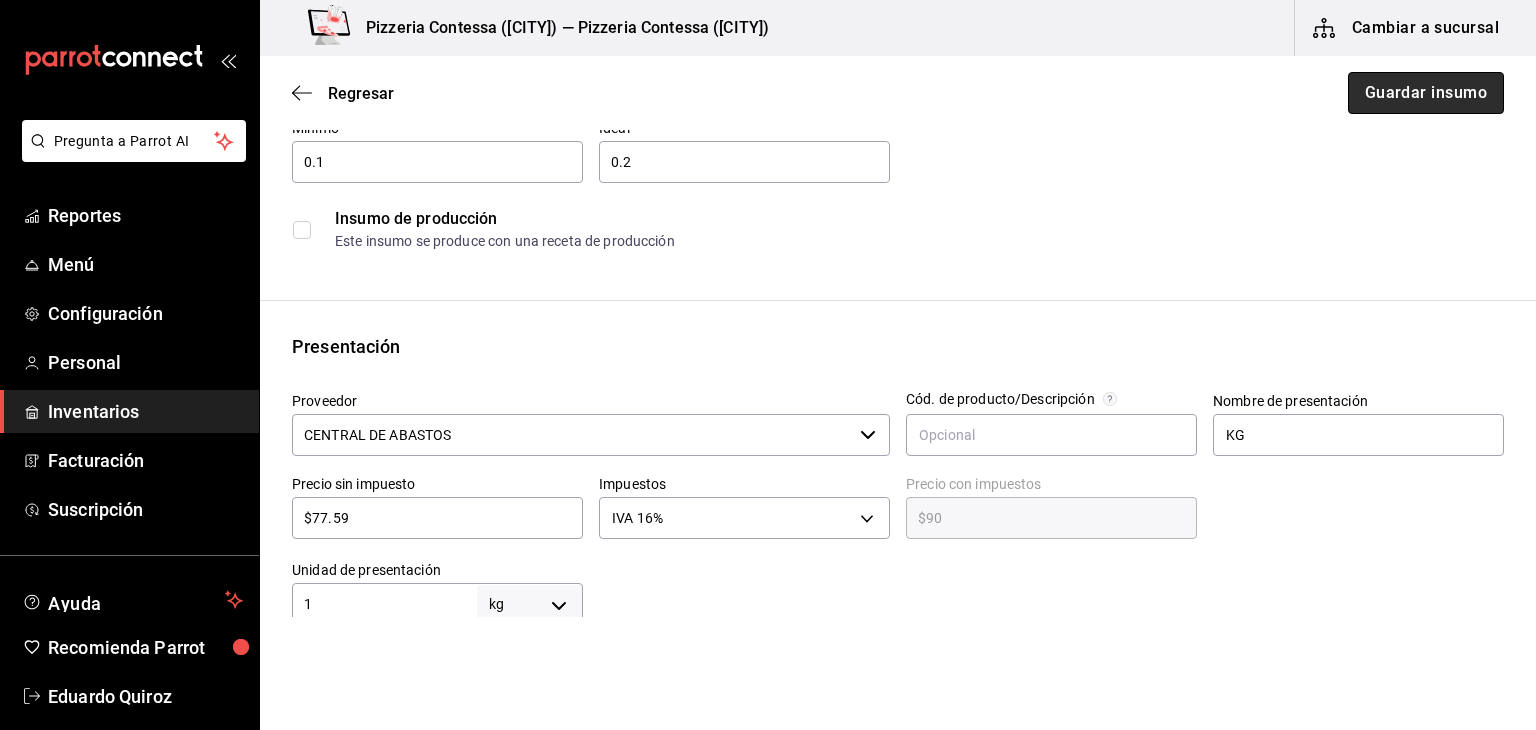 click on "Guardar insumo" at bounding box center (1426, 93) 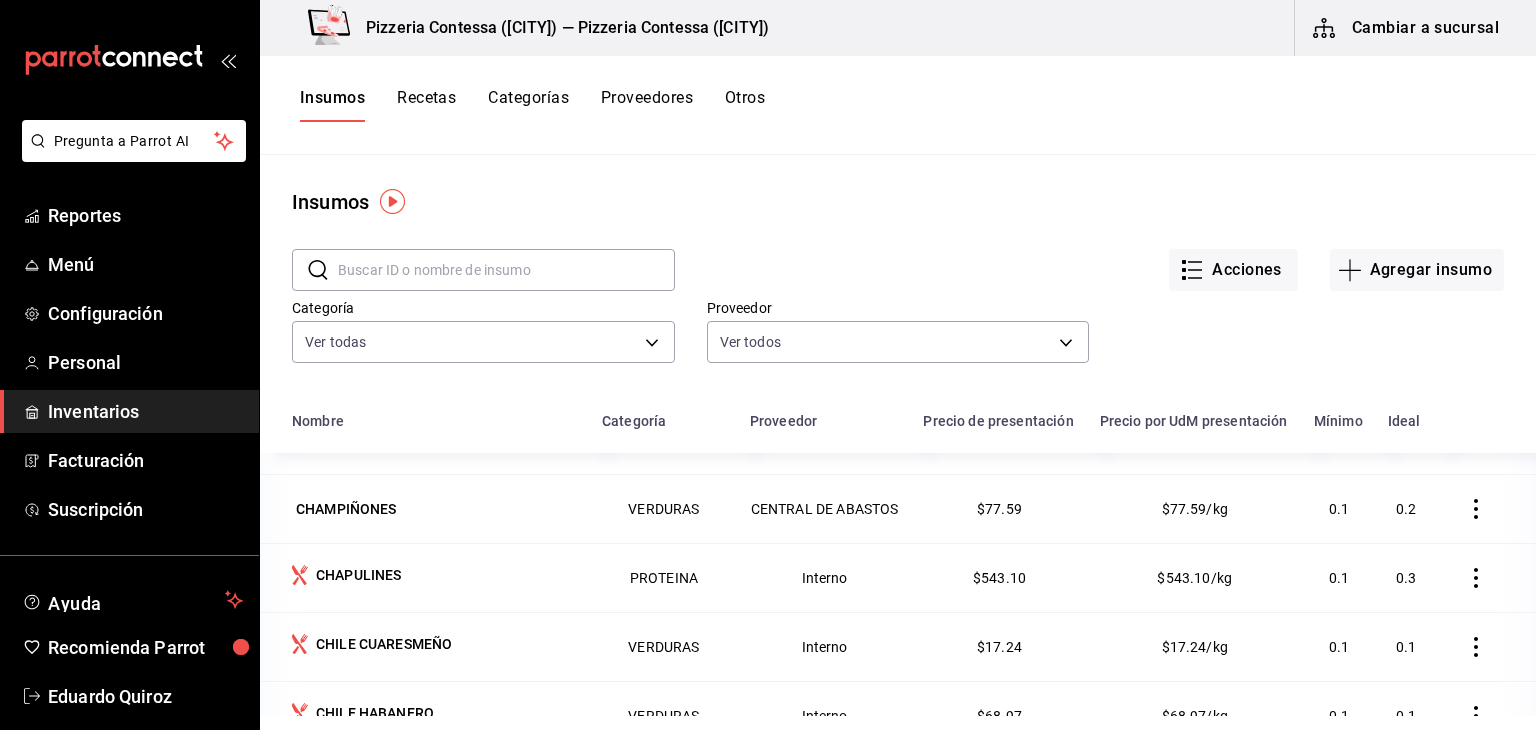 scroll, scrollTop: 1539, scrollLeft: 0, axis: vertical 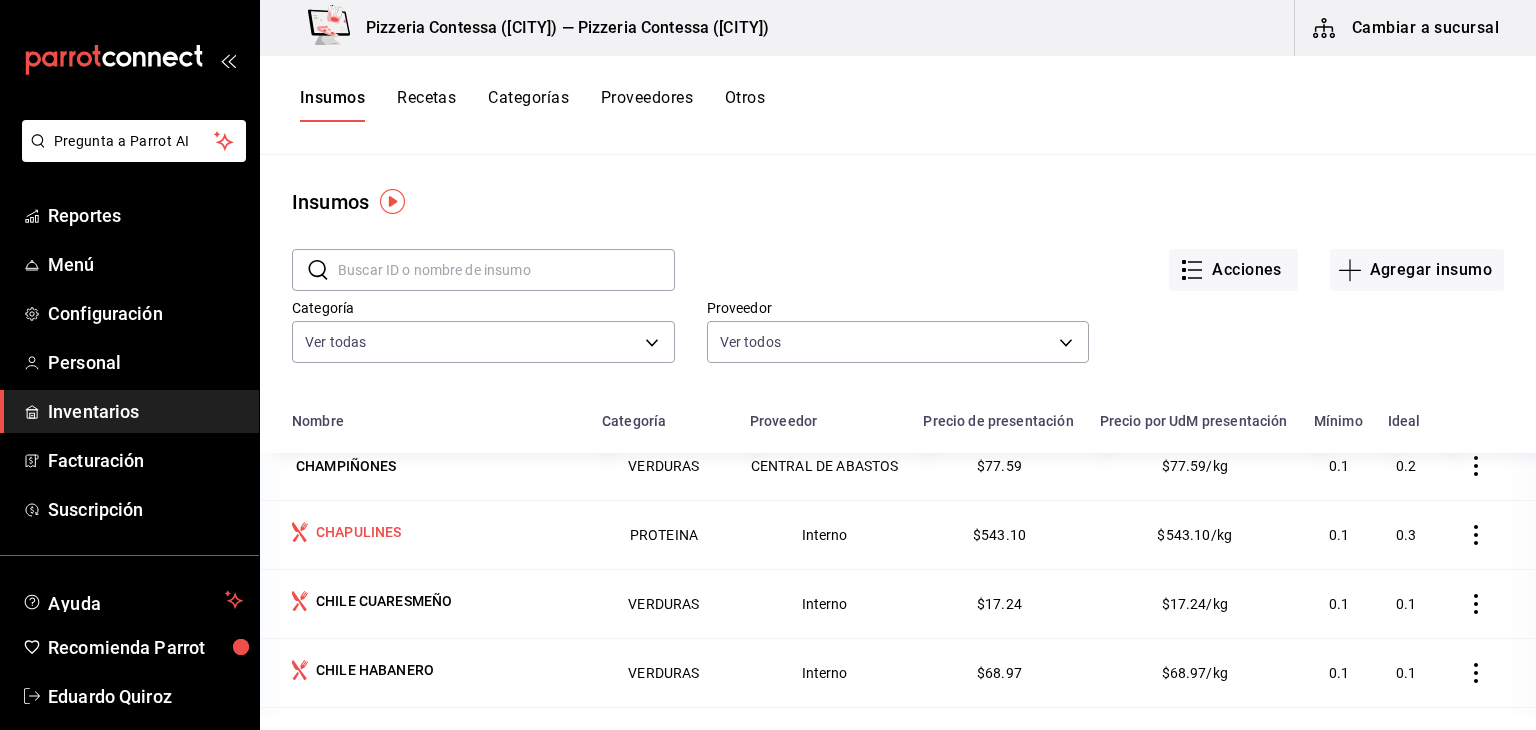 click on "CHAPULINES" at bounding box center (425, 534) 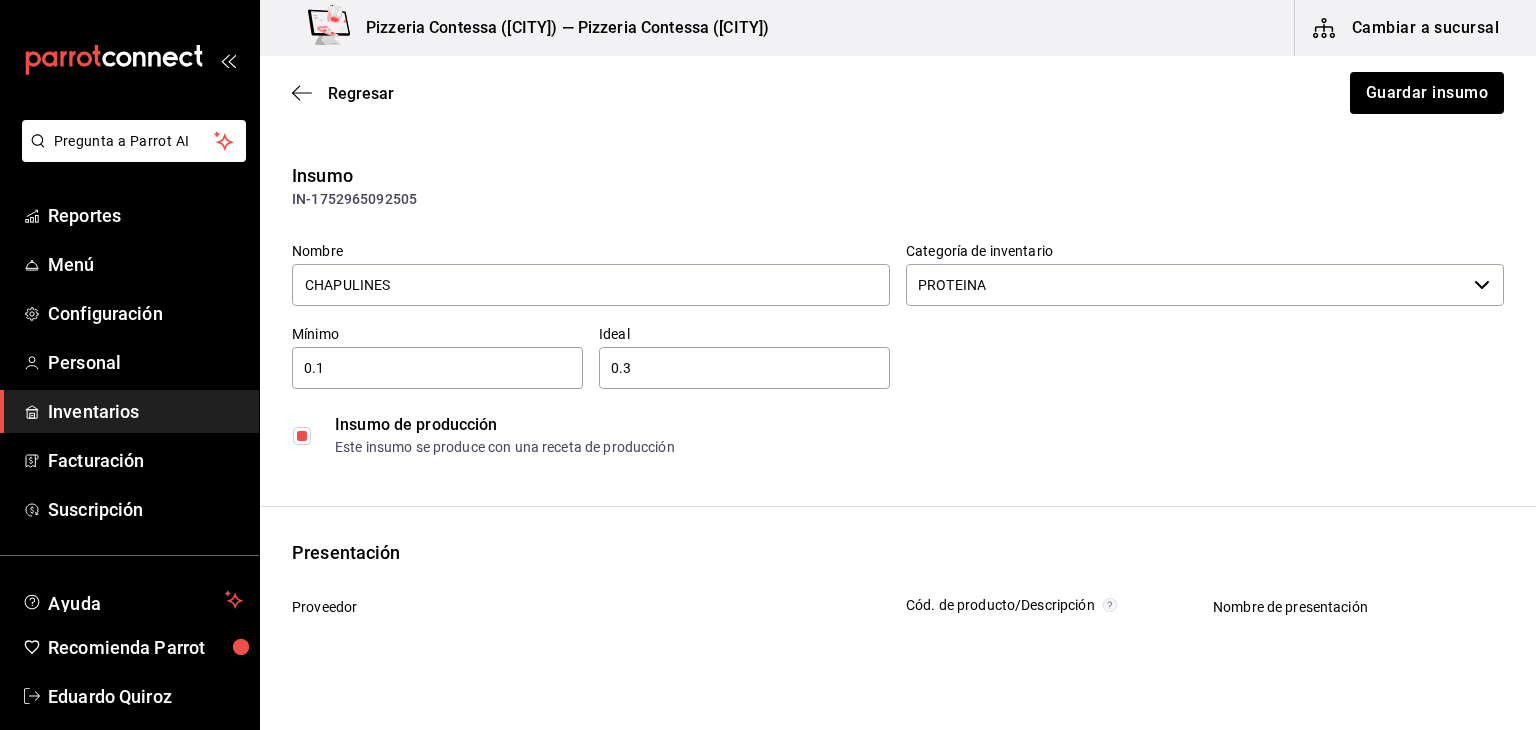 click at bounding box center [302, 436] 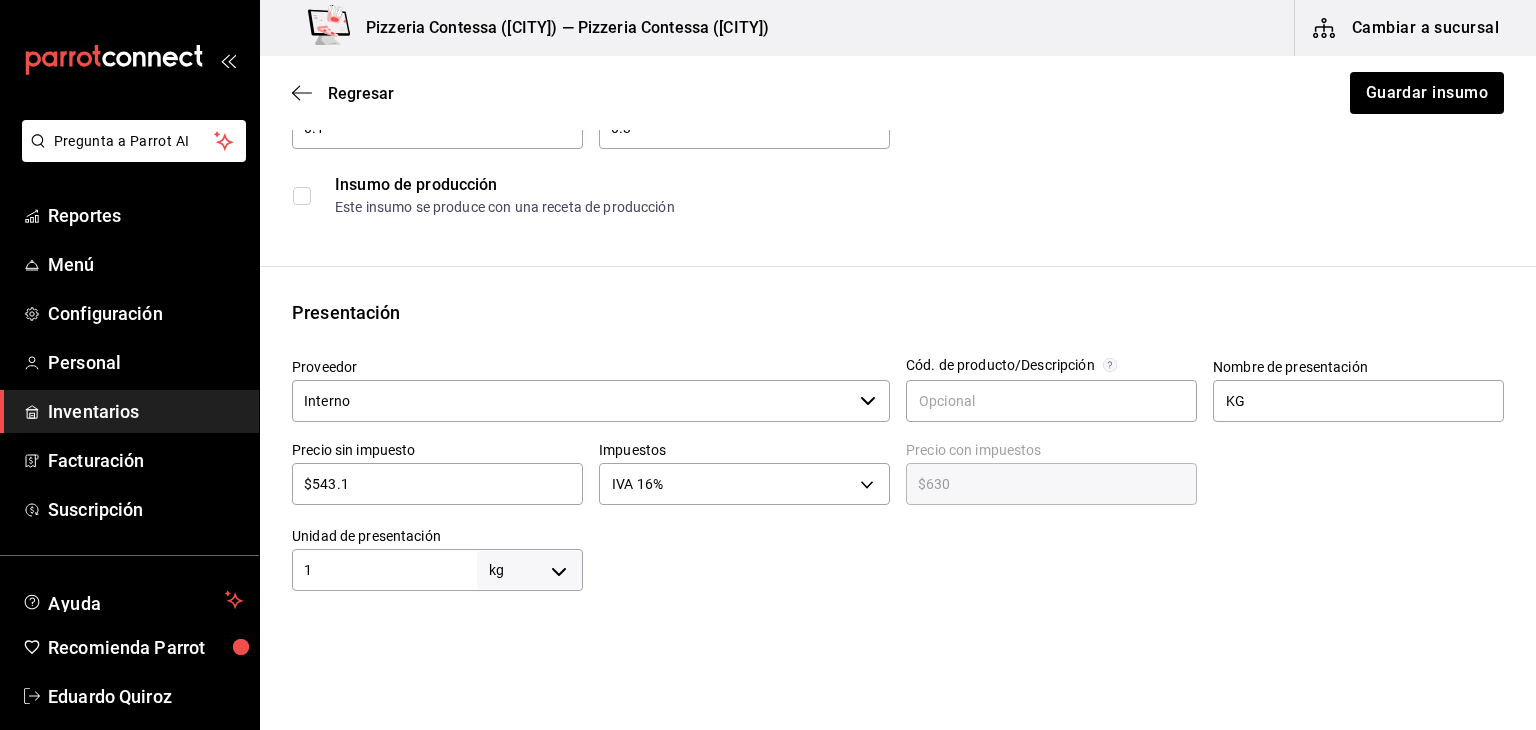 scroll, scrollTop: 244, scrollLeft: 0, axis: vertical 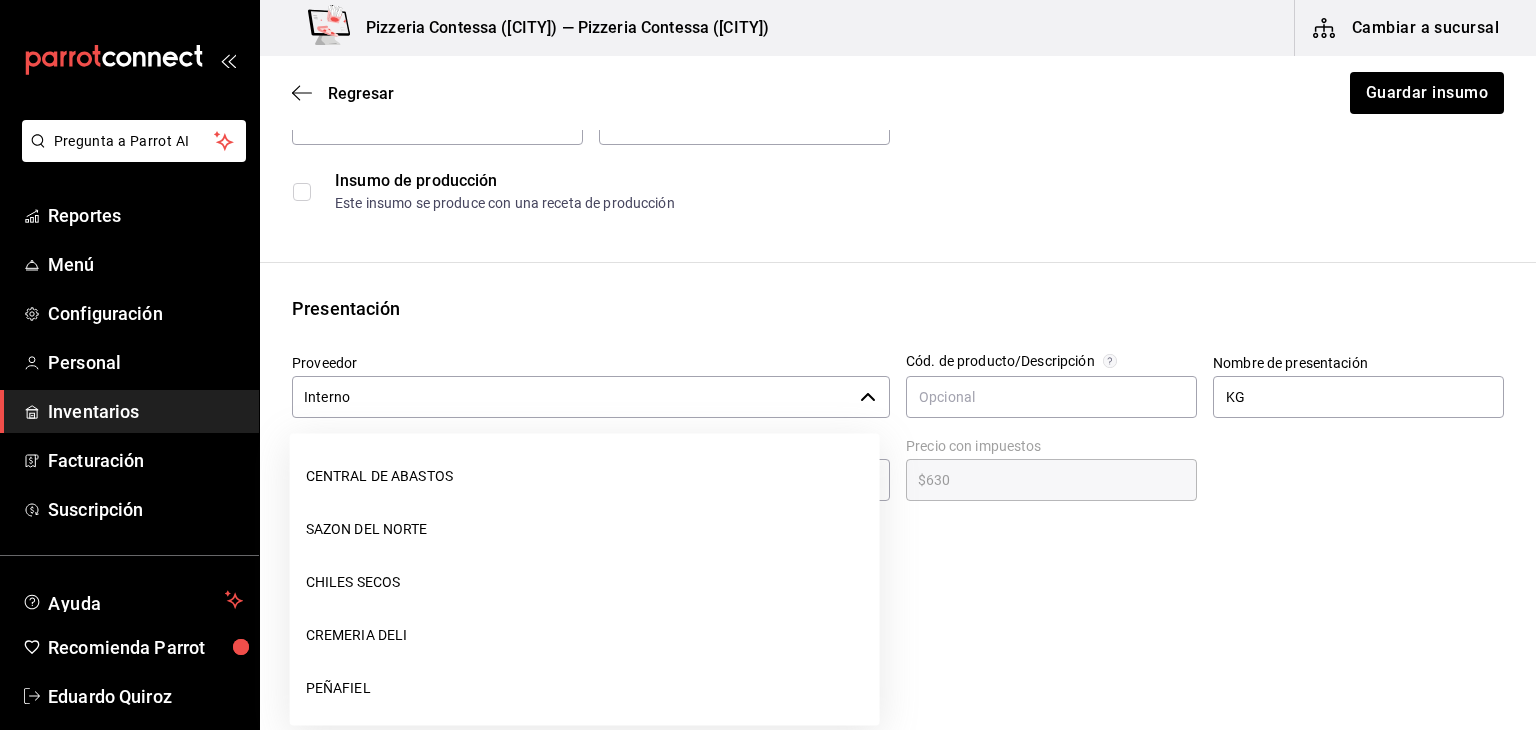 click on "Interno" at bounding box center [572, 397] 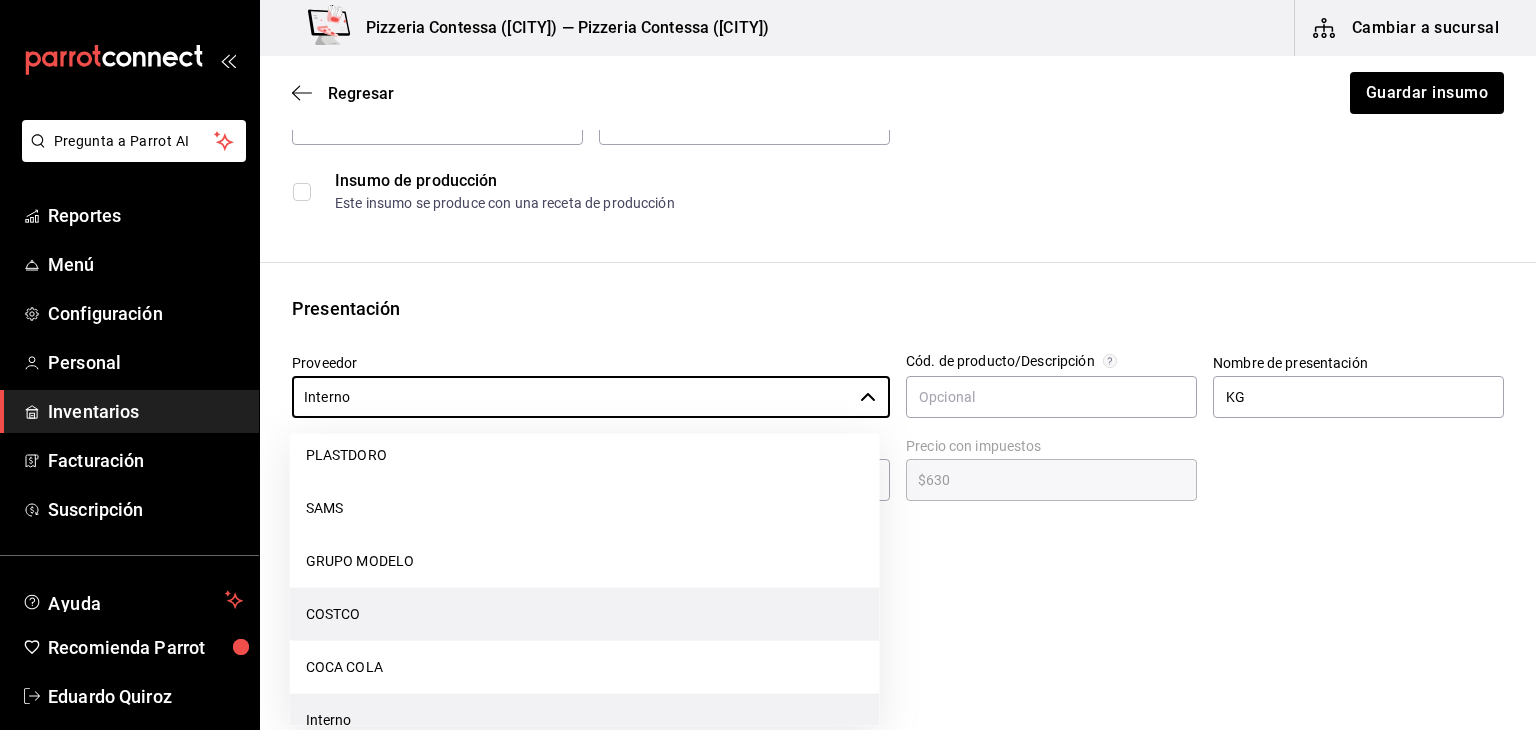 scroll, scrollTop: 340, scrollLeft: 0, axis: vertical 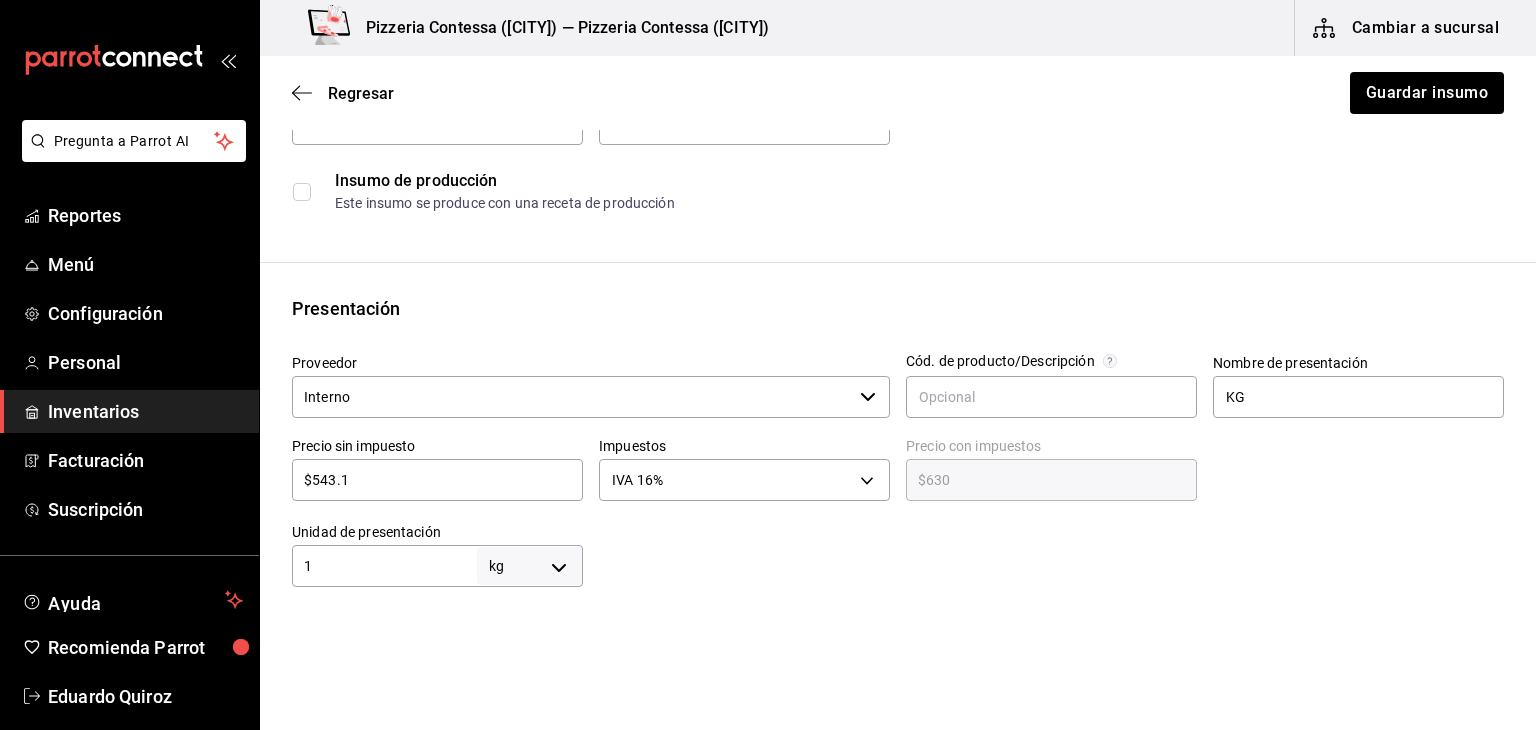 click on "Pregunta a Parrot AI Reportes   Menú   Configuración   Personal   Inventarios   Facturación   Suscripción   Ayuda Recomienda Parrot   Eduardo Quiroz   Sugerir nueva función   Pizzeria Contessa (Condesa) — Pizzeria Contessa (Condesa) Cambiar a sucursal Regresar Guardar insumo Insumo IN-1752965092505 Nombre CHAPULINES Categoría de inventario PROTEINA ​ Mínimo 0.1 ​ Ideal 0.3 ​ Insumo de producción Este insumo se produce con una receta de producción Presentación Proveedor Interno ​ Cód. de producto/Descripción Nombre de presentación KG Precio sin impuesto $543.1 ​ Impuestos IVA 16% IVA_16 Precio con impuestos $630 ​ Unidad de presentación 1 kg KILOGRAM ​ Receta Unidad de receta gr GRAM Factor de conversión 1,000 ​ 1 kg de KG = 1,000 gr receta Ver ayuda de conversiones ¿La presentación (KG) viene en otra caja? Si No Unidades de conteo kg KG (1 kg) ; GANA 1 MES GRATIS EN TU SUSCRIPCIÓN AQUÍ Pregunta a Parrot AI Reportes   Menú   Configuración   Personal   Inventarios" at bounding box center [768, 308] 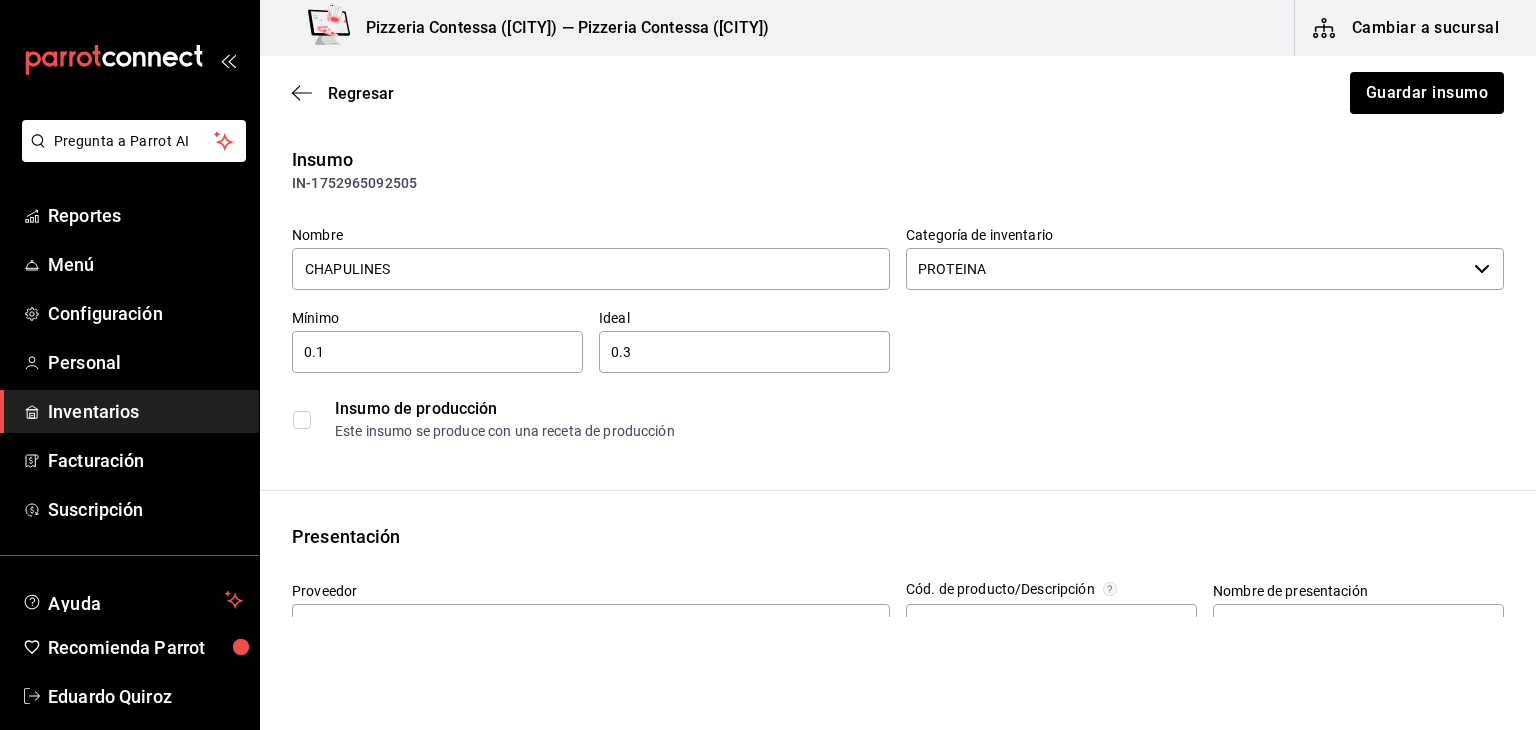 scroll, scrollTop: 0, scrollLeft: 0, axis: both 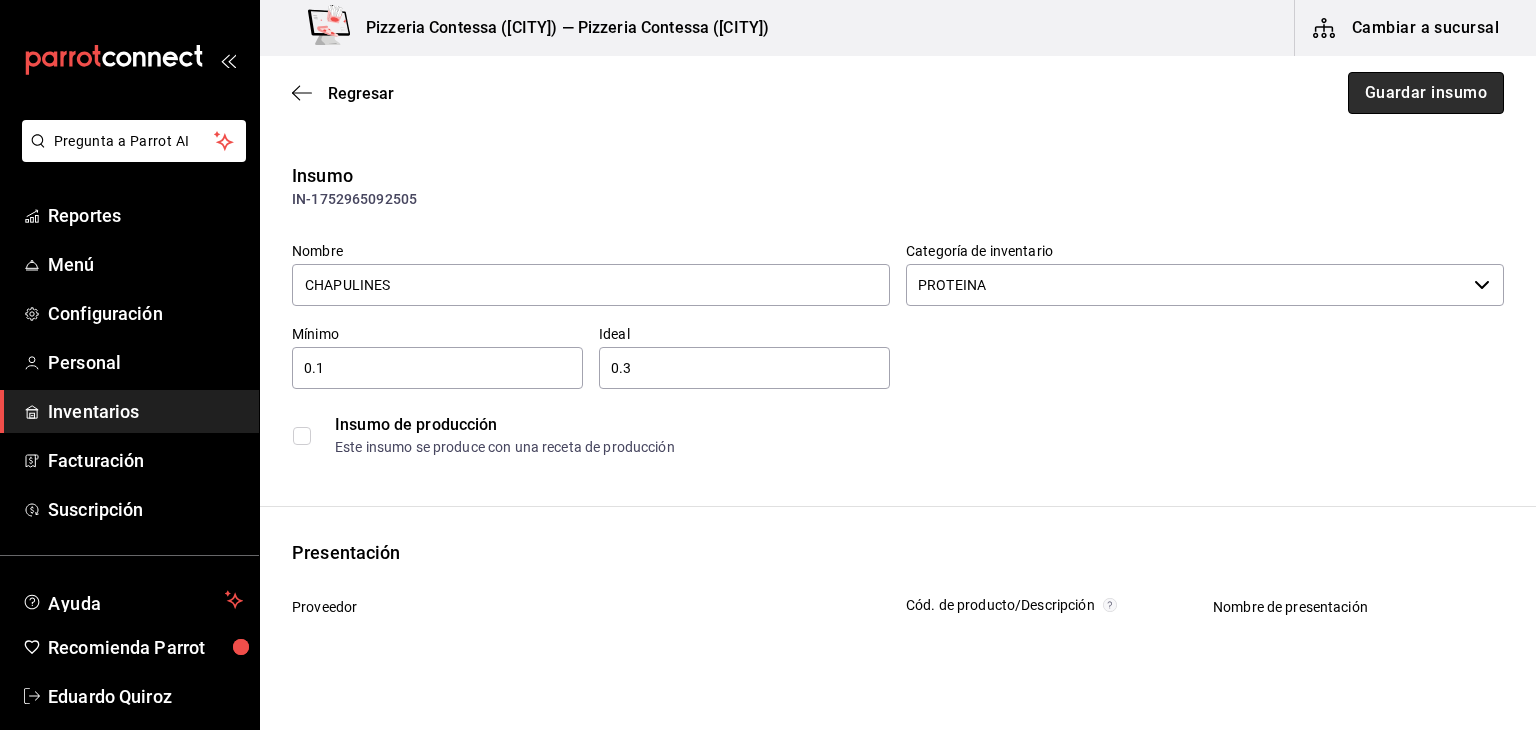 click on "Guardar insumo" at bounding box center (1426, 93) 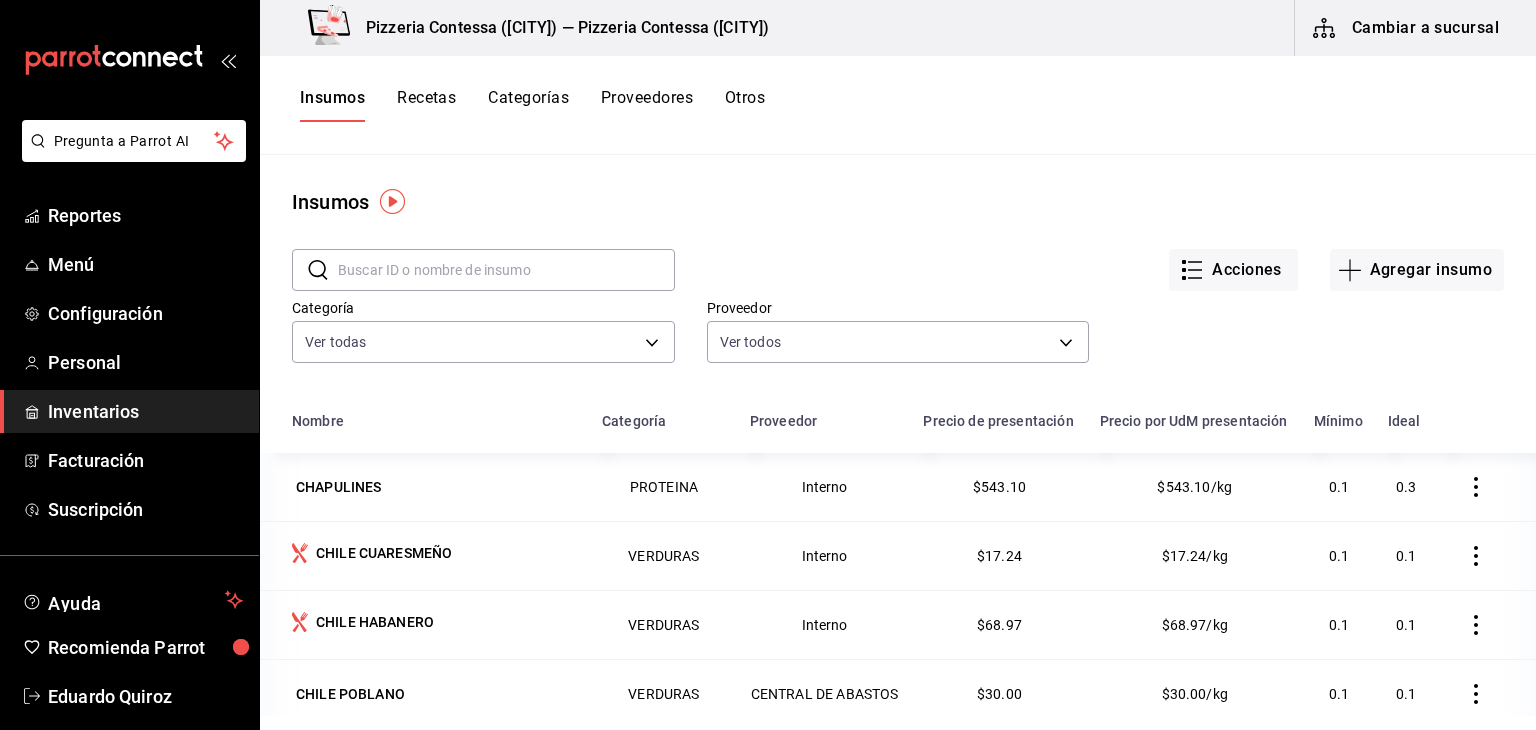 scroll, scrollTop: 1588, scrollLeft: 0, axis: vertical 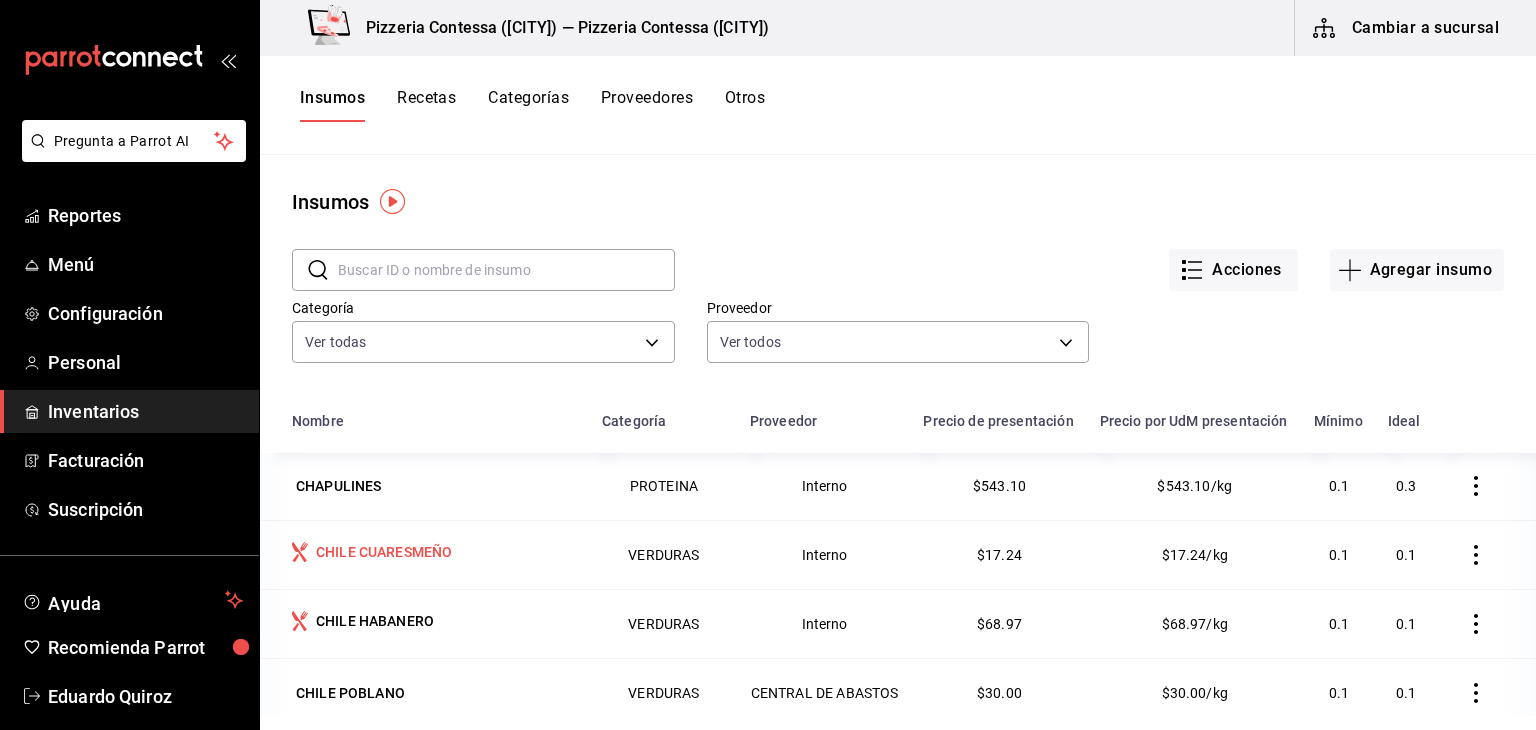 click on "CHILE CUARESMEÑO" at bounding box center [425, 554] 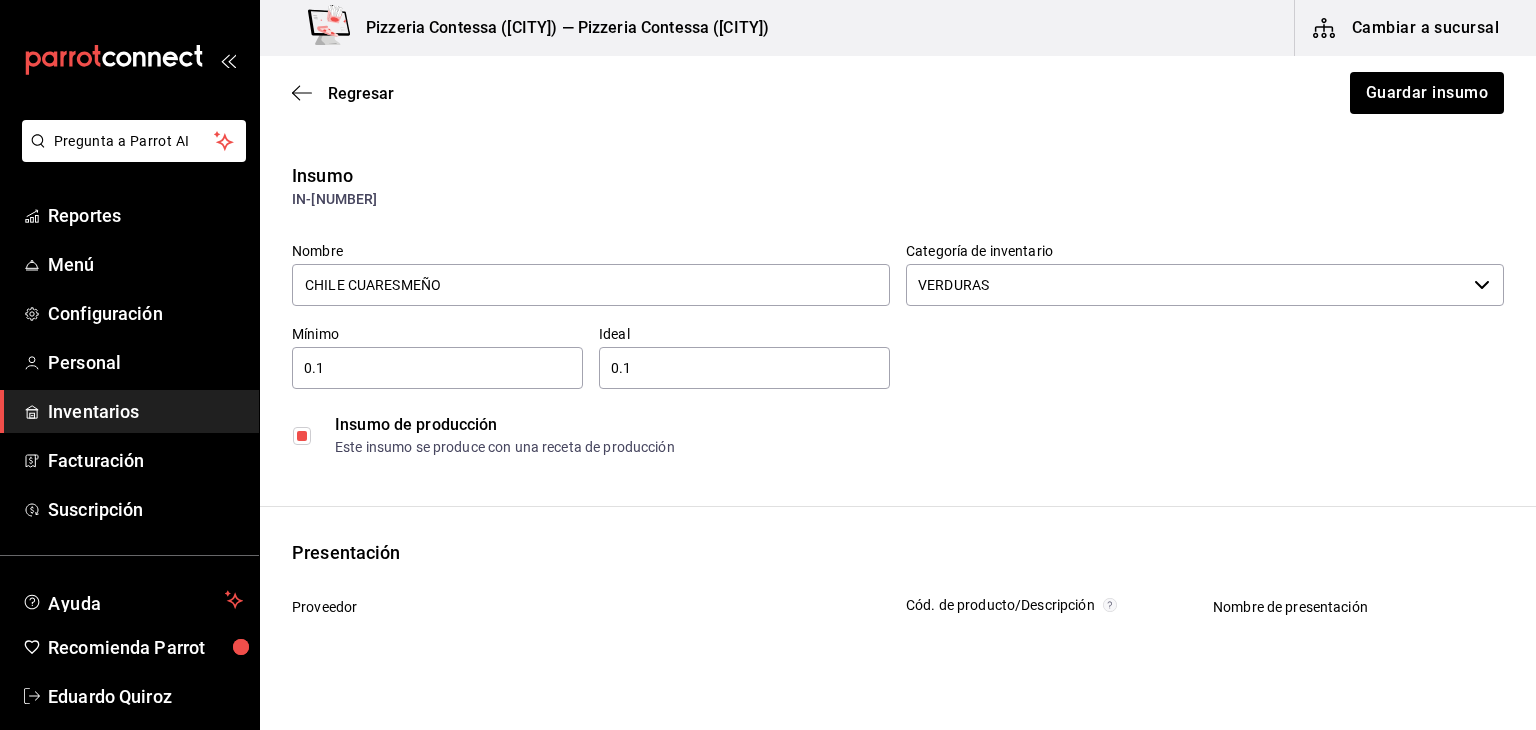 click at bounding box center (306, 436) 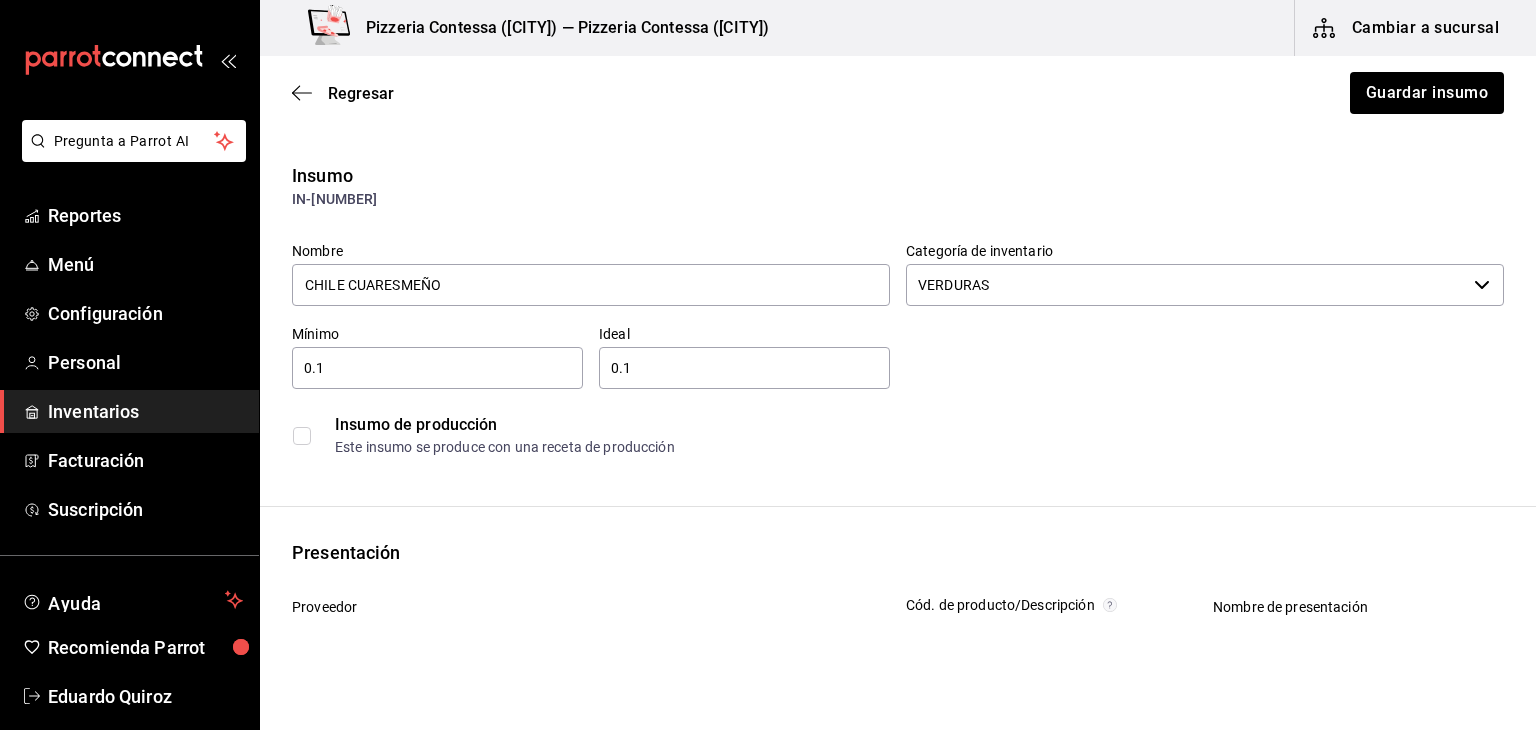 scroll, scrollTop: 192, scrollLeft: 0, axis: vertical 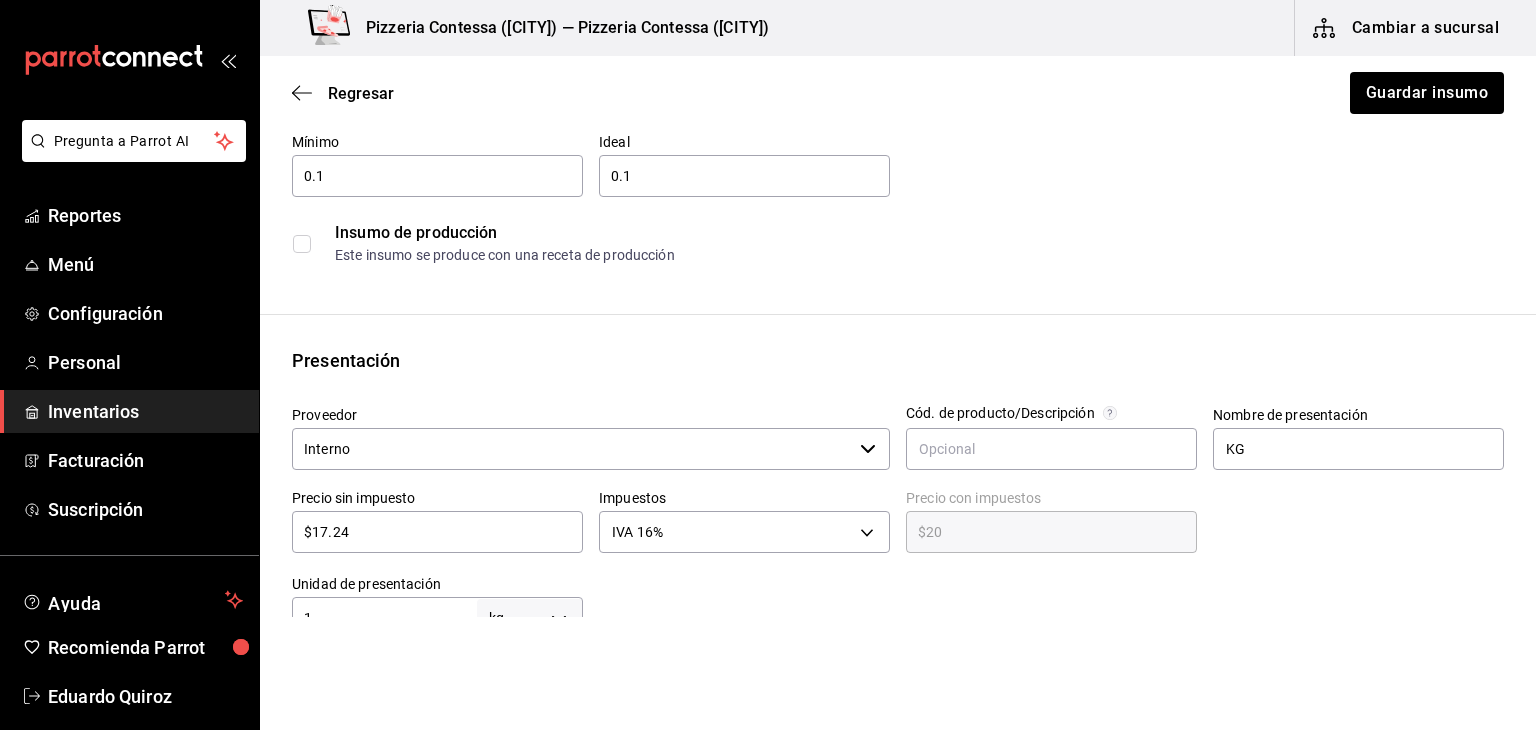 click on "Interno" at bounding box center [572, 449] 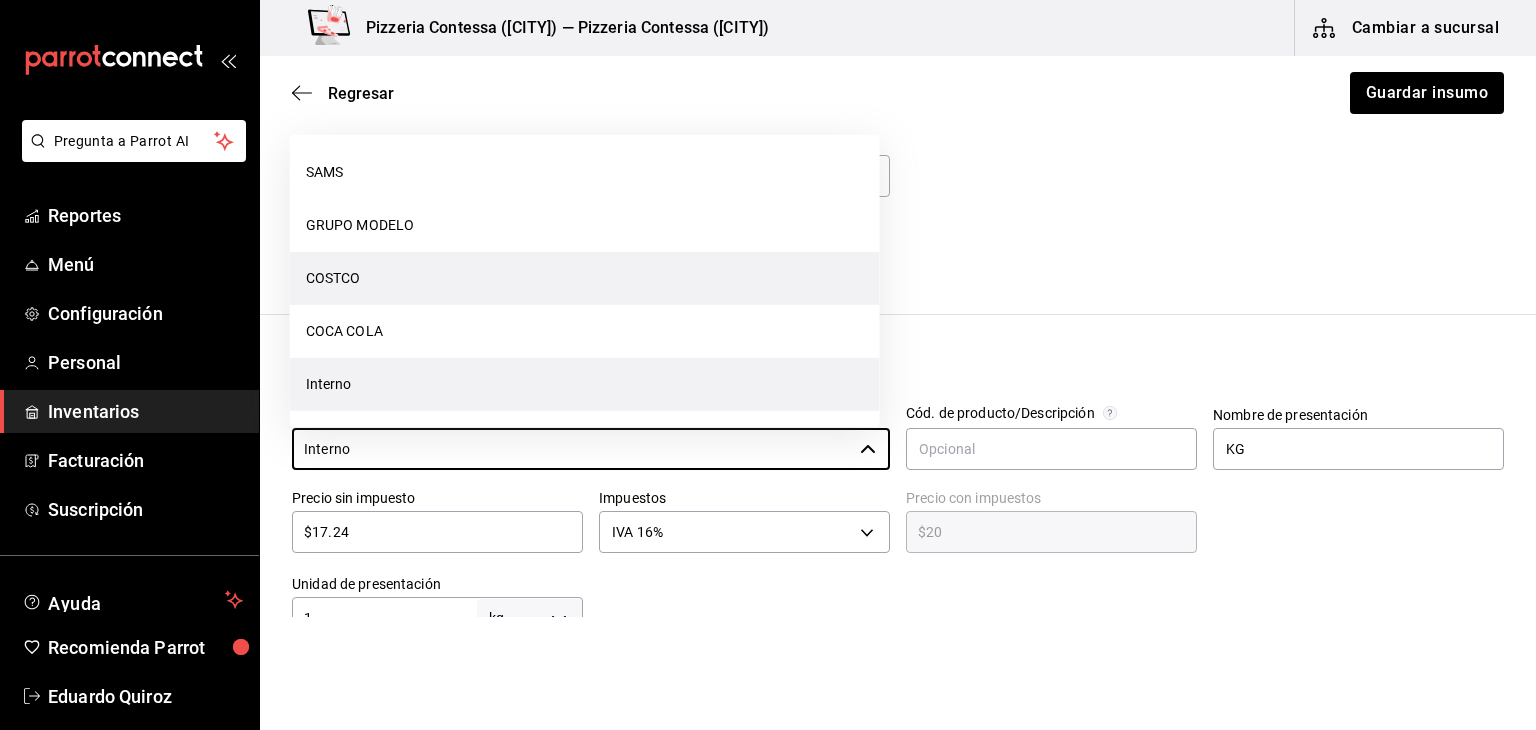 scroll, scrollTop: 0, scrollLeft: 0, axis: both 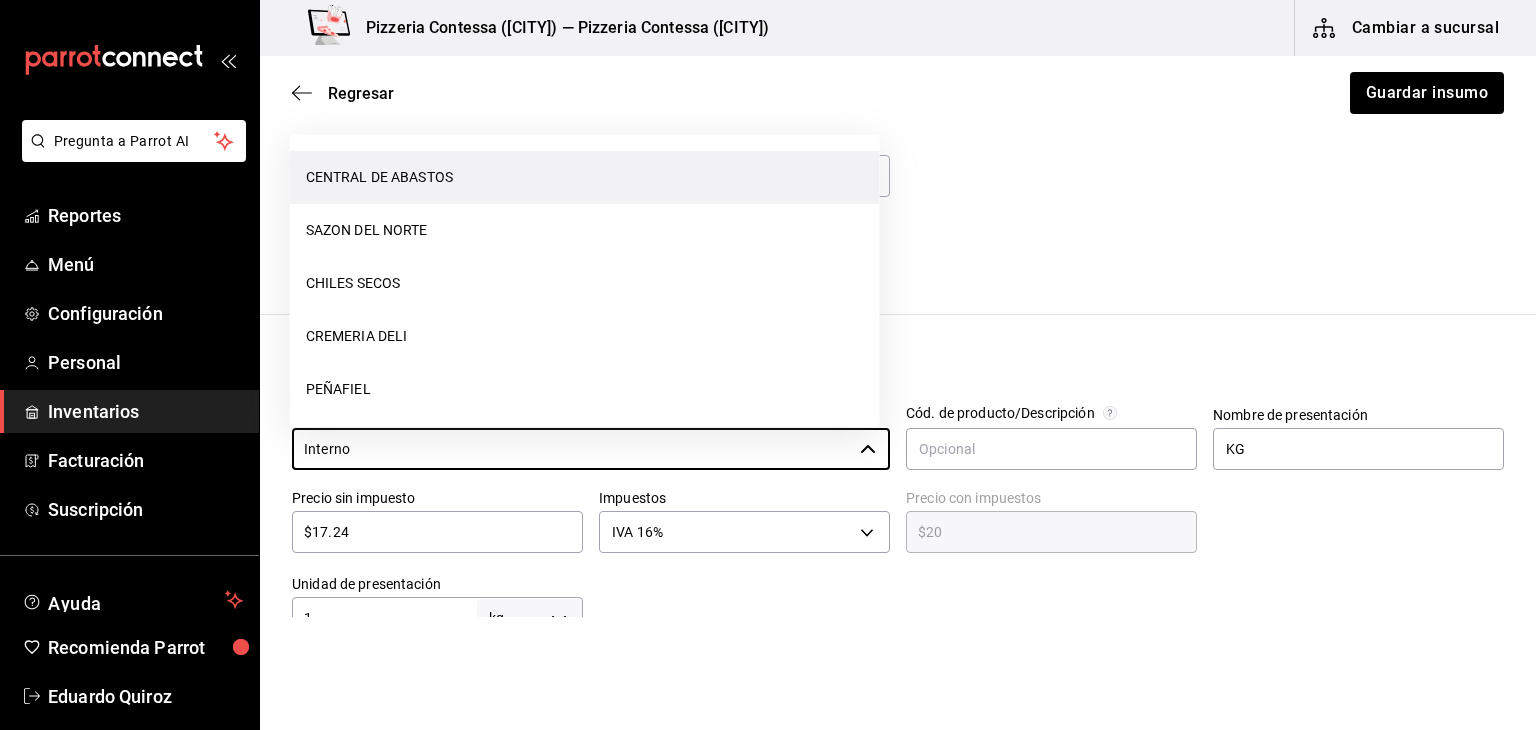 click on "CENTRAL DE ABASTOS" at bounding box center [585, 177] 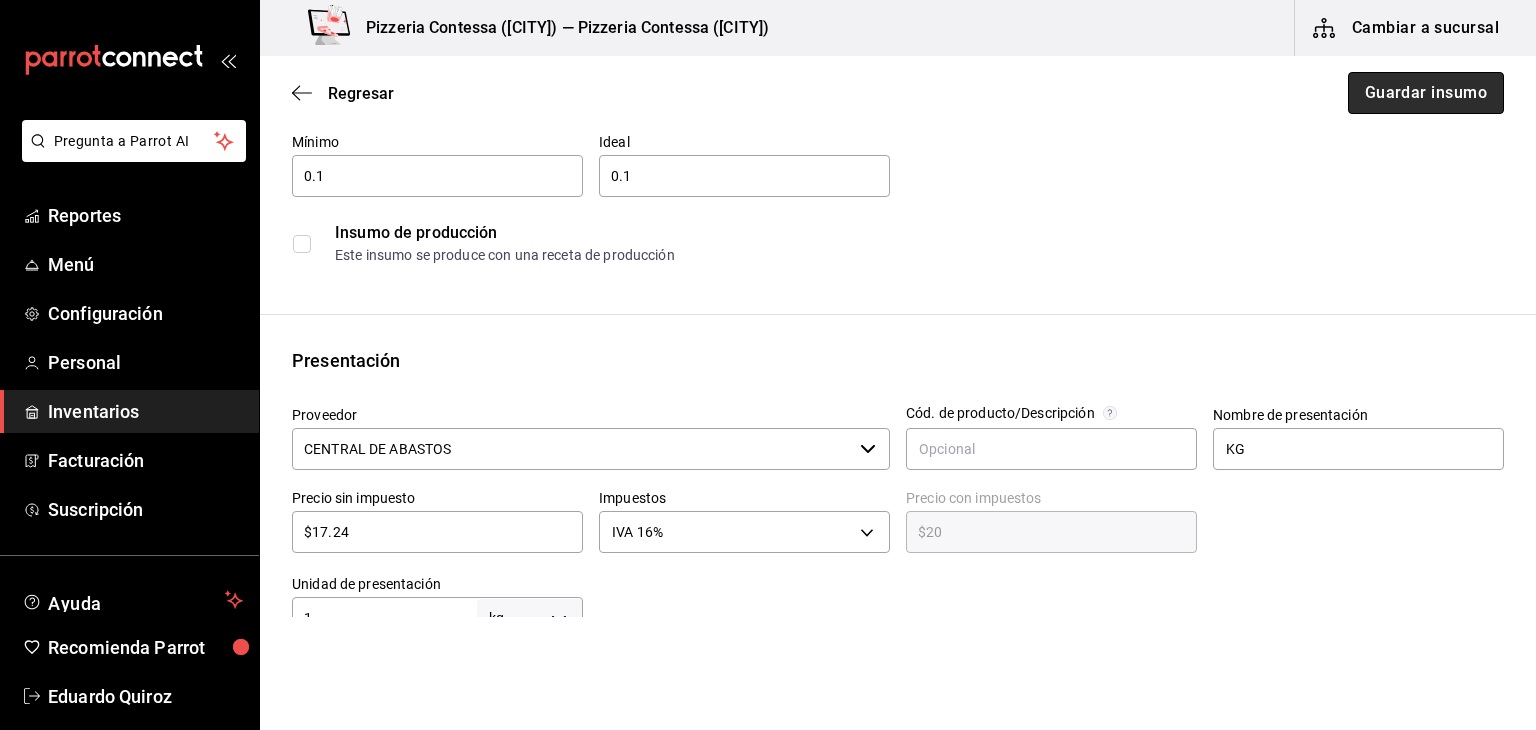 click on "Guardar insumo" at bounding box center (1426, 93) 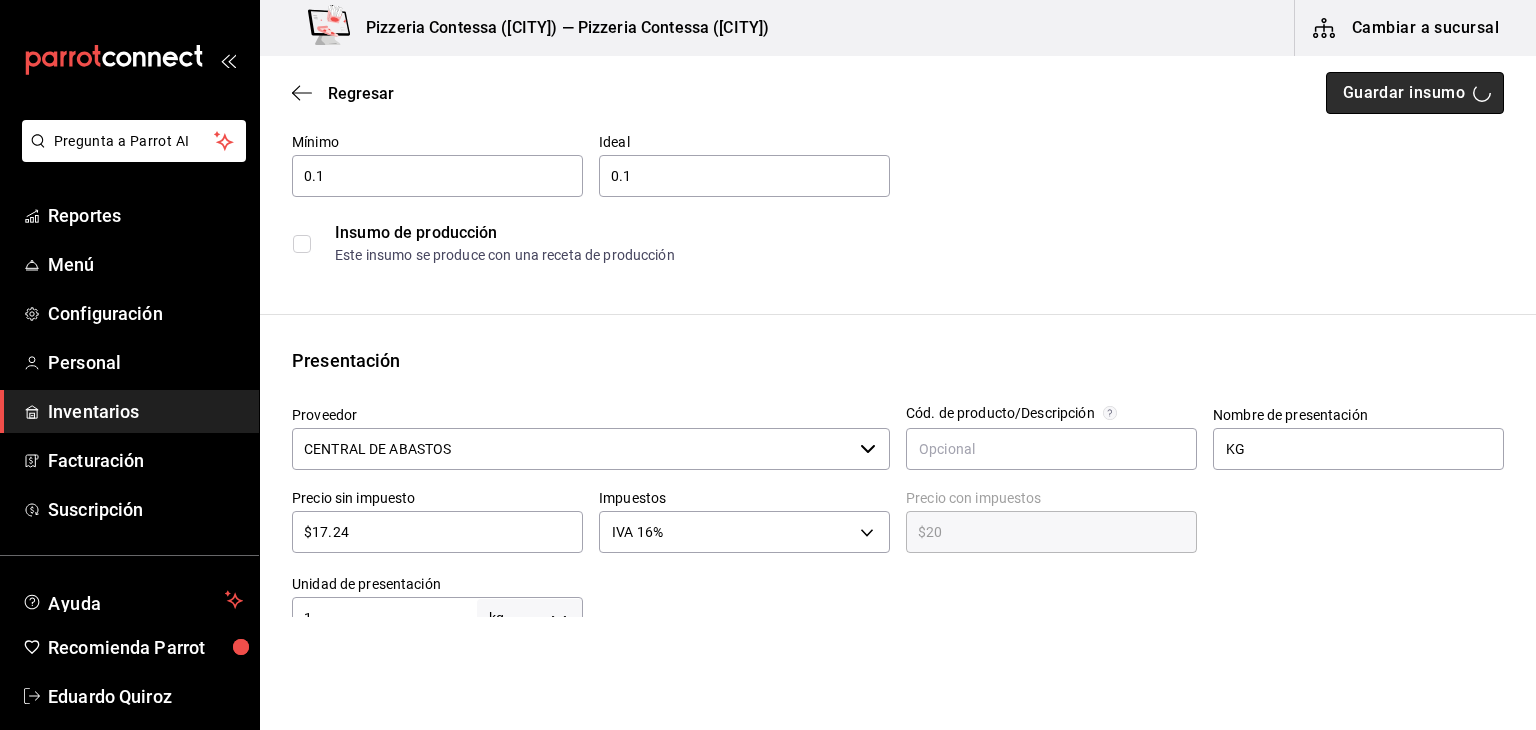 click on "Guardar insumo" at bounding box center (1415, 93) 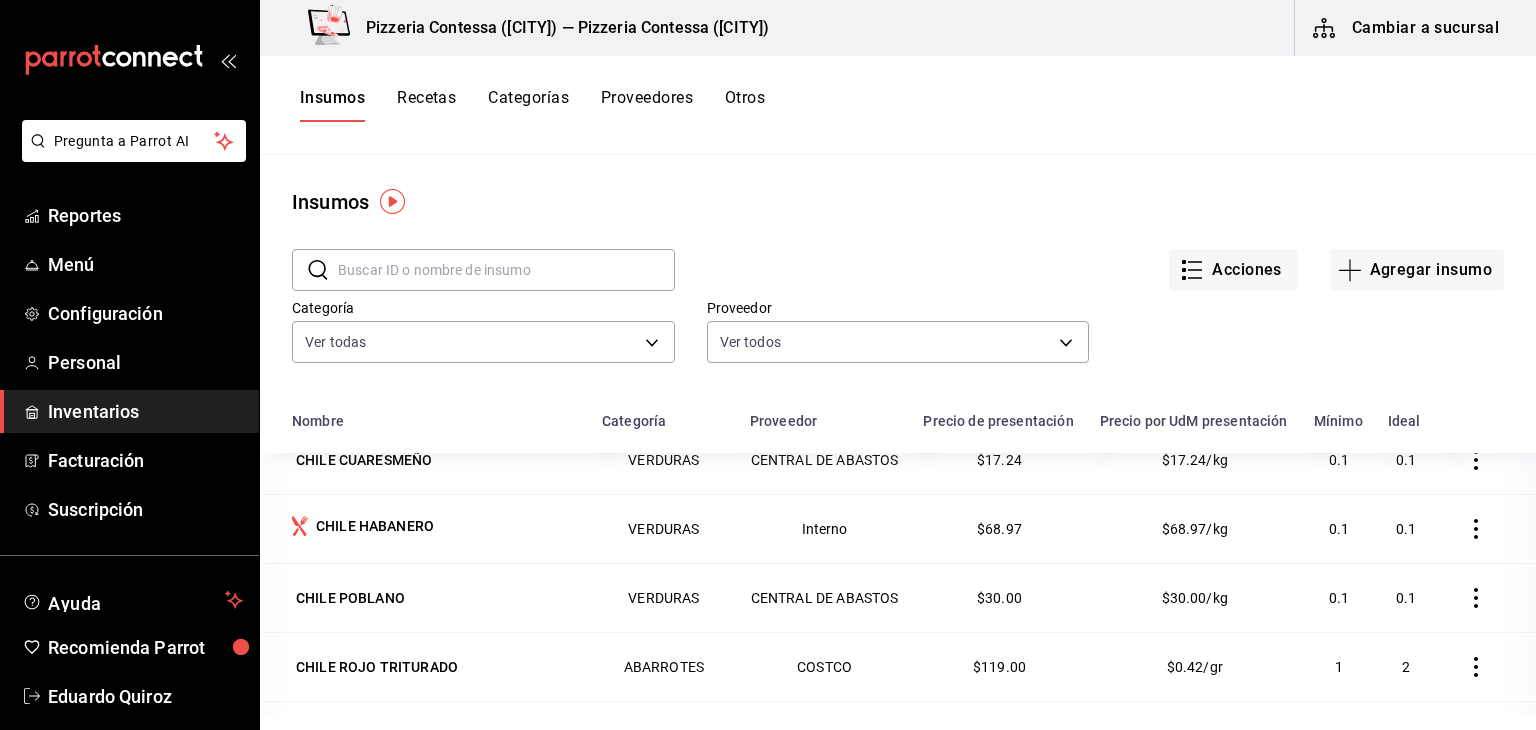 scroll, scrollTop: 1688, scrollLeft: 0, axis: vertical 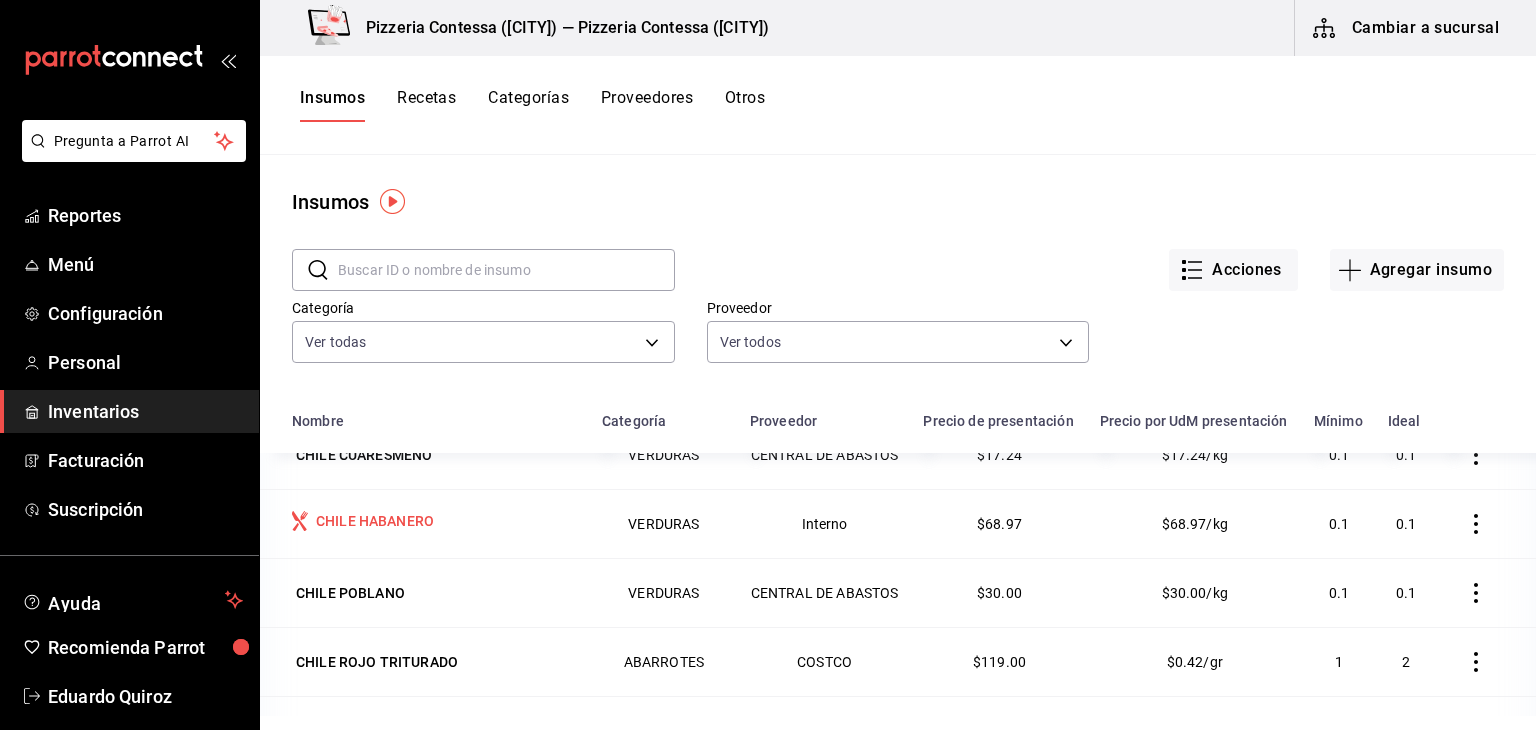 click on "CHILE HABANERO" at bounding box center [425, 523] 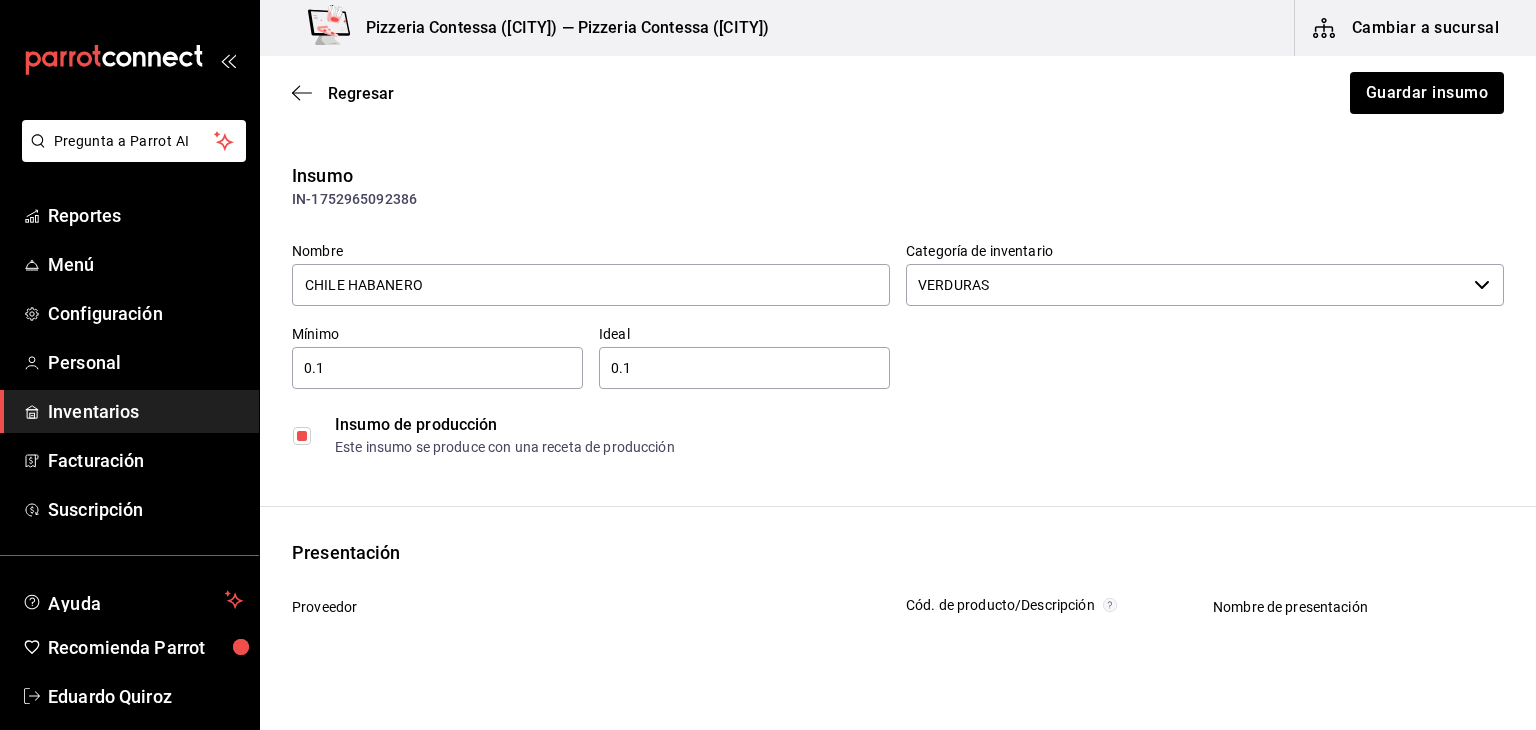 click at bounding box center [302, 436] 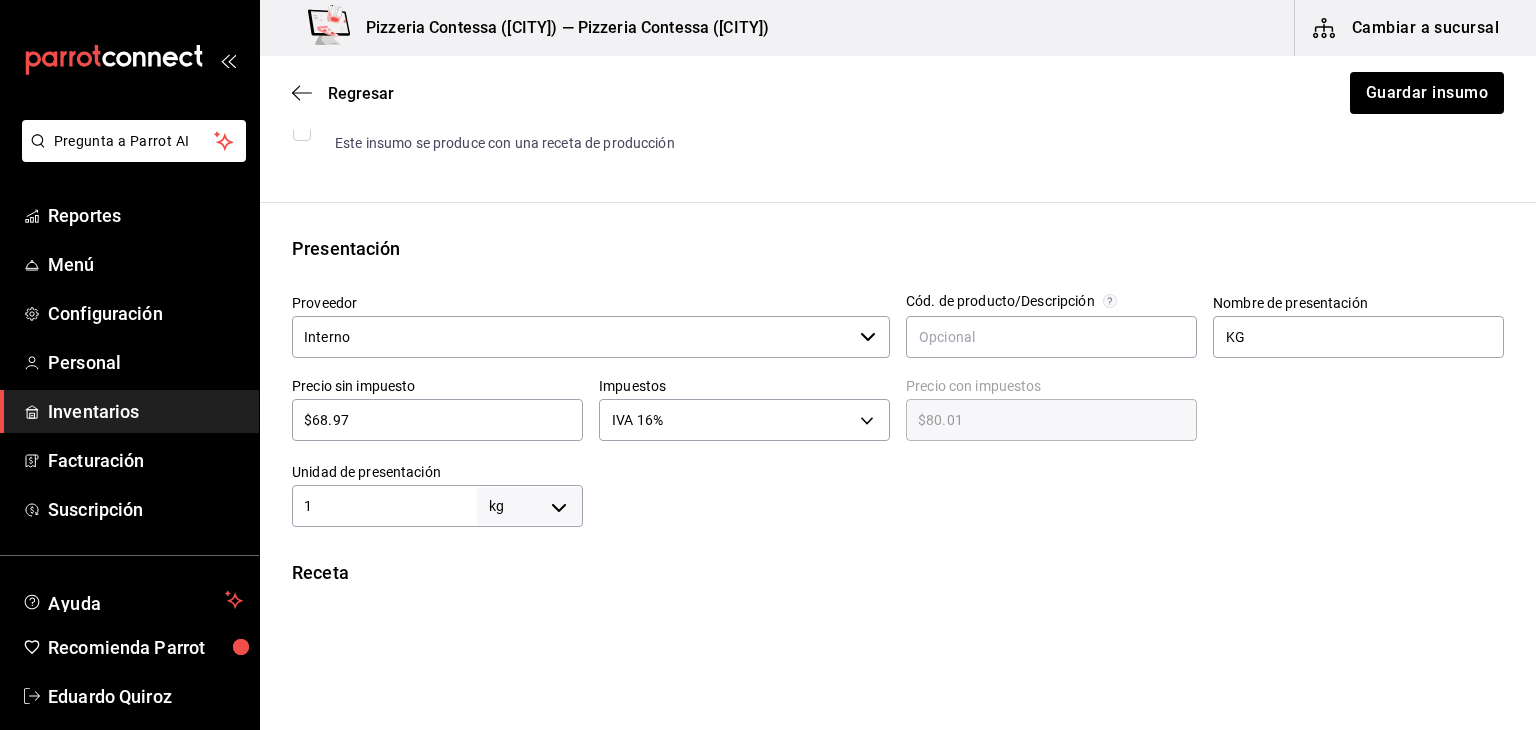 scroll, scrollTop: 306, scrollLeft: 0, axis: vertical 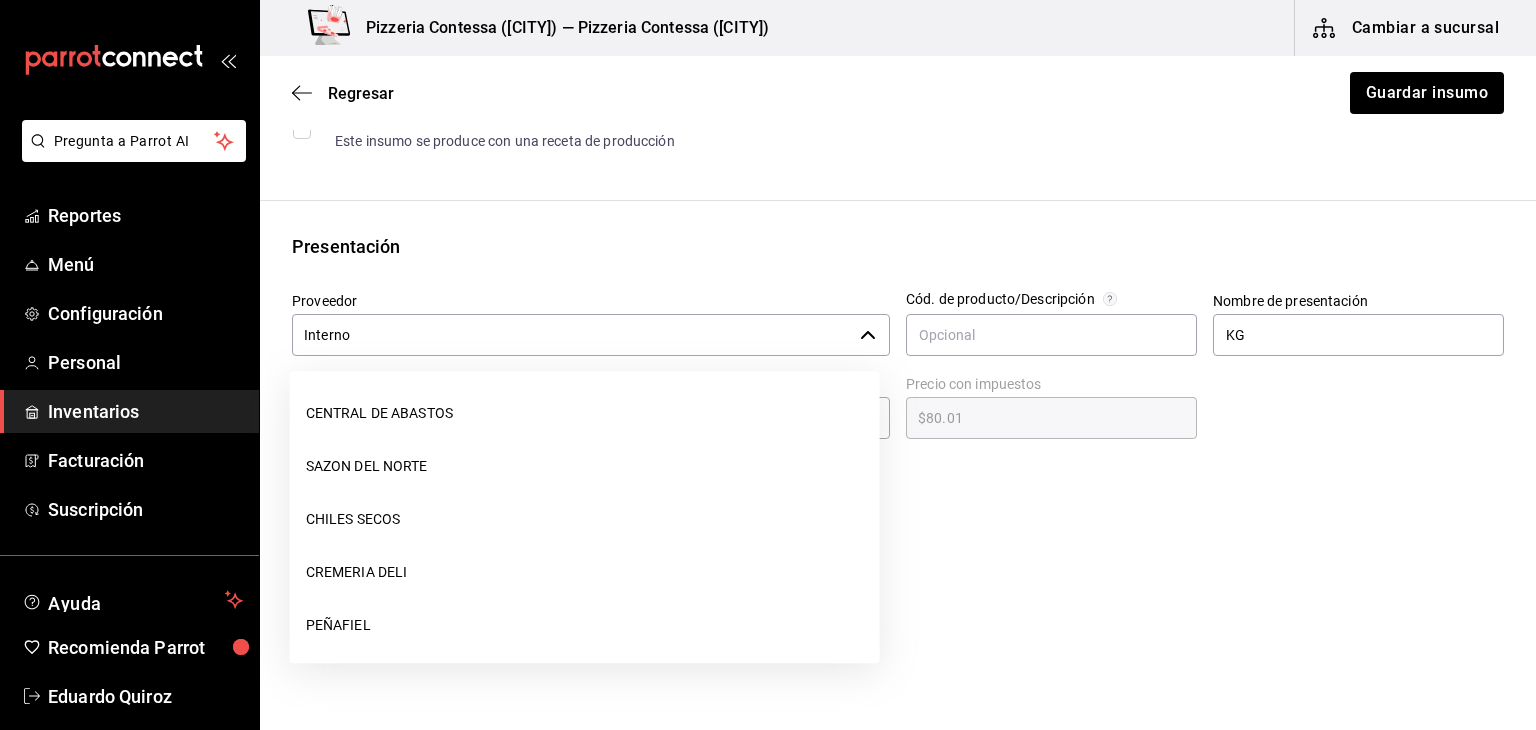 click on "Interno" at bounding box center [572, 335] 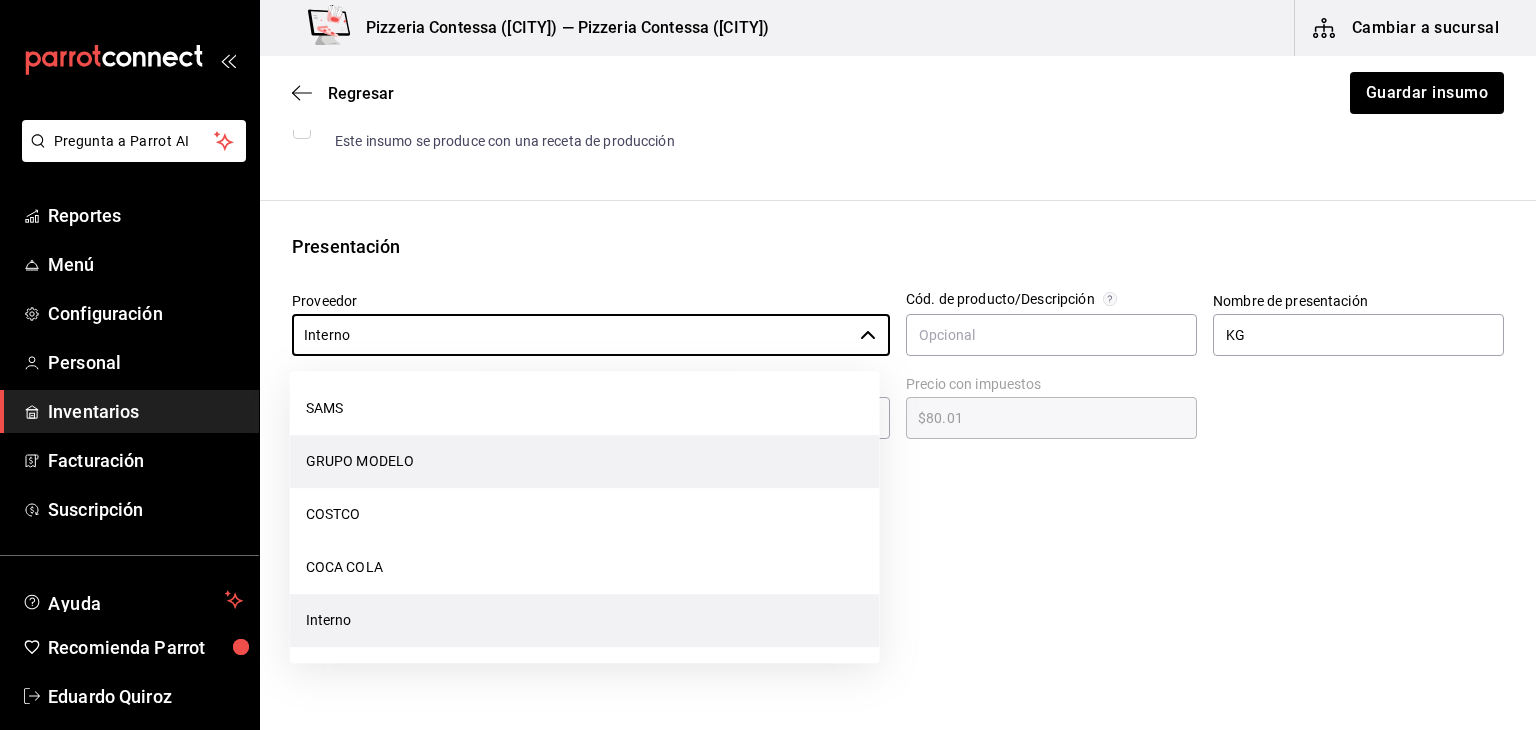 scroll, scrollTop: 0, scrollLeft: 0, axis: both 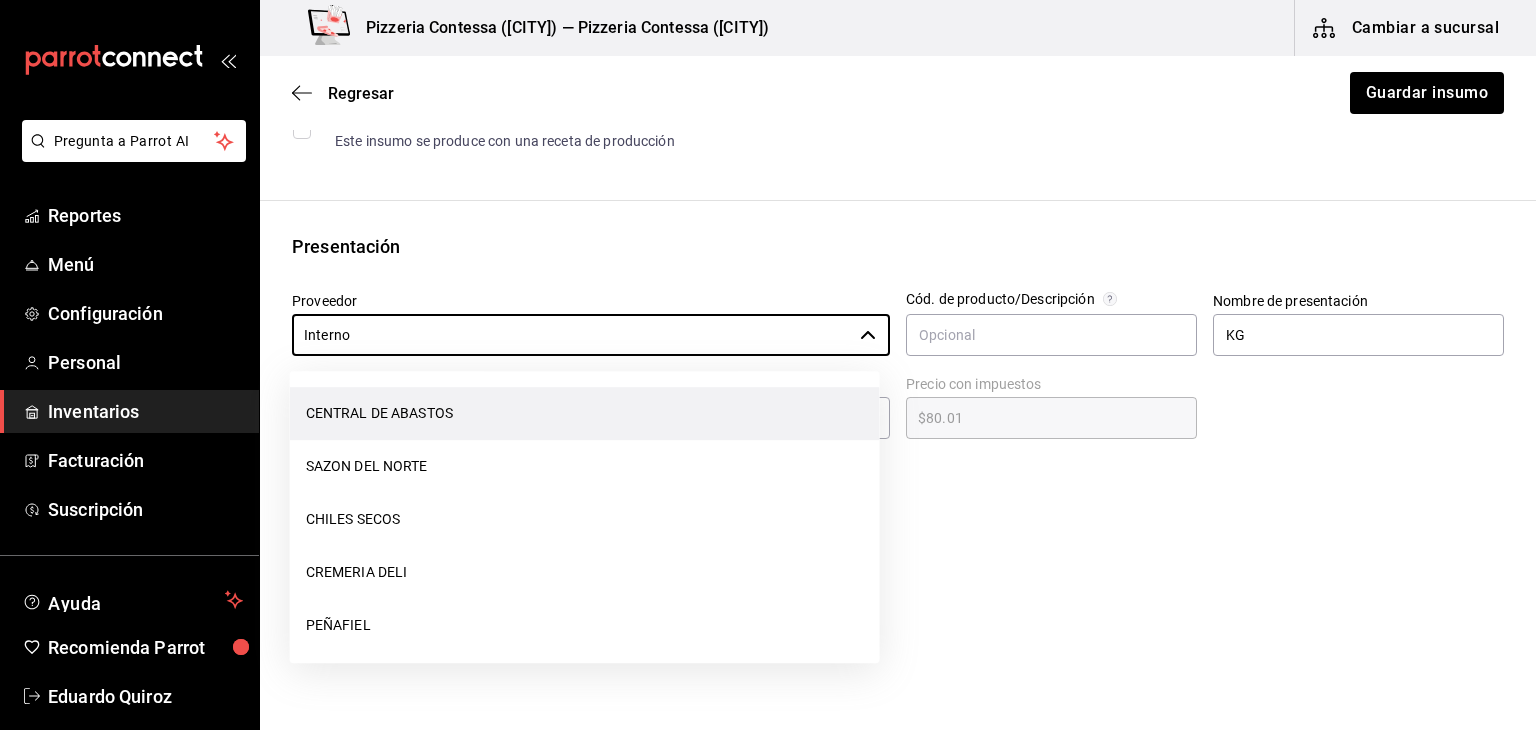 click on "CENTRAL DE ABASTOS" at bounding box center [585, 413] 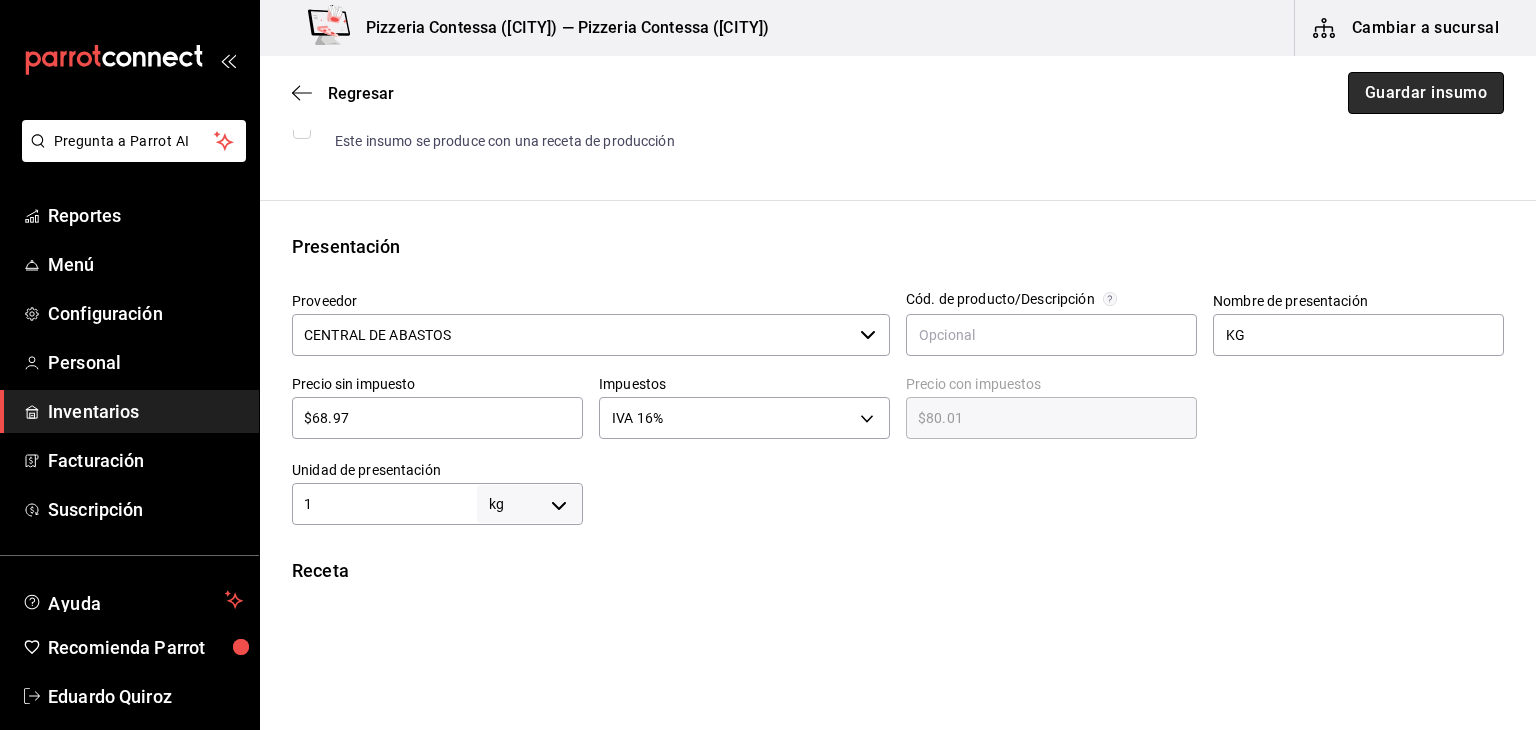click on "Guardar insumo" at bounding box center (1426, 93) 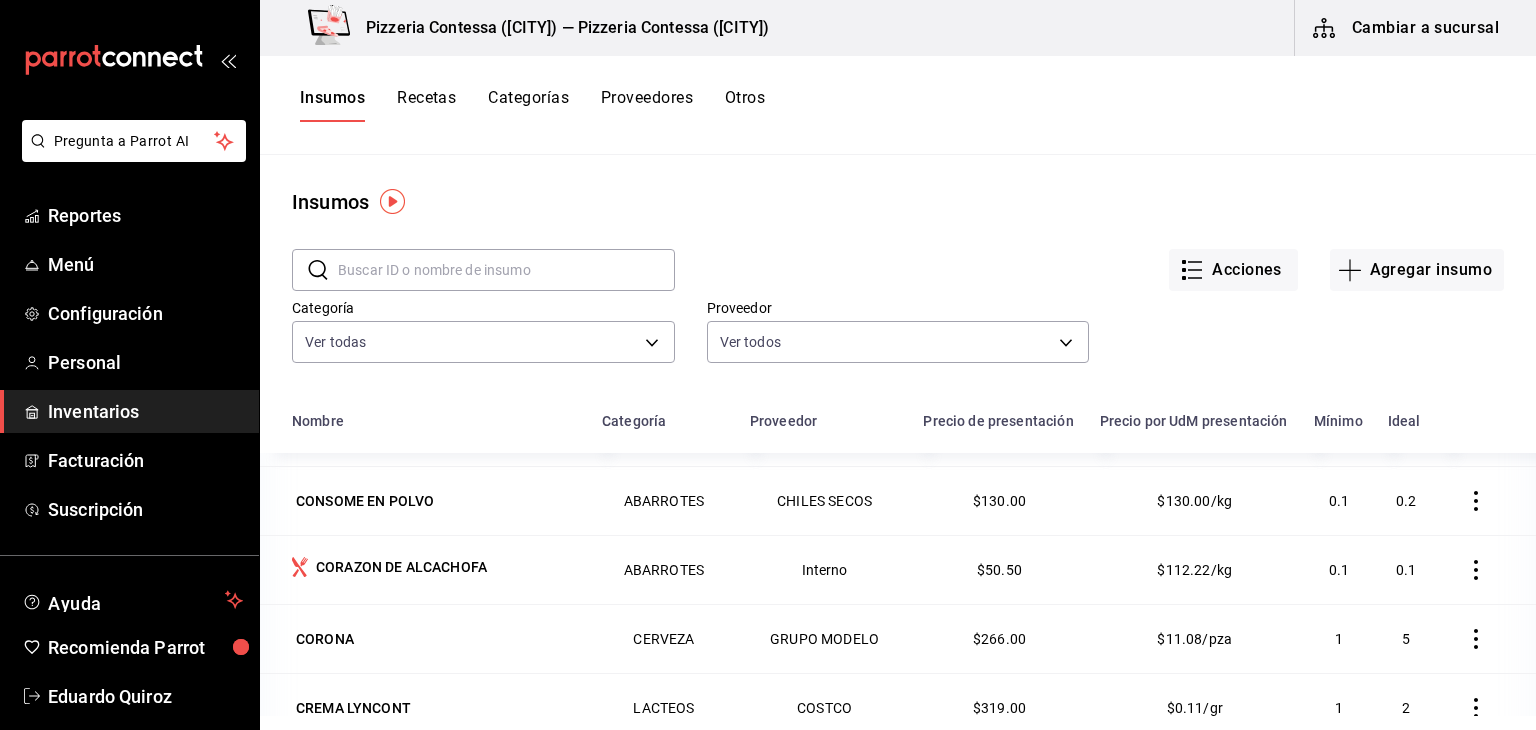 scroll, scrollTop: 2332, scrollLeft: 0, axis: vertical 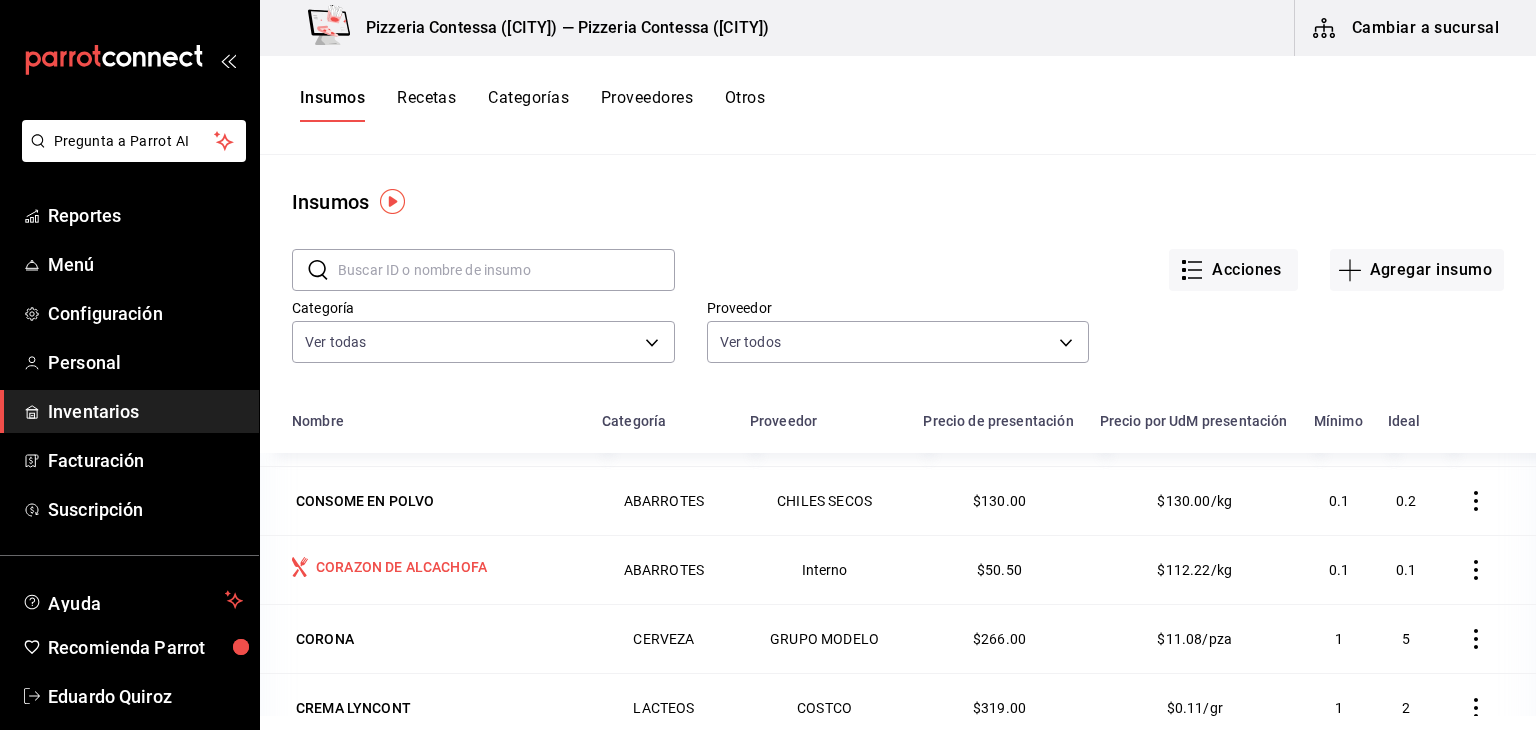 click on "CORAZON DE ALCACHOFA" at bounding box center (435, 569) 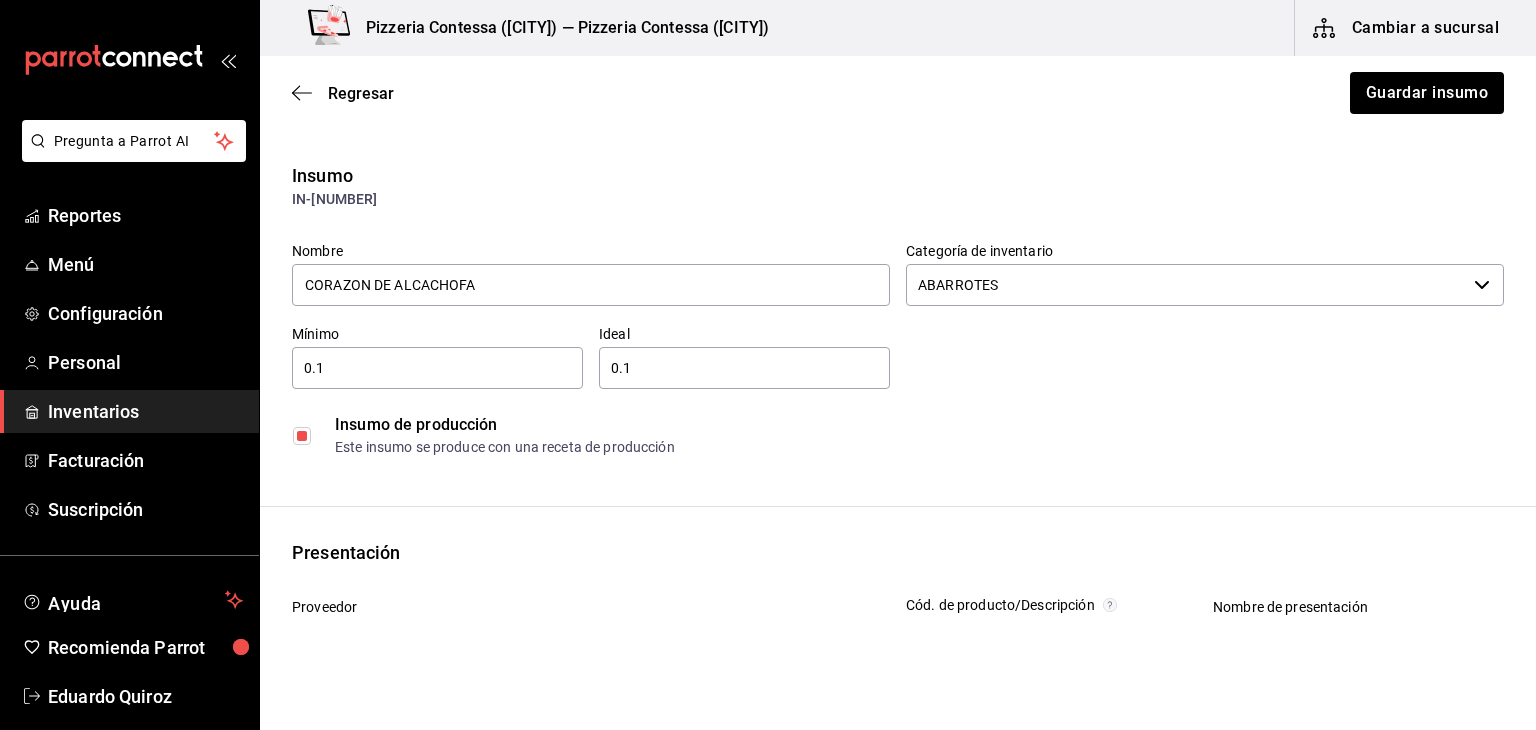 click at bounding box center (302, 436) 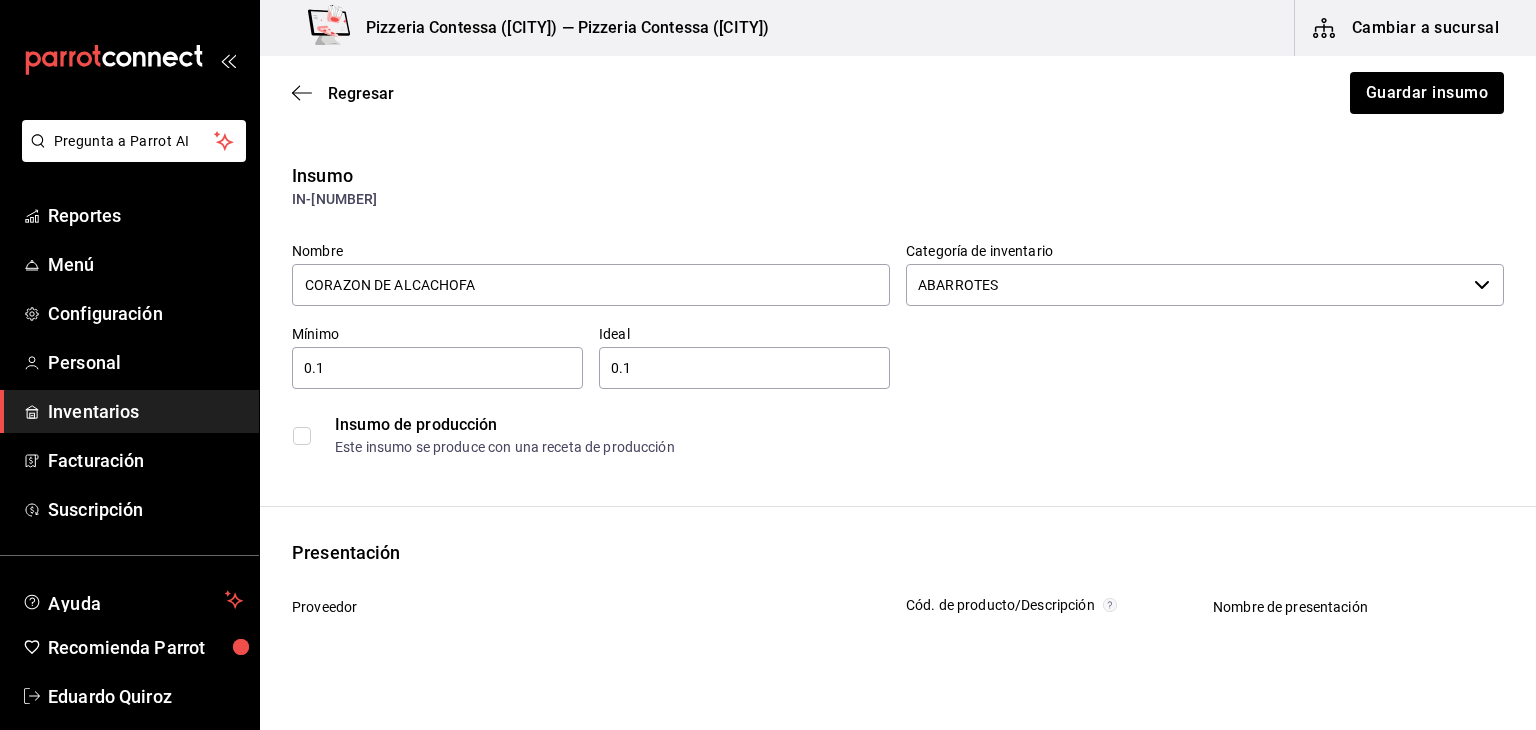 scroll, scrollTop: 128, scrollLeft: 0, axis: vertical 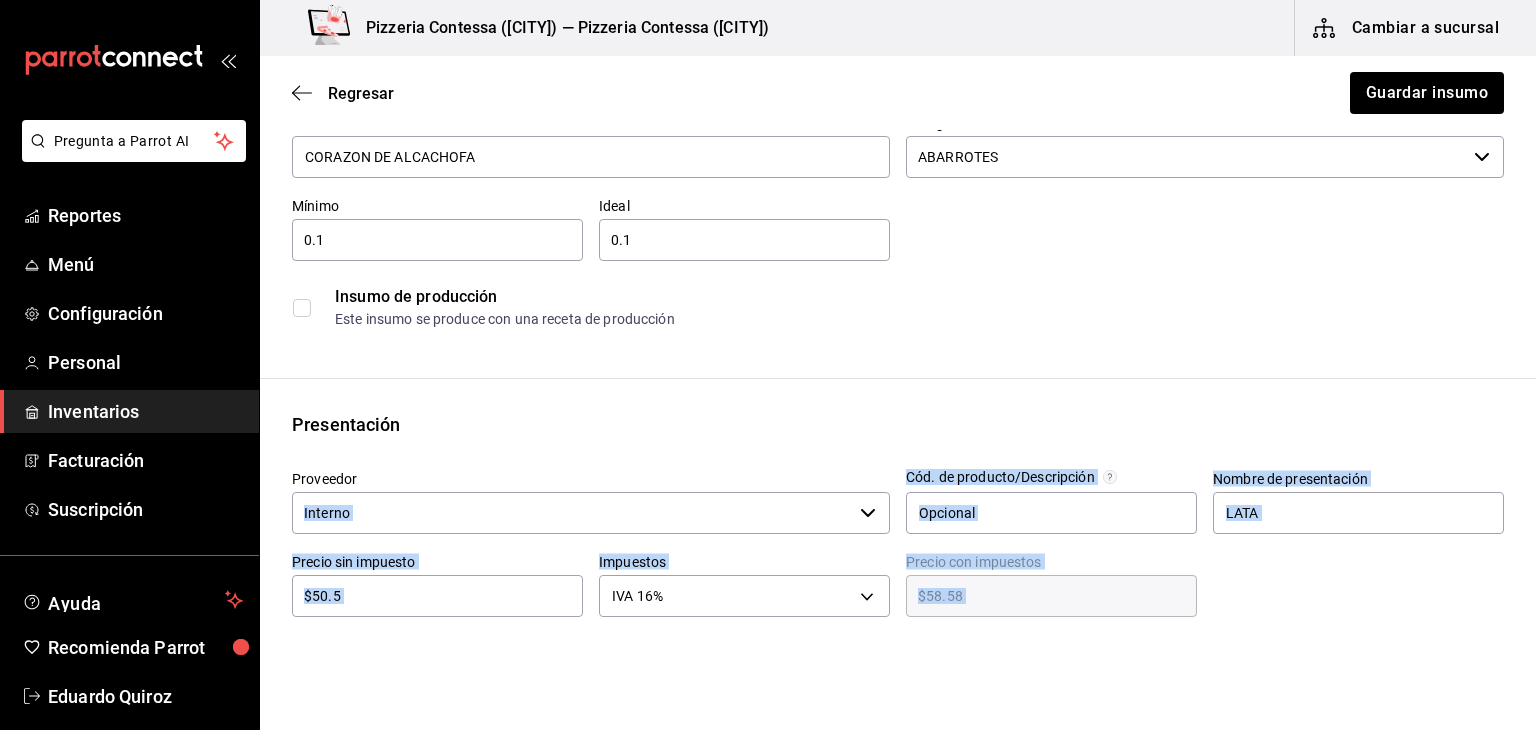 drag, startPoint x: 538, startPoint y: 537, endPoint x: 572, endPoint y: 517, distance: 39.446167 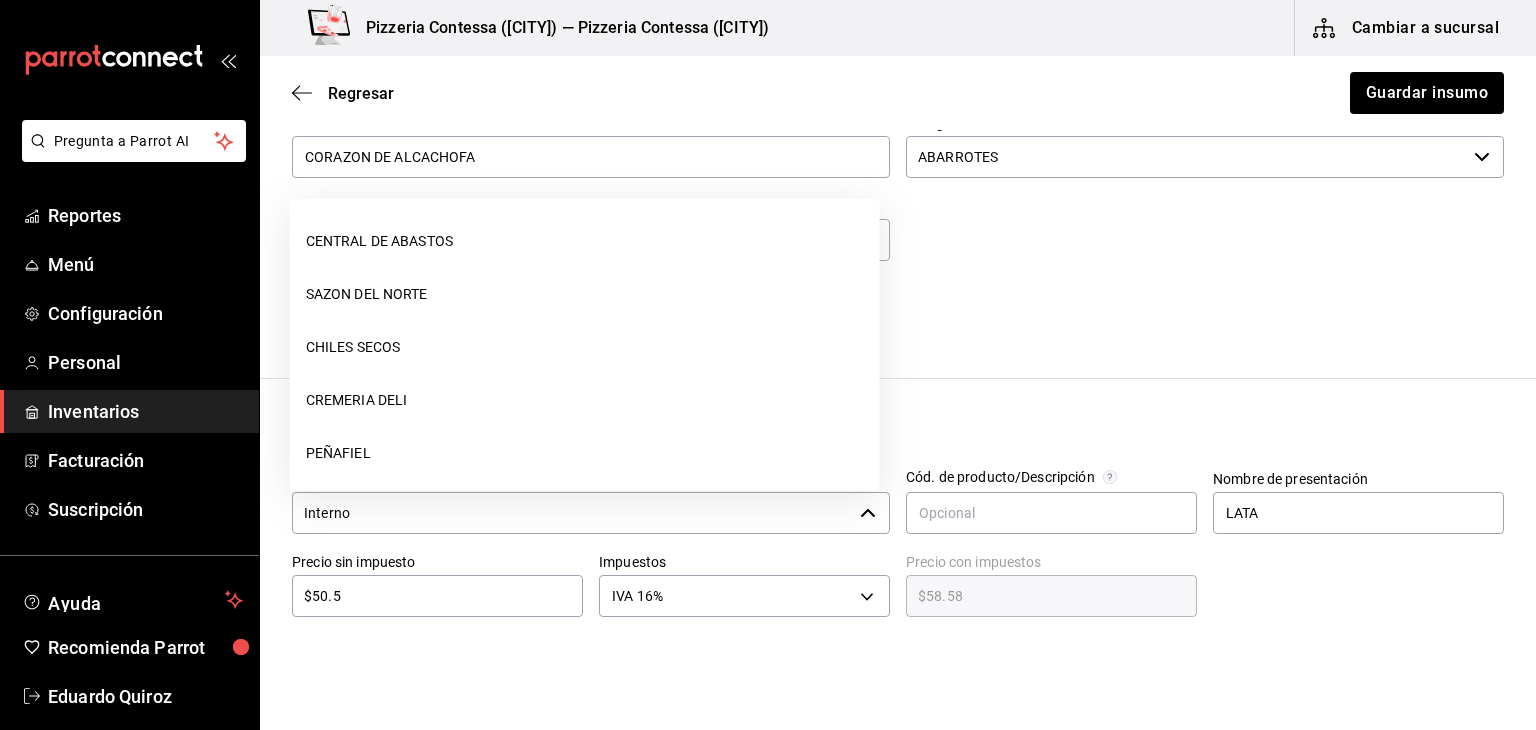 click on "Interno" at bounding box center [572, 513] 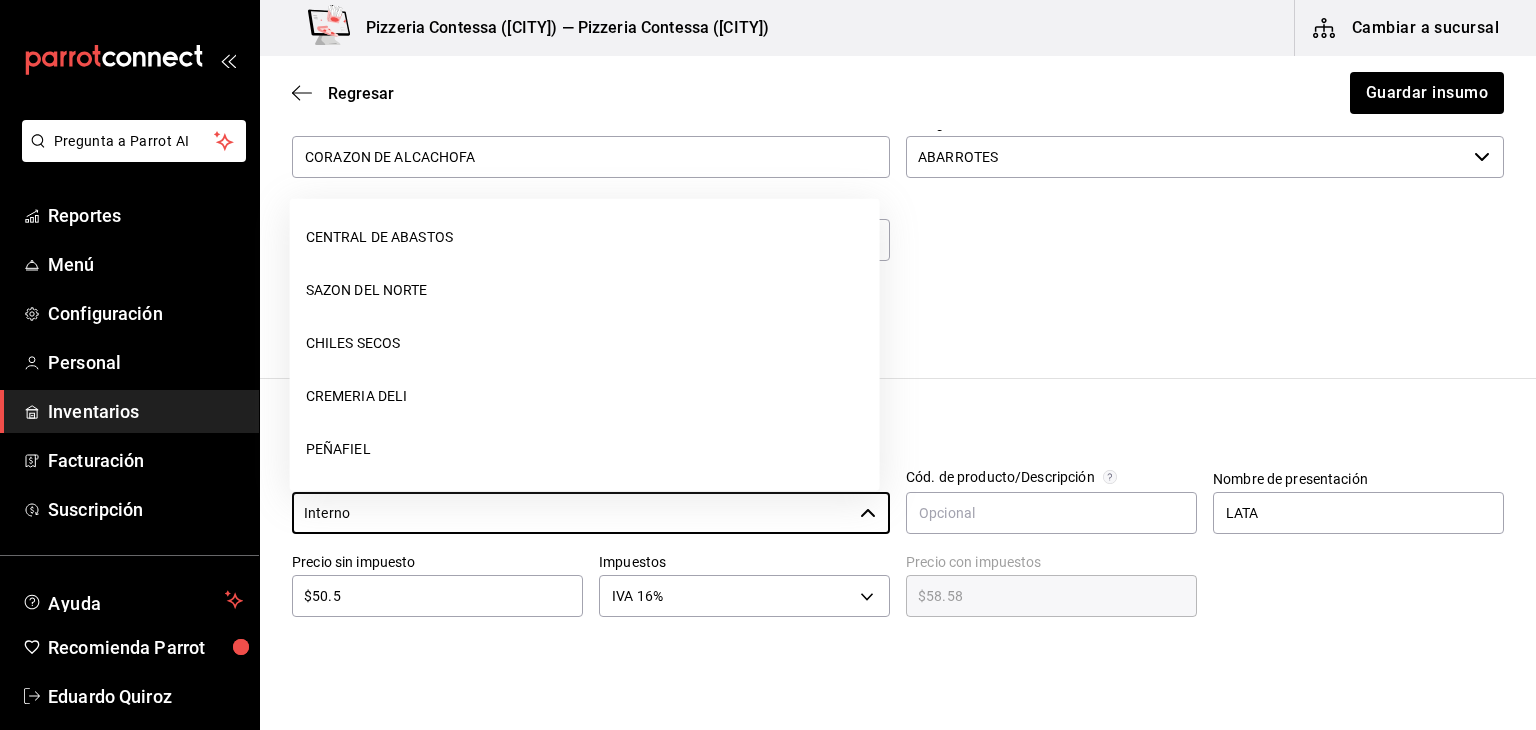 scroll, scrollTop: 0, scrollLeft: 0, axis: both 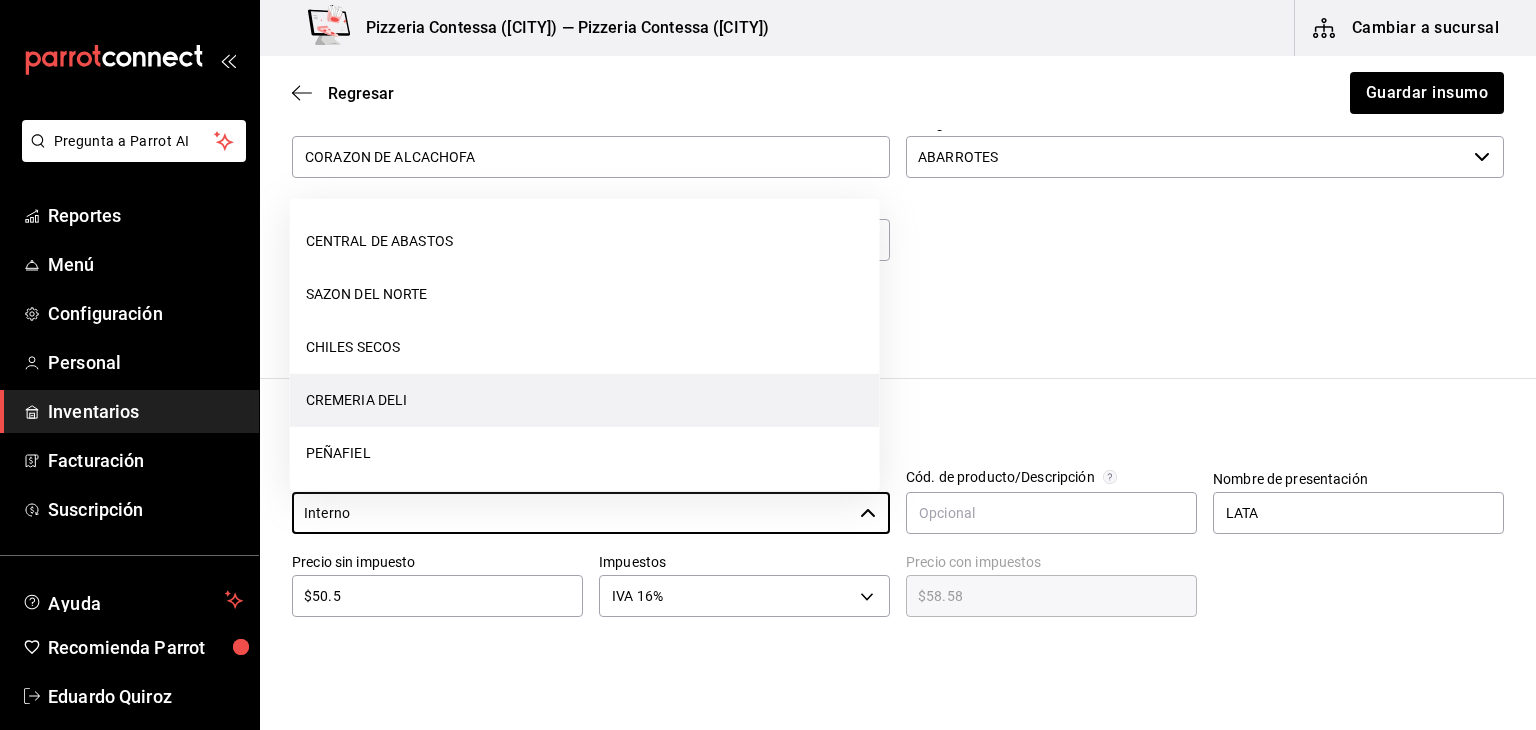 click on "CREMERIA DELI" at bounding box center (585, 400) 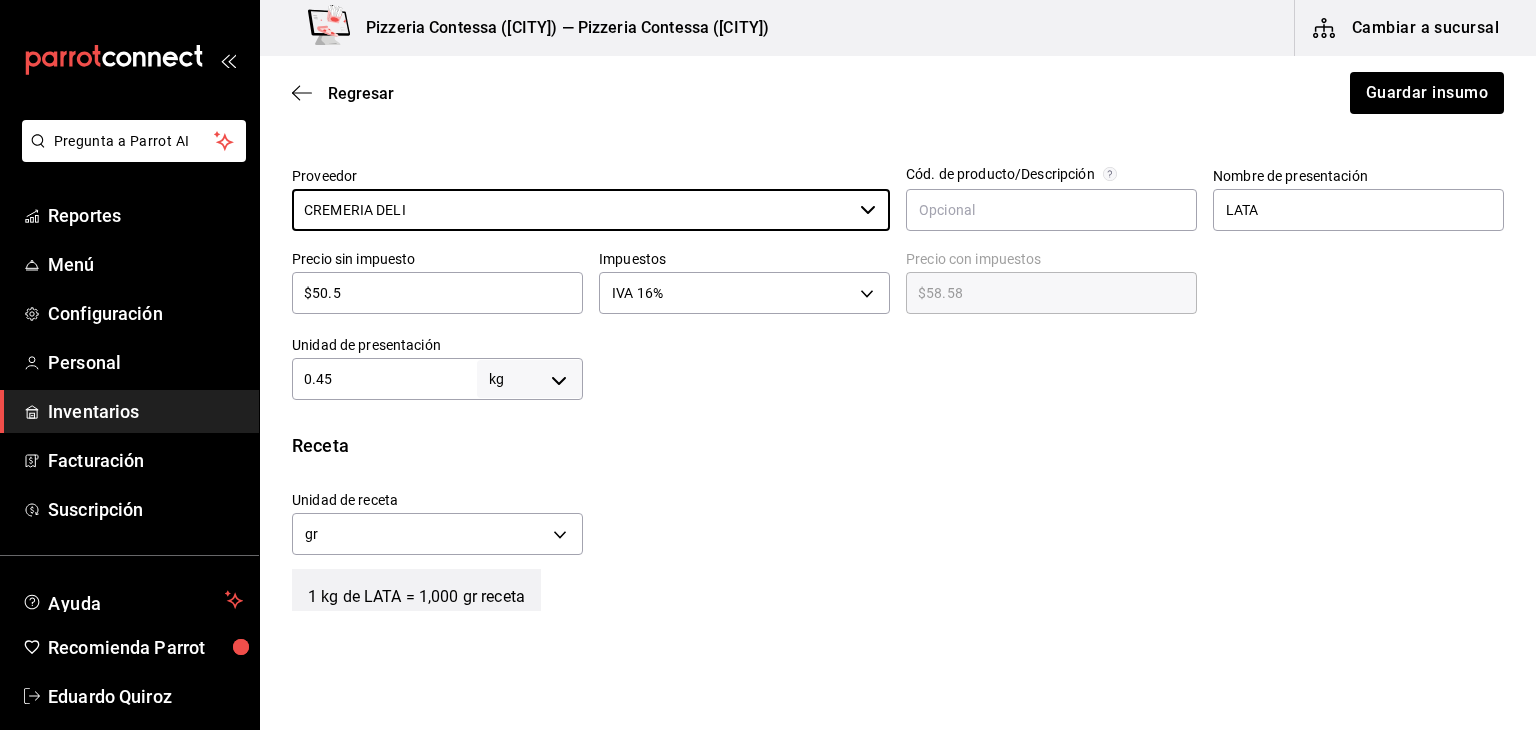 scroll, scrollTop: 434, scrollLeft: 0, axis: vertical 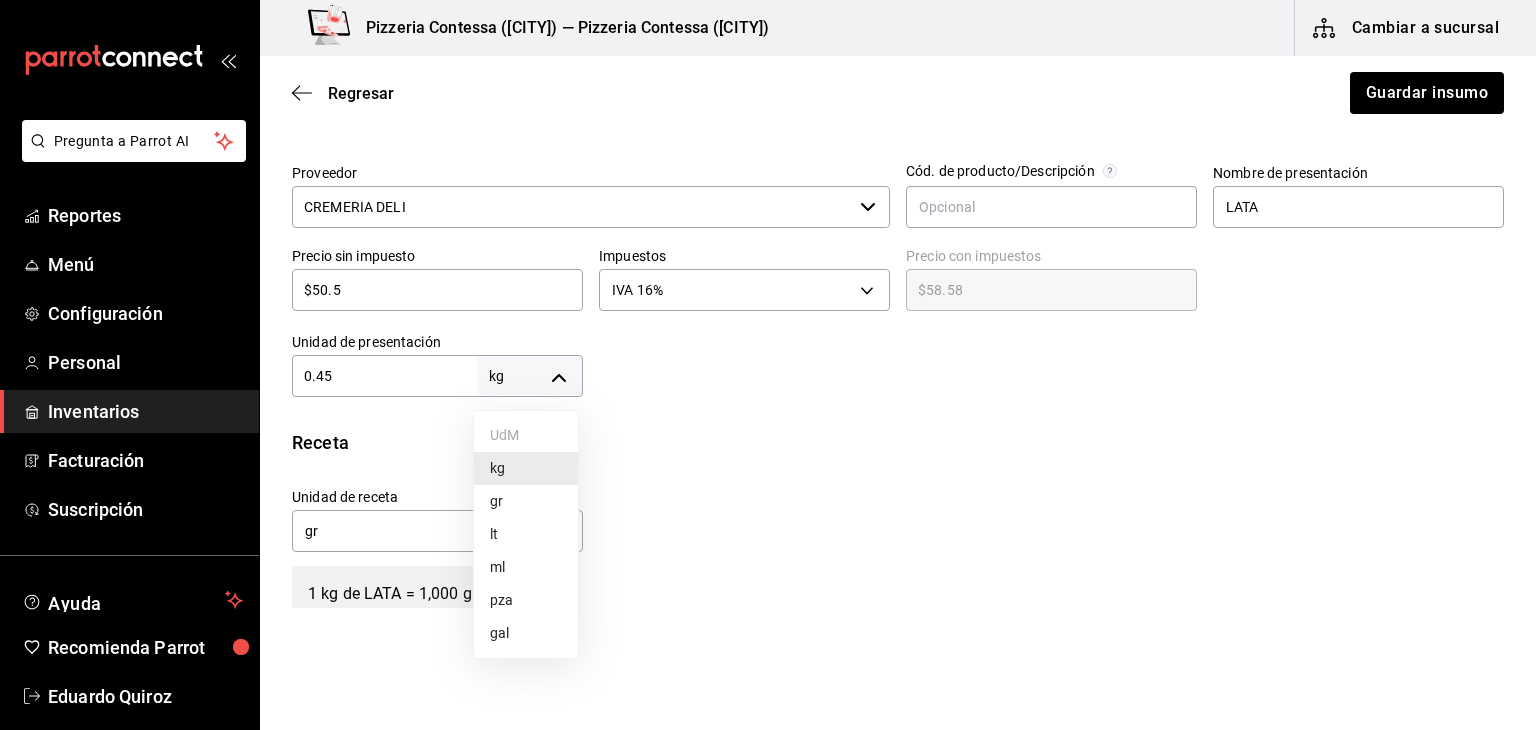 click on "Pregunta a Parrot AI Reportes   Menú   Configuración   Personal   Inventarios   Facturación   Suscripción   Ayuda Recomienda Parrot   Eduardo Quiroz   Sugerir nueva función   Pizzeria Contessa (Condesa) — Pizzeria Contessa (Condesa) Cambiar a sucursal Regresar Guardar insumo Insumo IN-1752965092457 Nombre CORAZON DE ALCACHOFA Categoría de inventario ABARROTES ​ Mínimo 0.1 ​ Ideal 0.1 ​ Insumo de producción Este insumo se produce con una receta de producción Presentación Proveedor CREMERIA DELI ​ Cód. de producto/Descripción Nombre de presentación LATA Precio sin impuesto $50.5 ​ Impuestos IVA 16% IVA_16 Precio con impuestos $58.58 ​ Unidad de presentación 0.45 kg KILOGRAM ​ Receta Unidad de receta gr GRAM Factor de conversión 450 ​ 1 kg de LATA = 1,000 gr receta Ver ayuda de conversiones ¿La presentación (LATA) viene en otra caja? Si No Unidades de conteo kg LATA (0.45 kg) ; GANA 1 MES GRATIS EN TU SUSCRIPCIÓN AQUÍ Pregunta a Parrot AI Reportes   Menú   Configuración" at bounding box center [768, 308] 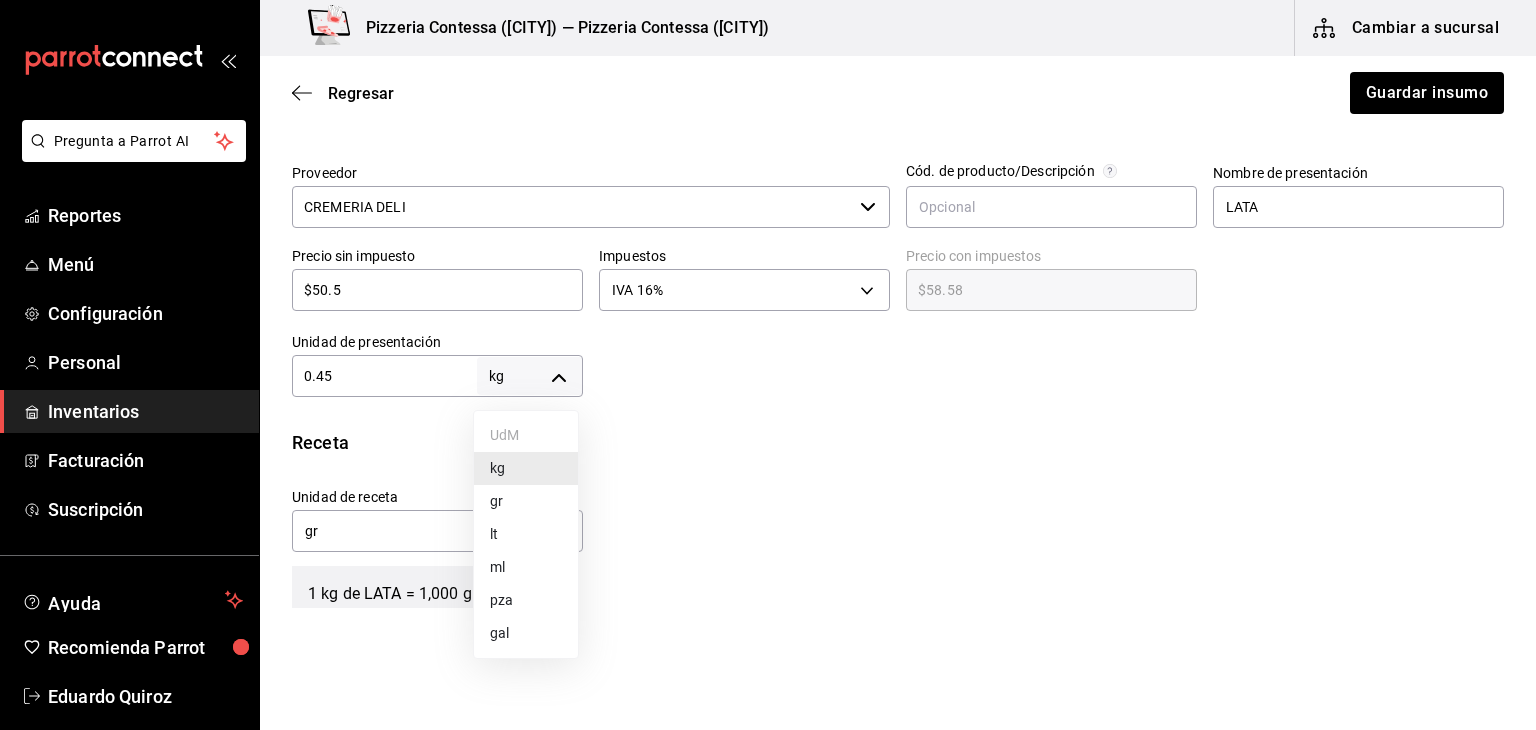 click on "gr" at bounding box center (526, 501) 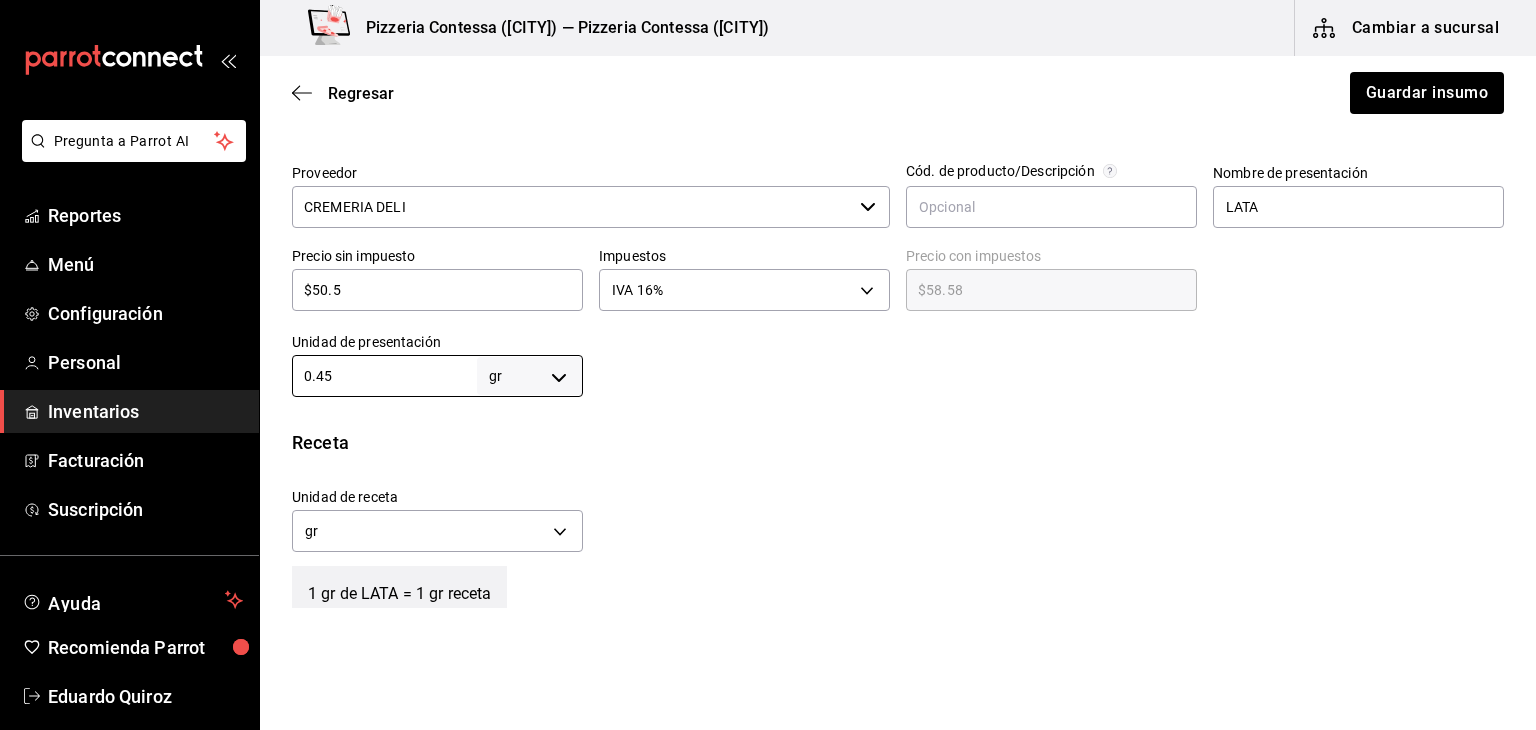 drag, startPoint x: 383, startPoint y: 375, endPoint x: 260, endPoint y: 366, distance: 123.32883 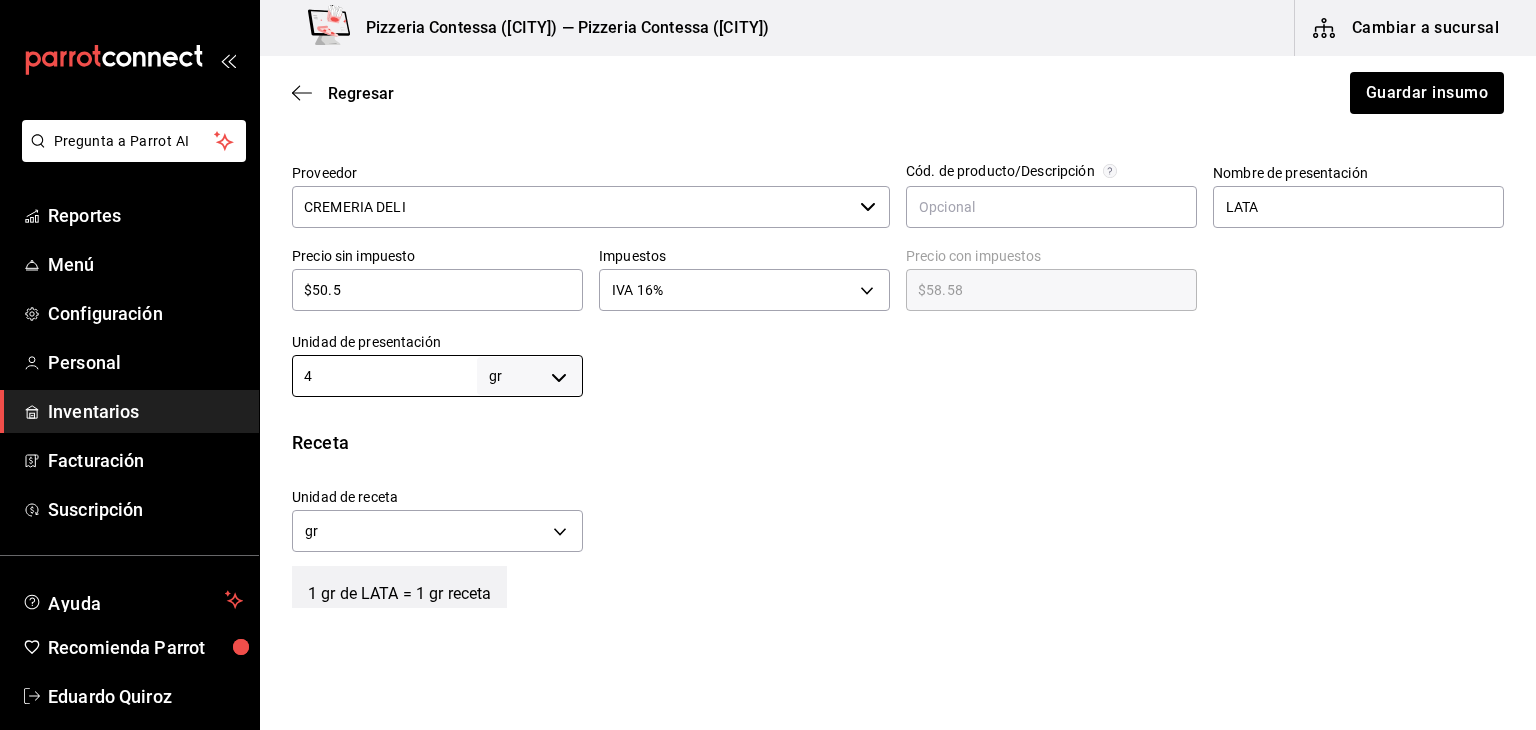 type on "4" 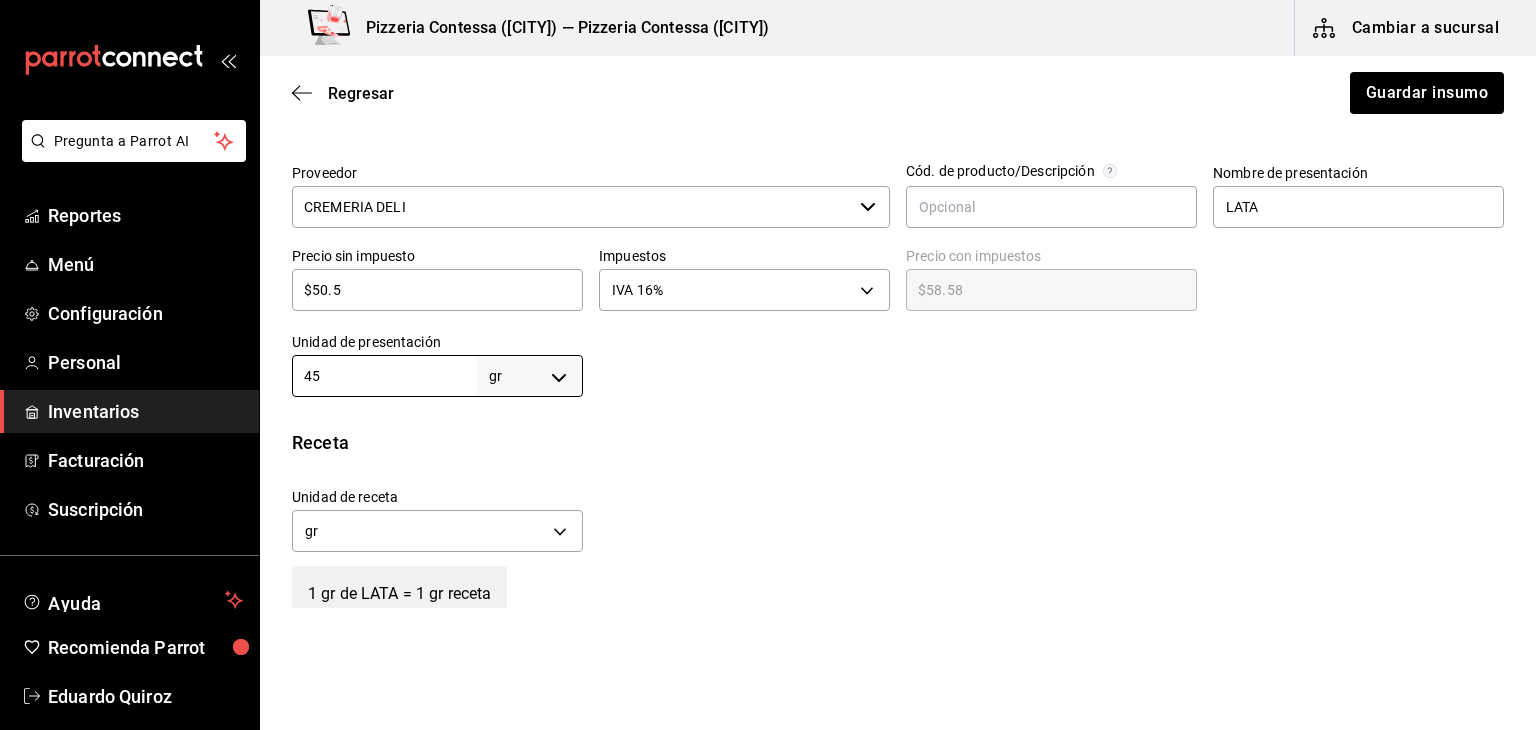 type on "45" 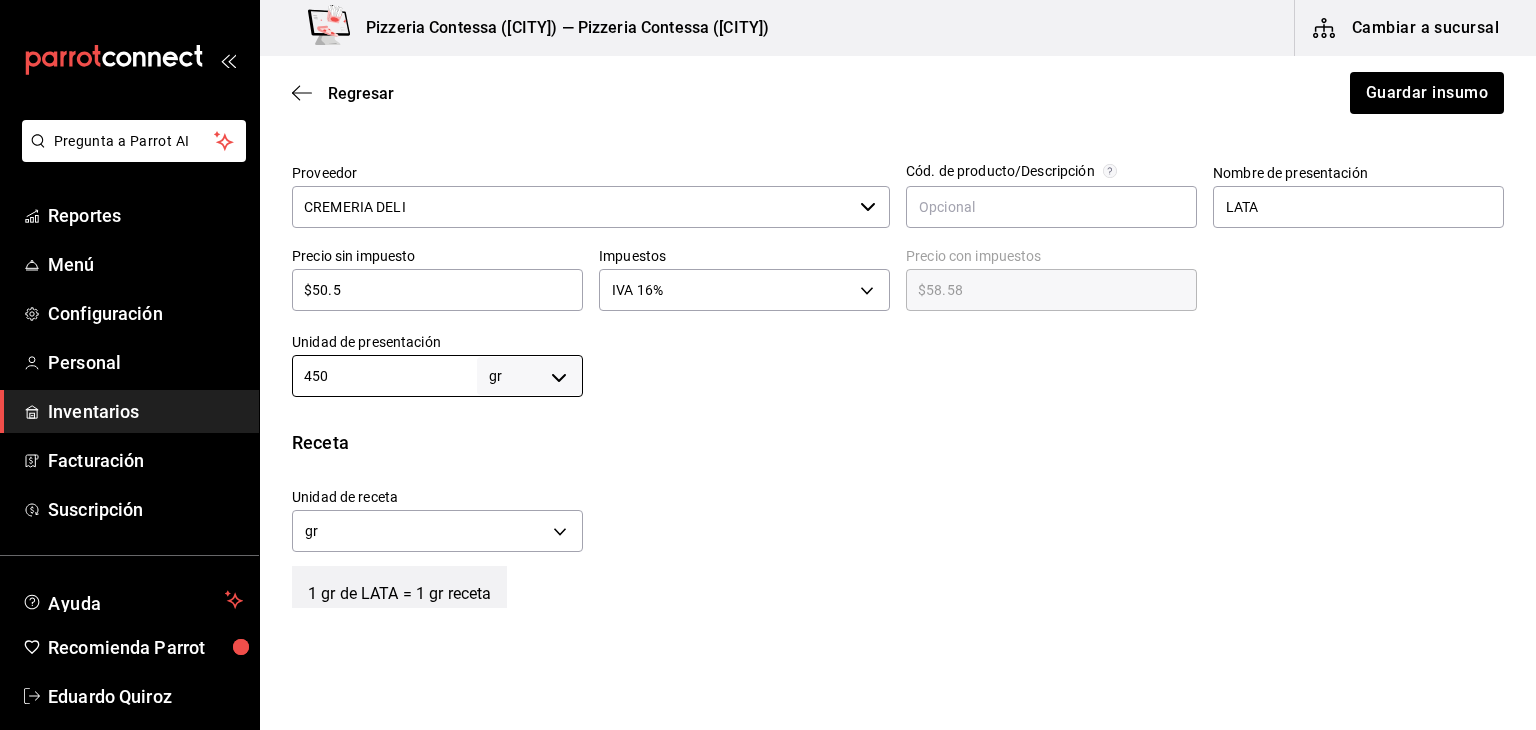 type on "450" 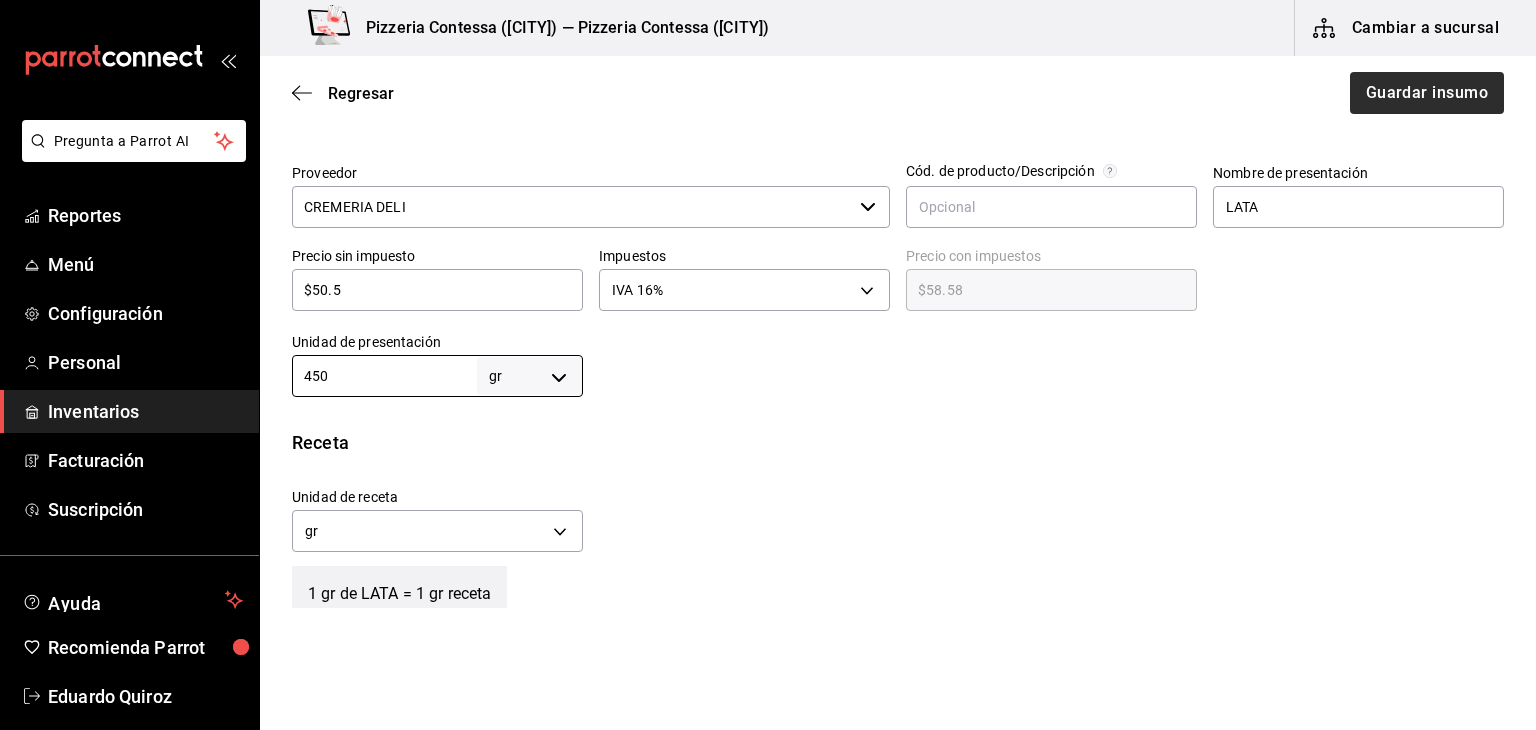 type on "450" 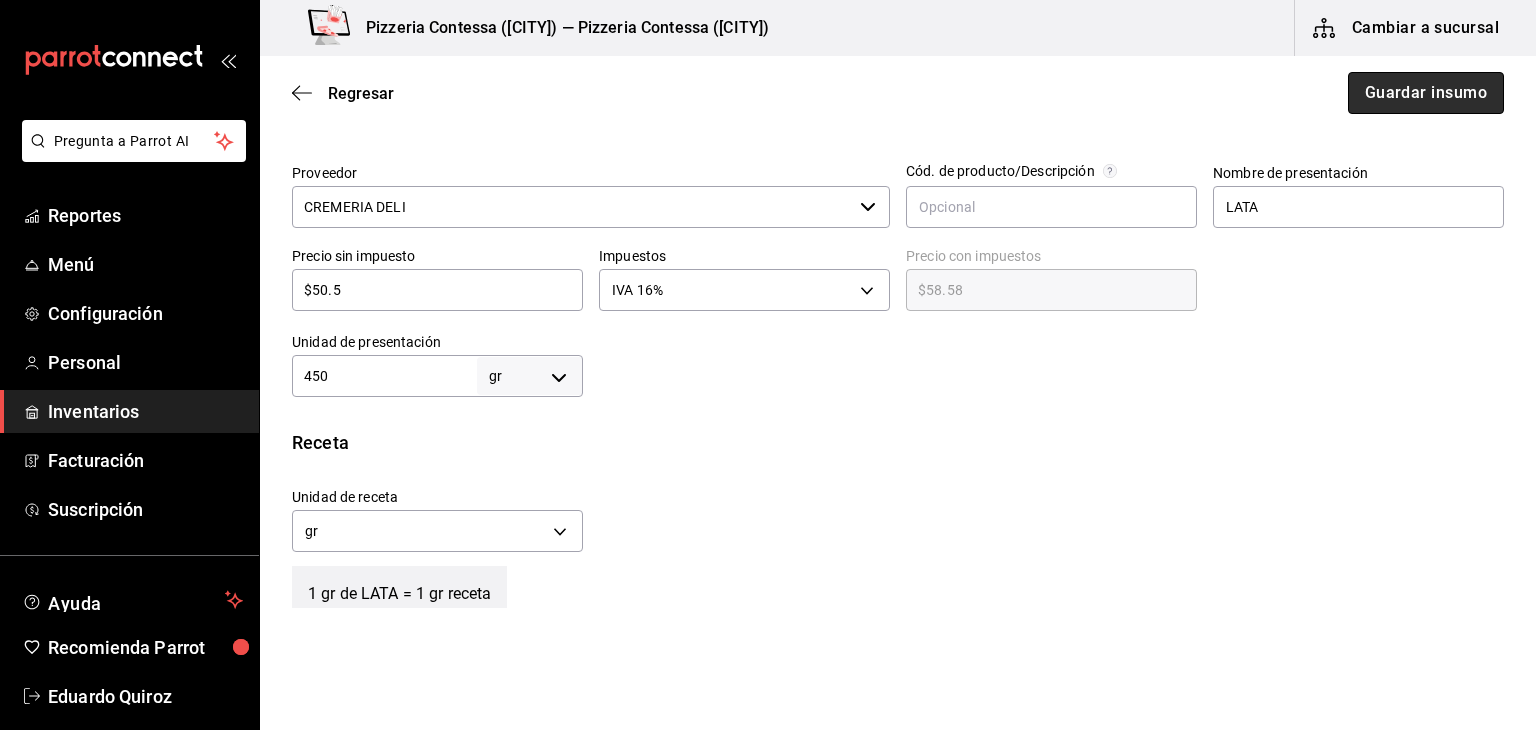 click on "Guardar insumo" at bounding box center (1426, 93) 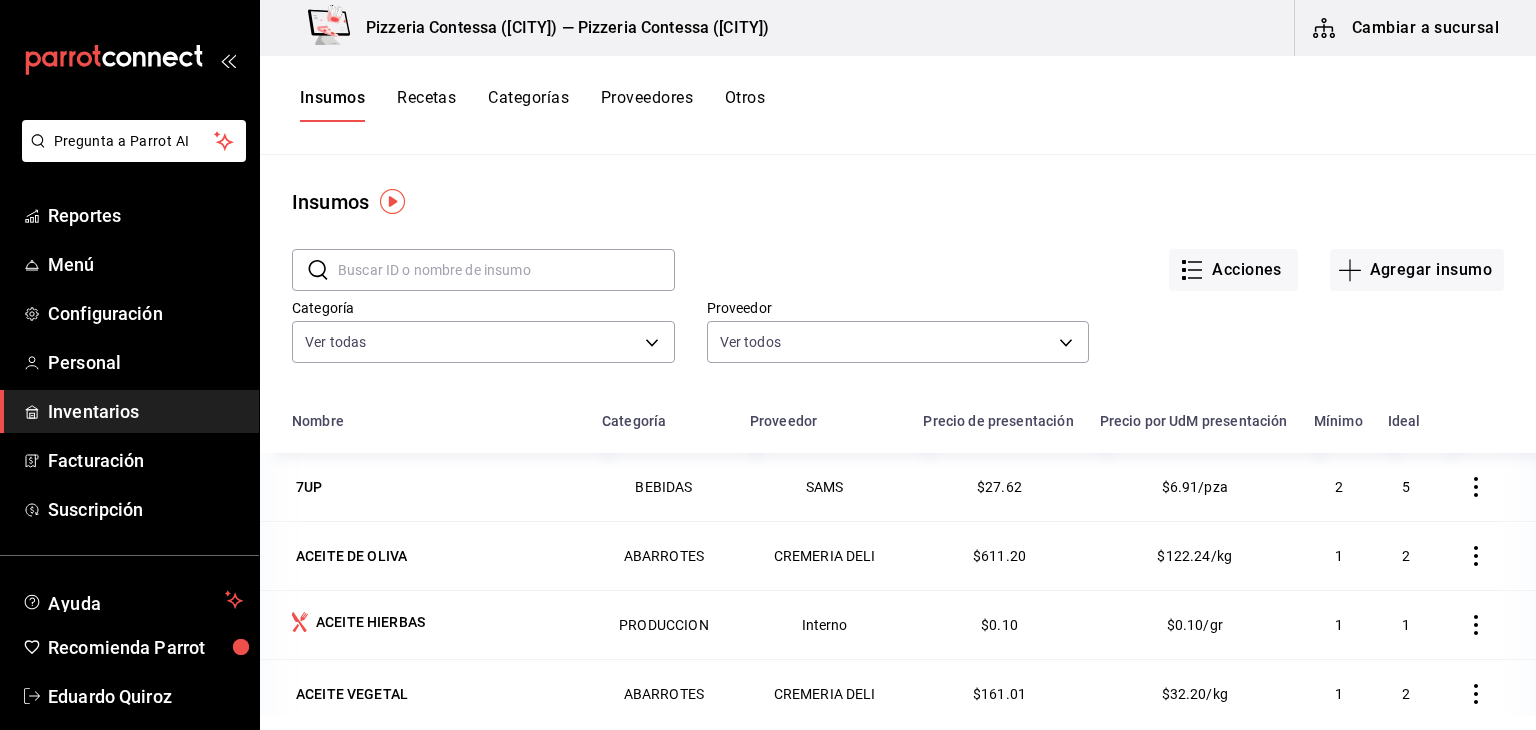click at bounding box center [506, 270] 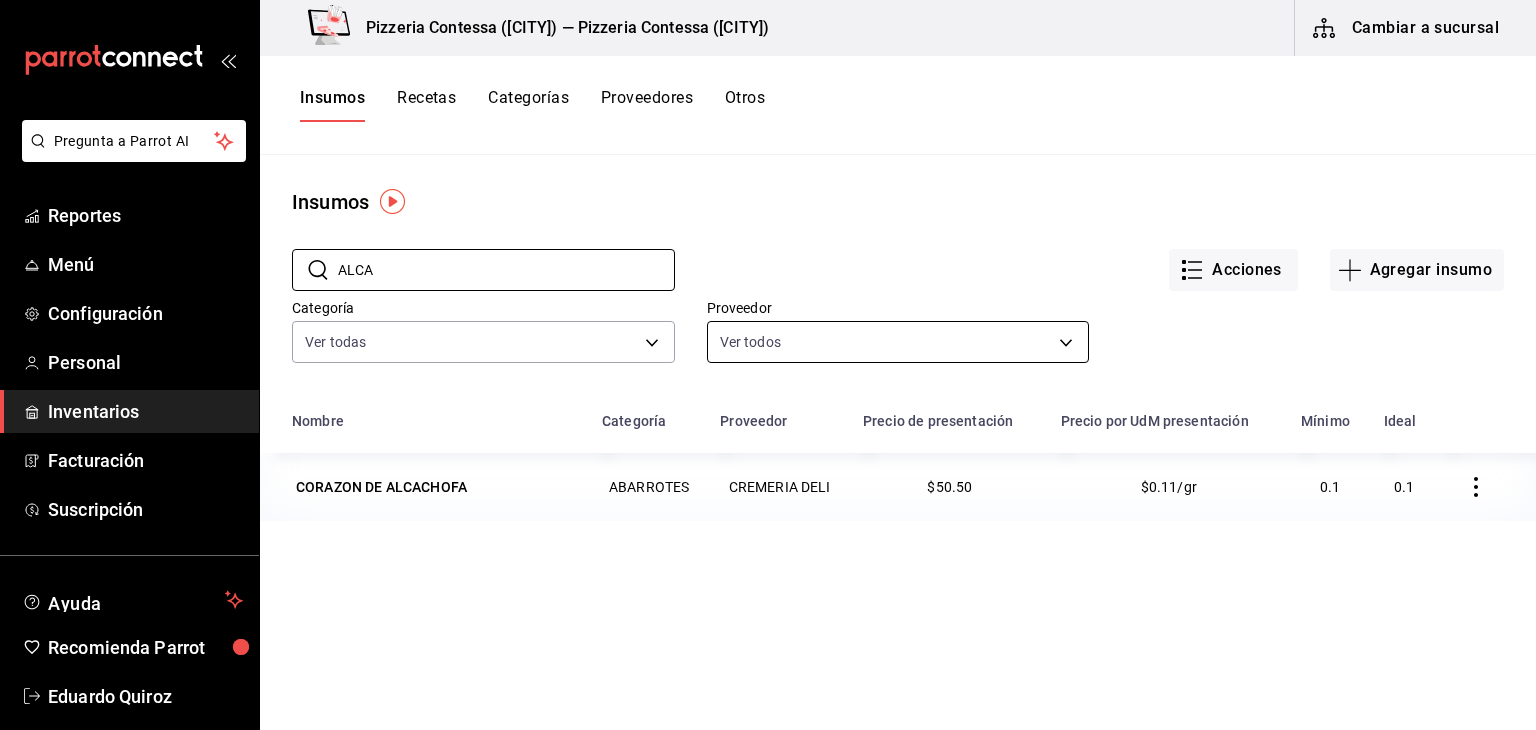 type on "ALCA" 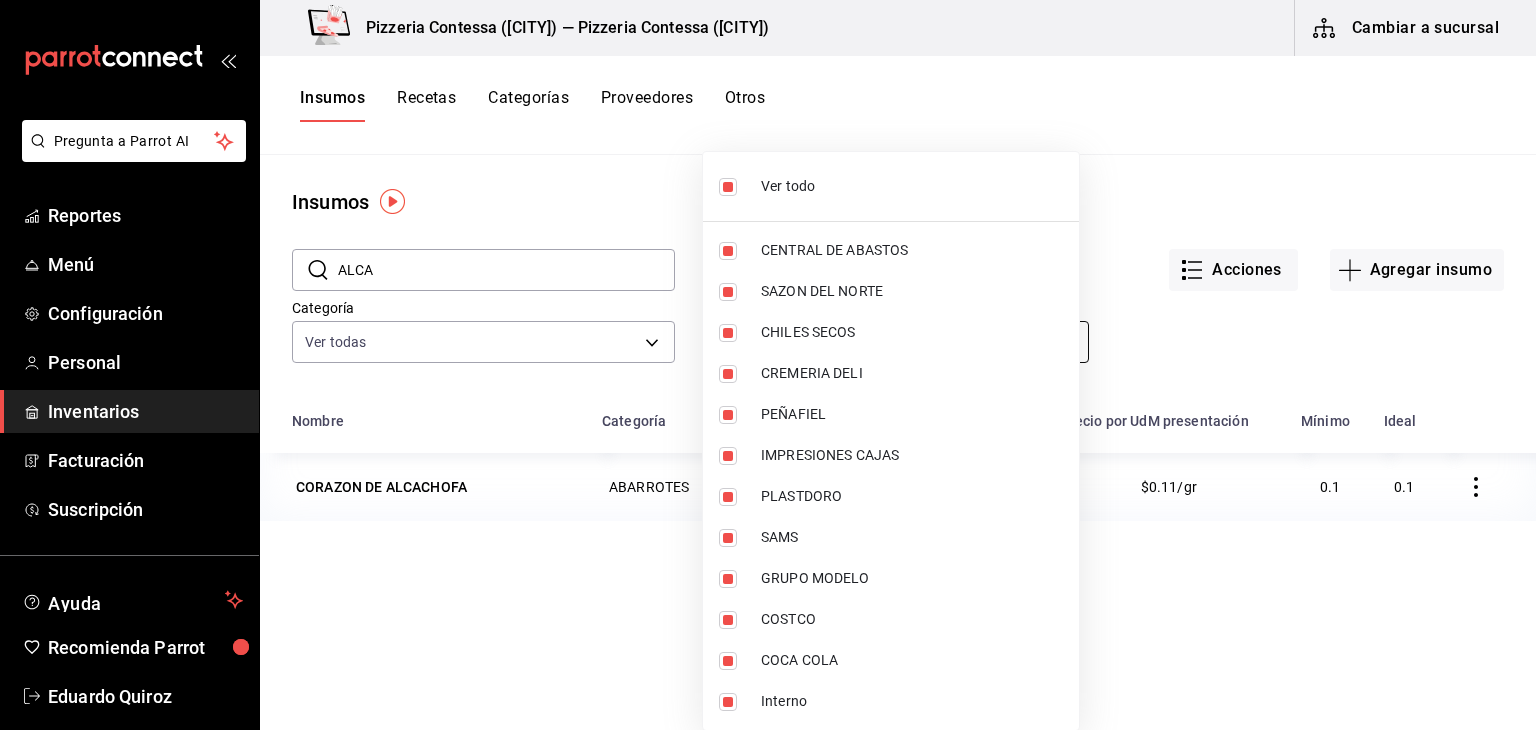 click on "Pregunta a Parrot AI Reportes   Menú   Configuración   Personal   Inventarios   Facturación   Suscripción   Ayuda Recomienda Parrot   Eduardo Quiroz   Sugerir nueva función   Pizzeria Contessa (Condesa) — Pizzeria Contessa (Condesa) Cambiar a sucursal Insumos Recetas Categorías Proveedores Otros Insumos ​ ALCA ​ Acciones Agregar insumo Categoría Ver todas adbb1f52-8470-42d1-af23-a3a60d0da2dc,ed965354-6cf9-4243-be56-5e1e9ea951b4,d3658188-ae6e-4038-a210-682577d1bced,5b56d606-fea2-4204-8457-6a2eb3096223,3af76593-603a-48a9-bd43-0915b2c27635,cfc612e9-5140-4096-85ed-ca6ab7e5da3e,484915ce-aebe-4652-9cb7-1c93ee2589e7,fa80726b-a8fa-498c-9581-02f5dbae1cb5,59f1a115-1953-4a78-977b-0ab811cc117b,2d151109-d850-45c0-95be-51ef620907e5 Proveedor Ver todos Nombre Categoría Proveedor Precio de presentación Precio por UdM presentación Mínimo Ideal CORAZON DE ALCACHOFA ABARROTES CREMERIA DELI $50.50 $0.11/gr 0.1 0.1 GANA 1 MES GRATIS EN TU SUSCRIPCIÓN AQUÍ Ver video tutorial Ir a video Pregunta a Parrot AI" at bounding box center [768, 358] 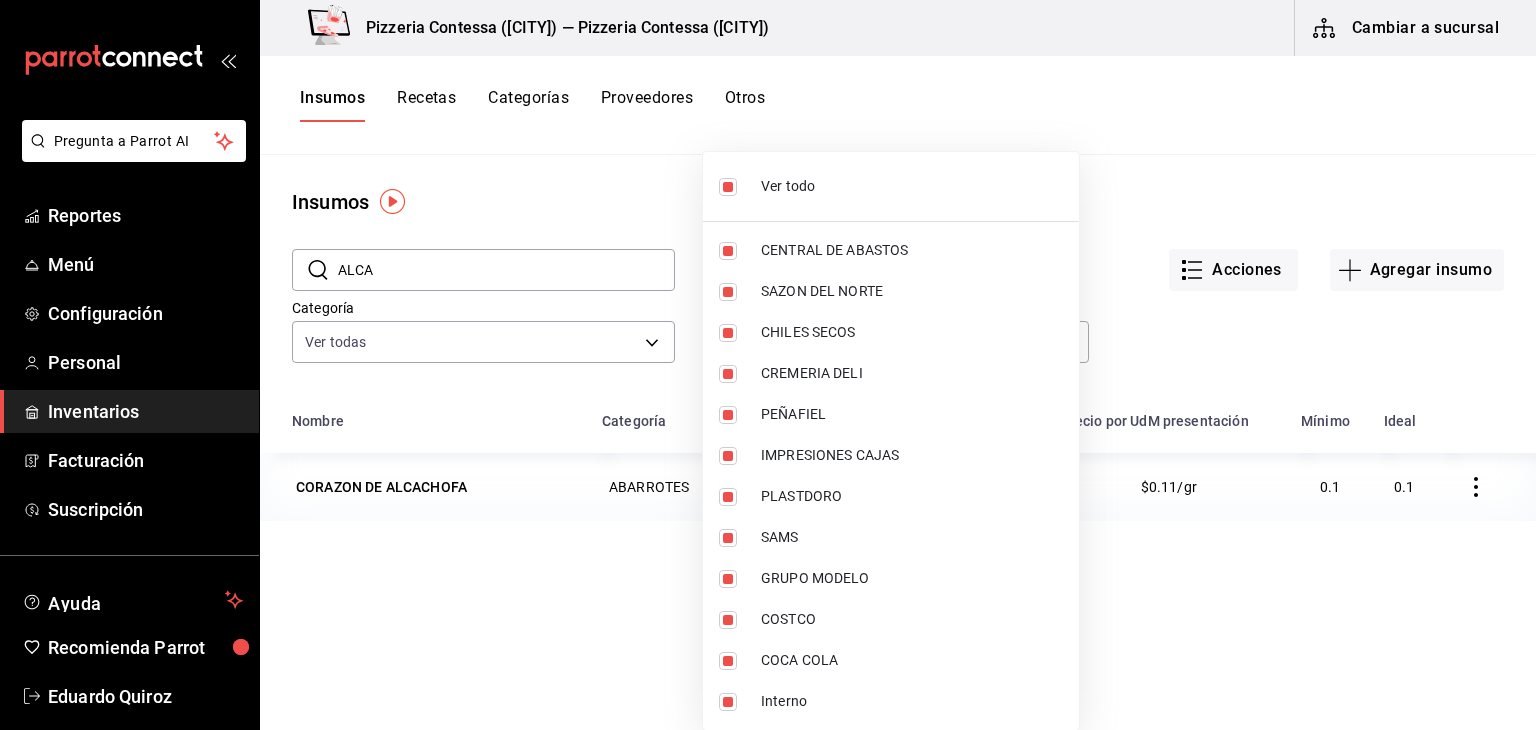 click on "Ver todo" at bounding box center (891, 186) 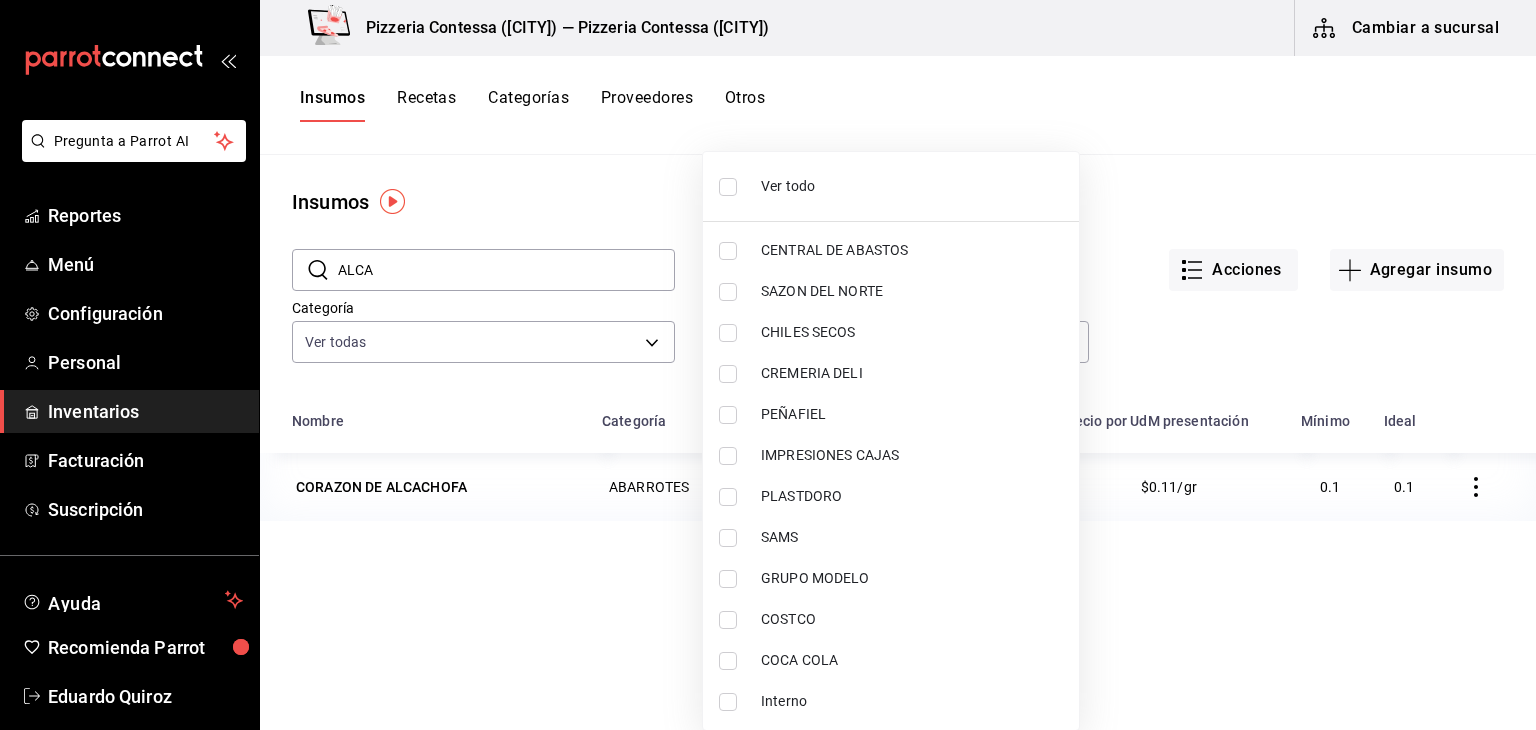 click on "Interno" at bounding box center [891, 701] 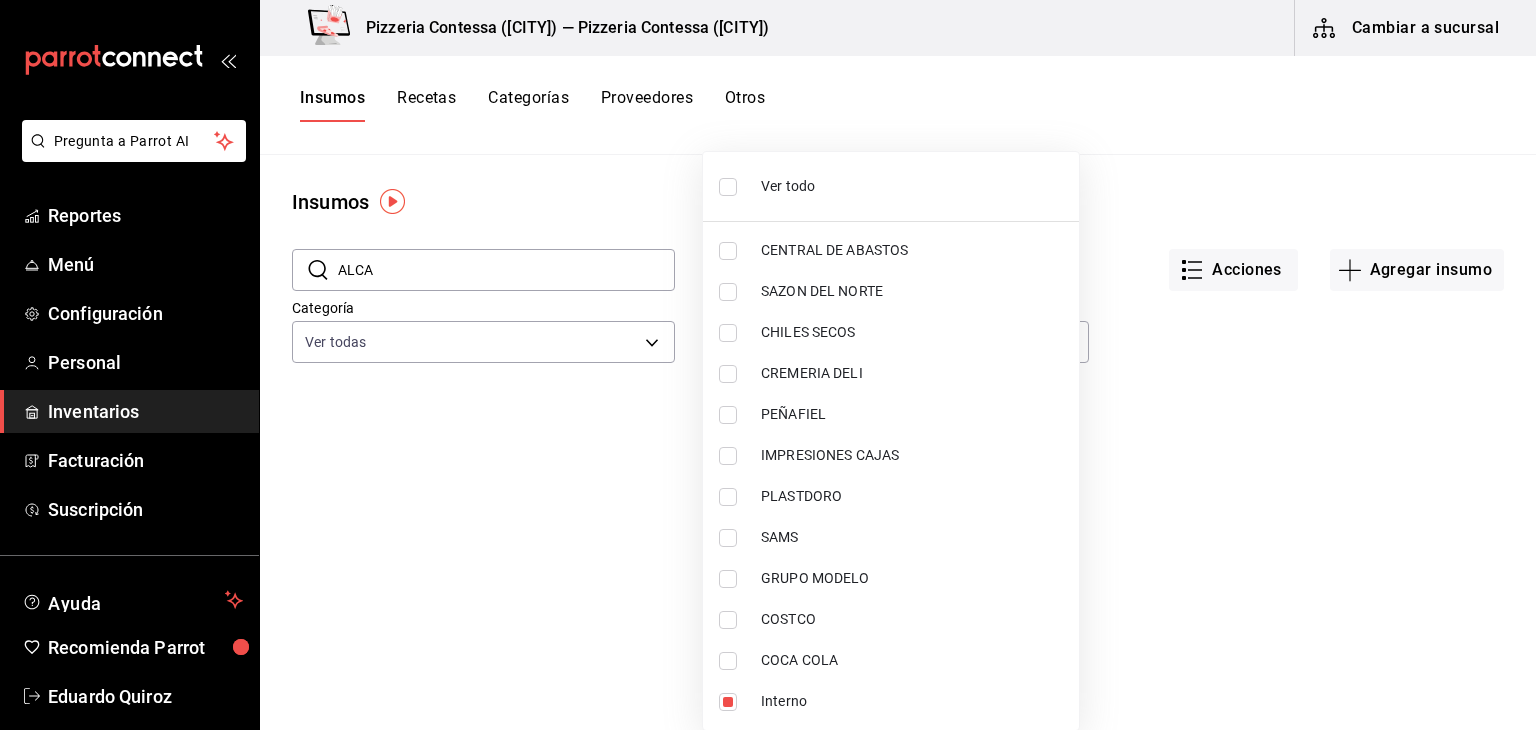 click at bounding box center [768, 365] 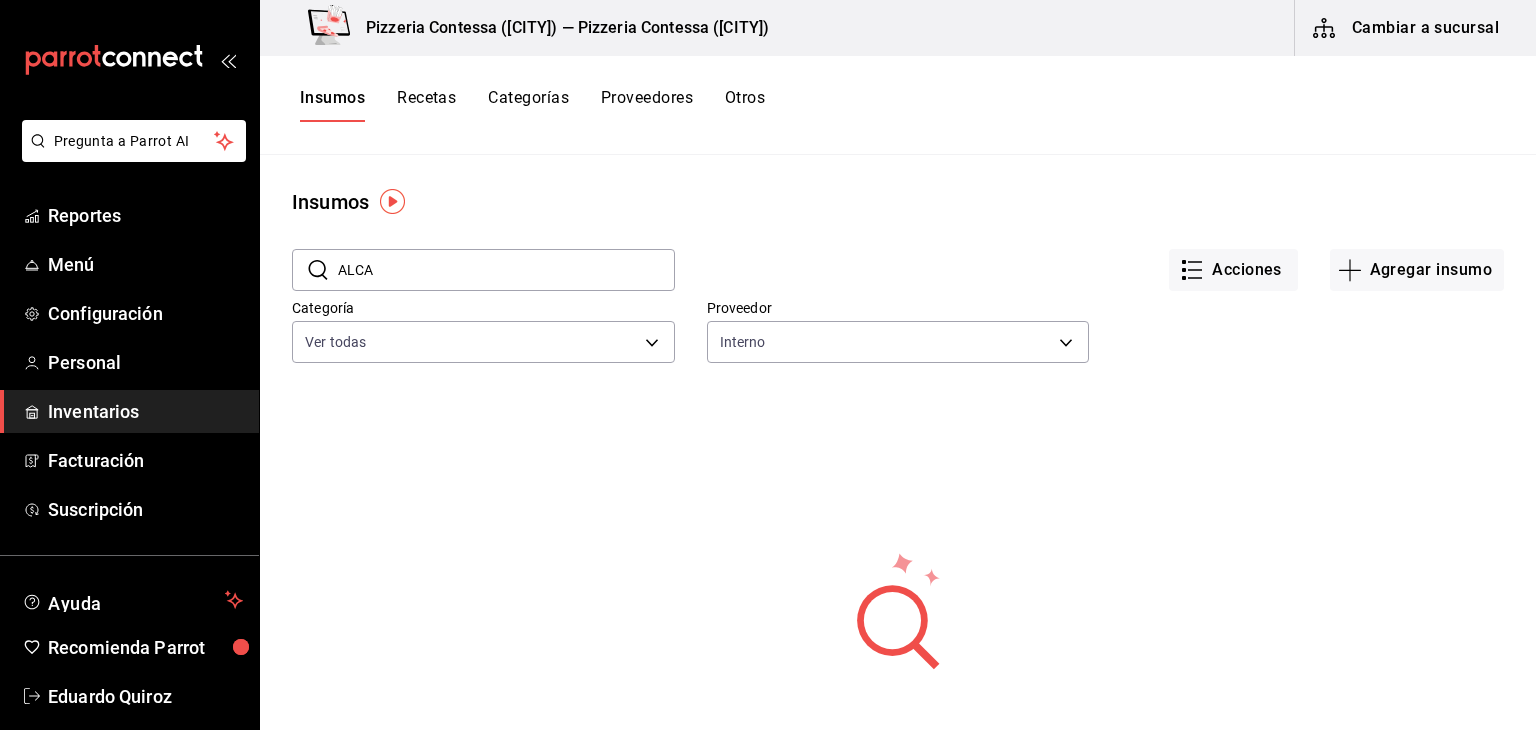 click on "ALCA" at bounding box center (506, 270) 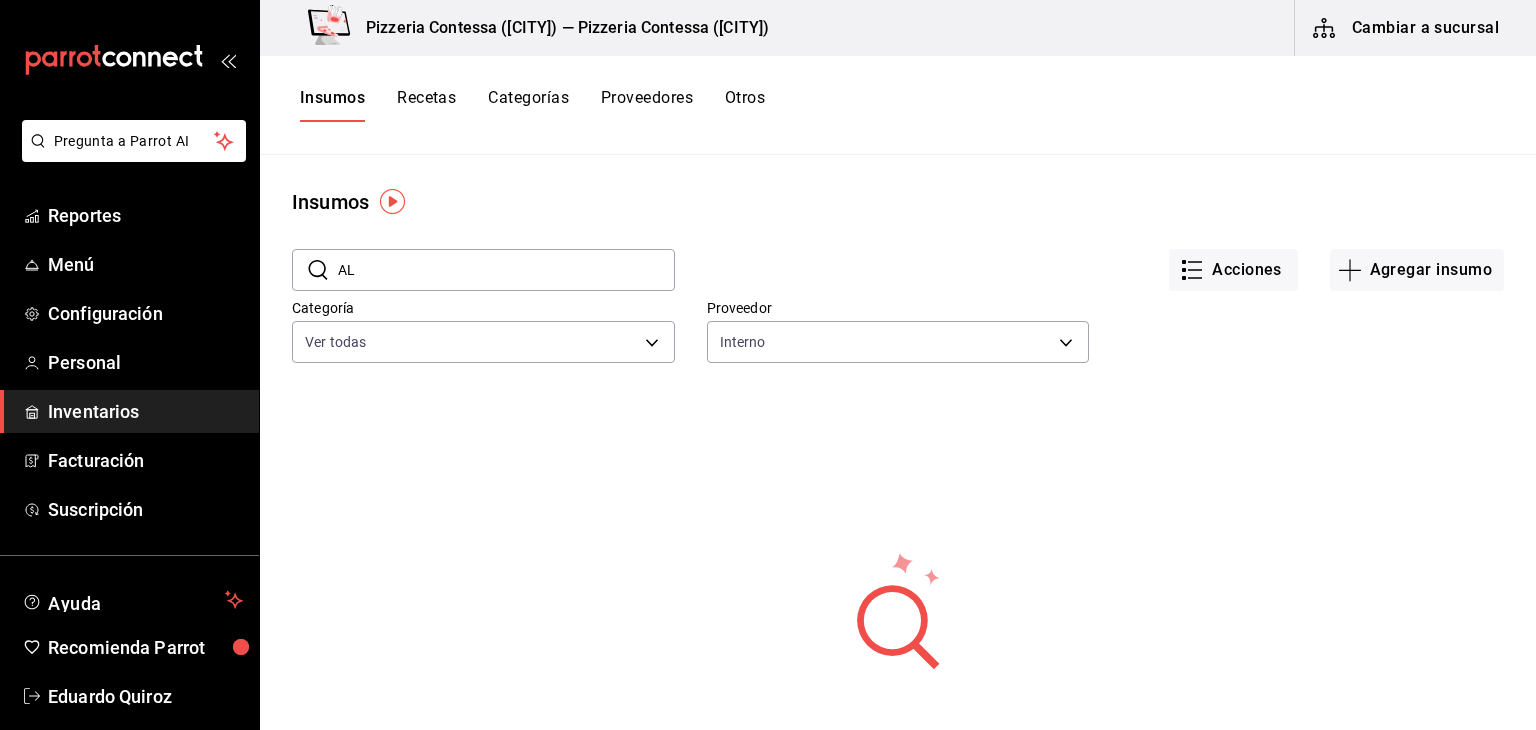 type on "A" 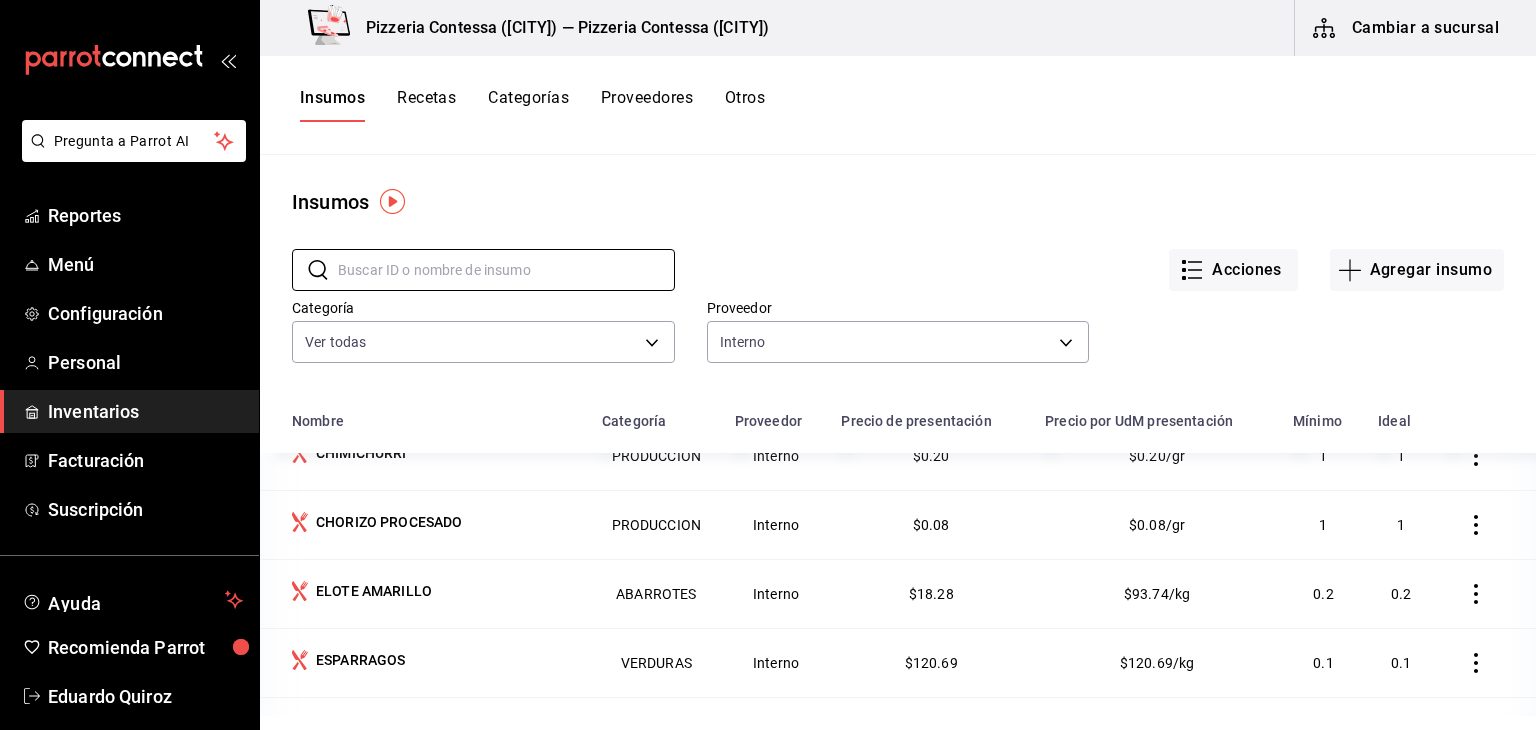 scroll, scrollTop: 378, scrollLeft: 0, axis: vertical 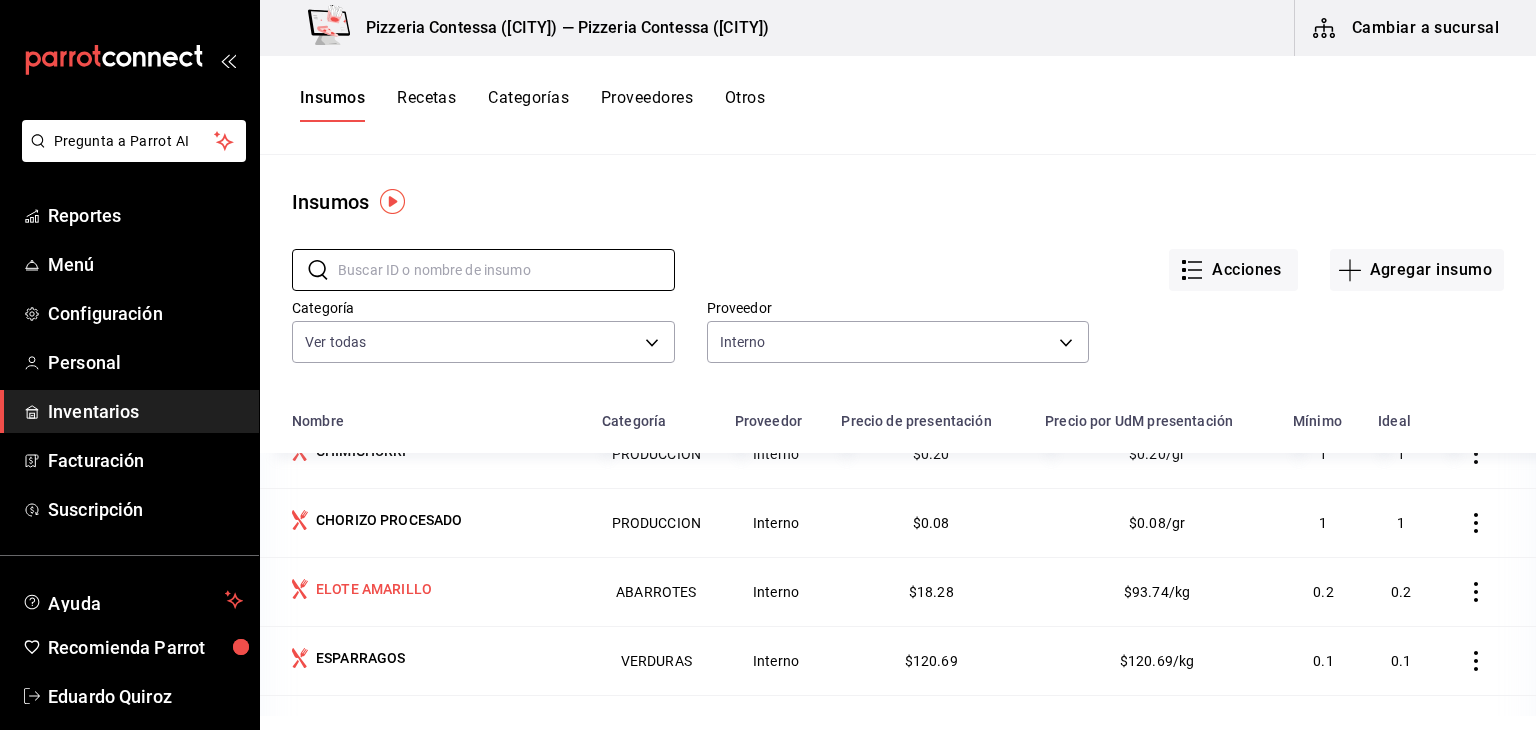 type 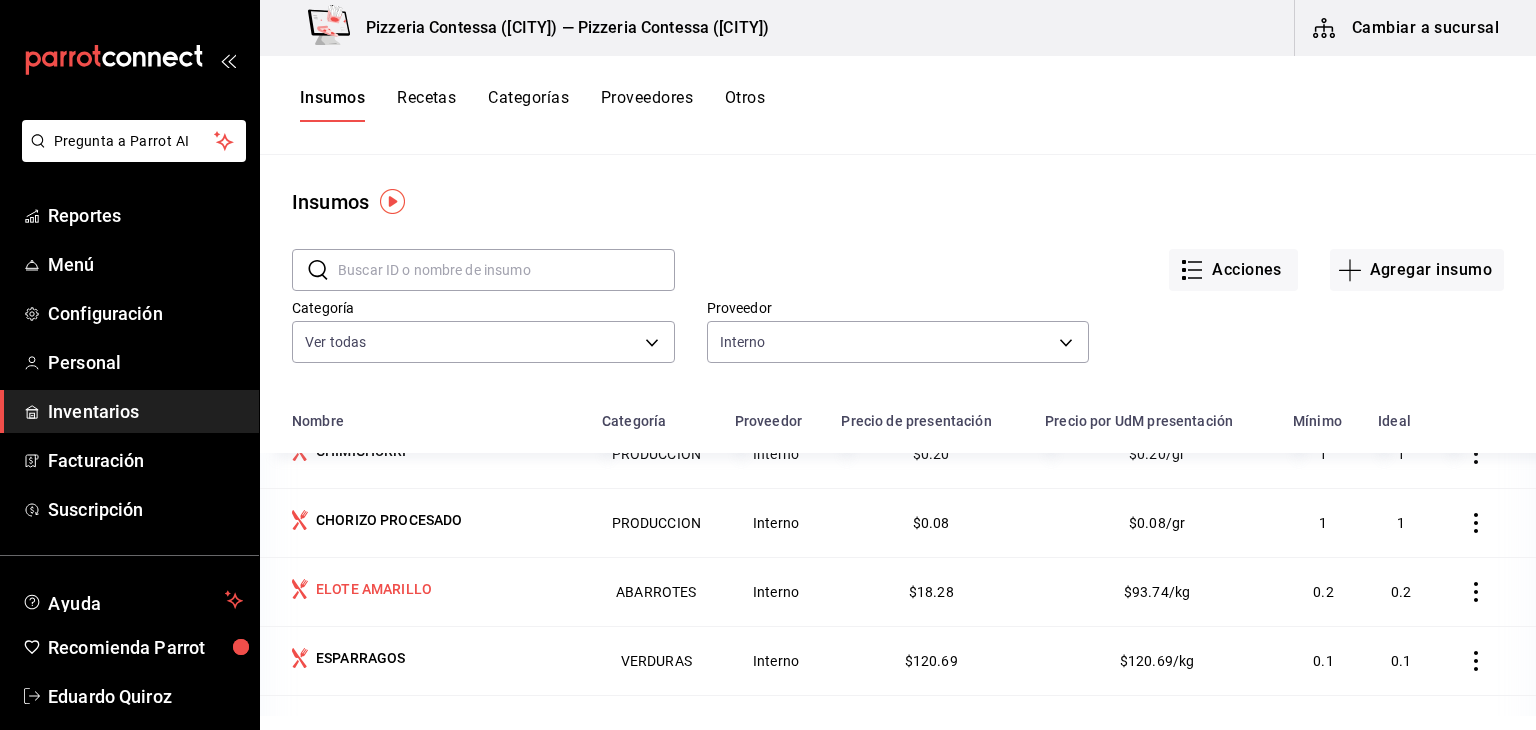 click on "ELOTE AMARILLO" at bounding box center [374, 589] 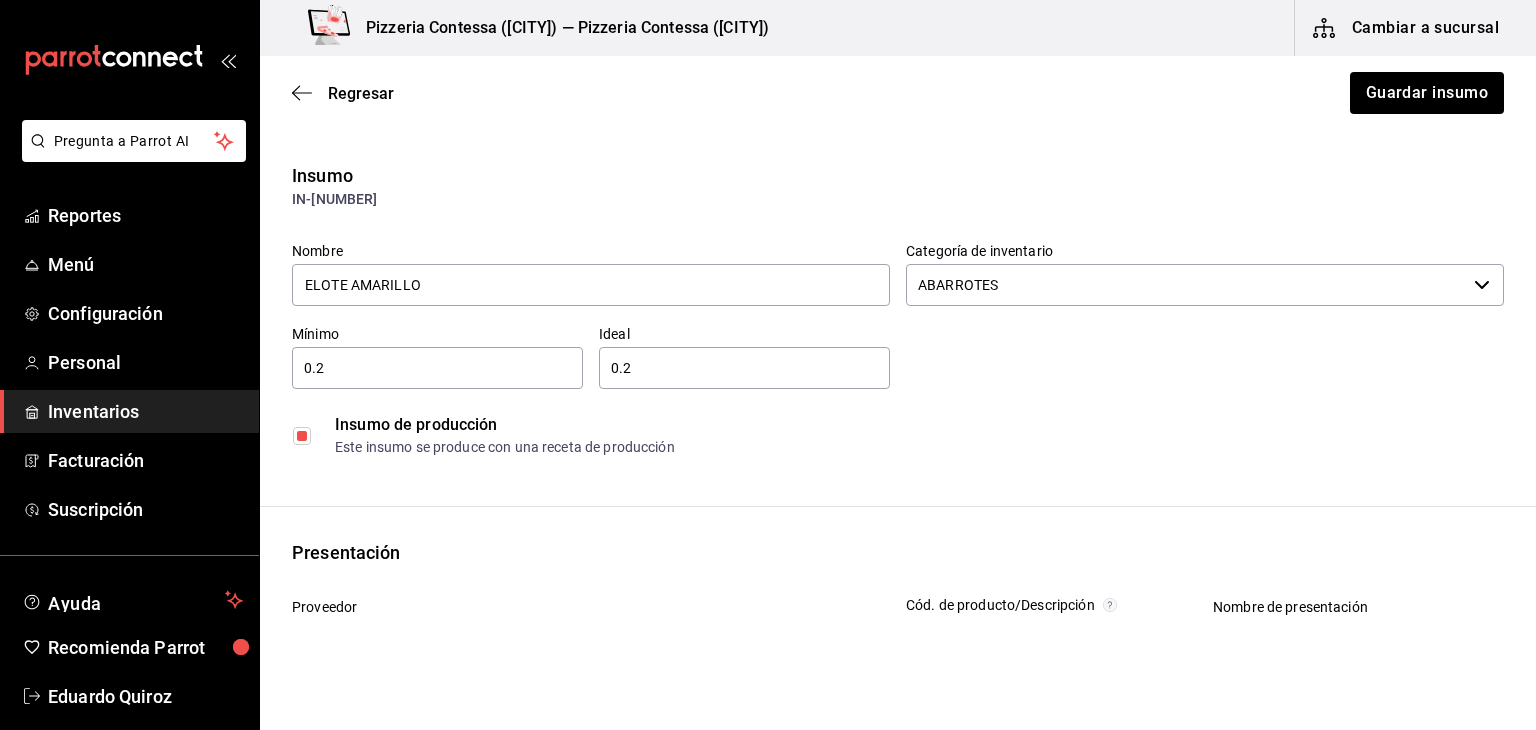 click at bounding box center [302, 436] 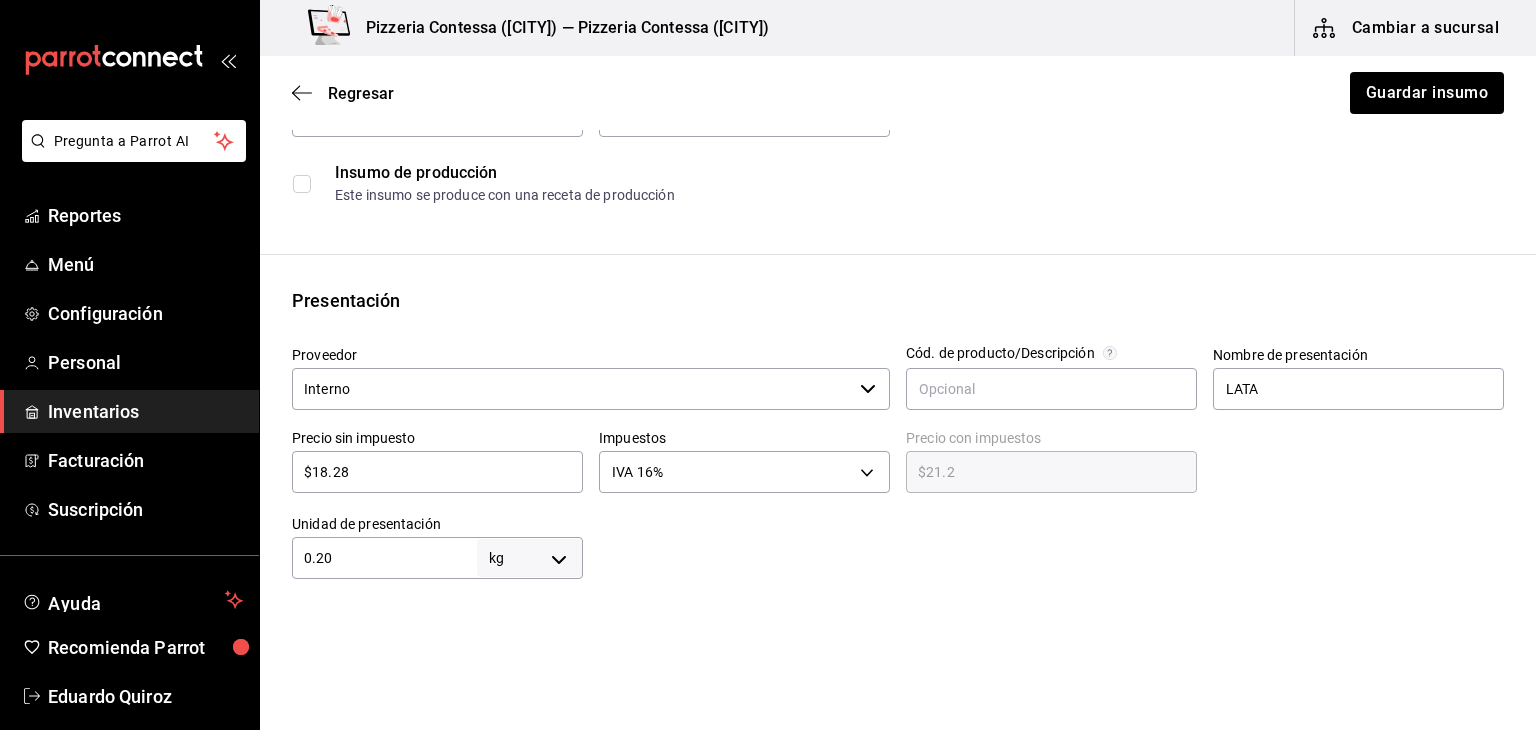scroll, scrollTop: 251, scrollLeft: 0, axis: vertical 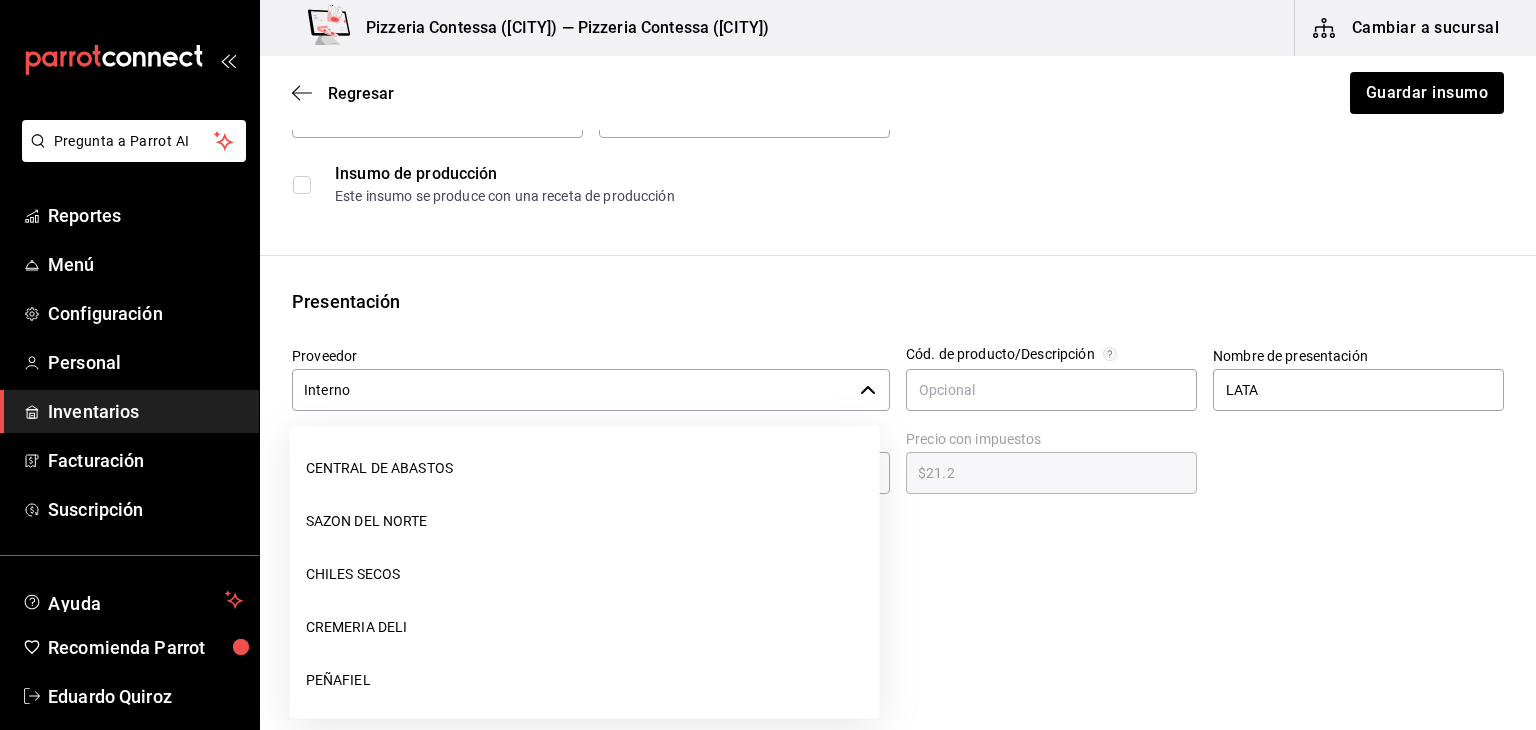 click on "Interno" at bounding box center [572, 390] 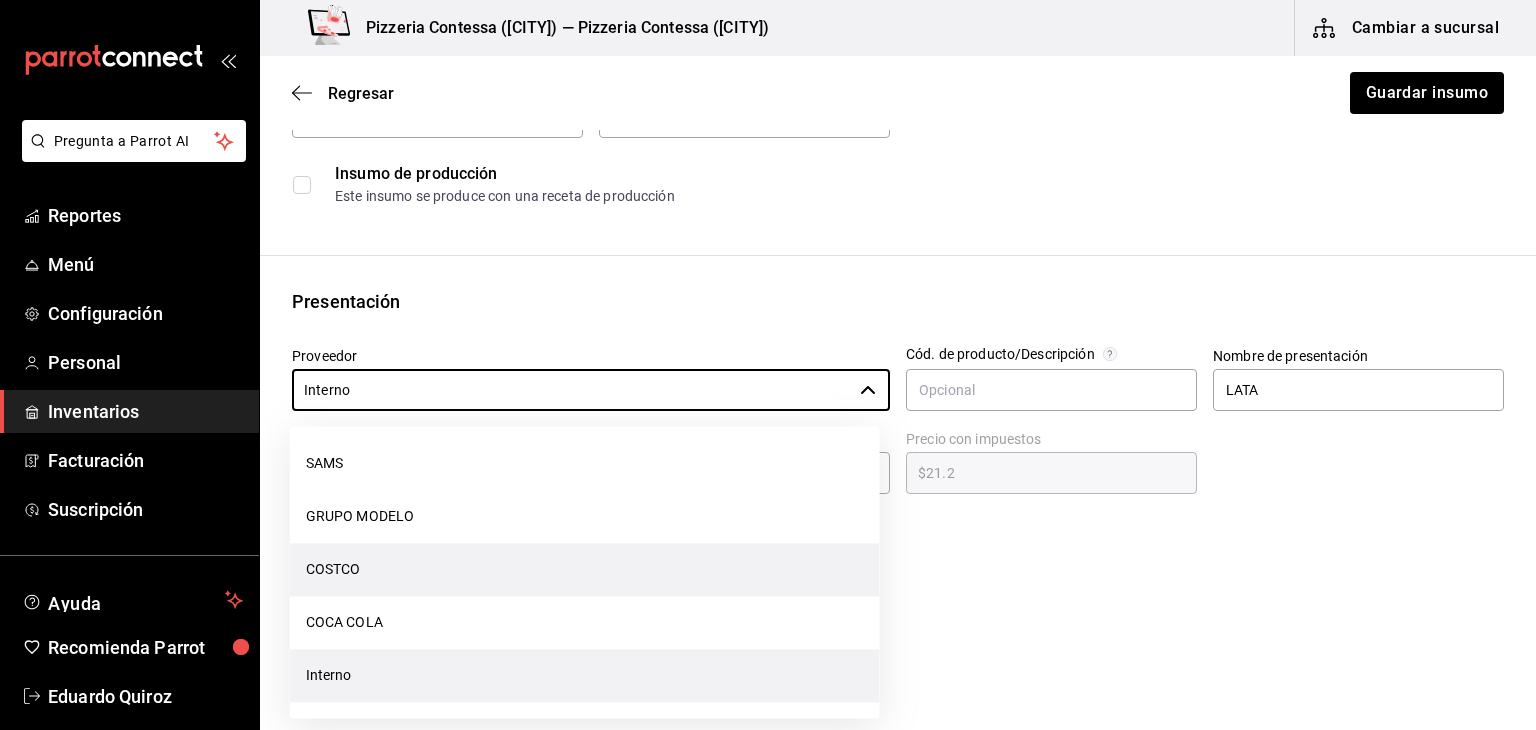 click on "COSTCO" at bounding box center [585, 569] 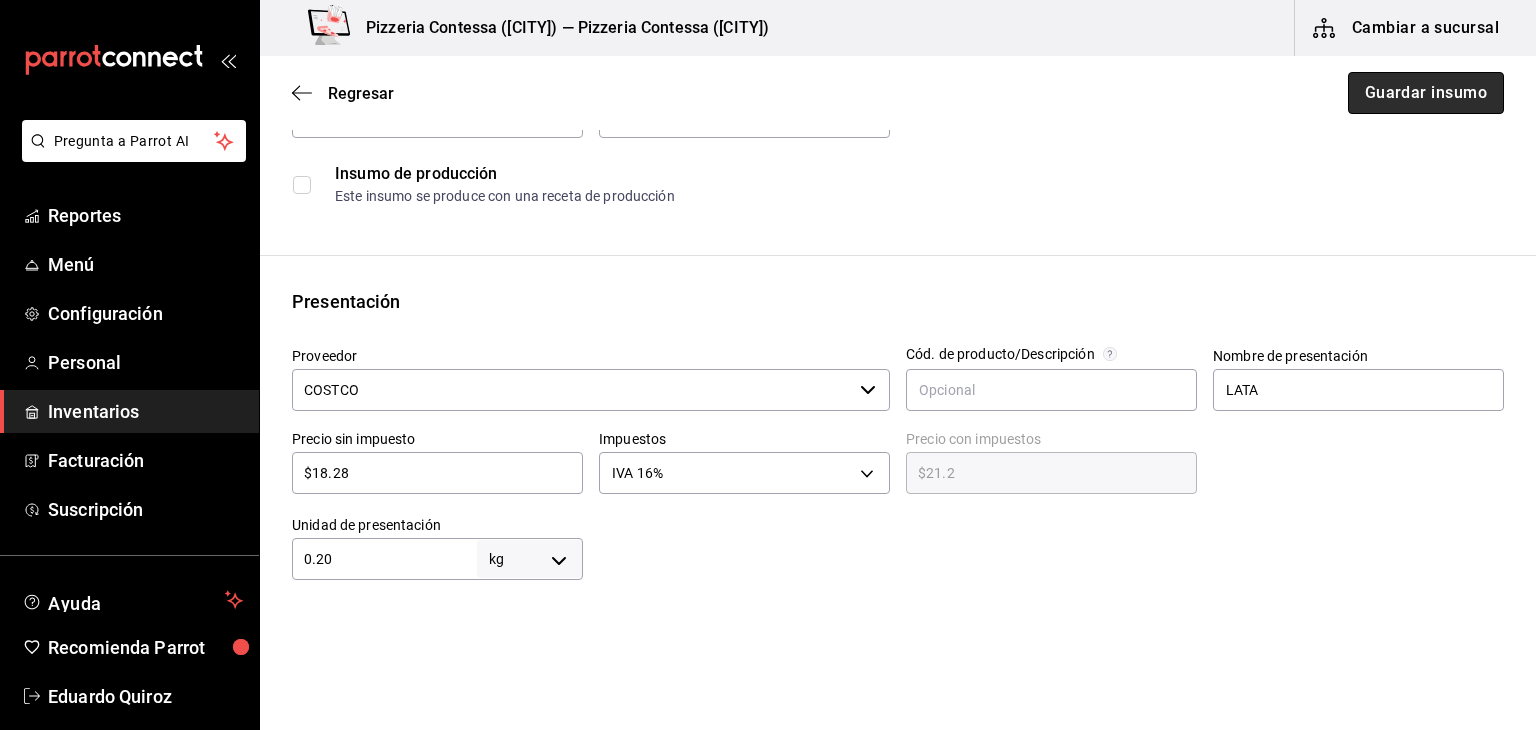 click on "Guardar insumo" at bounding box center (1426, 93) 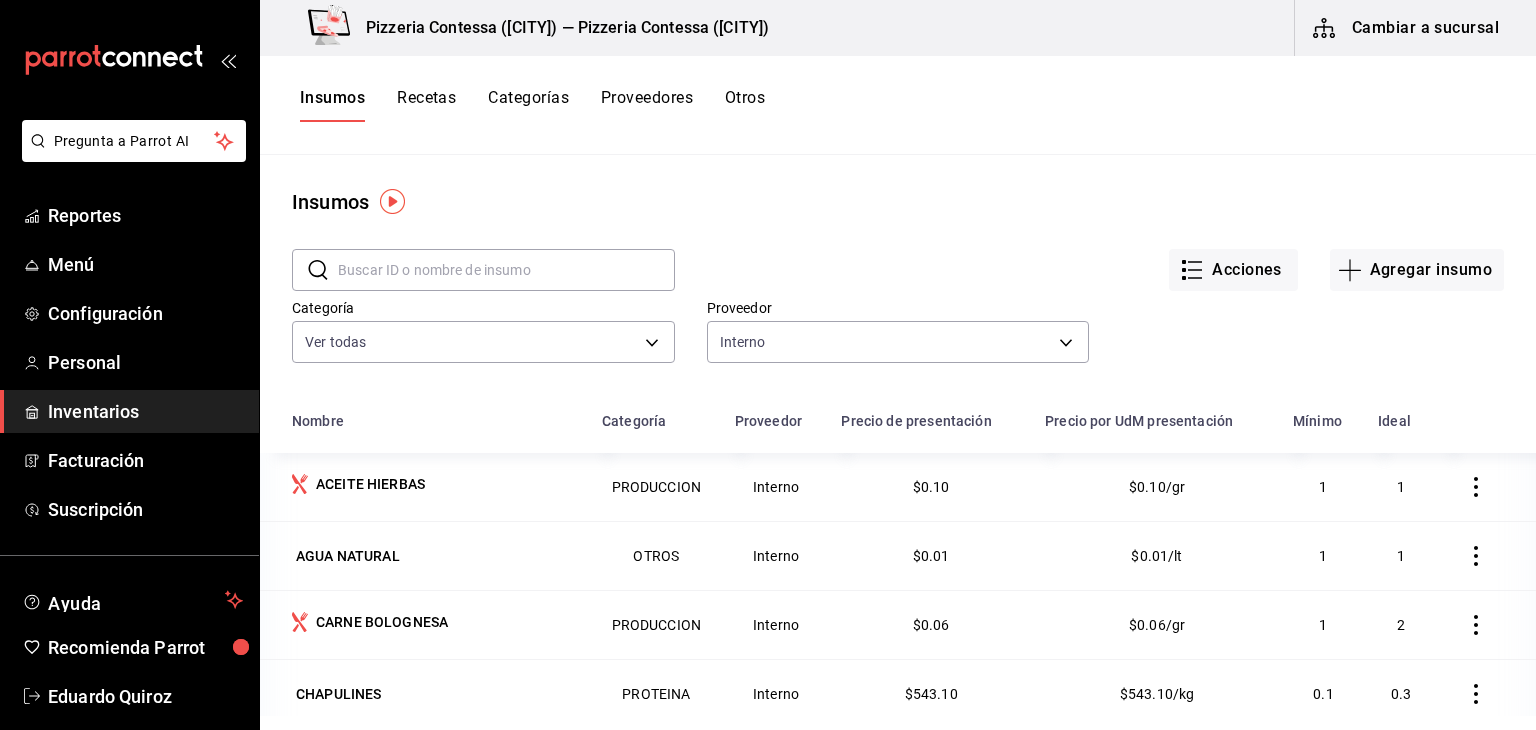 click at bounding box center [506, 270] 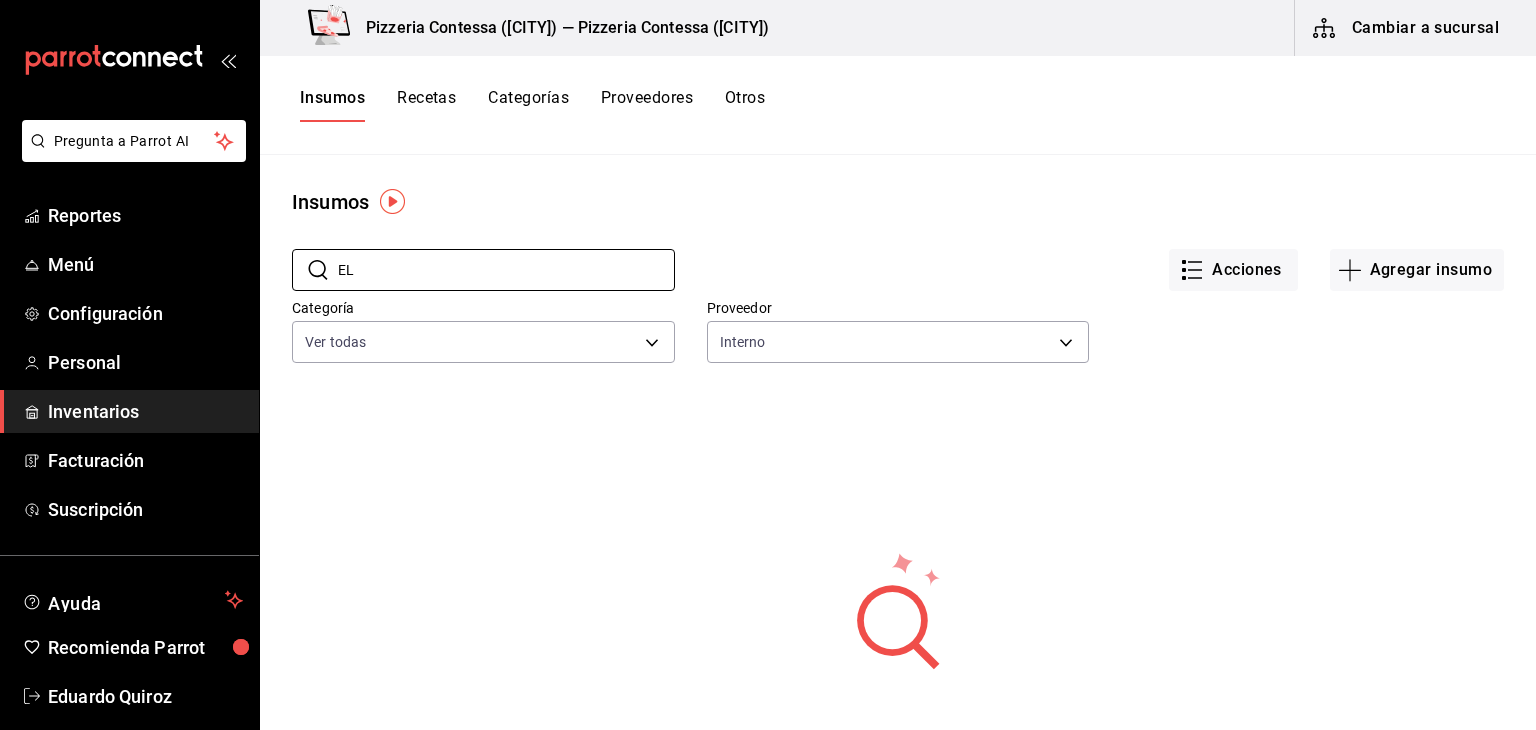 type on "E" 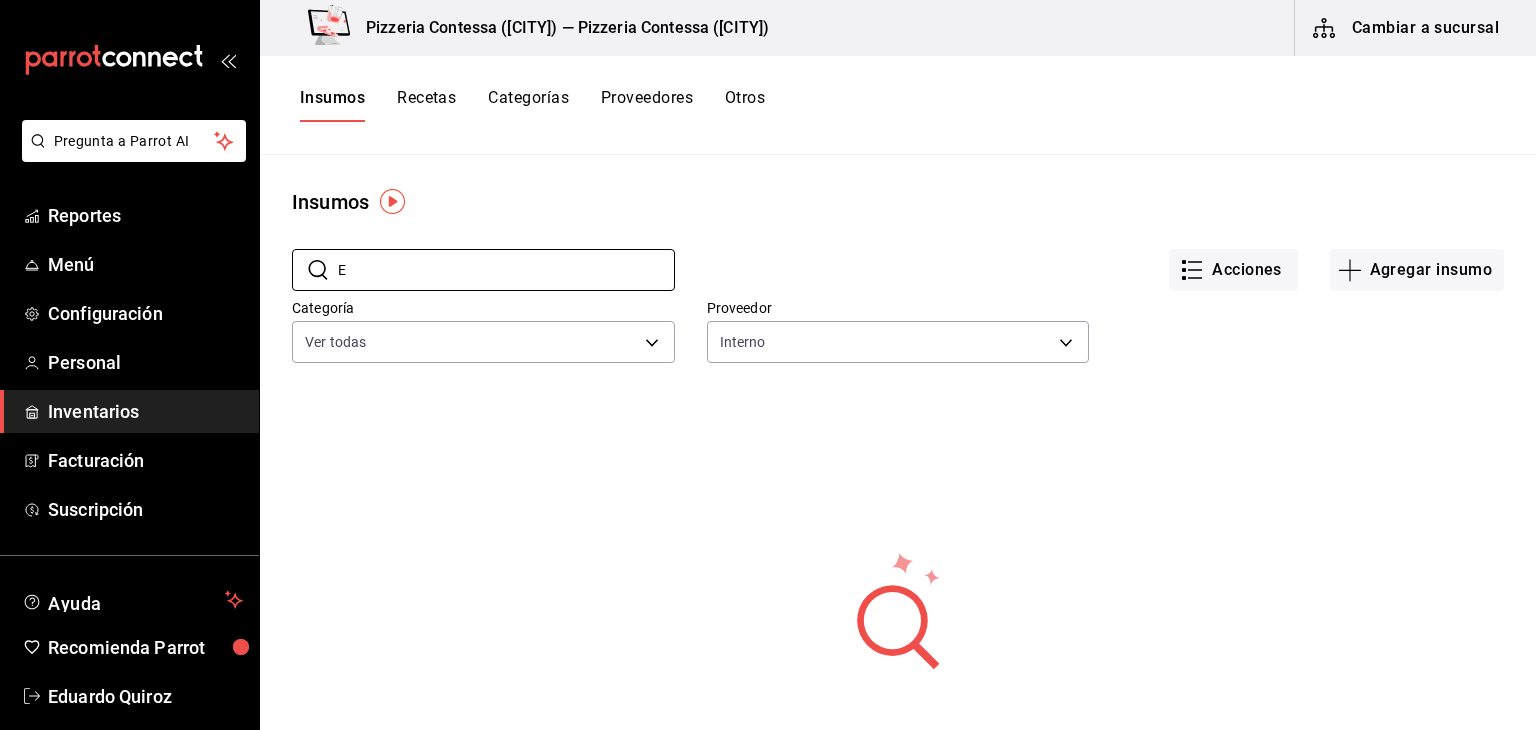 type 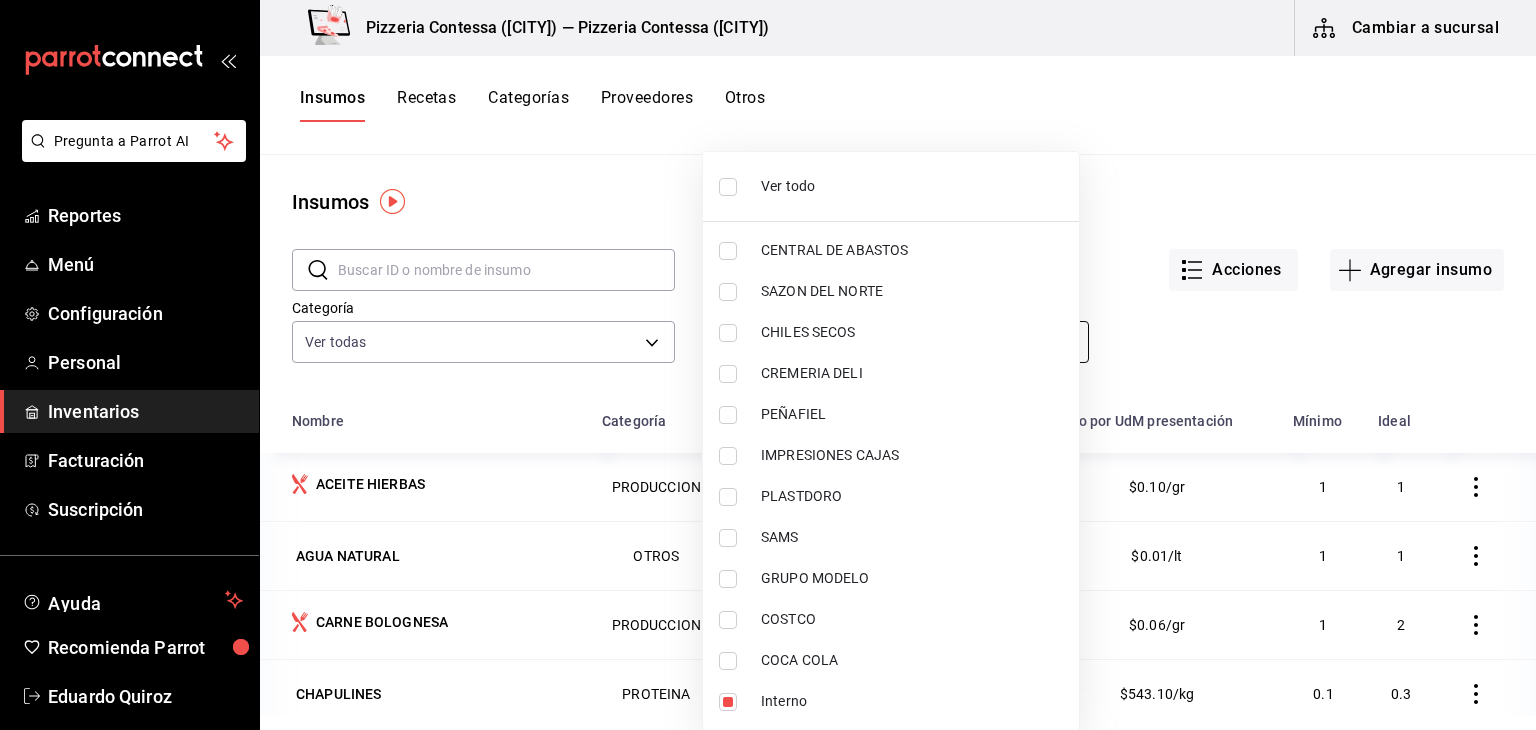 click on "Pregunta a Parrot AI Reportes   Menú   Configuración   Personal   Inventarios   Facturación   Suscripción   Ayuda Recomienda Parrot   Eduardo Quiroz   Sugerir nueva función   Pizzeria Contessa (Condesa) — Pizzeria Contessa (Condesa) Cambiar a sucursal Insumos Recetas Categorías Proveedores Otros Insumos ​ ​ Acciones Agregar insumo Categoría Ver todas adbb1f52-8470-42d1-af23-a3a60d0da2dc,ed965354-6cf9-4243-be56-5e1e9ea951b4,d3658188-ae6e-4038-a210-682577d1bced,5b56d606-fea2-4204-8457-6a2eb3096223,3af76593-603a-48a9-bd43-0915b2c27635,cfc612e9-5140-4096-85ed-ca6ab7e5da3e,484915ce-aebe-4652-9cb7-1c93ee2589e7,fa80726b-a8fa-498c-9581-02f5dbae1cb5,59f1a115-1953-4a78-977b-0ab811cc117b,2d151109-d850-45c0-95be-51ef620907e5 Proveedor Interno e894e631-040a-4253-a194-cc2b9429e324 Nombre Categoría Proveedor Precio de presentación Precio por UdM presentación Mínimo Ideal   ACEITE HIERBAS PRODUCCION Interno $0.10 $0.10/gr 1 1 AGUA NATURAL OTROS Interno $0.01 $0.01/lt 1 1   CARNE BOLOGNESA PRODUCCION Interno" at bounding box center (768, 358) 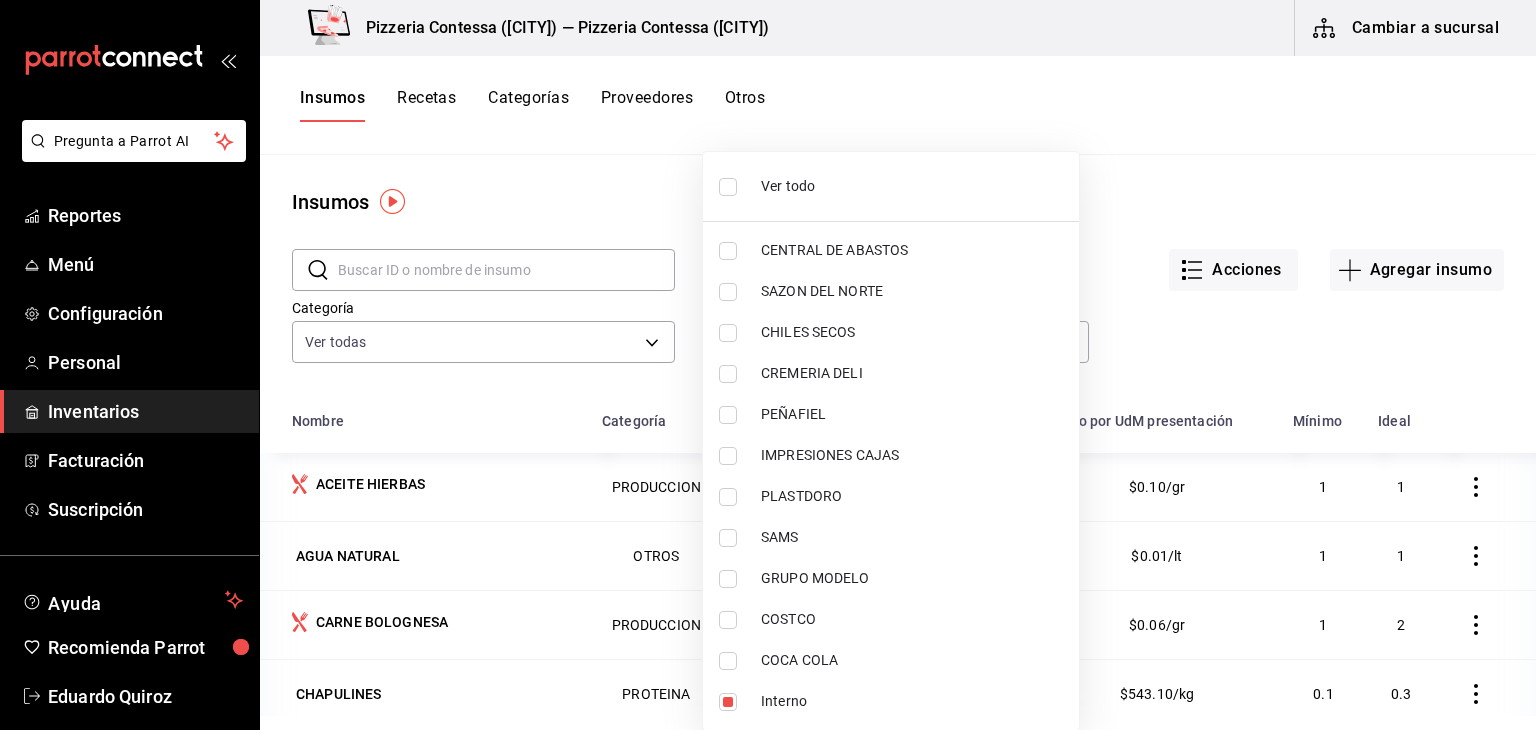 click on "Ver todo" at bounding box center [912, 186] 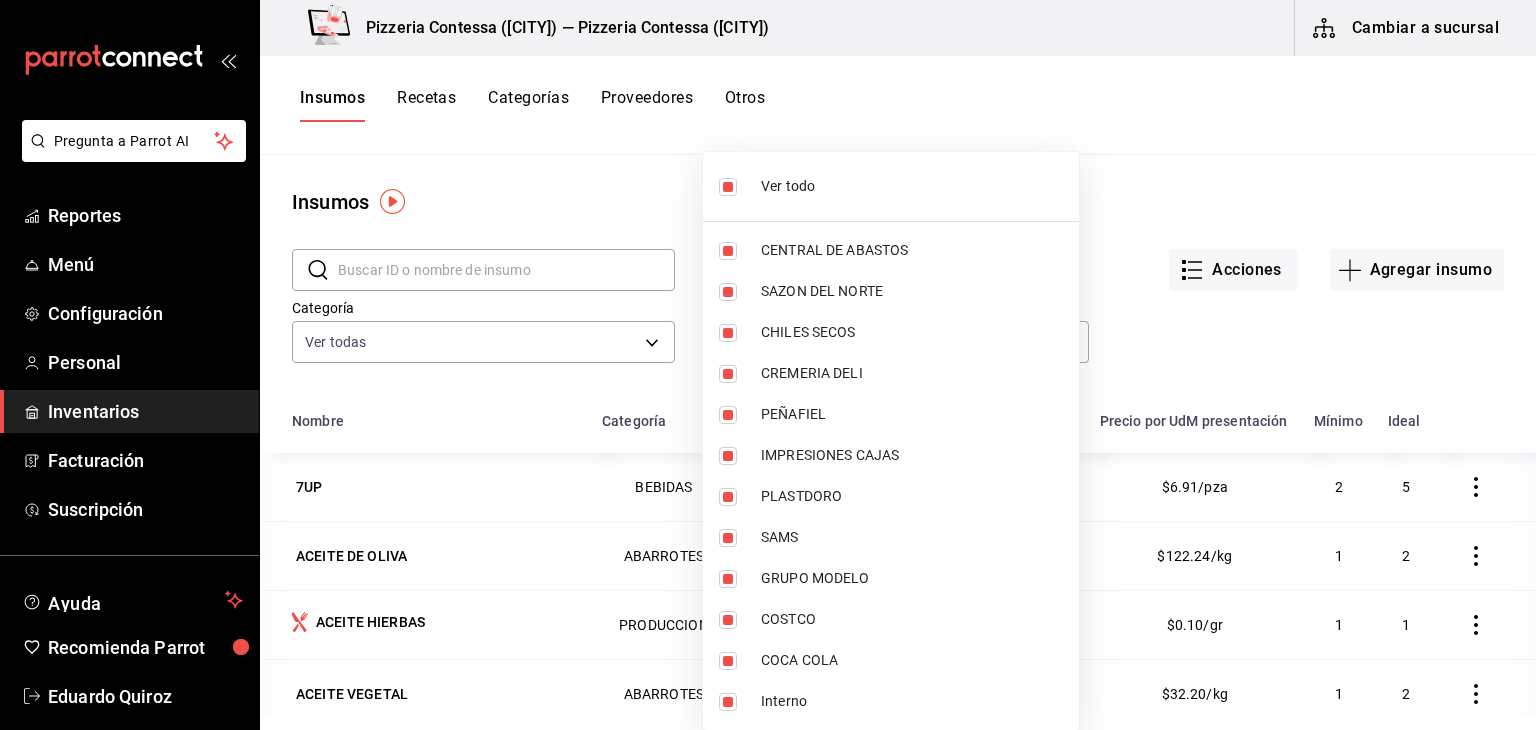 click at bounding box center [768, 365] 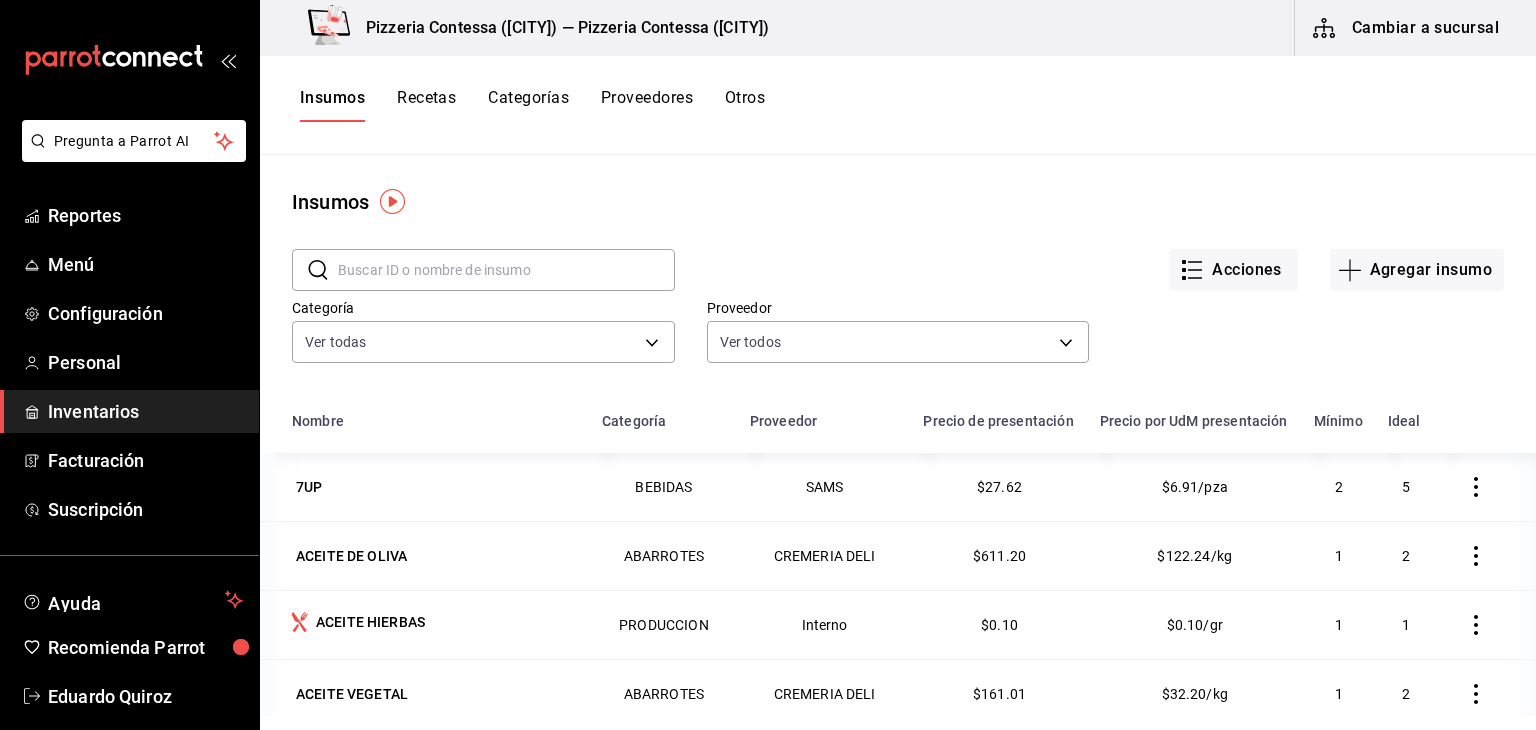 click at bounding box center (506, 270) 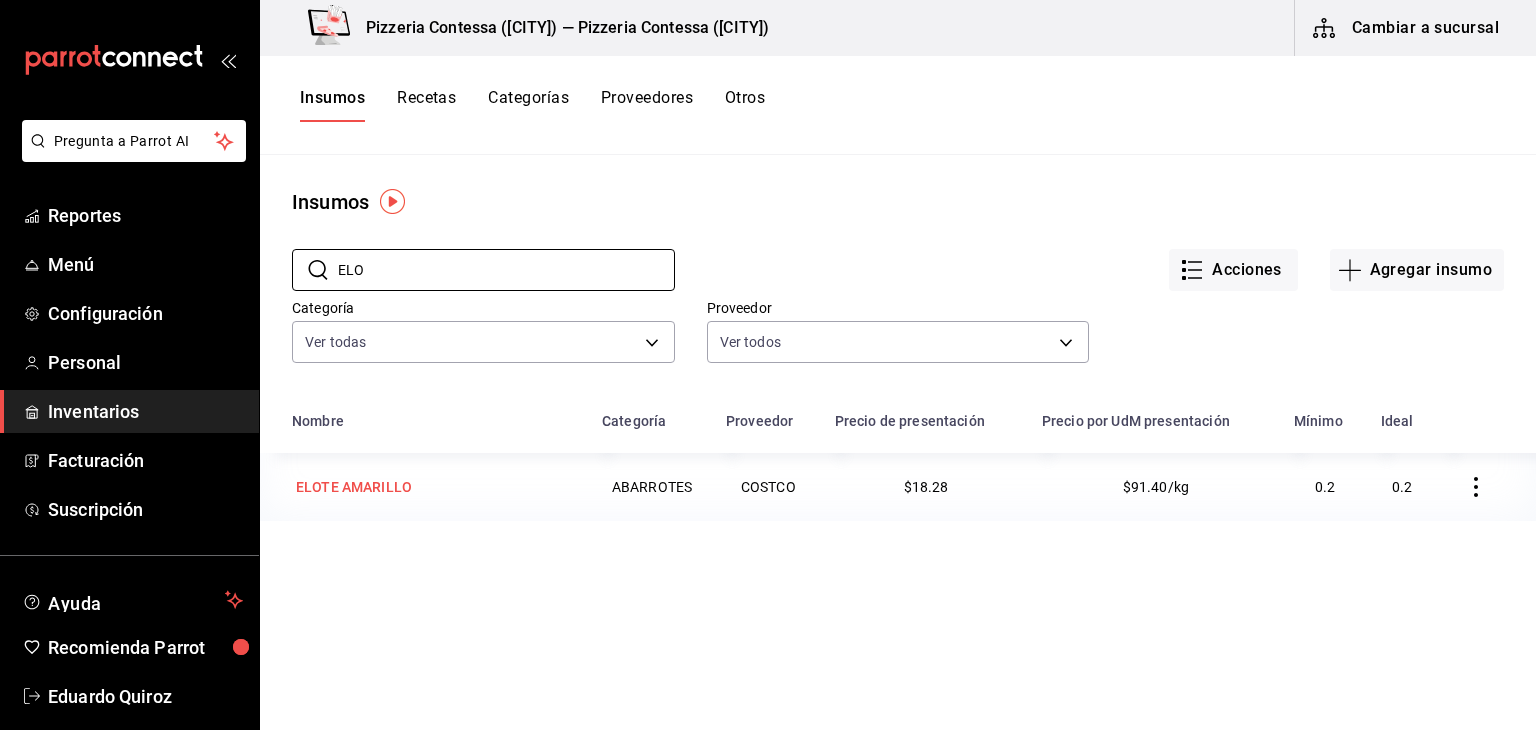 type on "ELO" 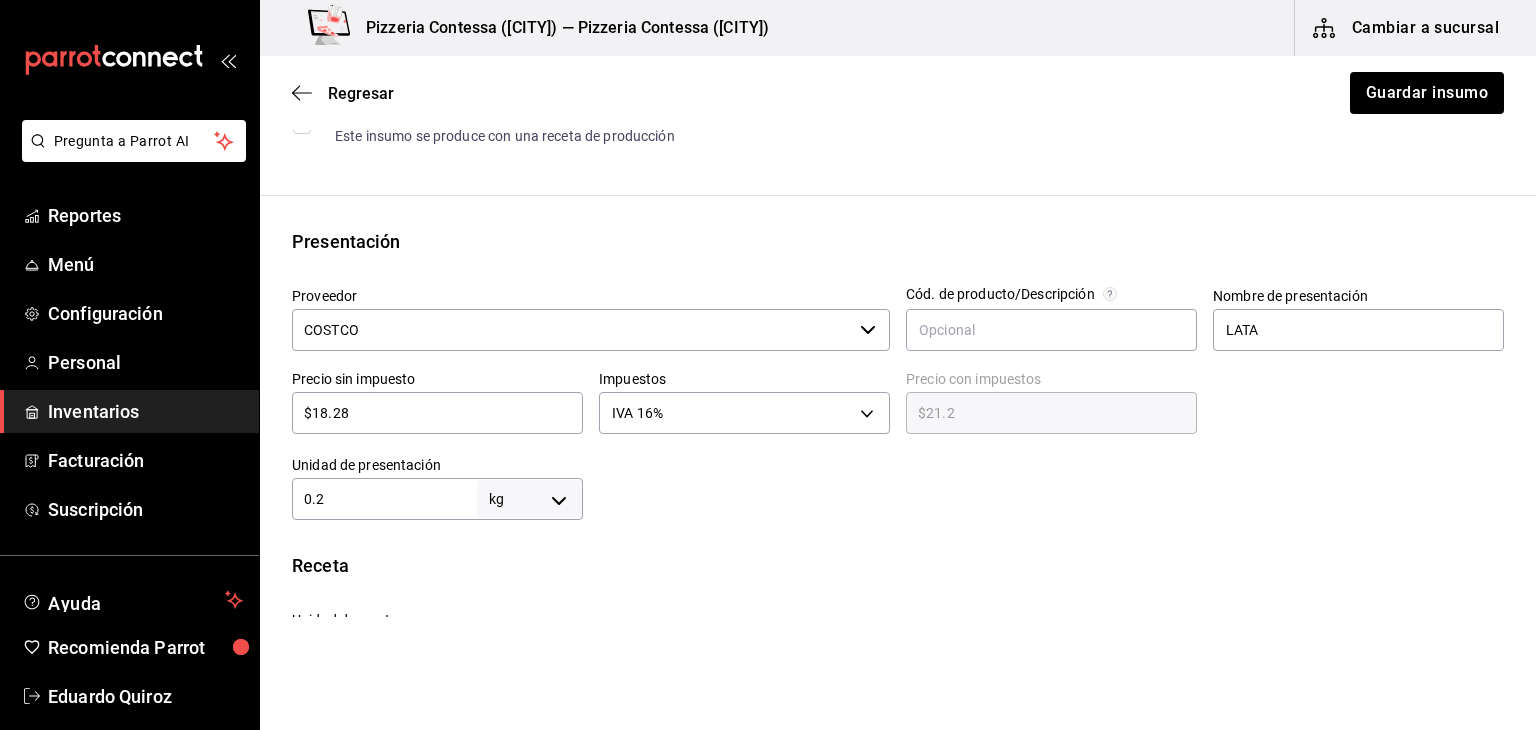 scroll, scrollTop: 348, scrollLeft: 0, axis: vertical 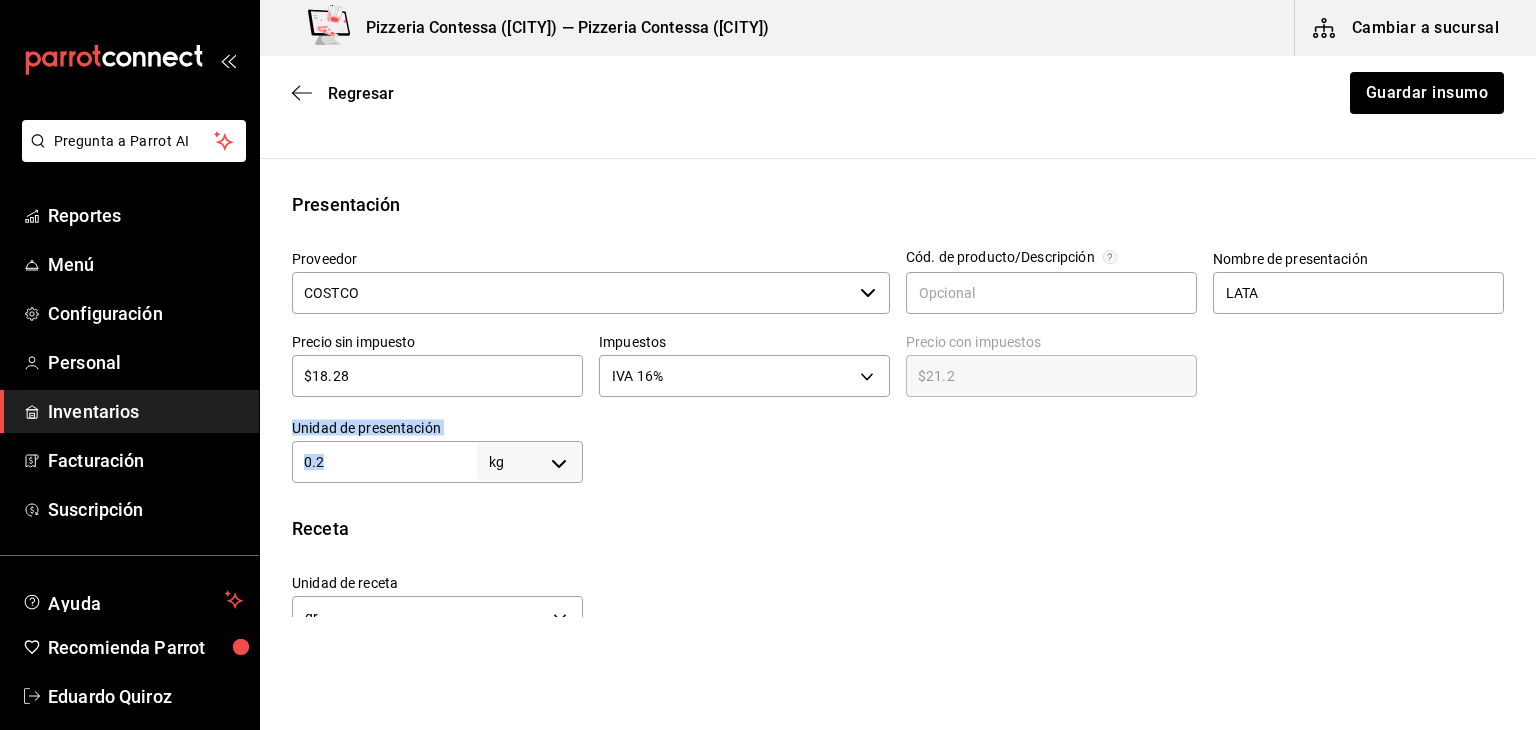 drag, startPoint x: 384, startPoint y: 475, endPoint x: 290, endPoint y: 445, distance: 98.67117 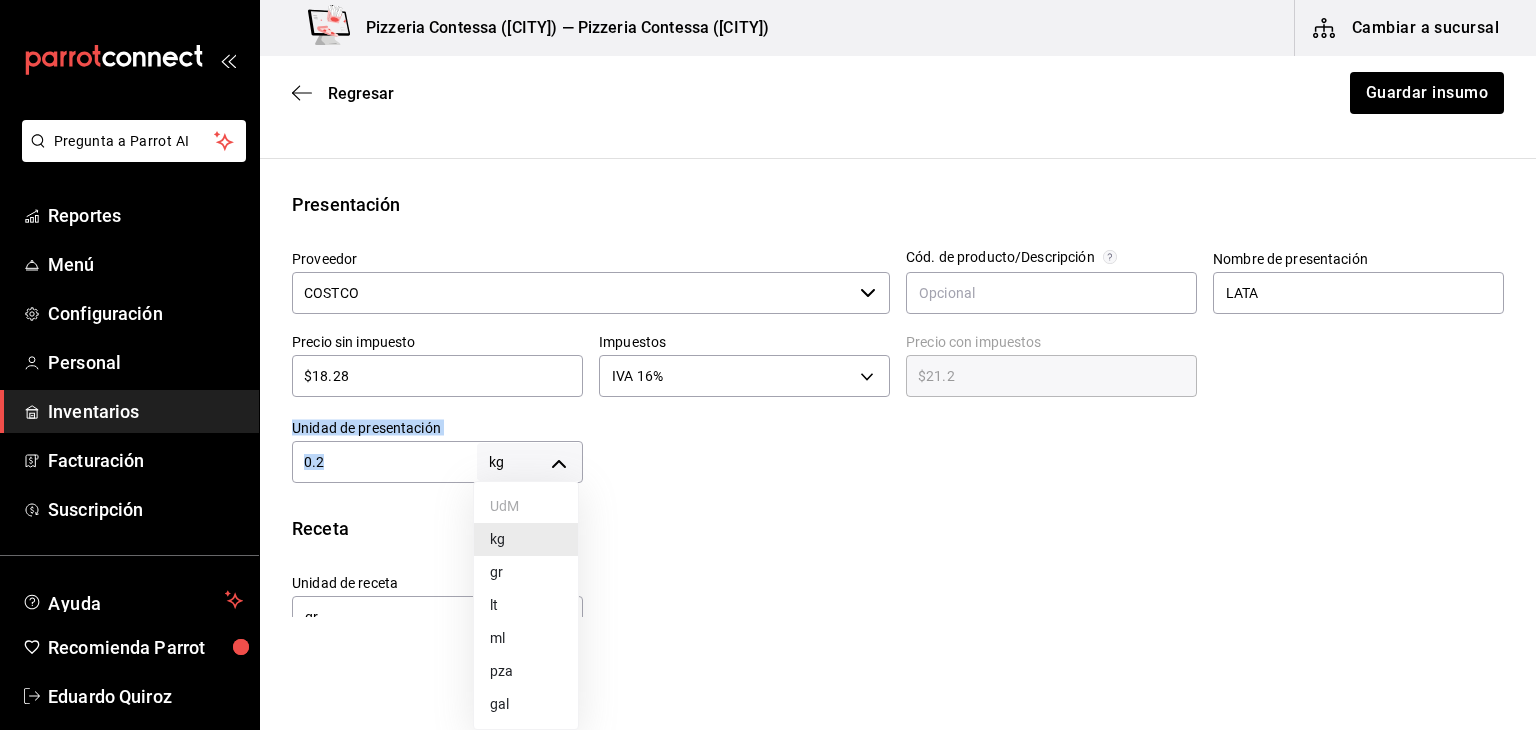 click on "gr" at bounding box center (526, 572) 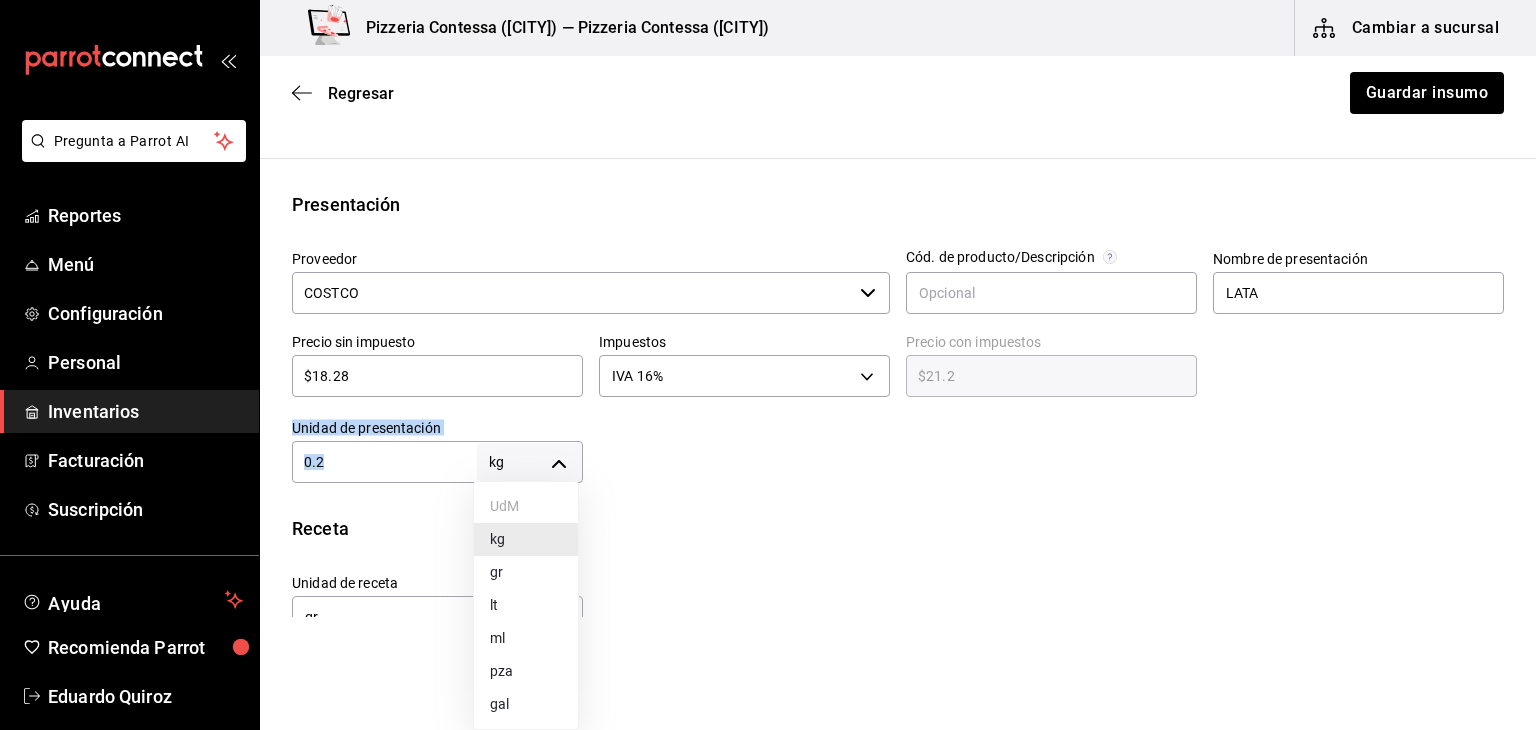 type on "GRAM" 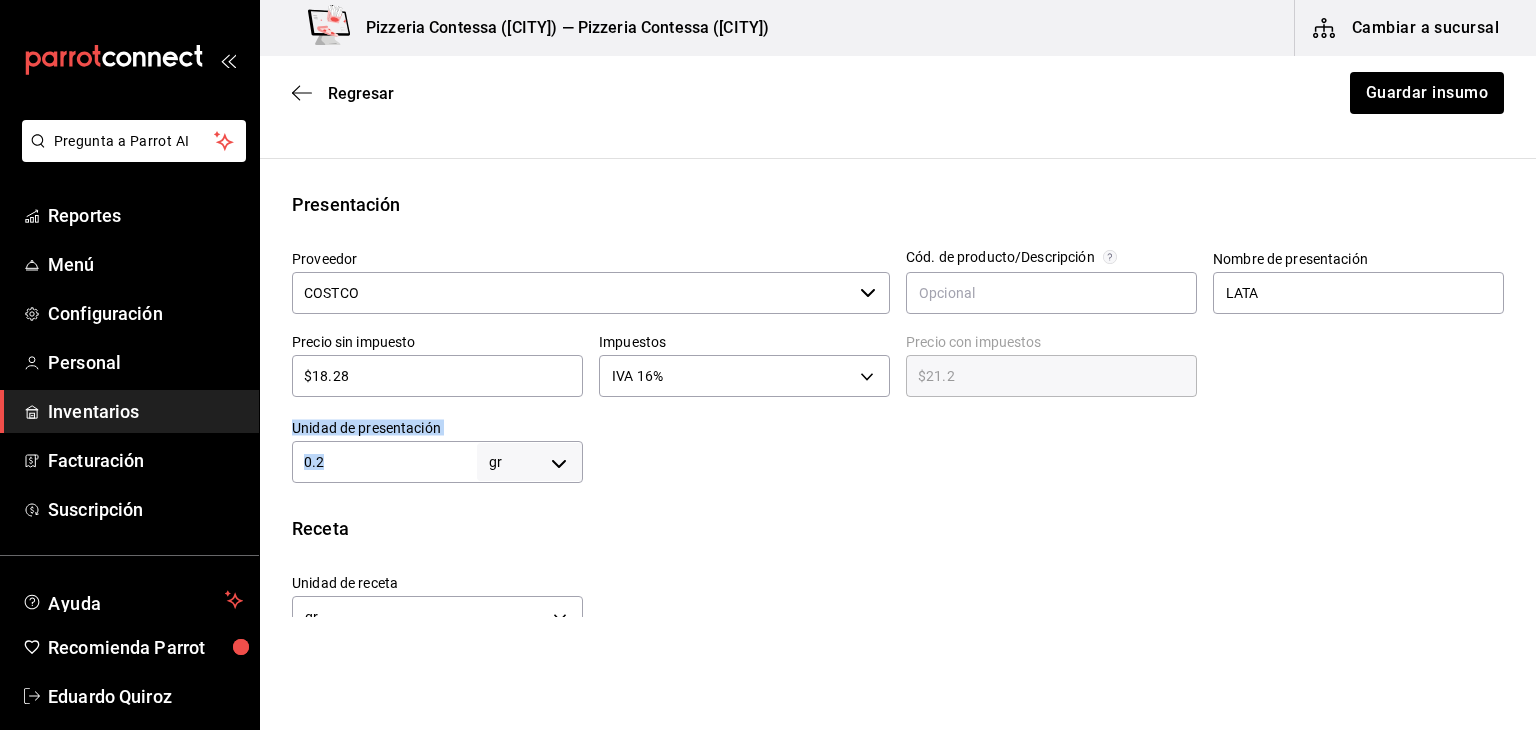 click on "0.2" at bounding box center [384, 462] 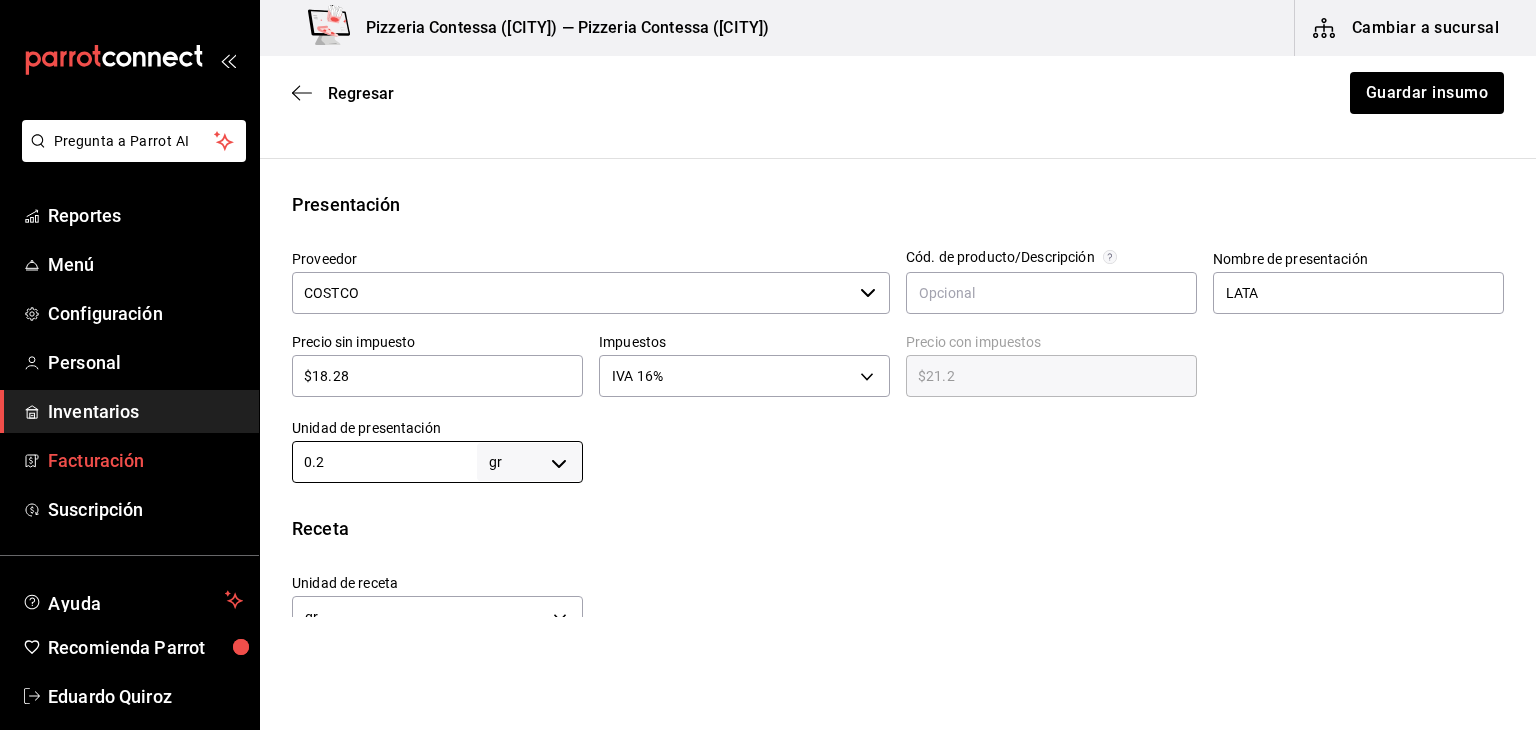 drag, startPoint x: 399, startPoint y: 472, endPoint x: 230, endPoint y: 481, distance: 169.23947 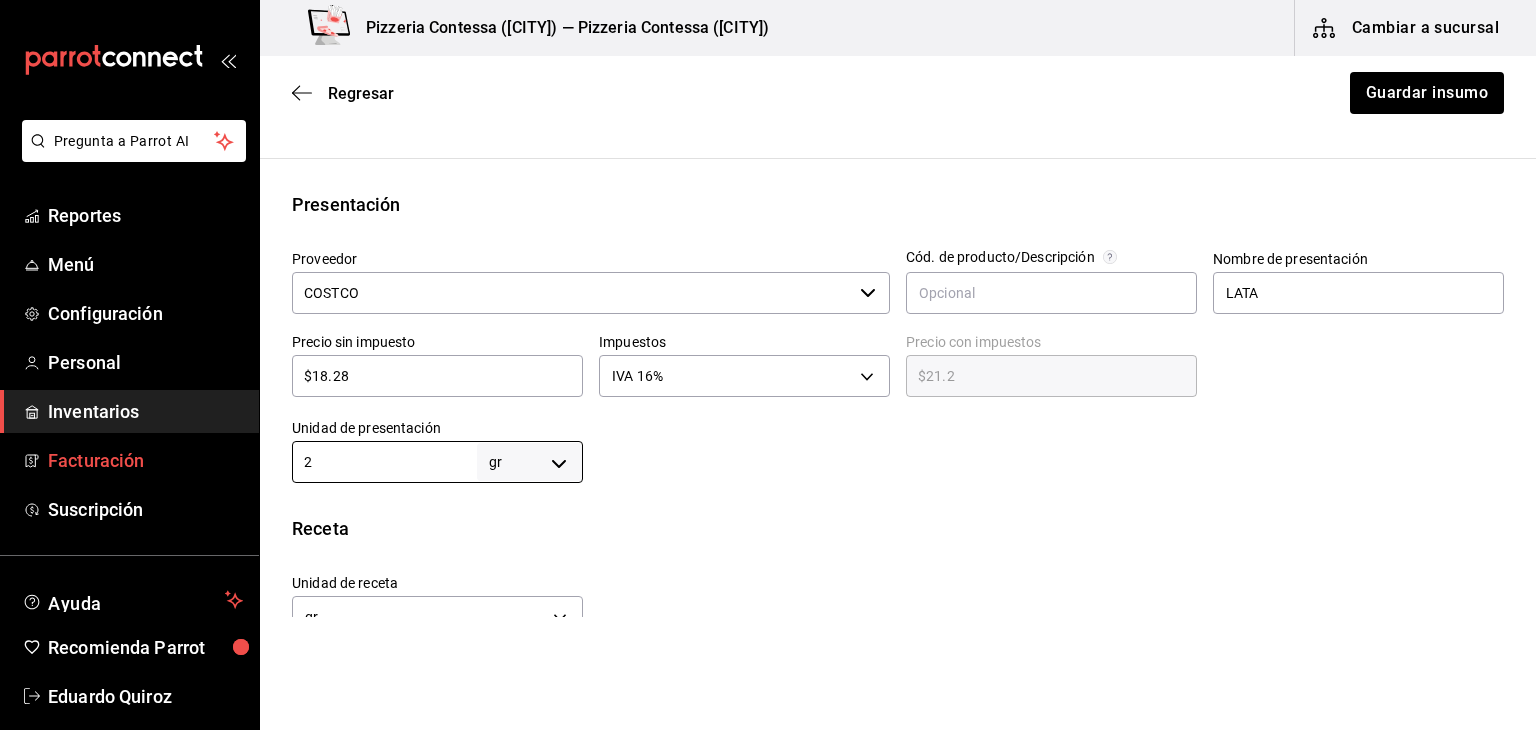 type on "2" 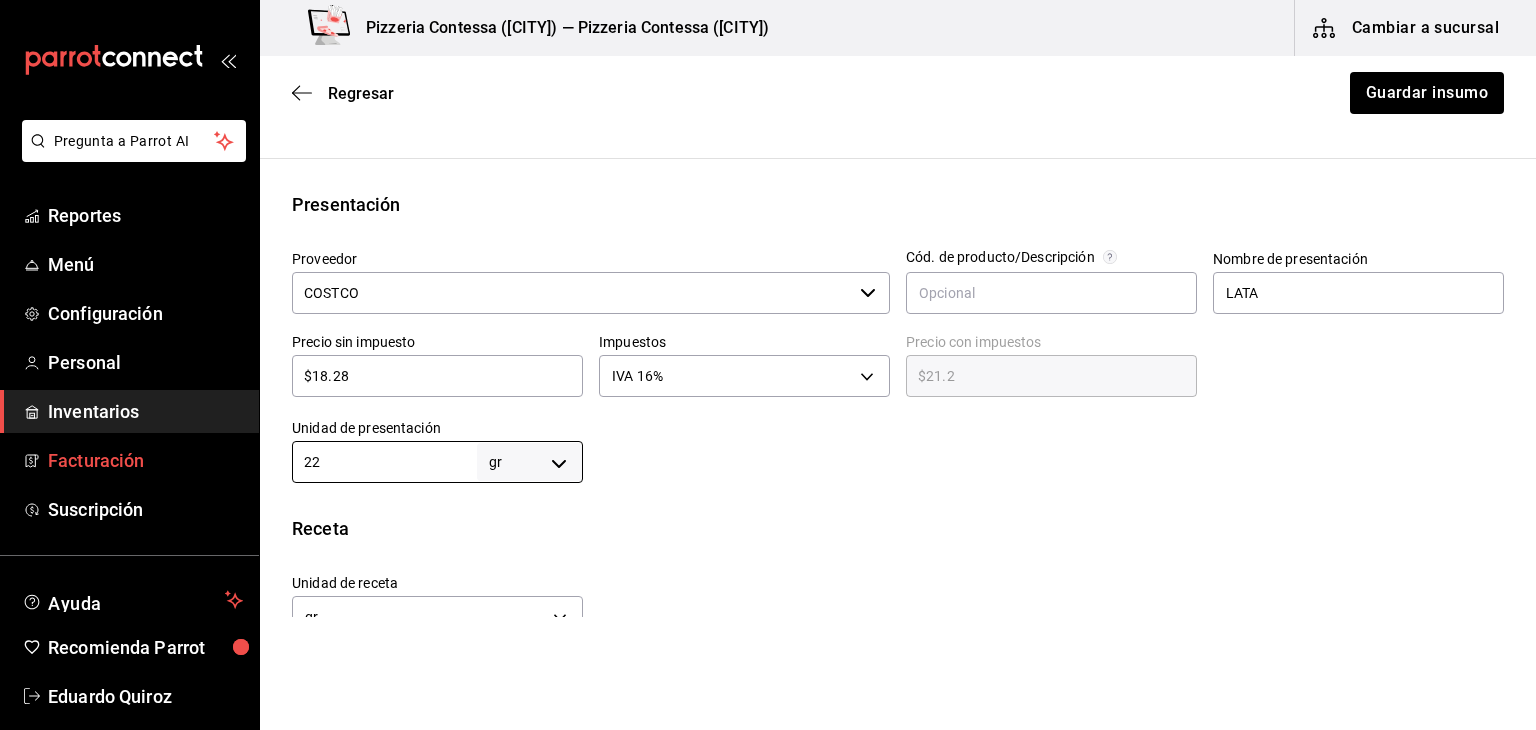 type on "22" 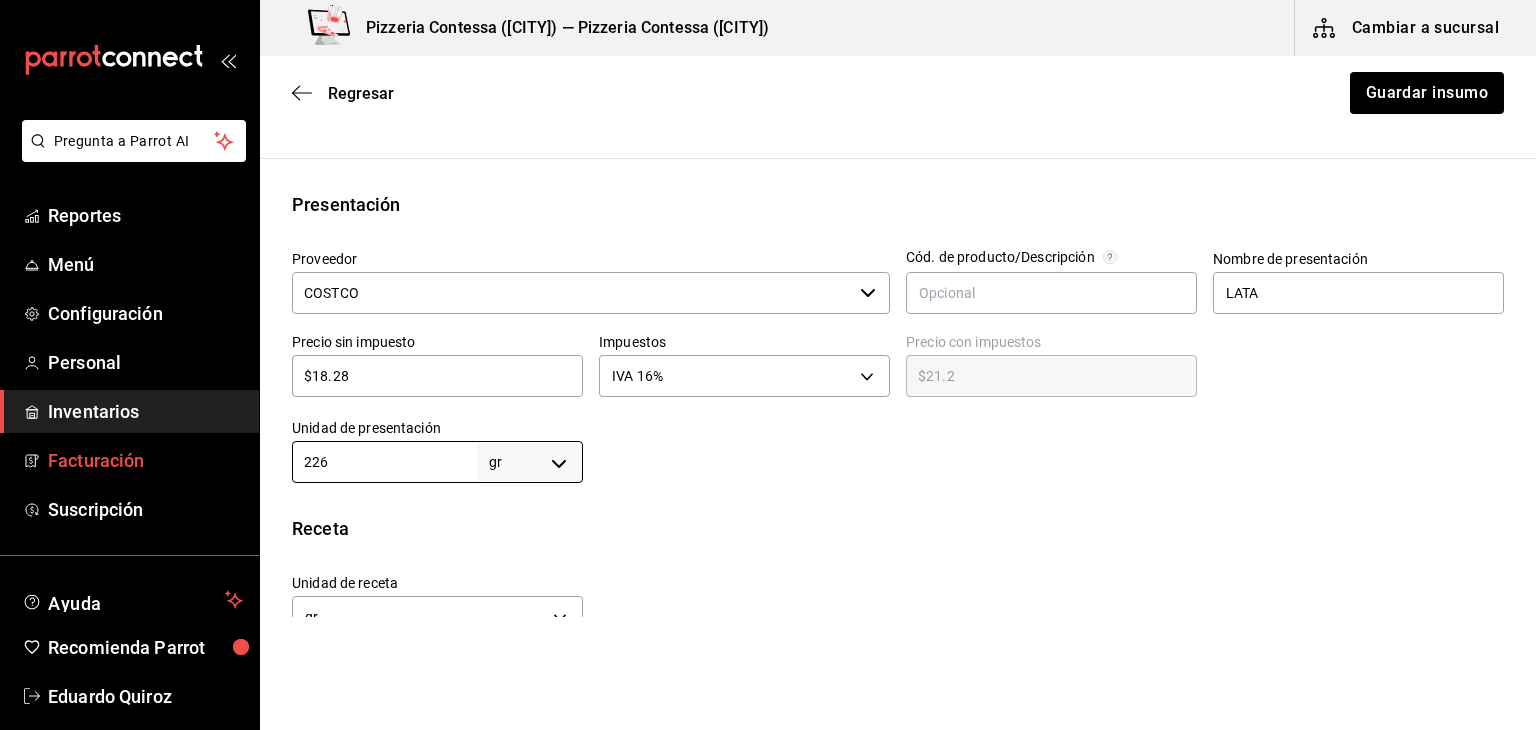 type on "226" 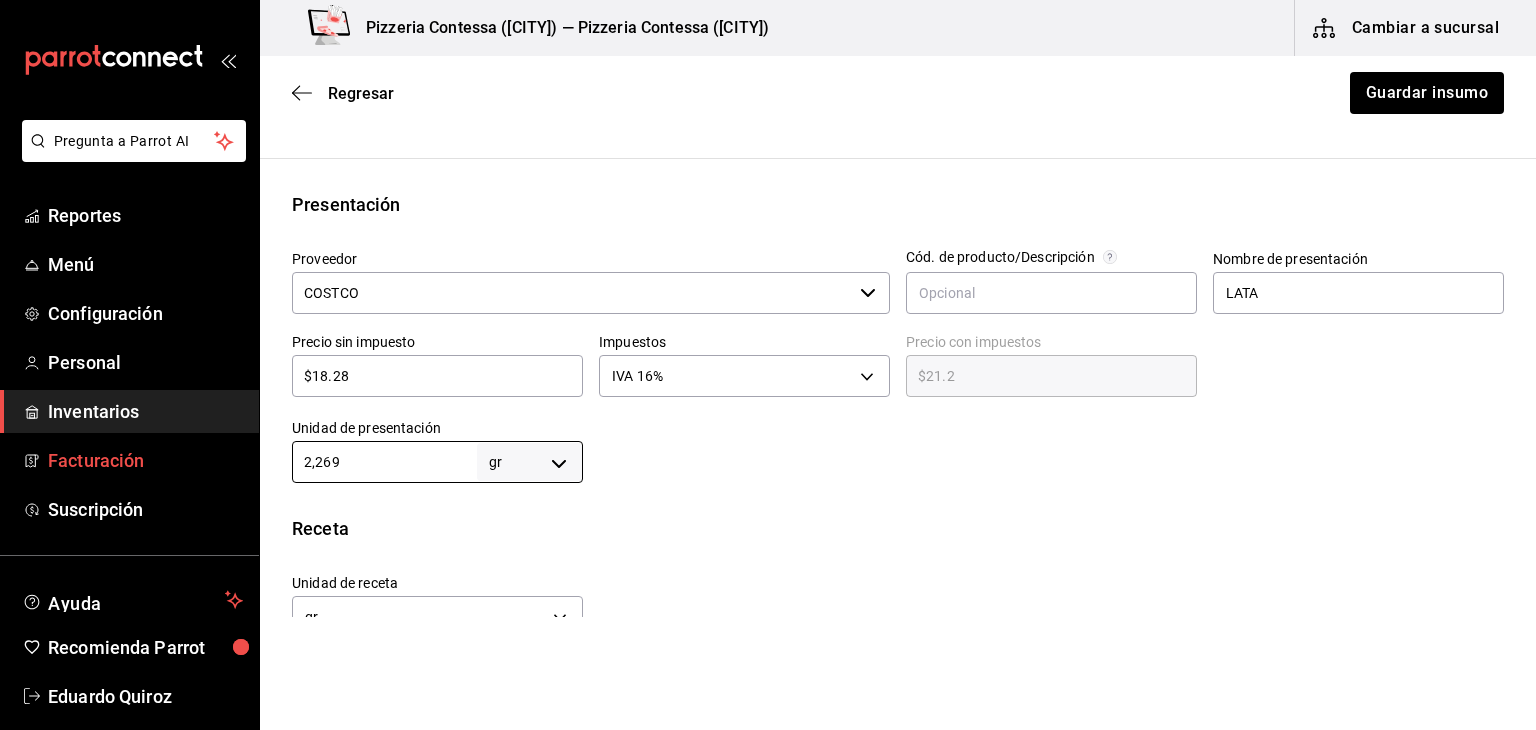 type on "22,698" 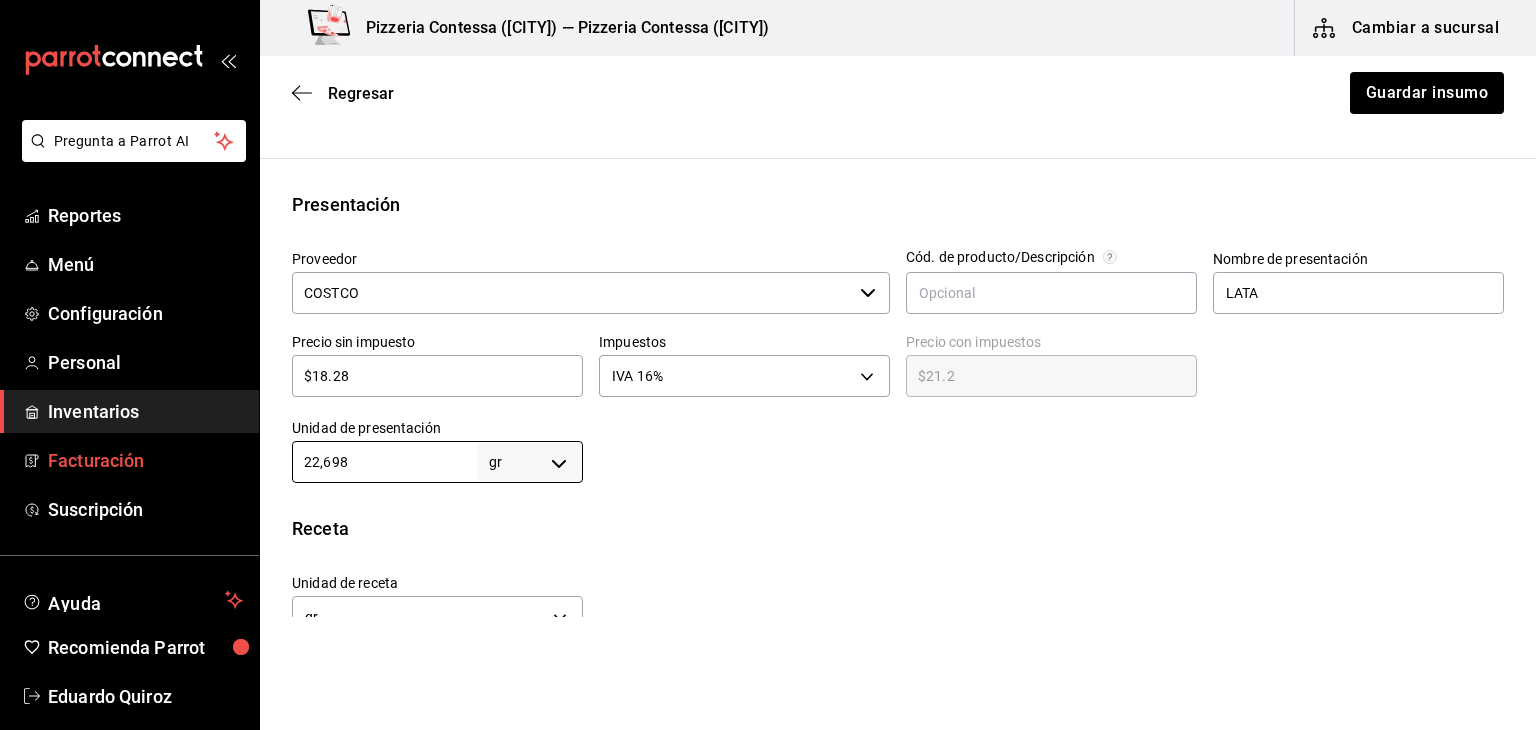 type on "22,698" 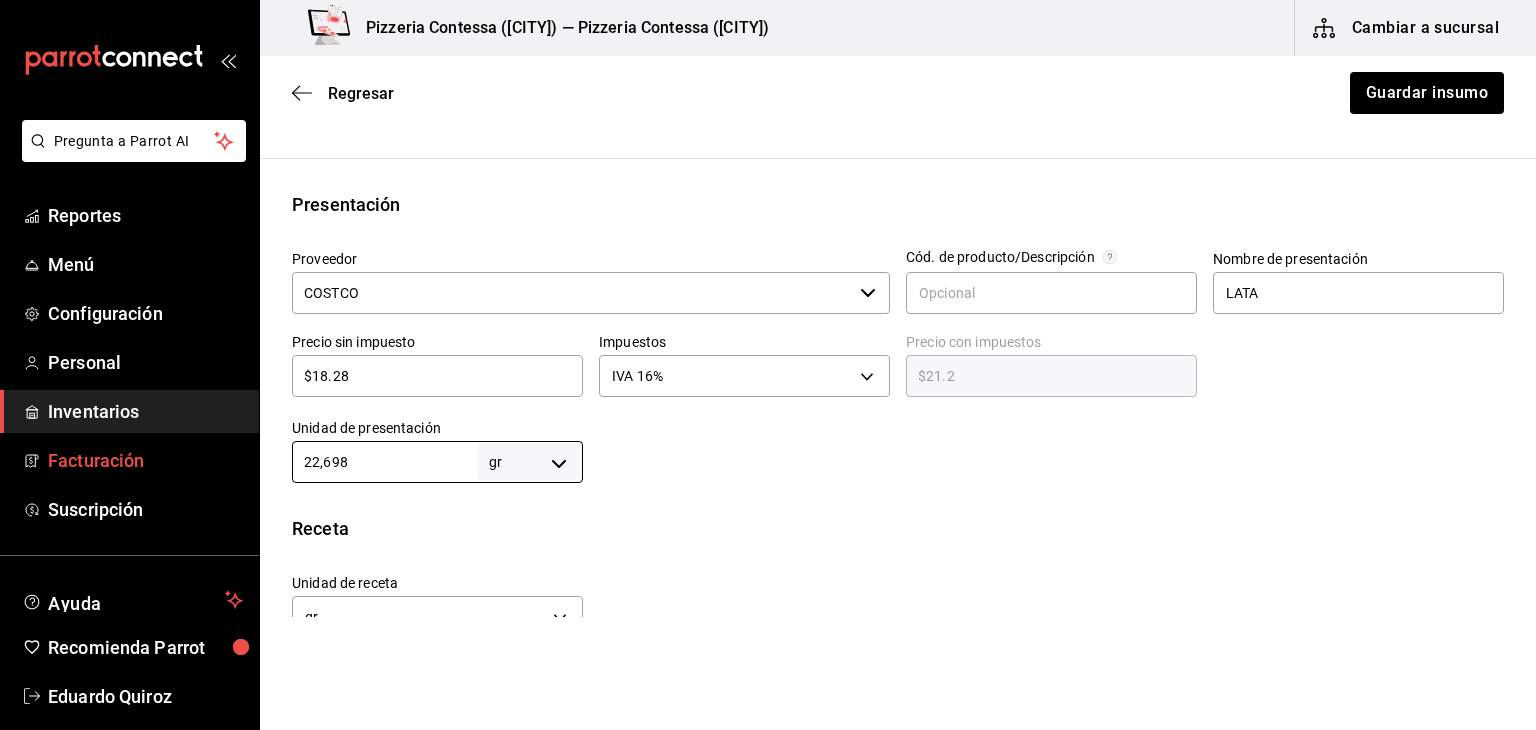type on "2,269" 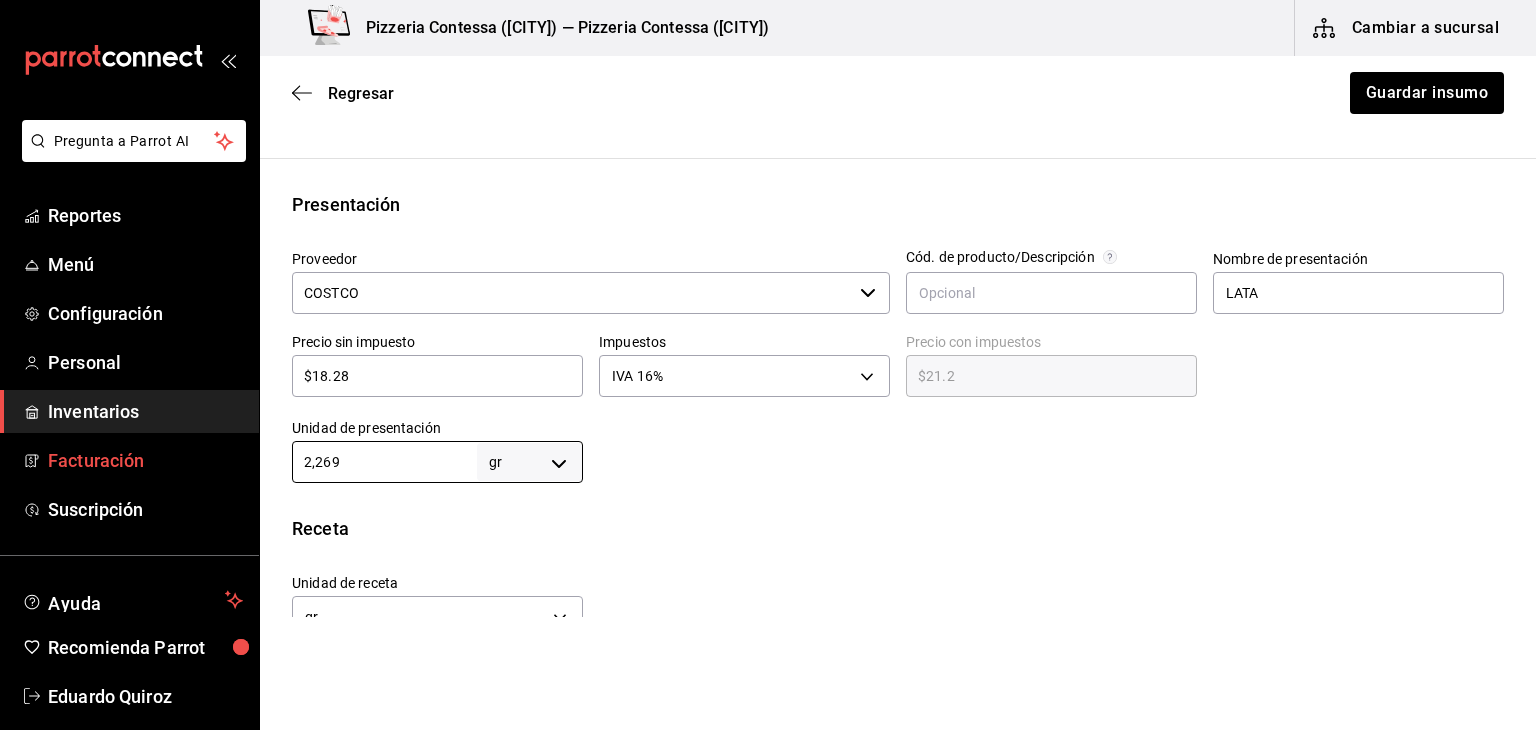 type on "2,269" 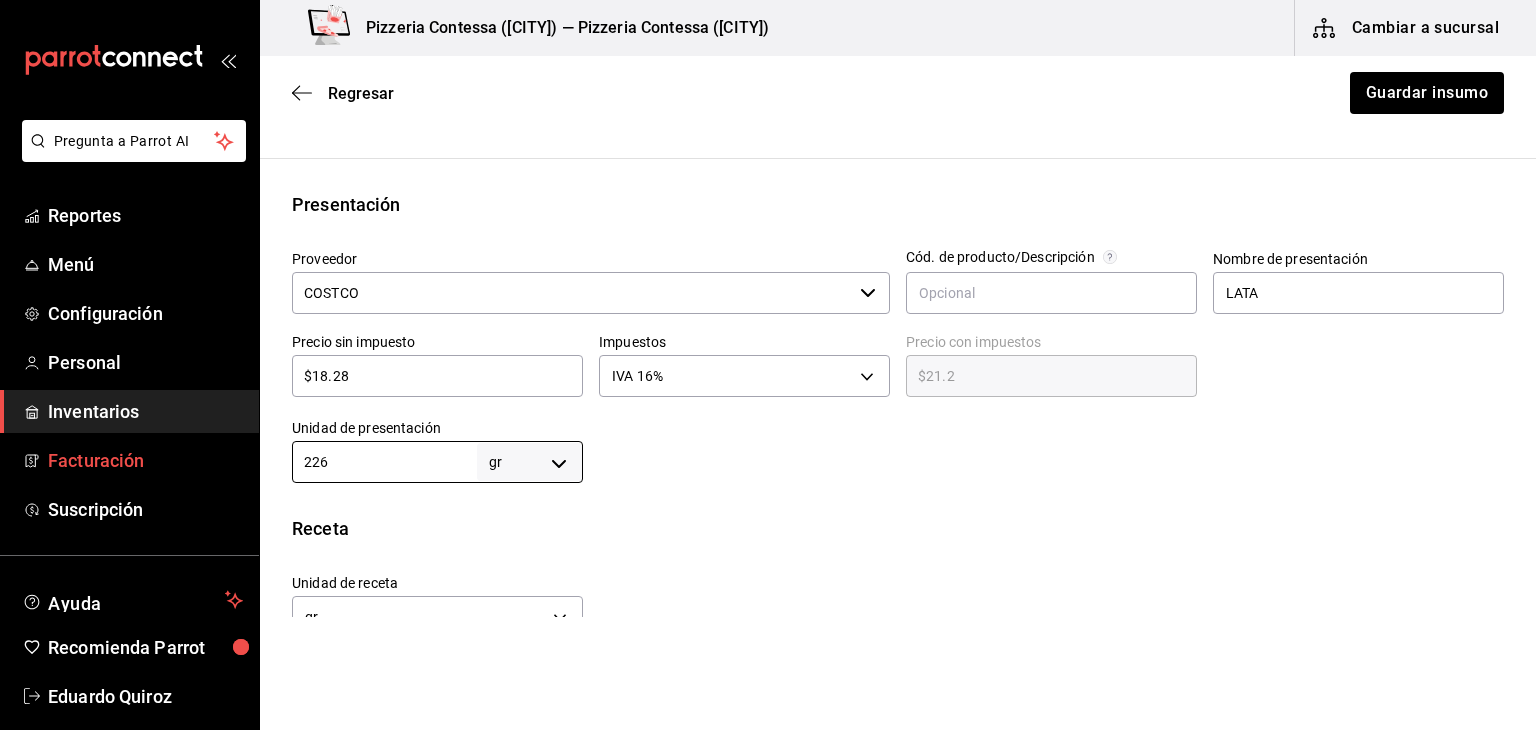 type on "226" 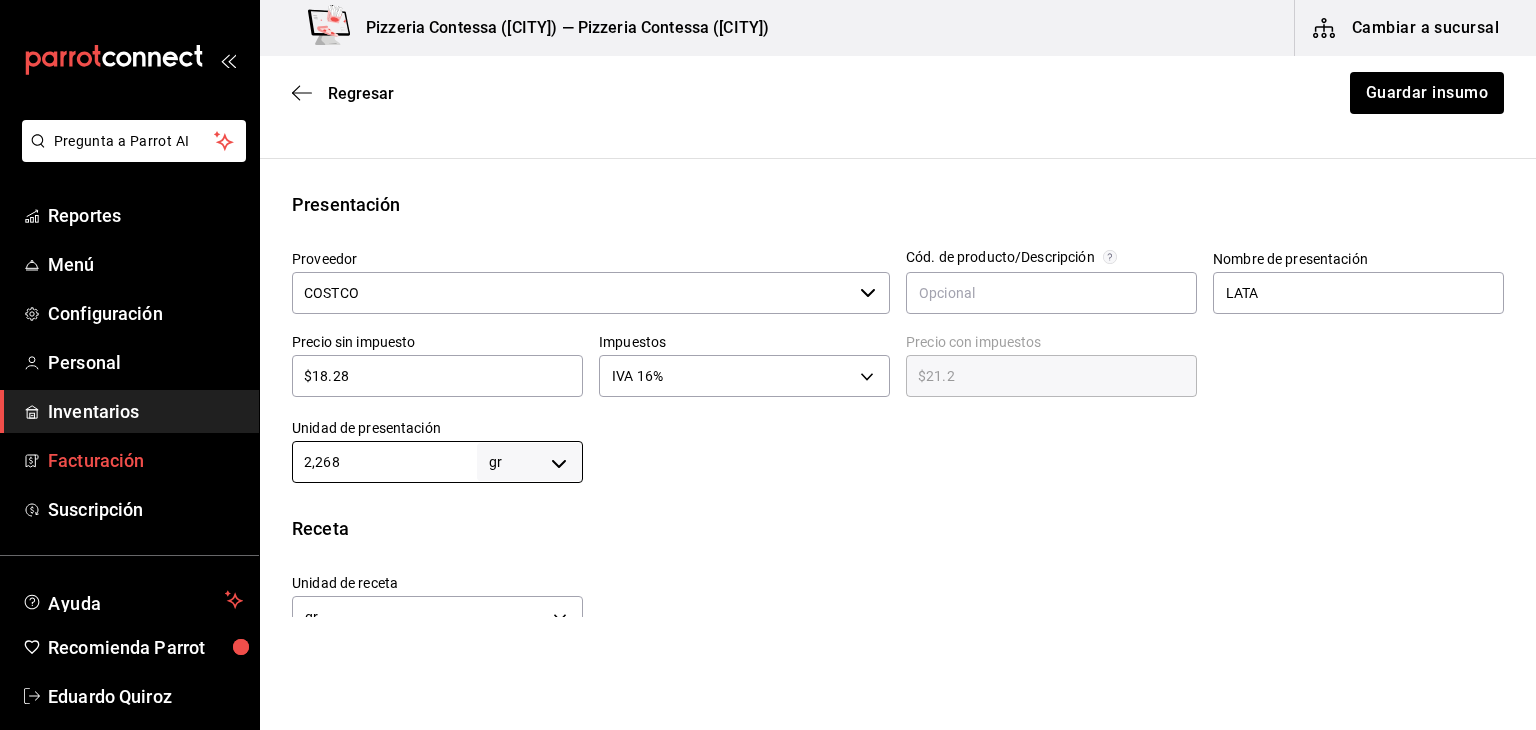 type on "2,268" 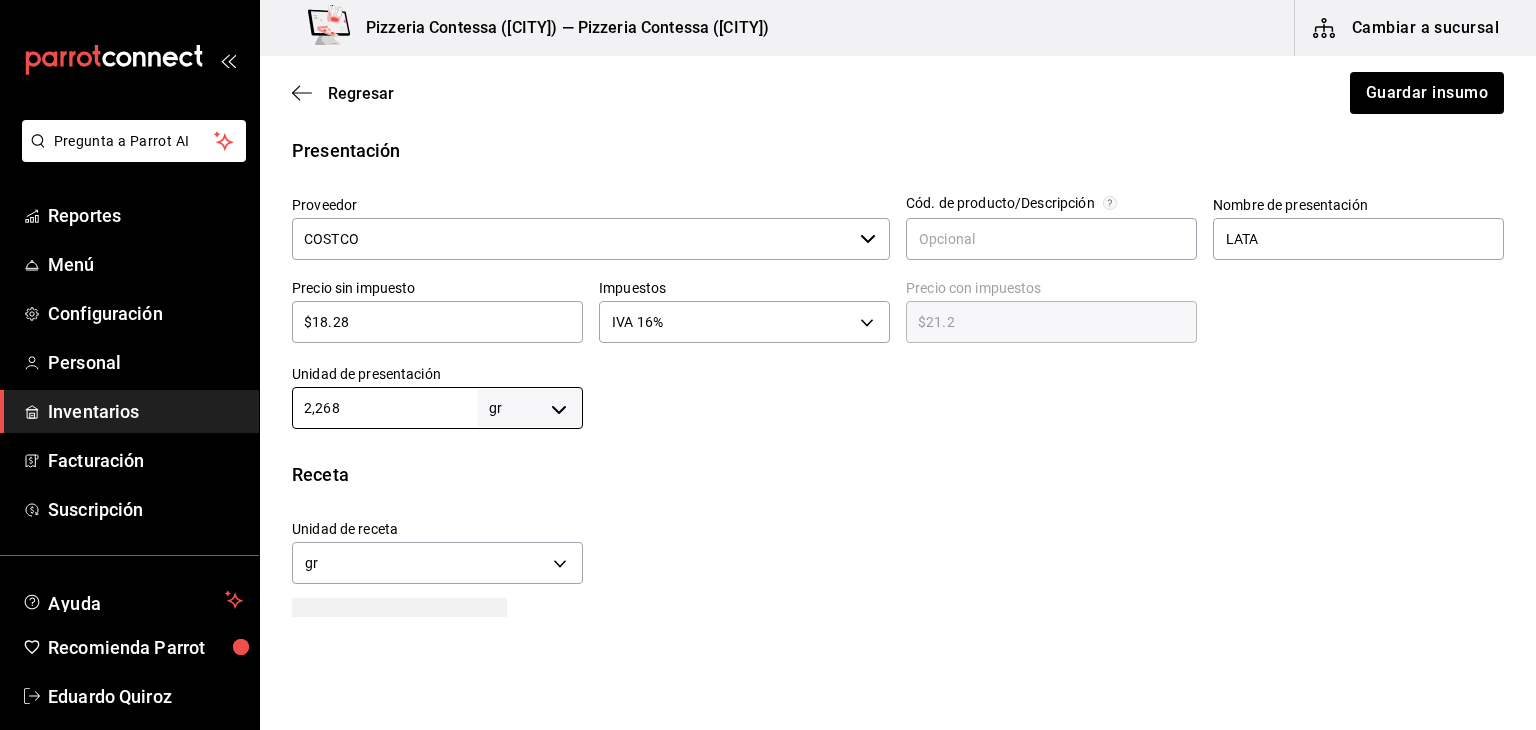 scroll, scrollTop: 376, scrollLeft: 0, axis: vertical 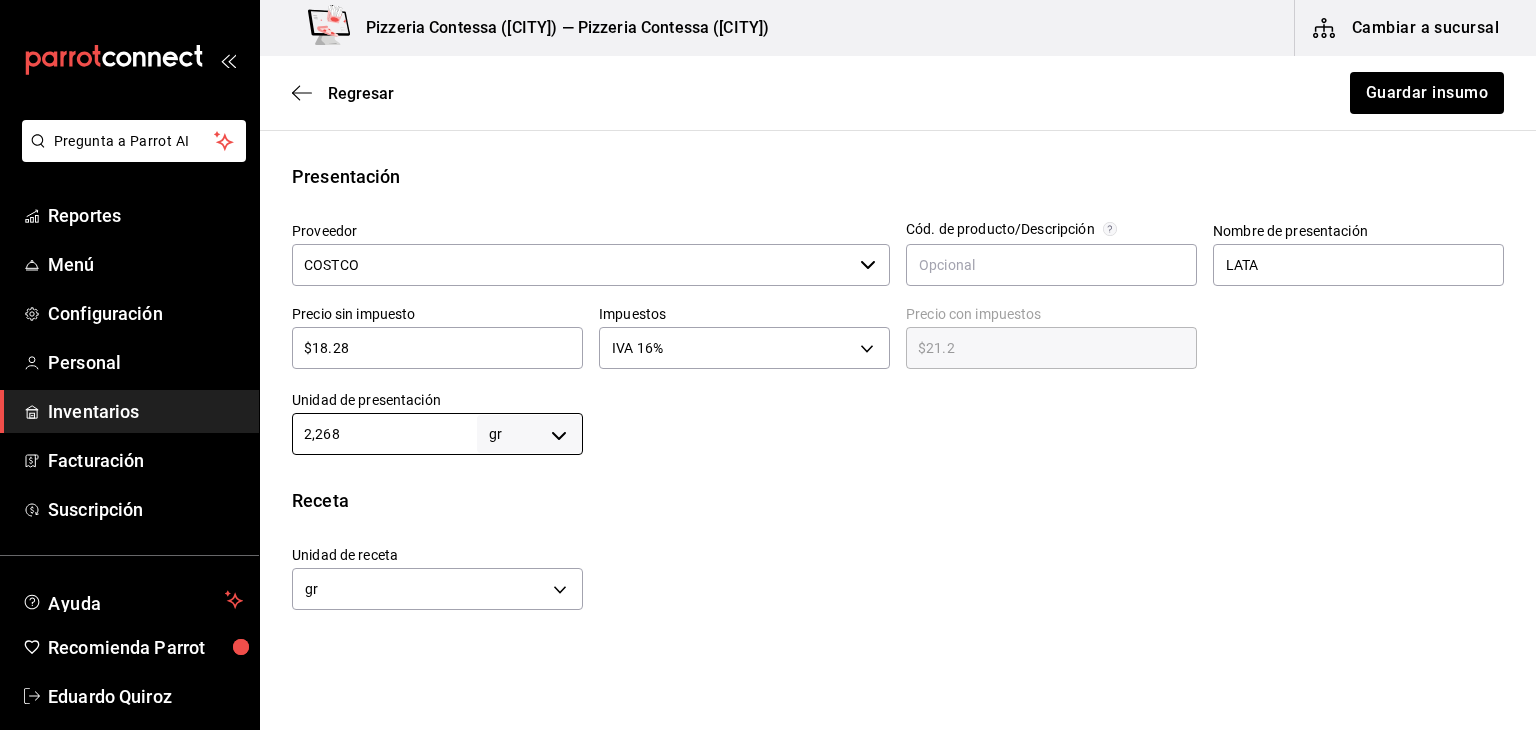 type on "2,268" 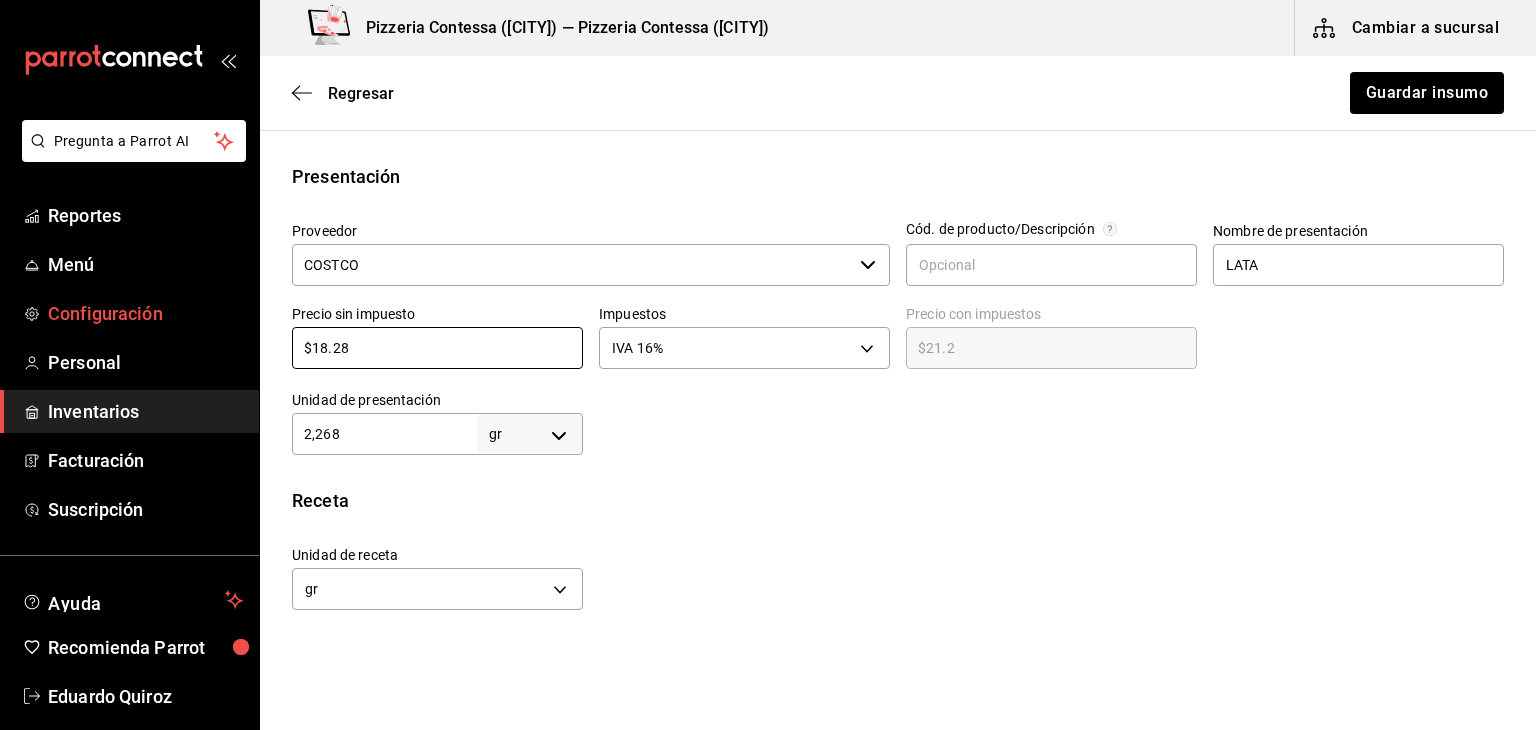 drag, startPoint x: 406, startPoint y: 356, endPoint x: 220, endPoint y: 332, distance: 187.54199 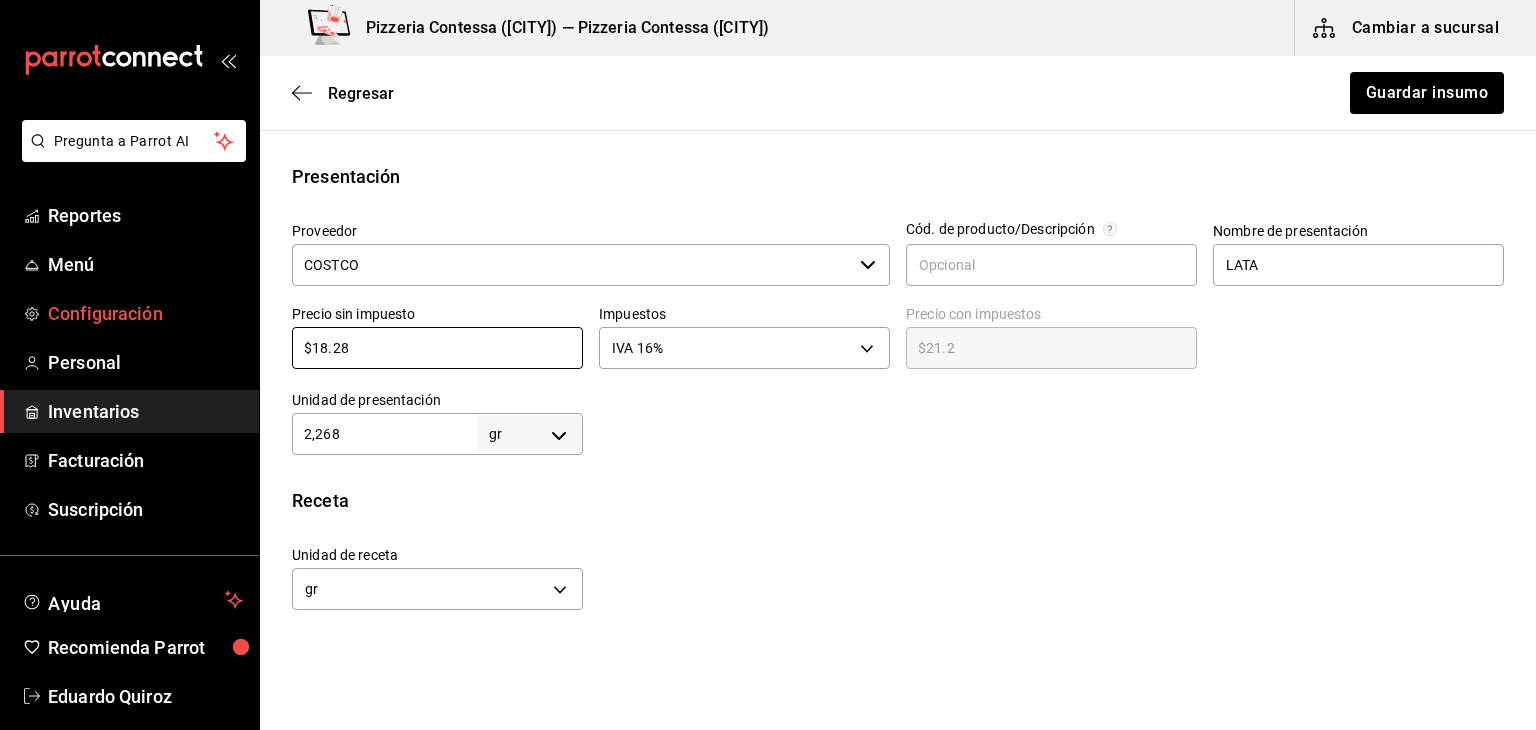 click on "Pregunta a Parrot AI Reportes   Menú   Configuración   Personal   Inventarios   Facturación   Suscripción   Ayuda Recomienda Parrot   Eduardo Quiroz   Sugerir nueva función   Pizzeria Contessa (Condesa) — Pizzeria Contessa (Condesa) Cambiar a sucursal Regresar Guardar insumo Insumo IN-1752965092459 Nombre ELOTE AMARILLO Categoría de inventario ABARROTES ​ Mínimo 0.2 ​ Ideal 0.2 ​ Insumo de producción Este insumo se produce con una receta de producción Presentación Proveedor COSTCO ​ Cód. de producto/Descripción Nombre de presentación LATA Precio sin impuesto $18.28 ​ Impuestos IVA 16% IVA_16 Precio con impuestos $21.2 ​ Unidad de presentación 2,268 gr GRAM ​ Receta Unidad de receta gr GRAM Factor de conversión 2,268 ​ 1 gr de LATA = 1 gr receta Ver ayuda de conversiones ¿La presentación (LATA) viene en otra caja? Si No Unidades de conteo gr LATA (2,268 gr) ;" at bounding box center [768, 308] 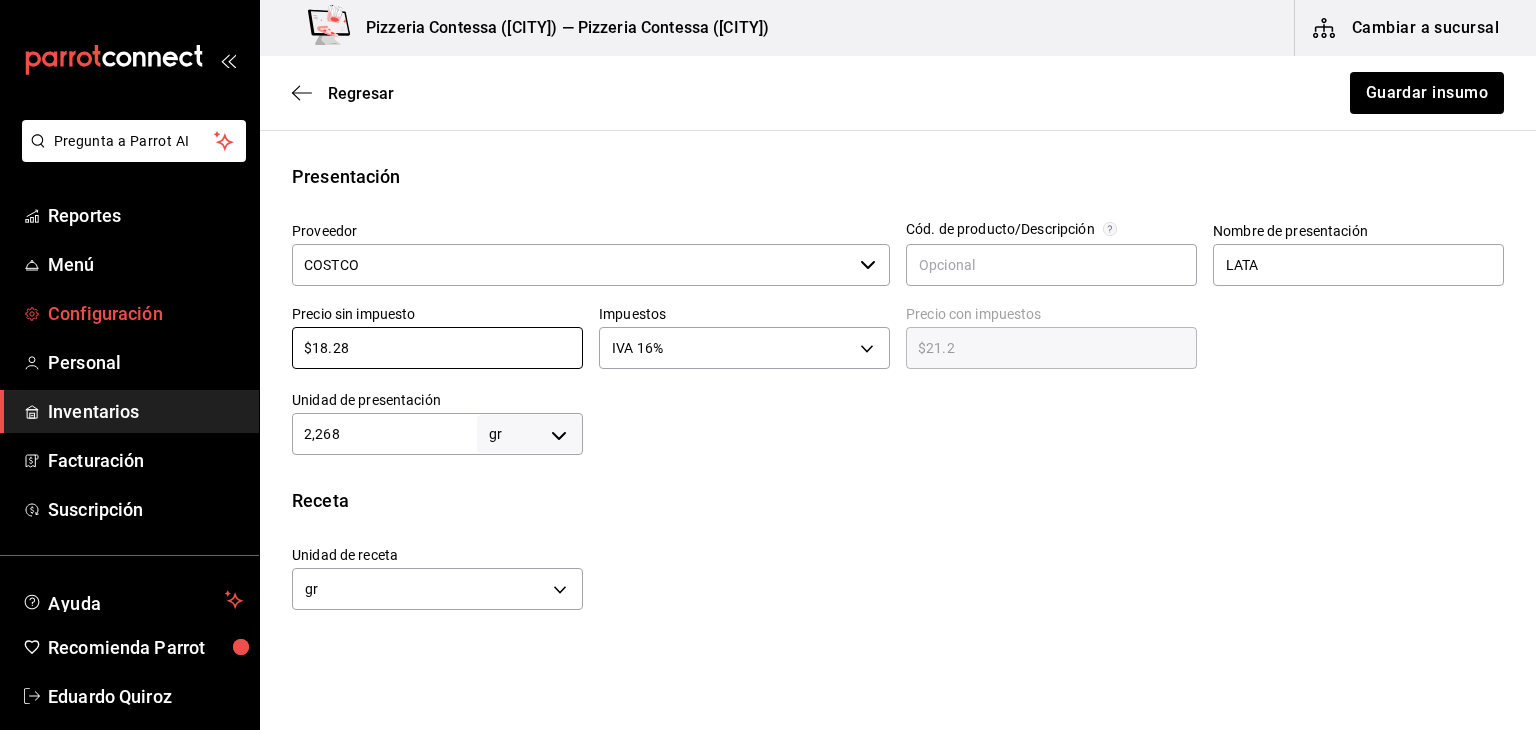 type on "$2" 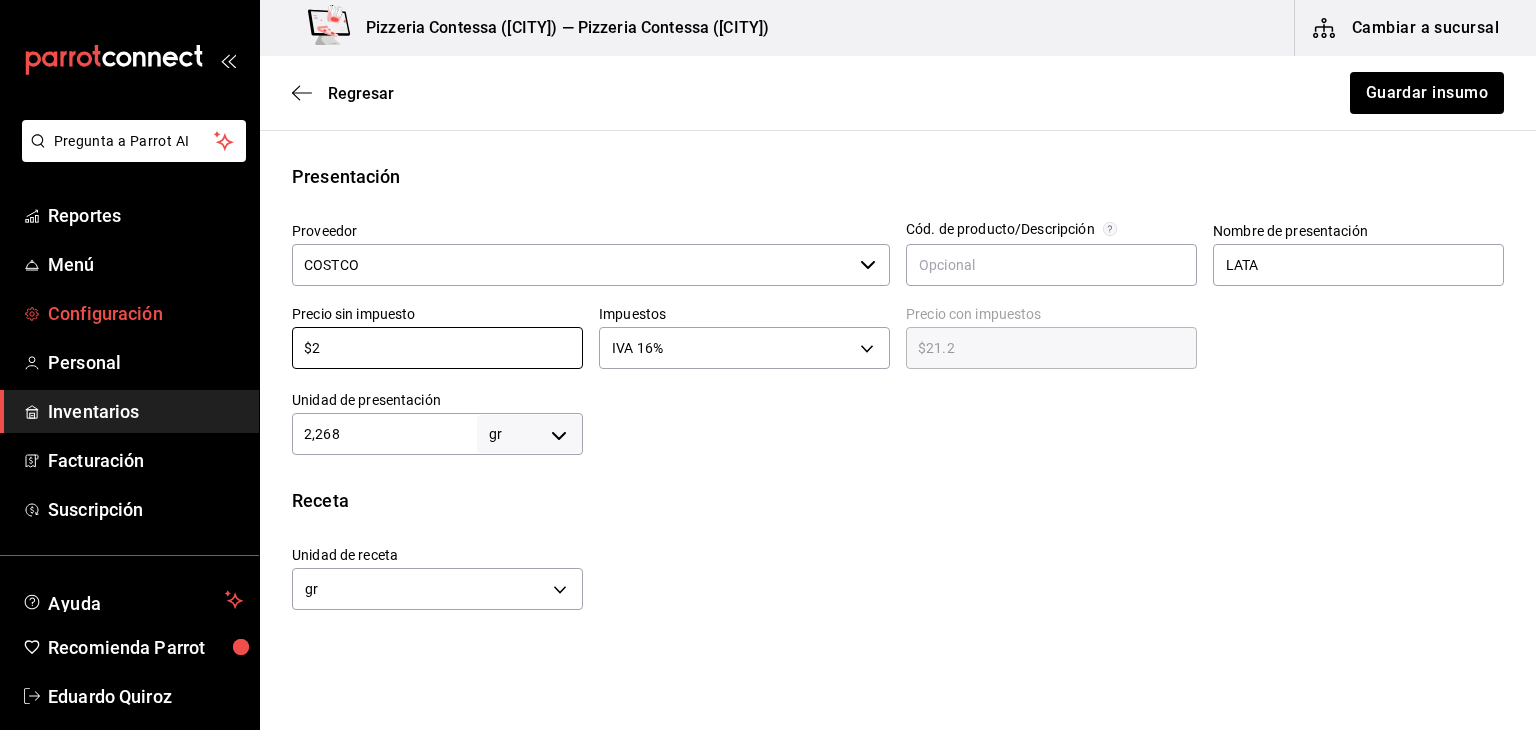 type on "$2.32" 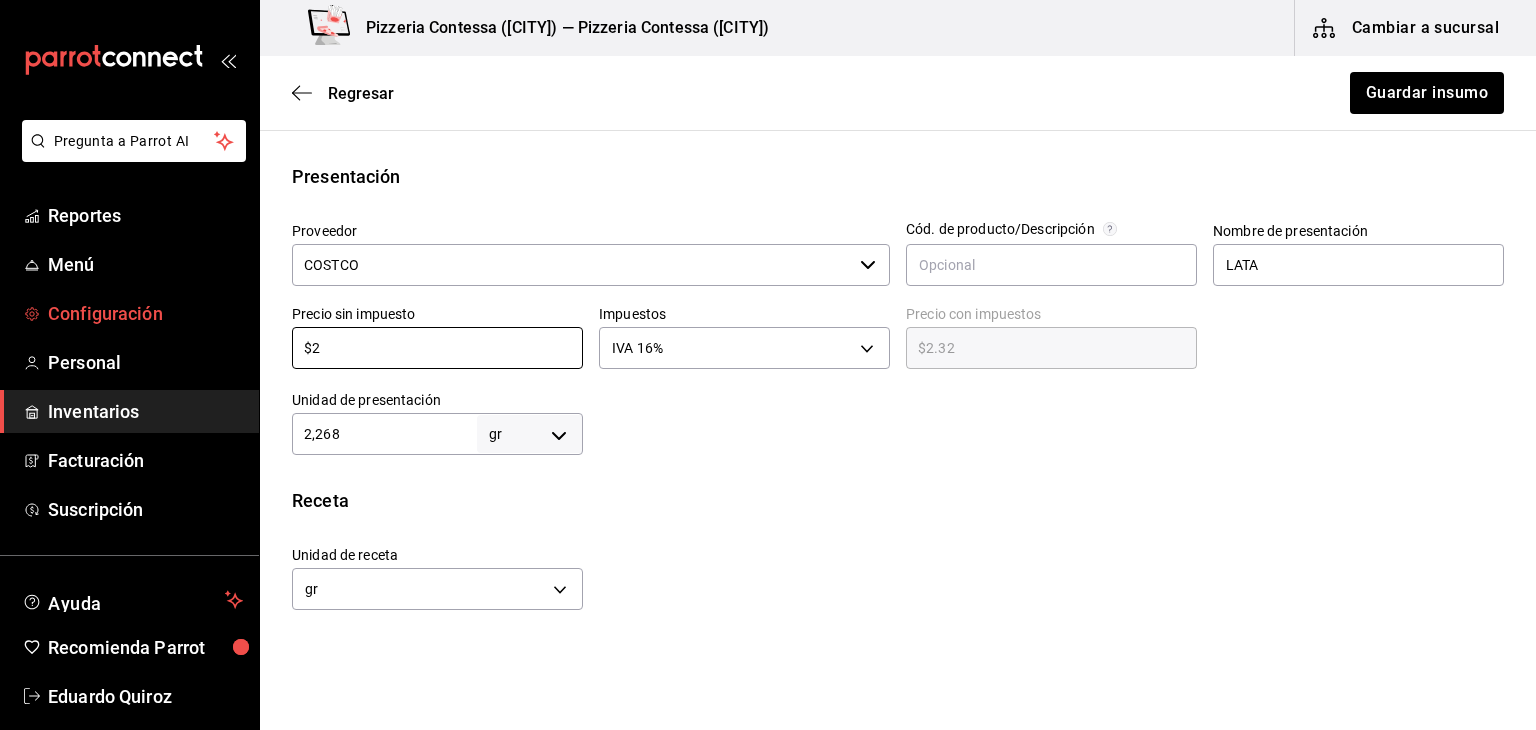 type on "$27" 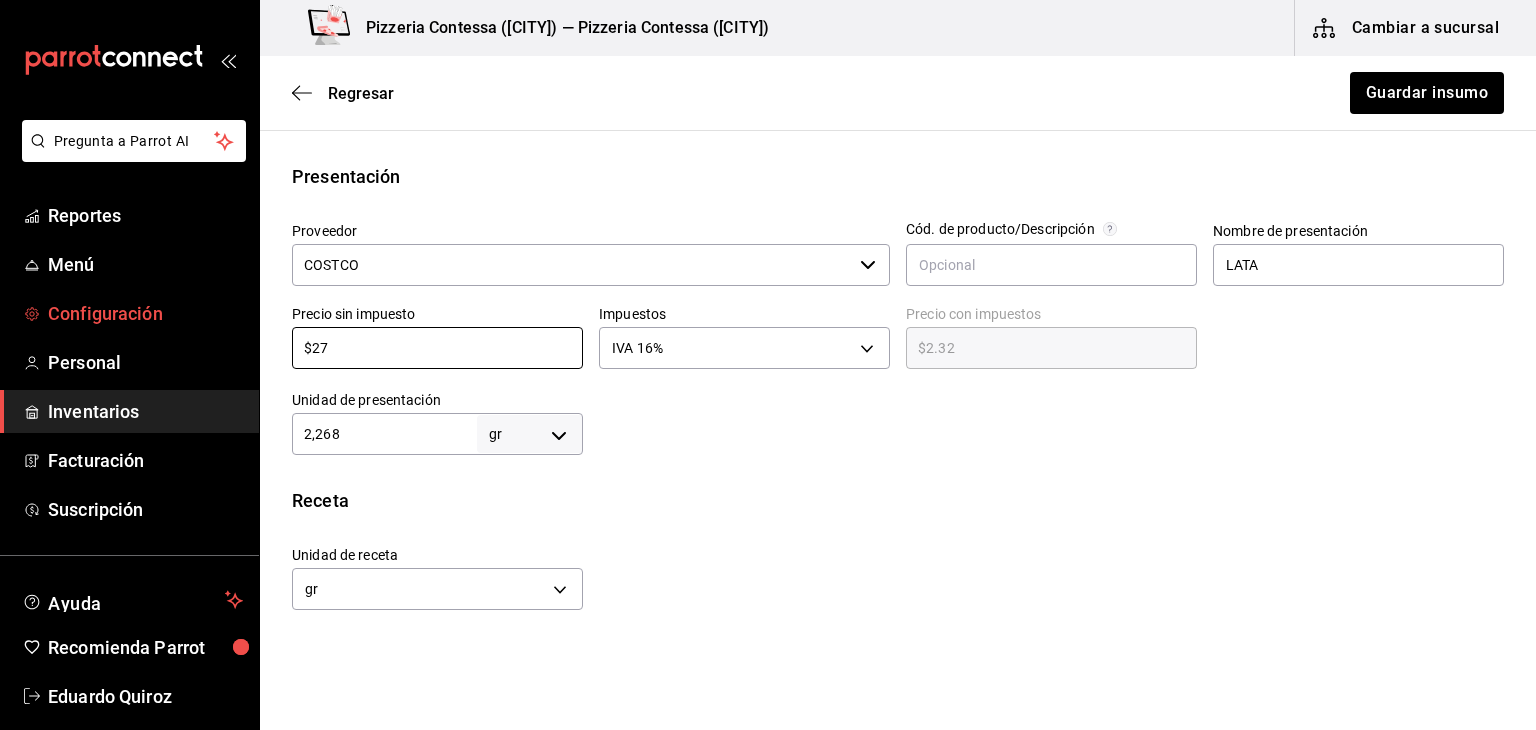 type on "$31.32" 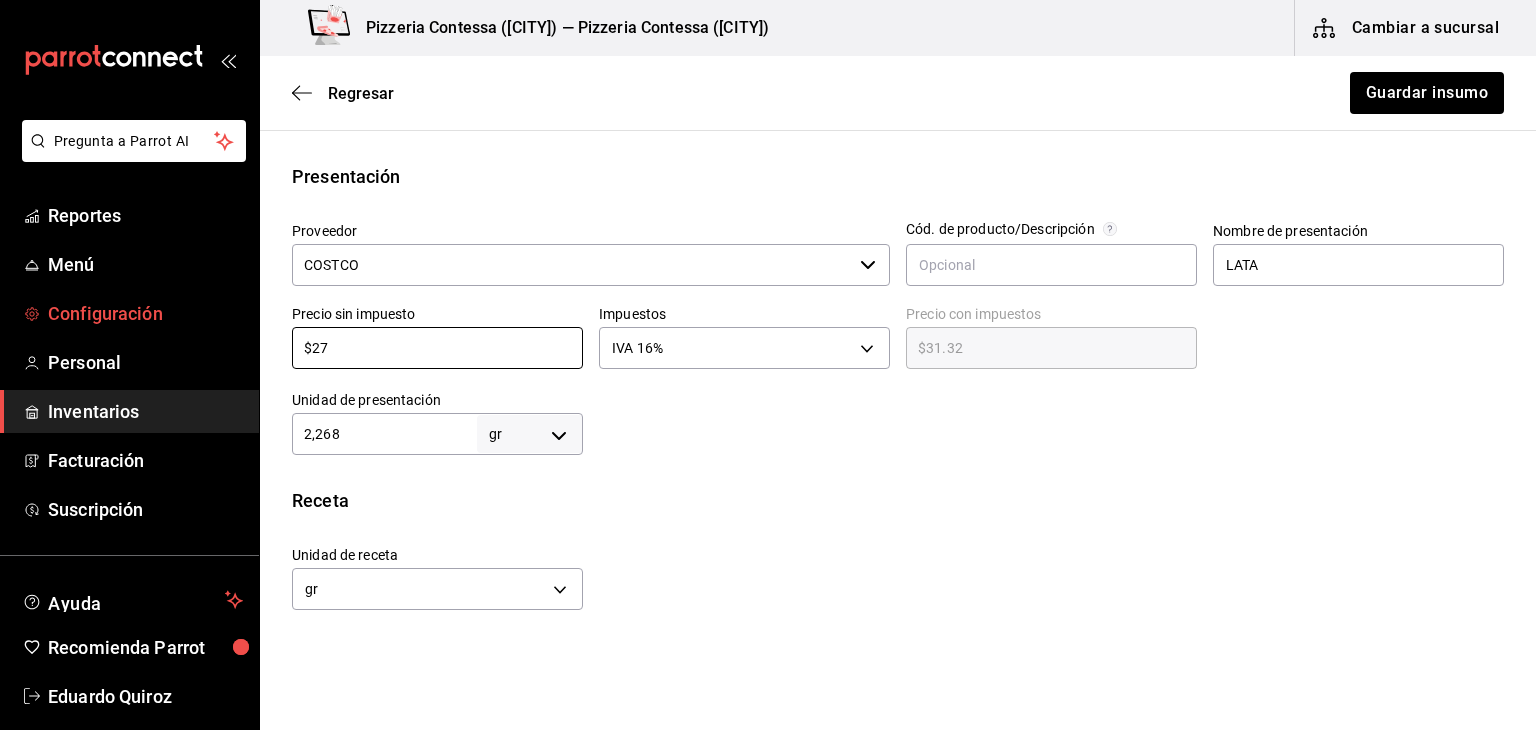 type on "$279" 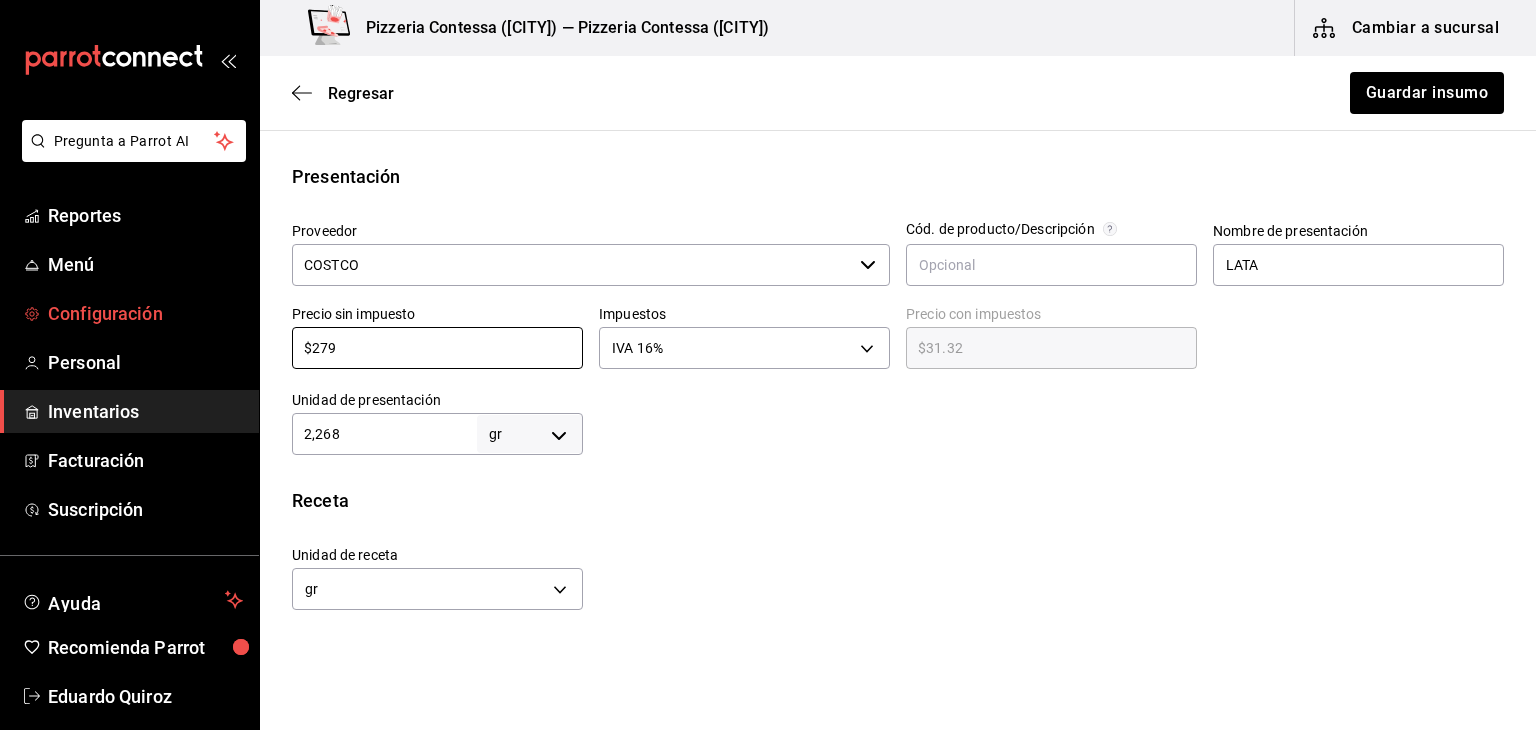 type on "$323.64" 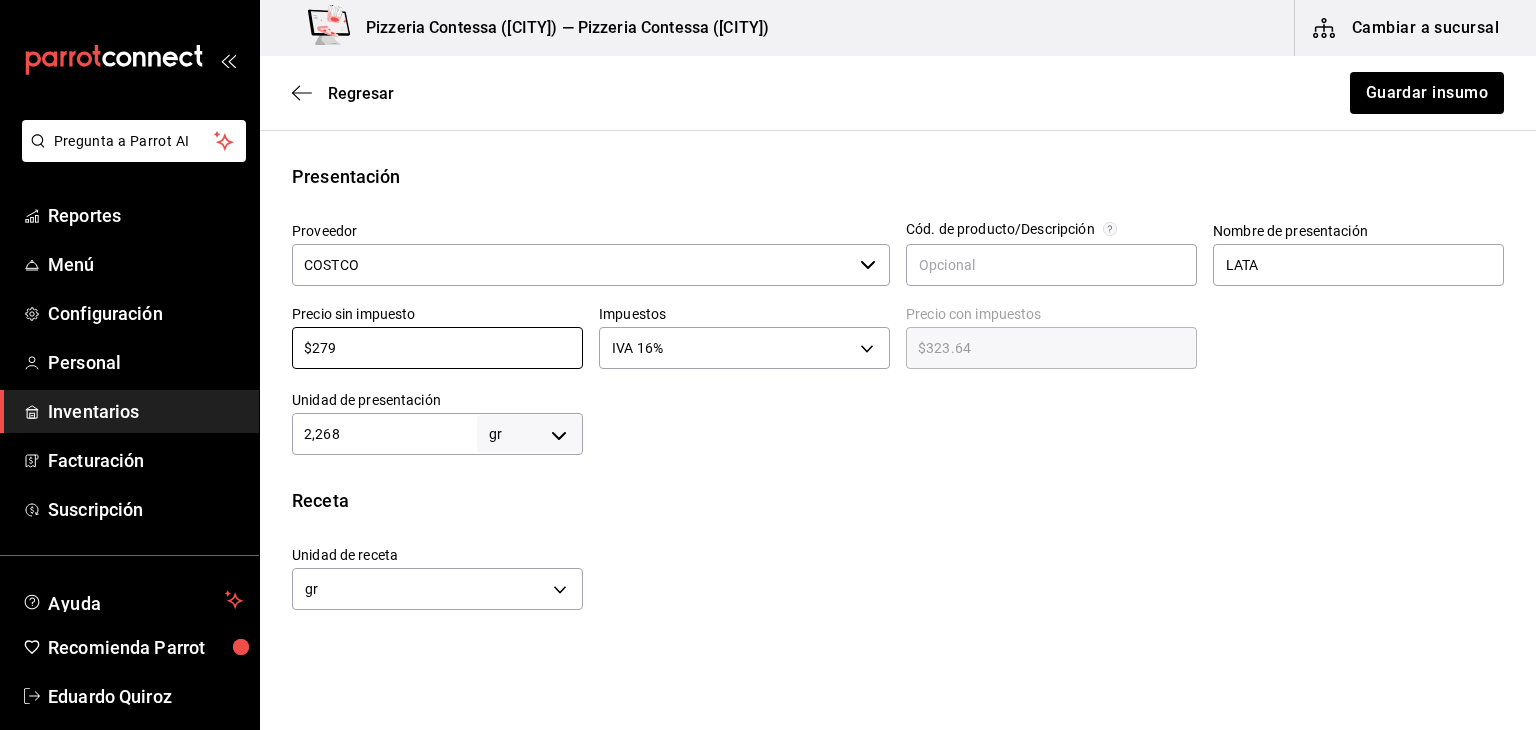 type on "$279" 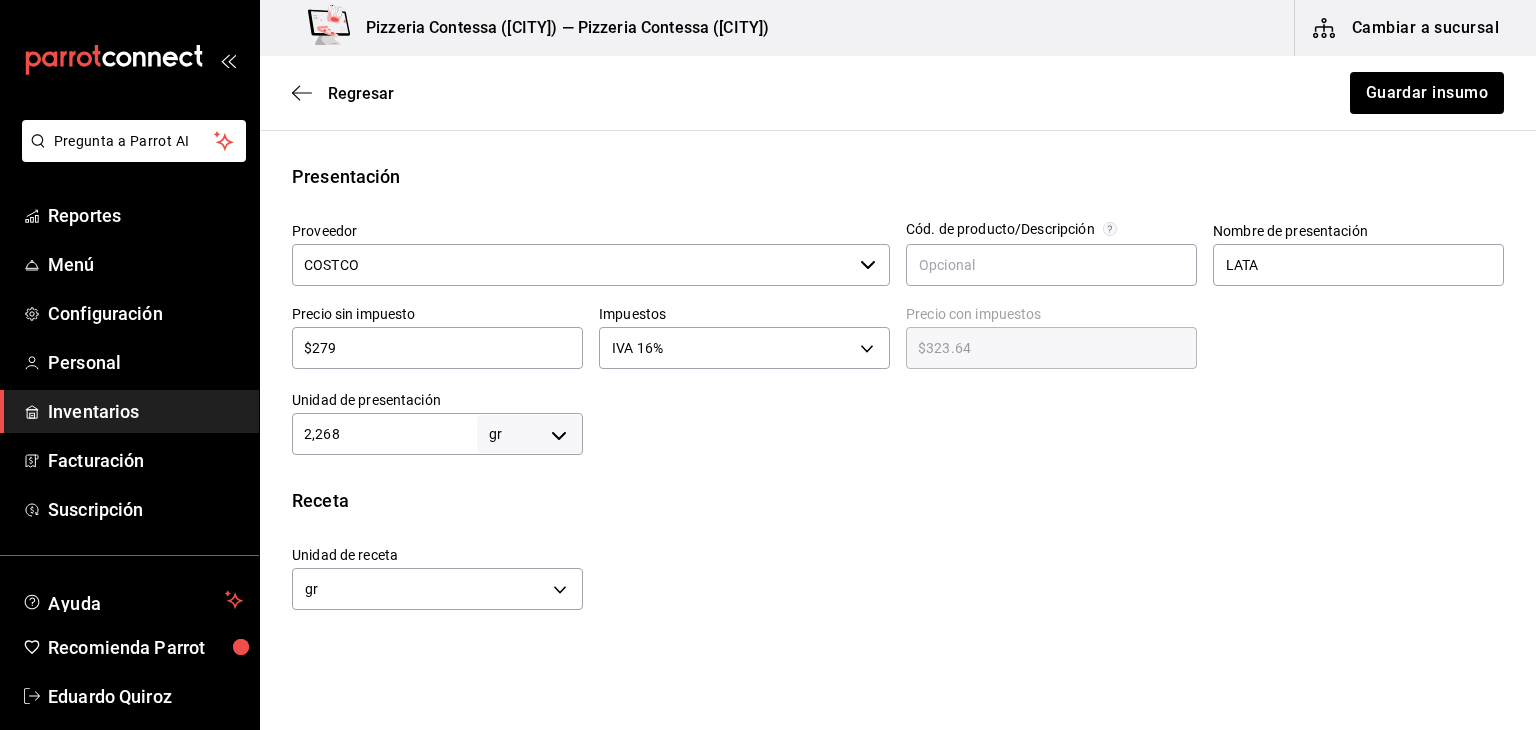 click on "Receta" at bounding box center [898, 500] 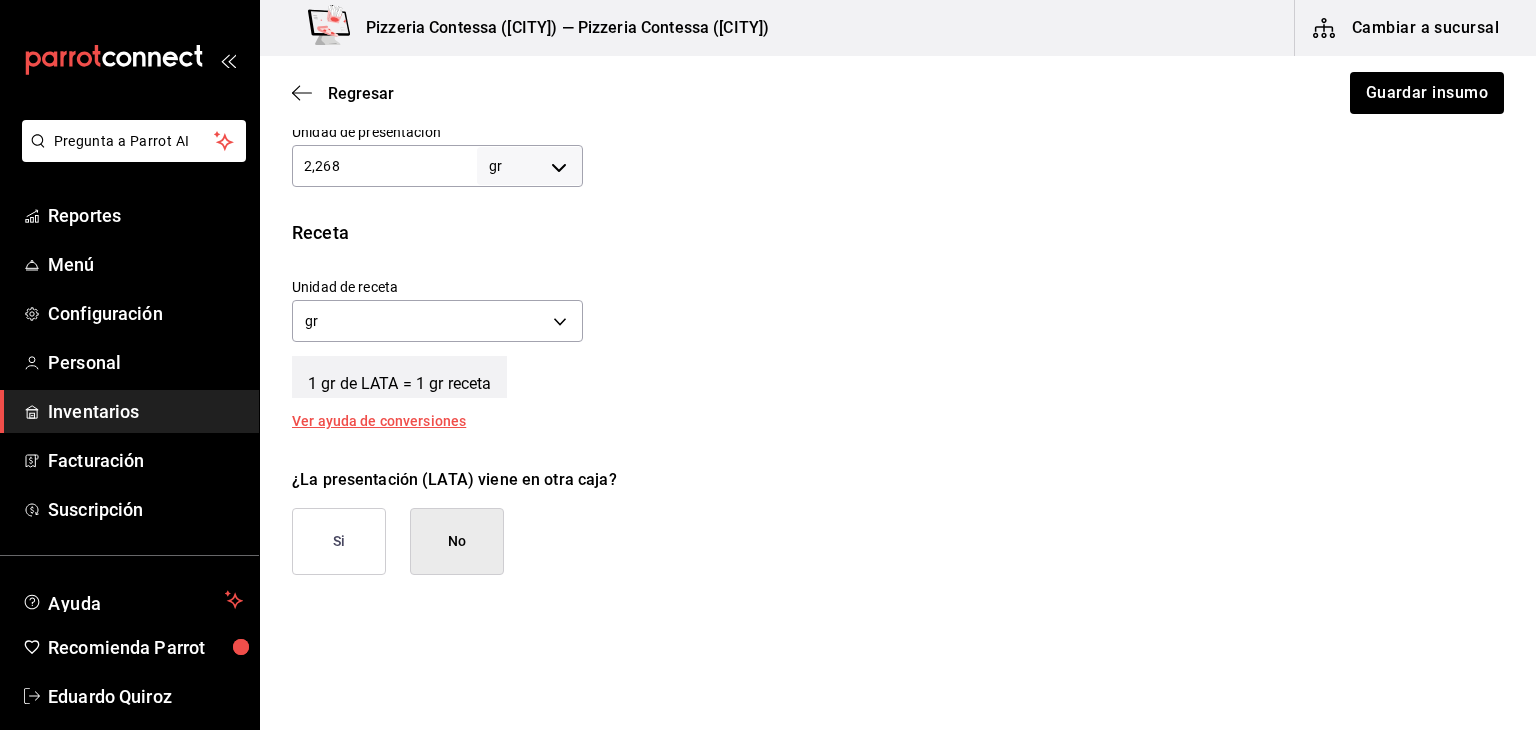 scroll, scrollTop: 643, scrollLeft: 0, axis: vertical 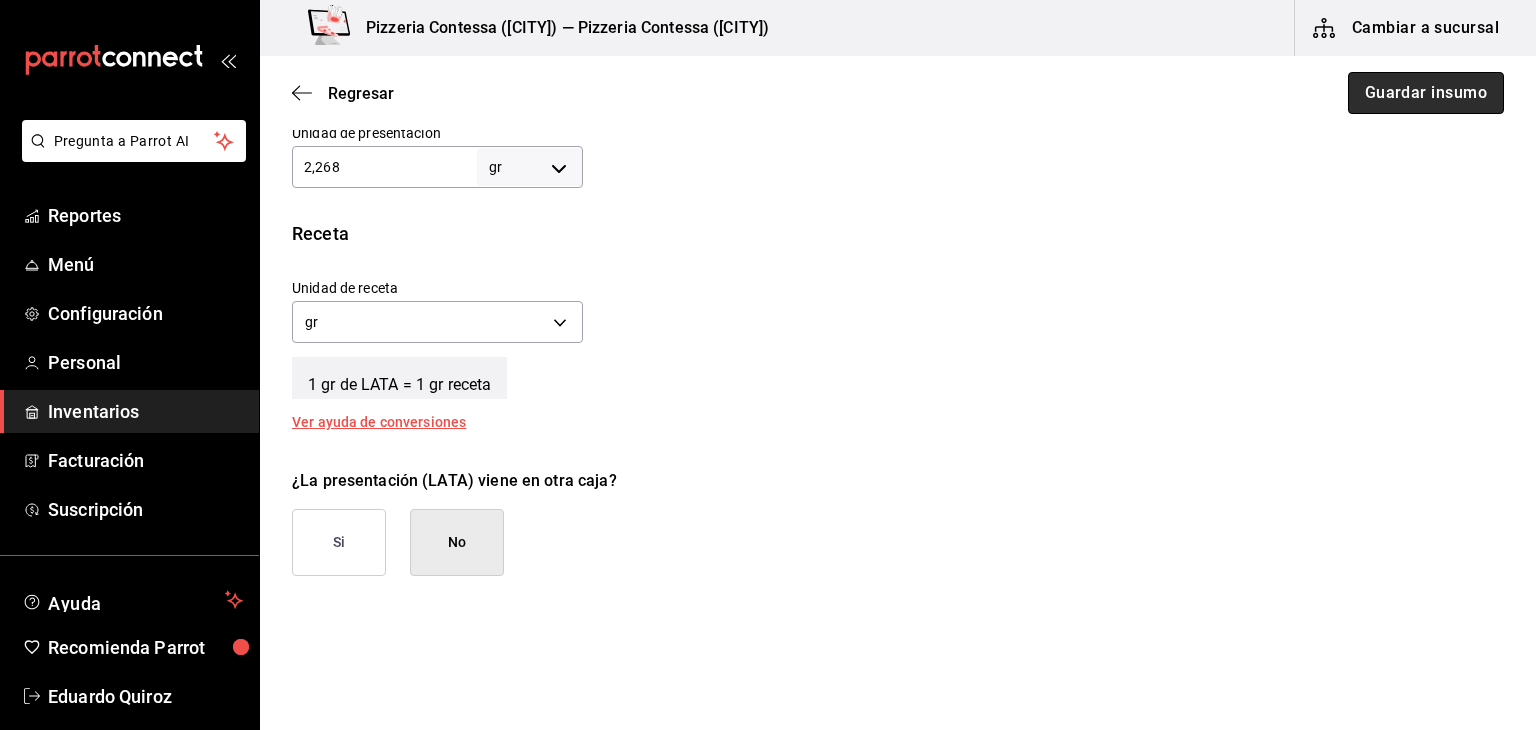 click on "Guardar insumo" at bounding box center [1426, 93] 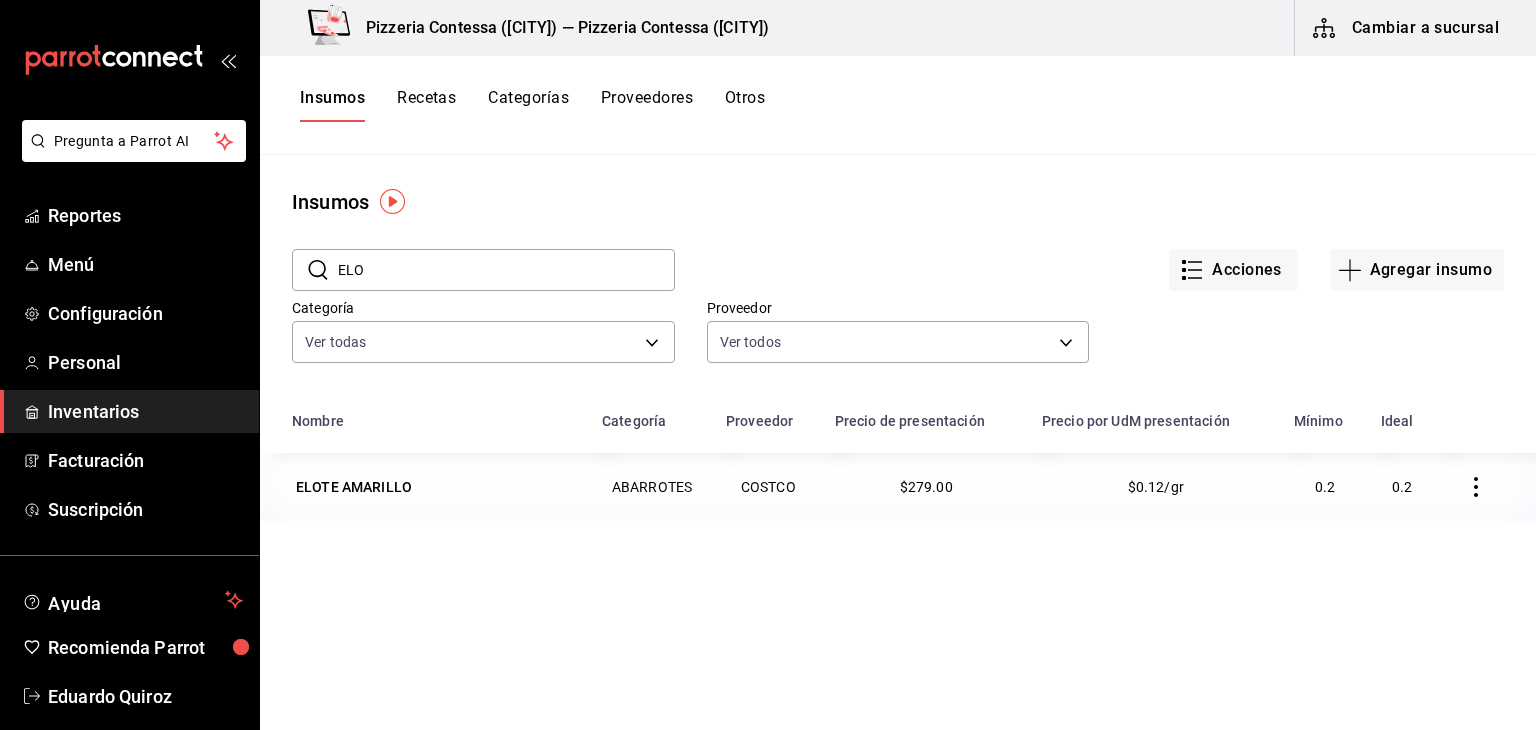 drag, startPoint x: 368, startPoint y: 278, endPoint x: 302, endPoint y: 273, distance: 66.189125 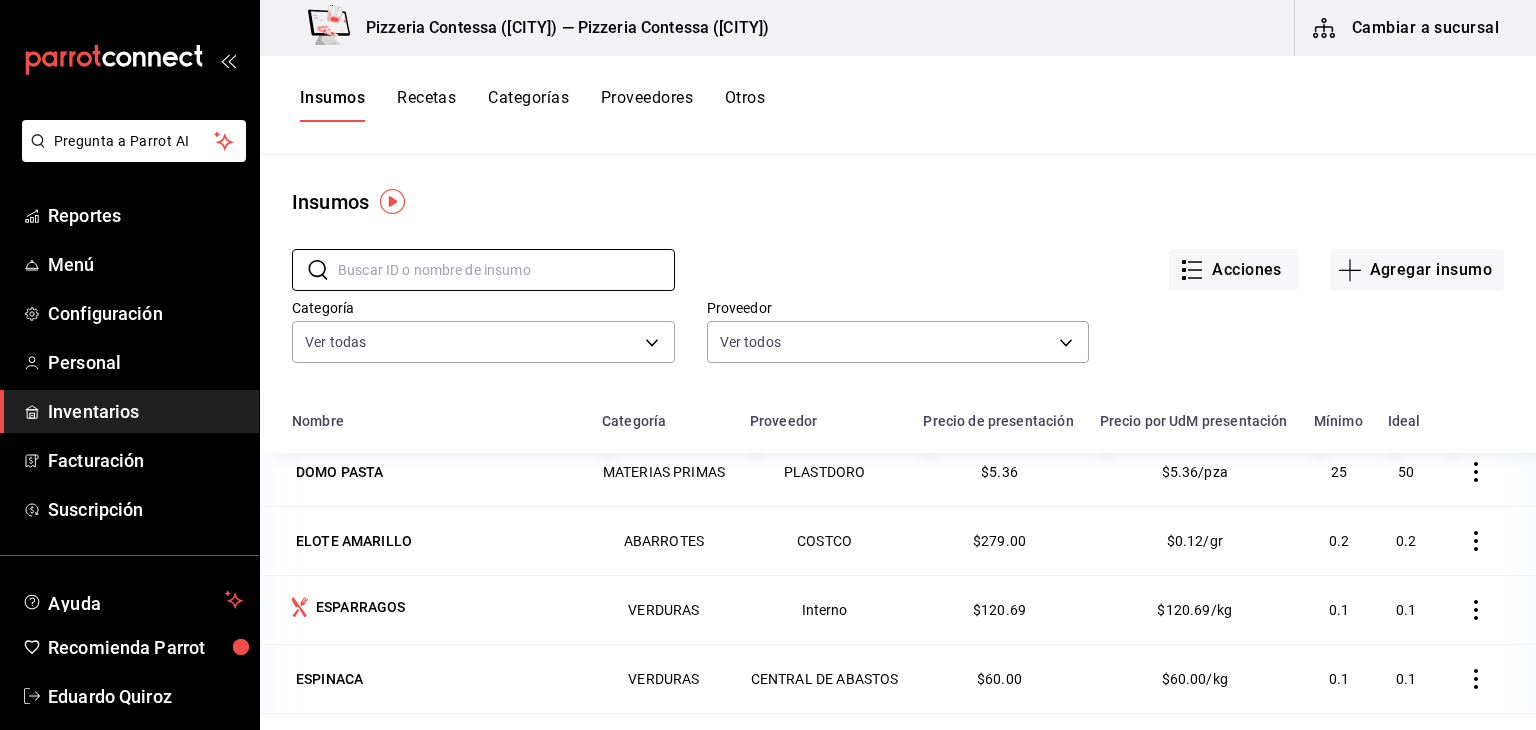 scroll, scrollTop: 2708, scrollLeft: 0, axis: vertical 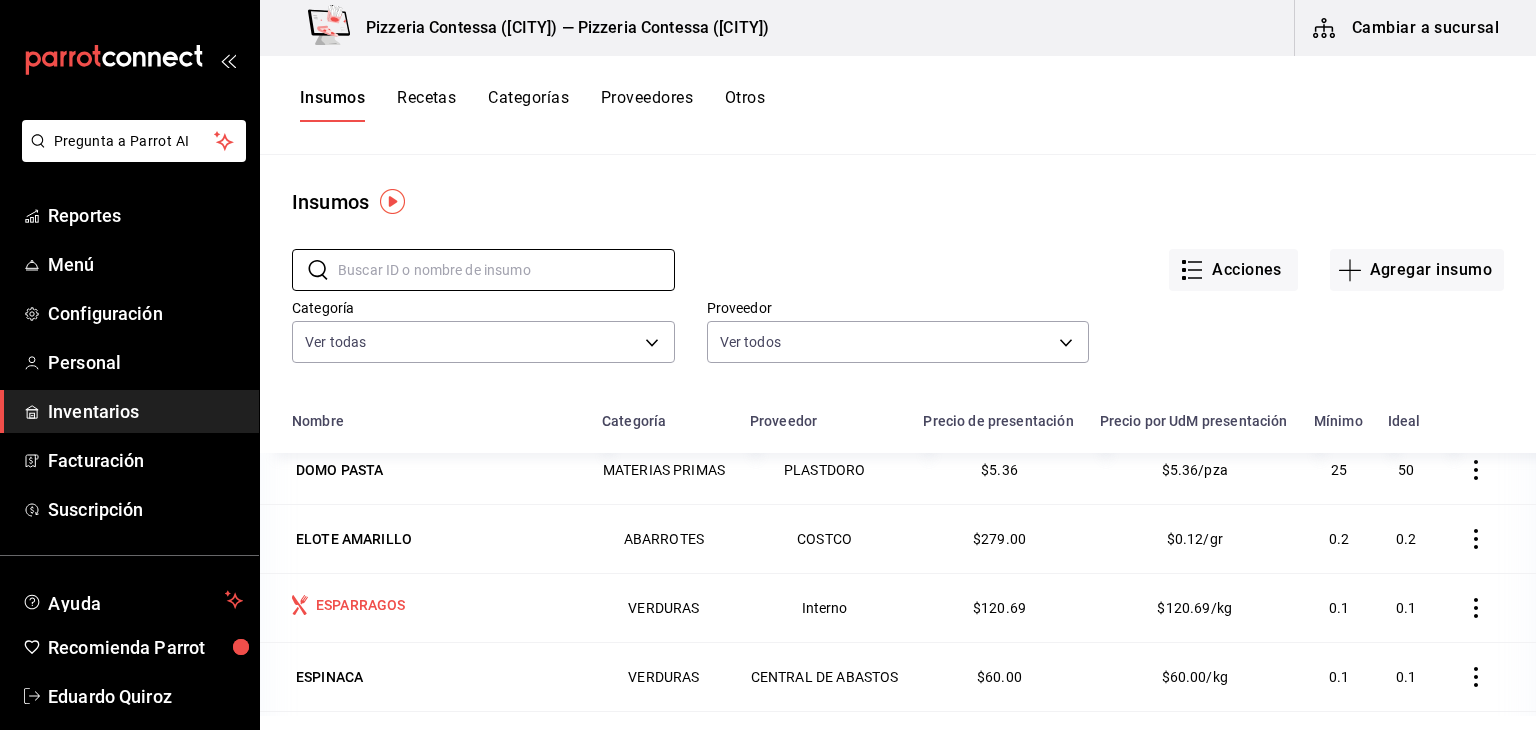 type 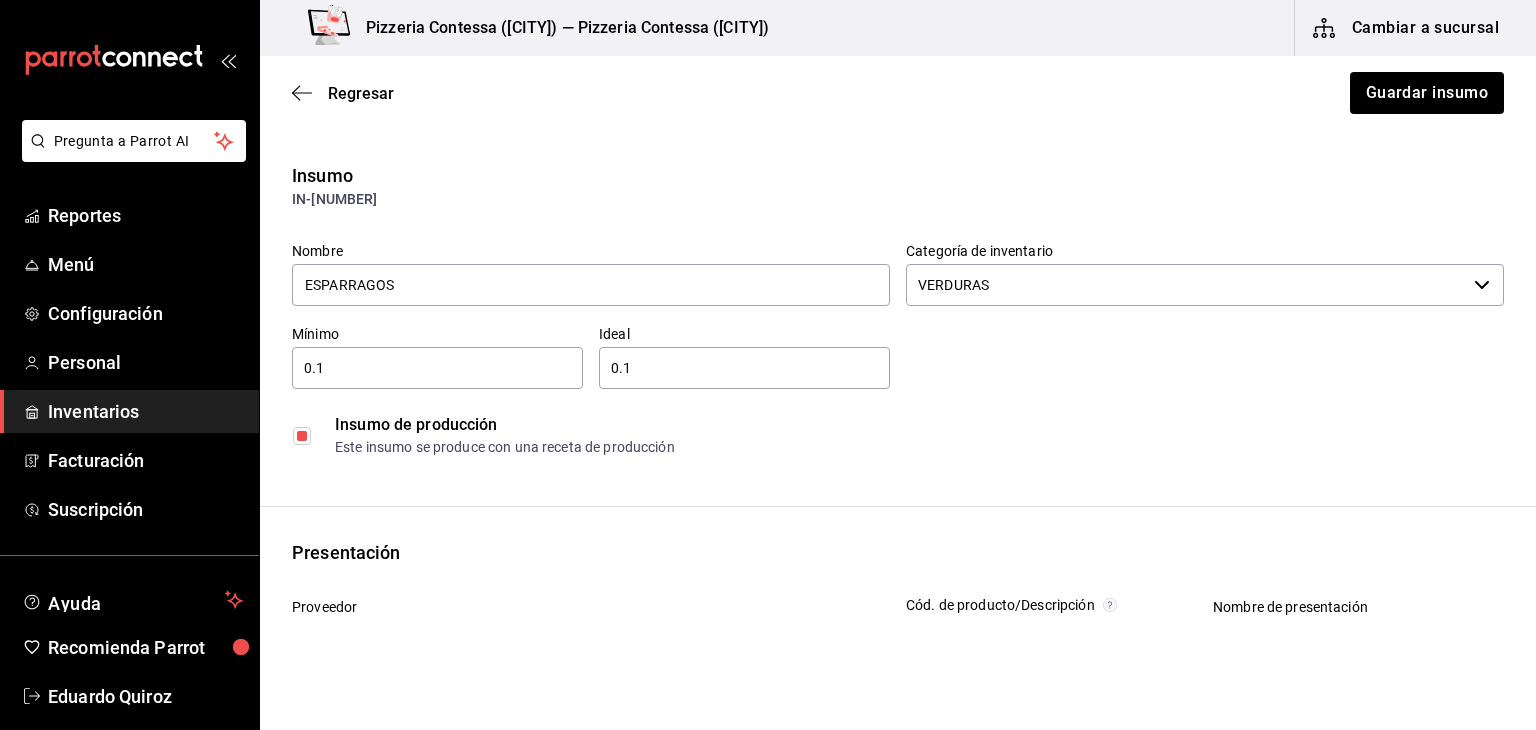 click at bounding box center [302, 436] 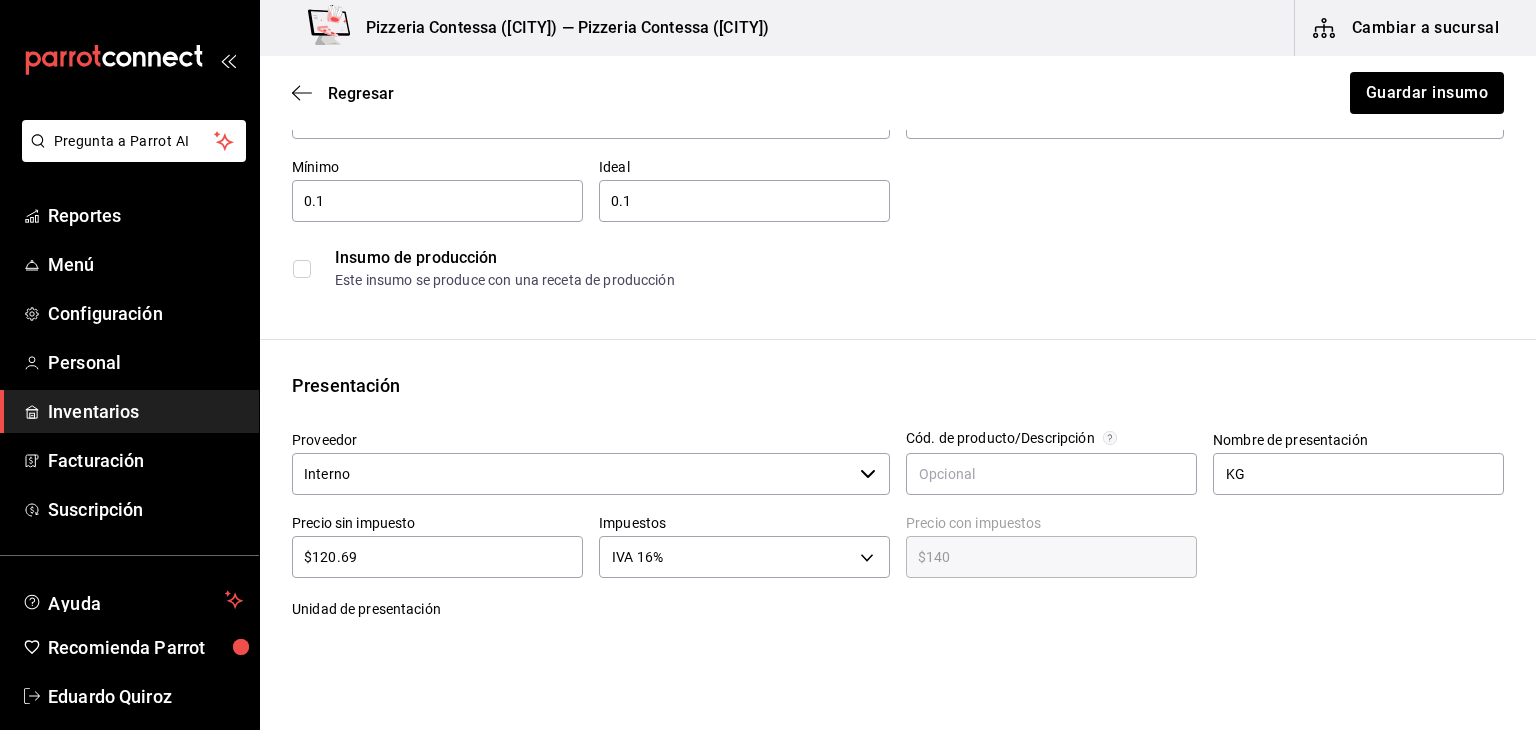 scroll, scrollTop: 179, scrollLeft: 0, axis: vertical 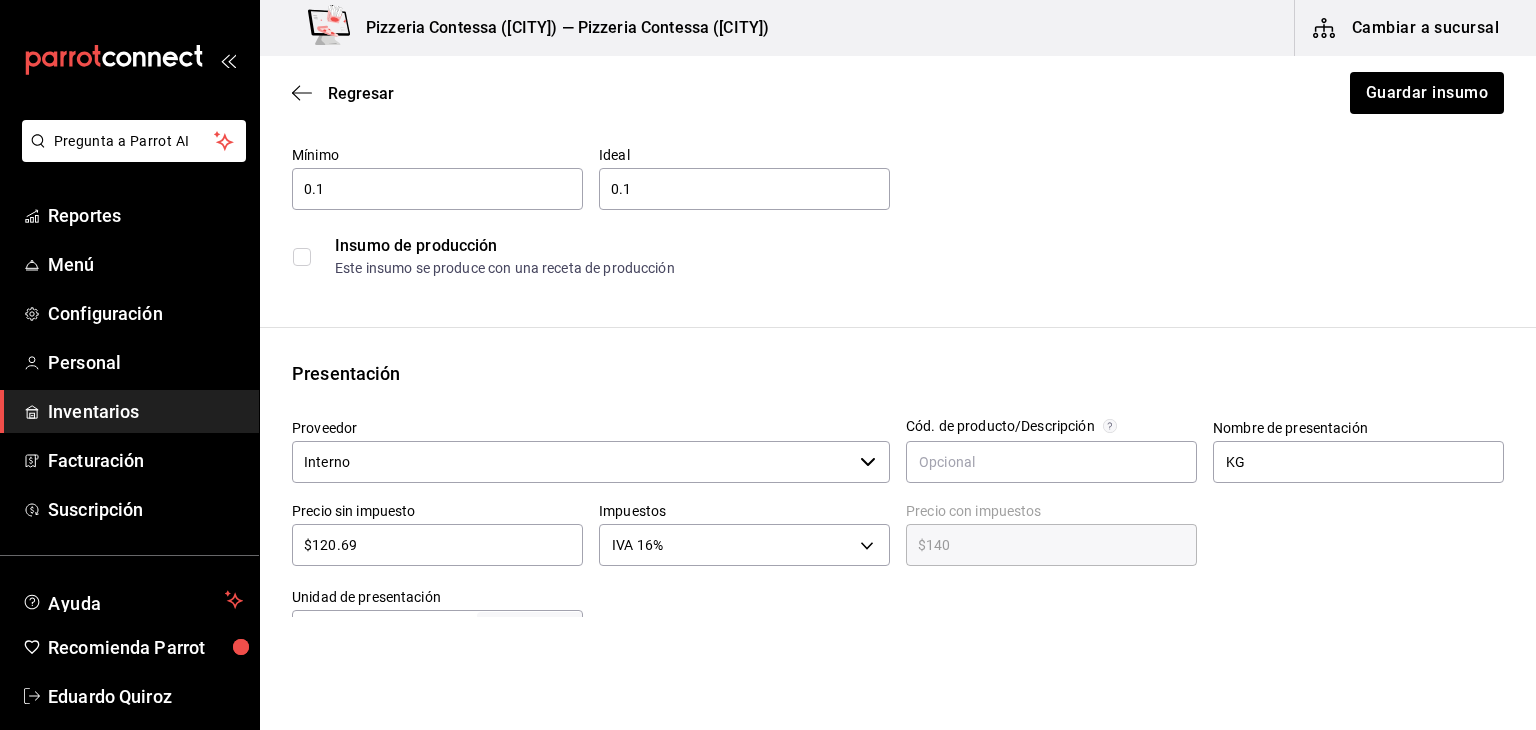 click on "Interno" at bounding box center [572, 462] 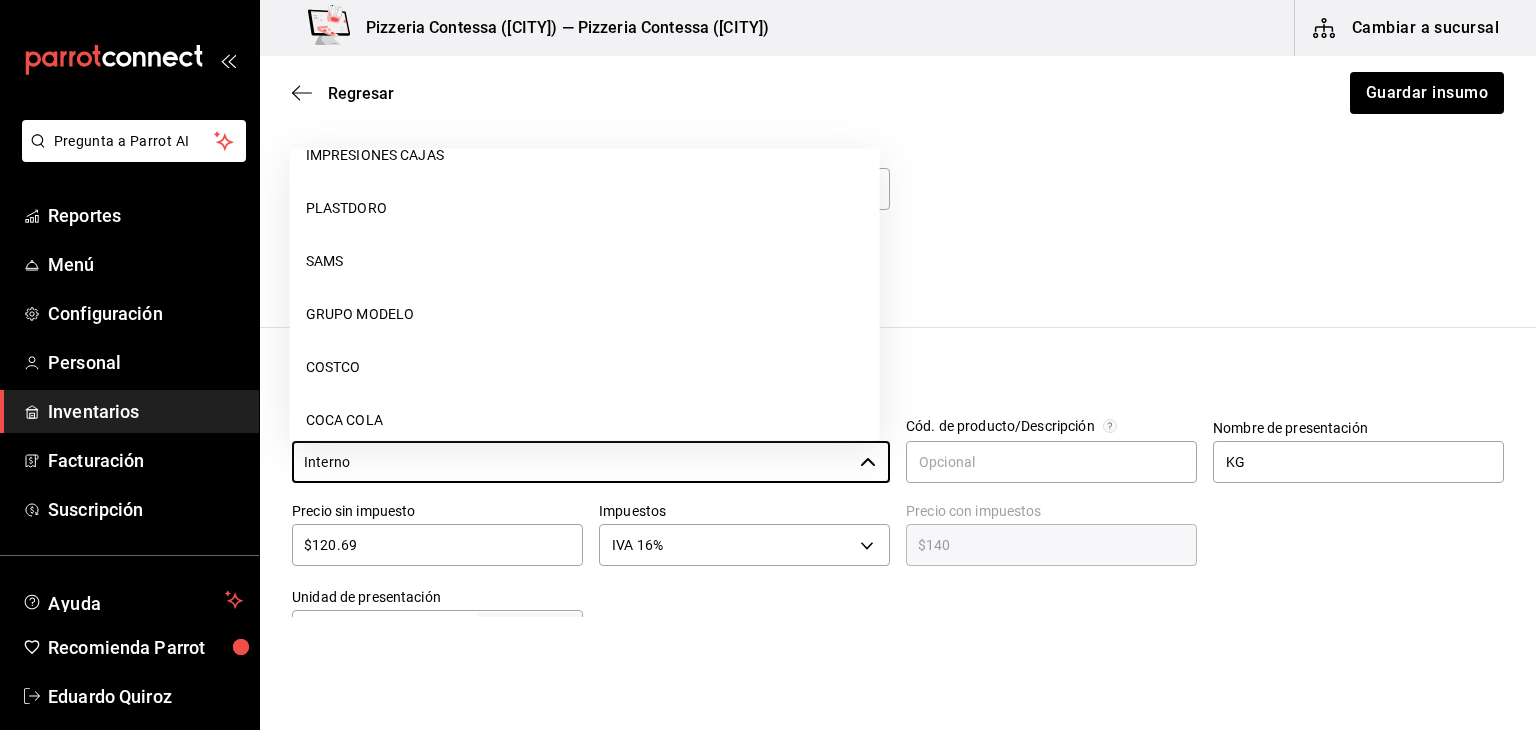 scroll, scrollTop: 300, scrollLeft: 0, axis: vertical 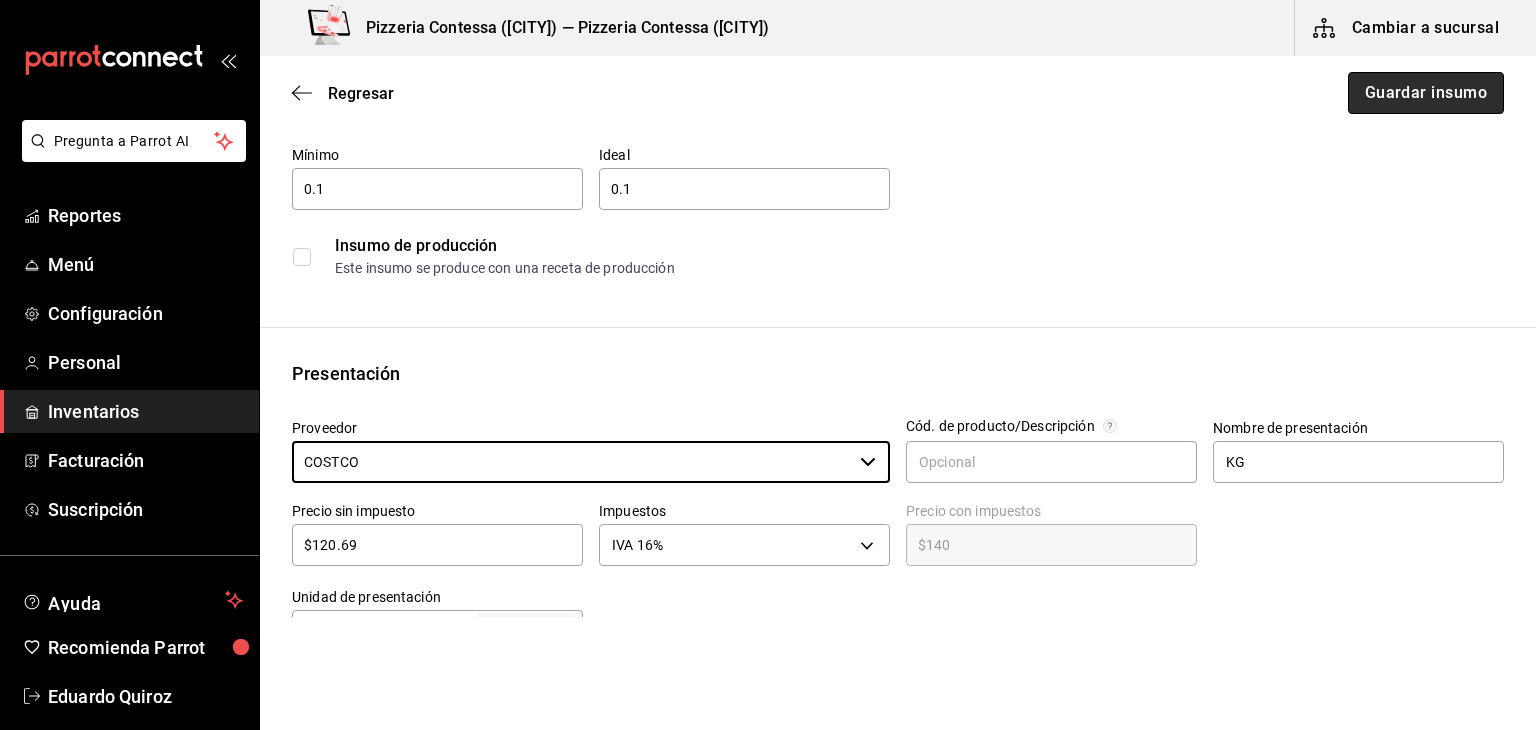 click on "Guardar insumo" at bounding box center (1426, 93) 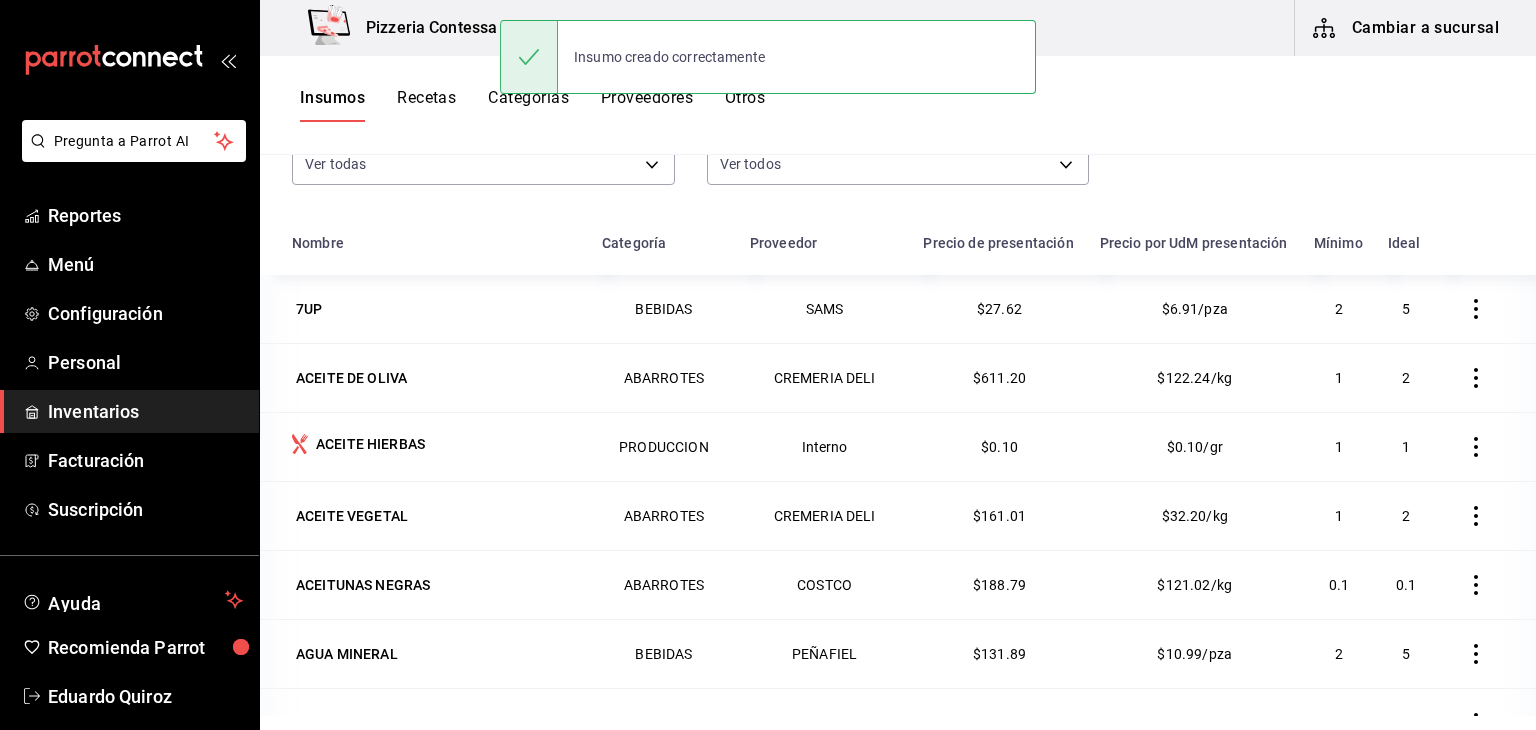 scroll, scrollTop: 245, scrollLeft: 0, axis: vertical 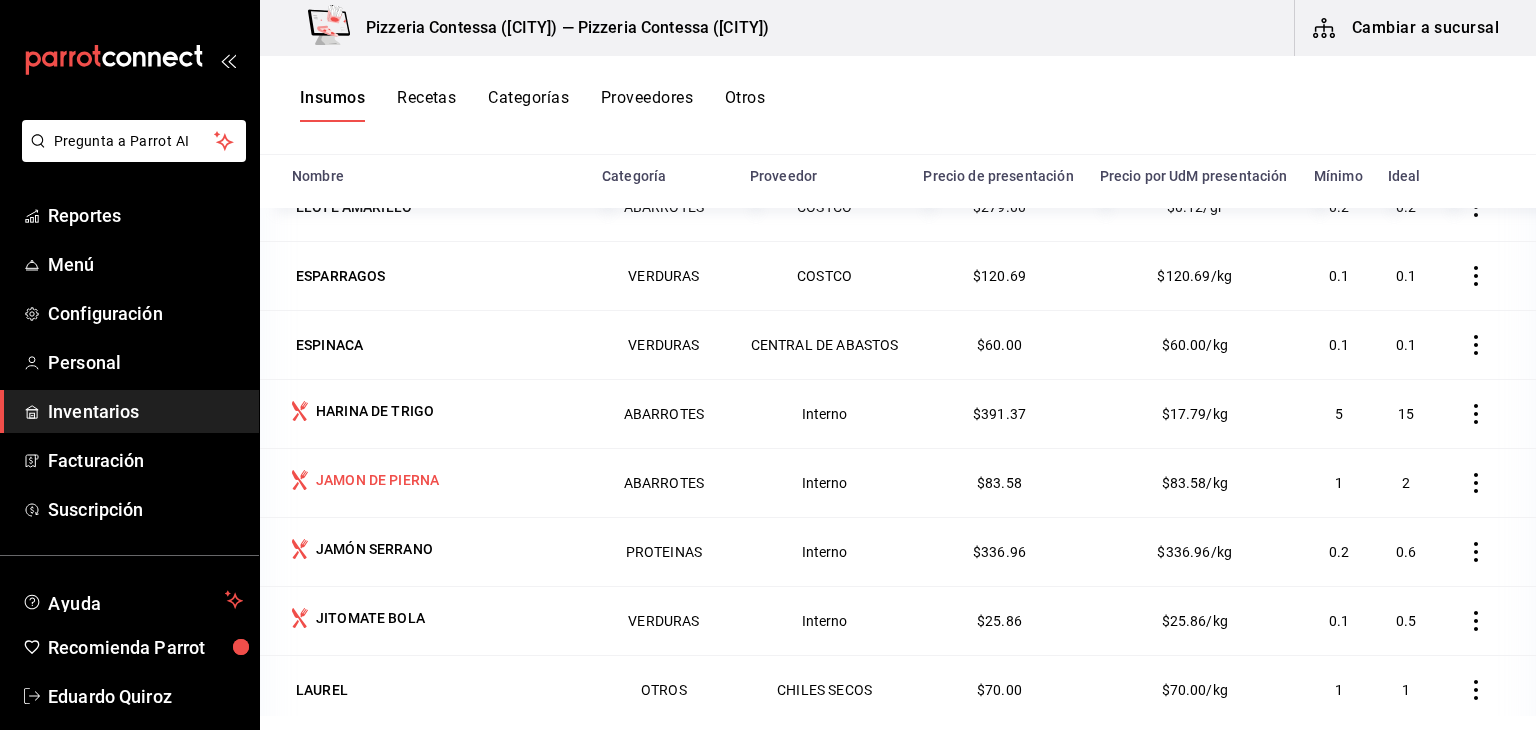 click on "JAMON DE PIERNA" at bounding box center (377, 480) 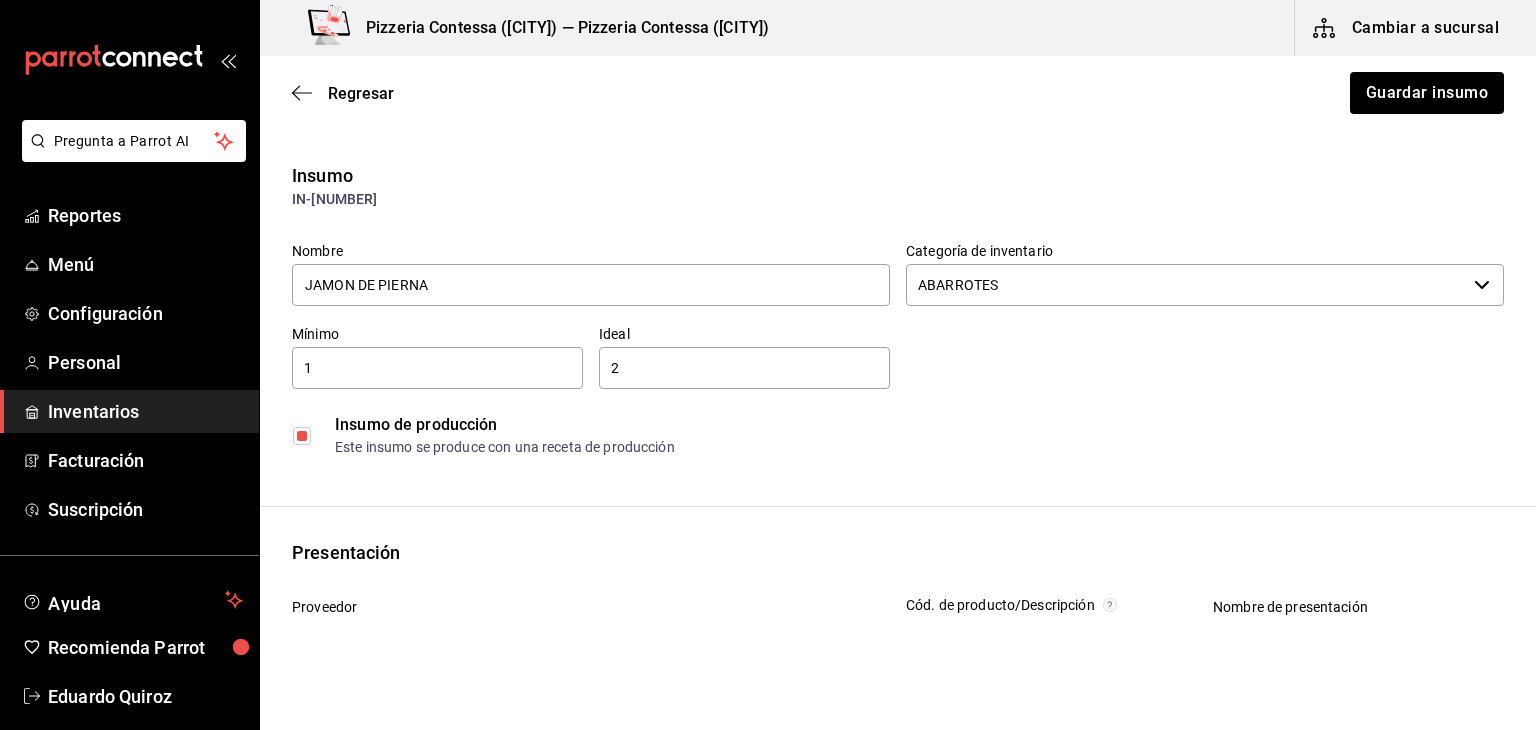 click at bounding box center [302, 436] 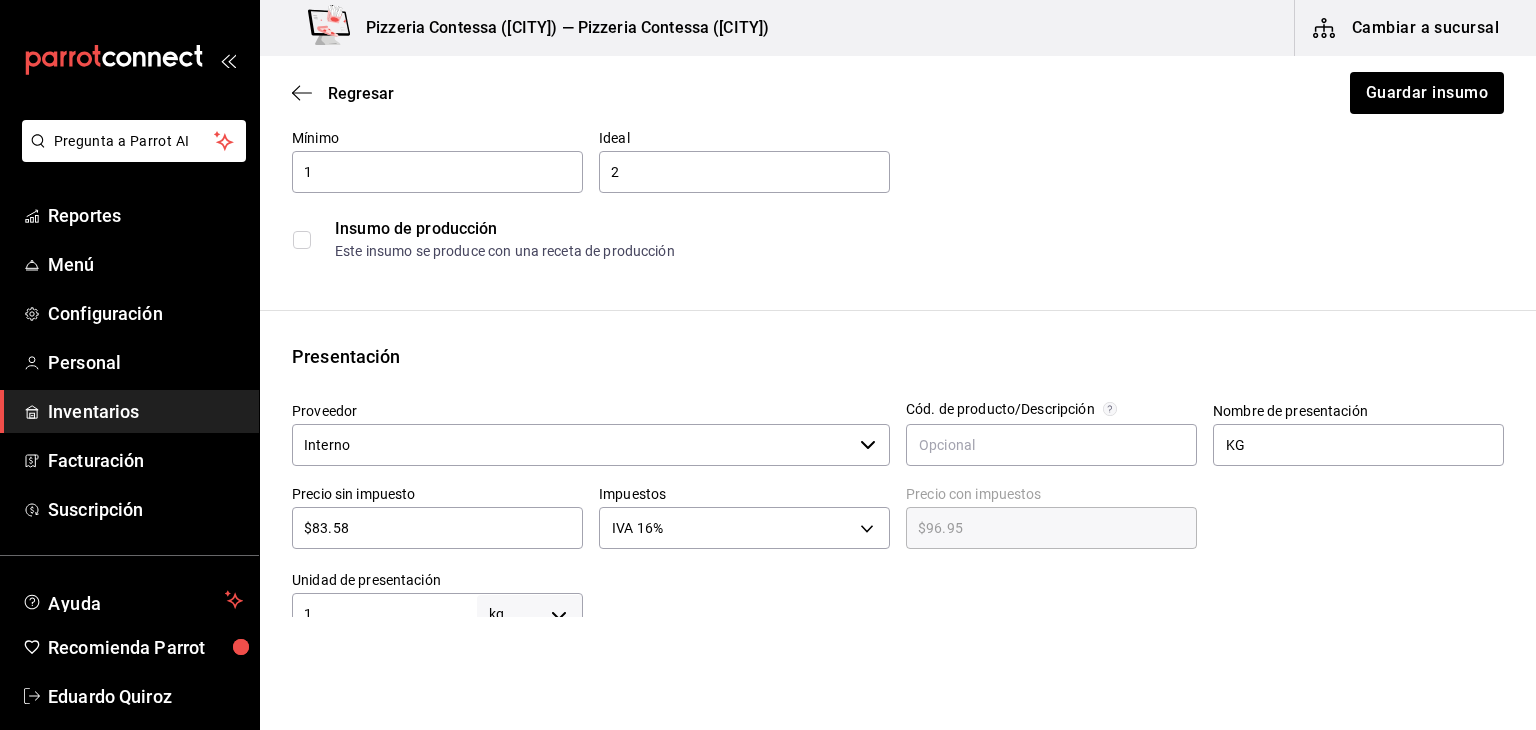 scroll, scrollTop: 0, scrollLeft: 0, axis: both 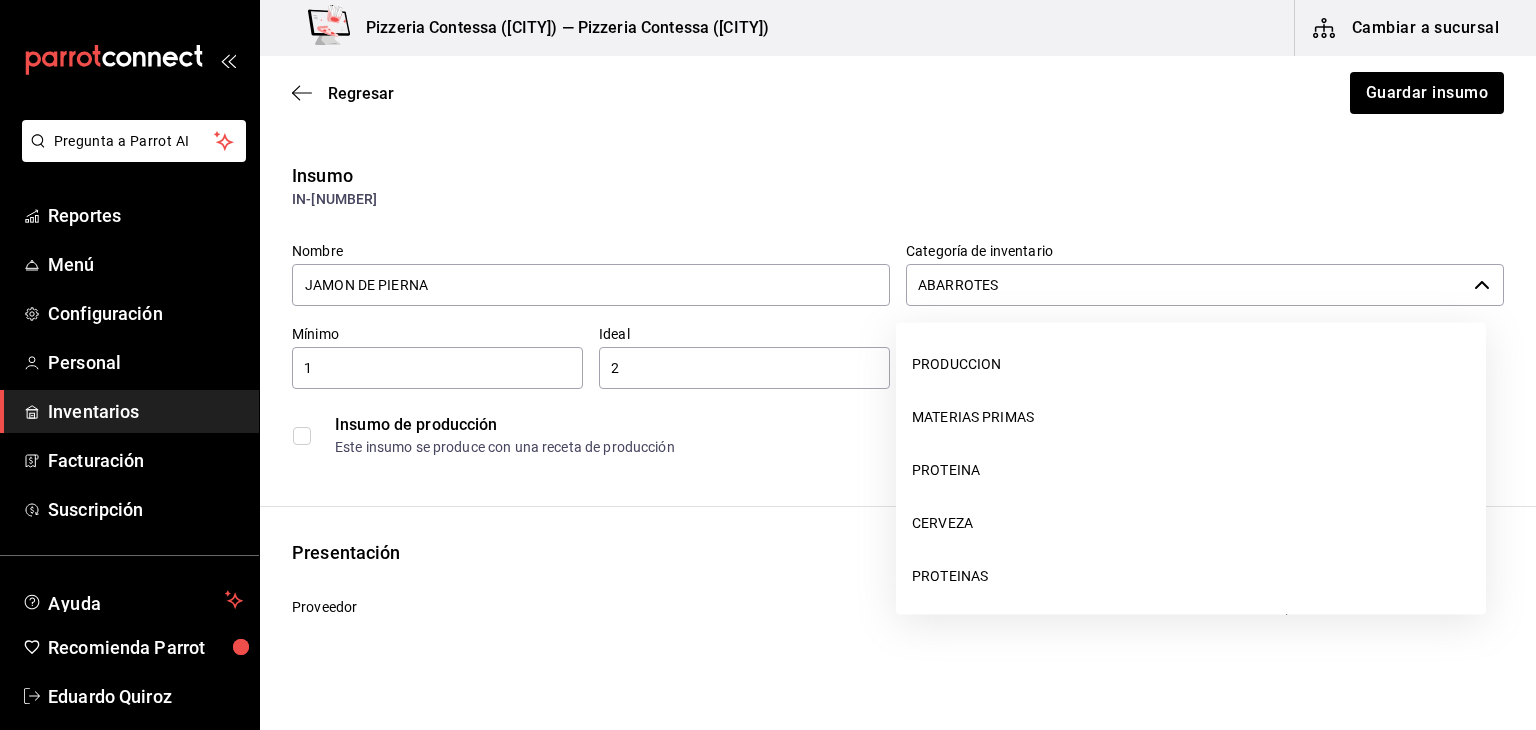 click on "ABARROTES" at bounding box center (1186, 285) 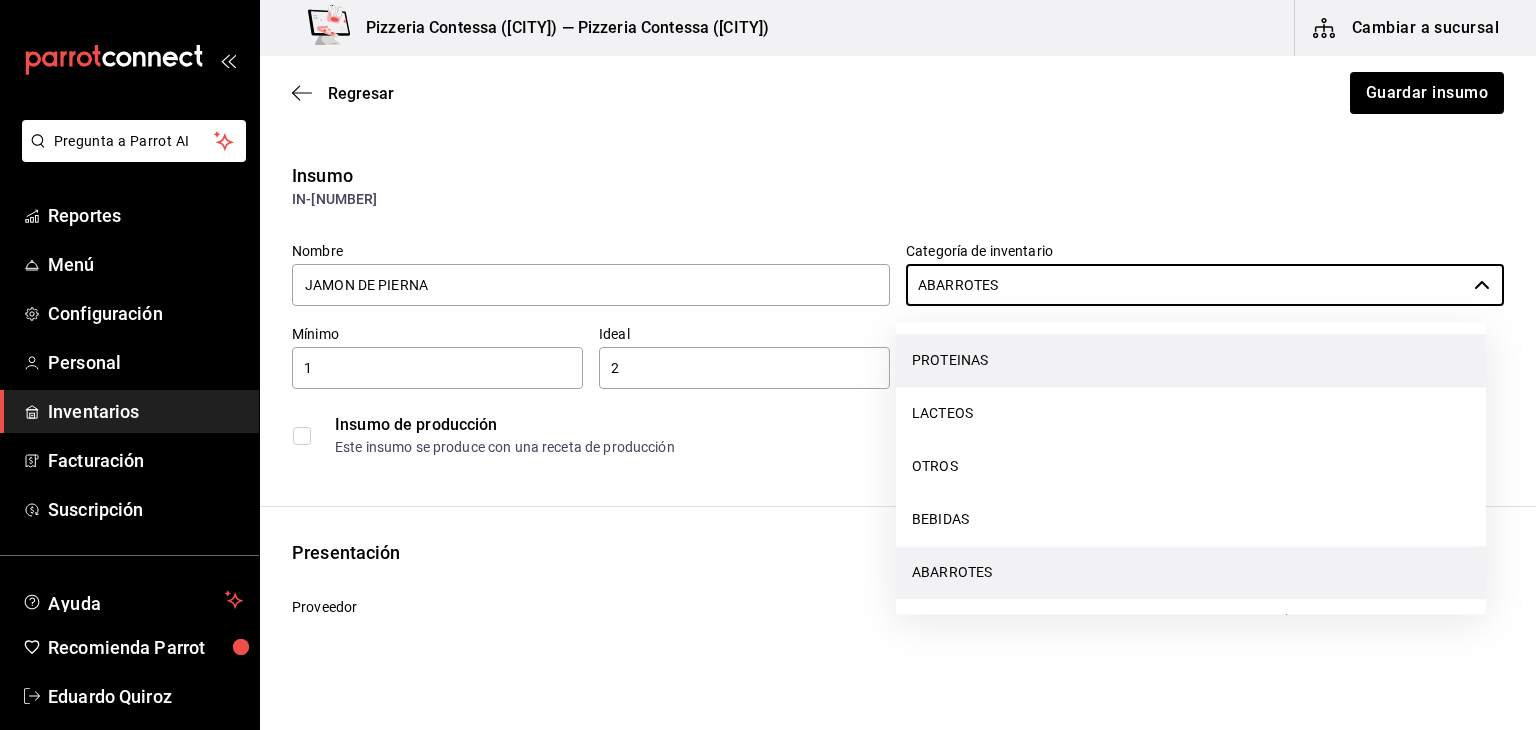 click on "PROTEINAS" at bounding box center (1191, 360) 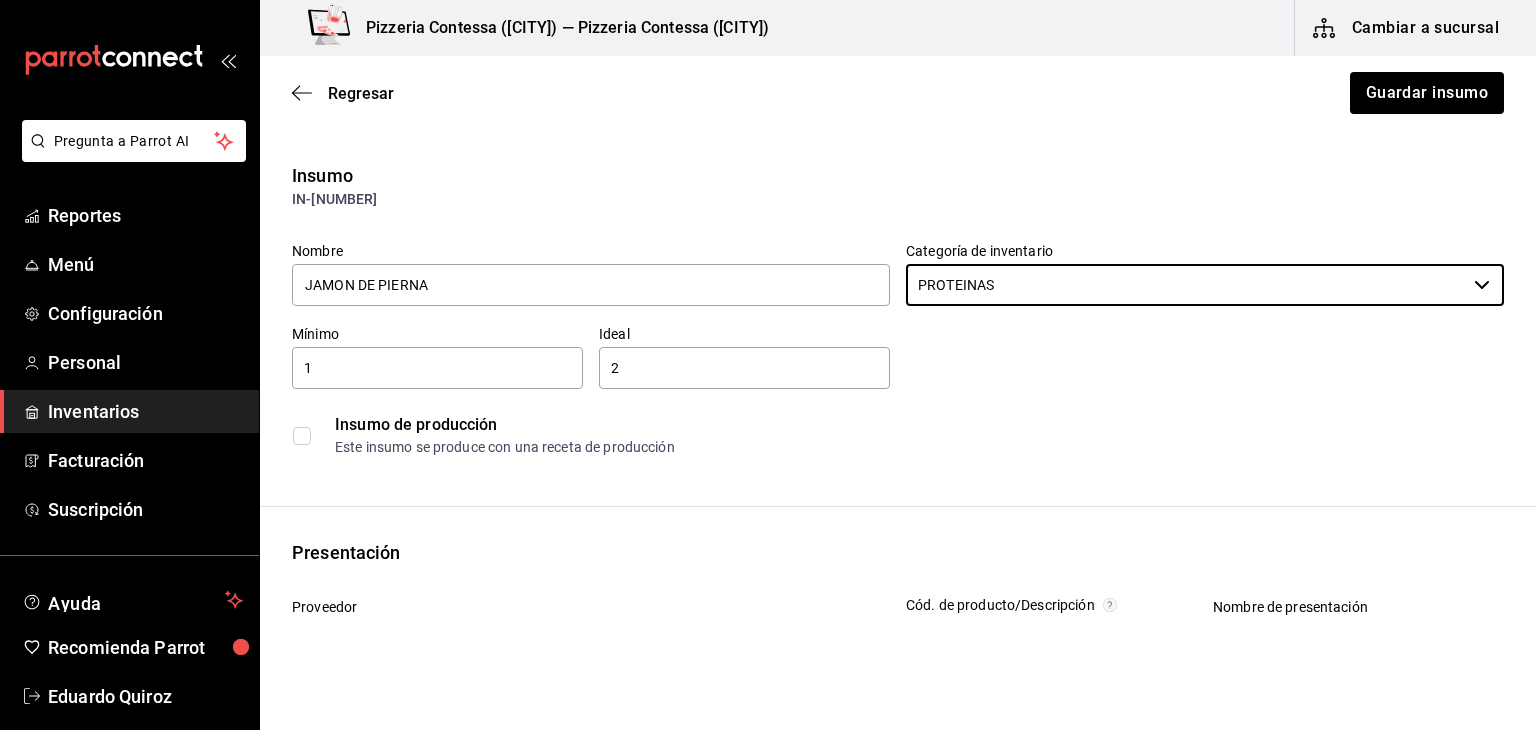 type on "PROTEINAS" 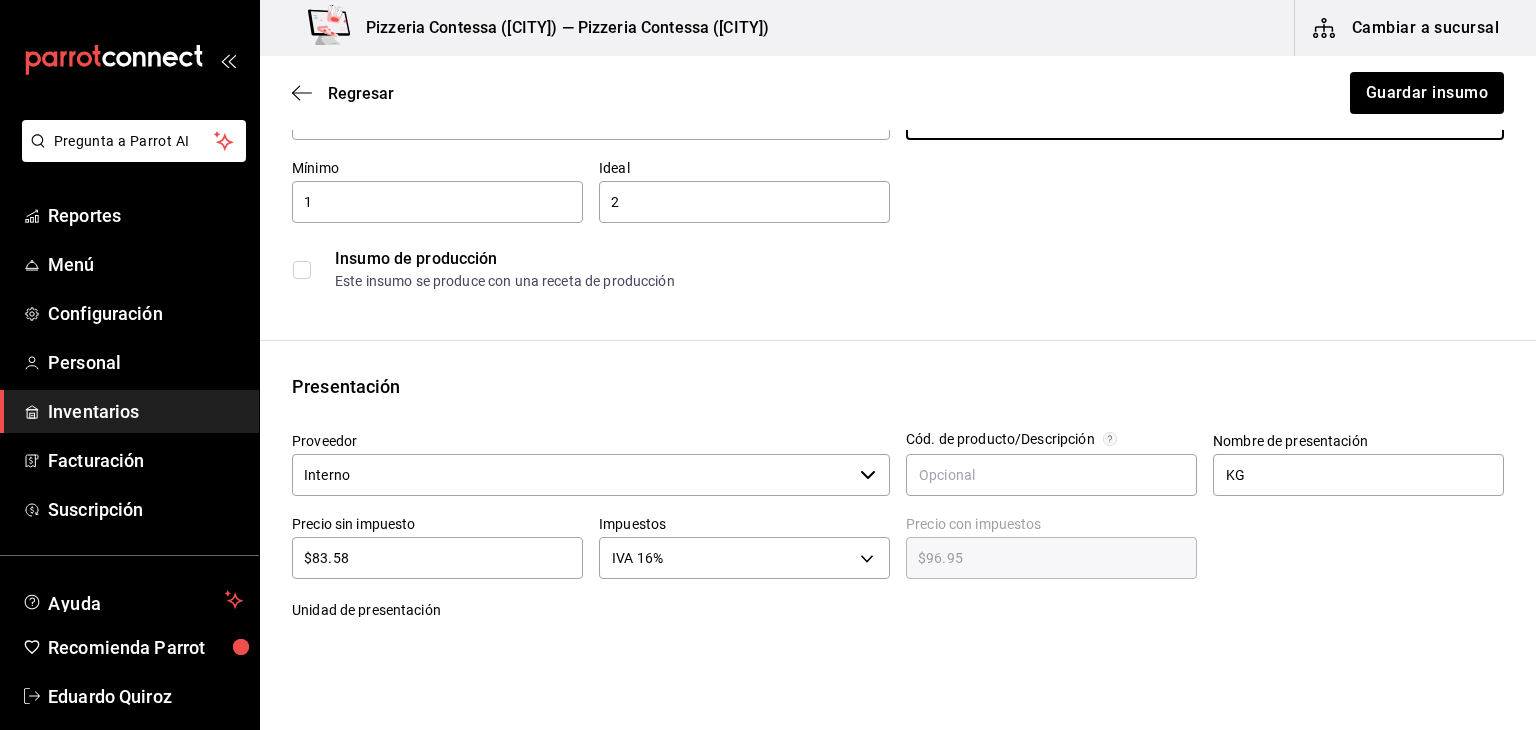 scroll, scrollTop: 167, scrollLeft: 0, axis: vertical 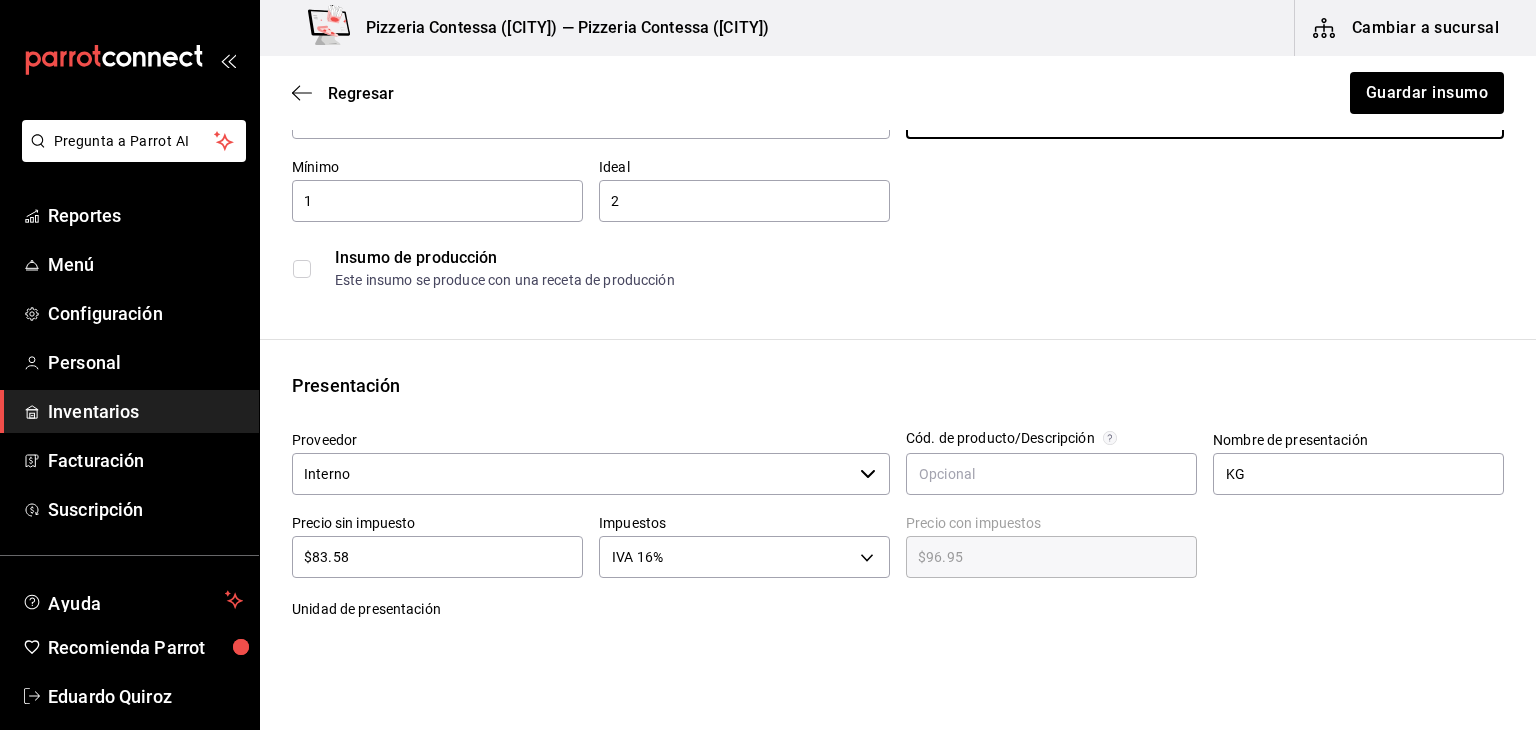 click on "Interno" at bounding box center [572, 474] 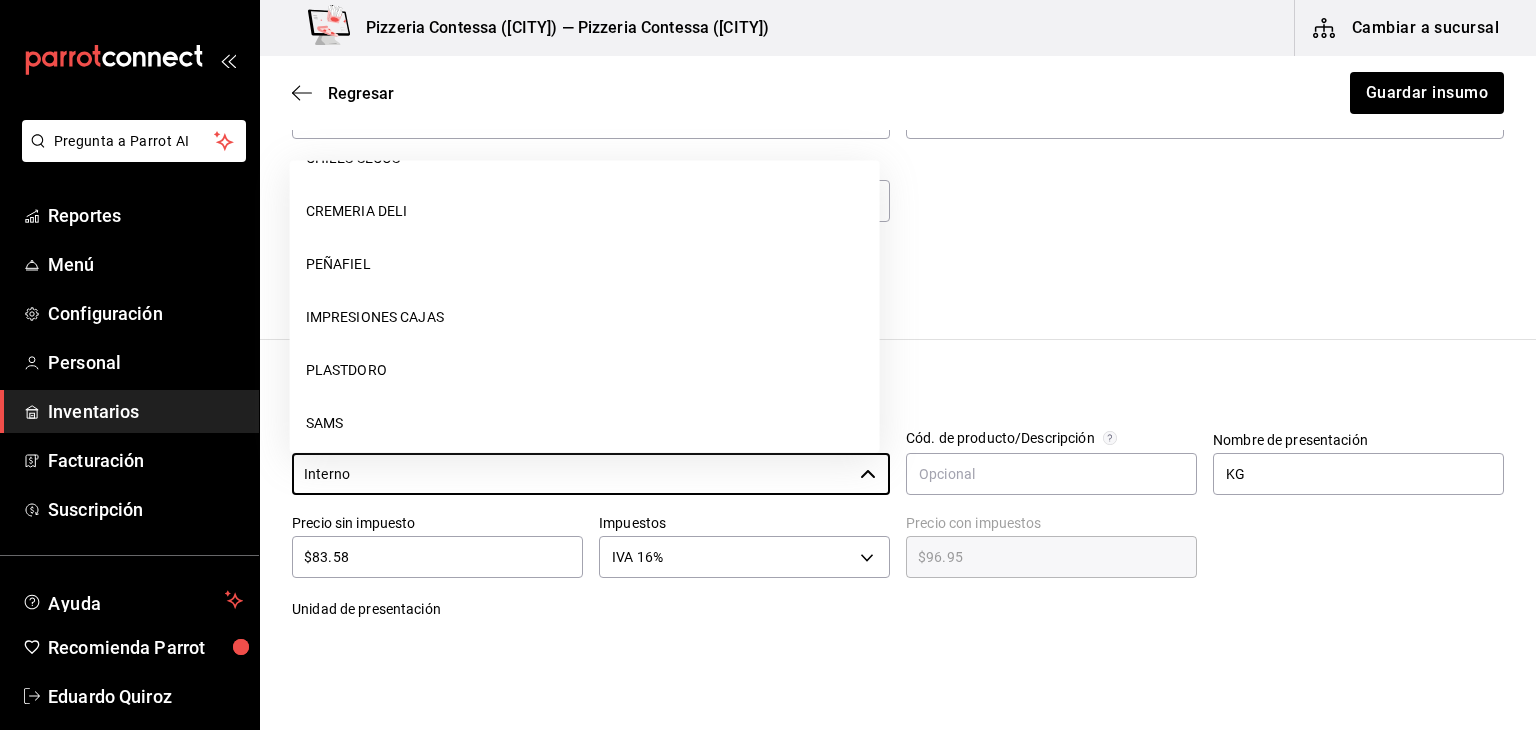 scroll, scrollTop: 142, scrollLeft: 0, axis: vertical 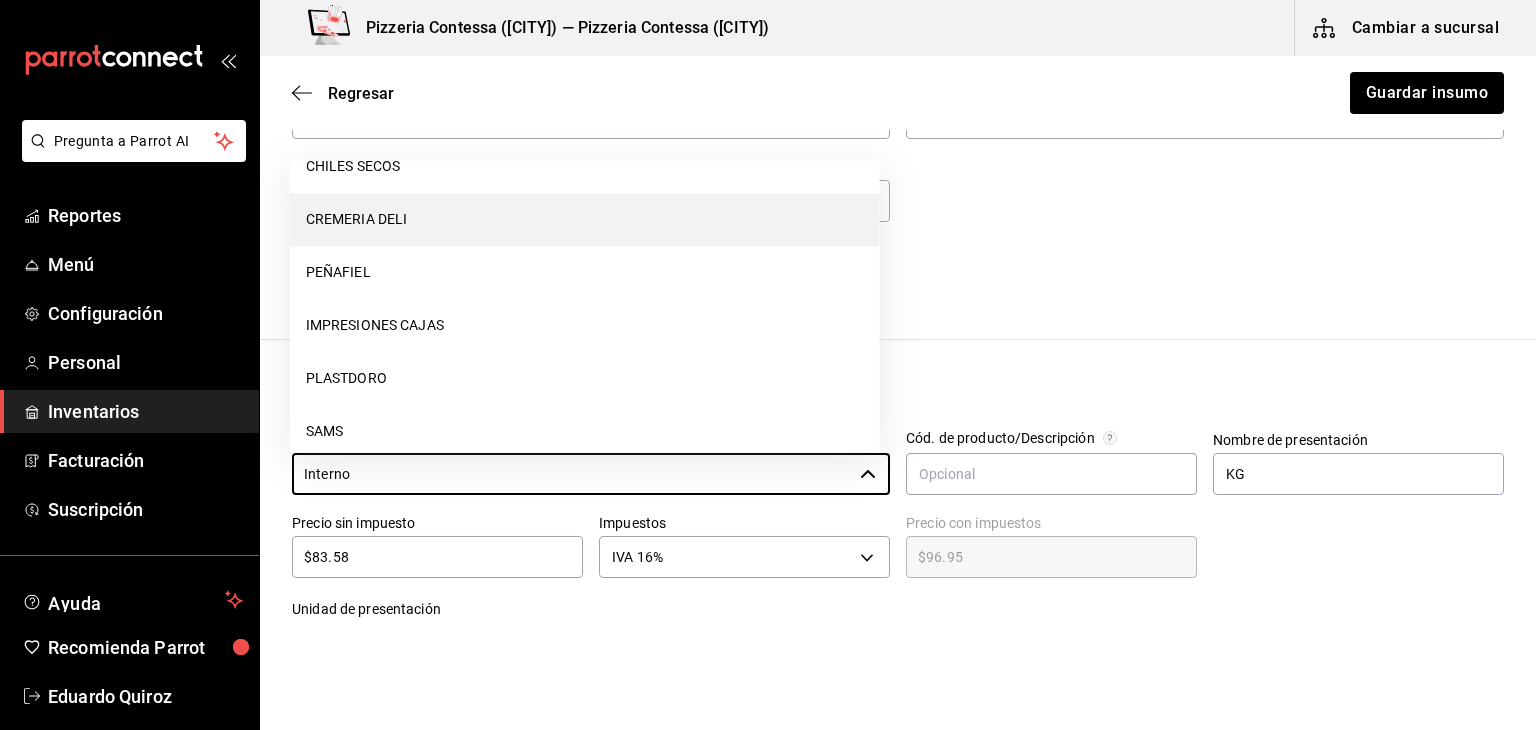 click on "CREMERIA DELI" at bounding box center (585, 219) 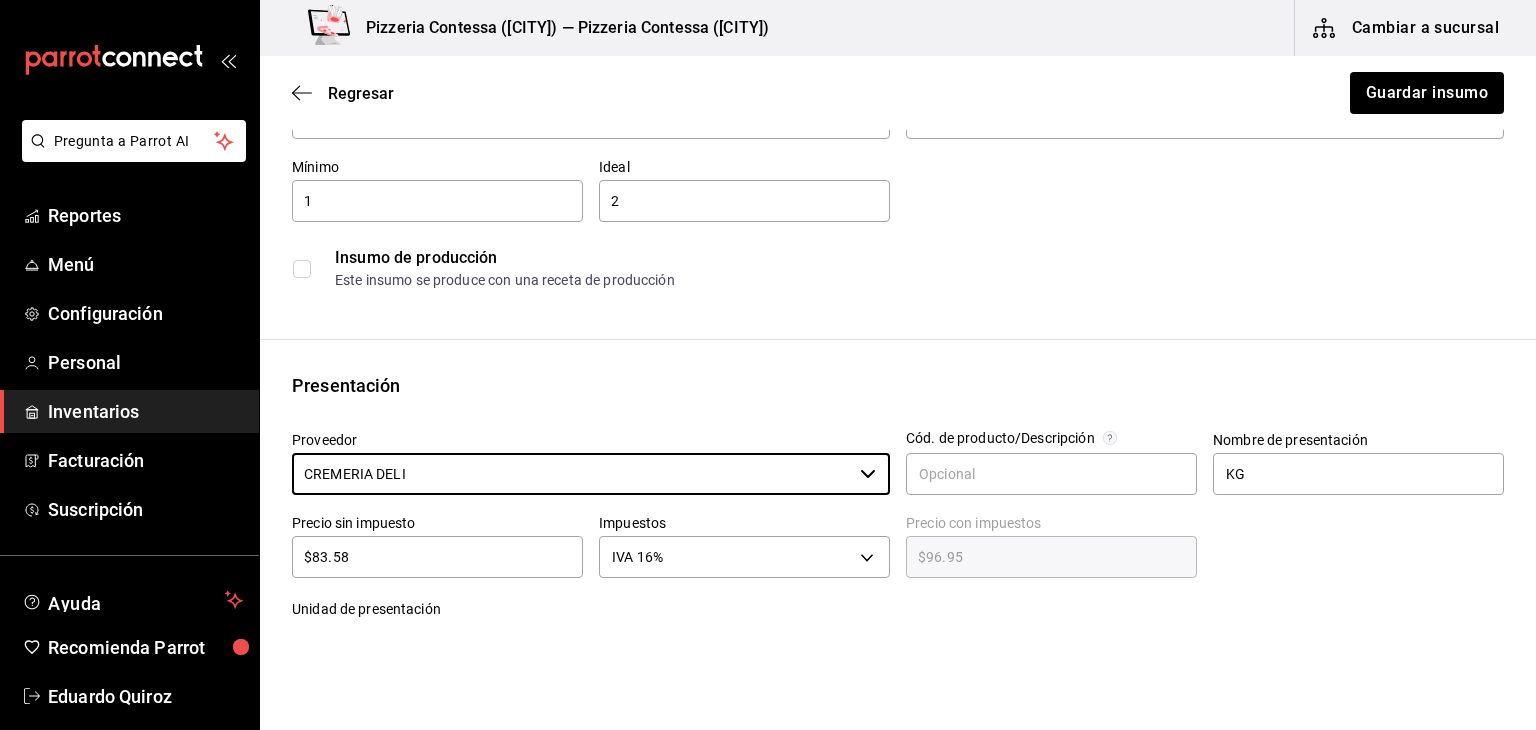 scroll, scrollTop: 0, scrollLeft: 0, axis: both 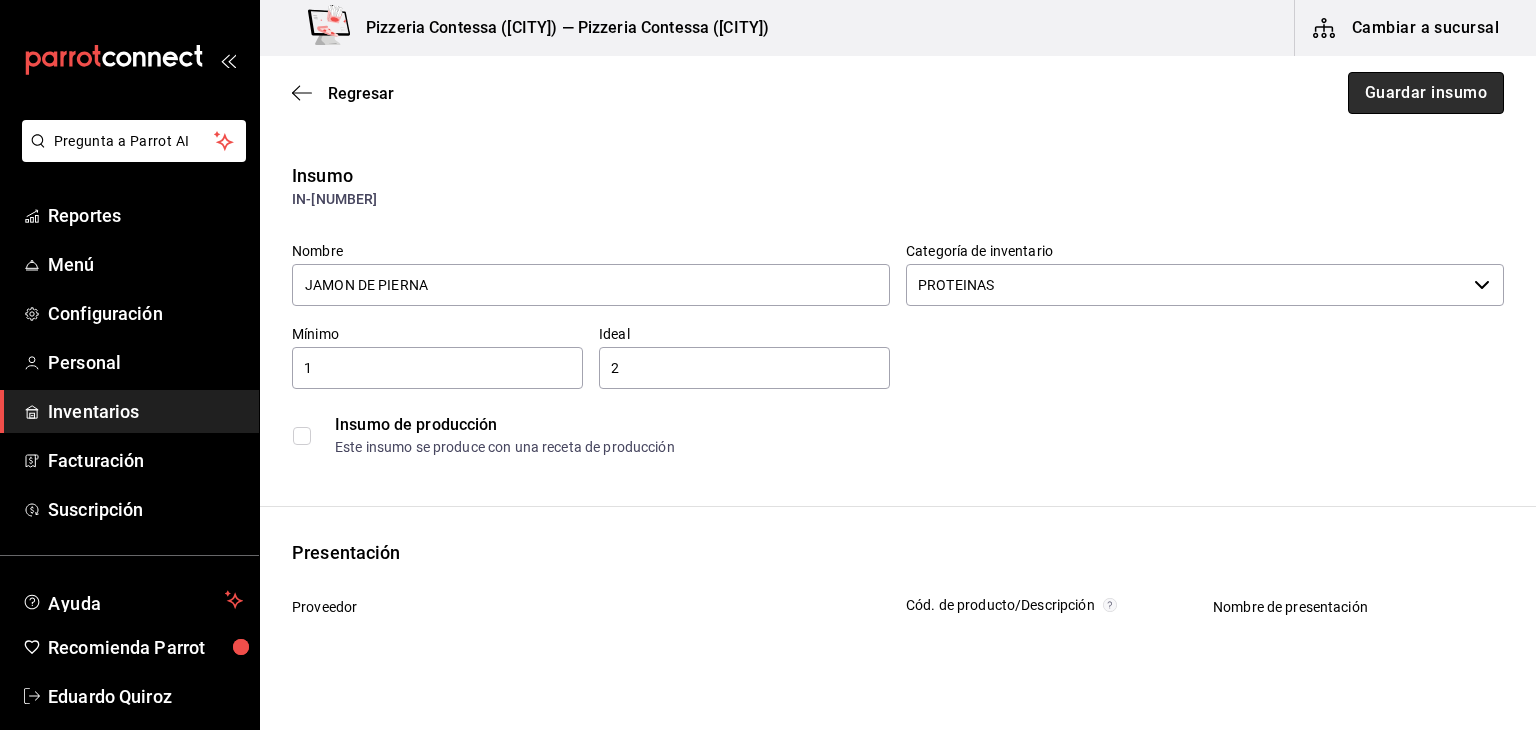 click on "Guardar insumo" at bounding box center (1426, 93) 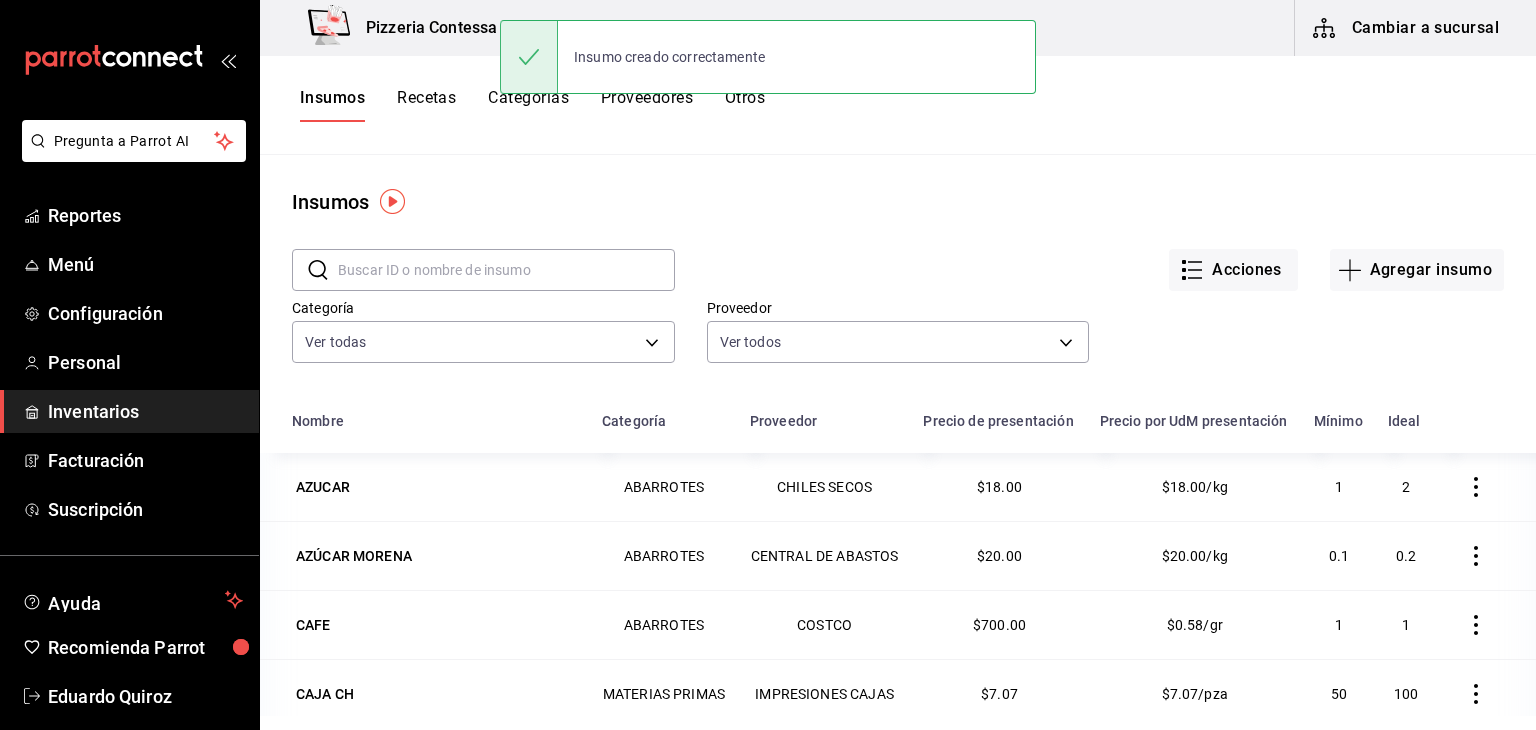 scroll, scrollTop: 774, scrollLeft: 0, axis: vertical 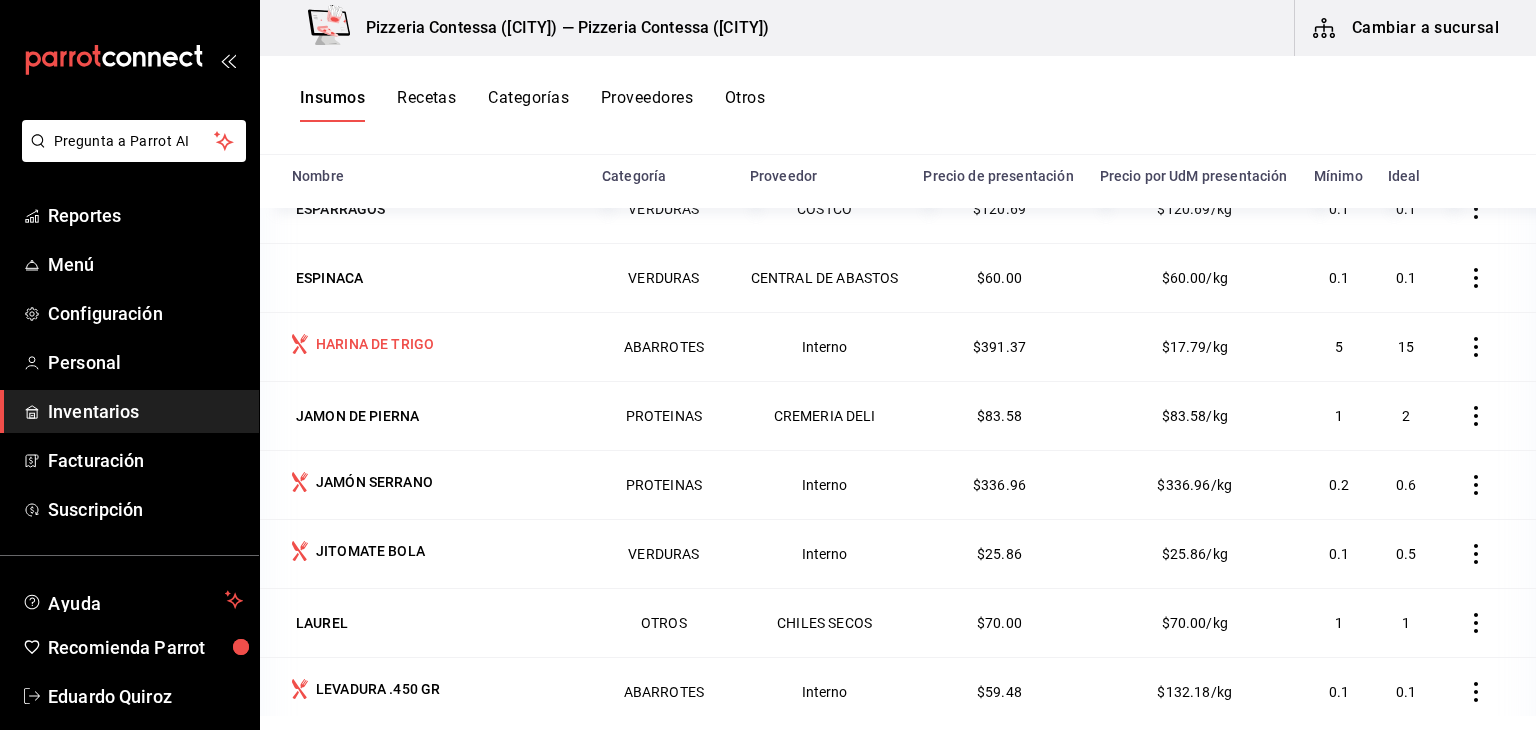 click on "HARINA DE TRIGO" at bounding box center [375, 344] 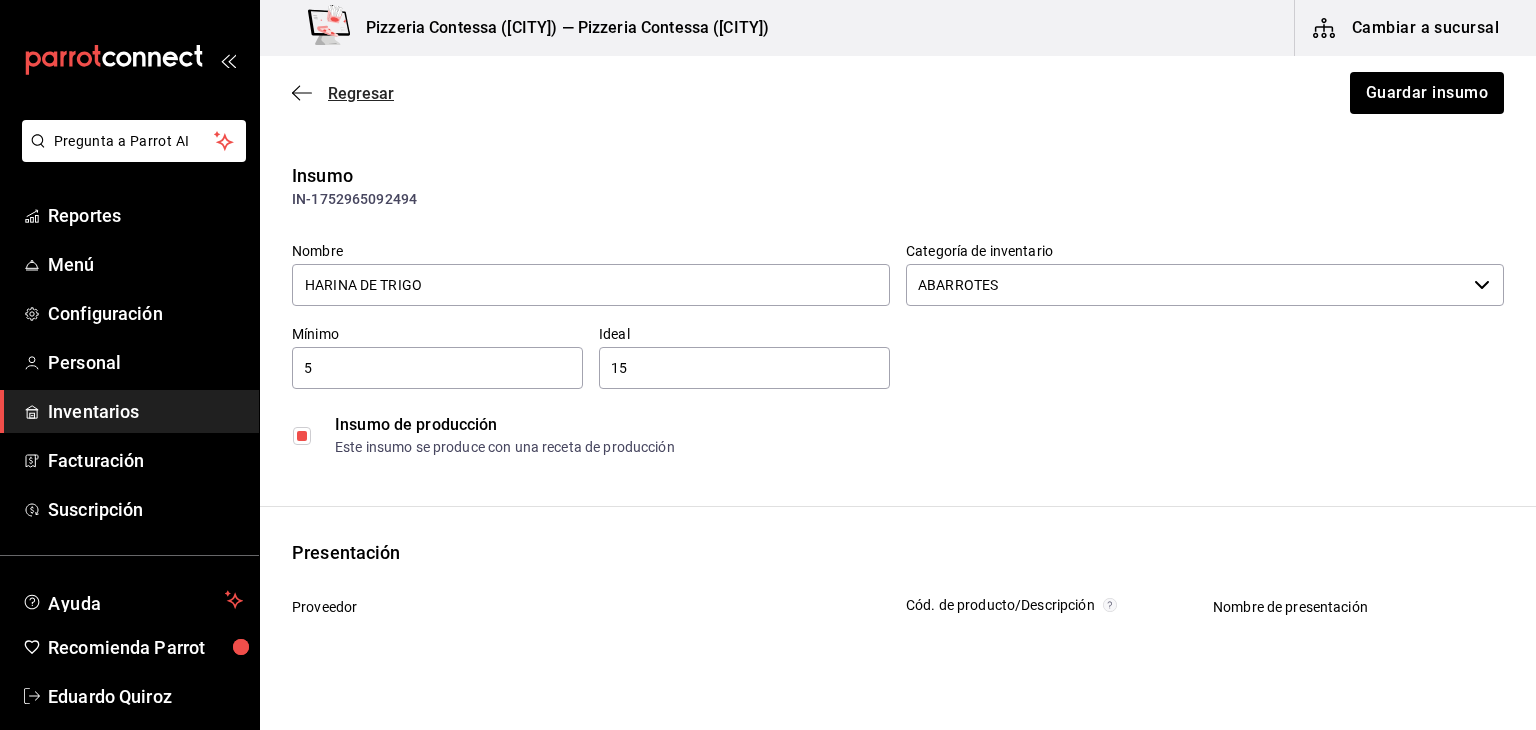 click on "Regresar" at bounding box center [361, 93] 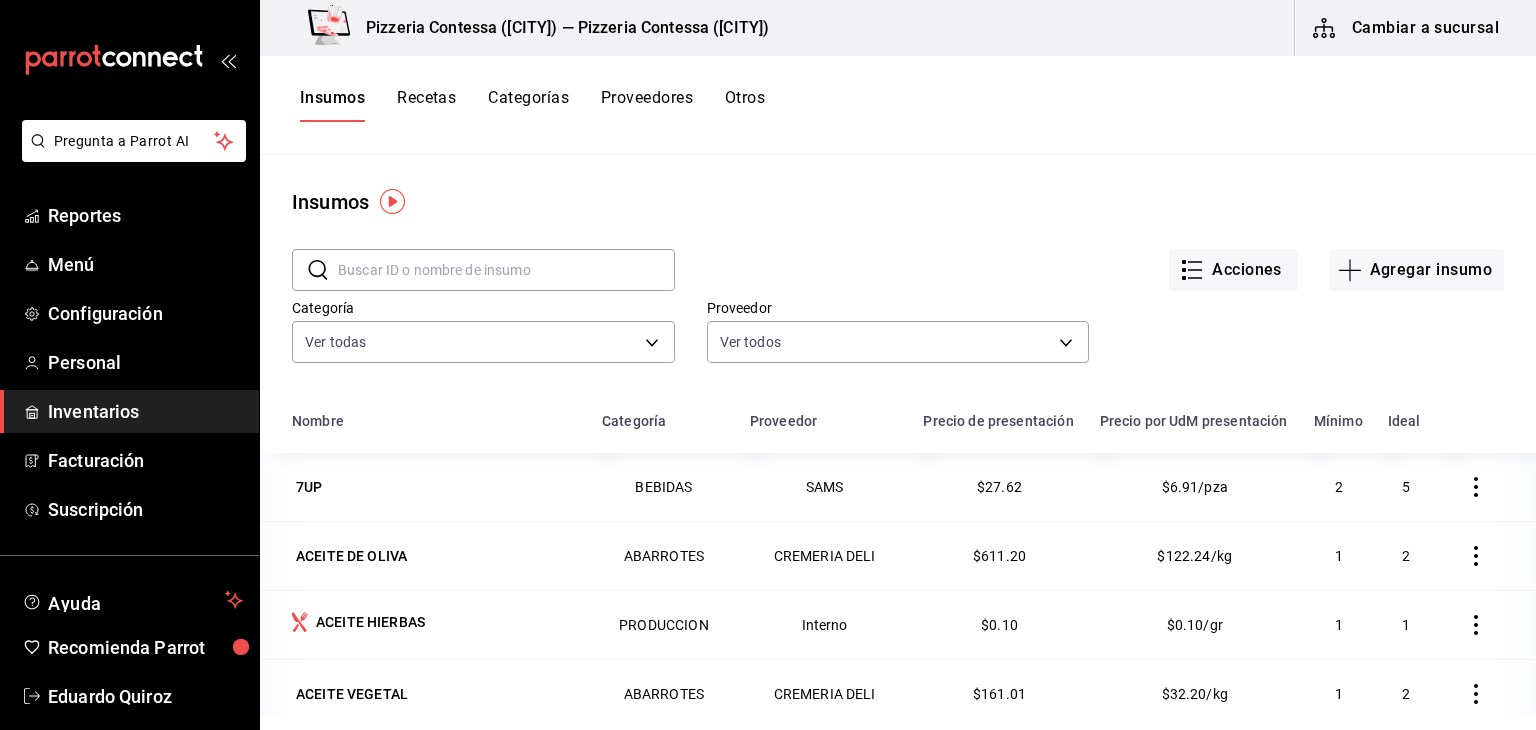 click on "Proveedores" at bounding box center (647, 105) 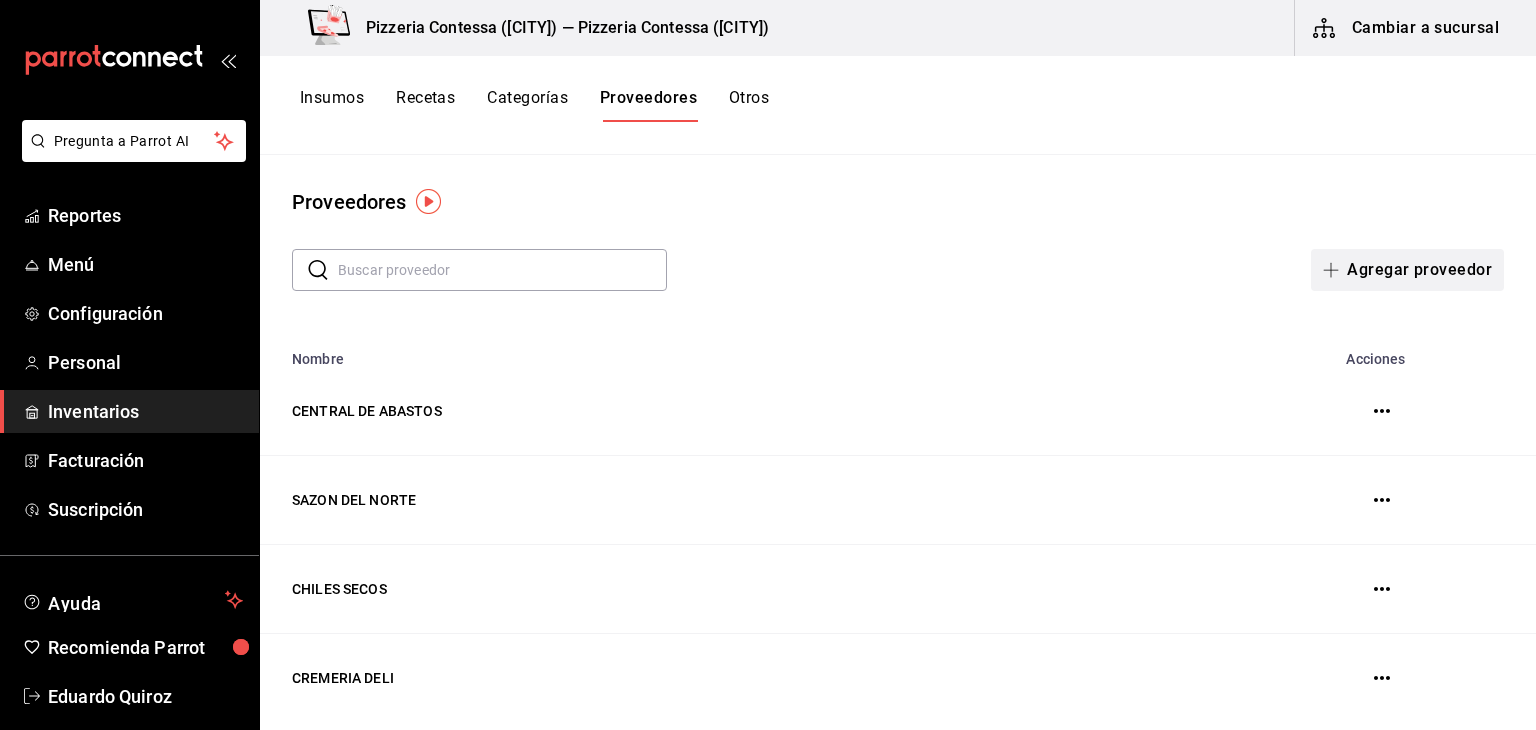 click on "Agregar proveedor" at bounding box center (1407, 270) 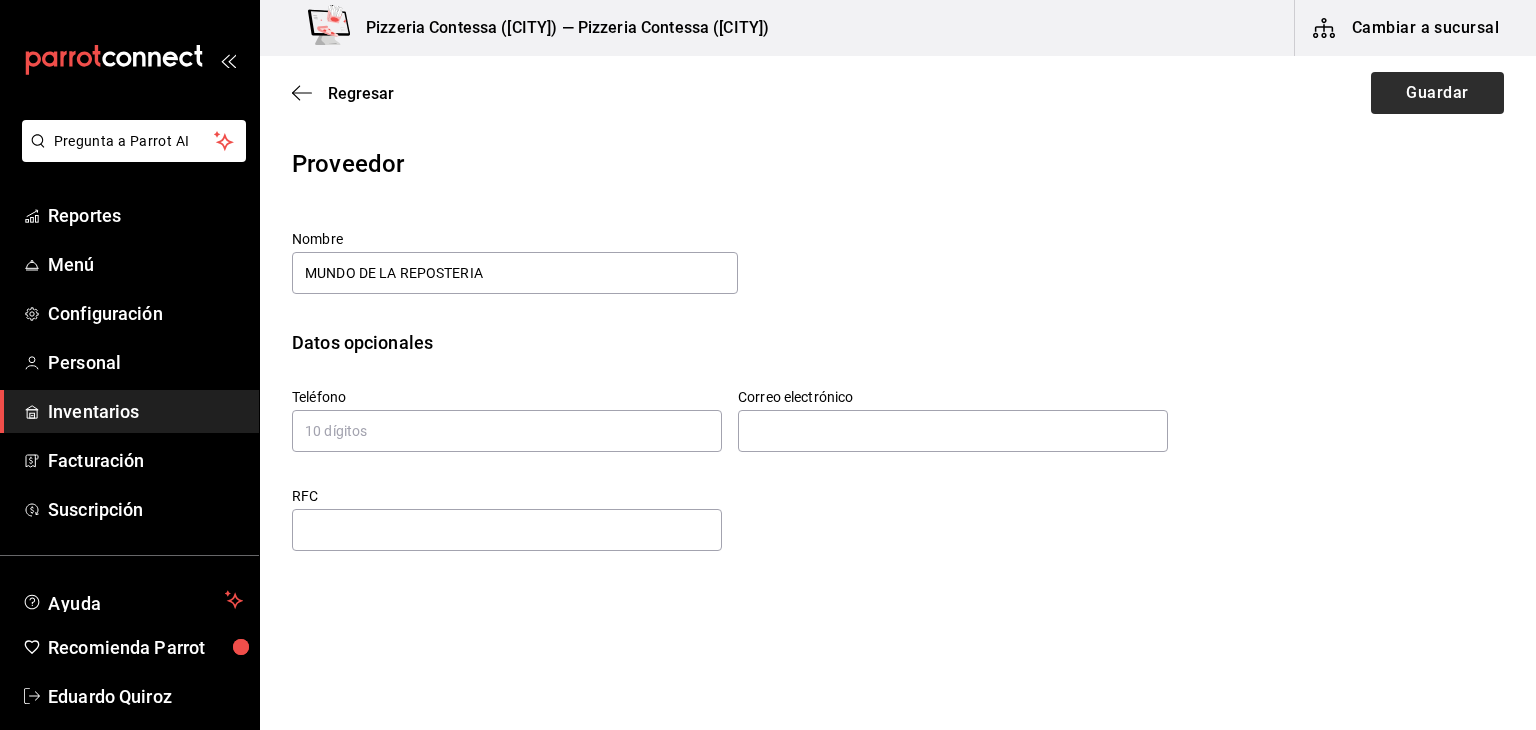 type on "MUNDO DE LA REPOSTERIA" 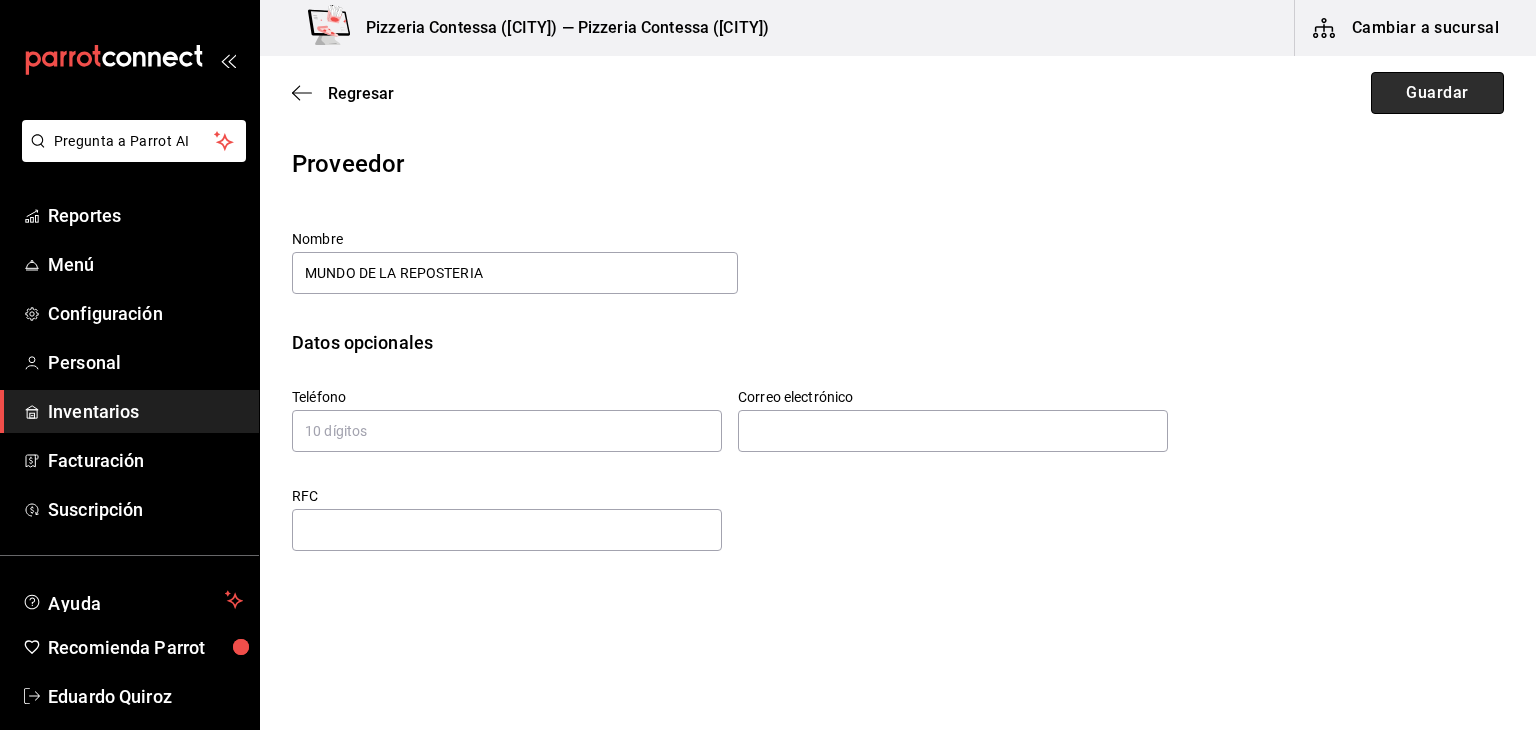 click on "Guardar" at bounding box center [1437, 93] 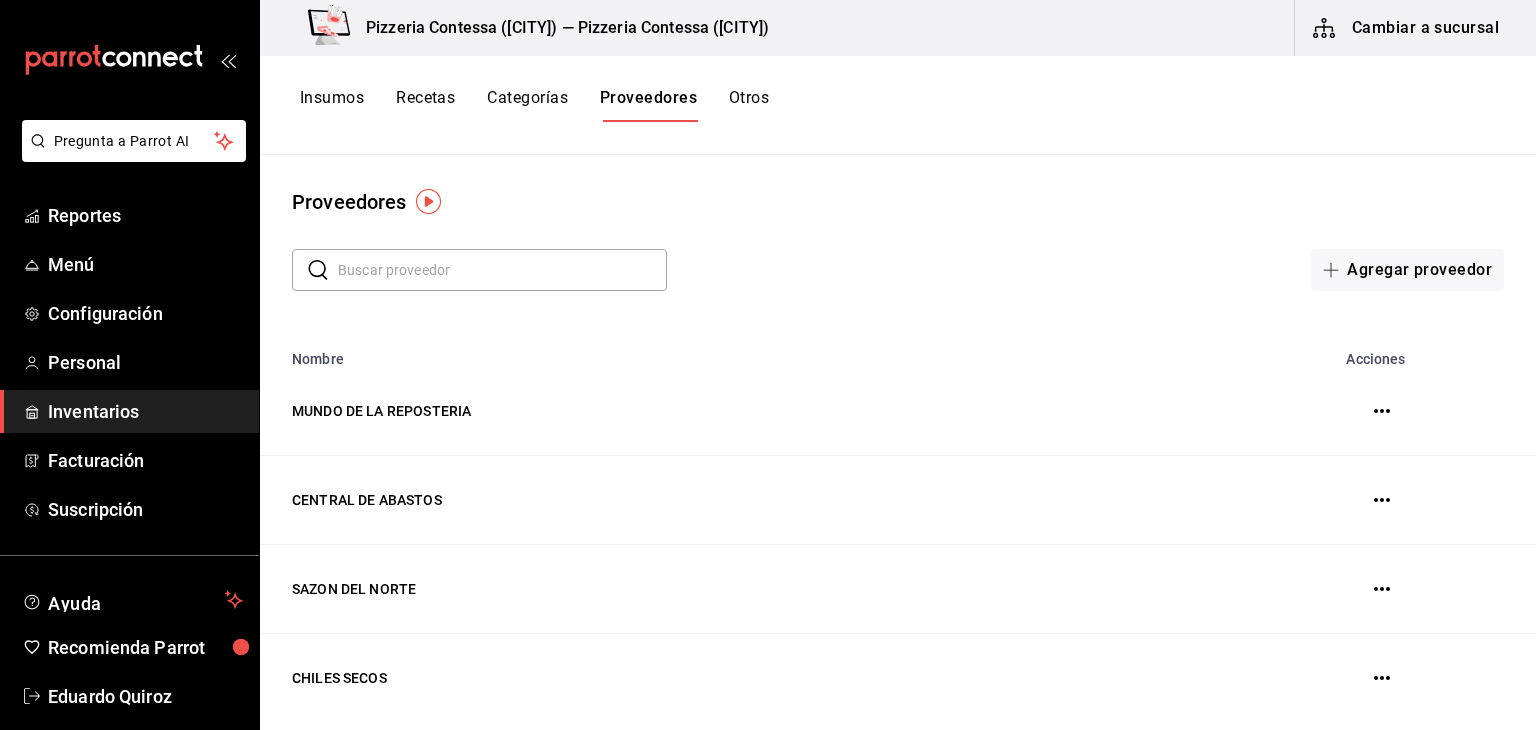 click on "Insumos" at bounding box center [332, 105] 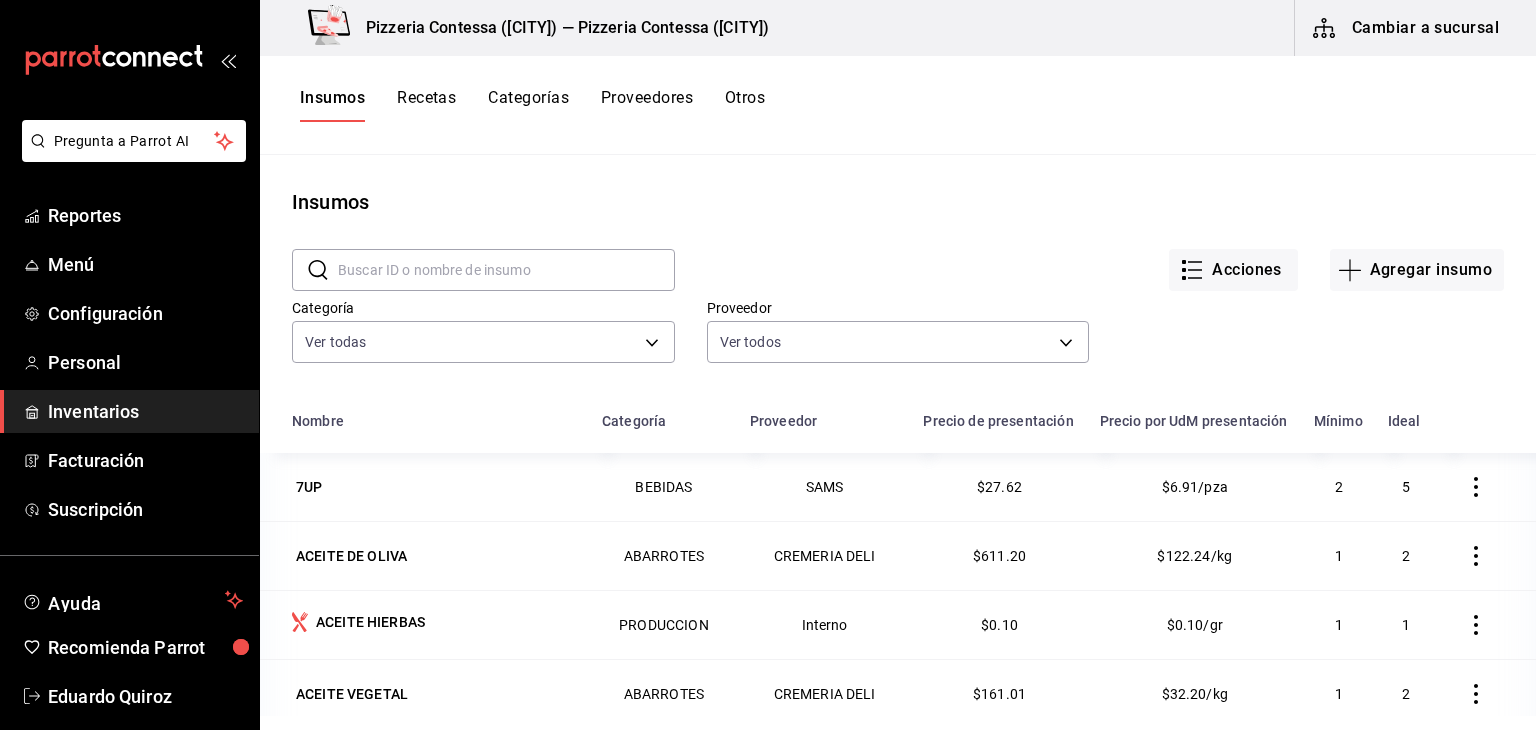 scroll, scrollTop: 245, scrollLeft: 0, axis: vertical 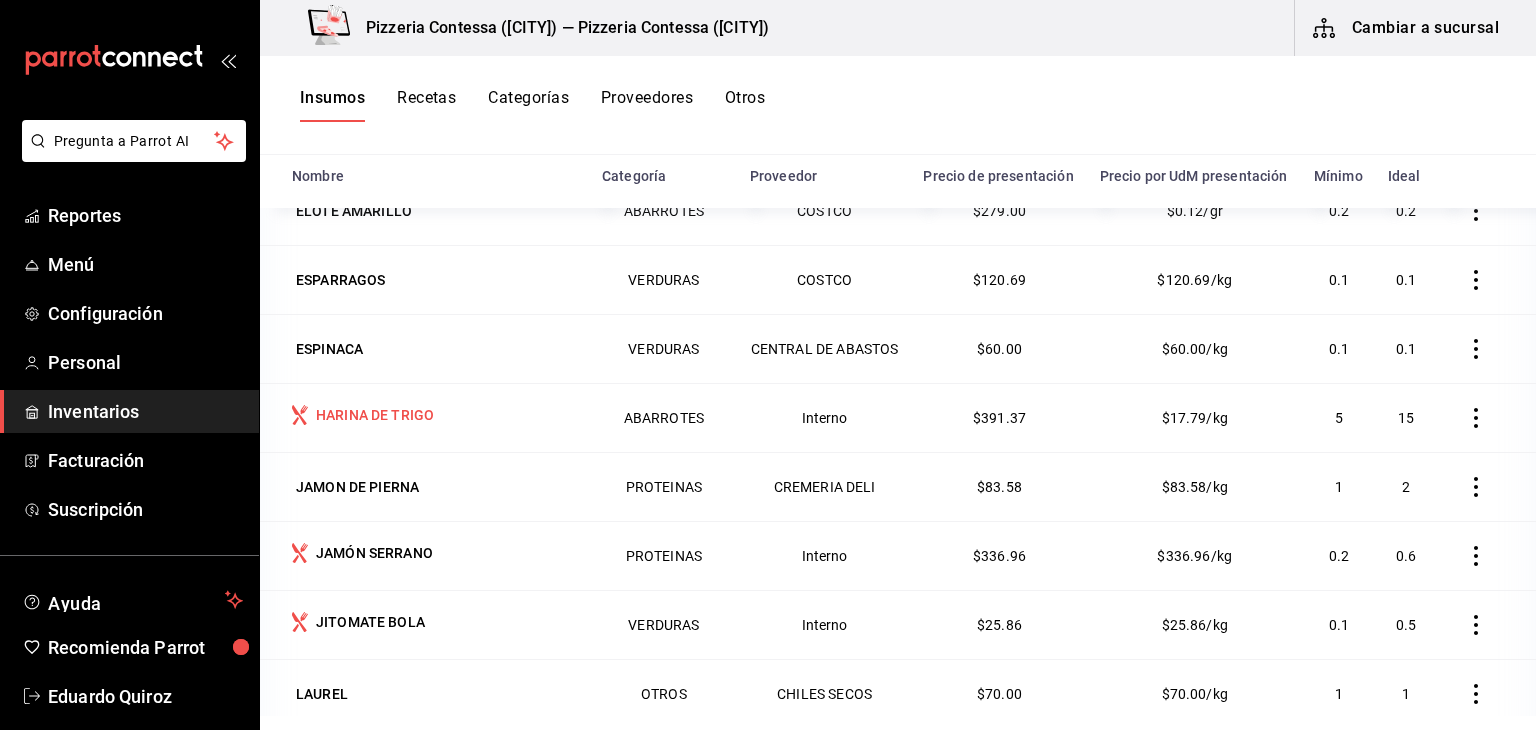 click on "HARINA DE TRIGO" at bounding box center (375, 415) 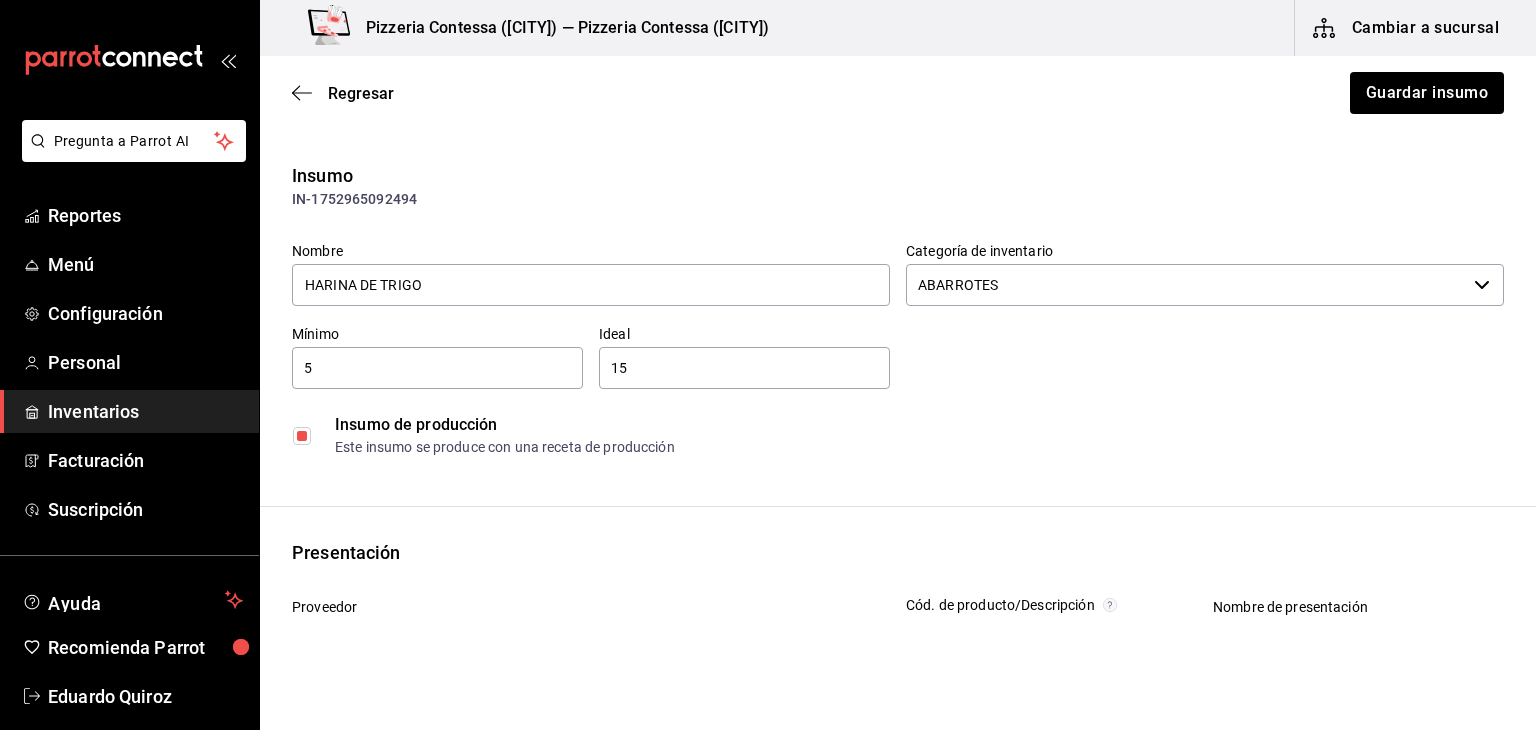 click at bounding box center [302, 436] 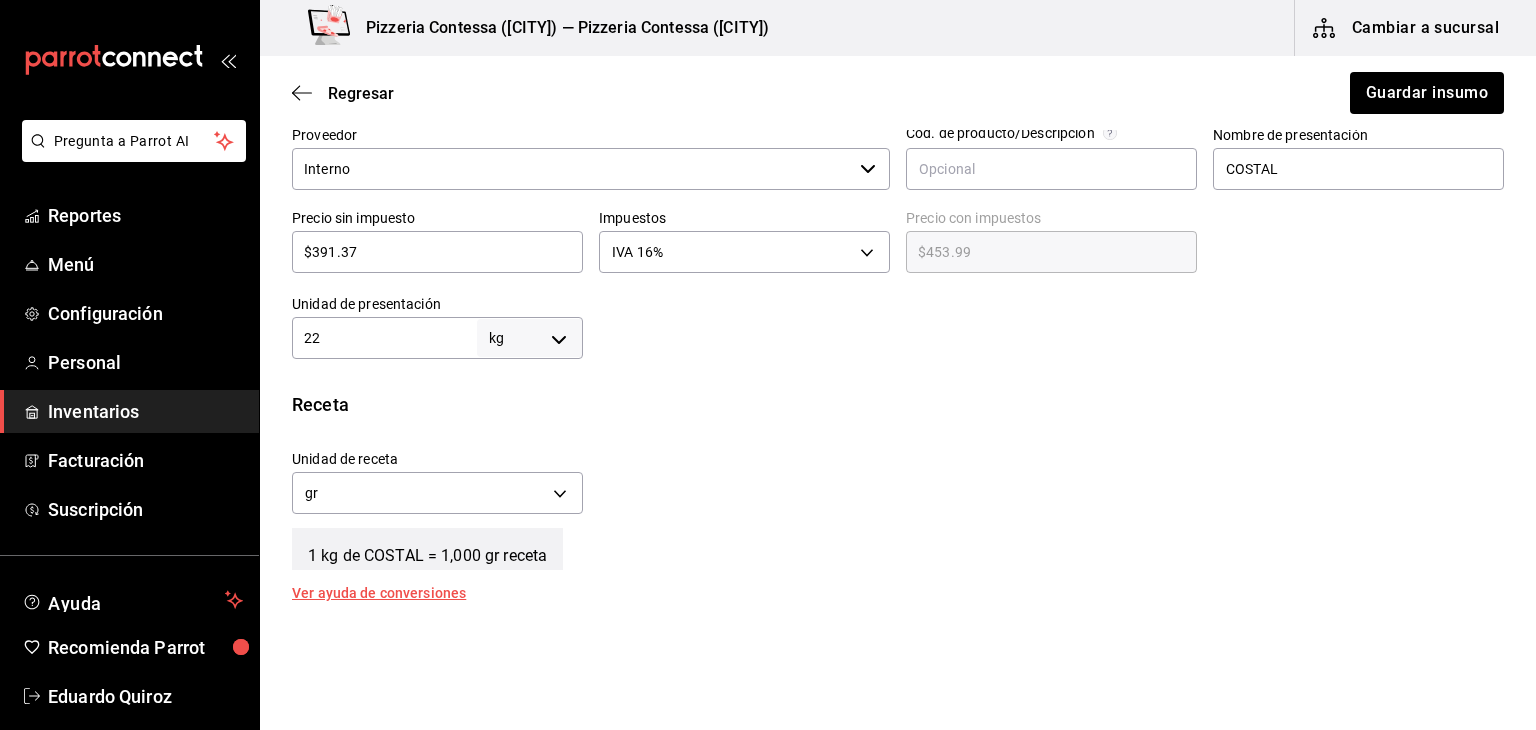 scroll, scrollTop: 476, scrollLeft: 0, axis: vertical 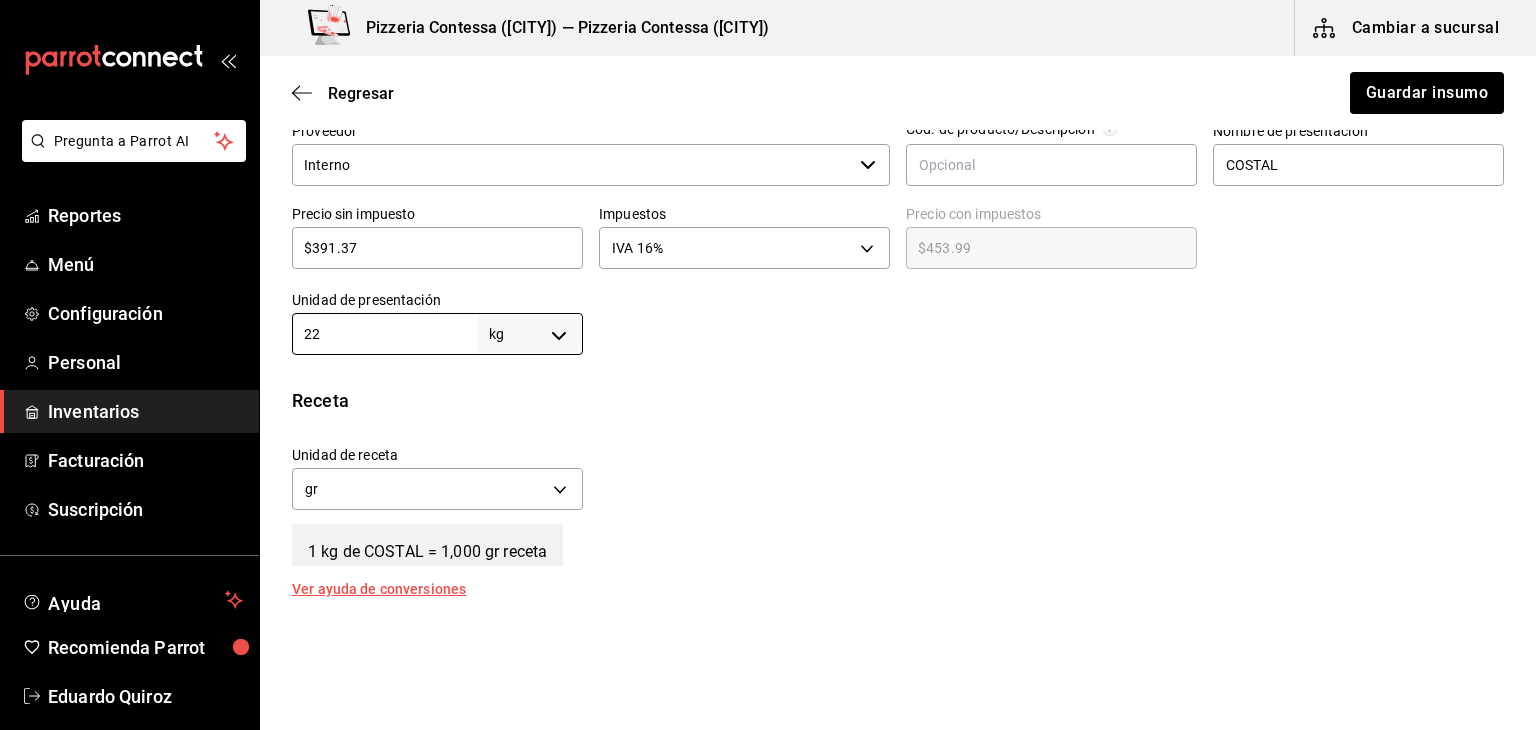 drag, startPoint x: 359, startPoint y: 323, endPoint x: 269, endPoint y: 329, distance: 90.199776 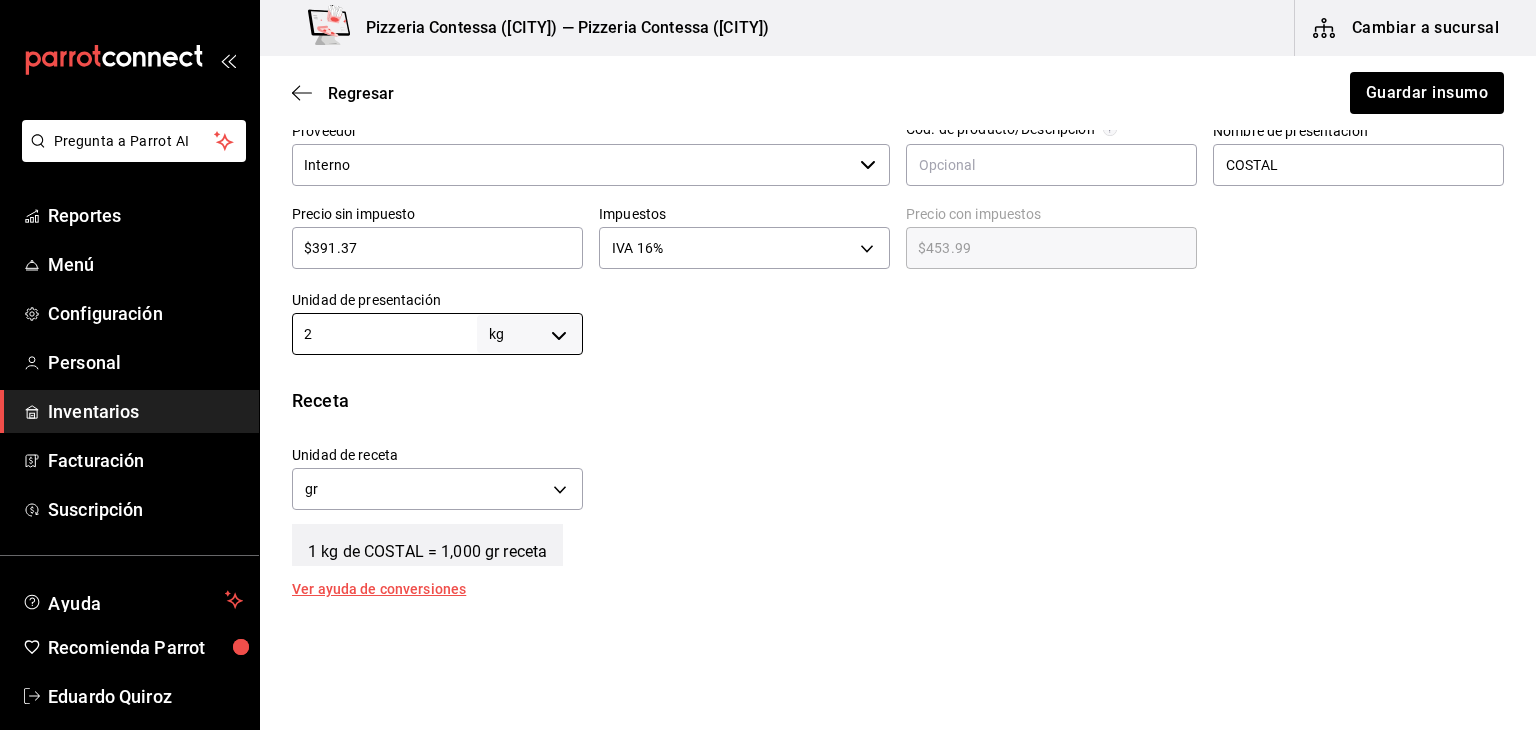 type on "2,000" 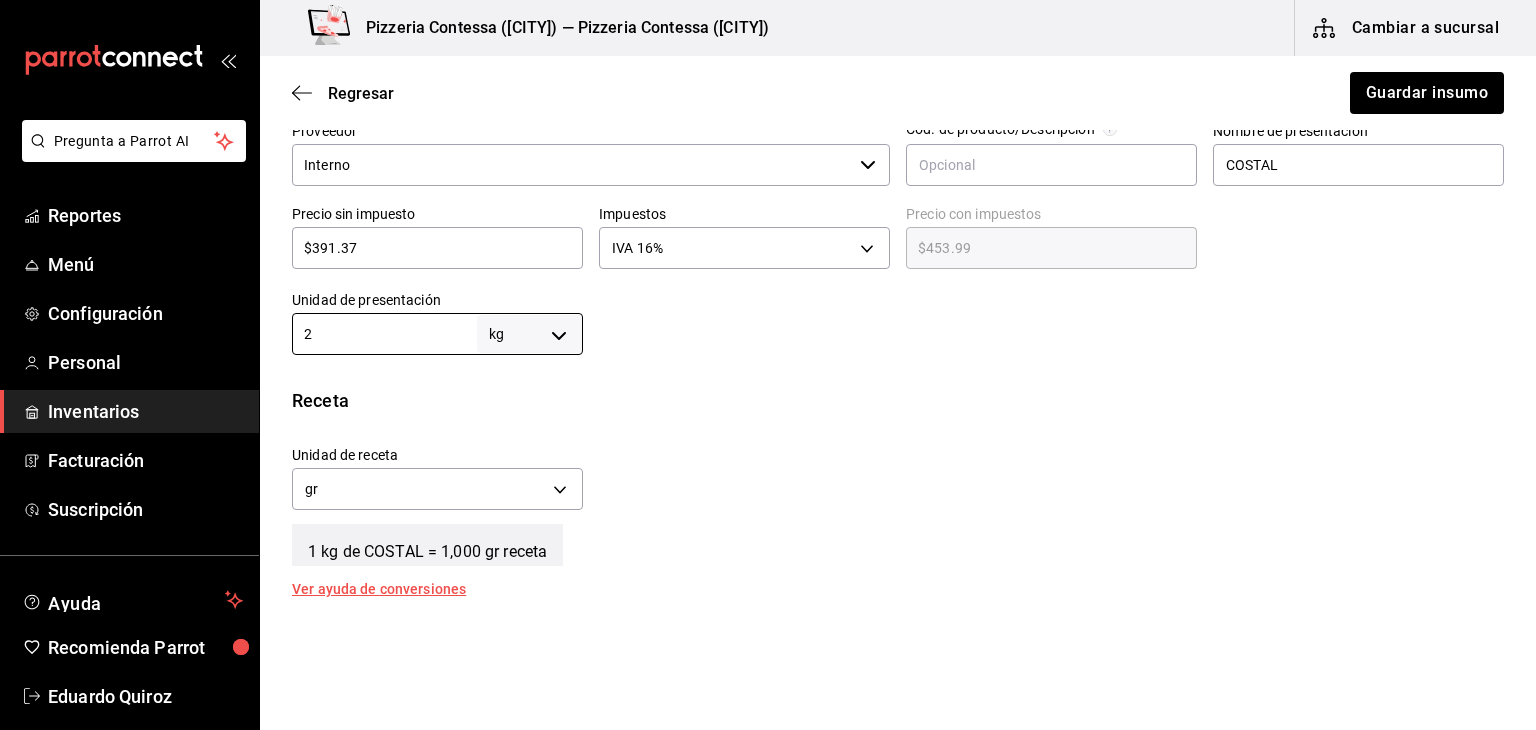 type on "25" 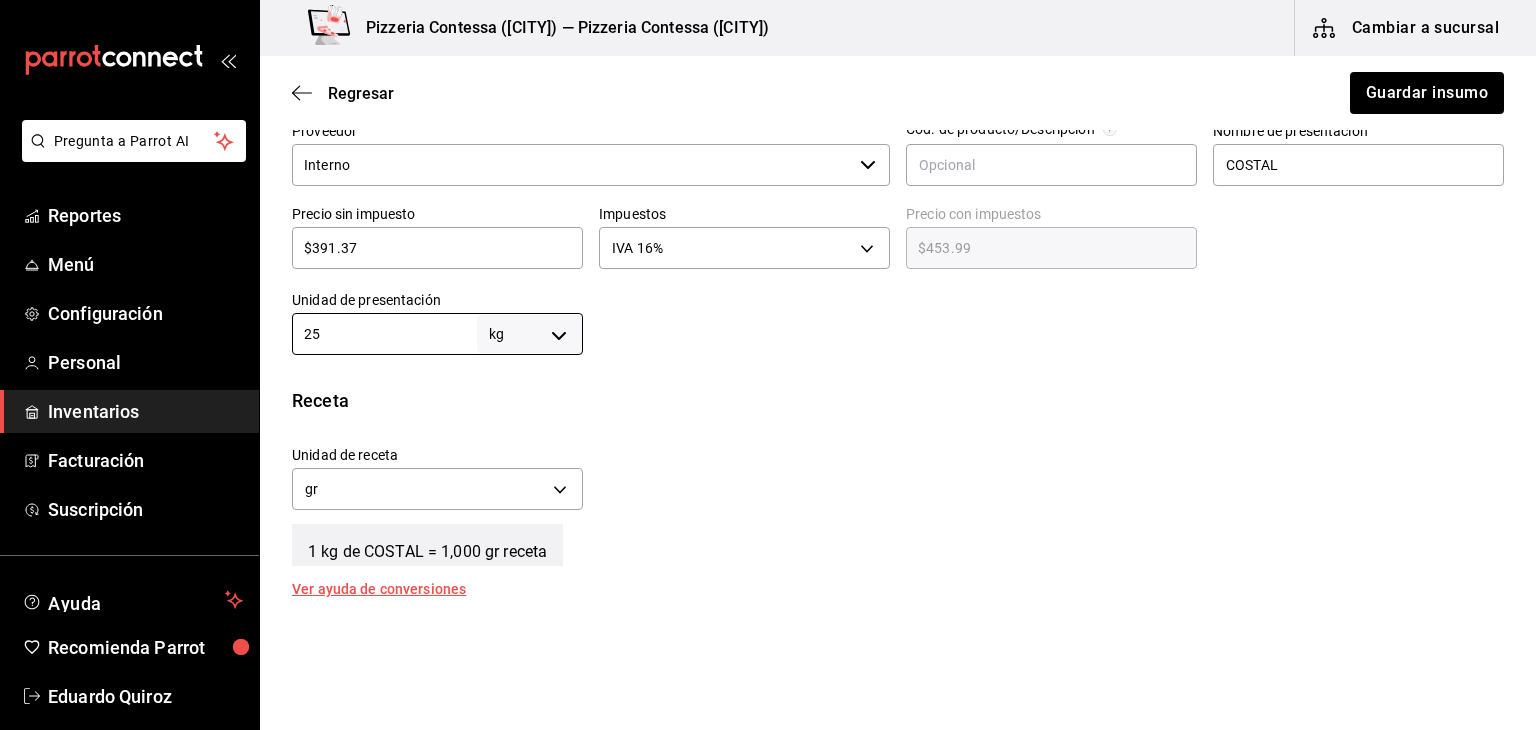 type on "25,000" 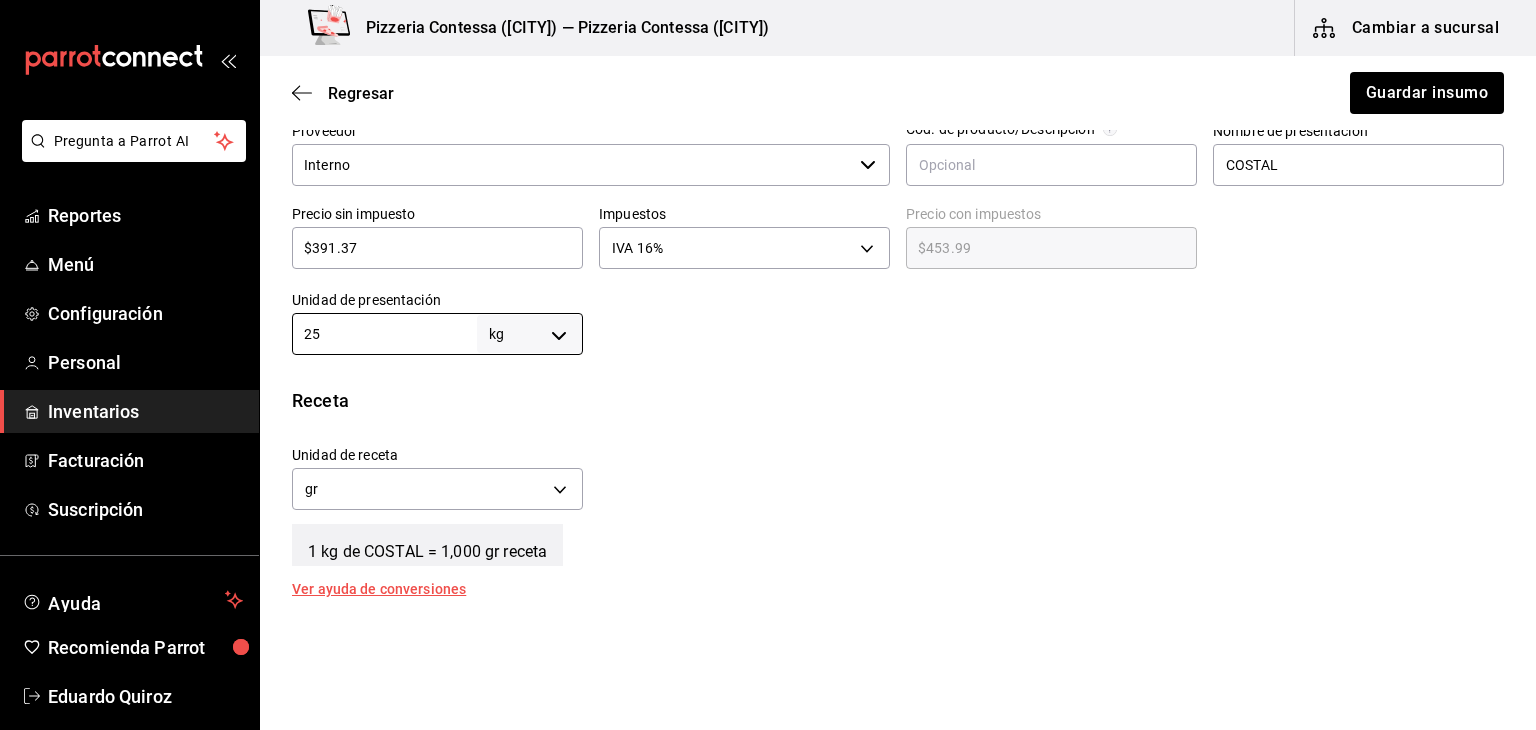 type on "25" 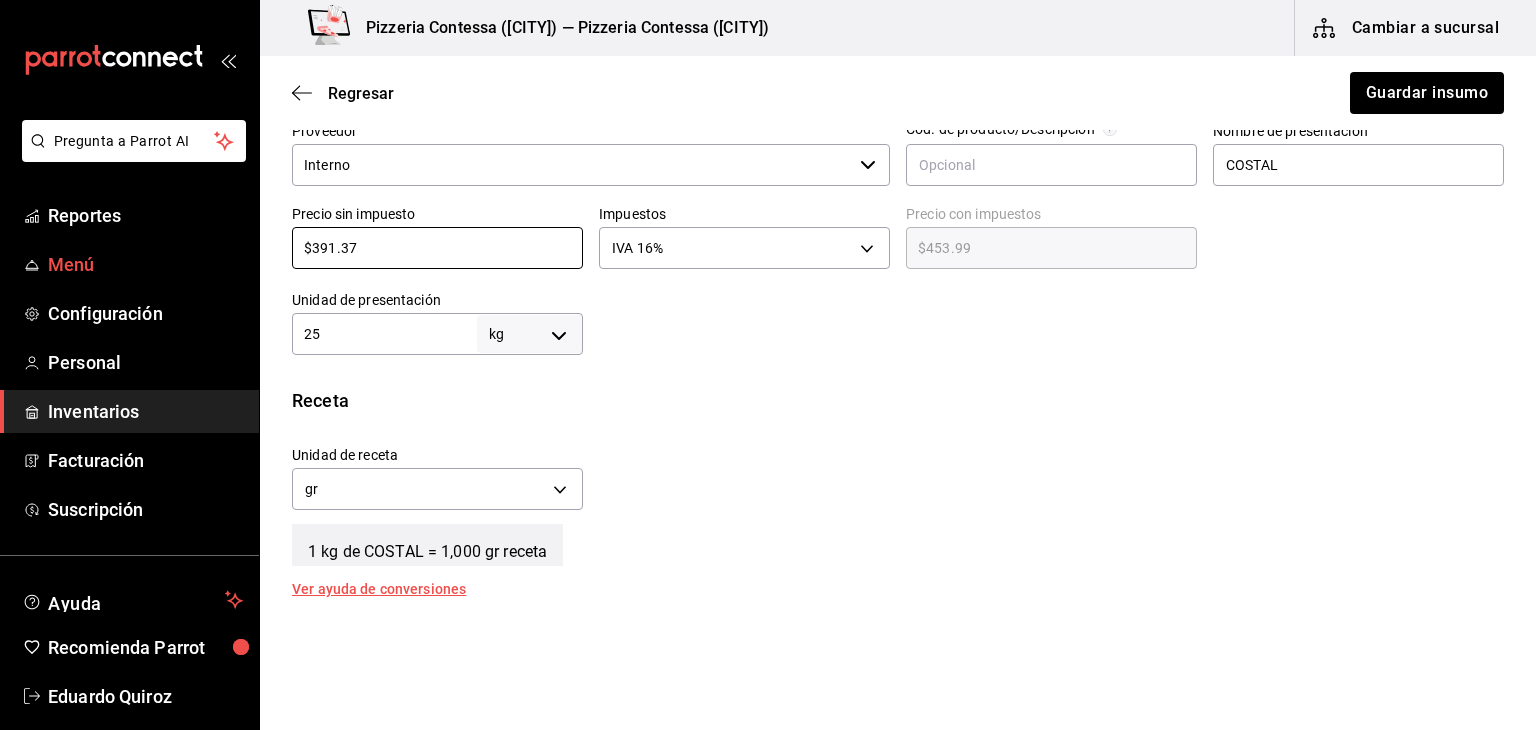 drag, startPoint x: 412, startPoint y: 241, endPoint x: 236, endPoint y: 253, distance: 176.40862 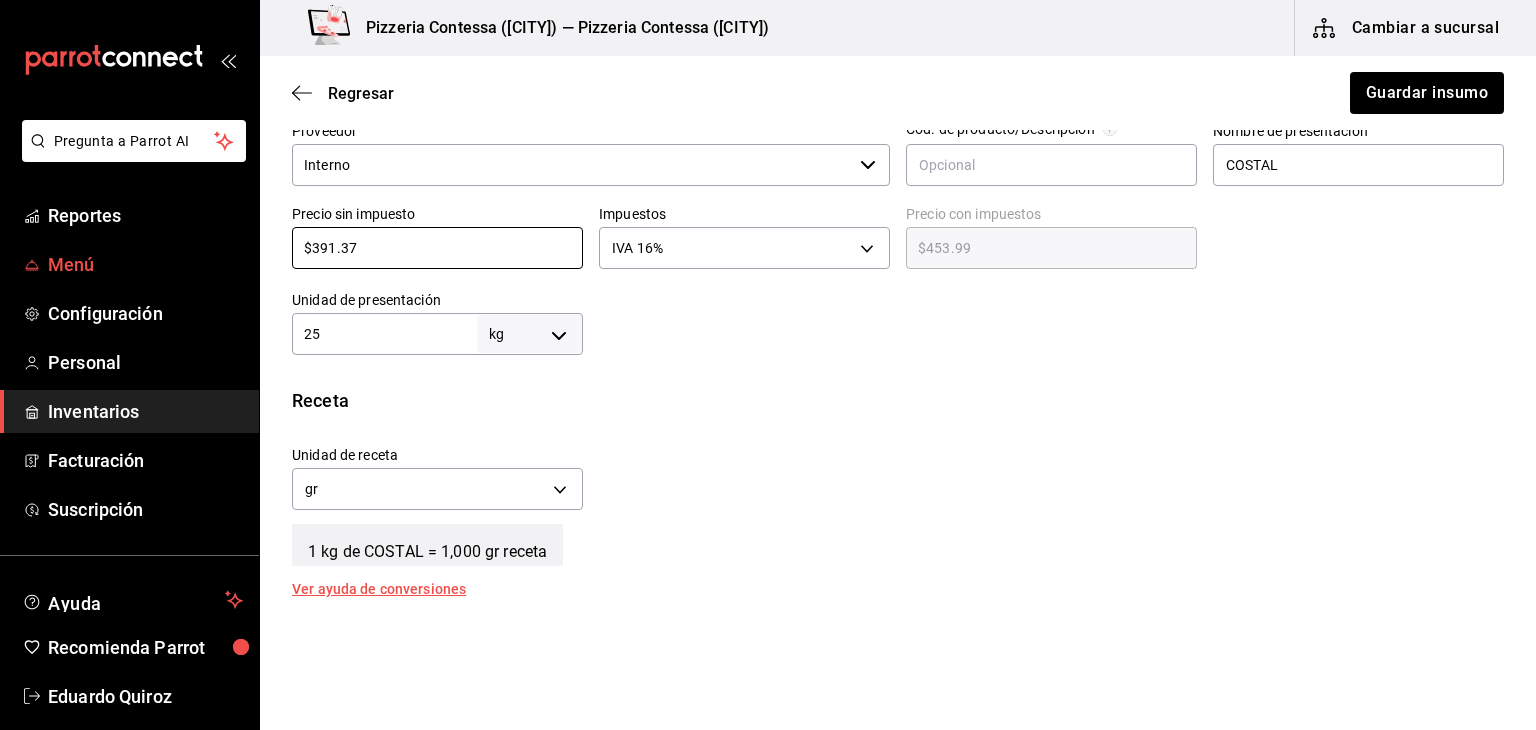 type on "$4" 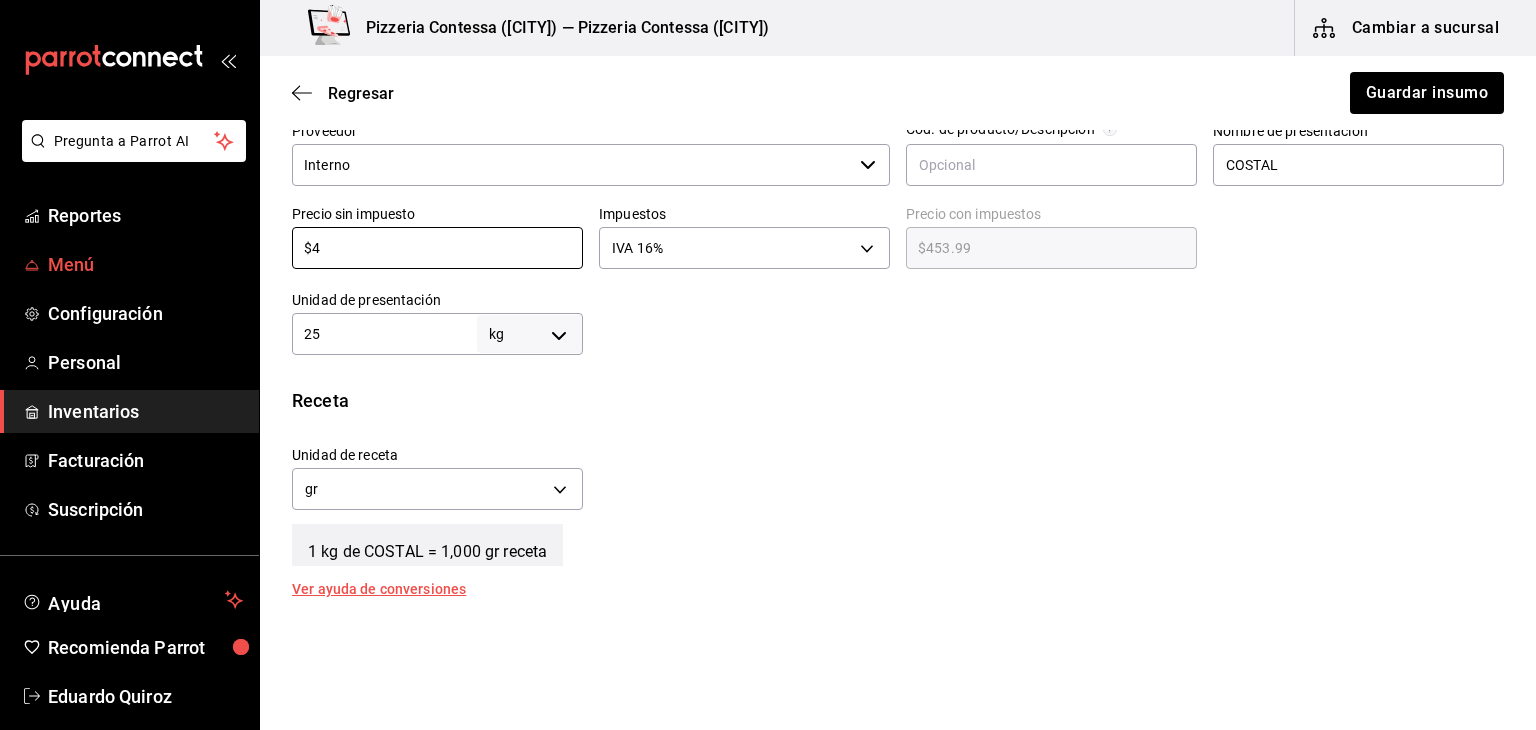 type on "$4.64" 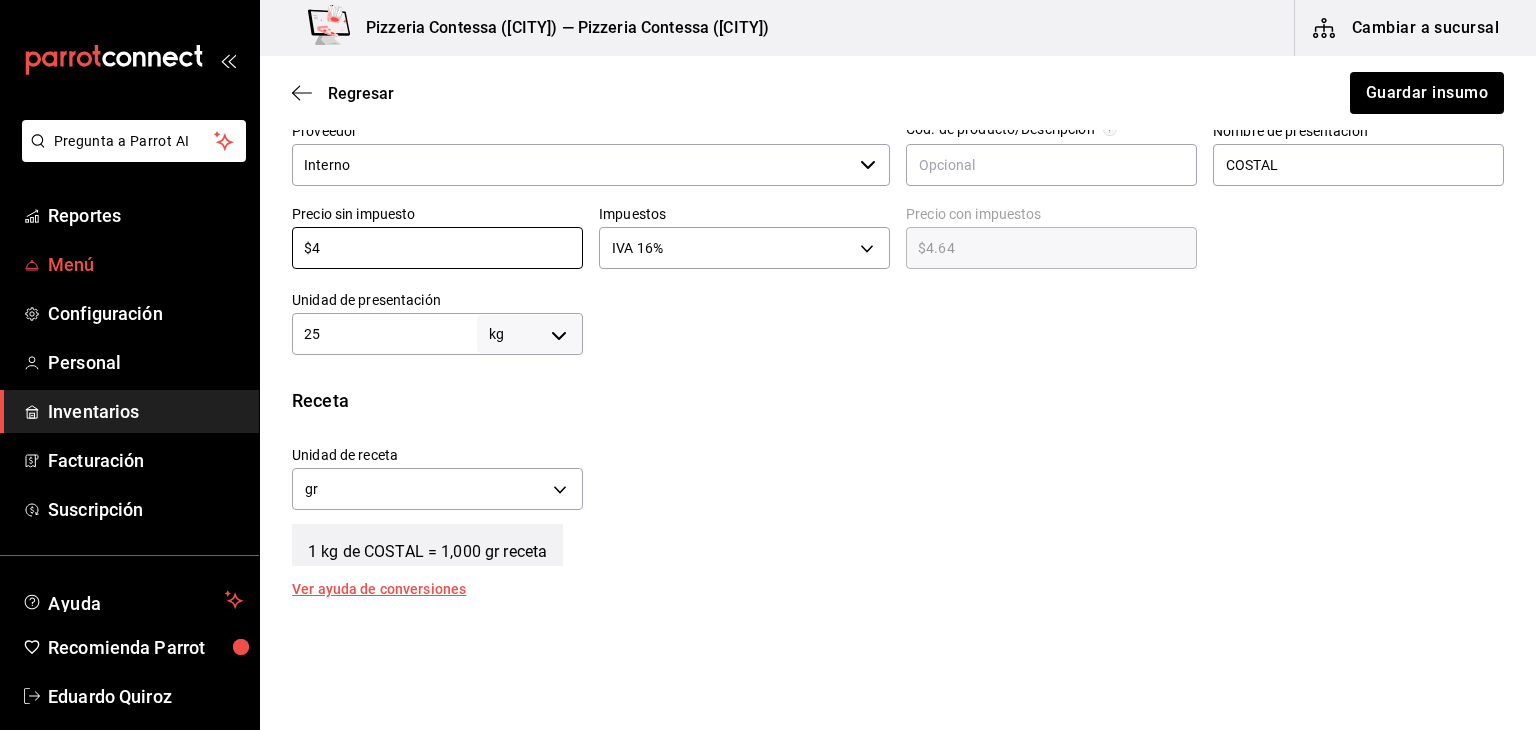 type on "$45" 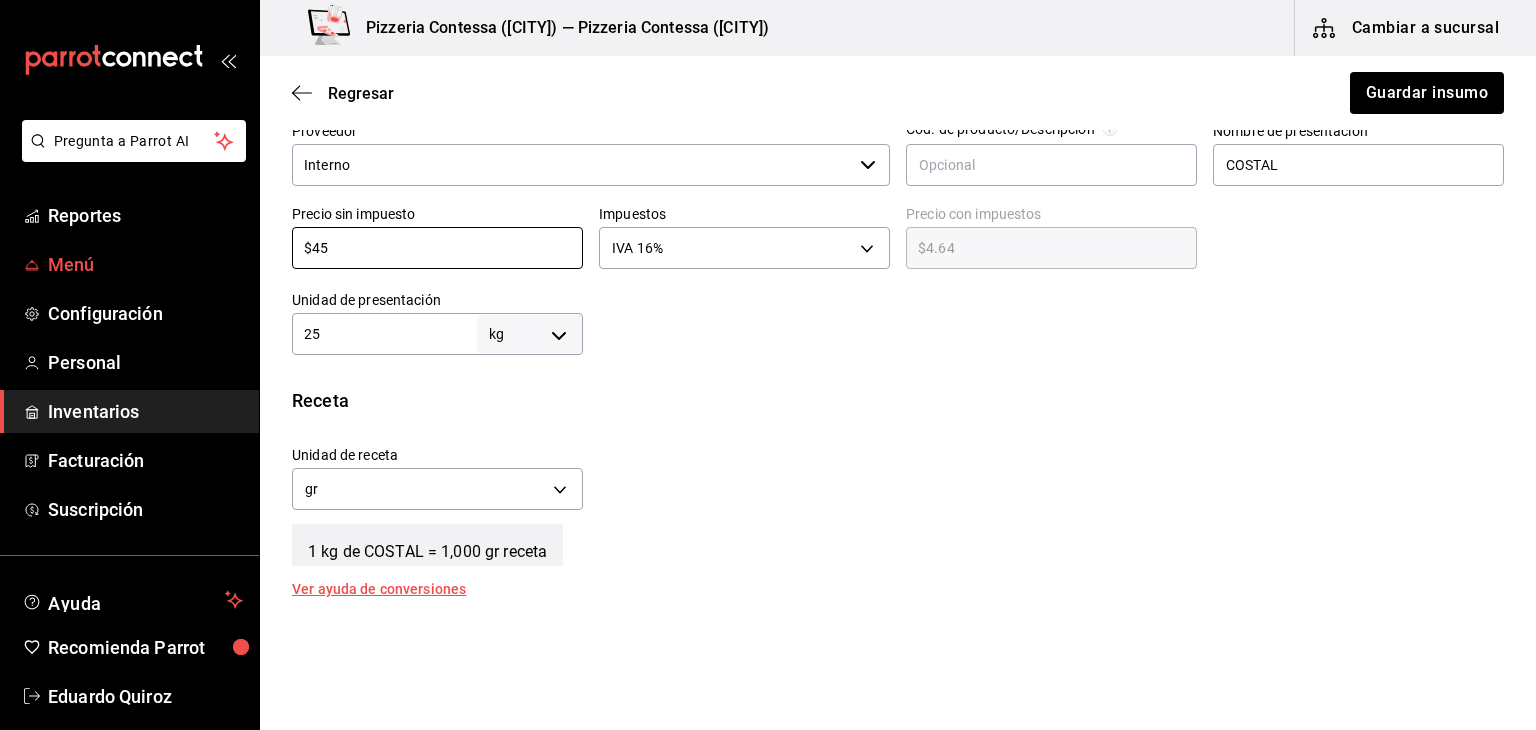 type on "$52.20" 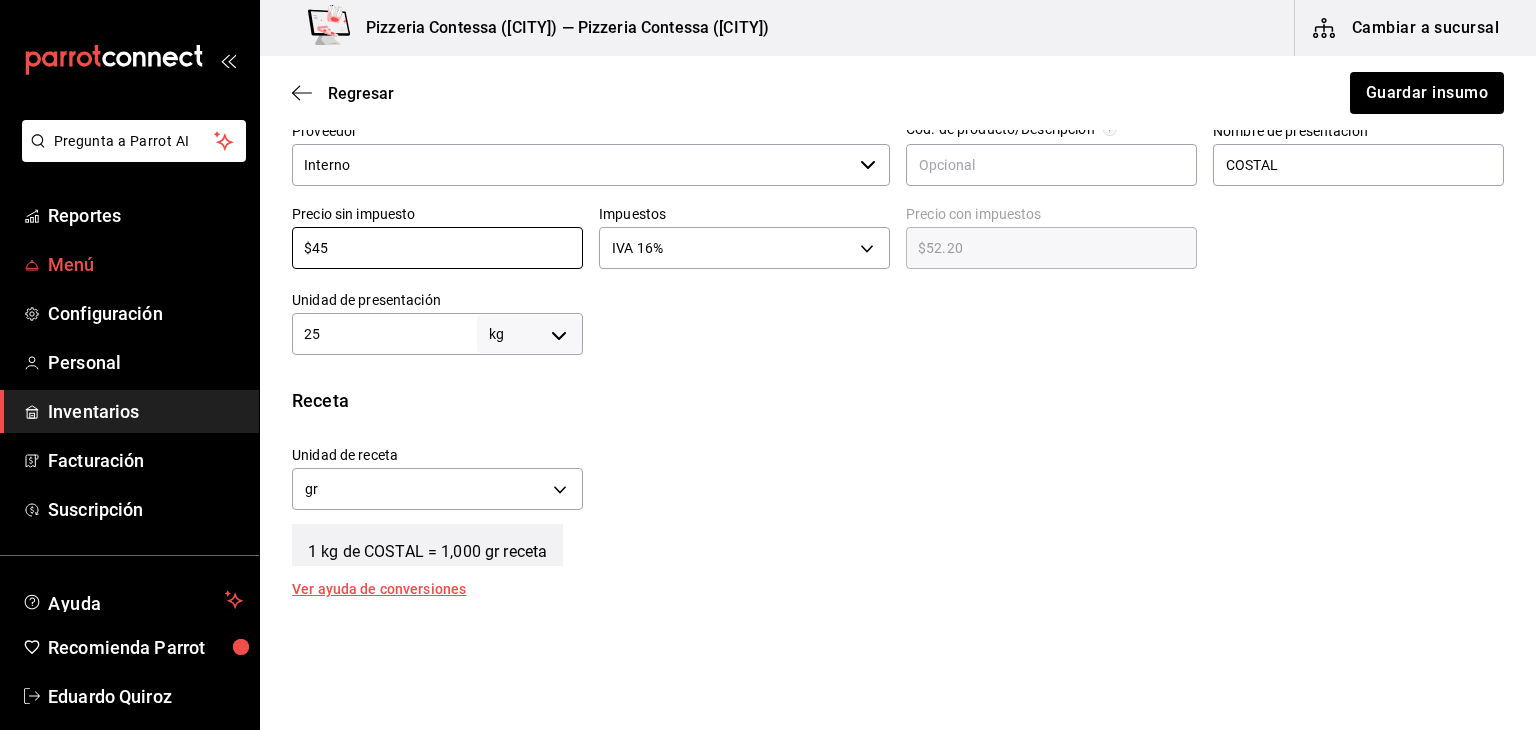type on "$454" 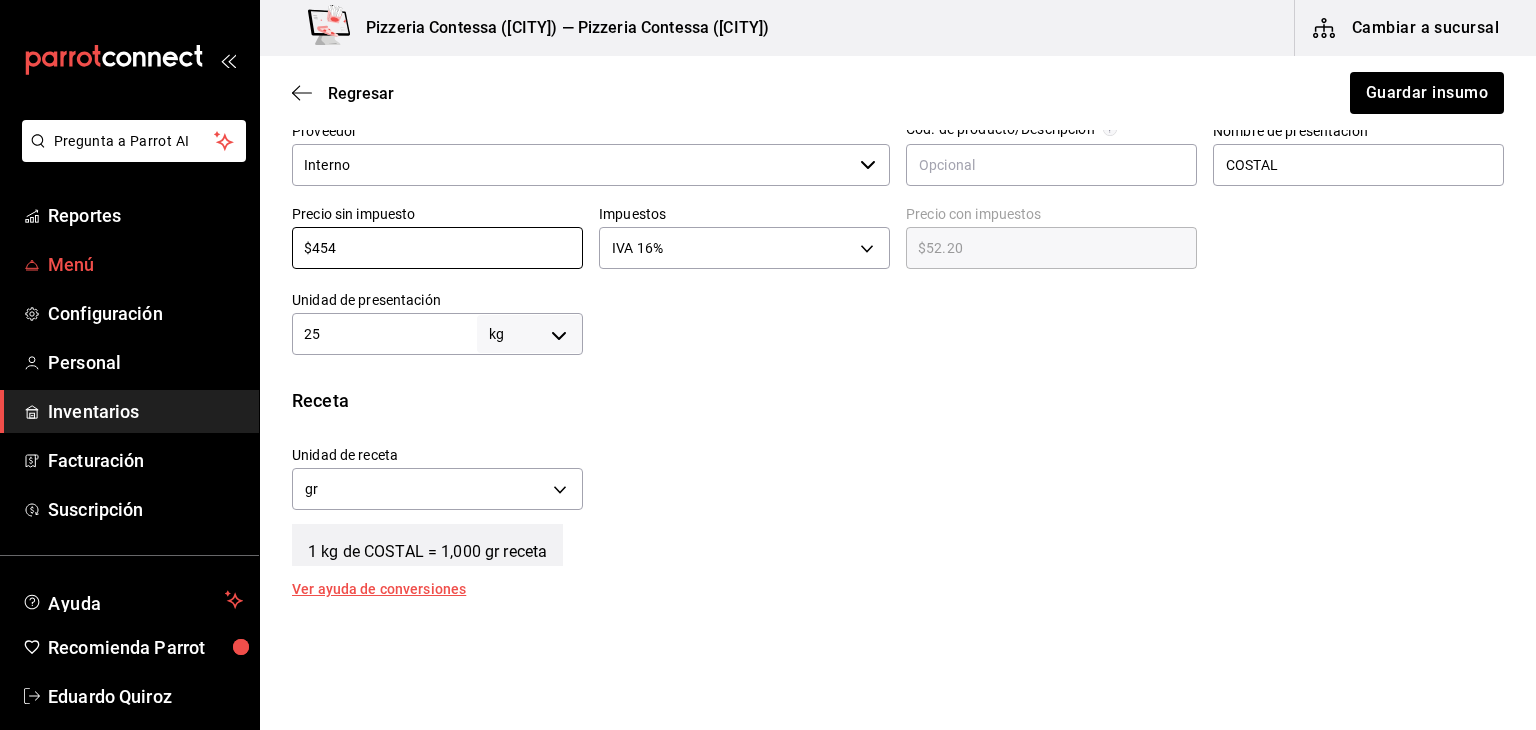 type on "$526.64" 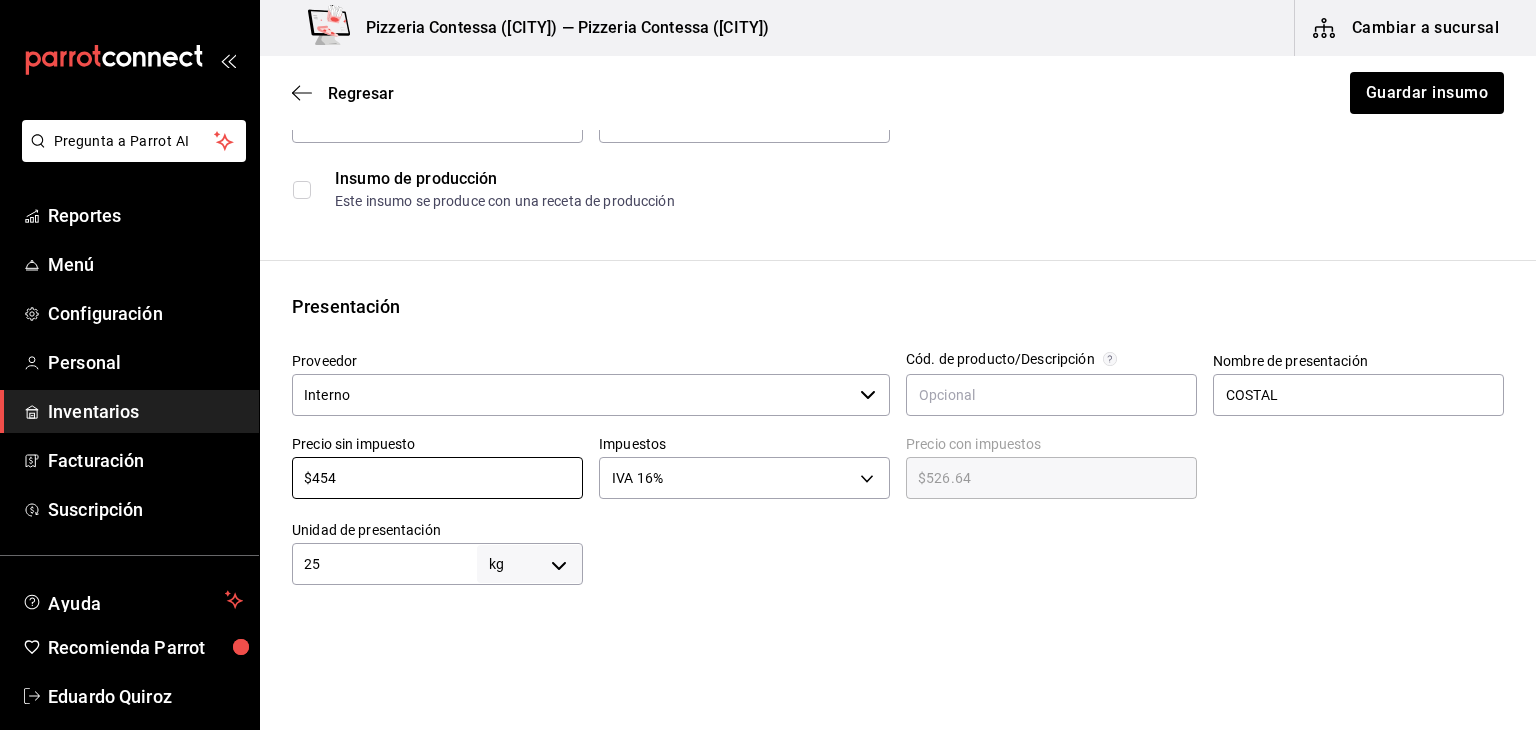 scroll, scrollTop: 243, scrollLeft: 0, axis: vertical 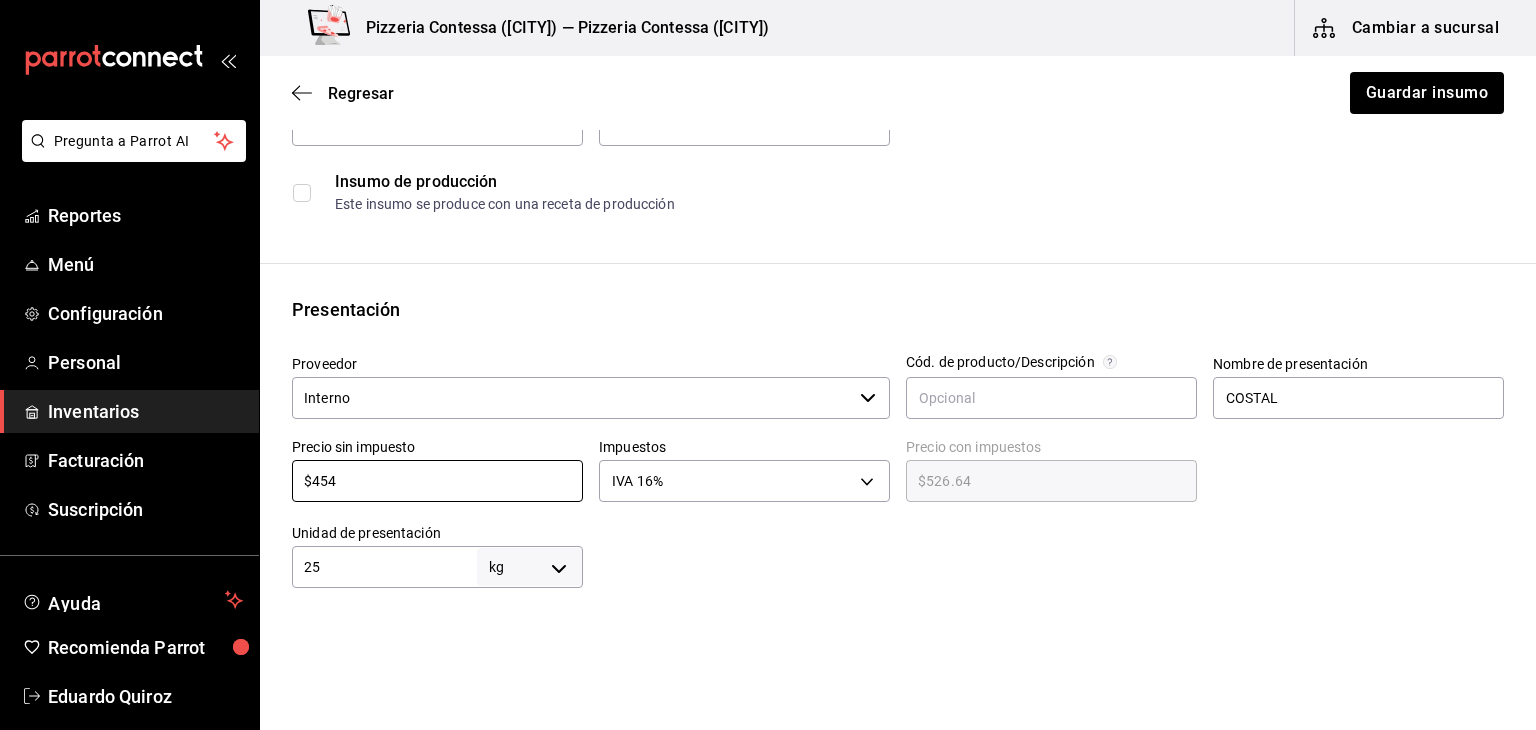 type on "$454" 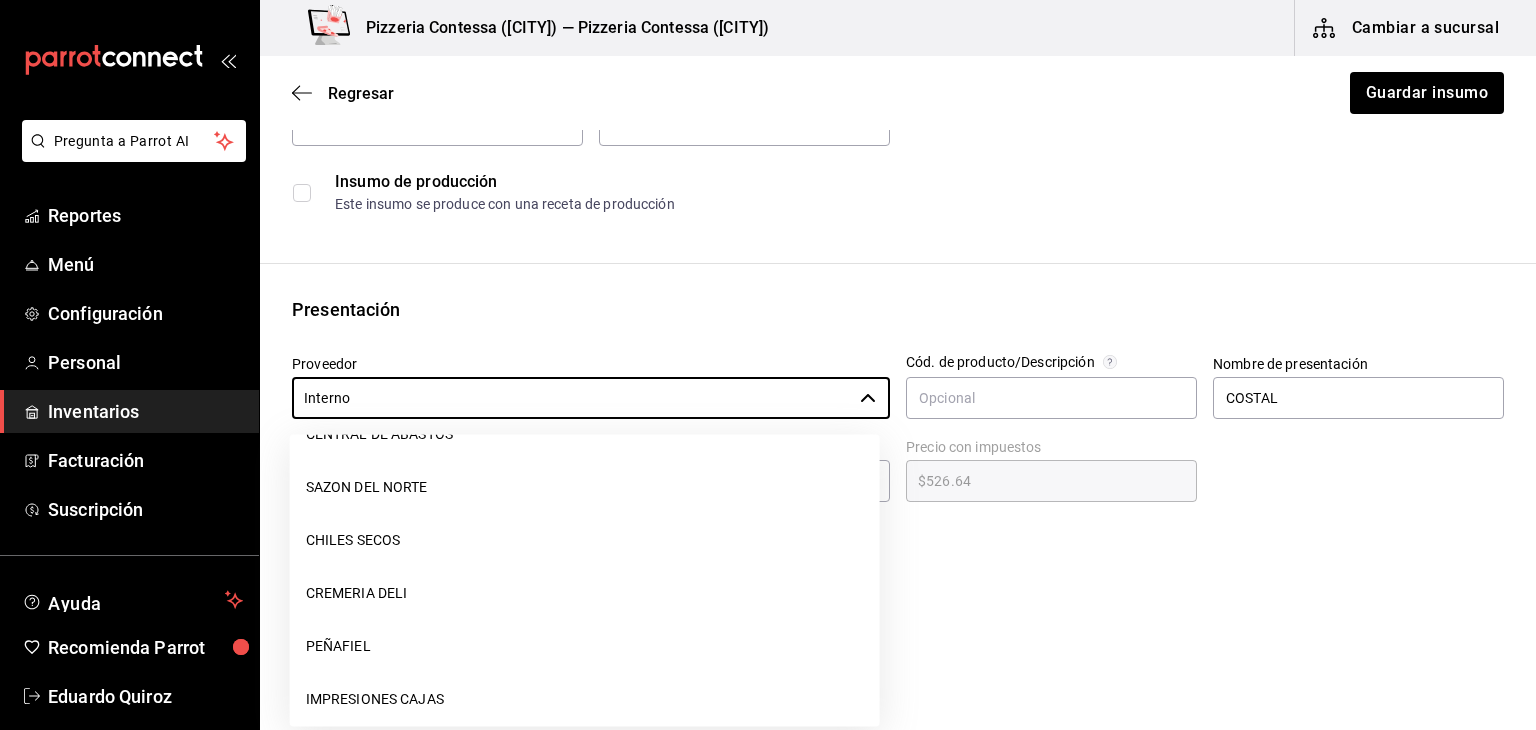scroll, scrollTop: 0, scrollLeft: 0, axis: both 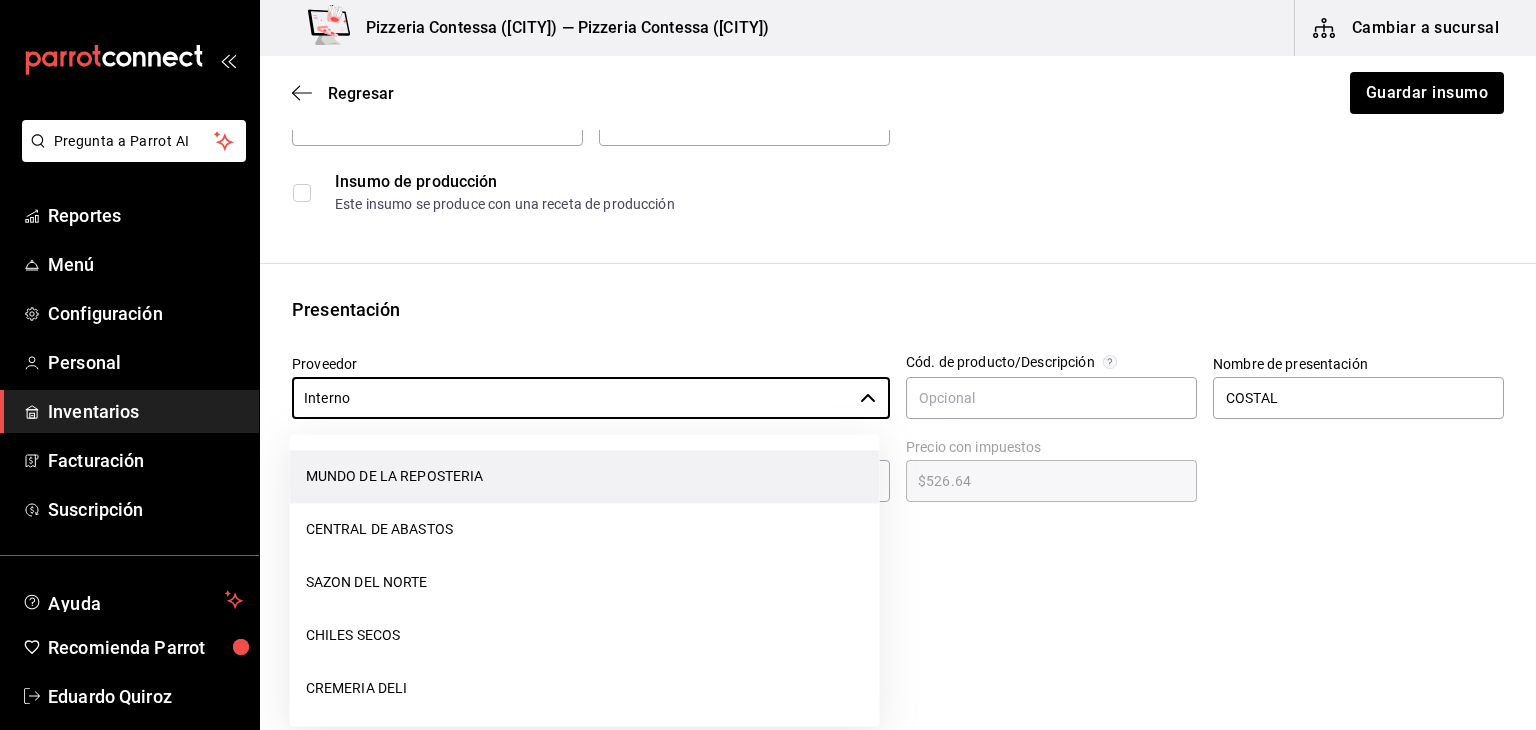 click on "MUNDO DE LA REPOSTERIA" at bounding box center (585, 476) 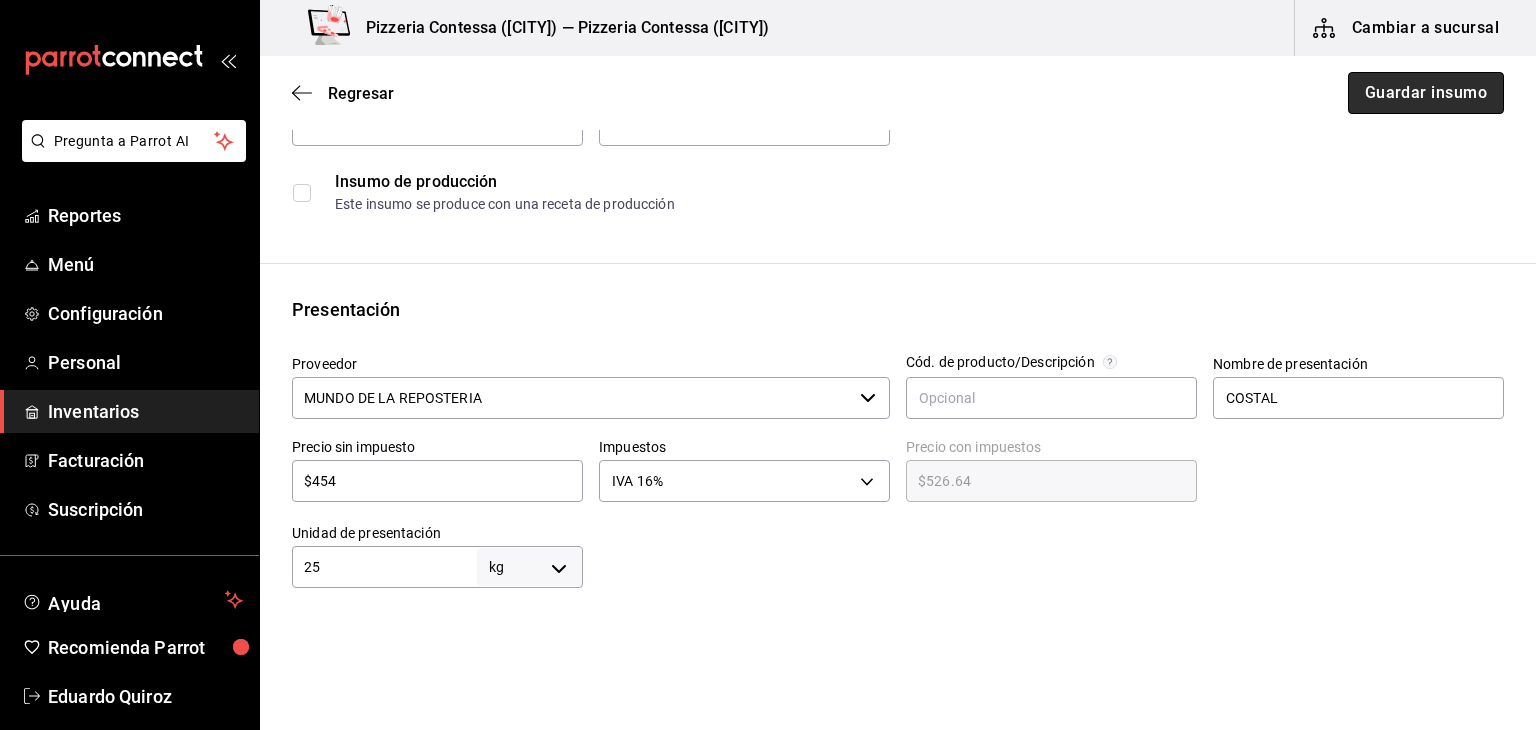 click on "Guardar insumo" at bounding box center [1426, 93] 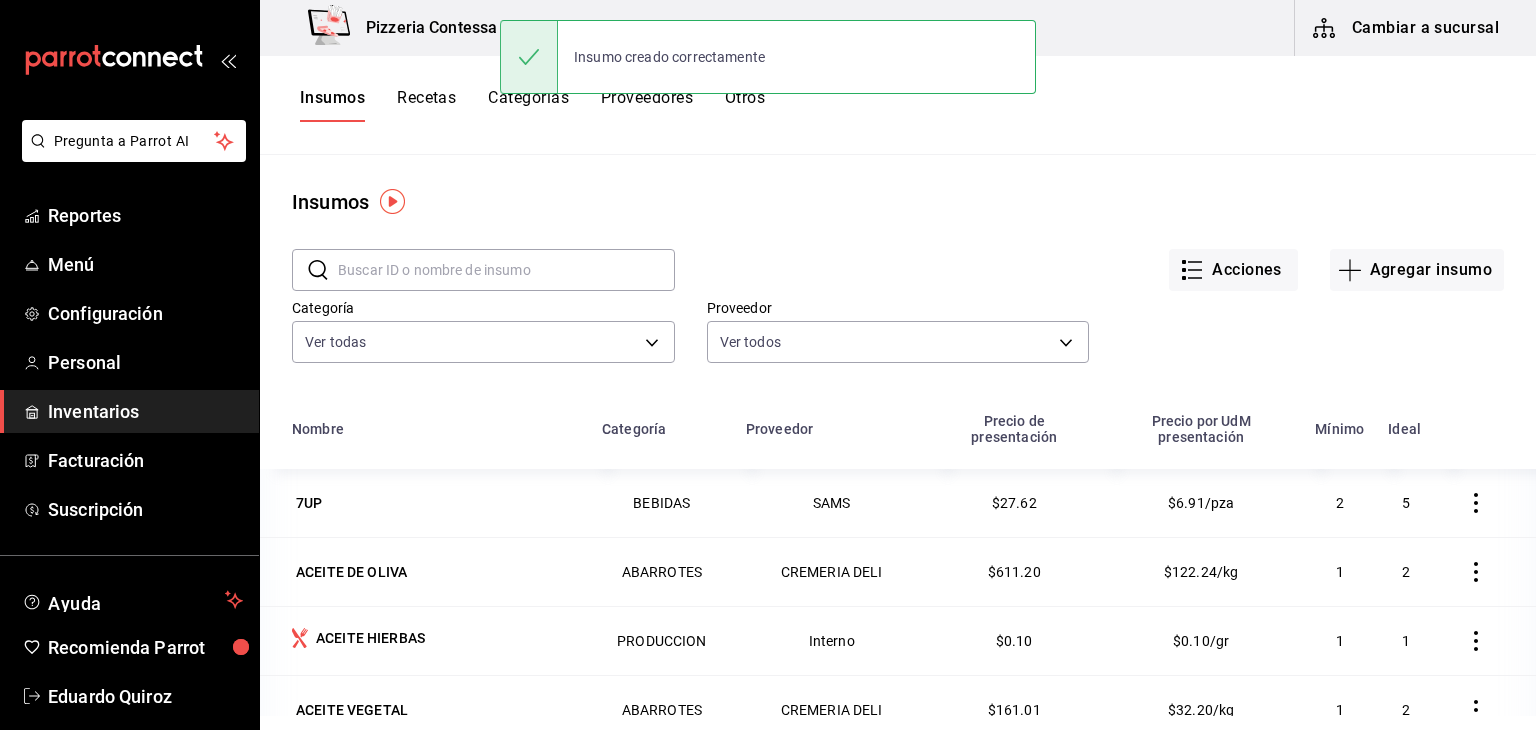 scroll, scrollTop: 245, scrollLeft: 0, axis: vertical 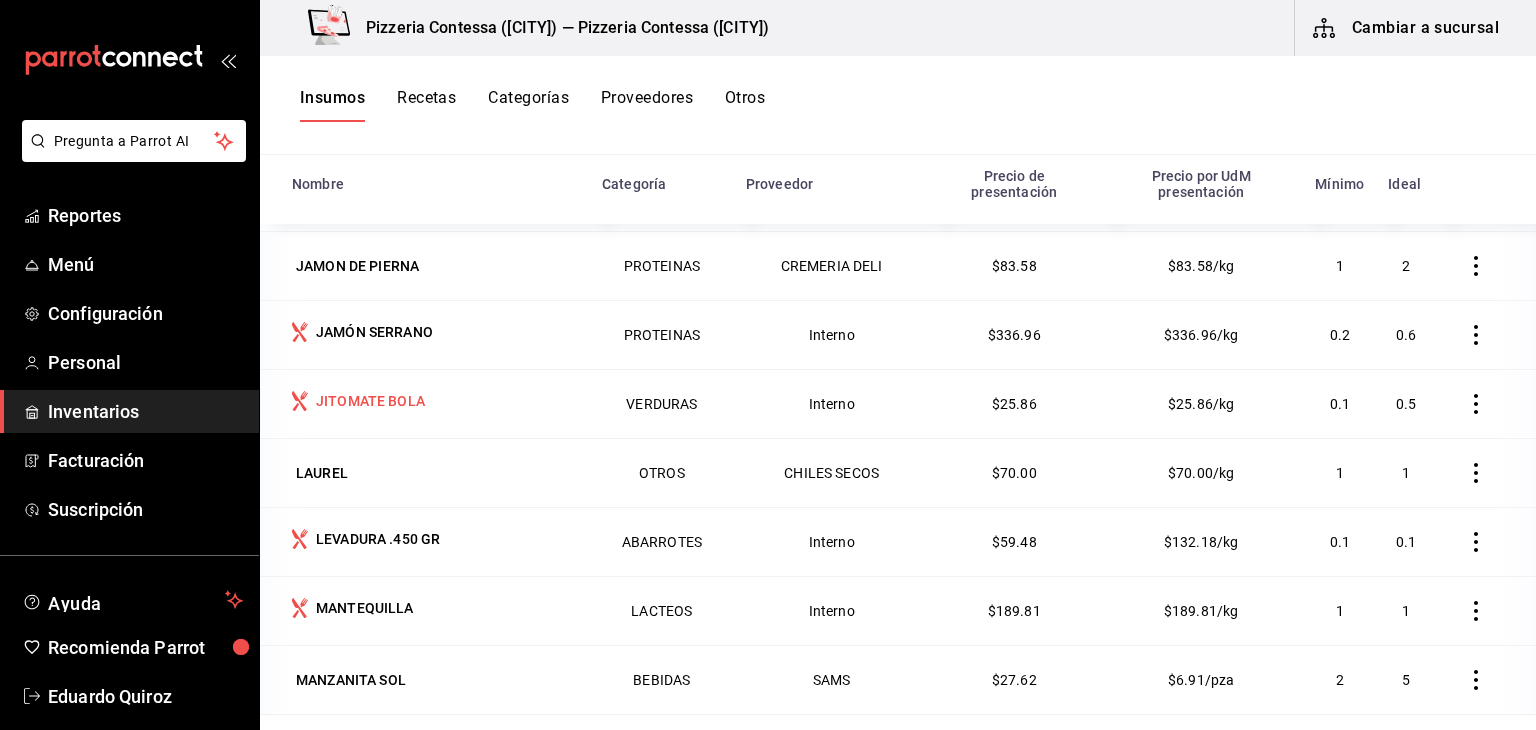 click on "JITOMATE BOLA" at bounding box center (425, 403) 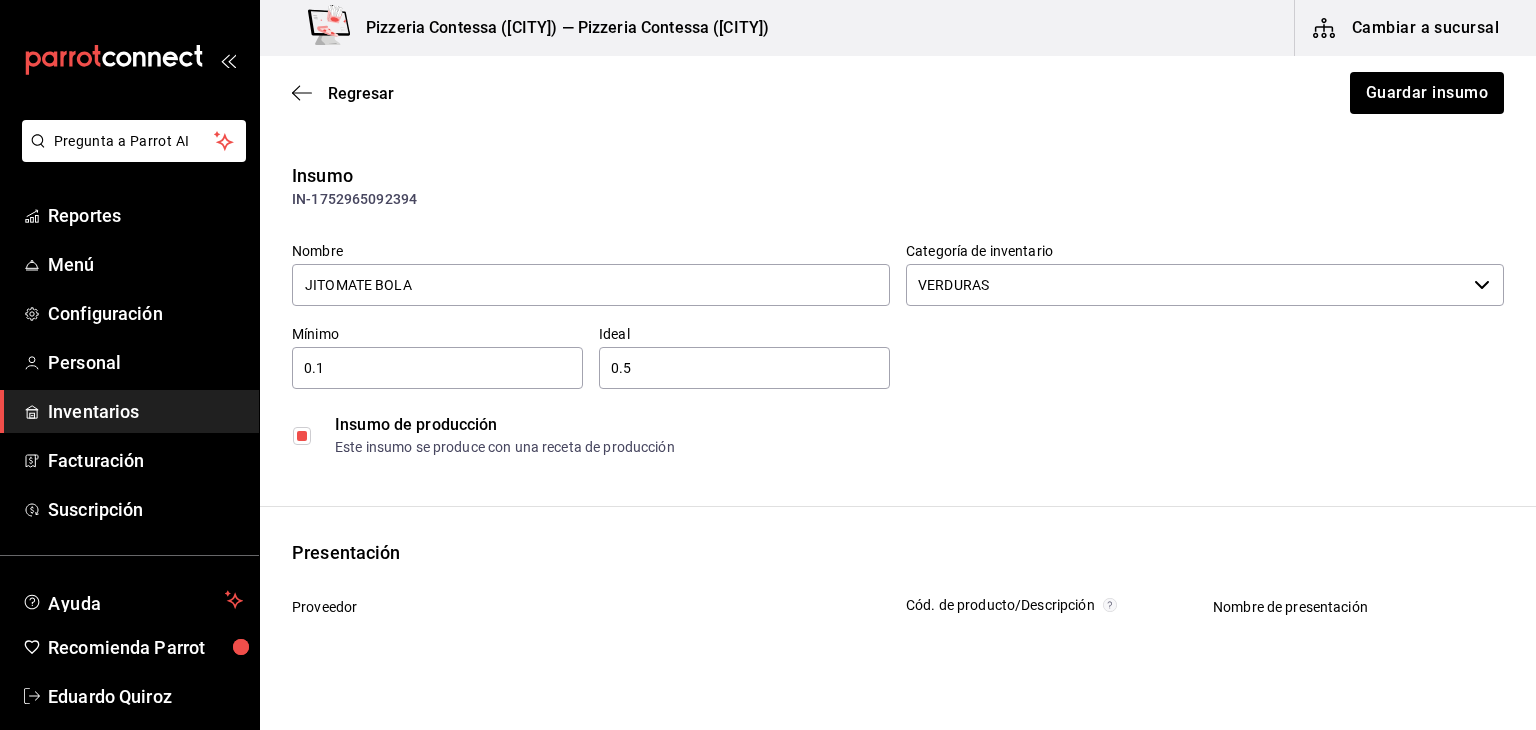 click at bounding box center [302, 436] 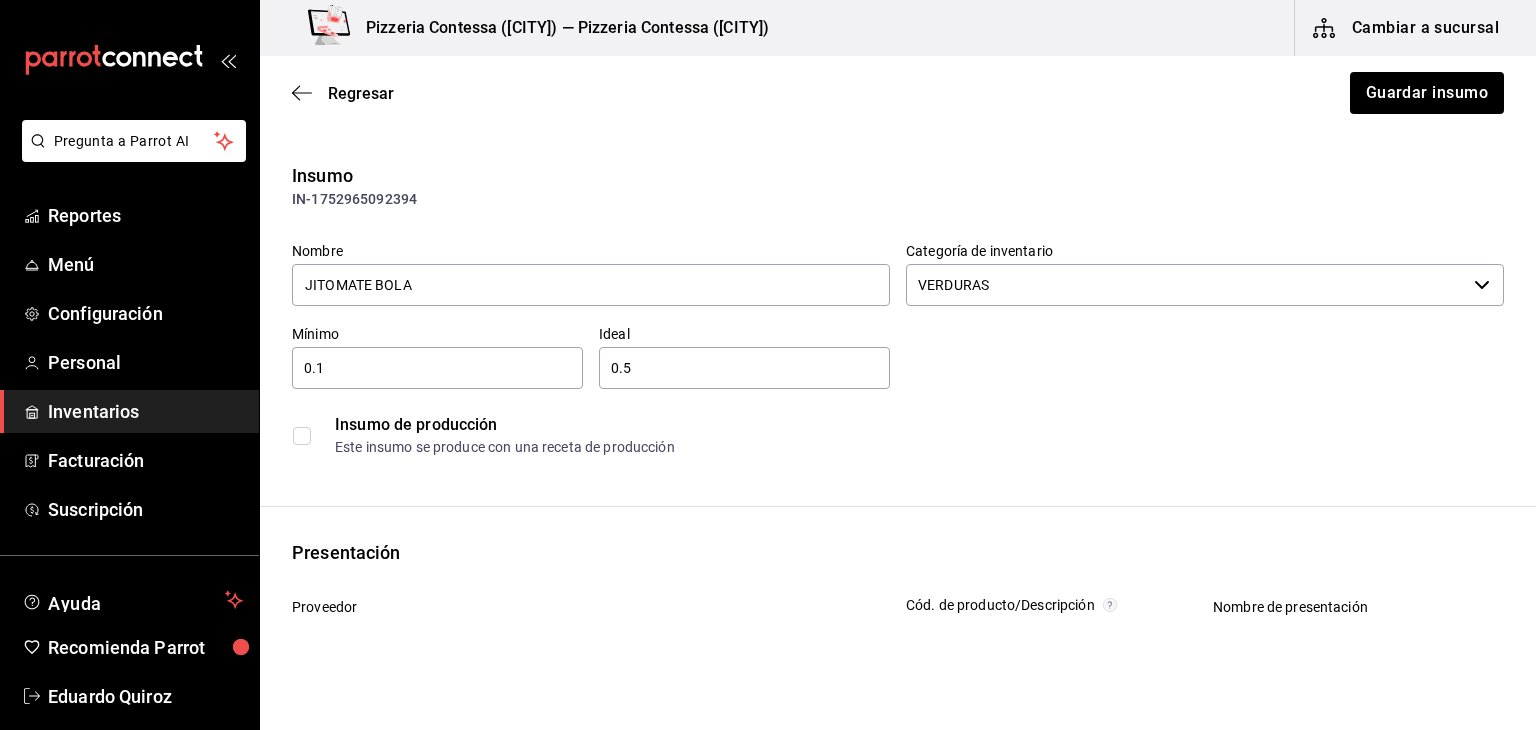 scroll, scrollTop: 336, scrollLeft: 0, axis: vertical 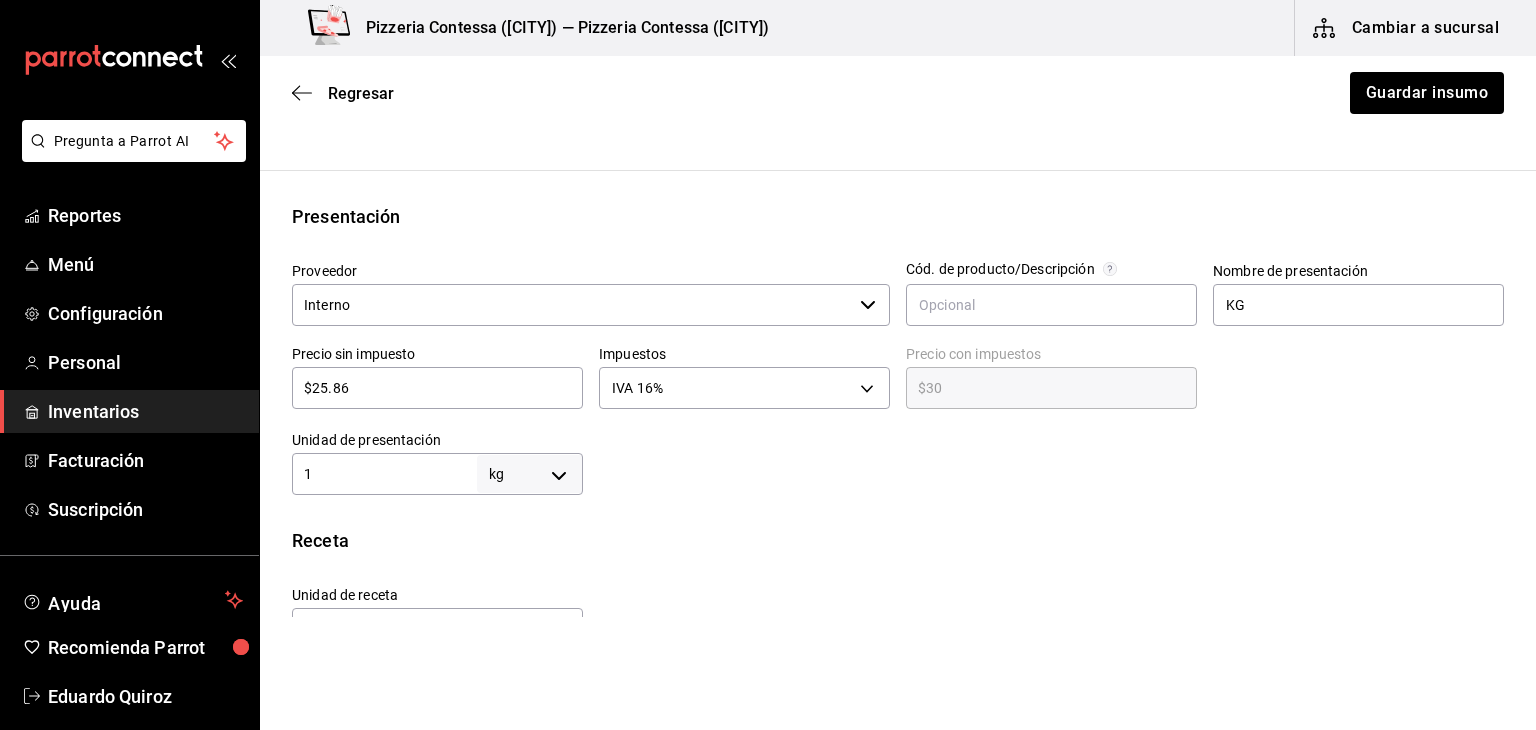 click on "Interno" at bounding box center [572, 305] 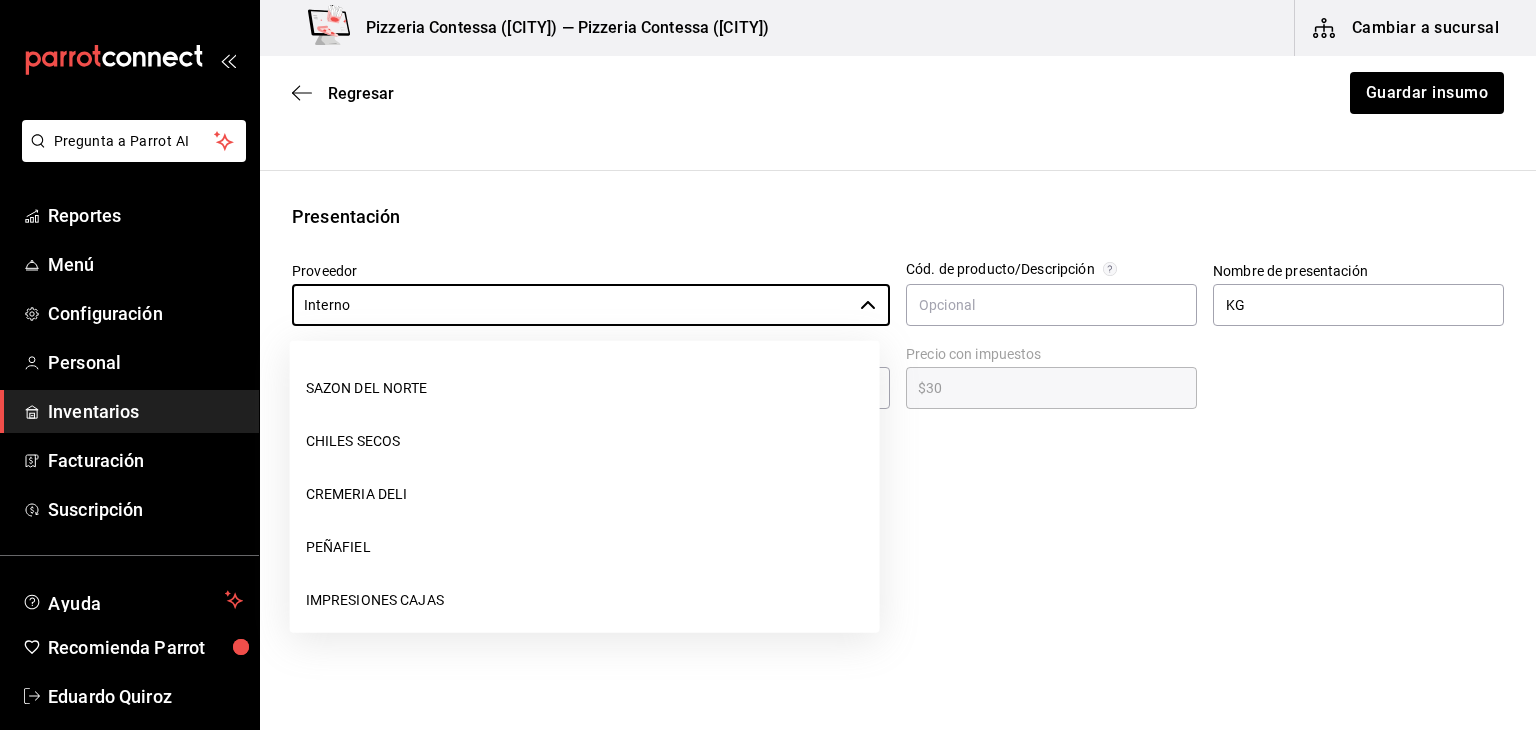scroll, scrollTop: 0, scrollLeft: 0, axis: both 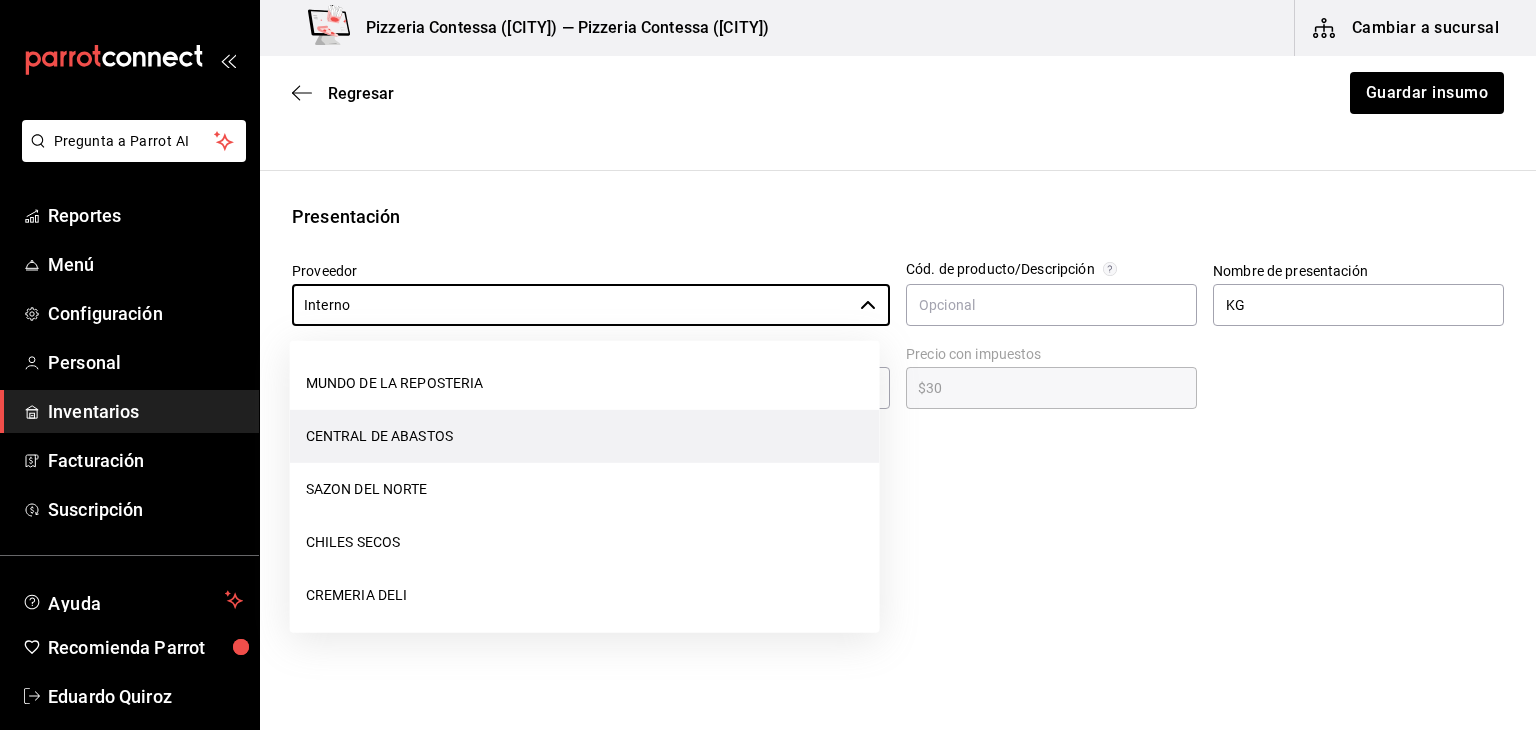 click on "CENTRAL DE ABASTOS" at bounding box center [585, 436] 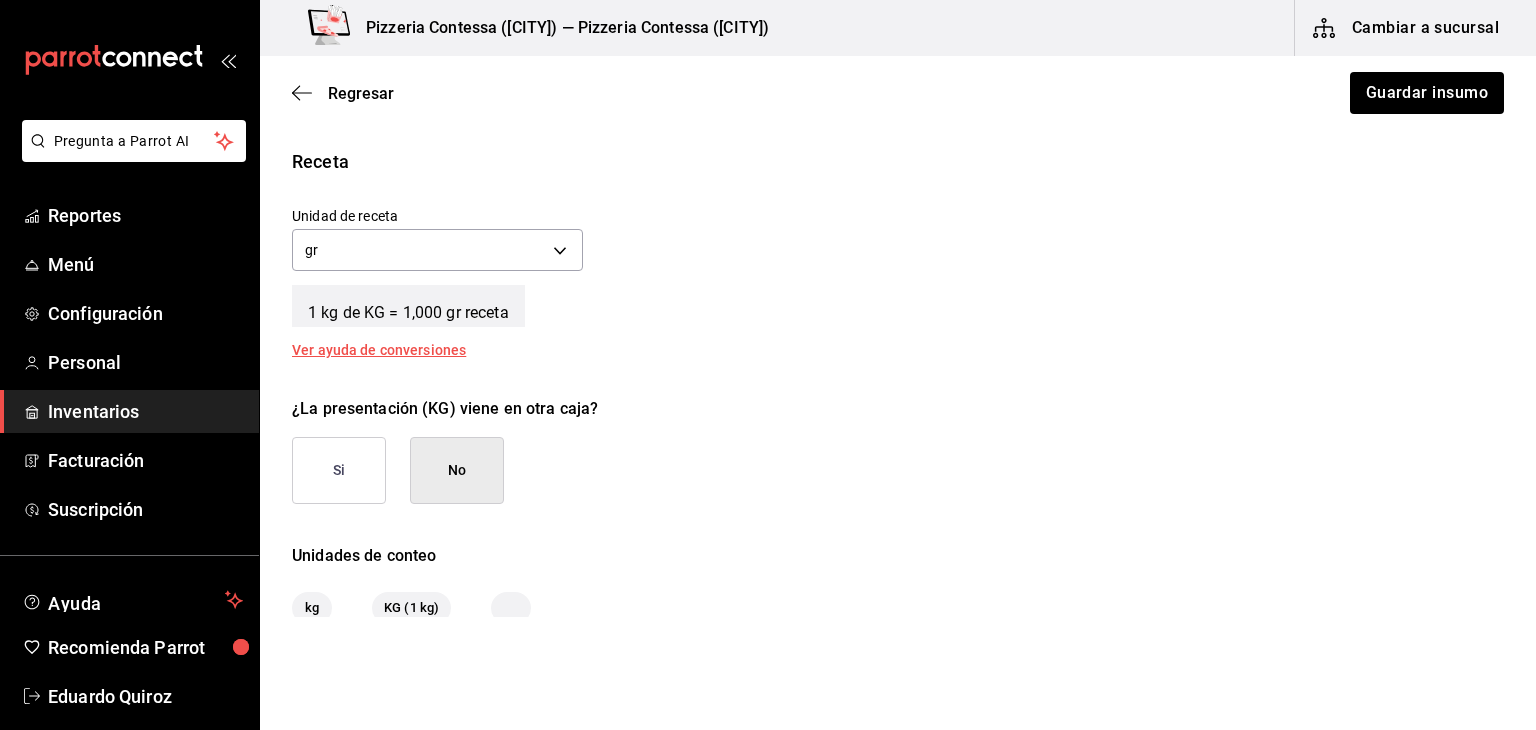 scroll, scrollTop: 838, scrollLeft: 0, axis: vertical 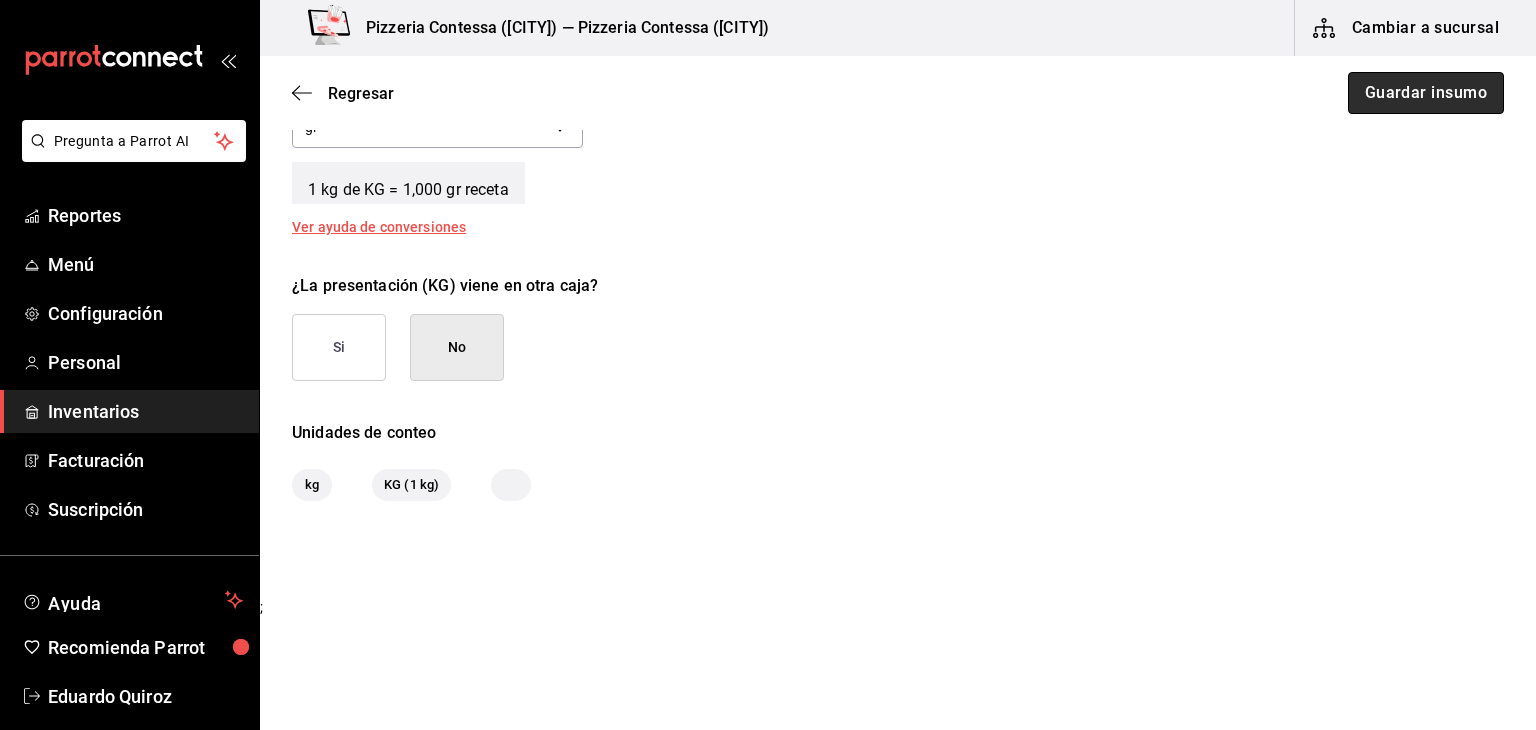 click on "Guardar insumo" at bounding box center [1426, 93] 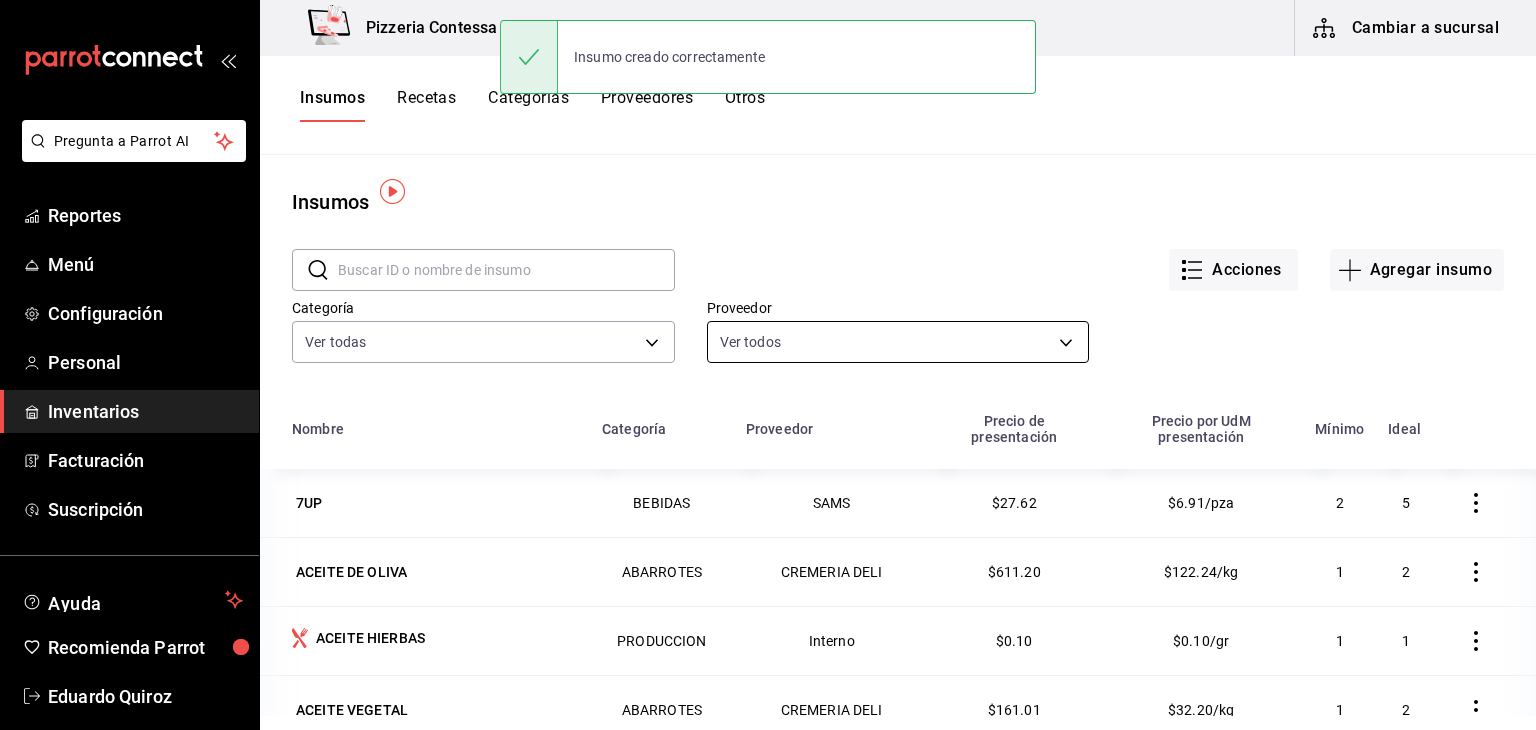 scroll, scrollTop: 245, scrollLeft: 0, axis: vertical 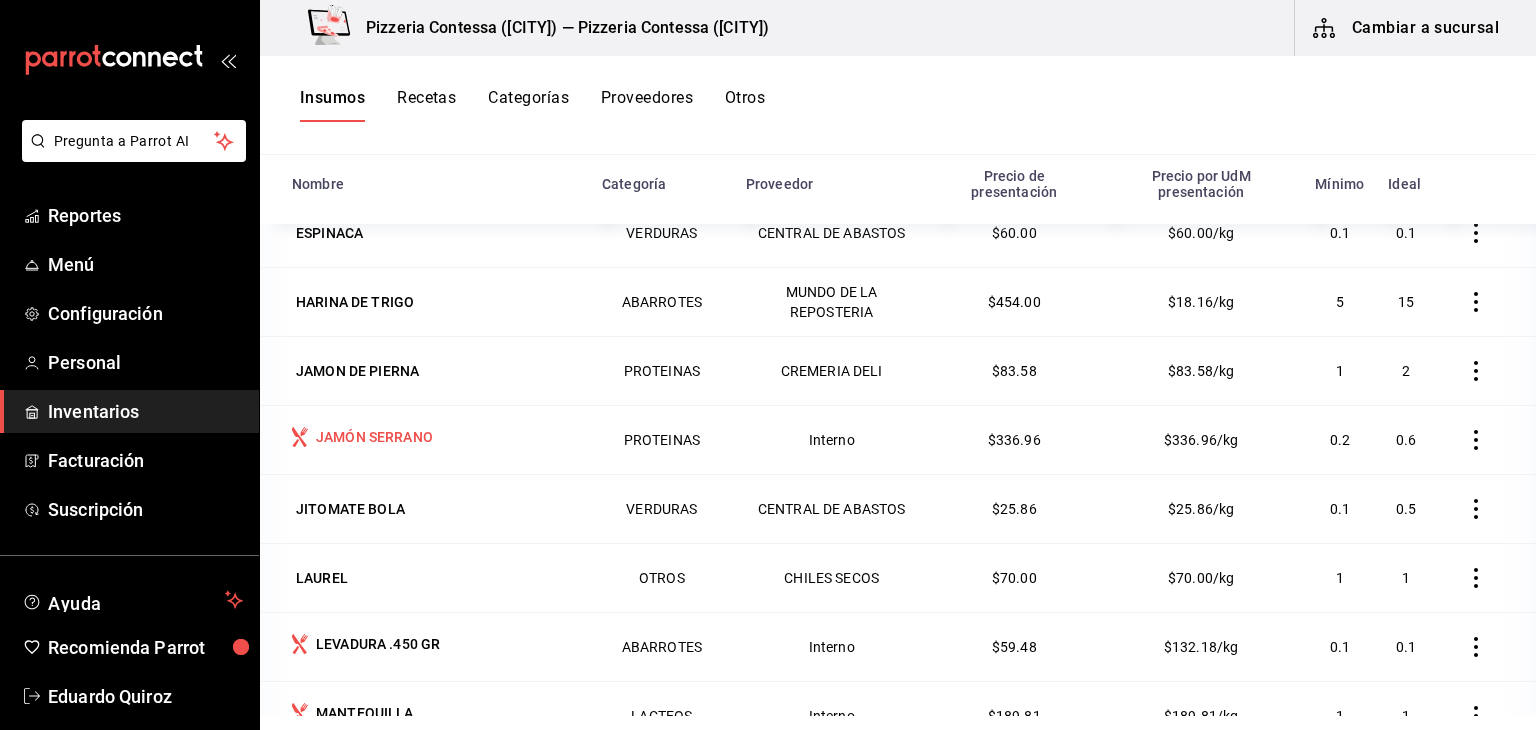 click on "JAMÓN SERRANO" at bounding box center (374, 437) 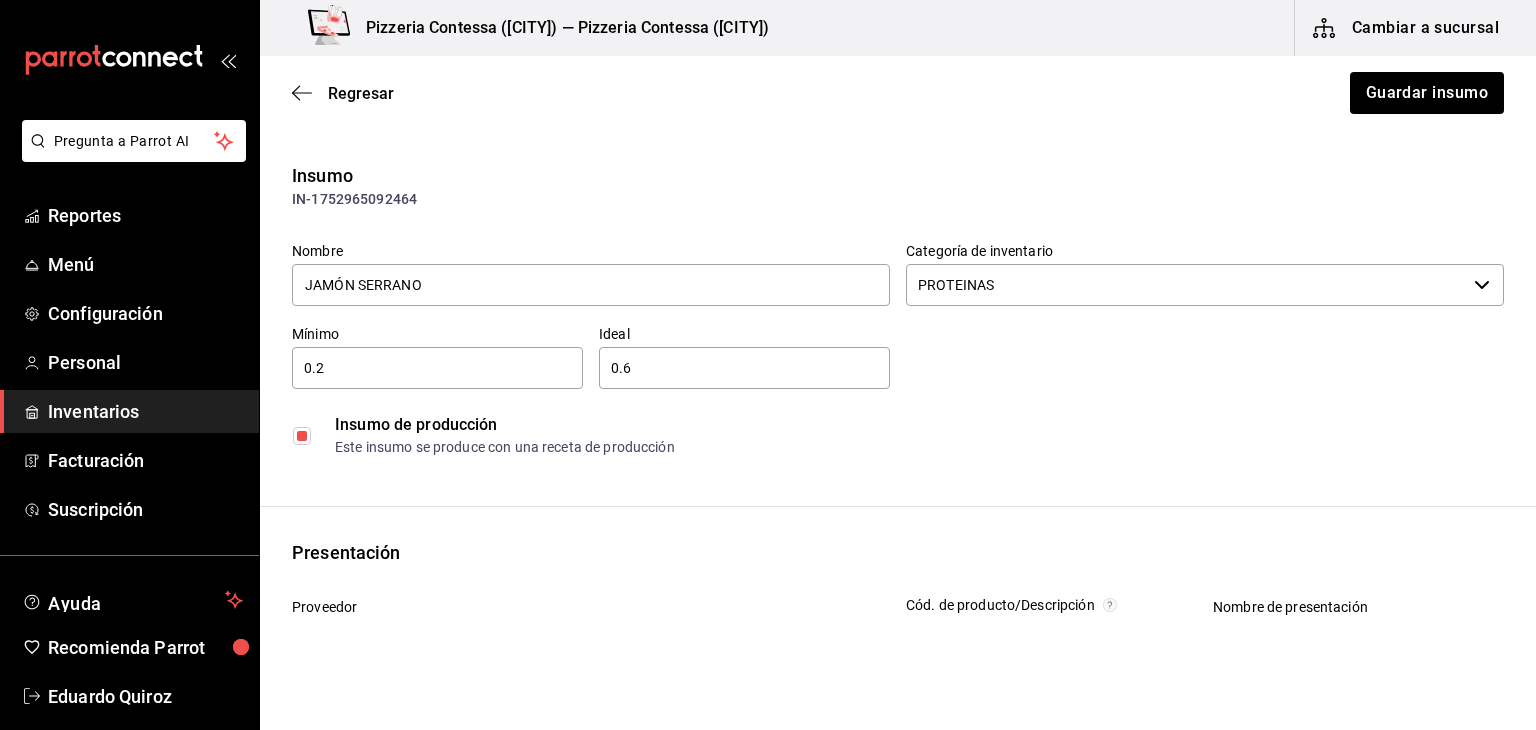 click at bounding box center (302, 436) 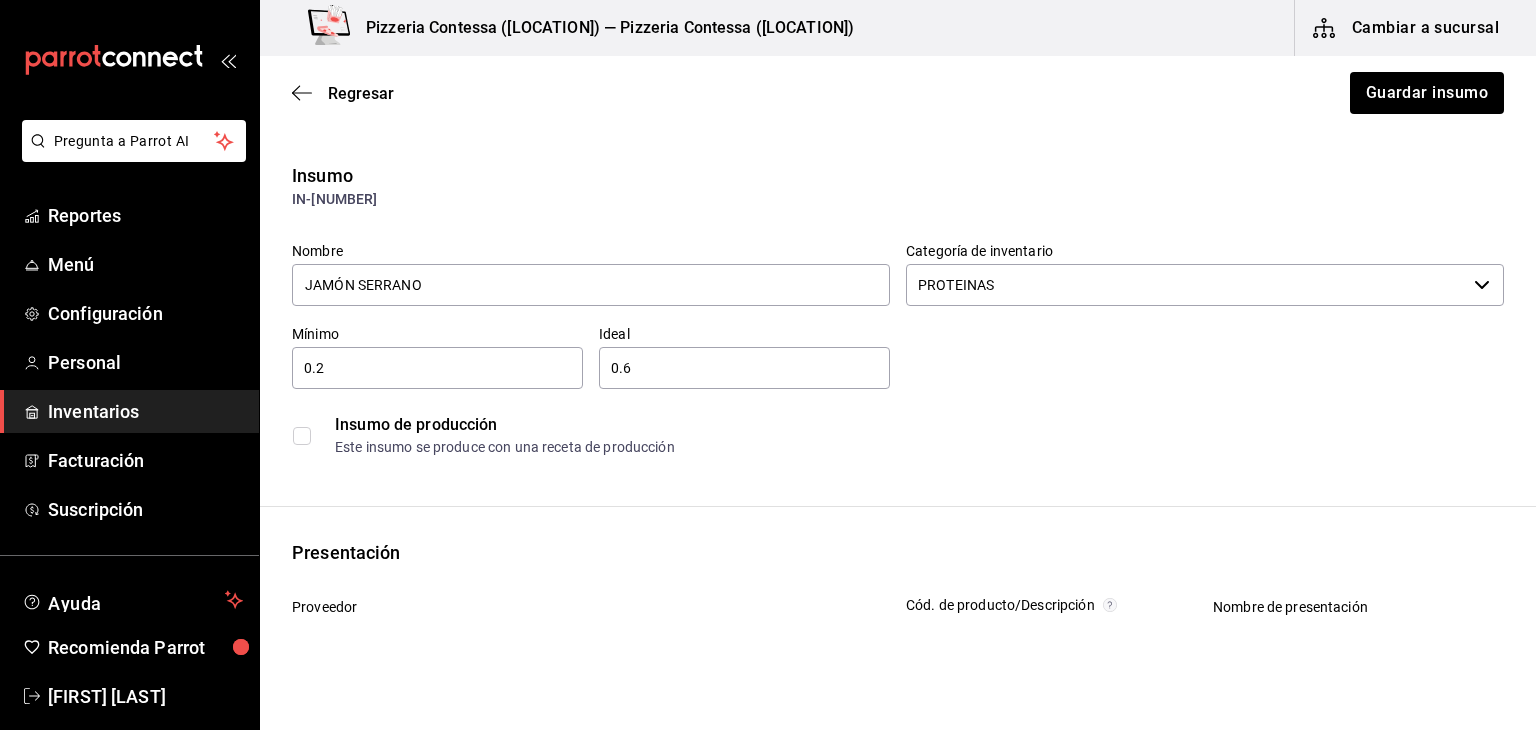 scroll, scrollTop: 0, scrollLeft: 0, axis: both 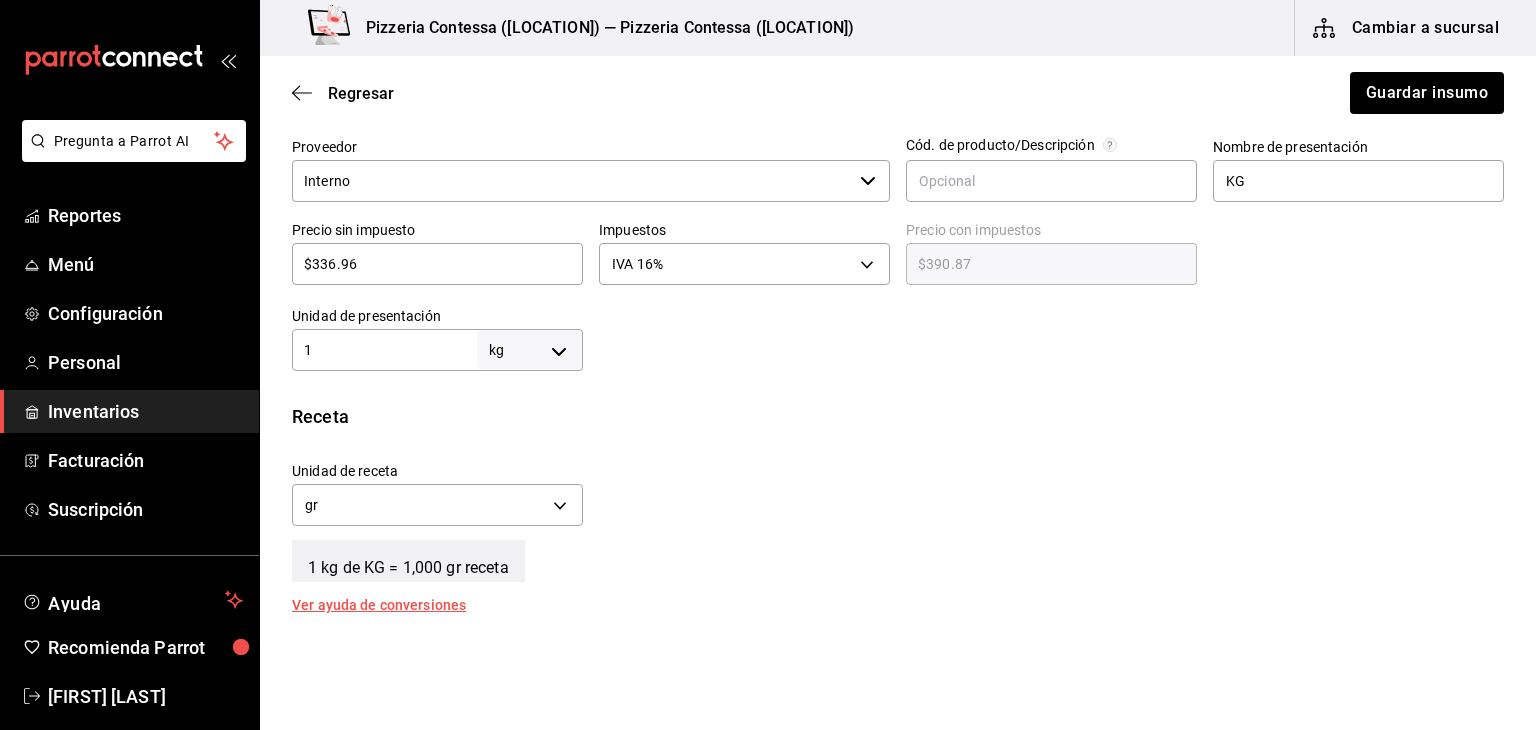 click on "Interno" at bounding box center [572, 181] 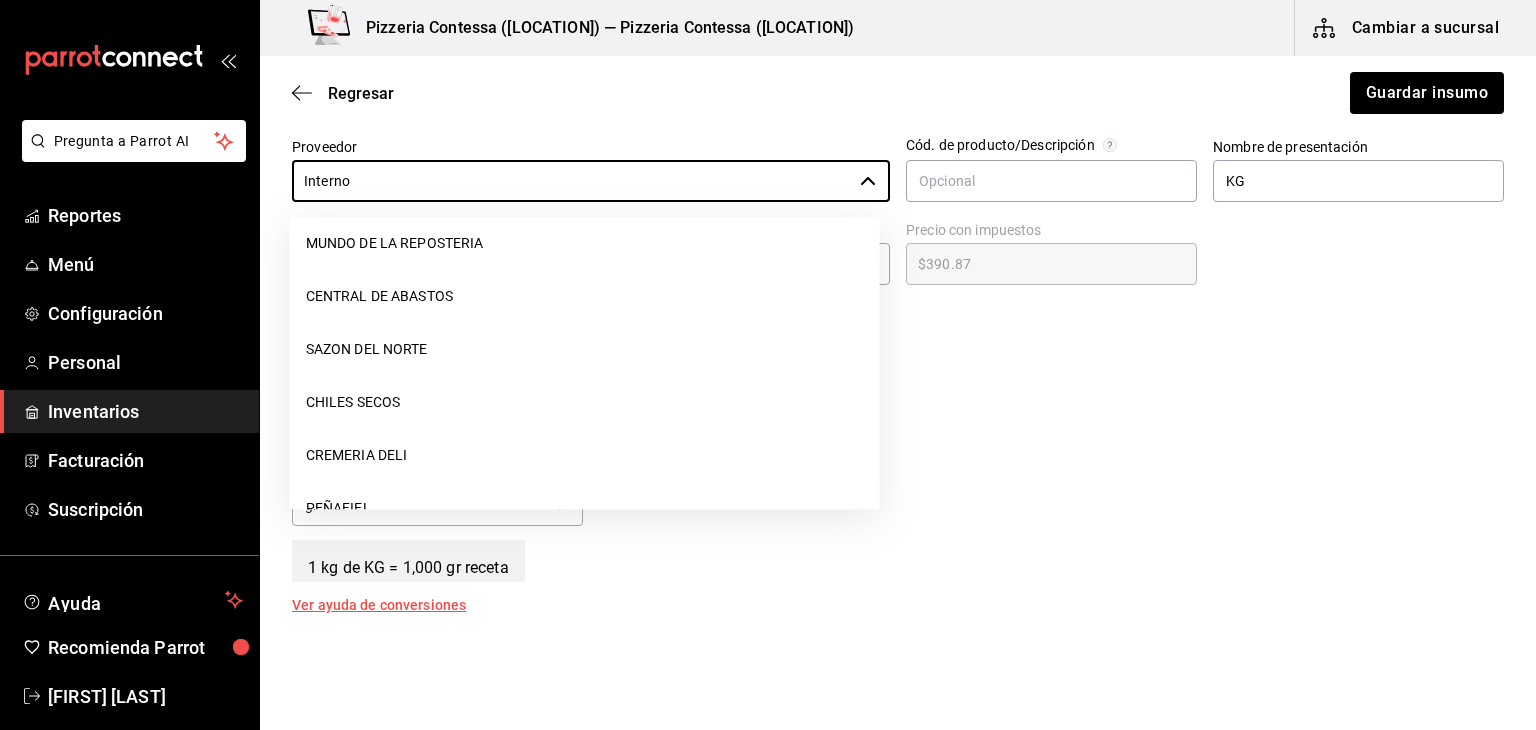 scroll, scrollTop: 15, scrollLeft: 0, axis: vertical 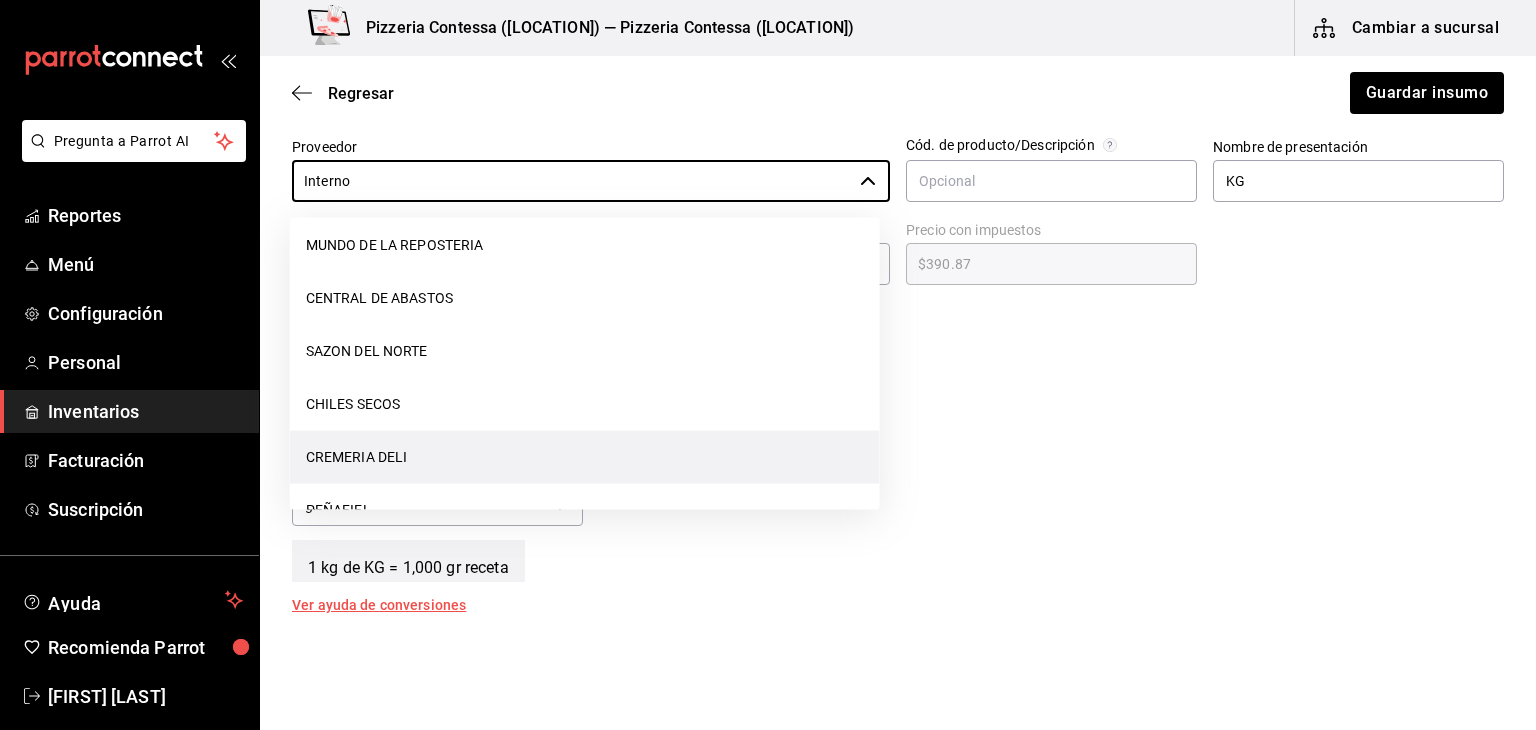 click on "CREMERIA DELI" at bounding box center (585, 457) 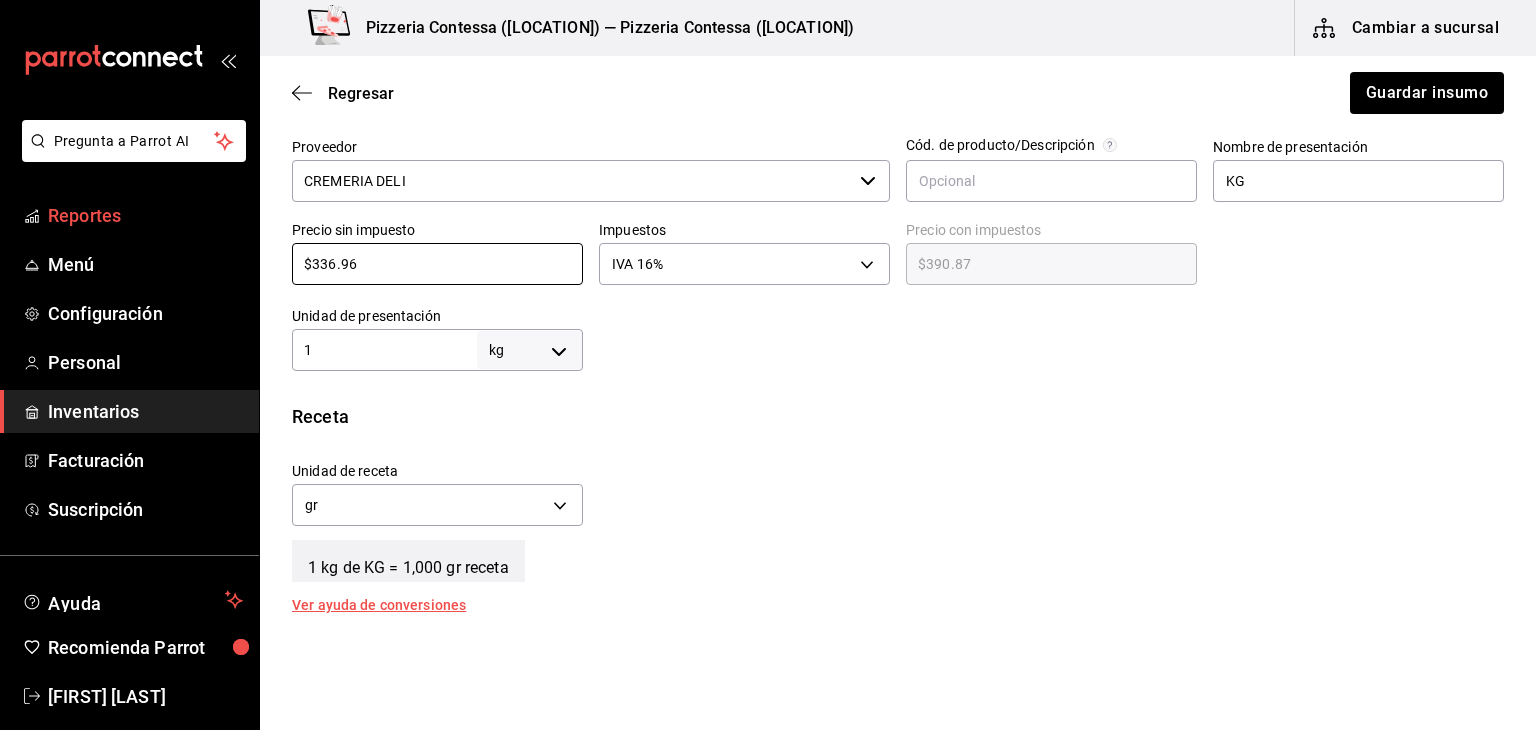 drag, startPoint x: 376, startPoint y: 261, endPoint x: 215, endPoint y: 232, distance: 163.59096 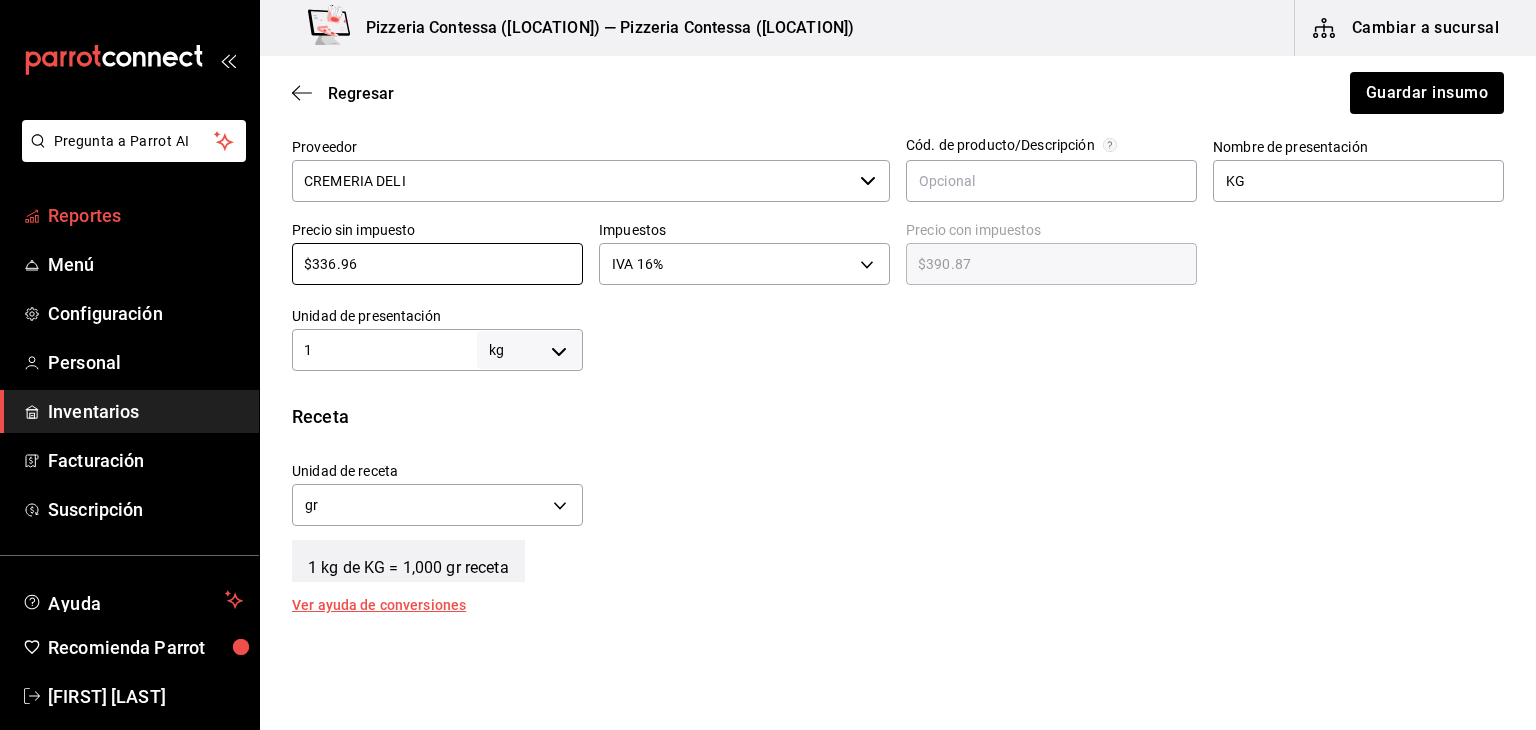 type on "$3" 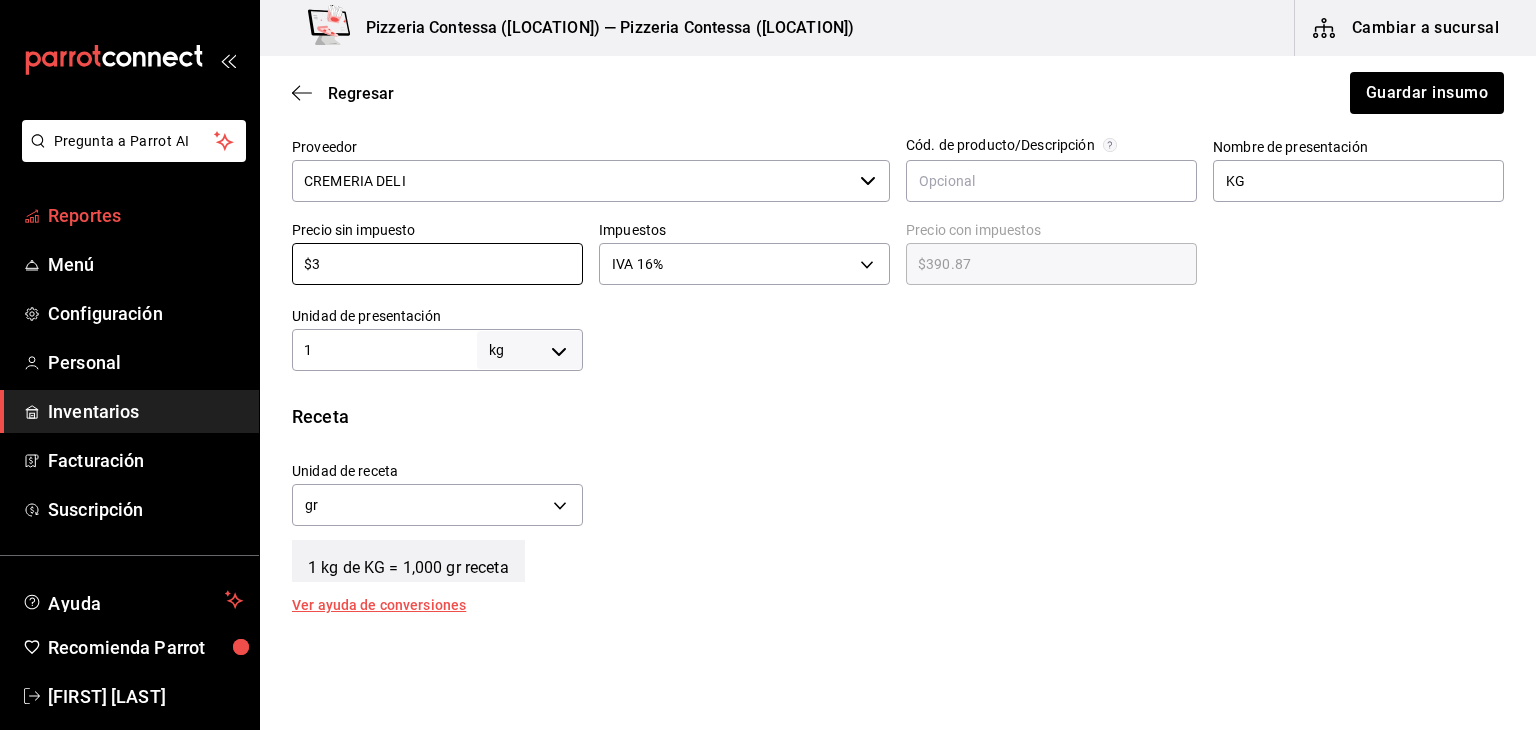 type on "$3.48" 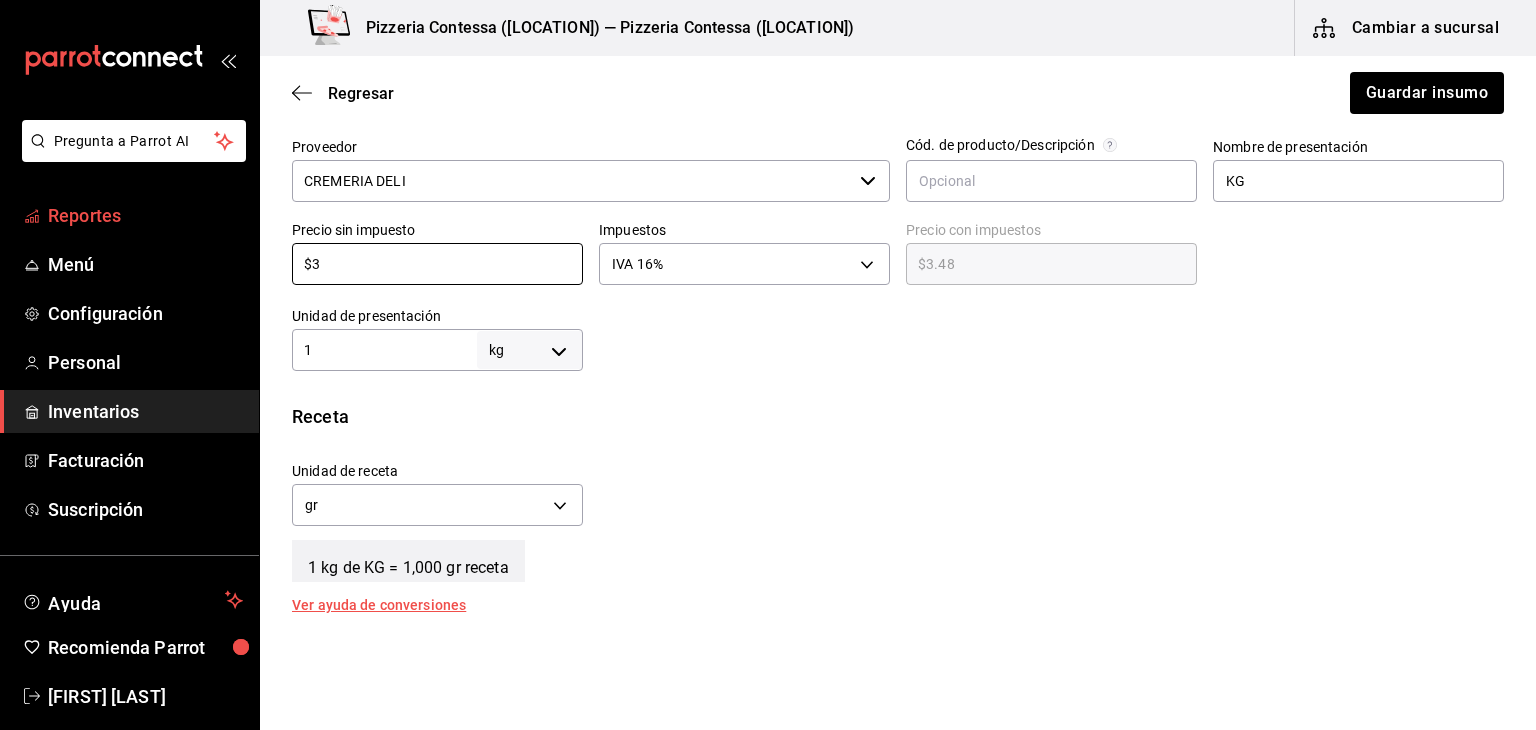 type on "$39" 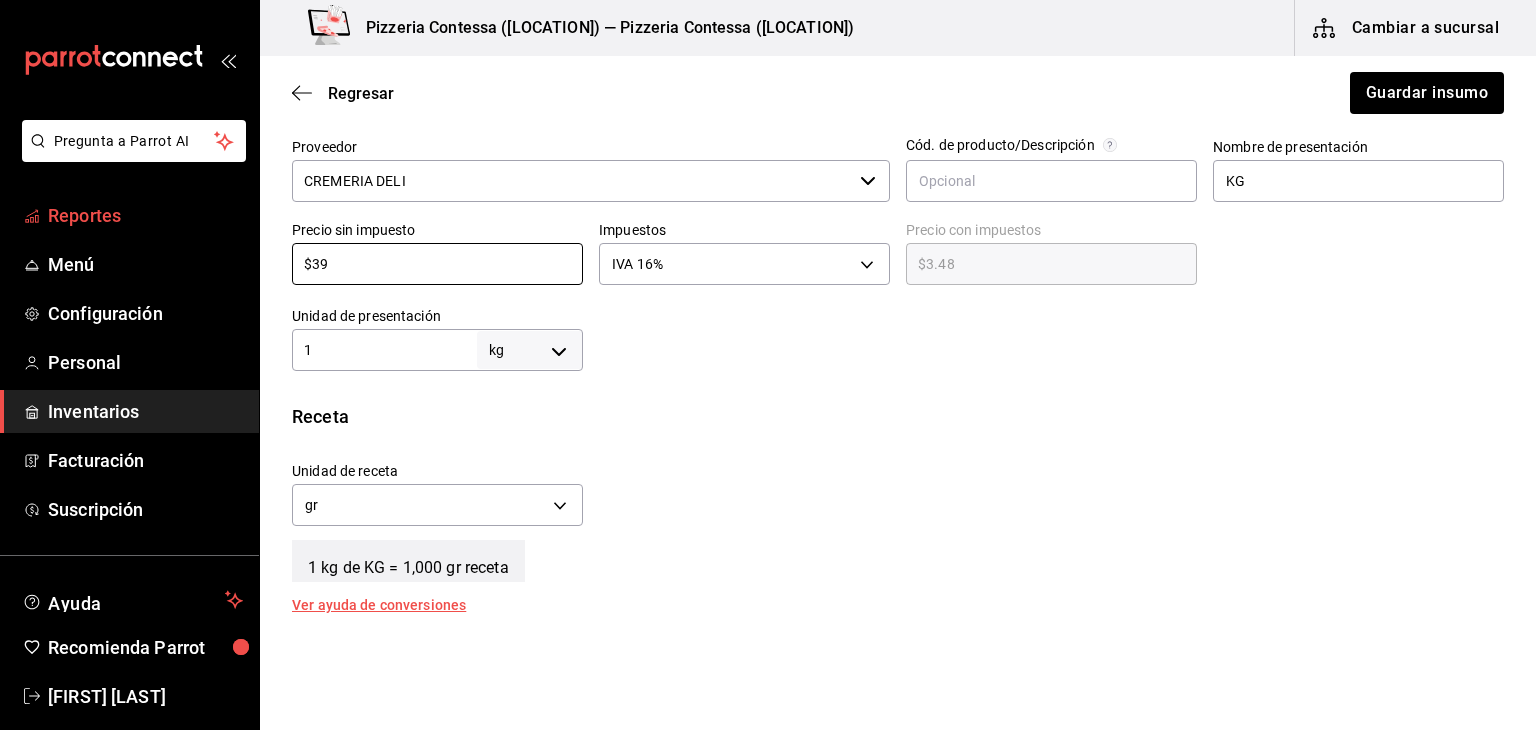 type on "$45.24" 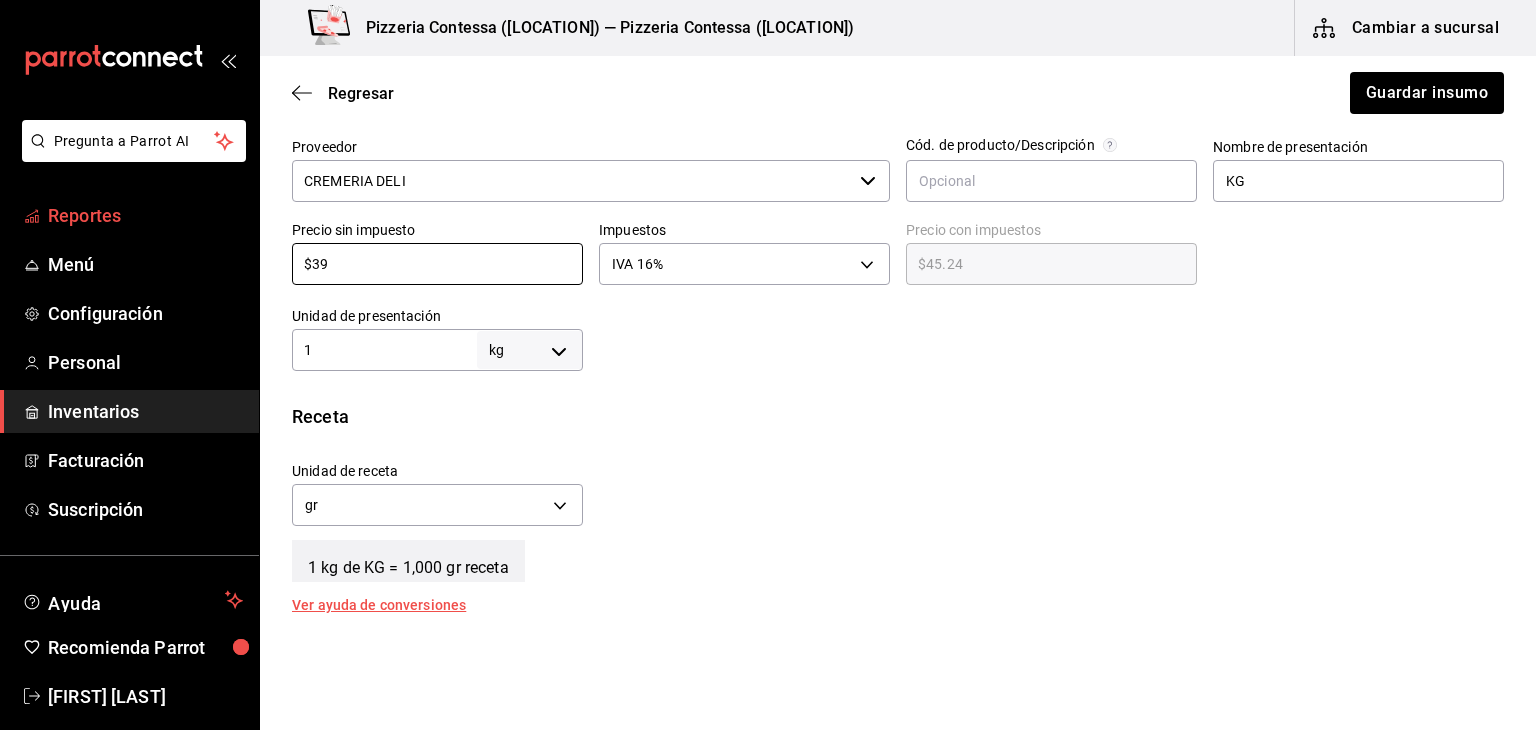 type on "$390" 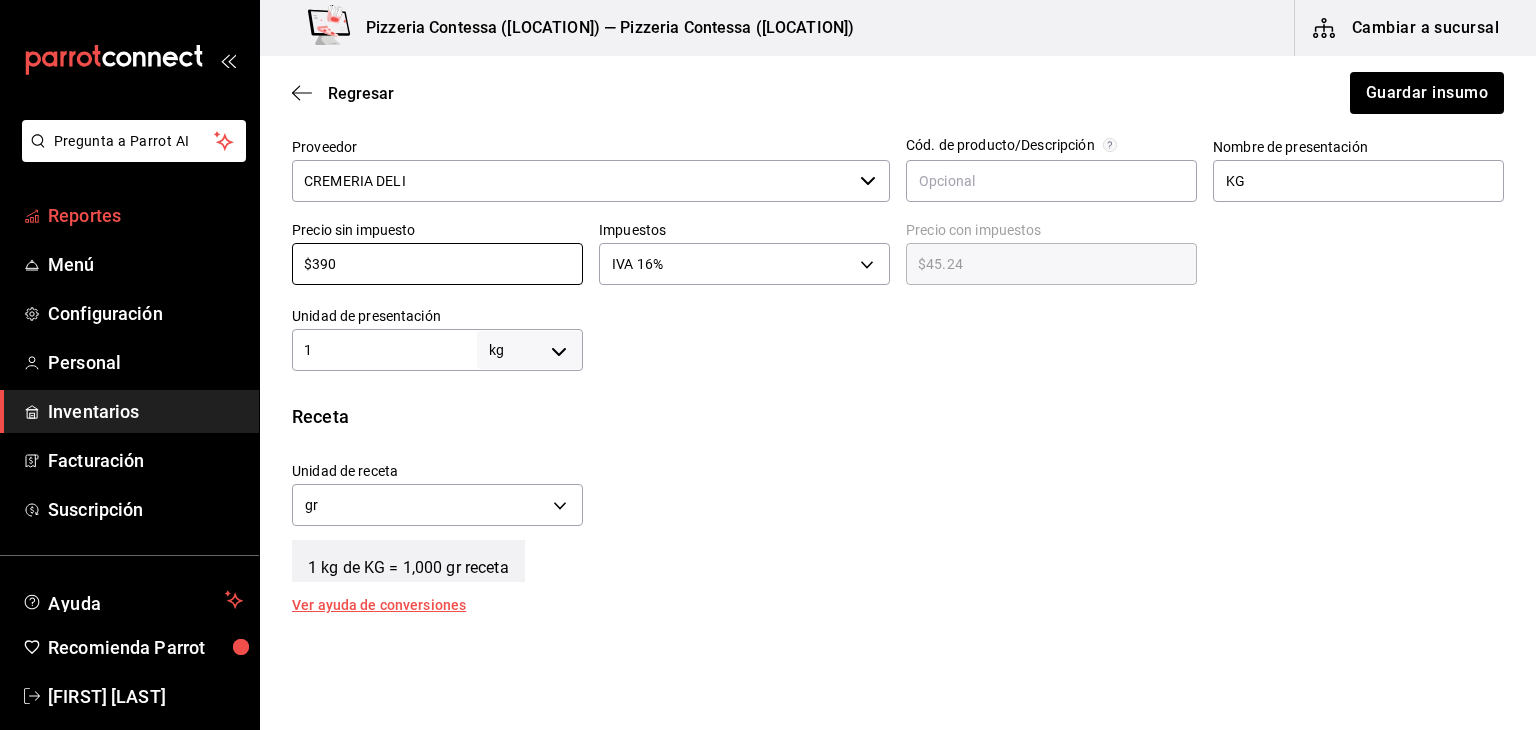 type on "$452.40" 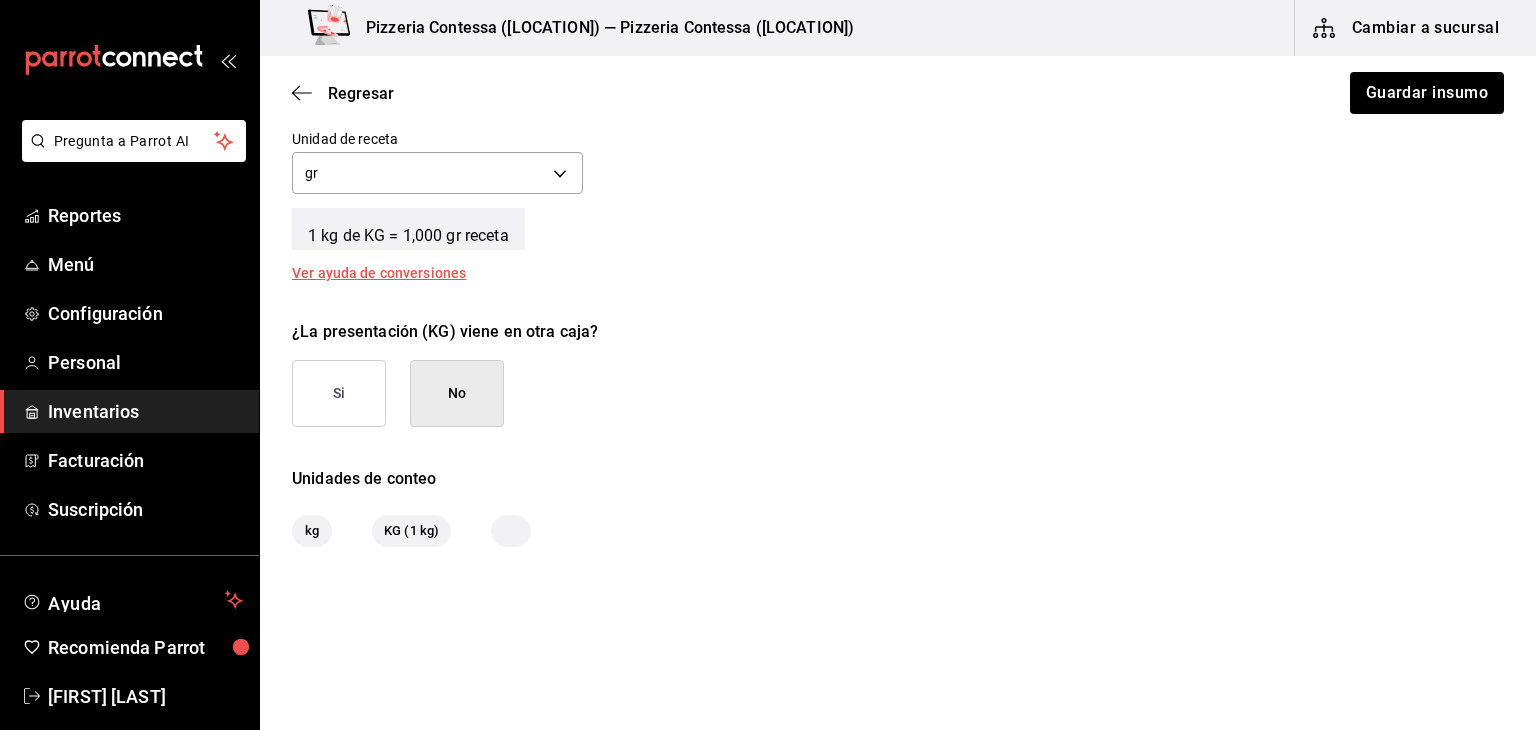 scroll, scrollTop: 812, scrollLeft: 0, axis: vertical 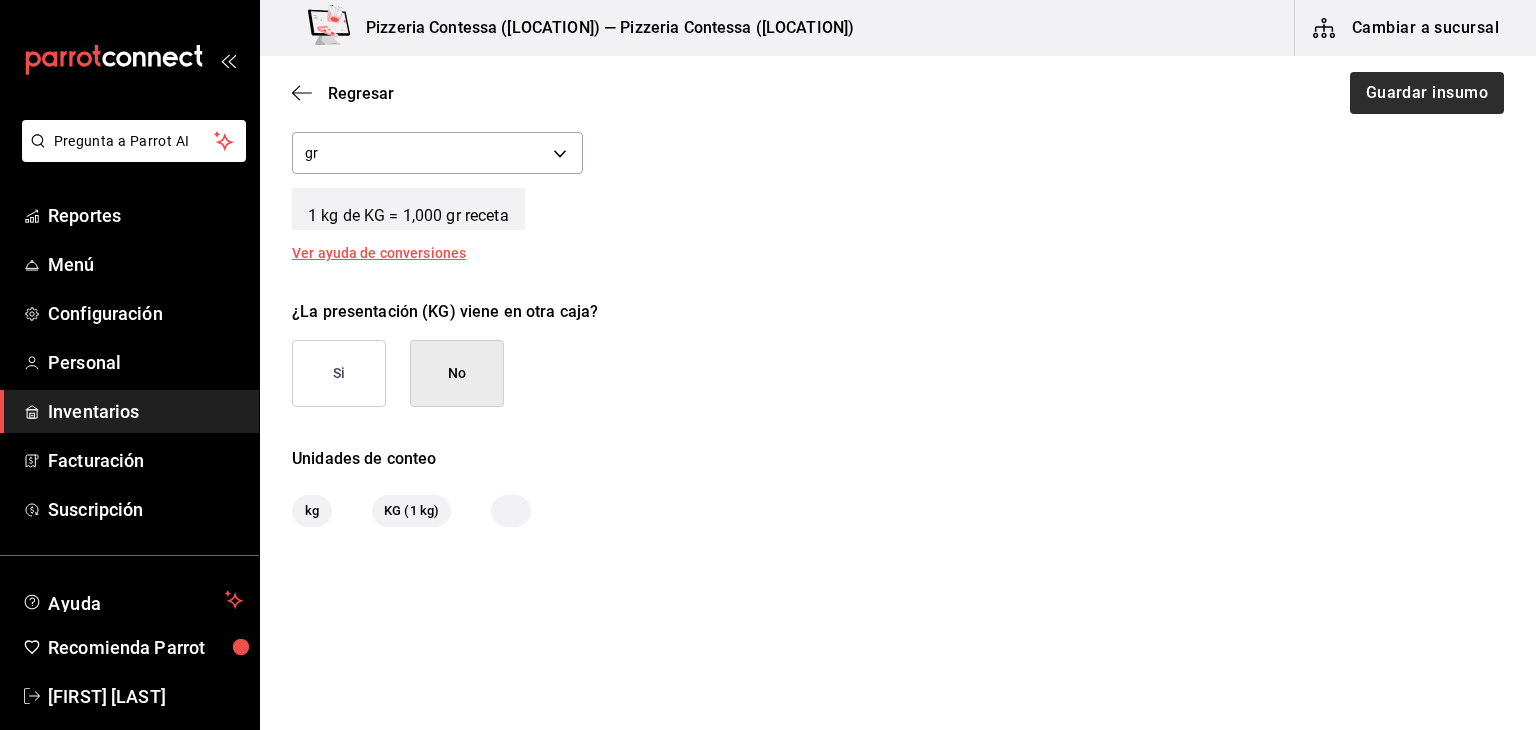 type on "$390" 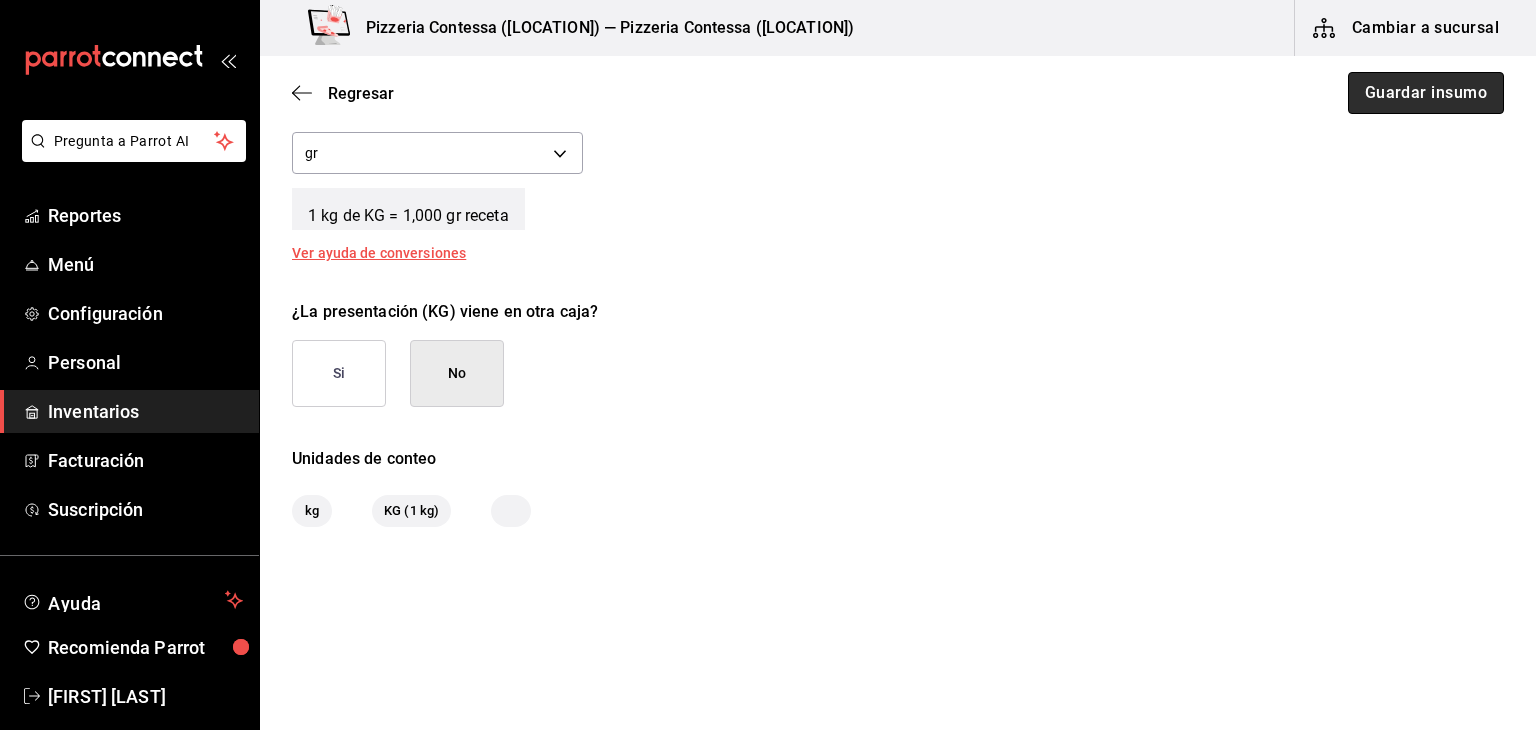 click on "Guardar insumo" at bounding box center (1426, 93) 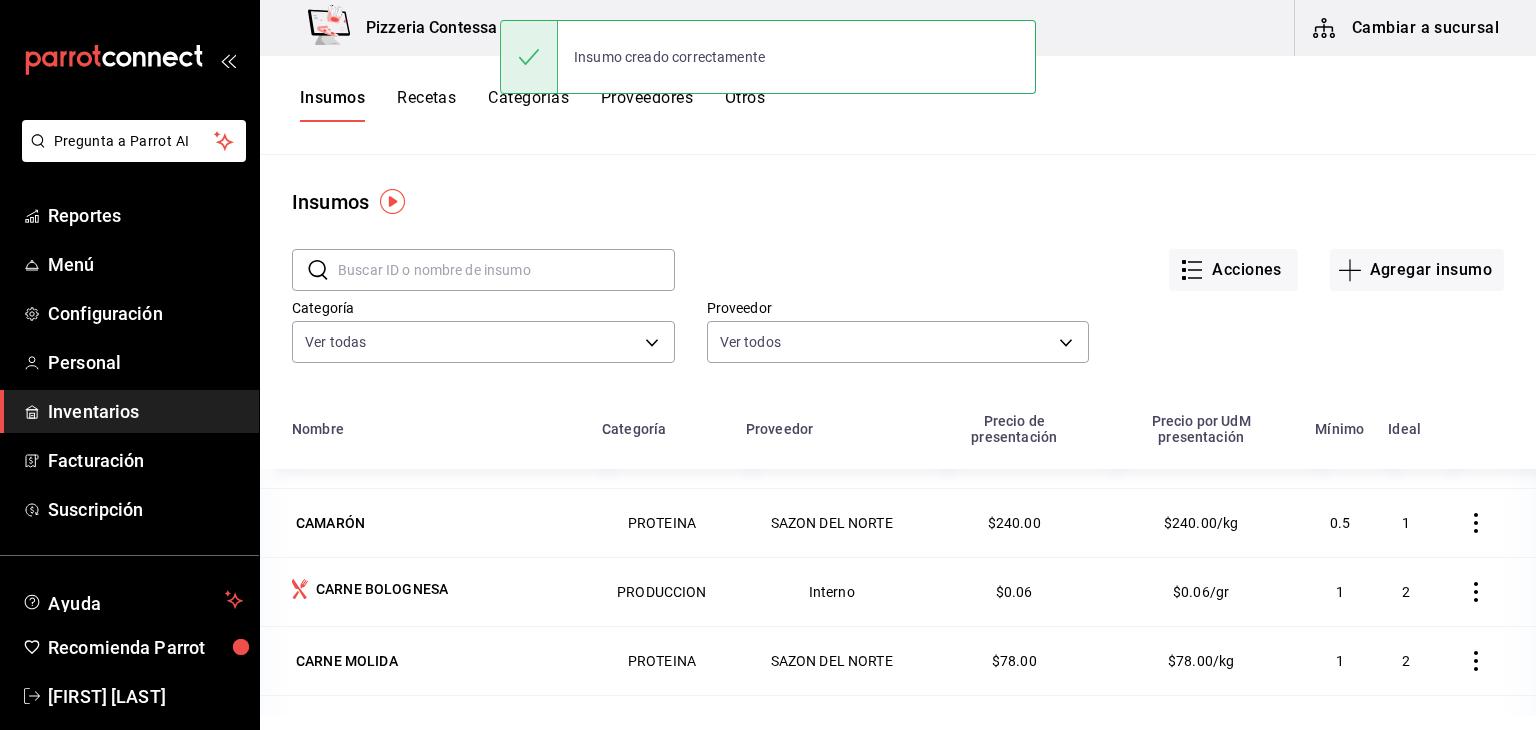 scroll, scrollTop: 1134, scrollLeft: 0, axis: vertical 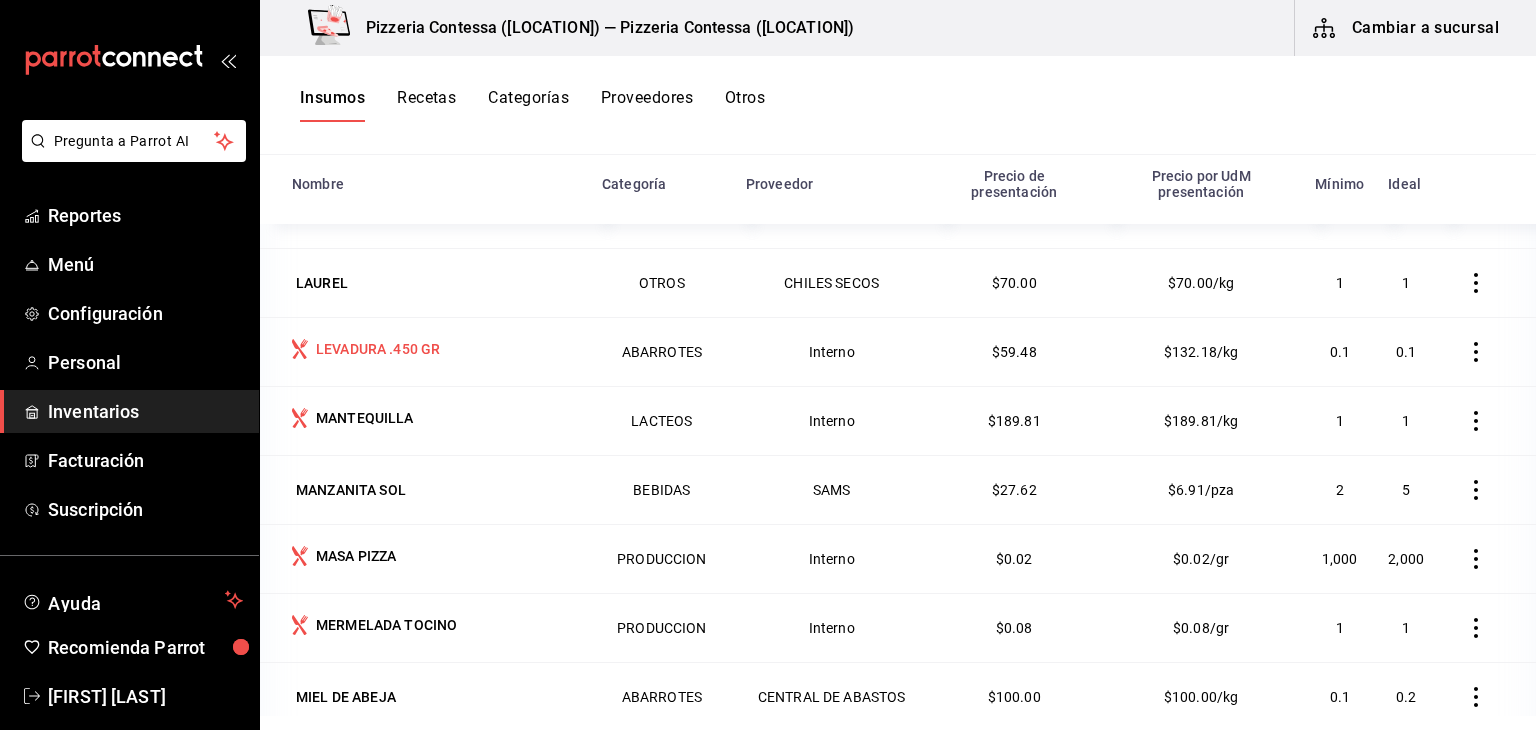 click on "LEVADURA .450 GR" at bounding box center (374, 351) 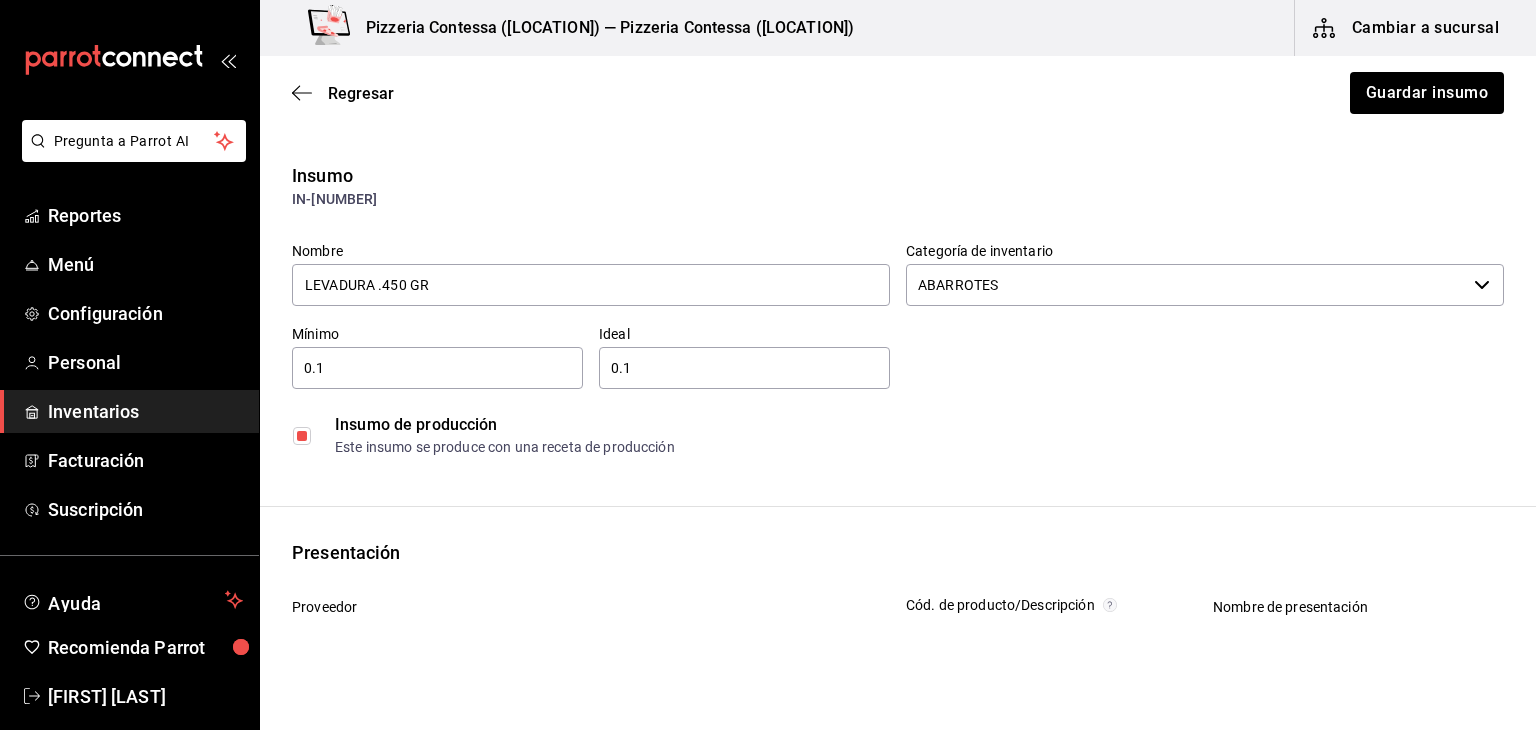 click at bounding box center (302, 436) 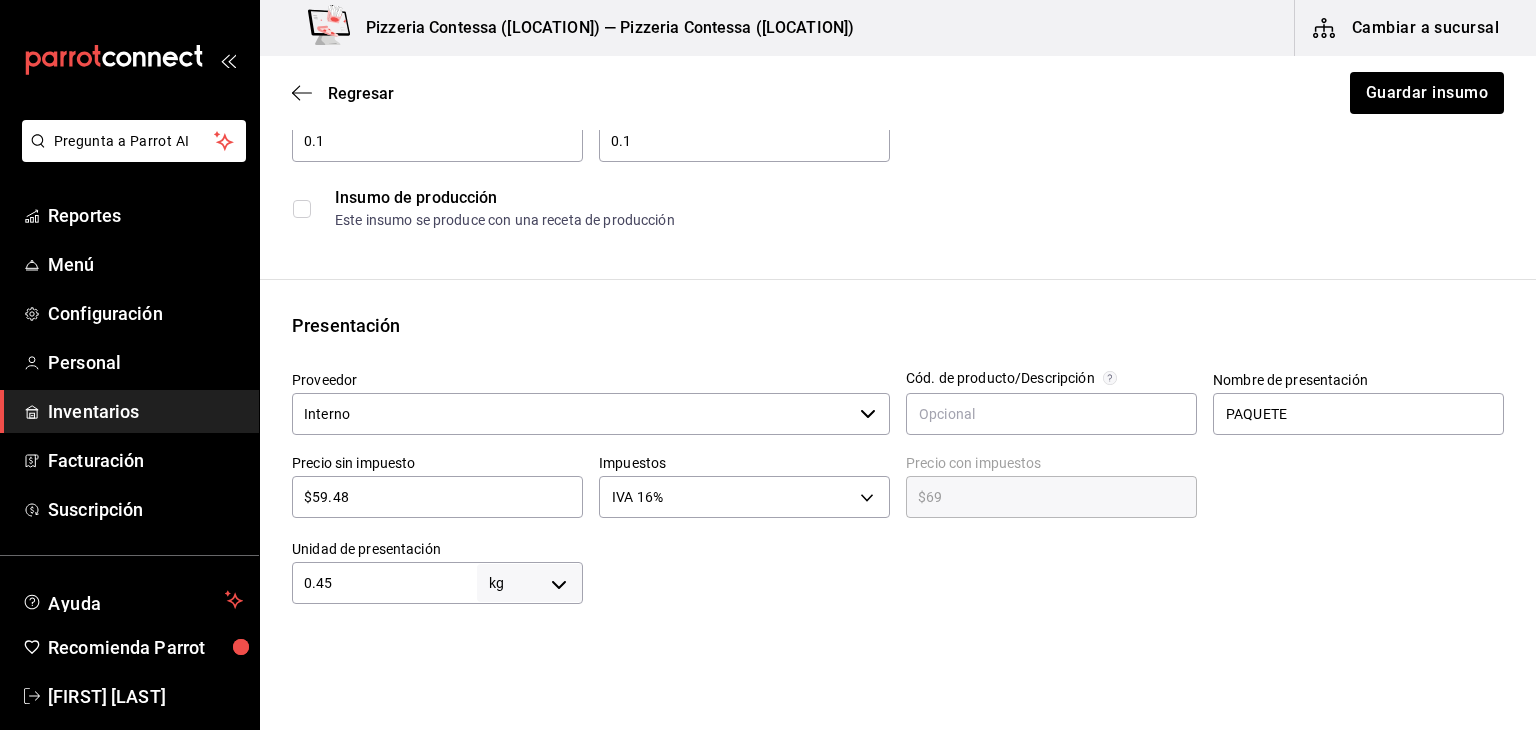 scroll, scrollTop: 228, scrollLeft: 0, axis: vertical 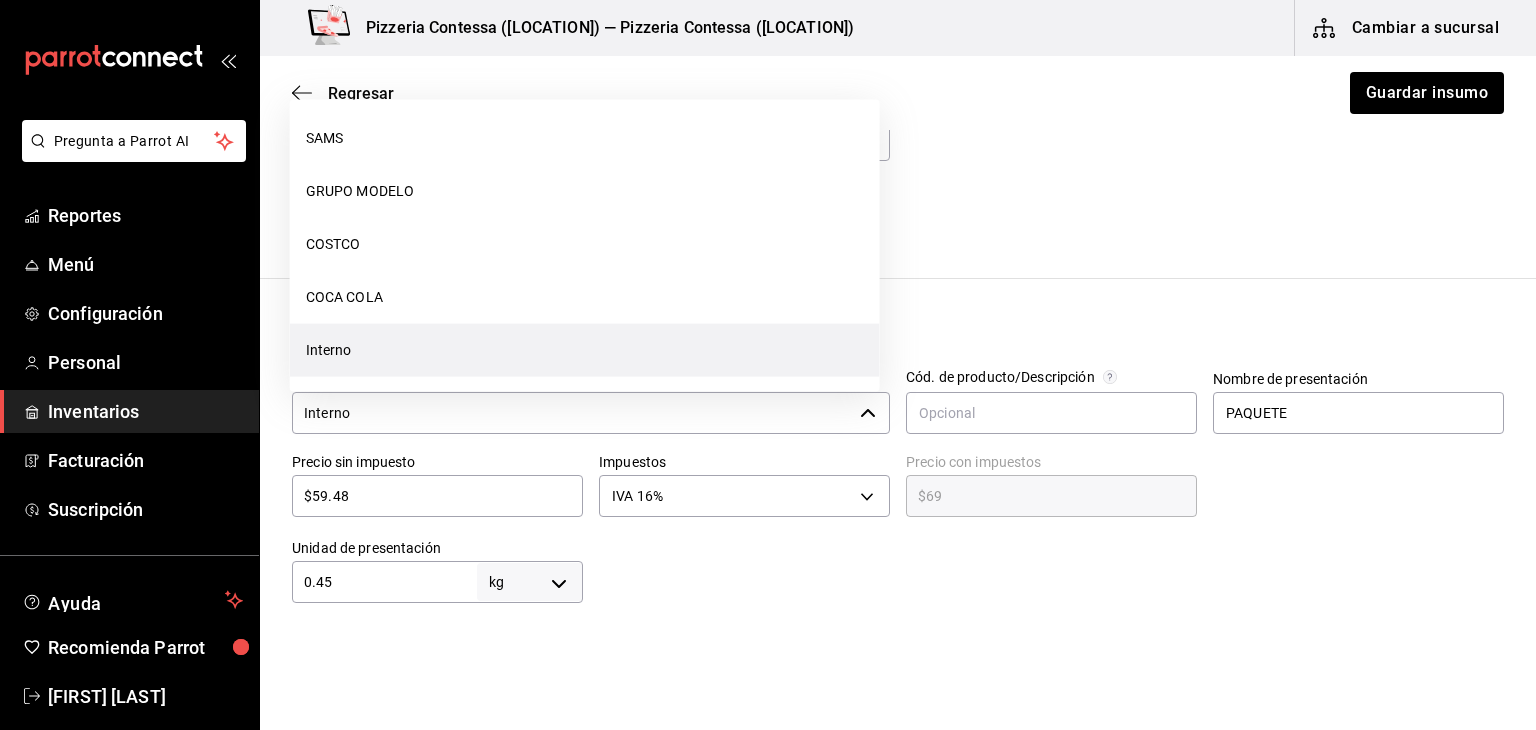 click on "Interno" at bounding box center (572, 413) 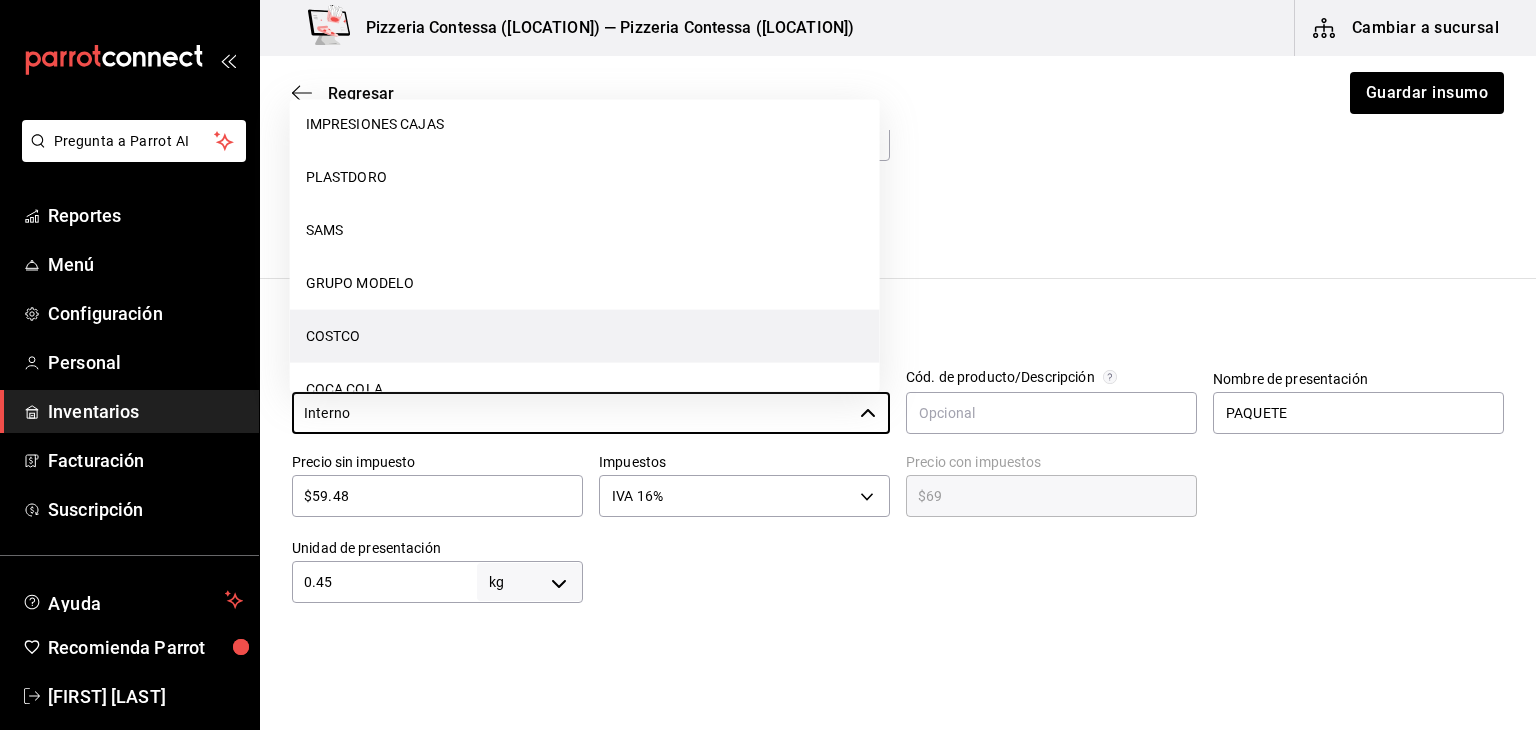 scroll, scrollTop: 336, scrollLeft: 0, axis: vertical 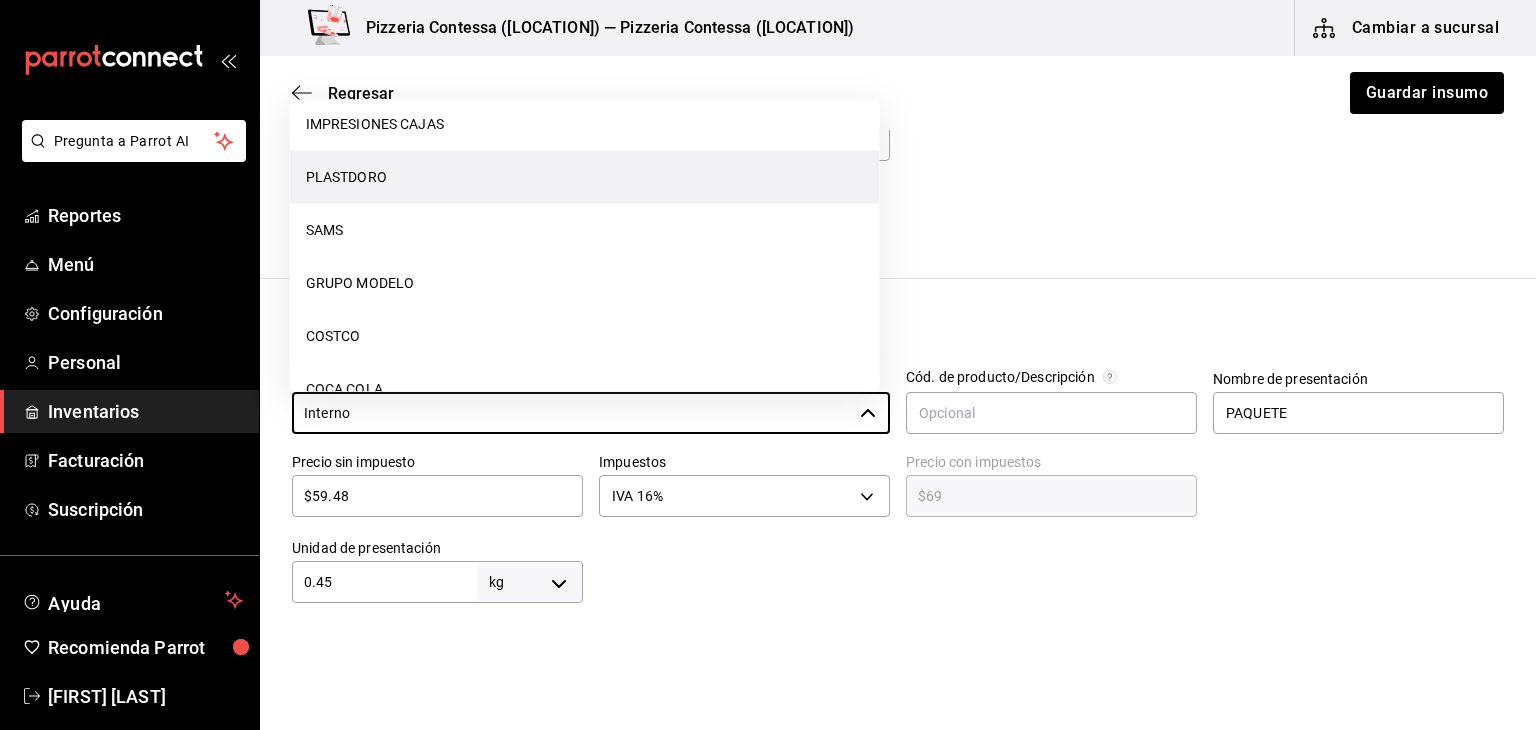 click on "PLASTDORO" at bounding box center (585, 177) 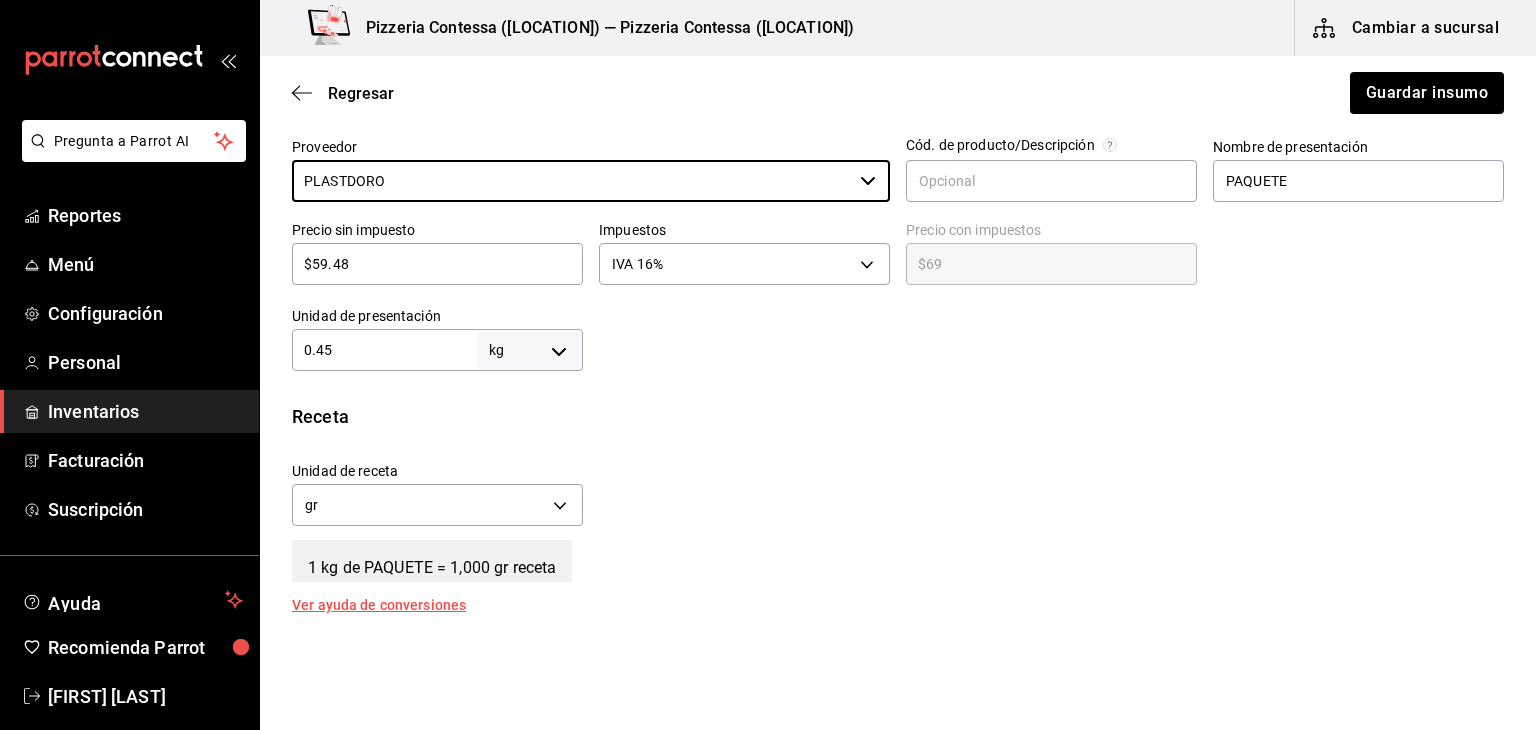 scroll, scrollTop: 462, scrollLeft: 0, axis: vertical 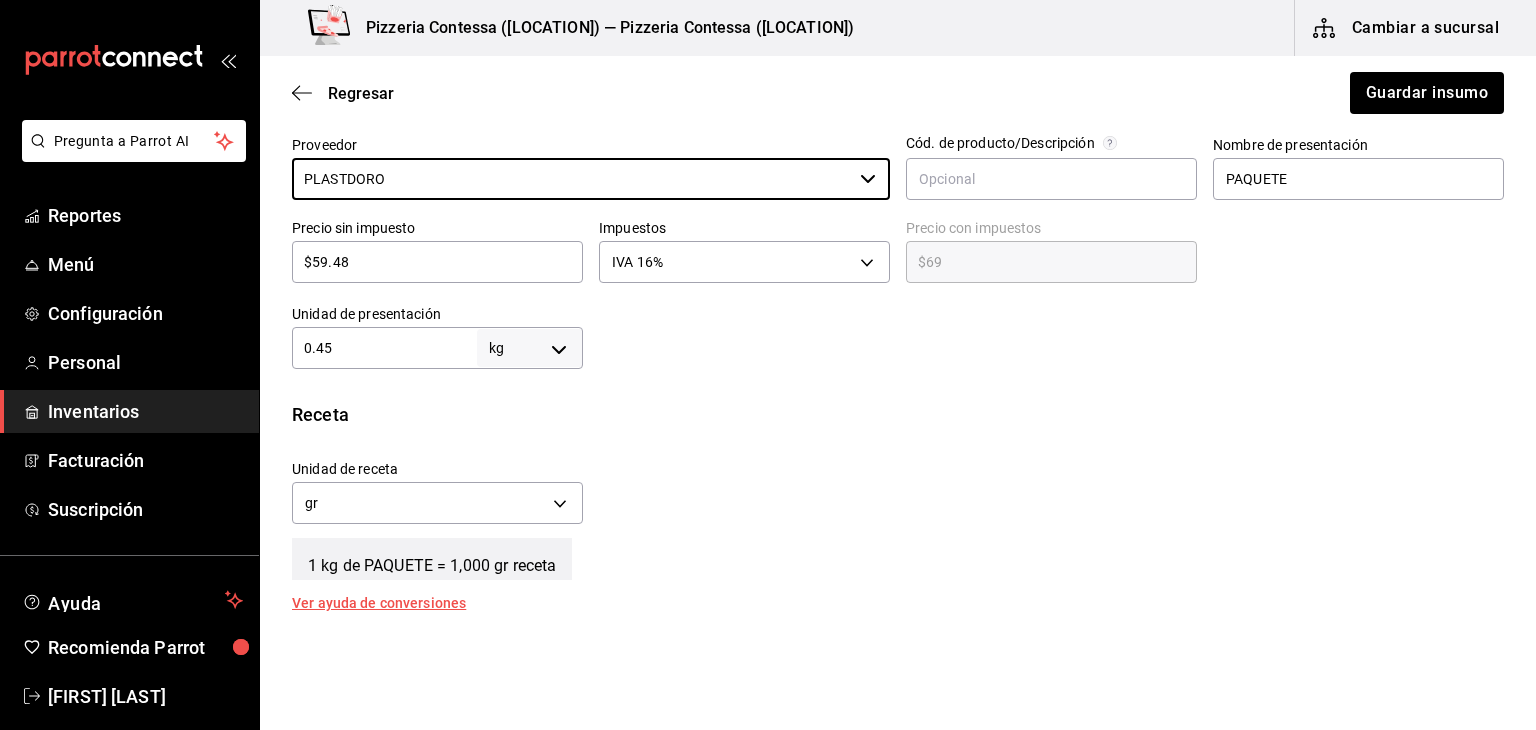 click on "Pregunta a Parrot AI Reportes   Menú   Configuración   Personal   Inventarios   Facturación   Suscripción   Ayuda Recomienda Parrot   [FIRST] [LAST]   Sugerir nueva función   Pizzeria Contessa (Condesa) — Pizzeria Contessa (Condesa) Cambiar a sucursal Regresar Guardar insumo Insumo IN-[NUMBER] Nombre LEVADURA .450 GR Categoría de inventario ABARROTES ​ Mínimo 0.1 ​ Ideal 0.1 ​ Insumo de producción Este insumo se produce con una receta de producción Presentación Proveedor PLASTDORO ​ Cód. de producto/Descripción Nombre de presentación PAQUETE Precio sin impuesto $59.48 ​ Impuestos IVA 16% IVA_16 Precio con impuestos $69 ​ Unidad de presentación 0.45 kg KILOGRAM ​ Receta Unidad de receta gr GRAM Factor de conversión 450 ​ 1 kg de PAQUETE = 1,000 gr receta Ver ayuda de conversiones ¿La presentación (PAQUETE) viene en otra caja? Si No Unidades de conteo kg PAQUETE (0.45 kg) ; GANA 1 MES GRATIS EN TU SUSCRIPCIÓN AQUÍ Pregunta a Parrot AI Reportes   Menú   Configuración" at bounding box center [768, 308] 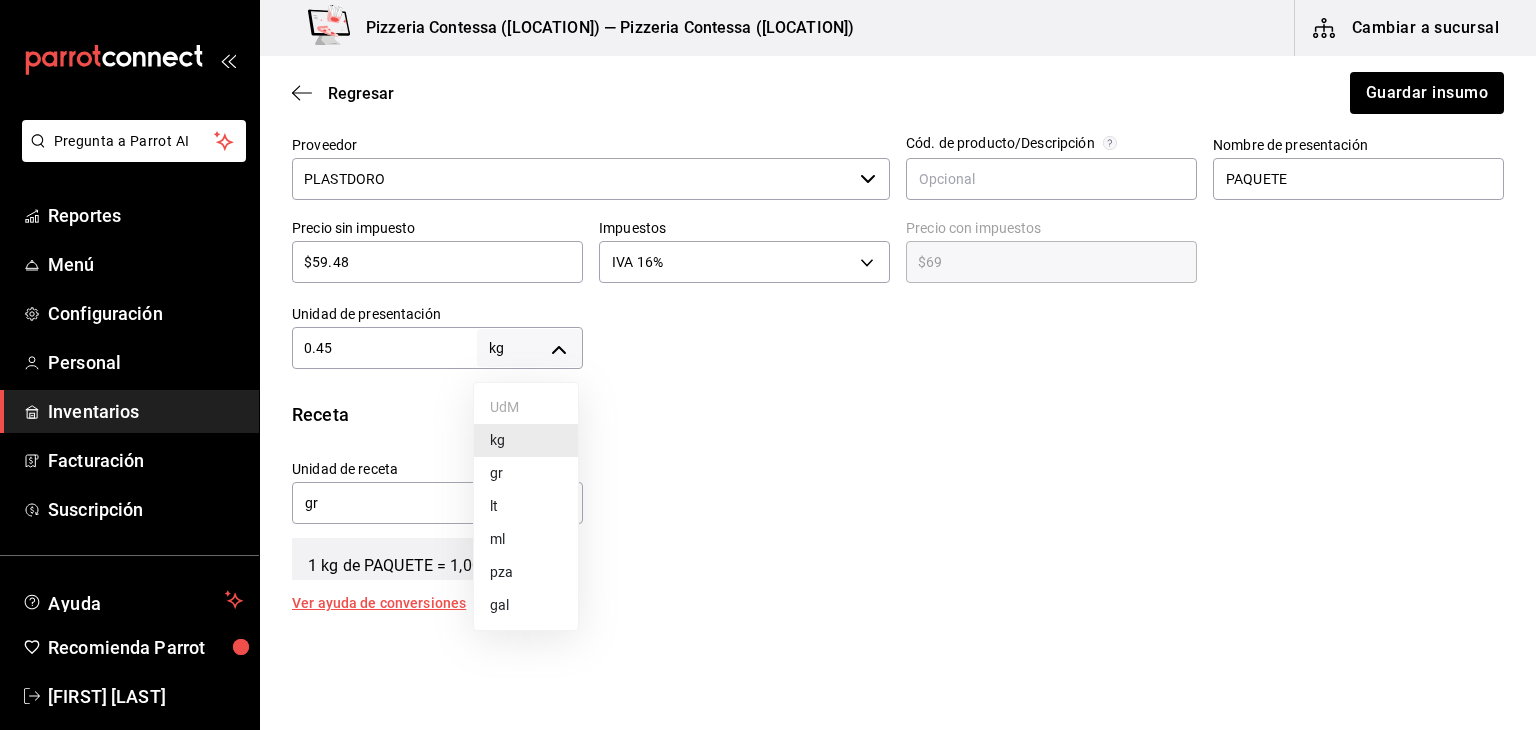 click on "gr" at bounding box center (526, 473) 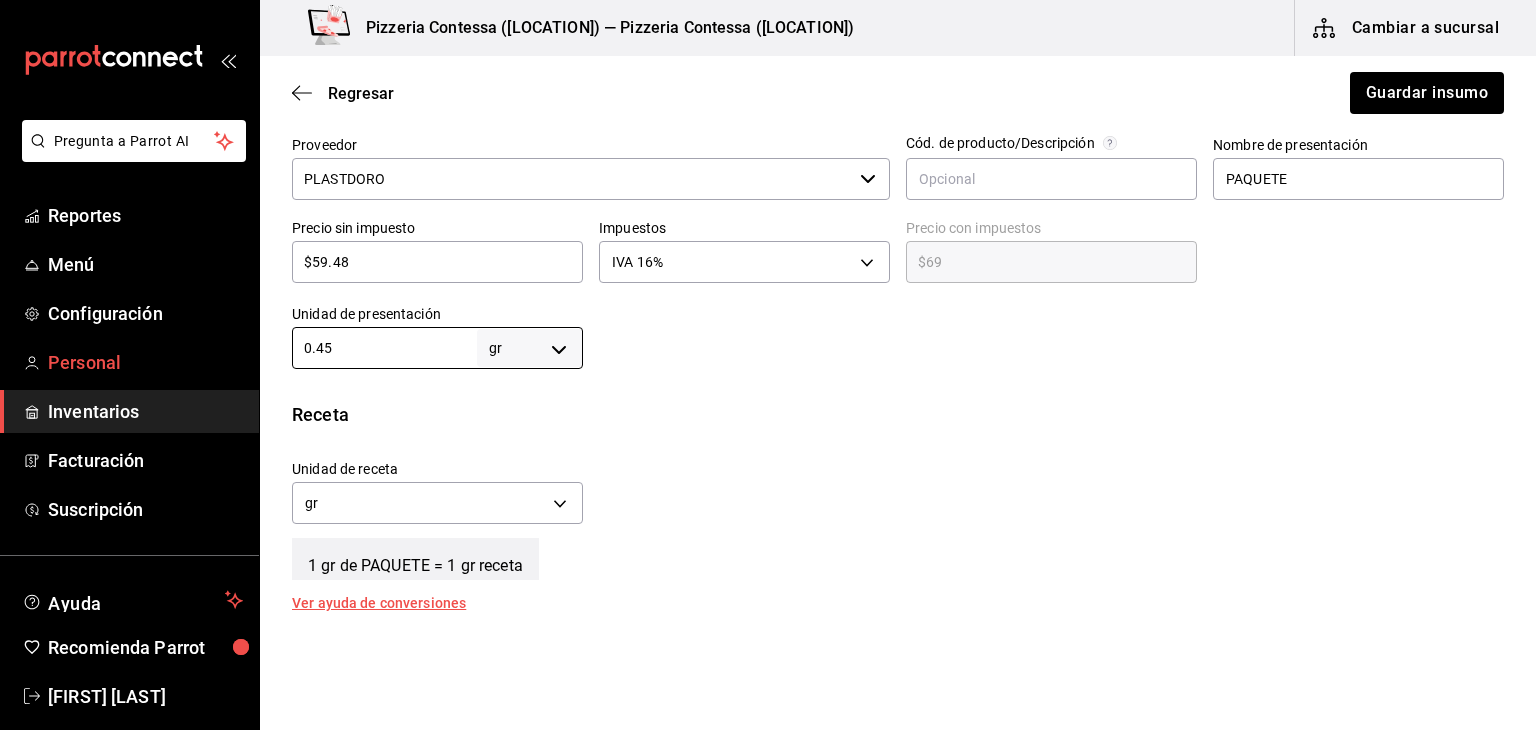 drag, startPoint x: 356, startPoint y: 336, endPoint x: 193, endPoint y: 351, distance: 163.68874 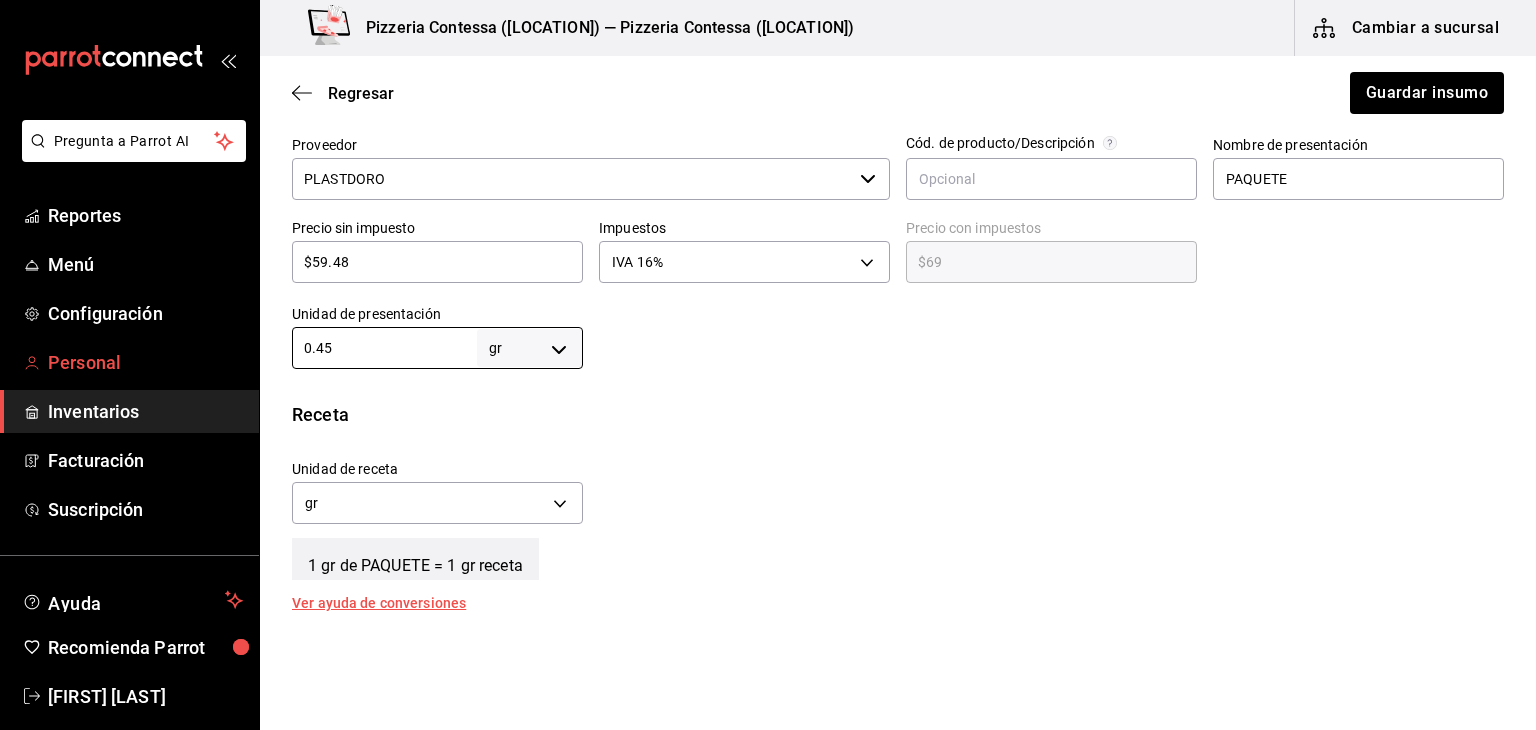 type on "4" 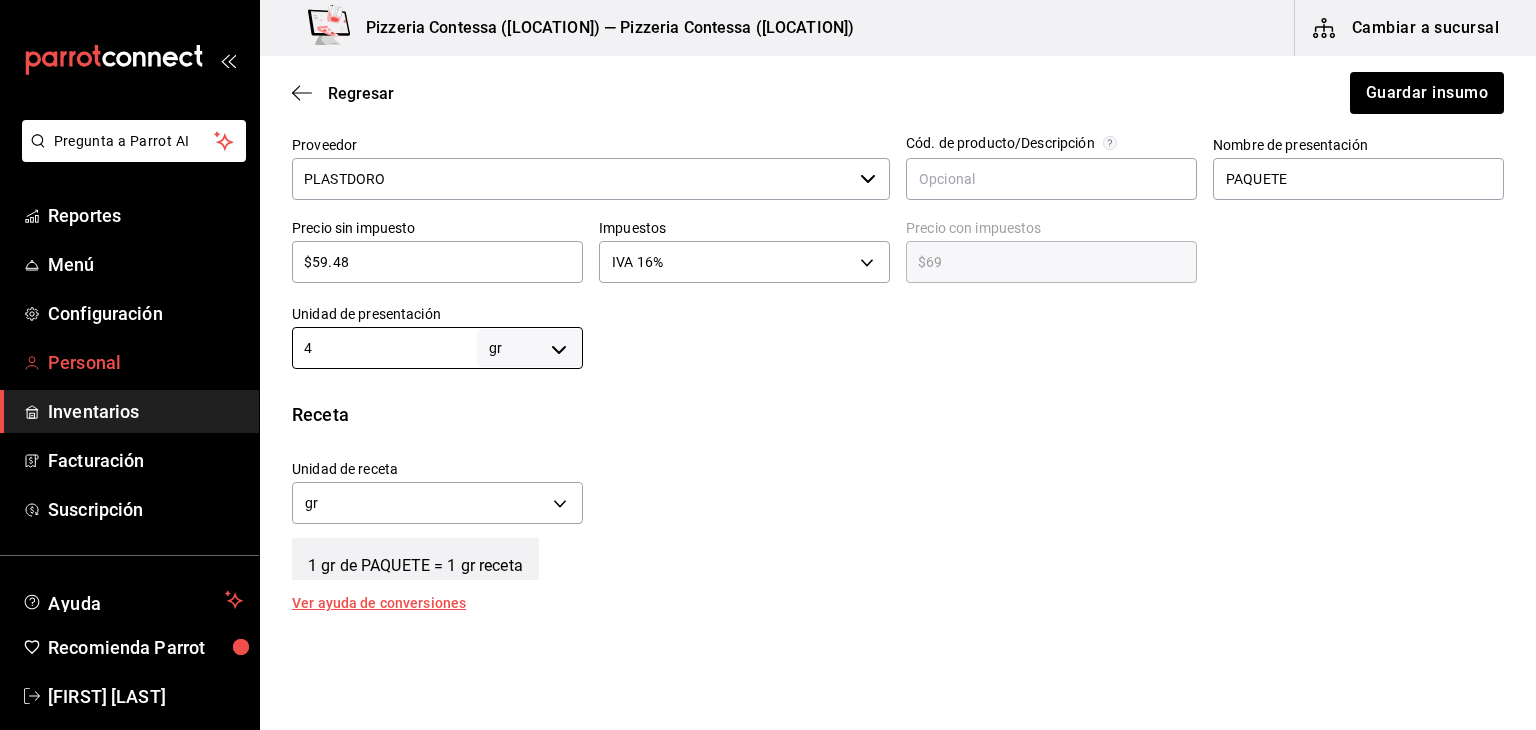 type on "4" 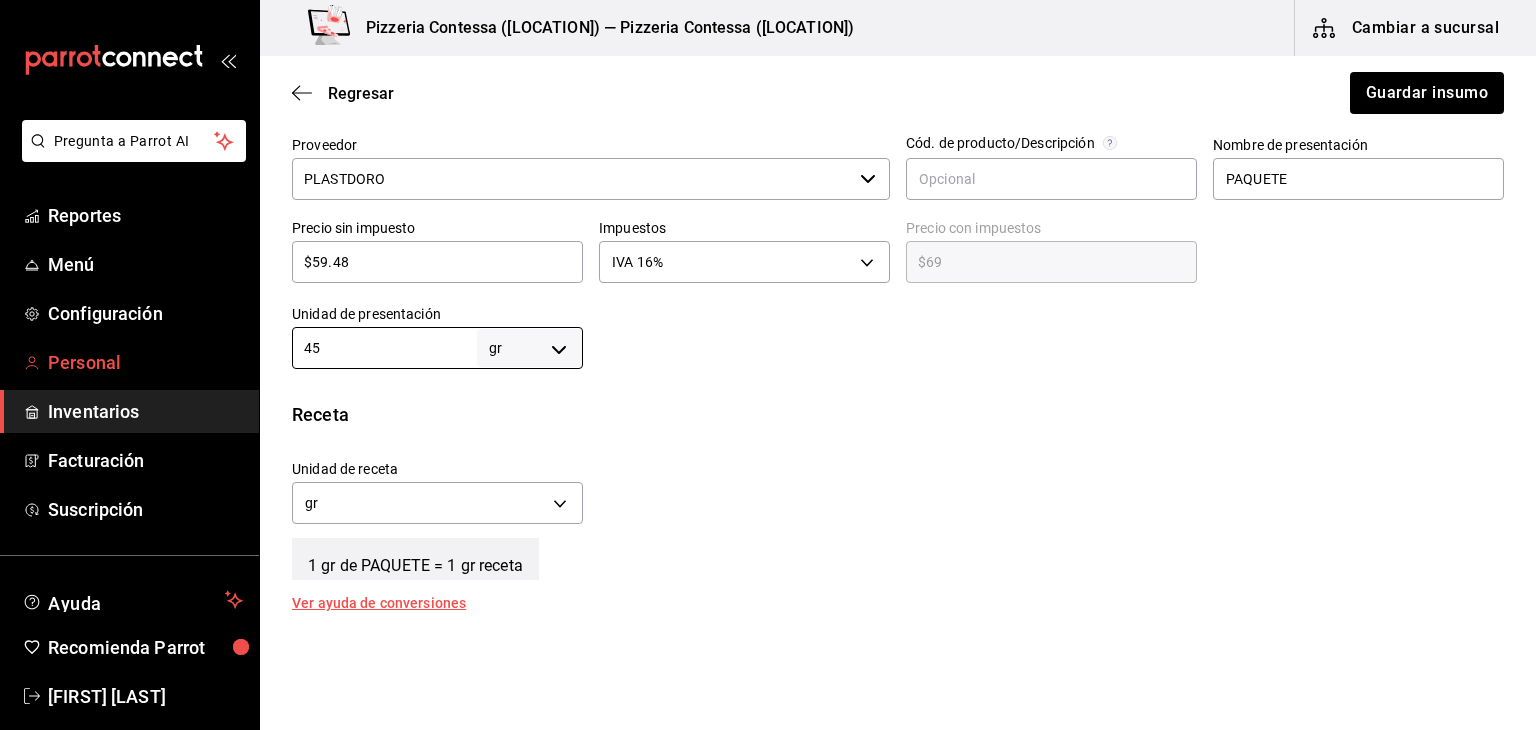 type on "45" 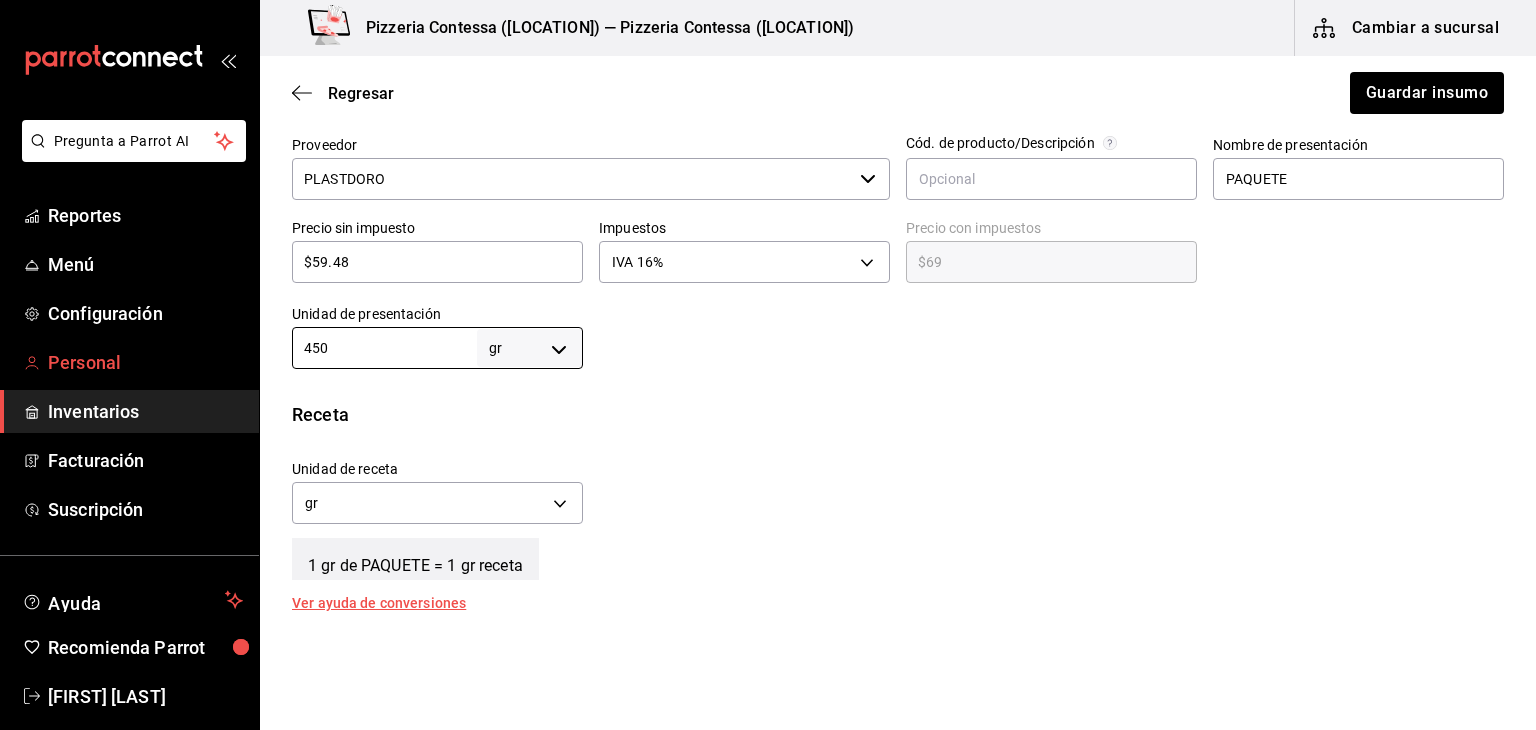 type on "450" 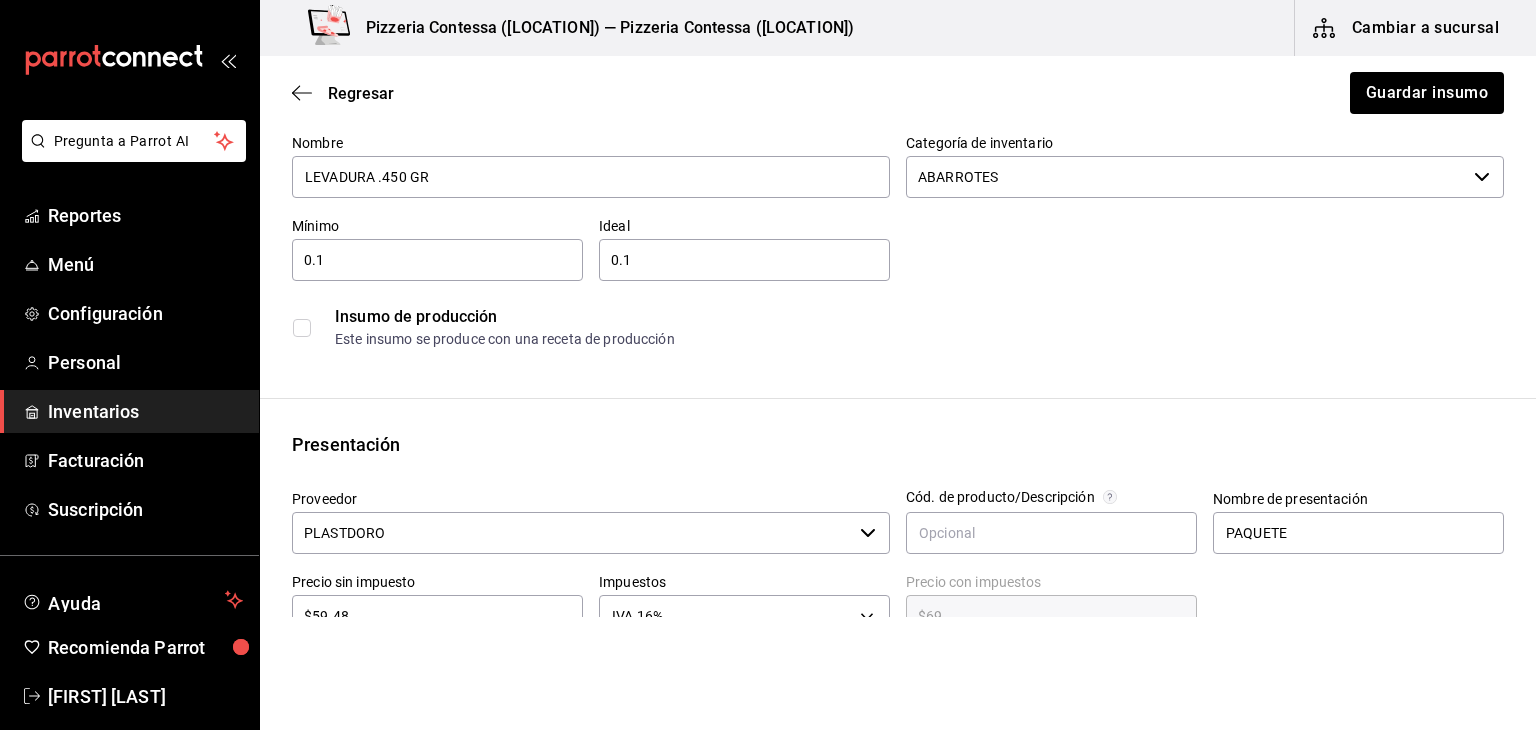 scroll, scrollTop: 0, scrollLeft: 0, axis: both 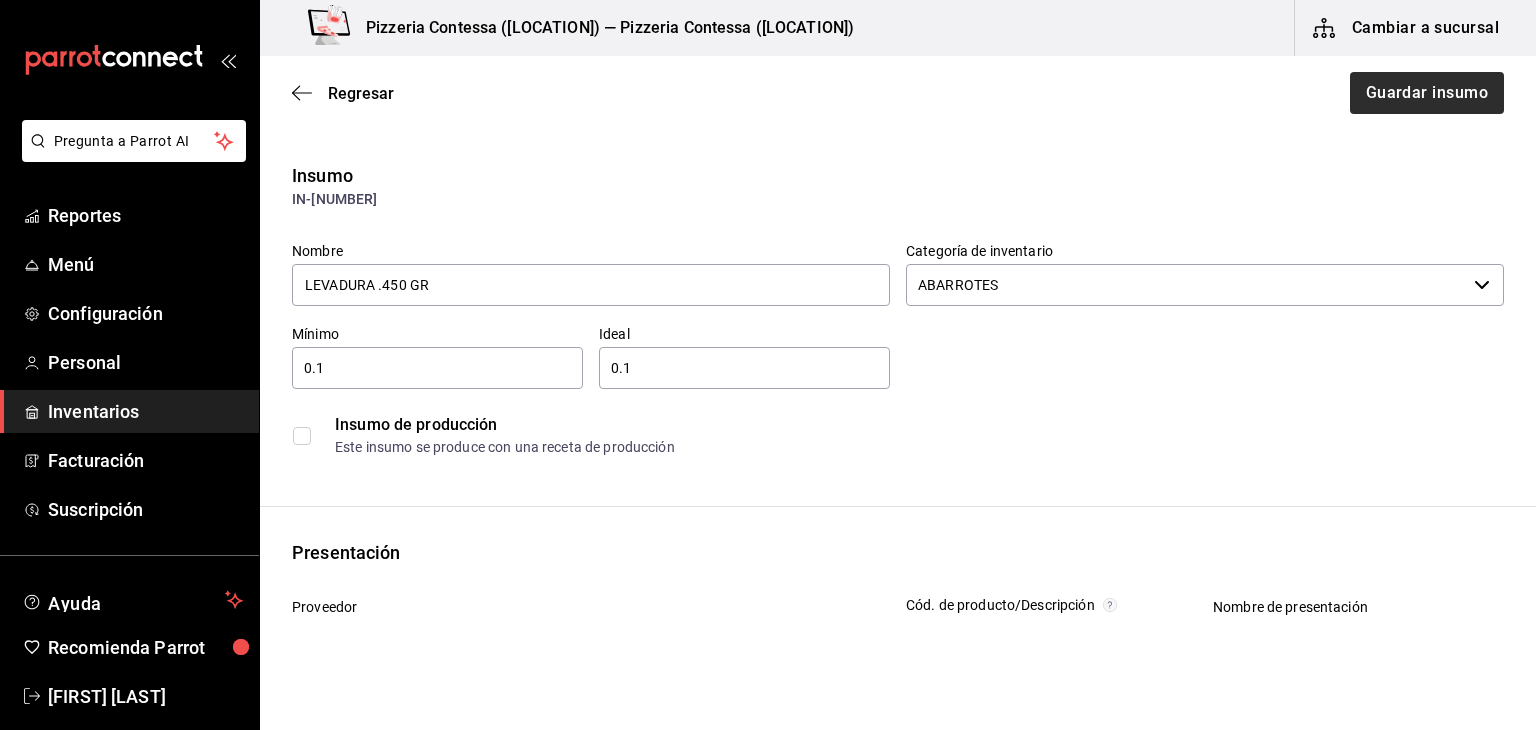 type on "450" 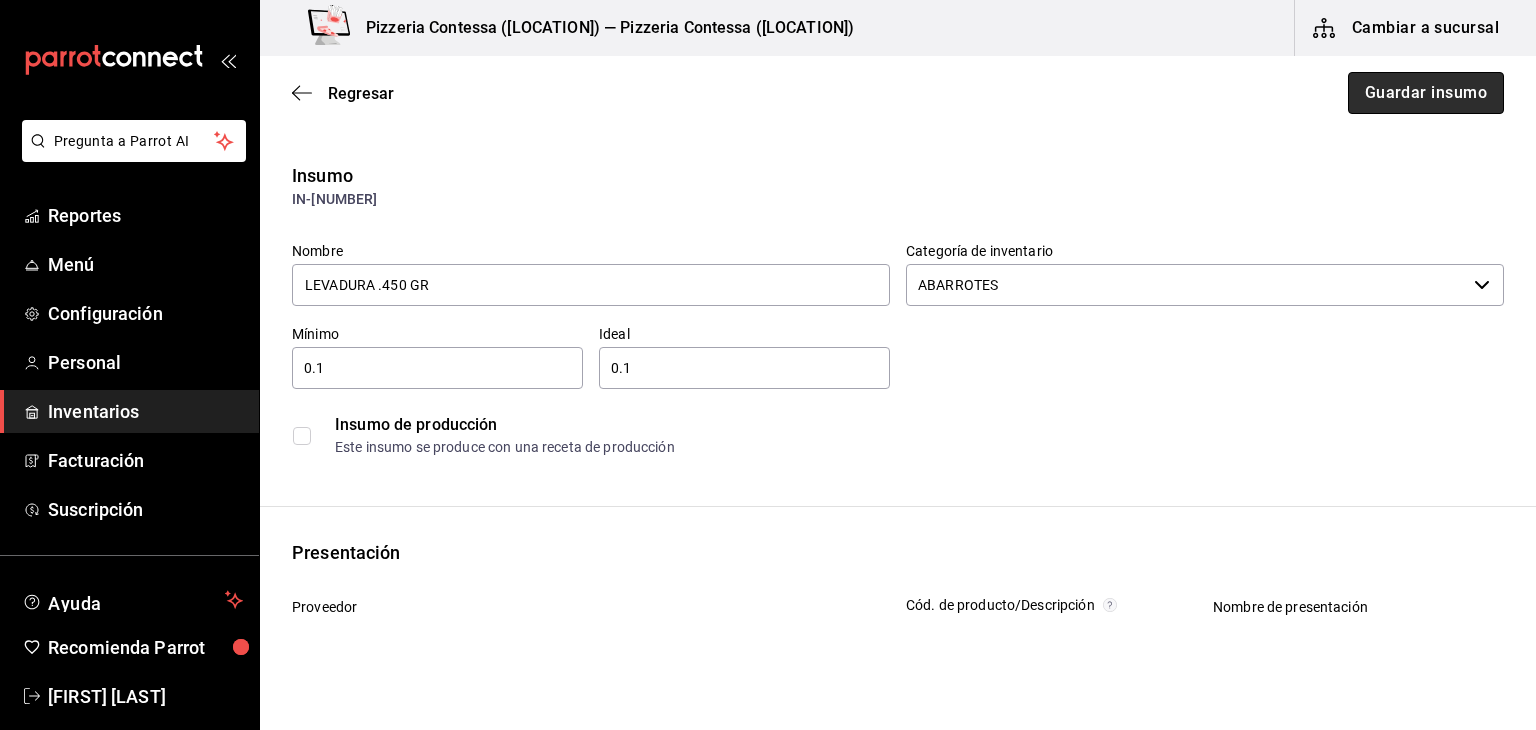click on "Guardar insumo" at bounding box center [1426, 93] 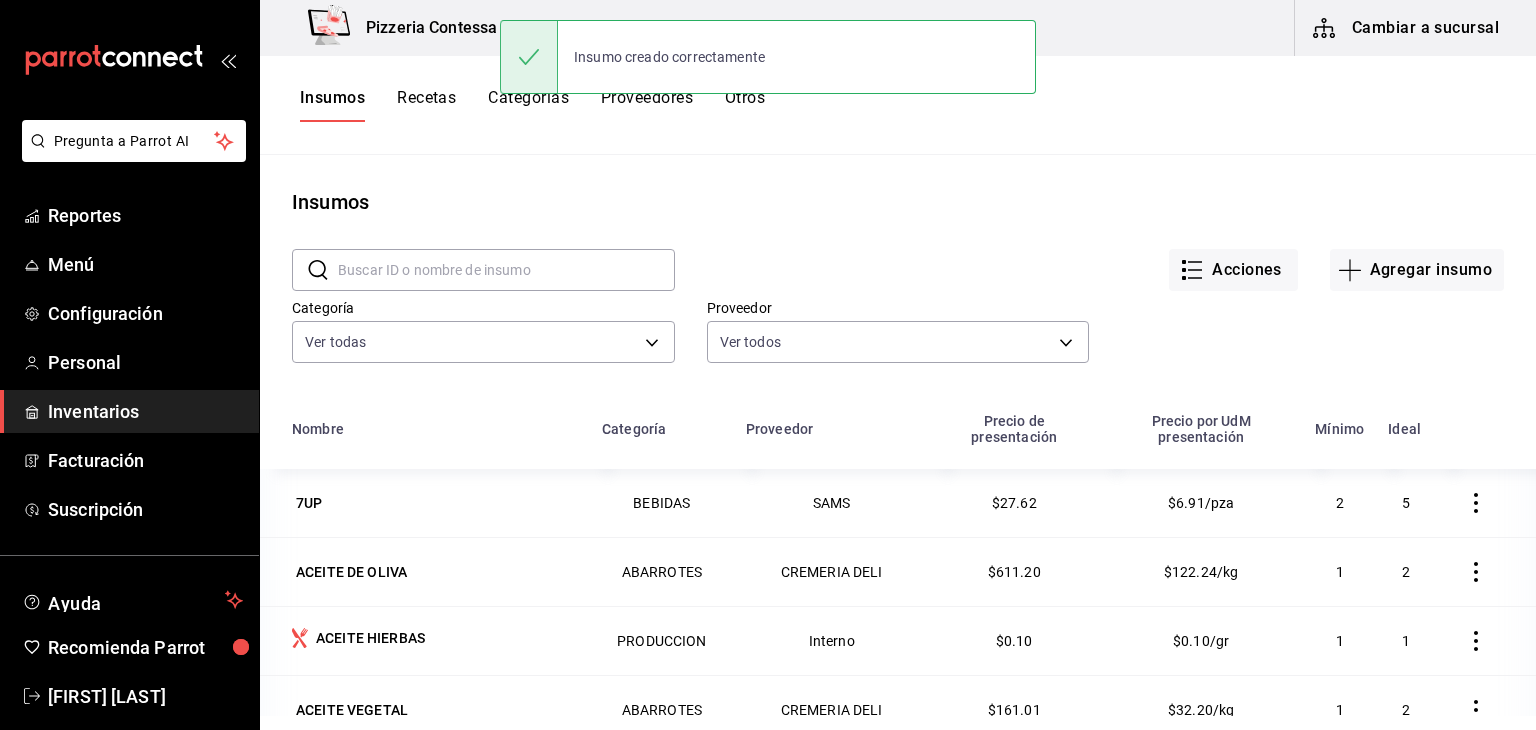 scroll, scrollTop: 245, scrollLeft: 0, axis: vertical 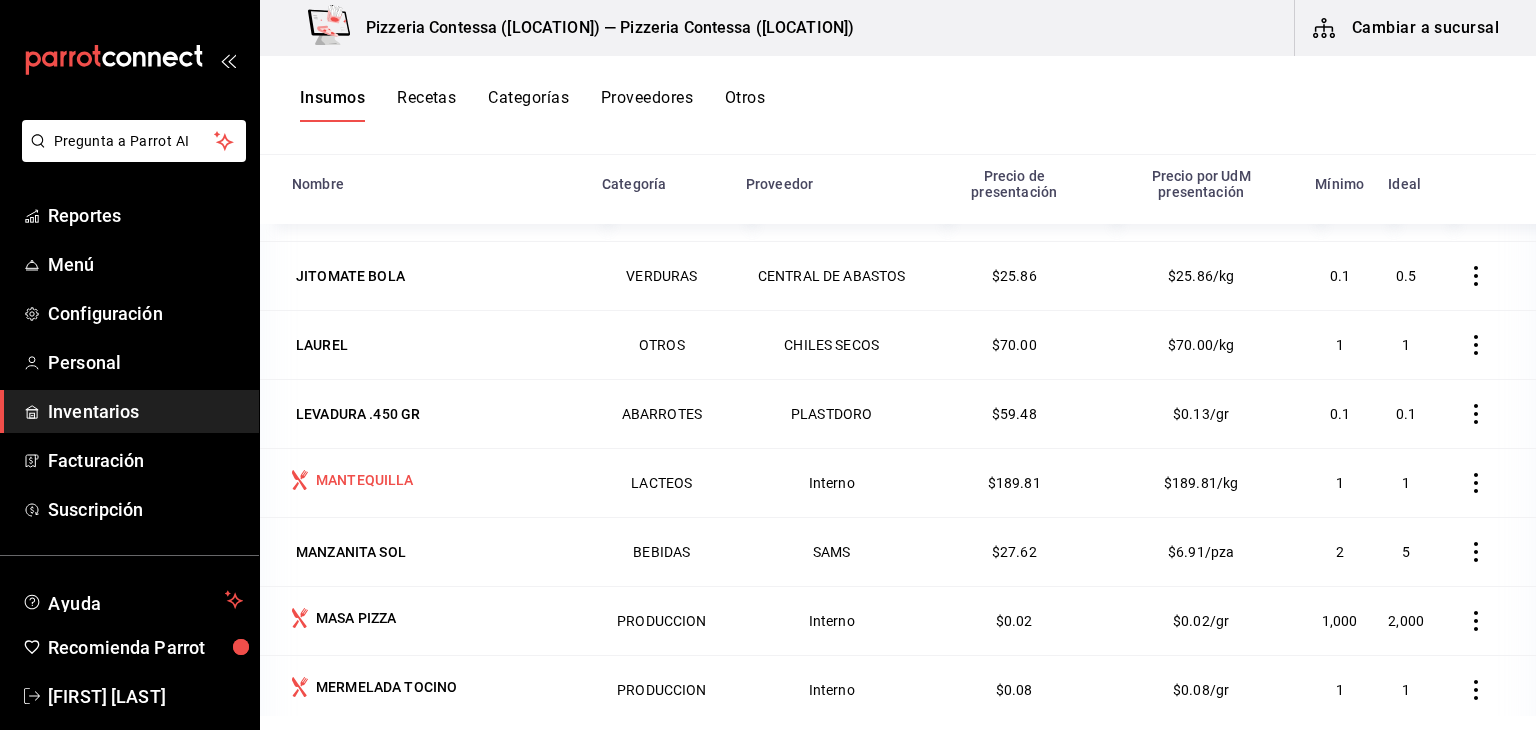 click on "MANTEQUILLA" at bounding box center [425, 482] 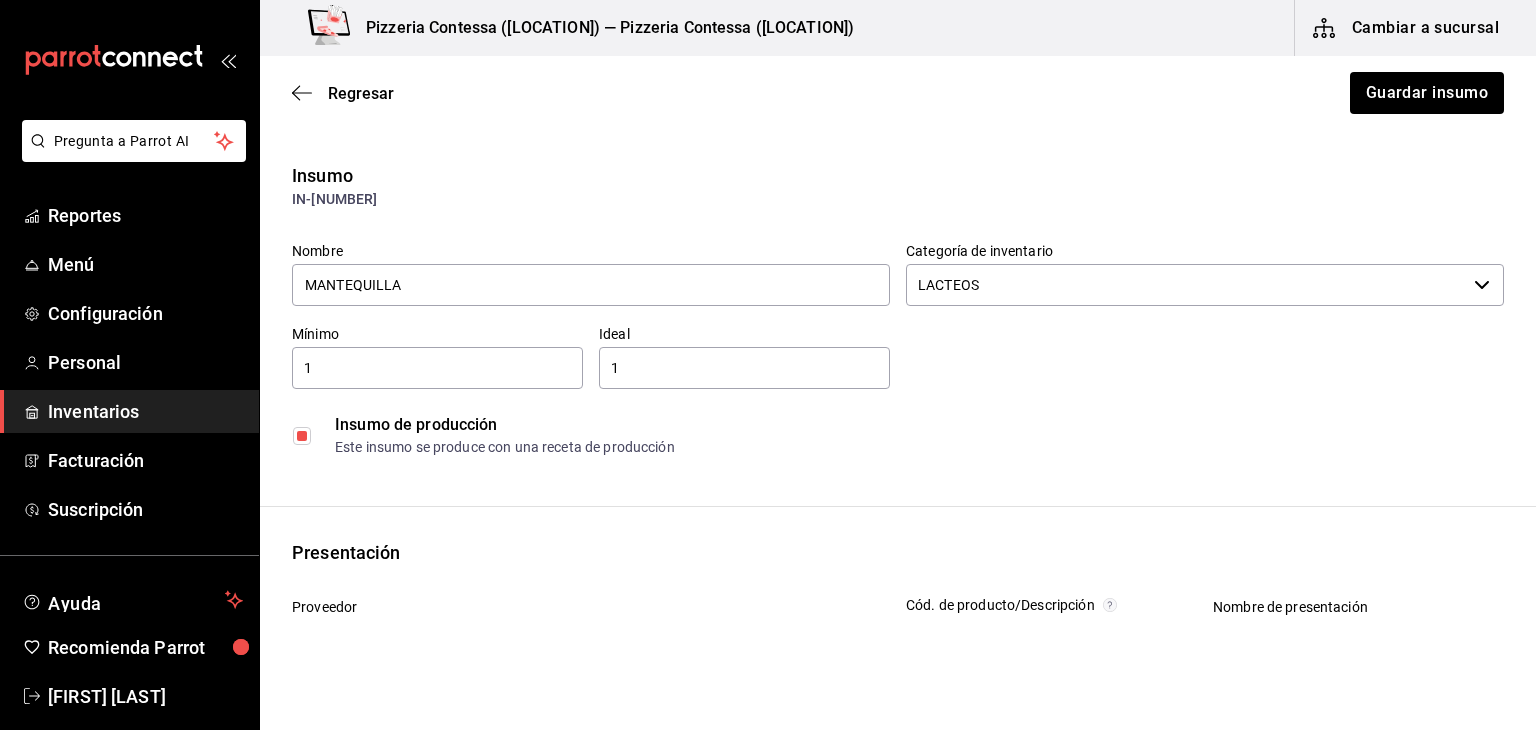 click at bounding box center [302, 436] 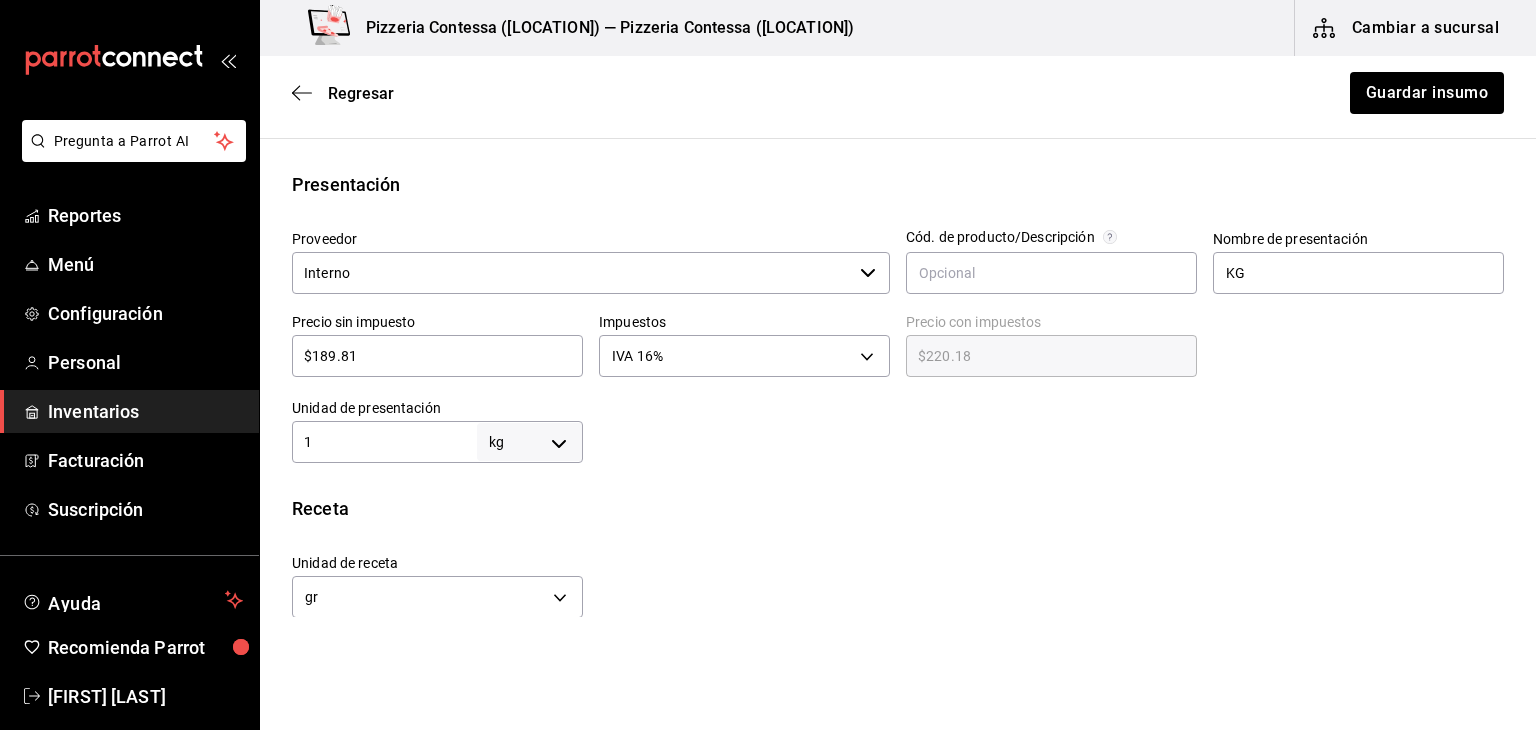 scroll, scrollTop: 374, scrollLeft: 0, axis: vertical 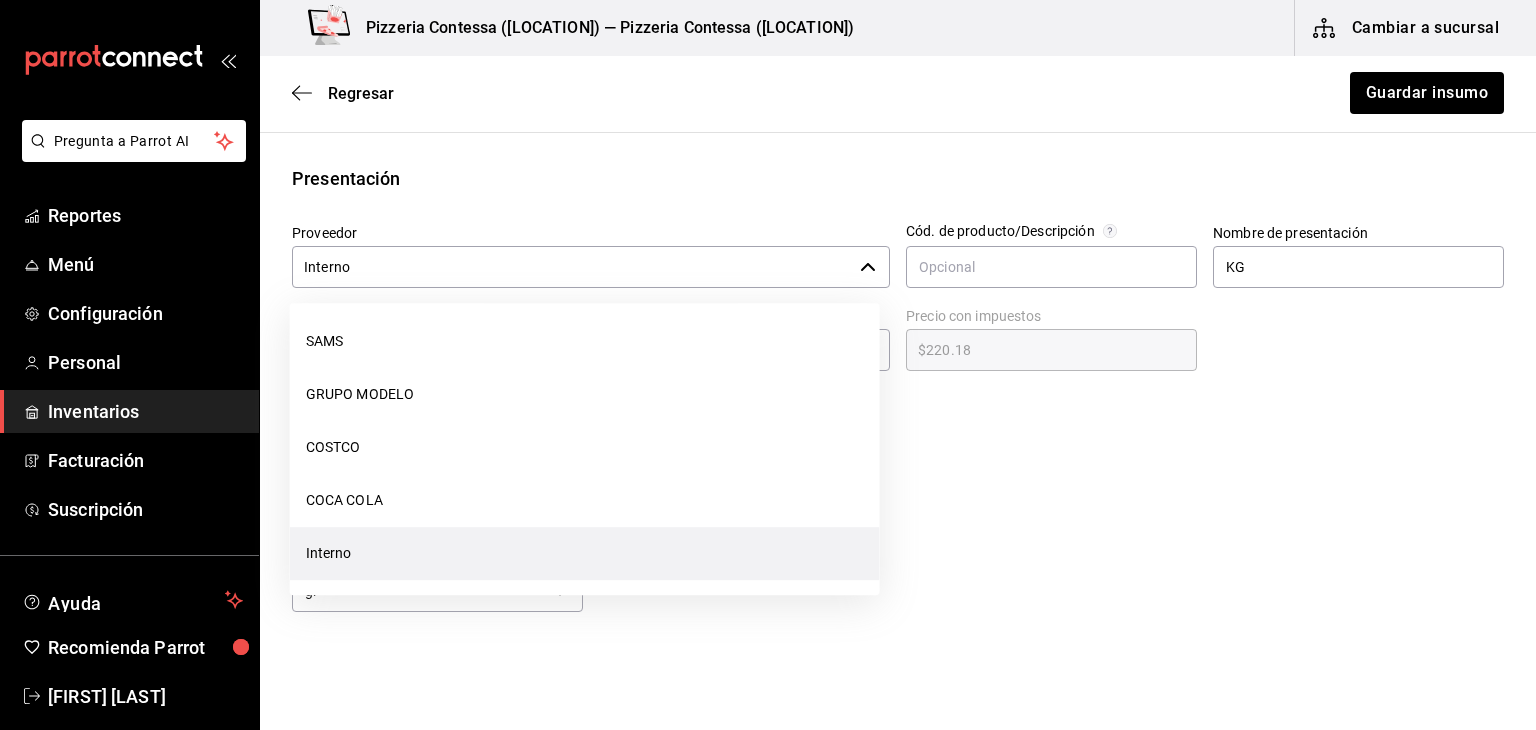 click on "Interno" at bounding box center (572, 267) 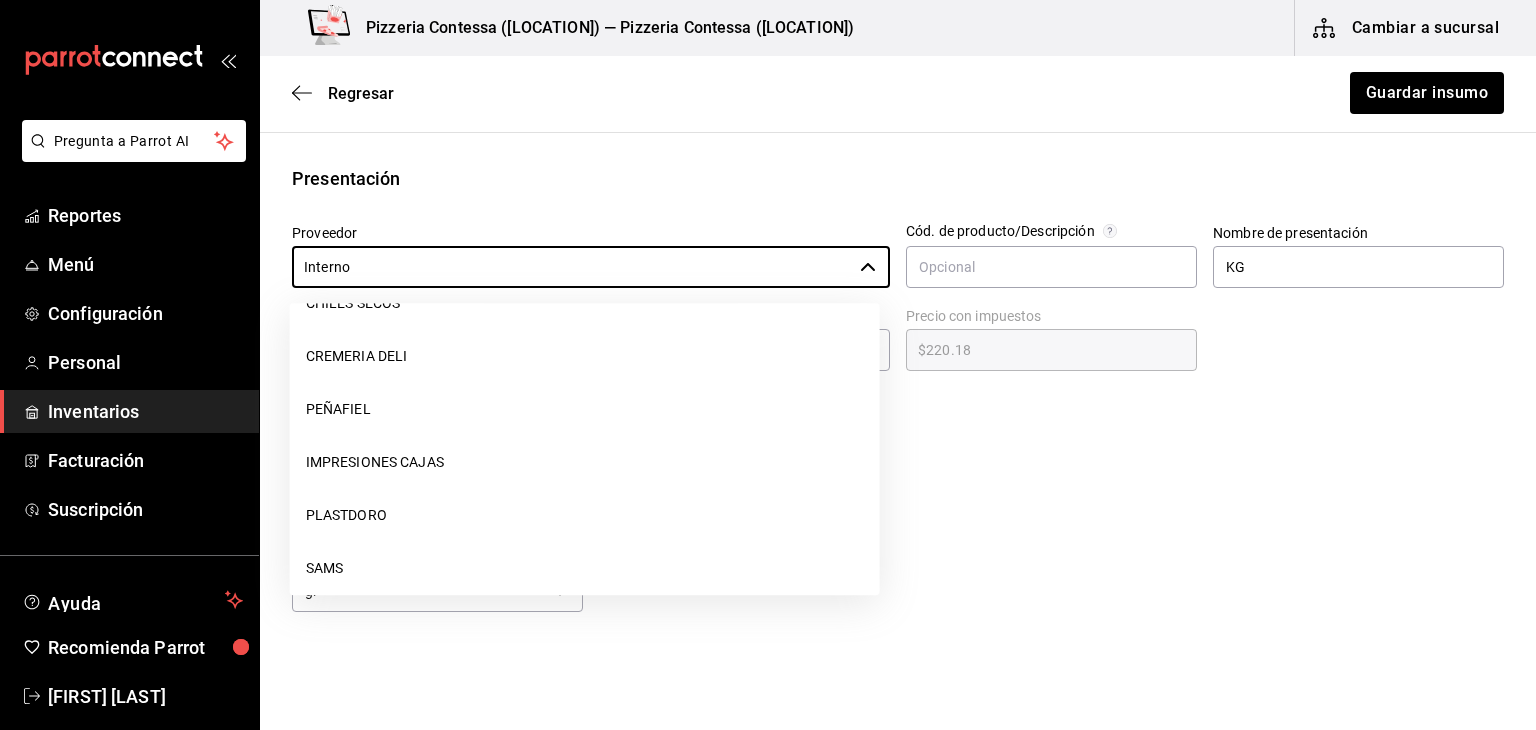 scroll, scrollTop: 0, scrollLeft: 0, axis: both 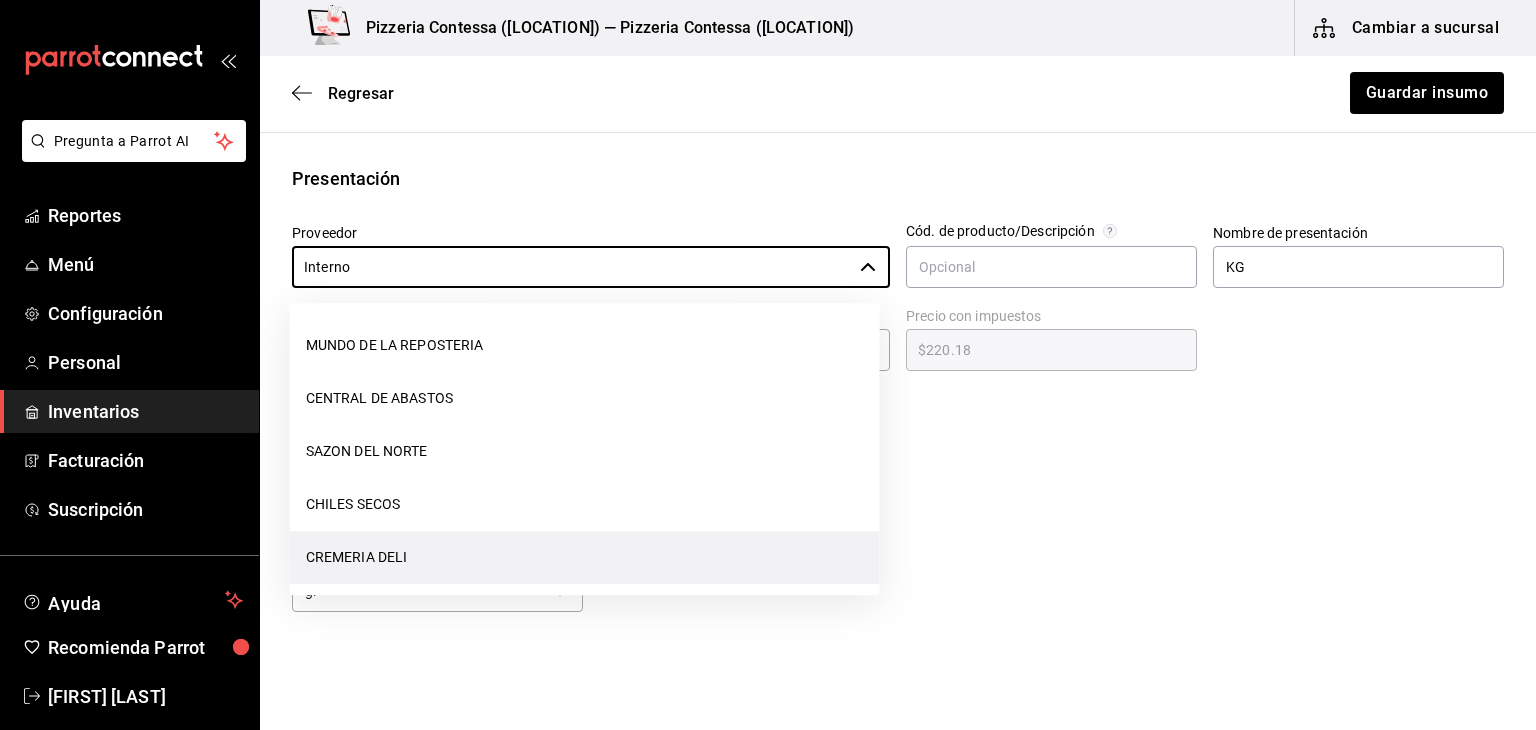 click on "CREMERIA DELI" at bounding box center [585, 557] 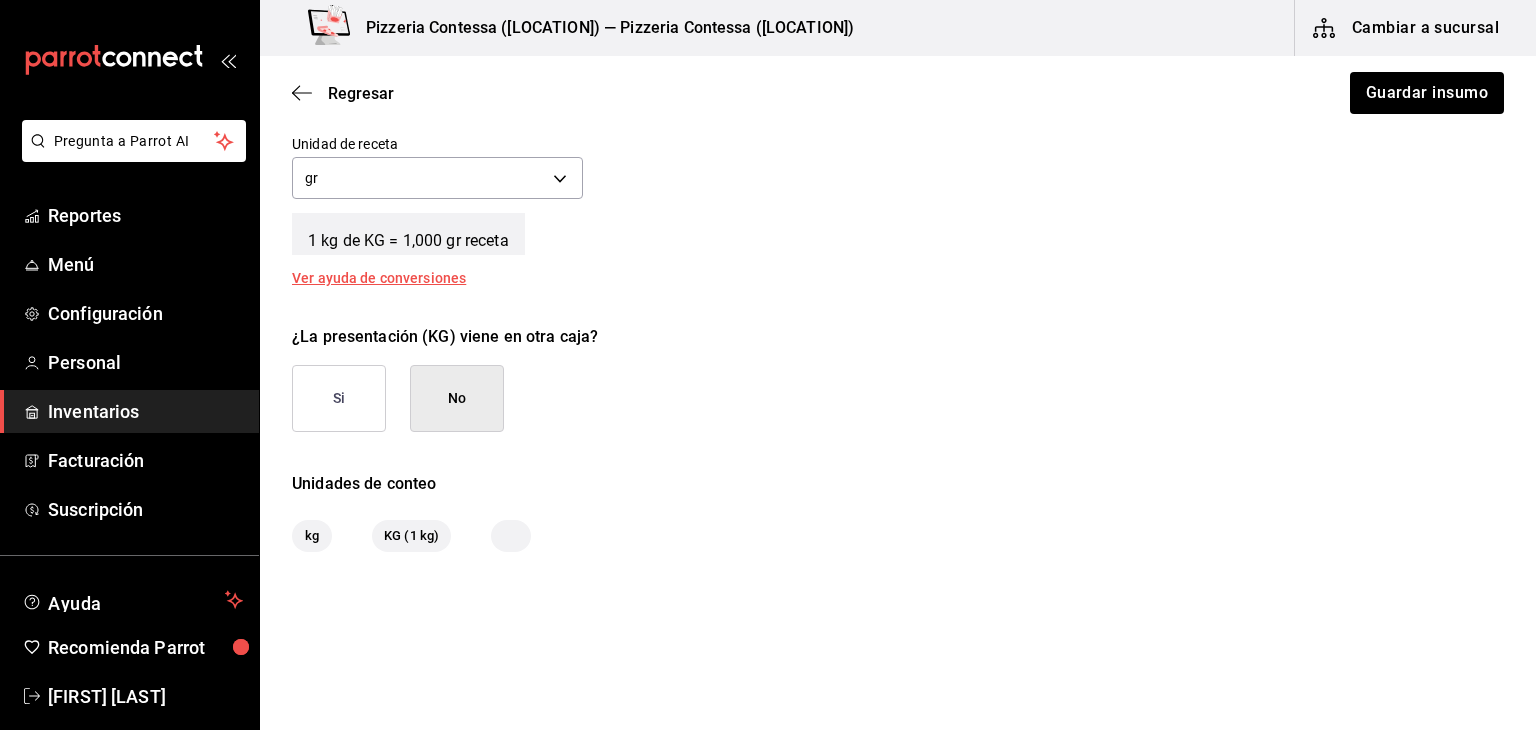 scroll, scrollTop: 838, scrollLeft: 0, axis: vertical 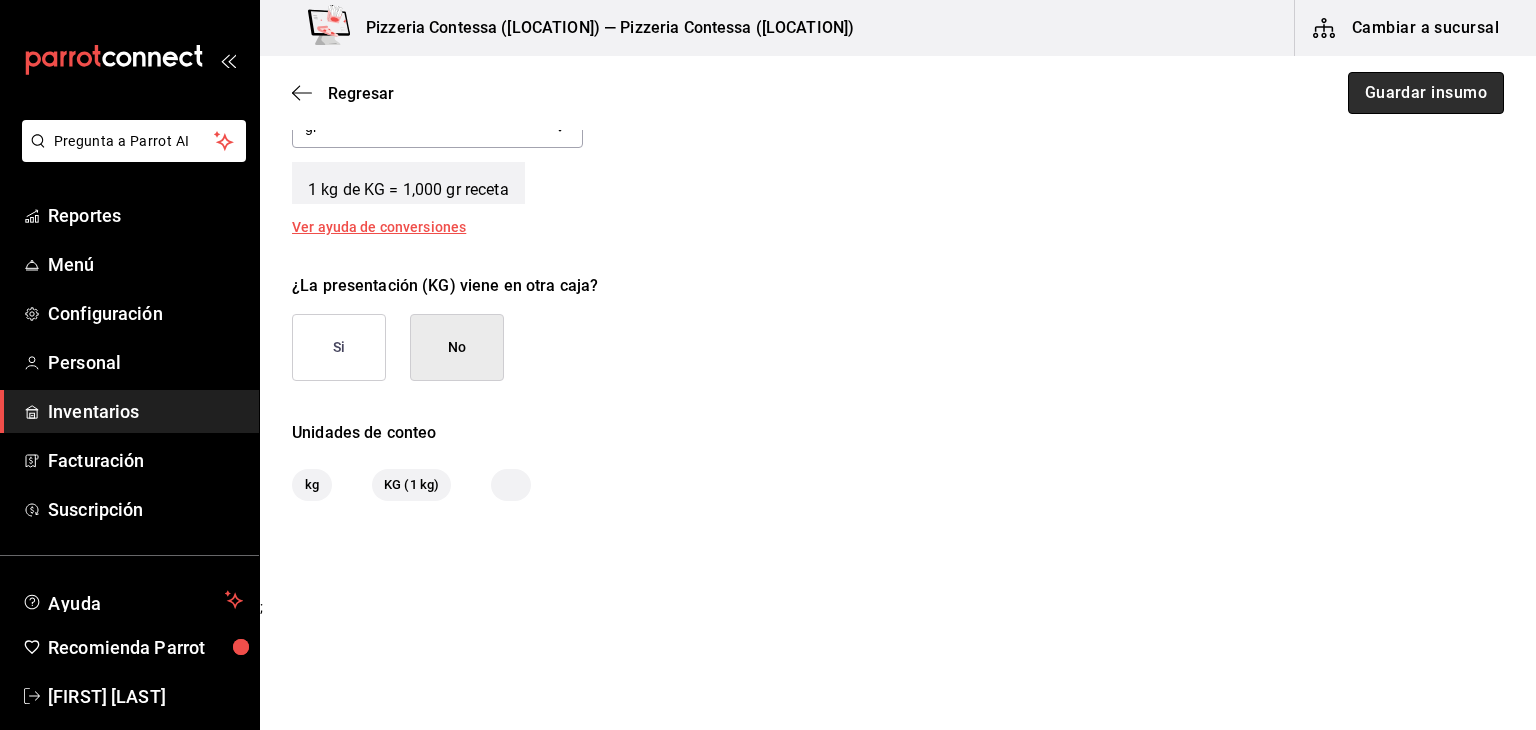 click on "Guardar insumo" at bounding box center (1426, 93) 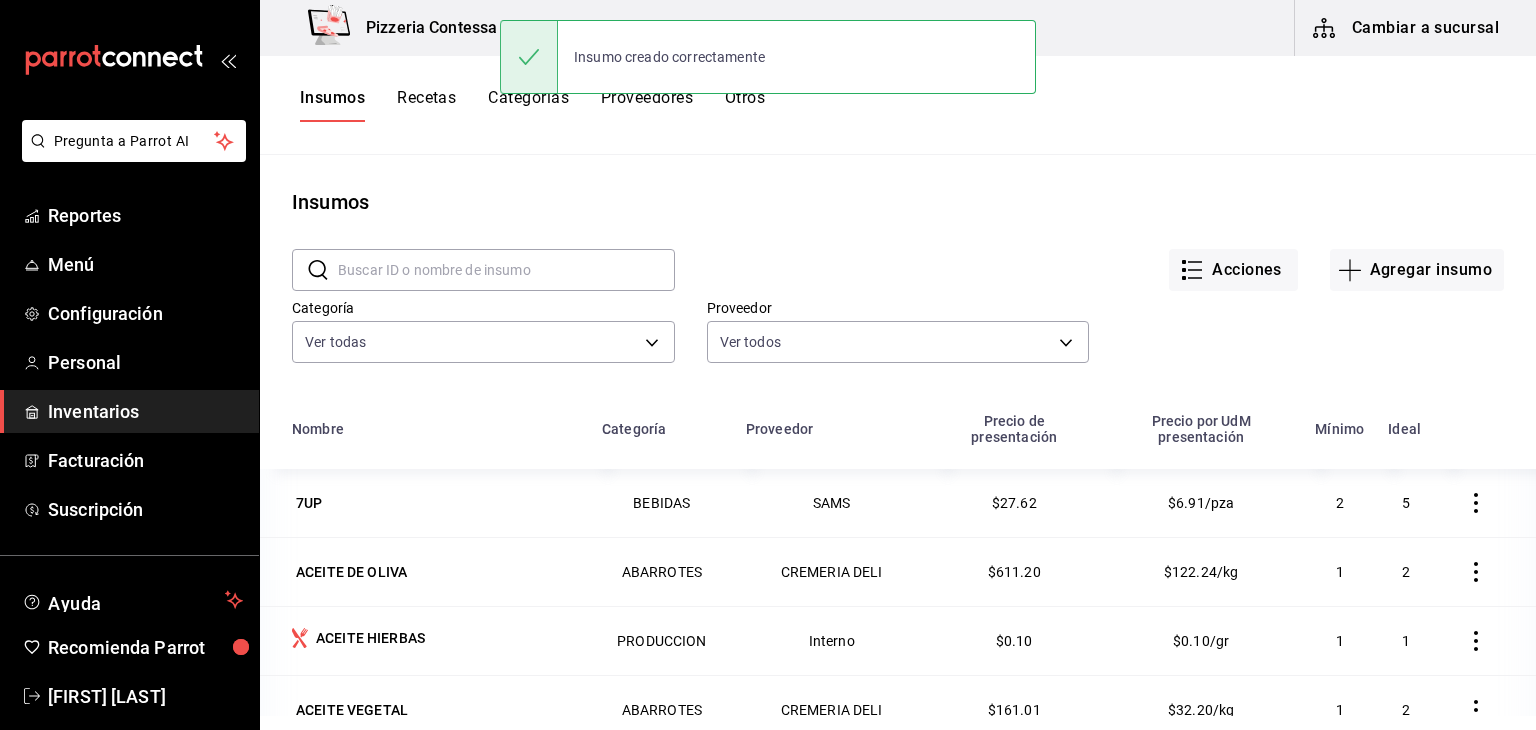scroll, scrollTop: 245, scrollLeft: 0, axis: vertical 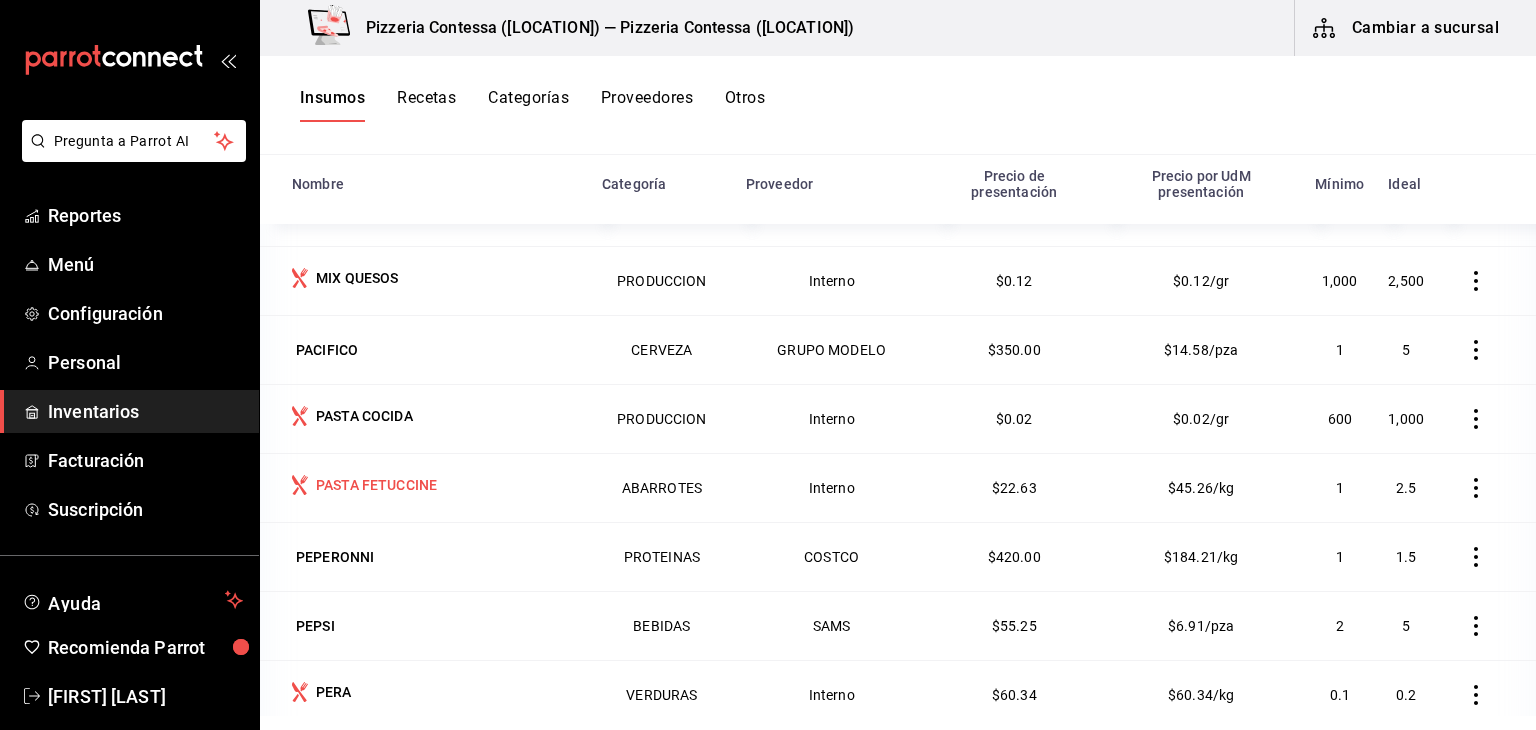 click on "PASTA FETUCCINE" at bounding box center [372, 487] 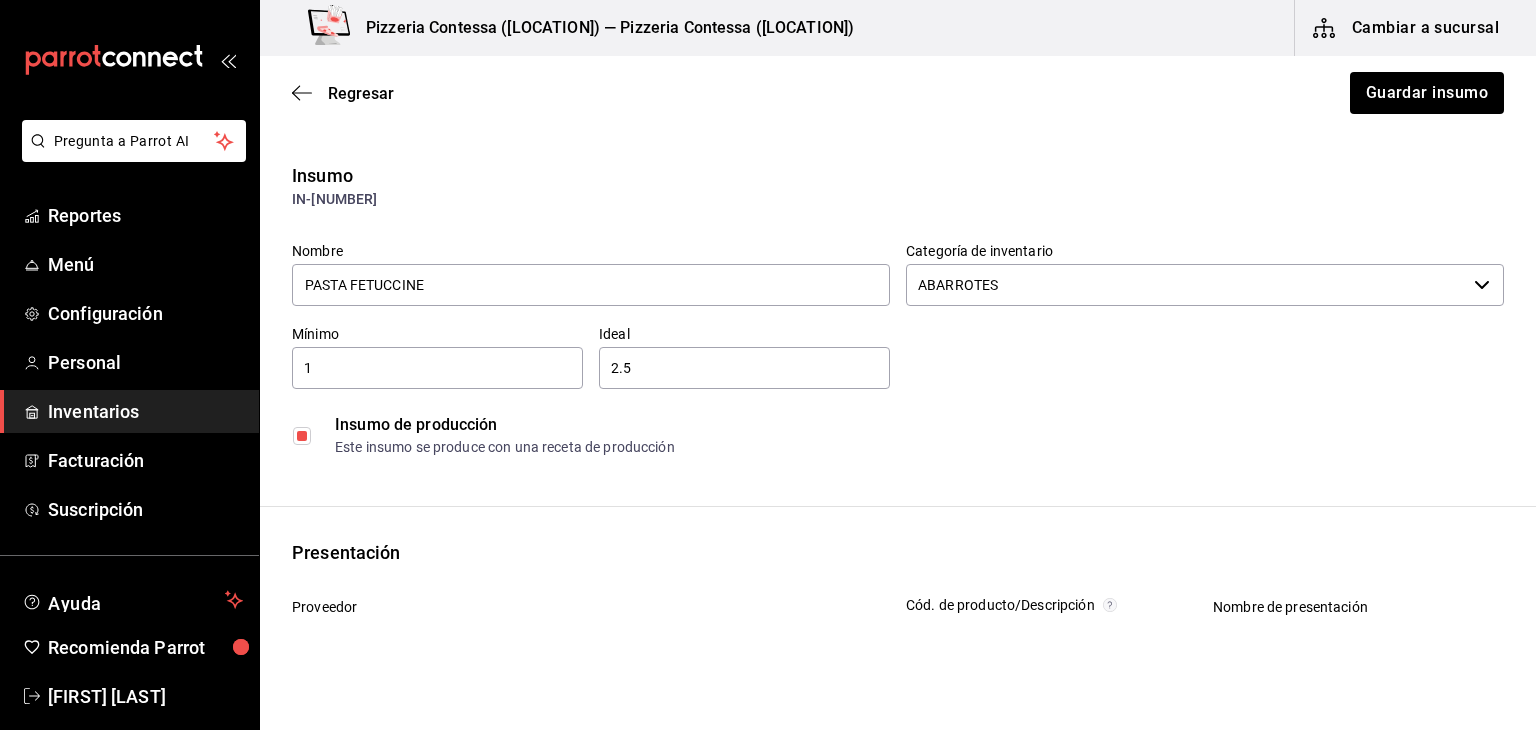 click at bounding box center [302, 436] 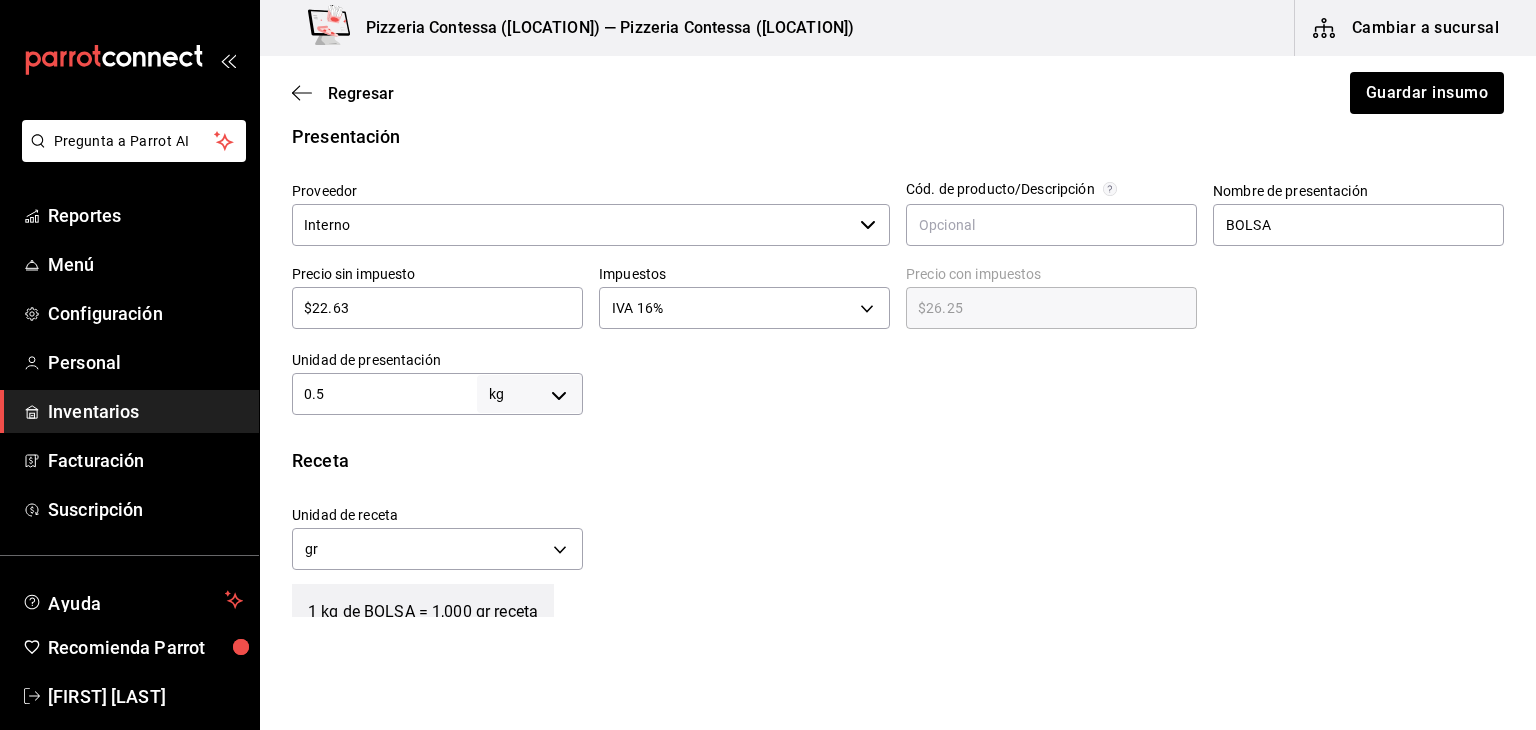 scroll, scrollTop: 416, scrollLeft: 0, axis: vertical 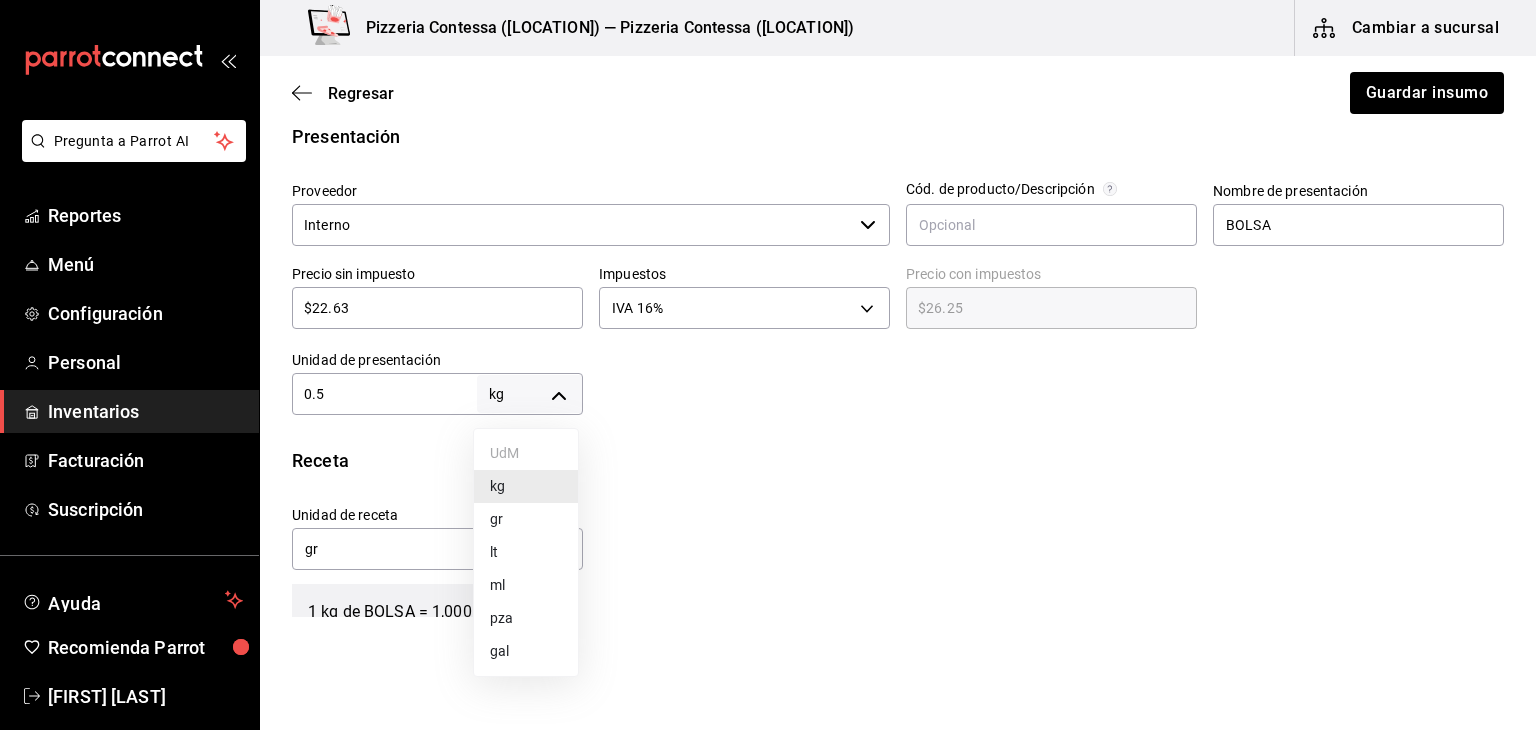 click on "gr" at bounding box center [526, 519] 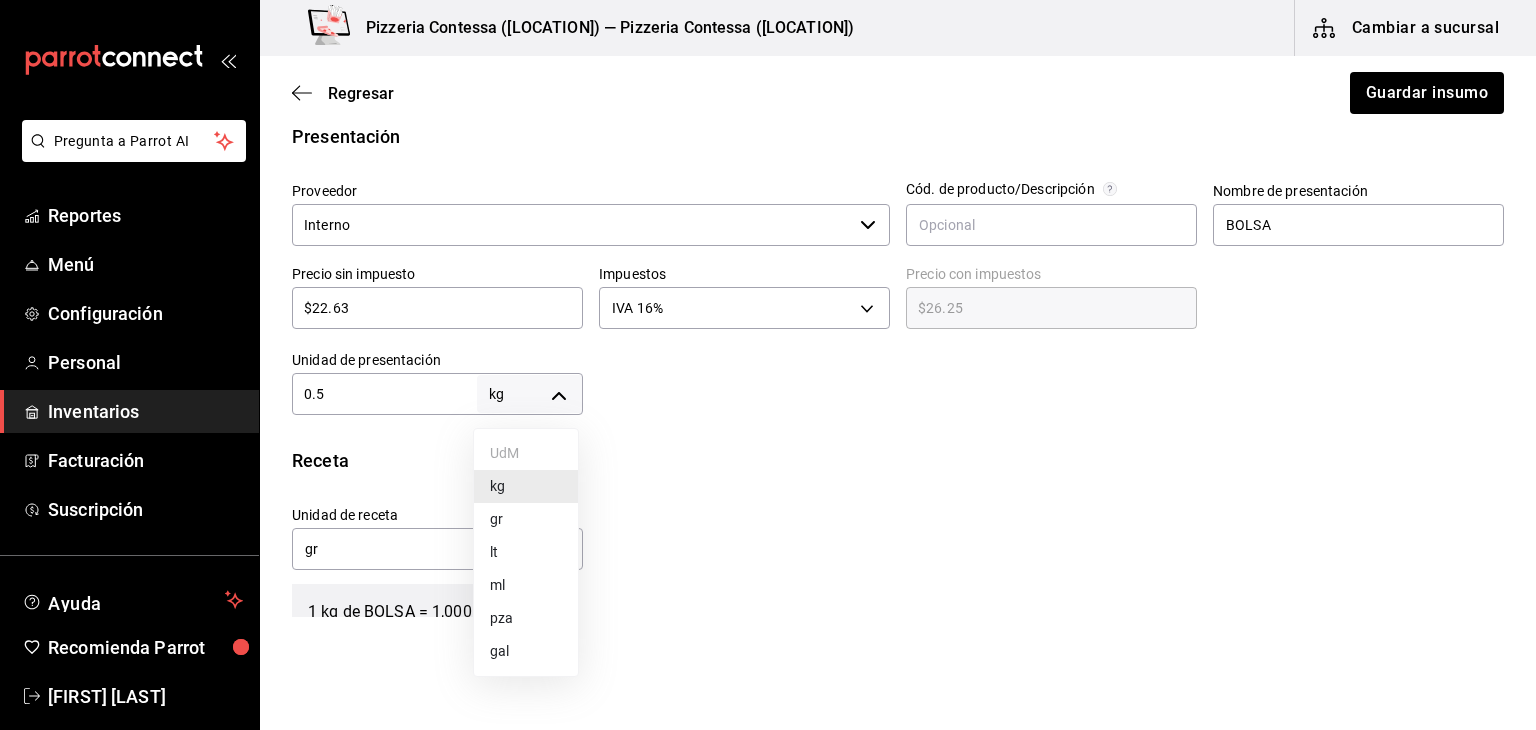 type on "GRAM" 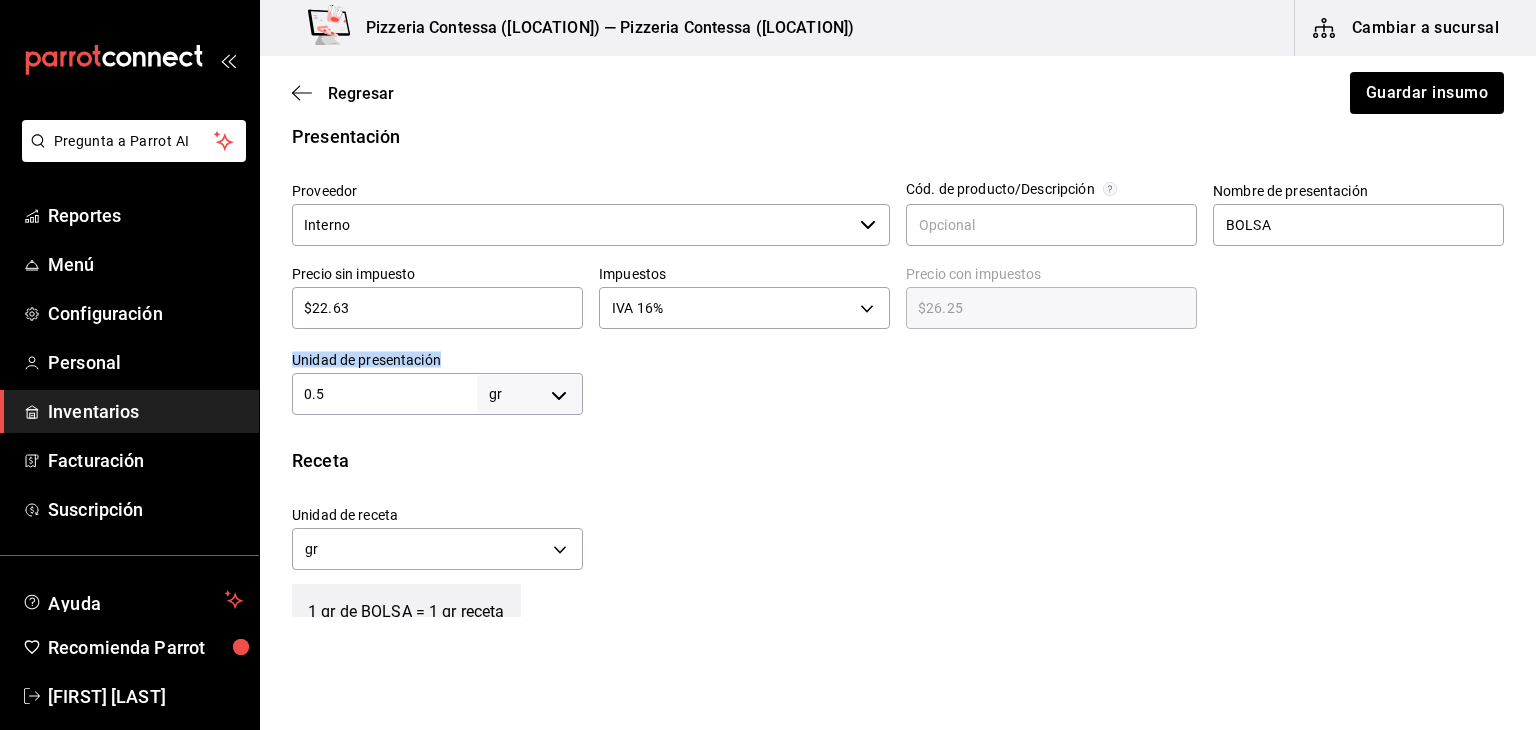 drag, startPoint x: 367, startPoint y: 408, endPoint x: 273, endPoint y: 392, distance: 95.35198 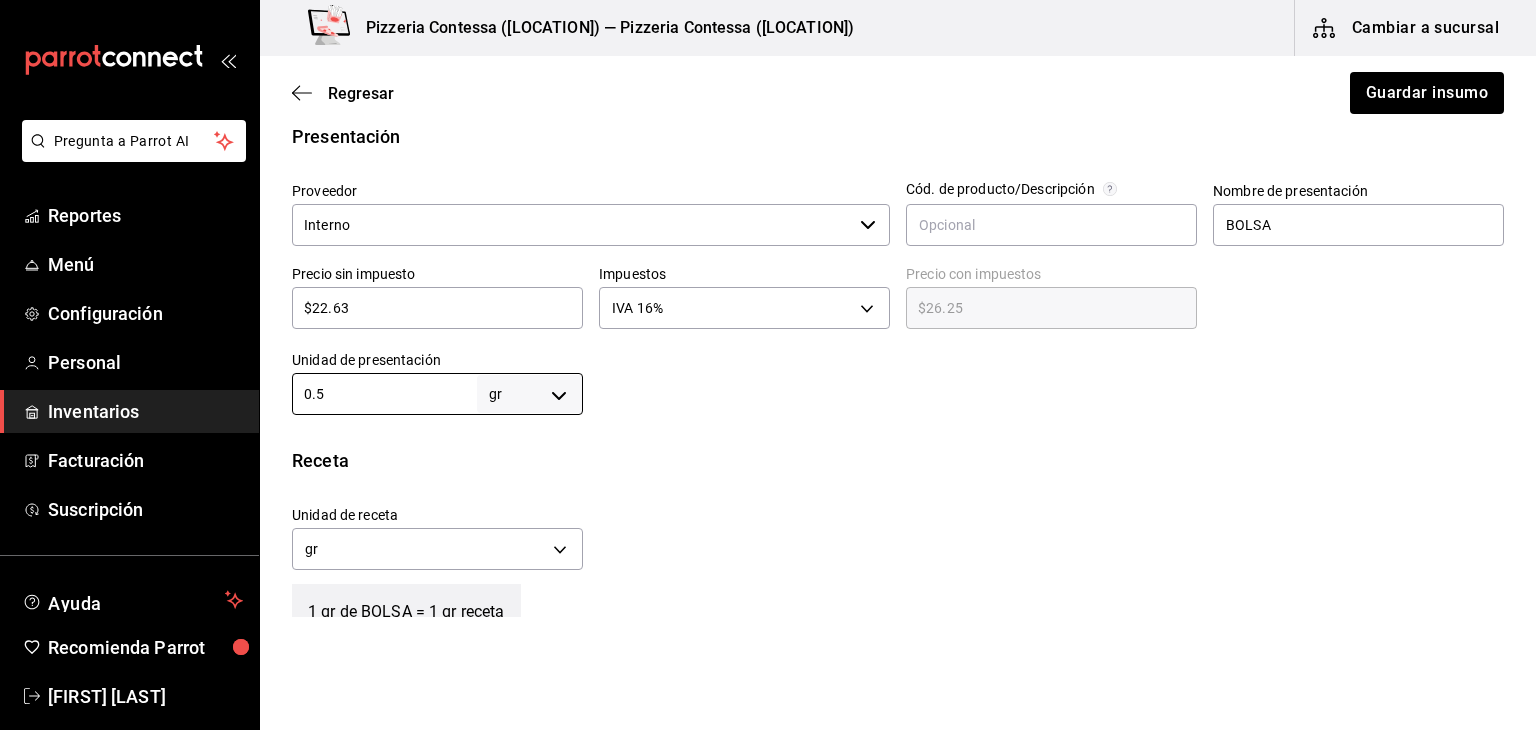 drag, startPoint x: 326, startPoint y: 383, endPoint x: 284, endPoint y: 381, distance: 42.047592 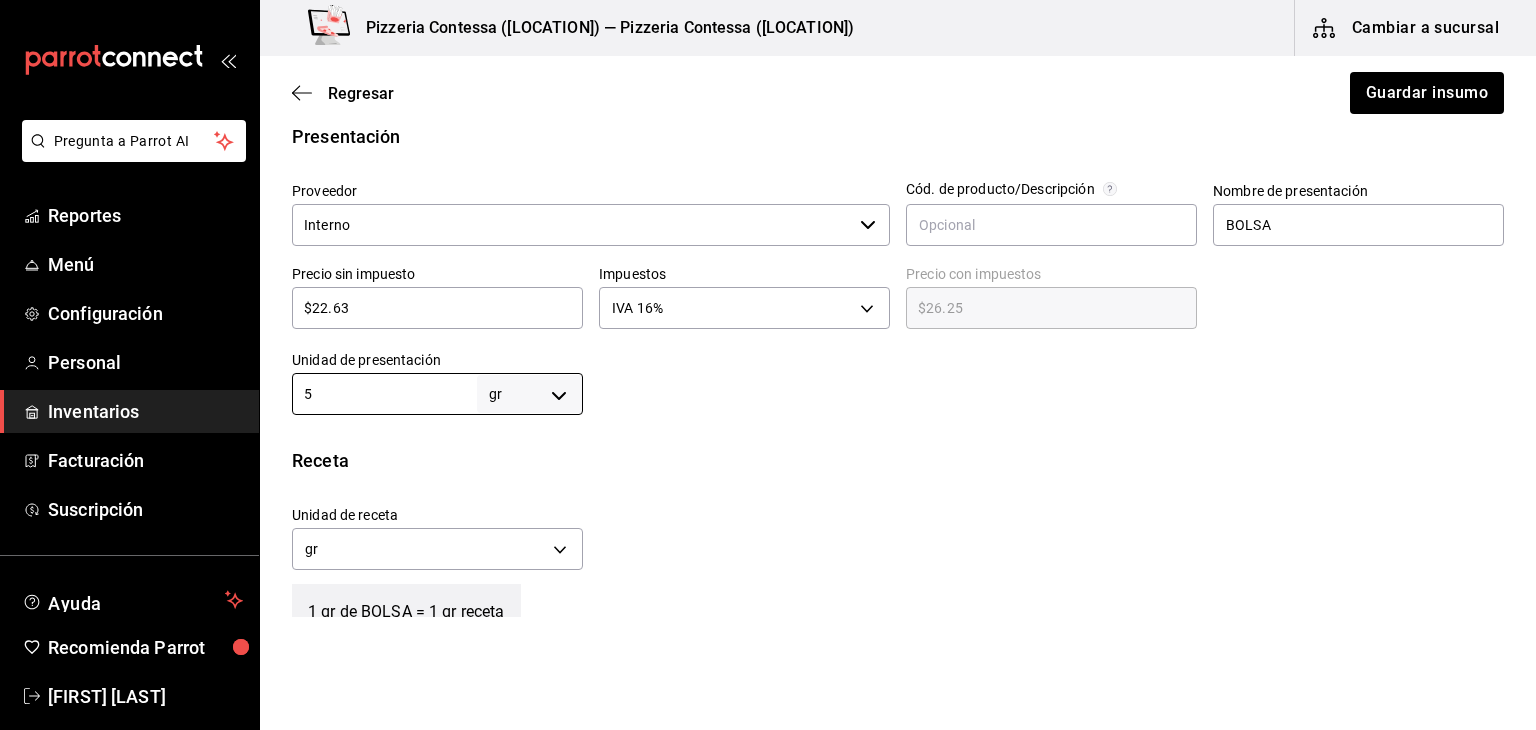 type on "5" 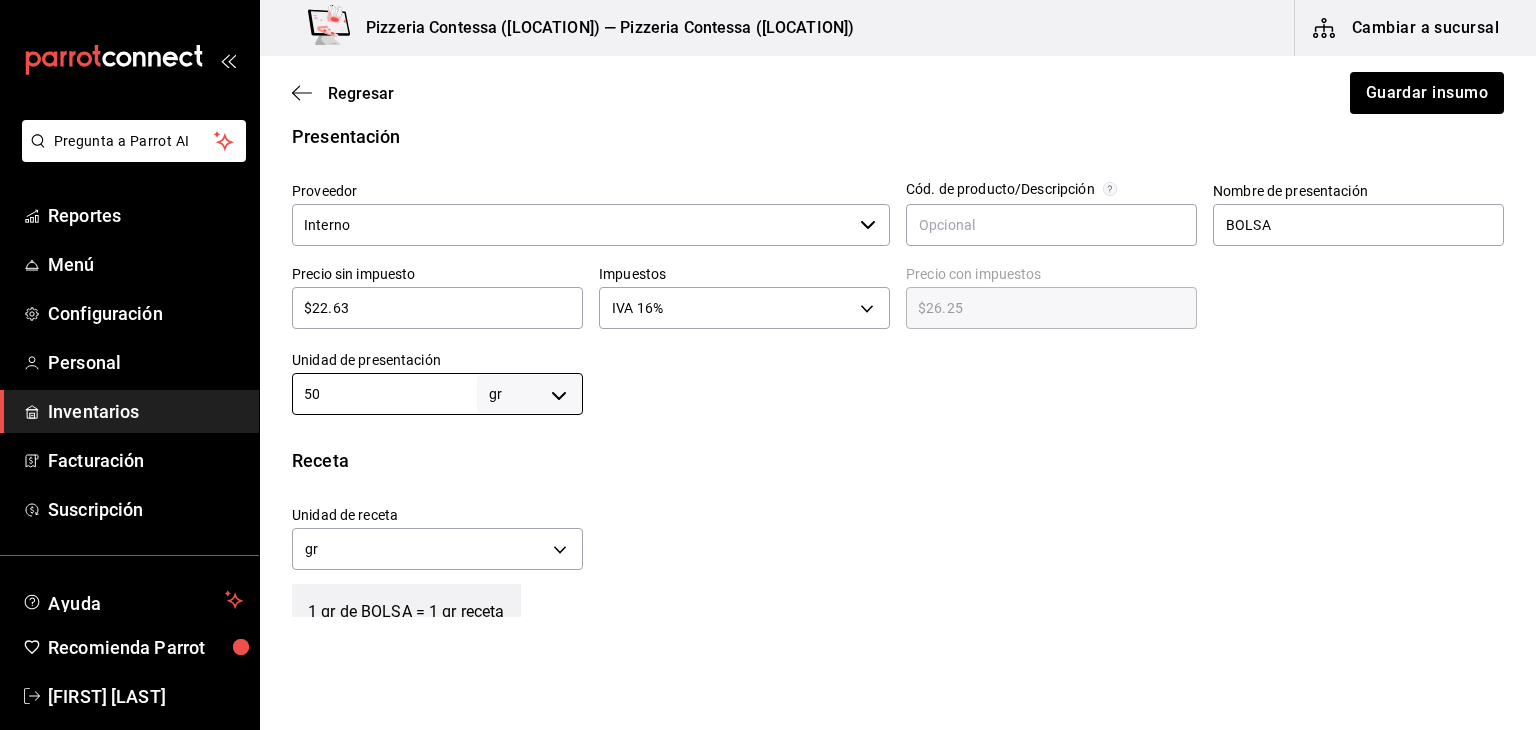 type on "50" 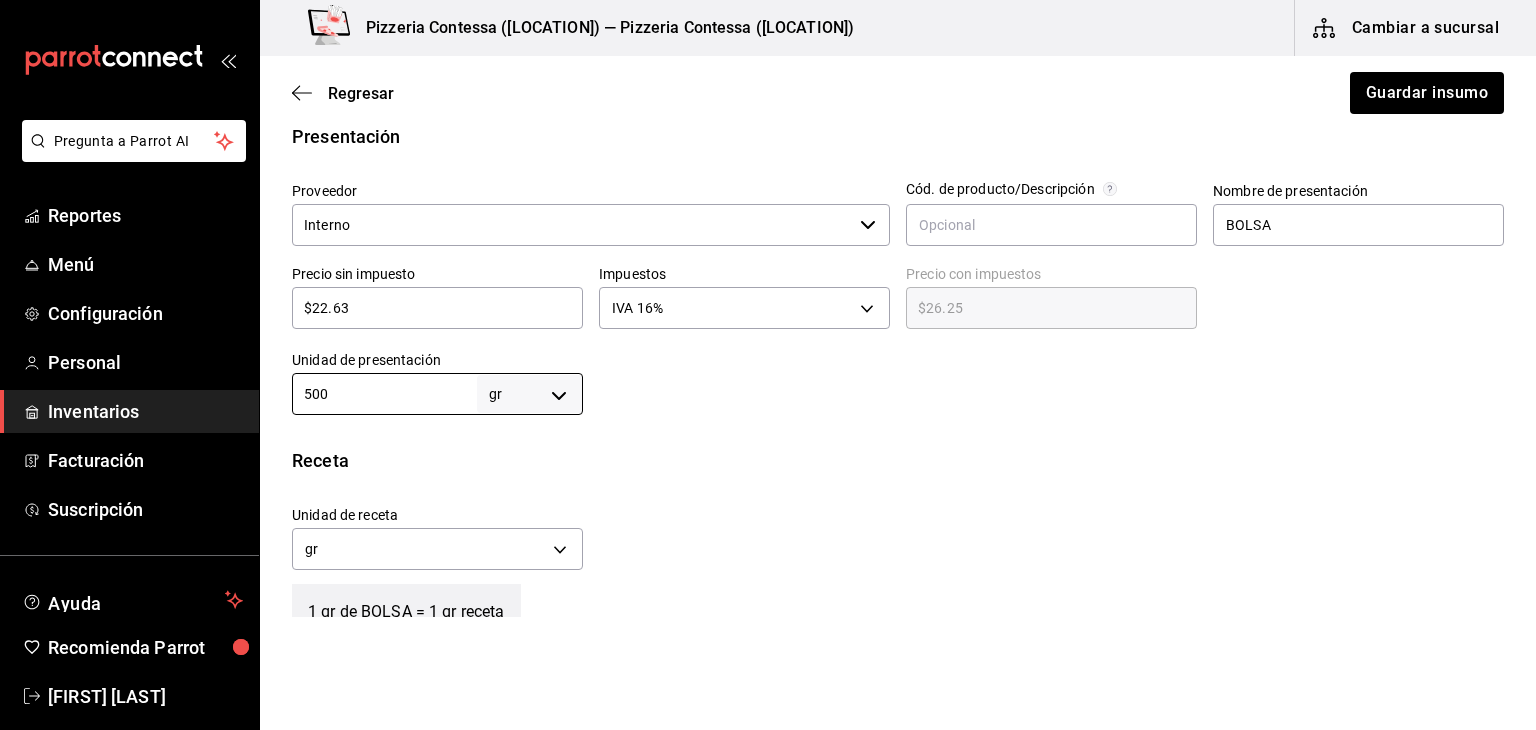 type on "500" 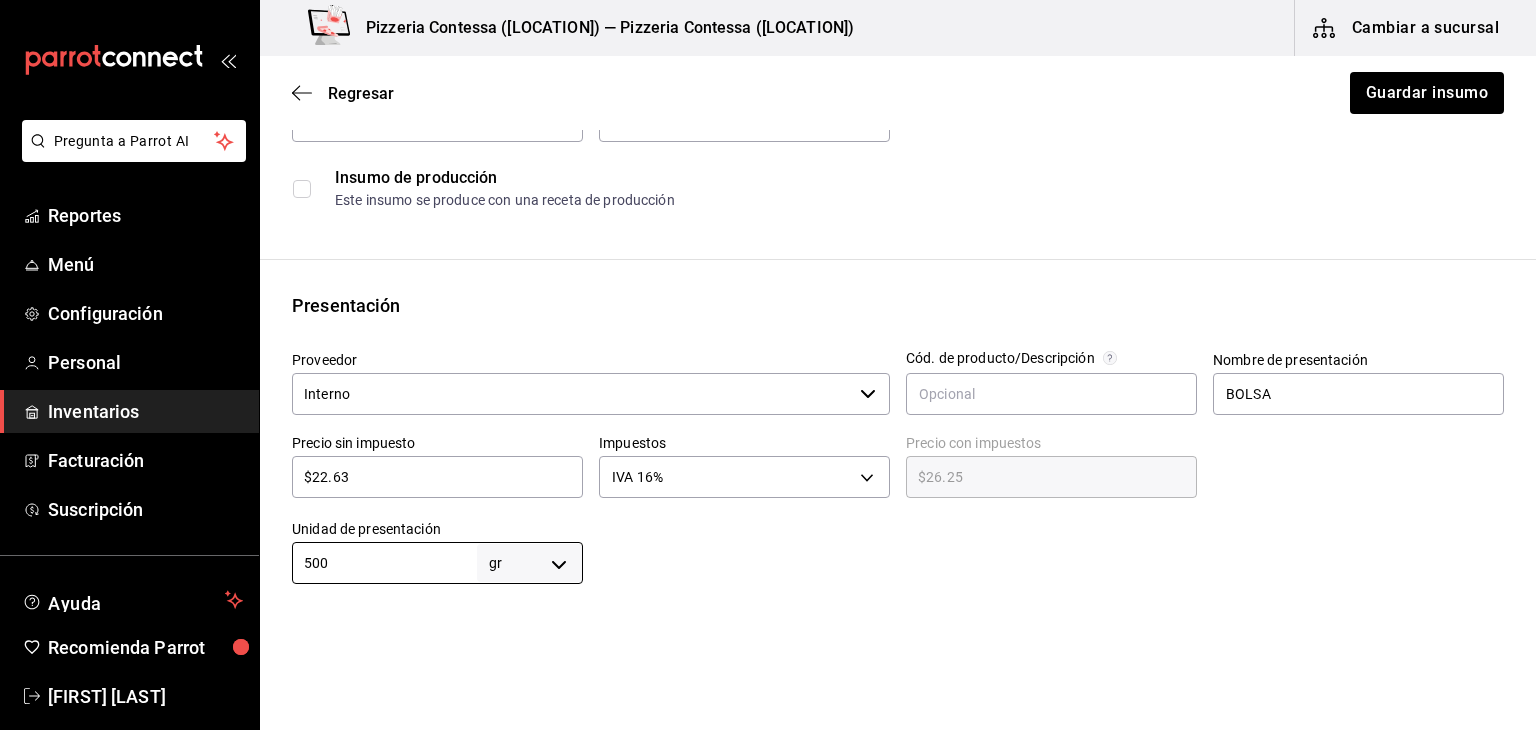 scroll, scrollTop: 246, scrollLeft: 0, axis: vertical 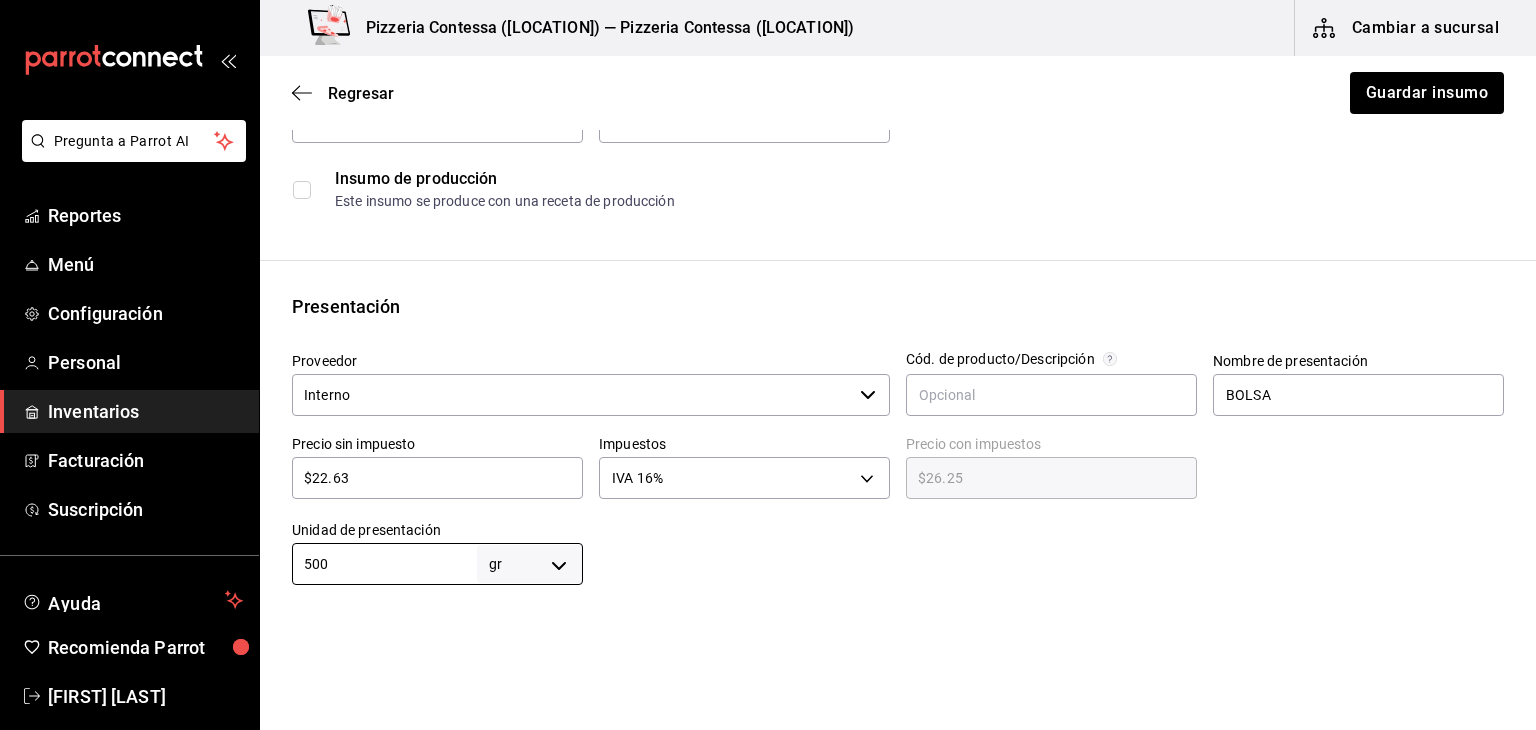 type on "500" 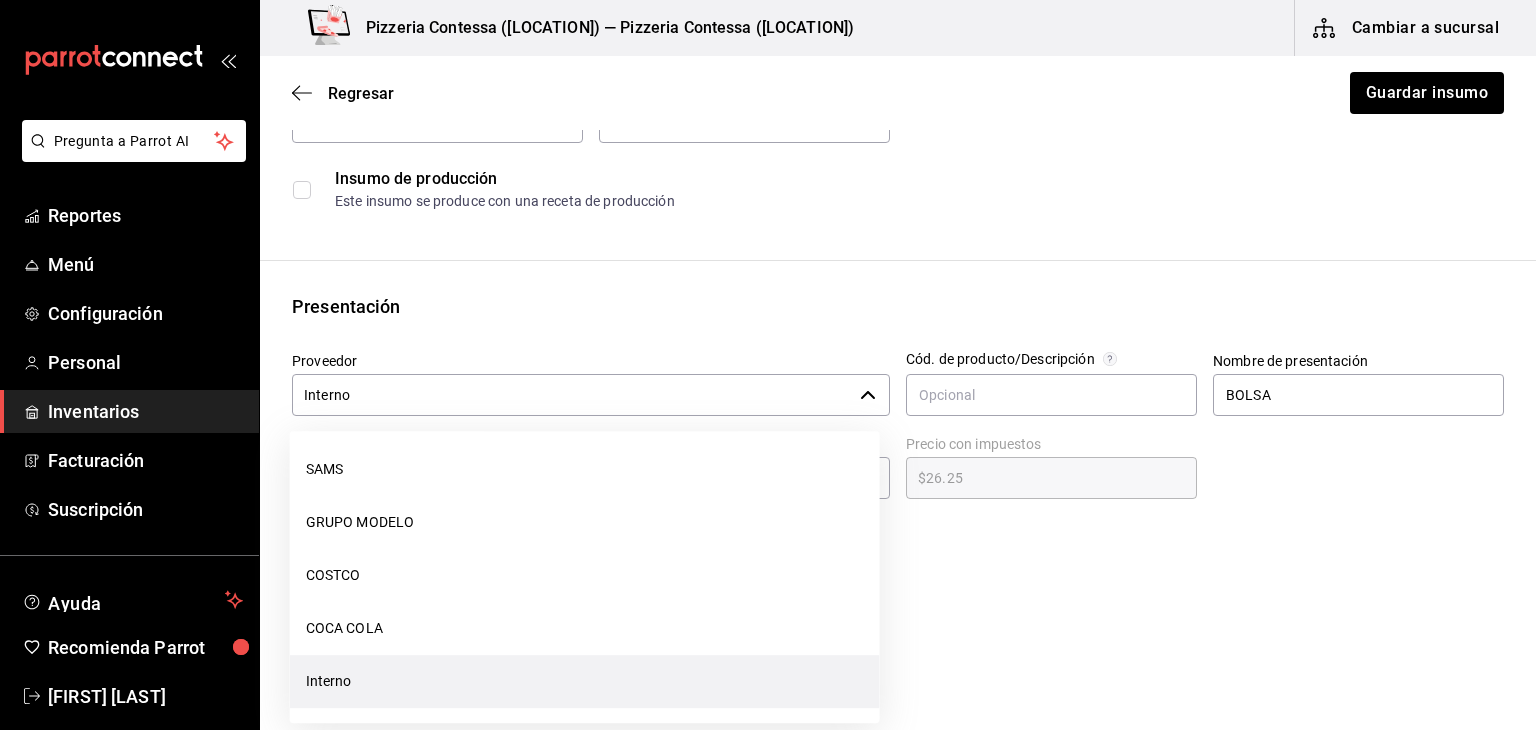 click on "Interno" at bounding box center [572, 395] 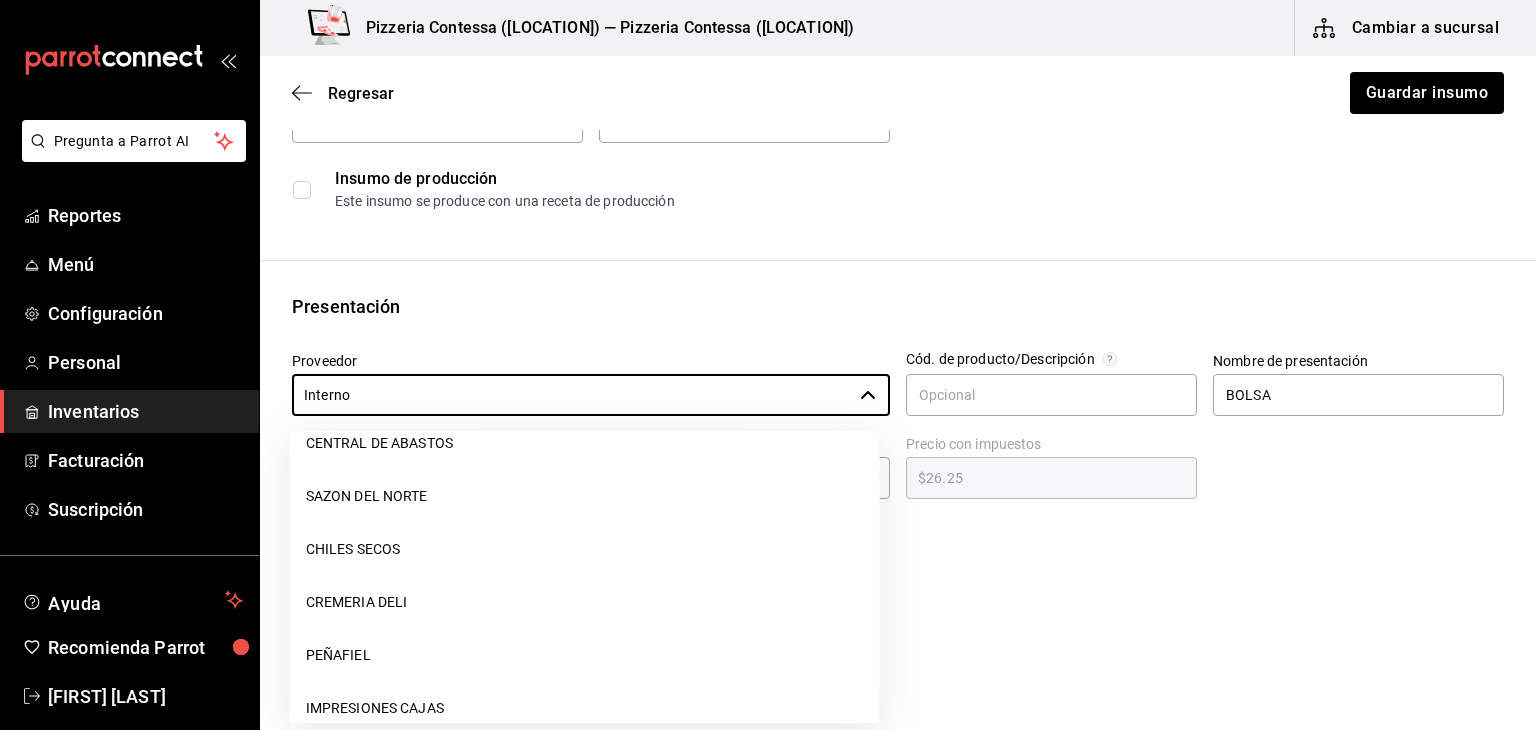 scroll, scrollTop: 0, scrollLeft: 0, axis: both 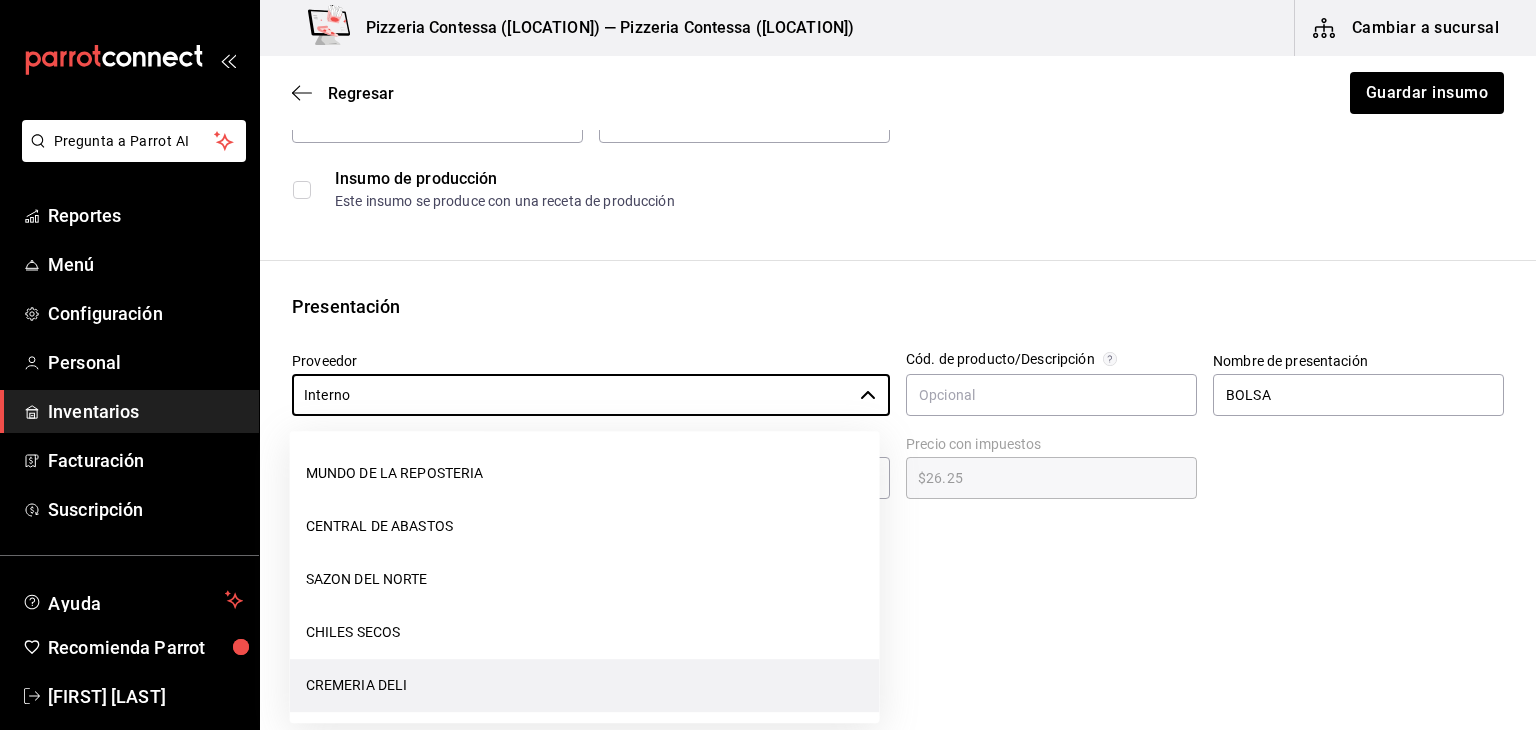 click on "CREMERIA DELI" at bounding box center [585, 685] 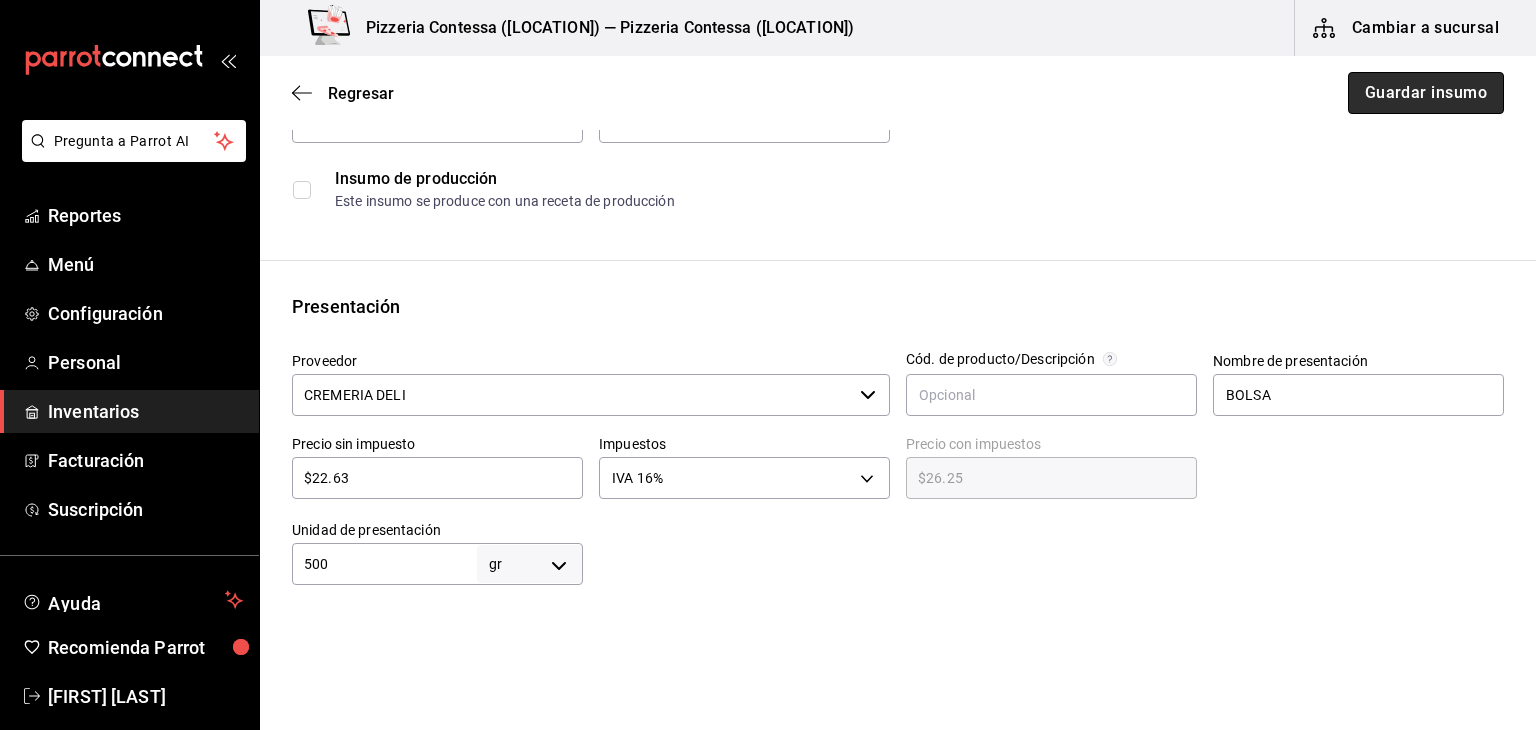 click on "Guardar insumo" at bounding box center (1426, 93) 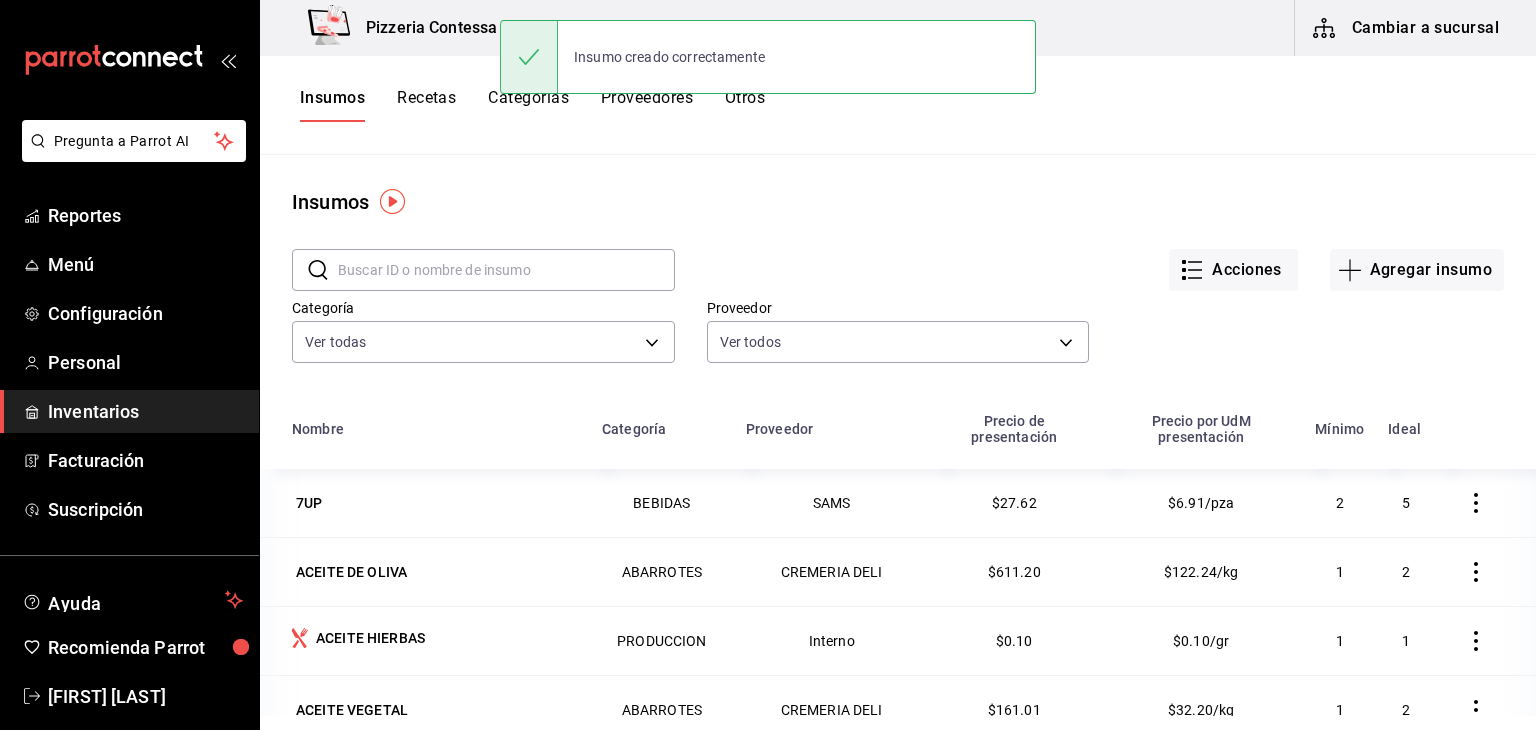 scroll, scrollTop: 245, scrollLeft: 0, axis: vertical 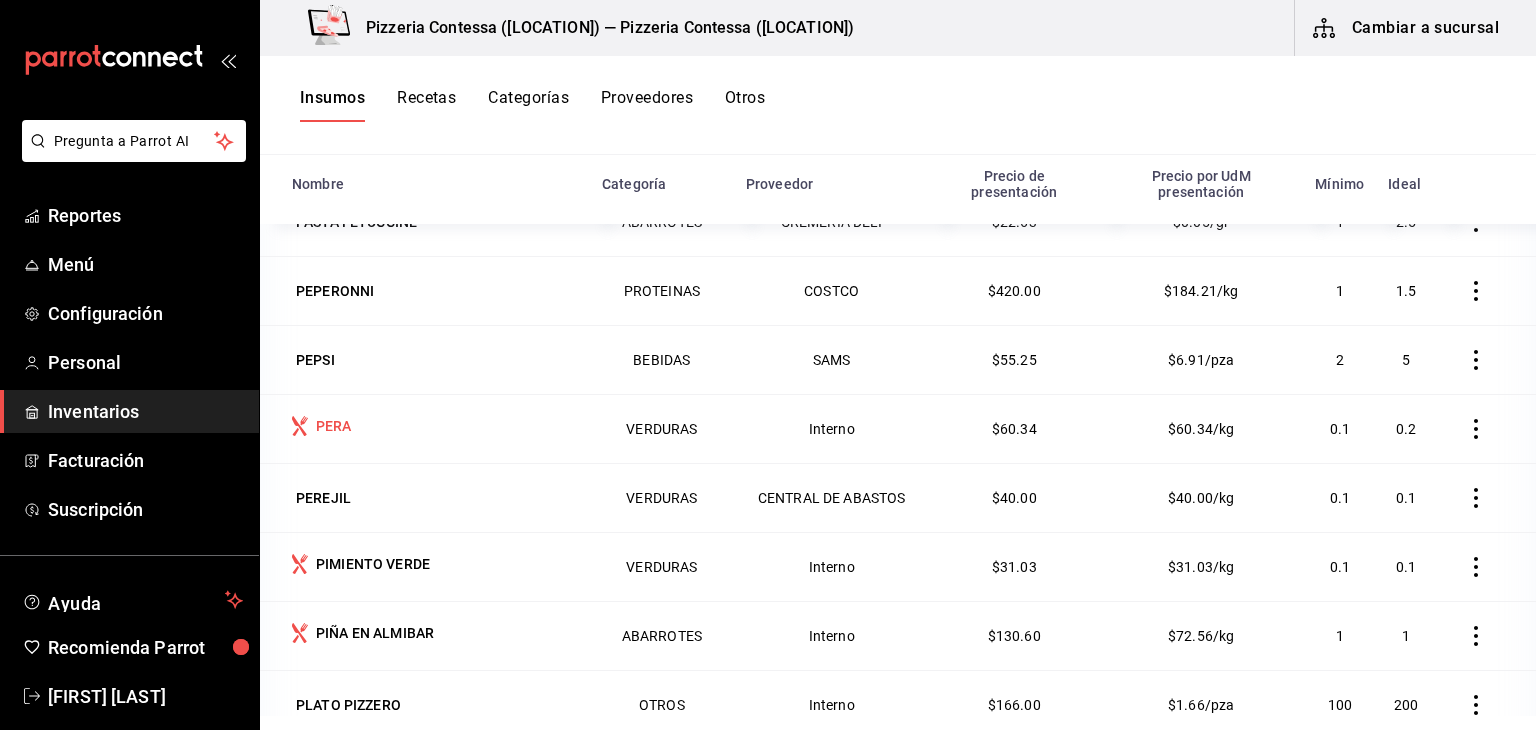 click on "PERA" at bounding box center (435, 428) 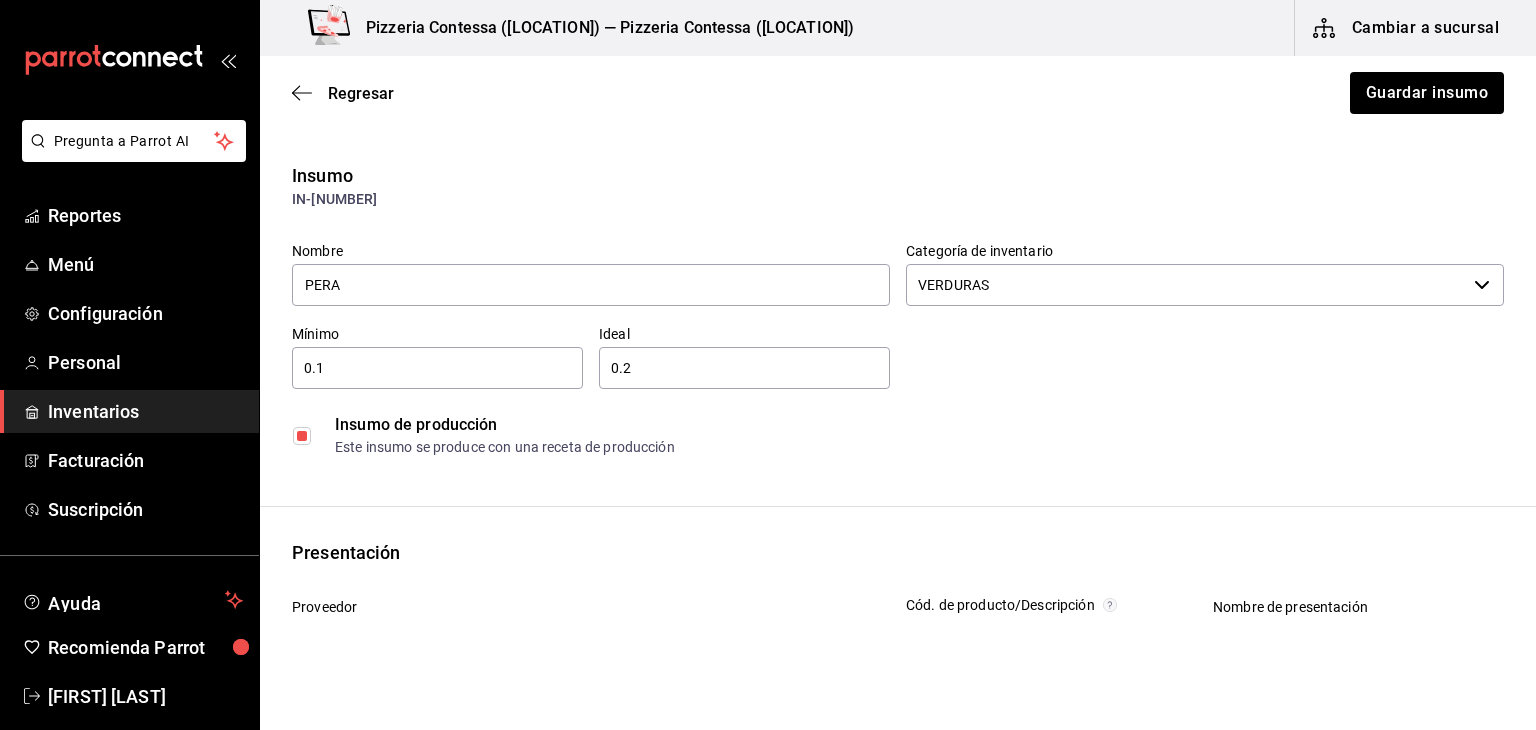click at bounding box center [302, 436] 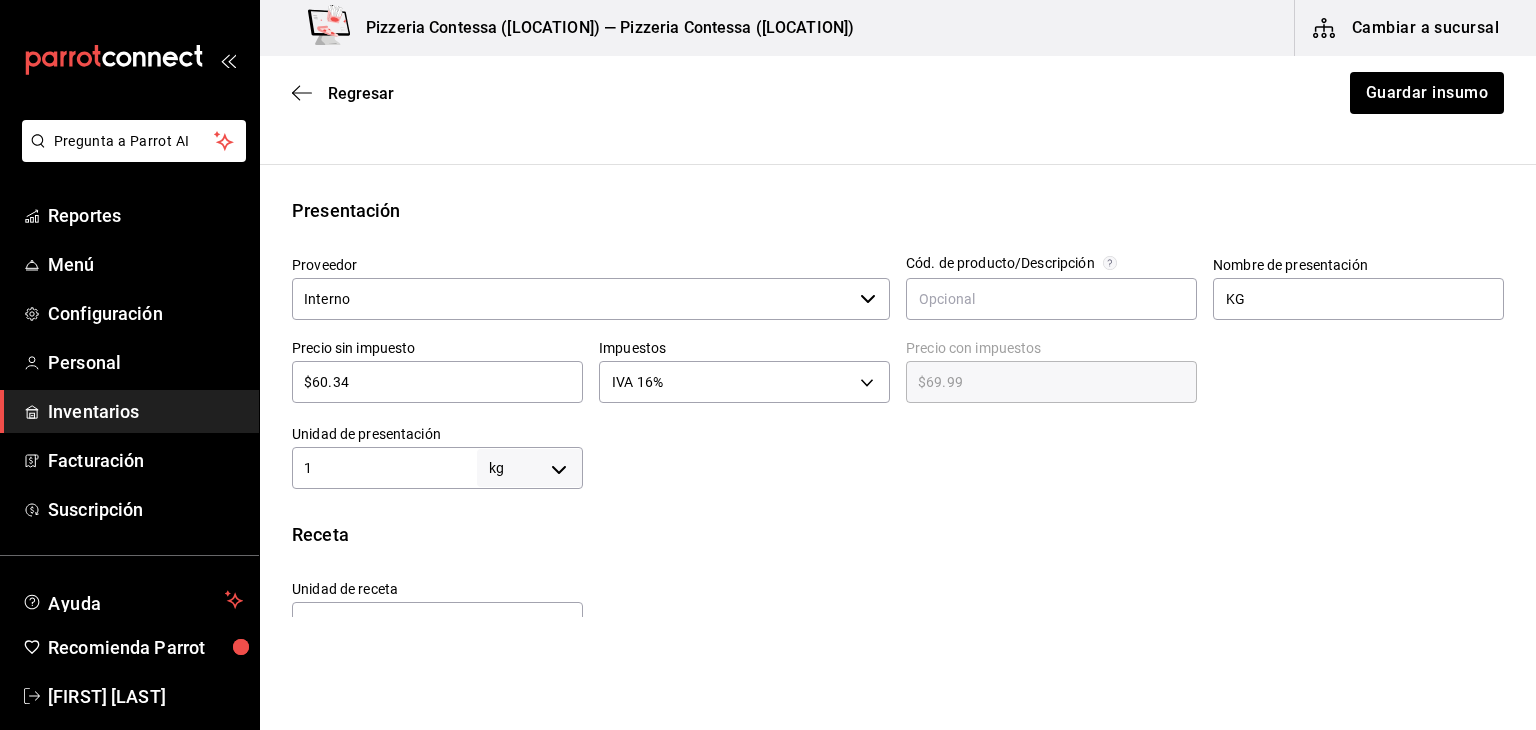 scroll, scrollTop: 368, scrollLeft: 0, axis: vertical 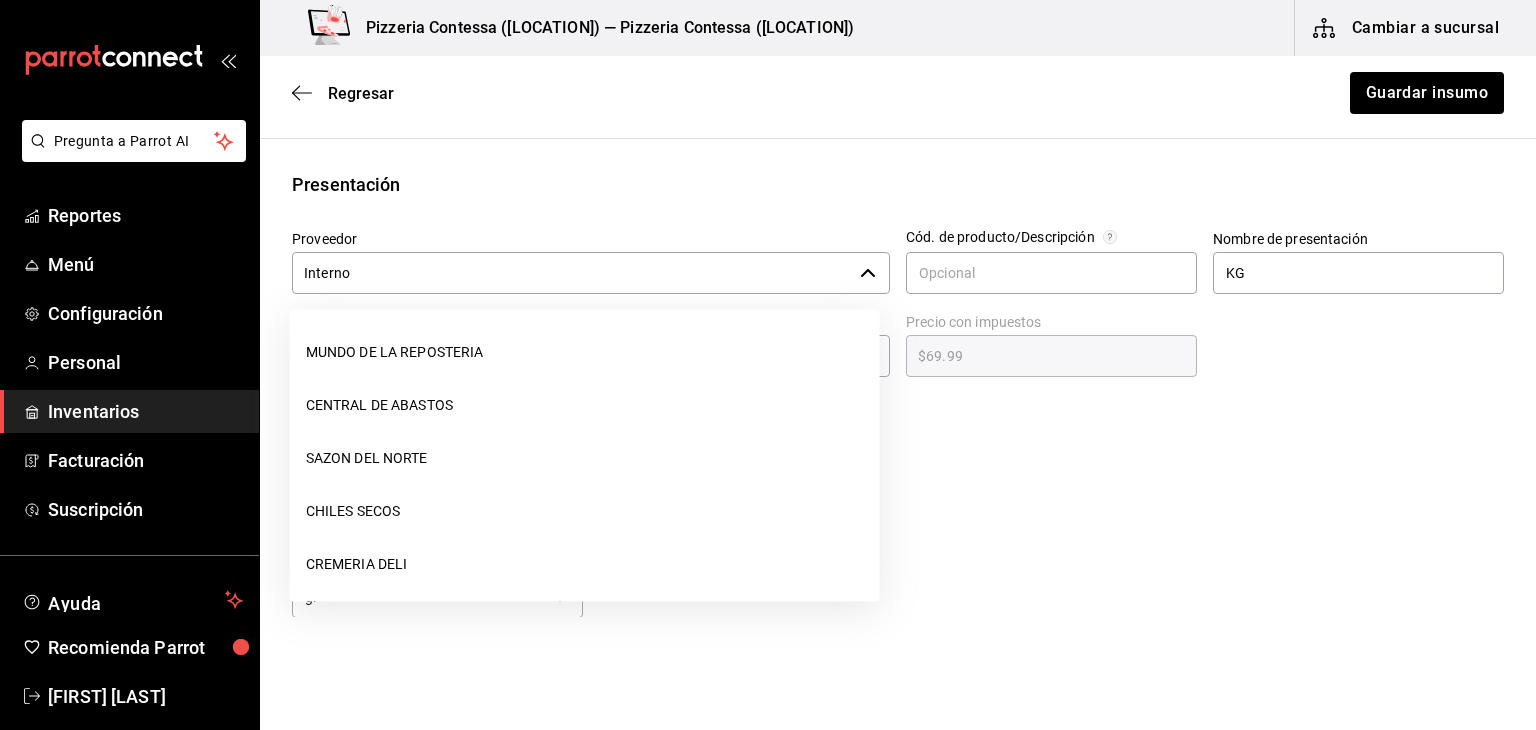 click on "Interno" at bounding box center [572, 273] 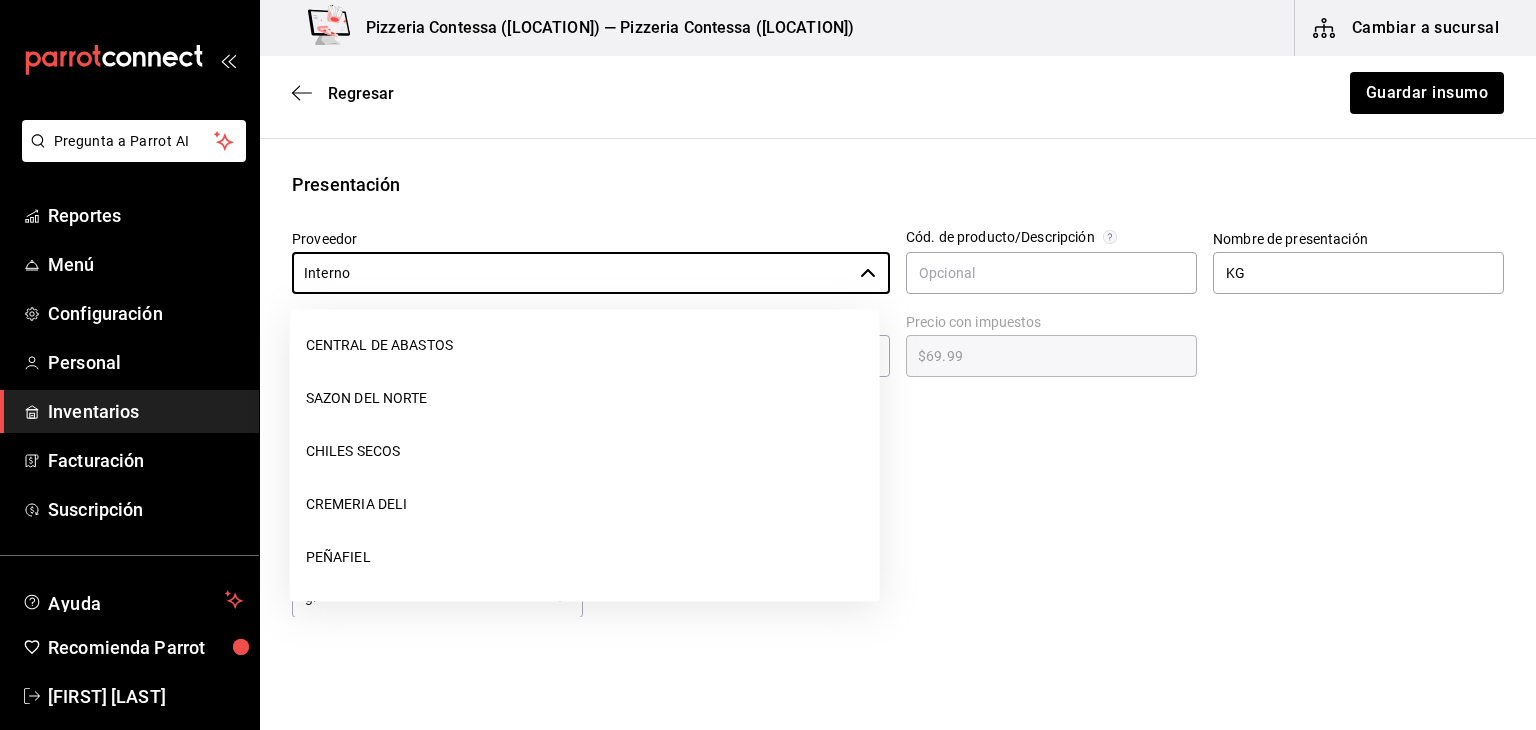 scroll, scrollTop: 60, scrollLeft: 0, axis: vertical 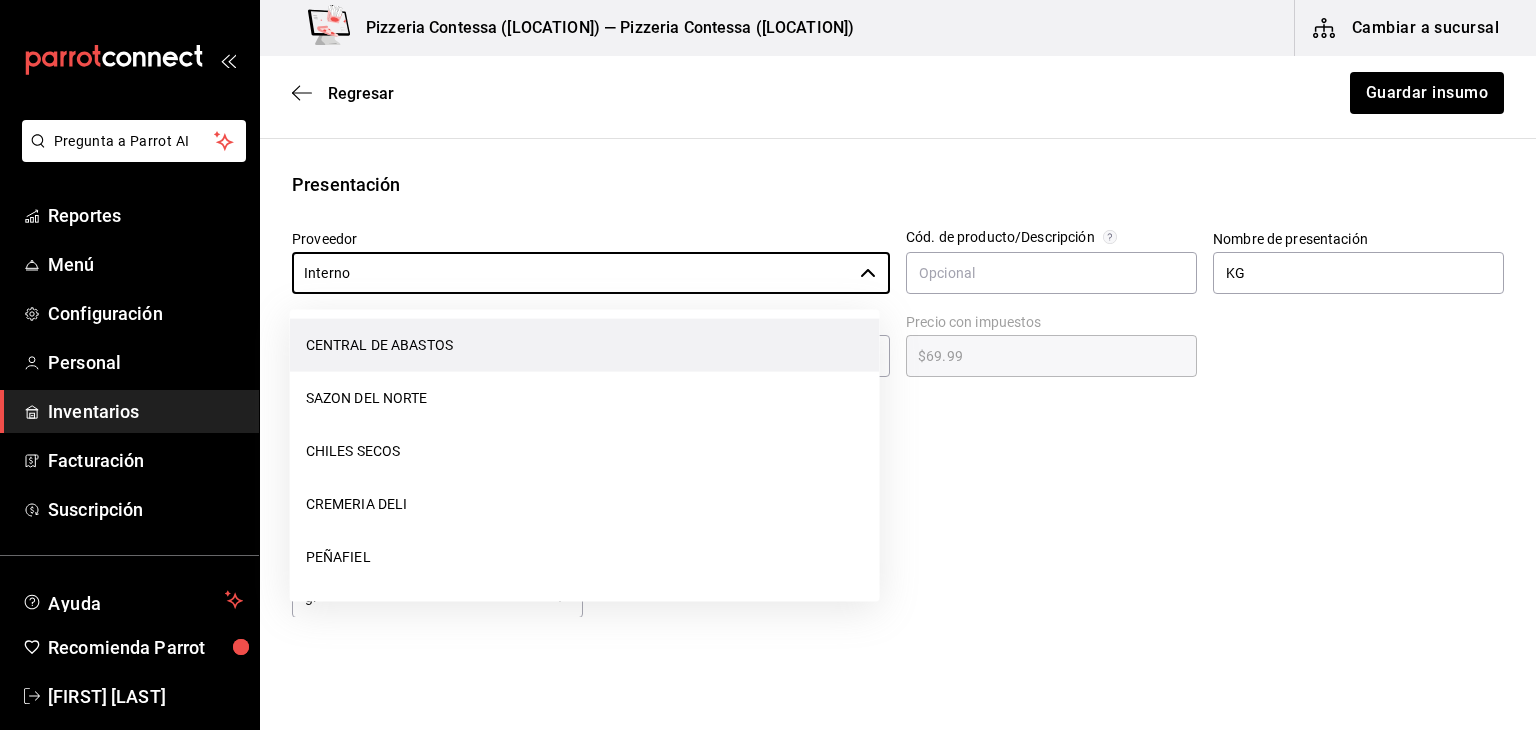 click on "CENTRAL DE ABASTOS" at bounding box center [585, 345] 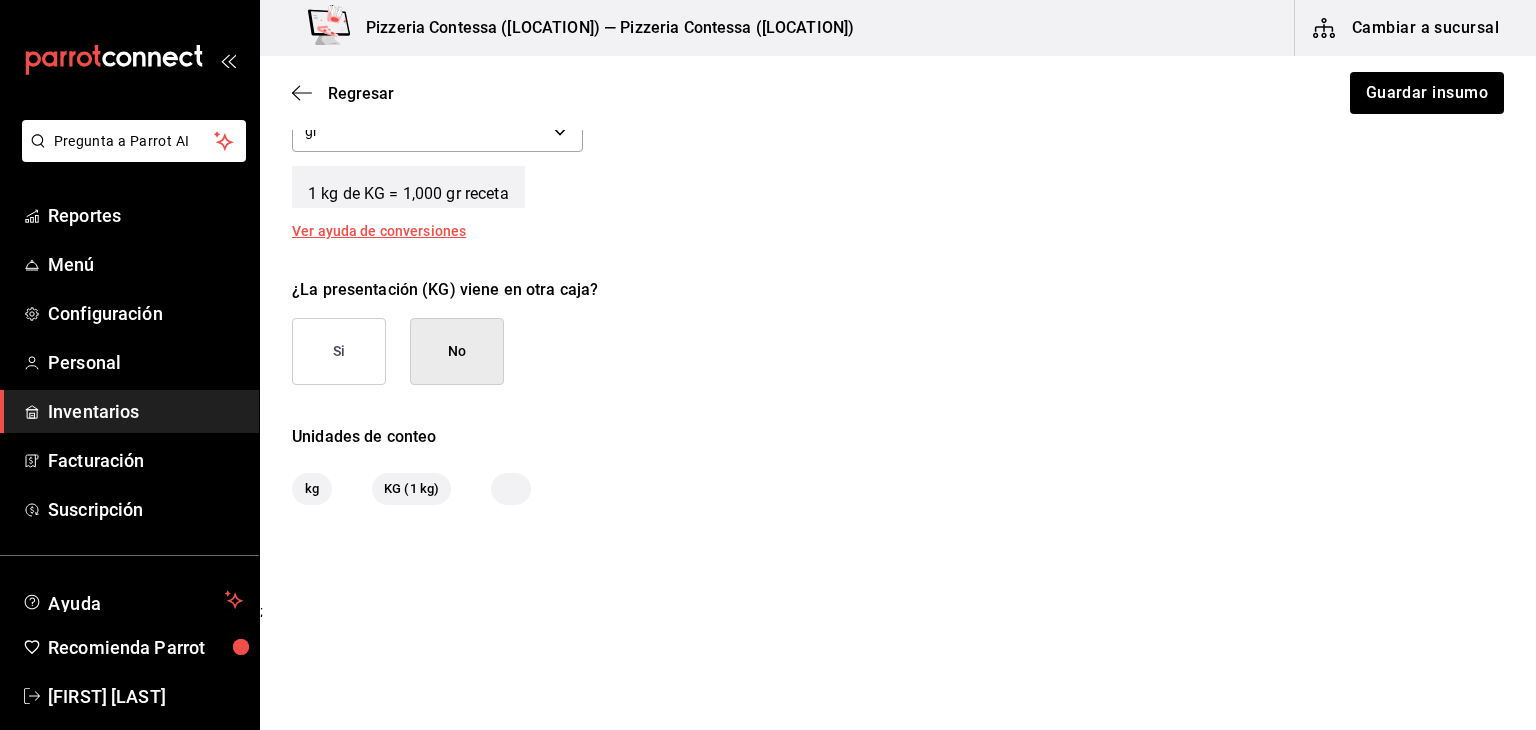 scroll, scrollTop: 838, scrollLeft: 0, axis: vertical 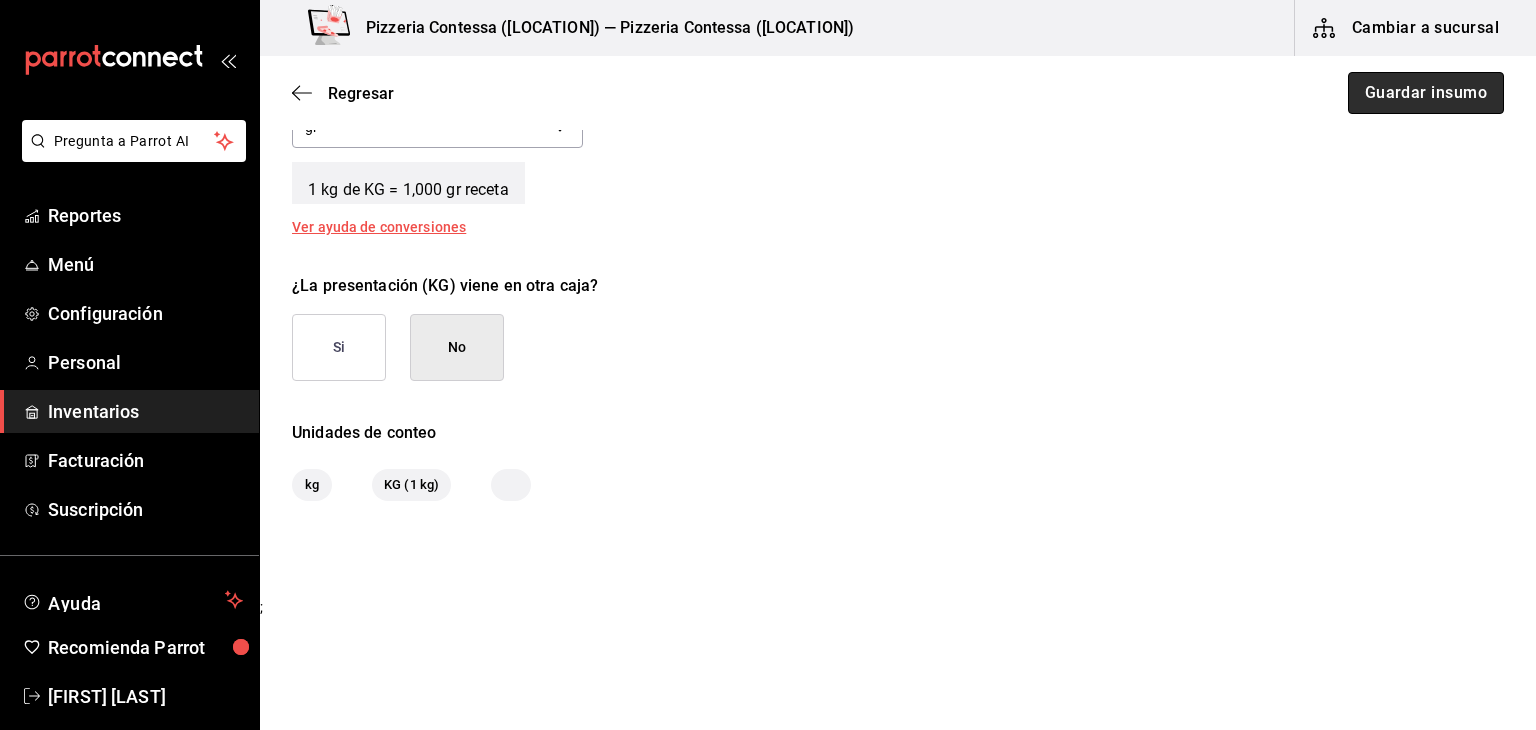 click on "Guardar insumo" at bounding box center (1426, 93) 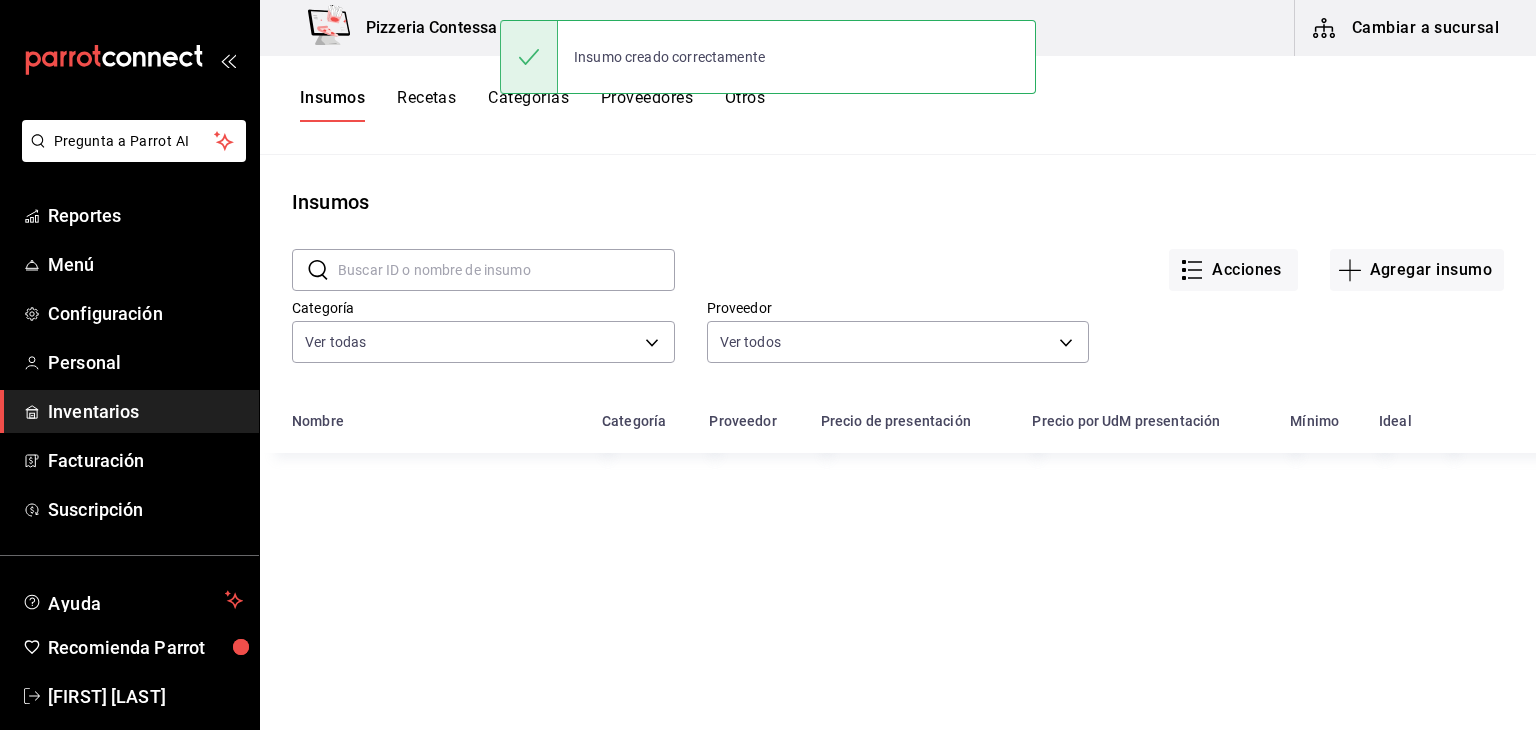 scroll, scrollTop: 245, scrollLeft: 0, axis: vertical 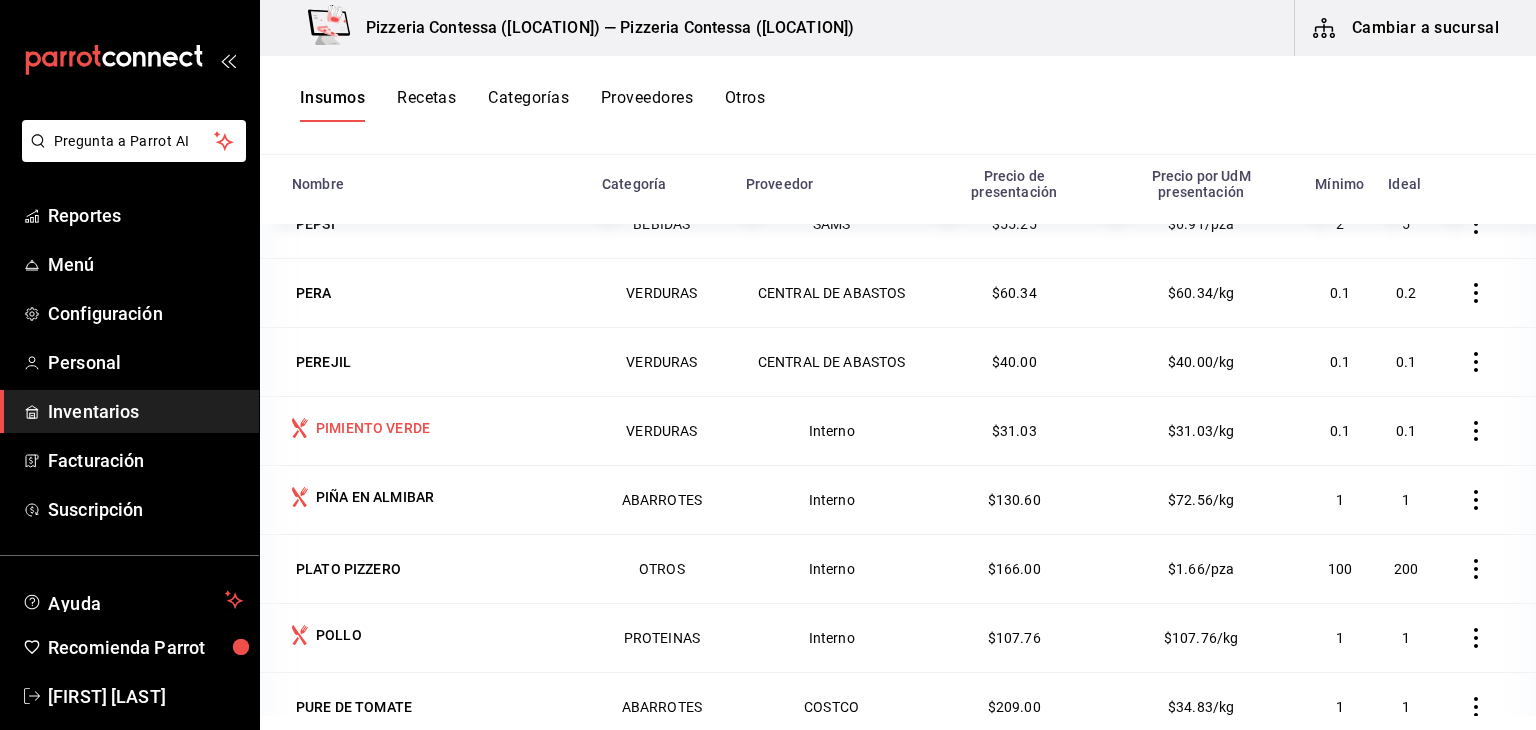 click on "PIMIENTO VERDE" at bounding box center (435, 430) 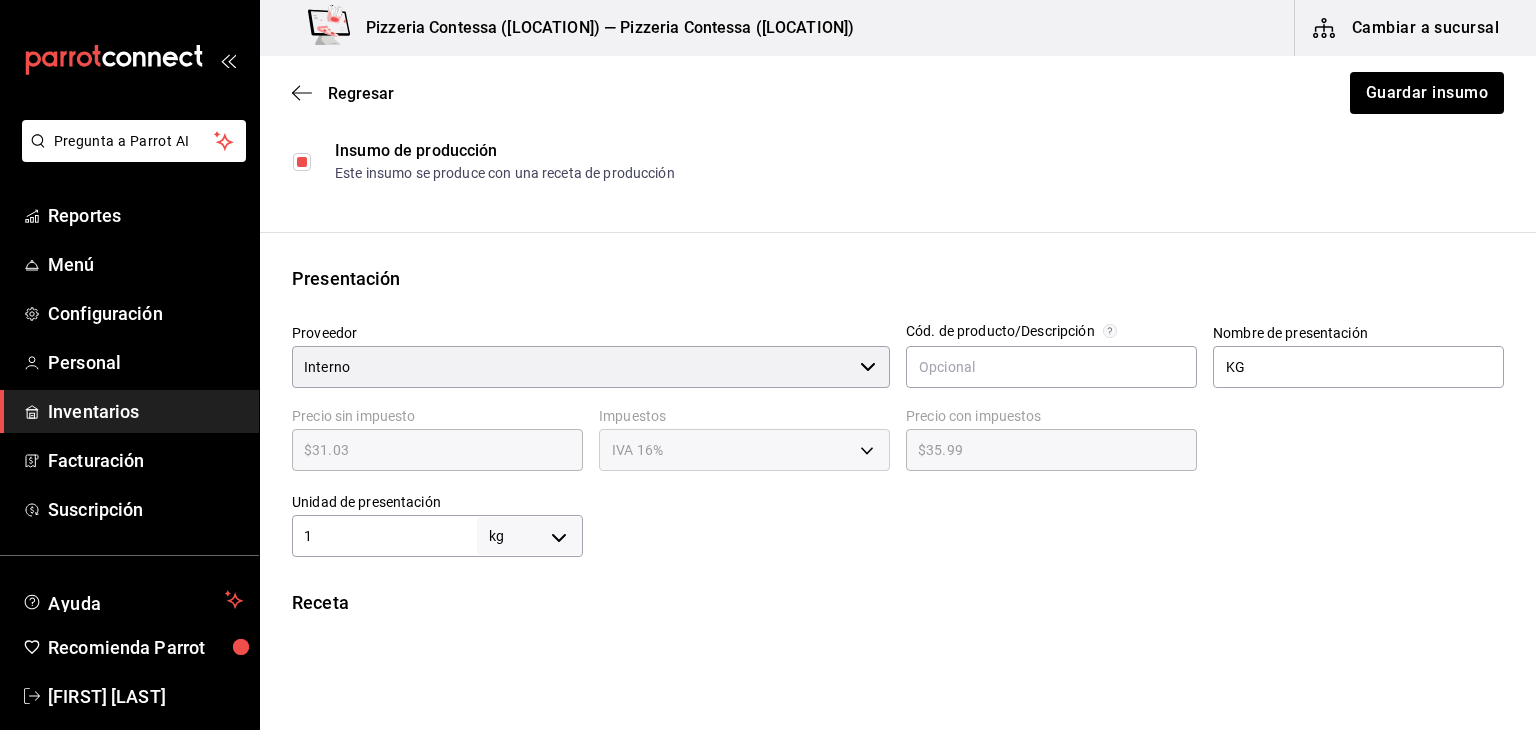 scroll, scrollTop: 276, scrollLeft: 0, axis: vertical 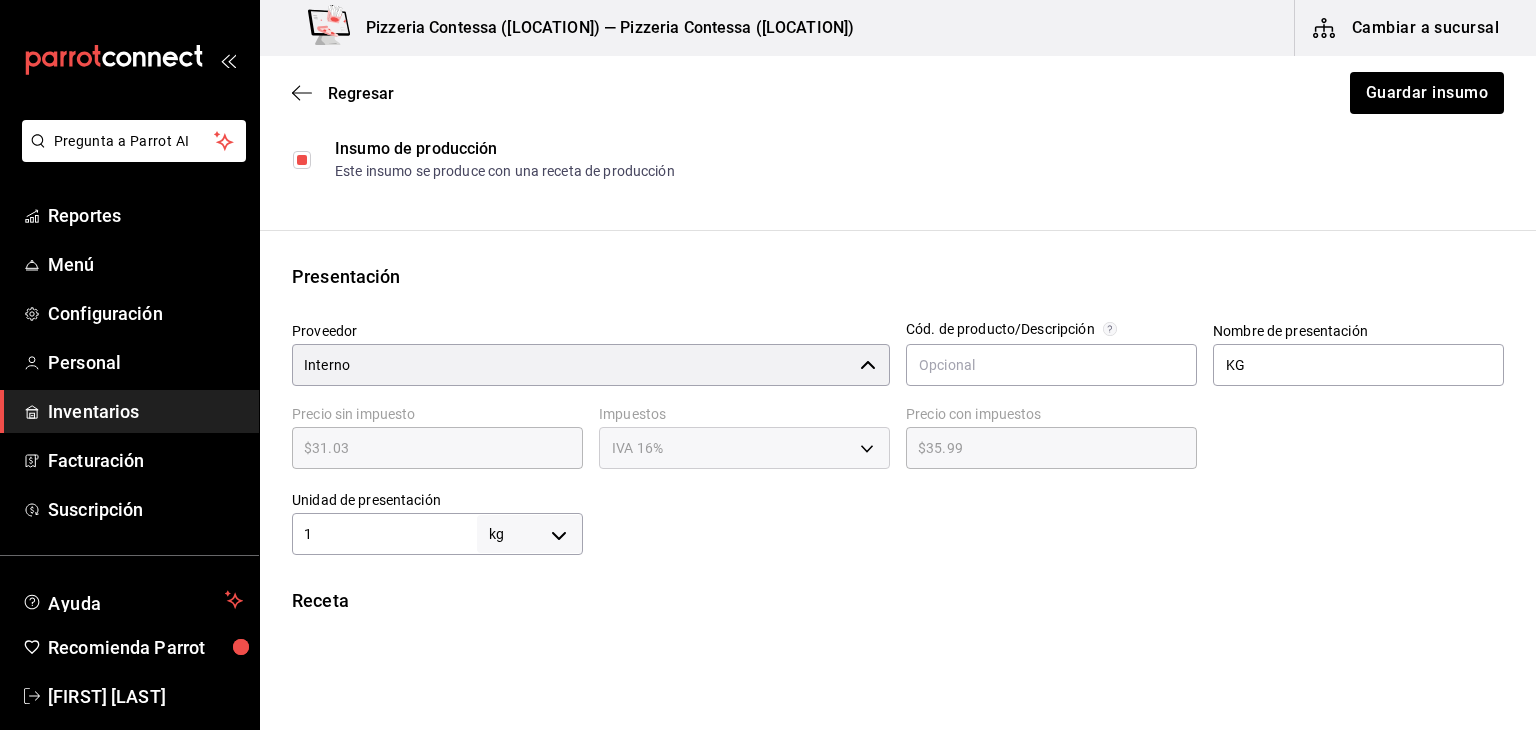click on "Interno" at bounding box center [572, 365] 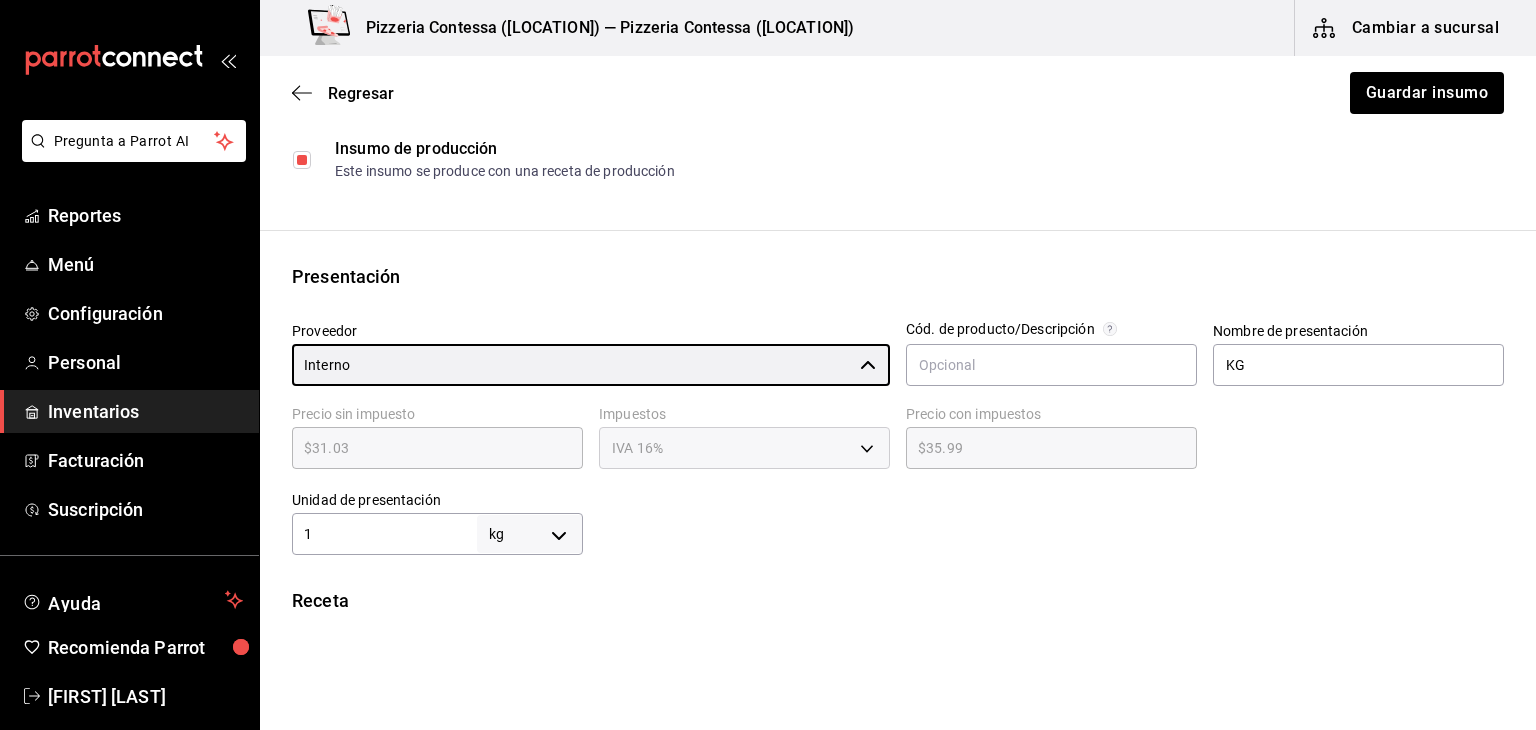 click at bounding box center (302, 160) 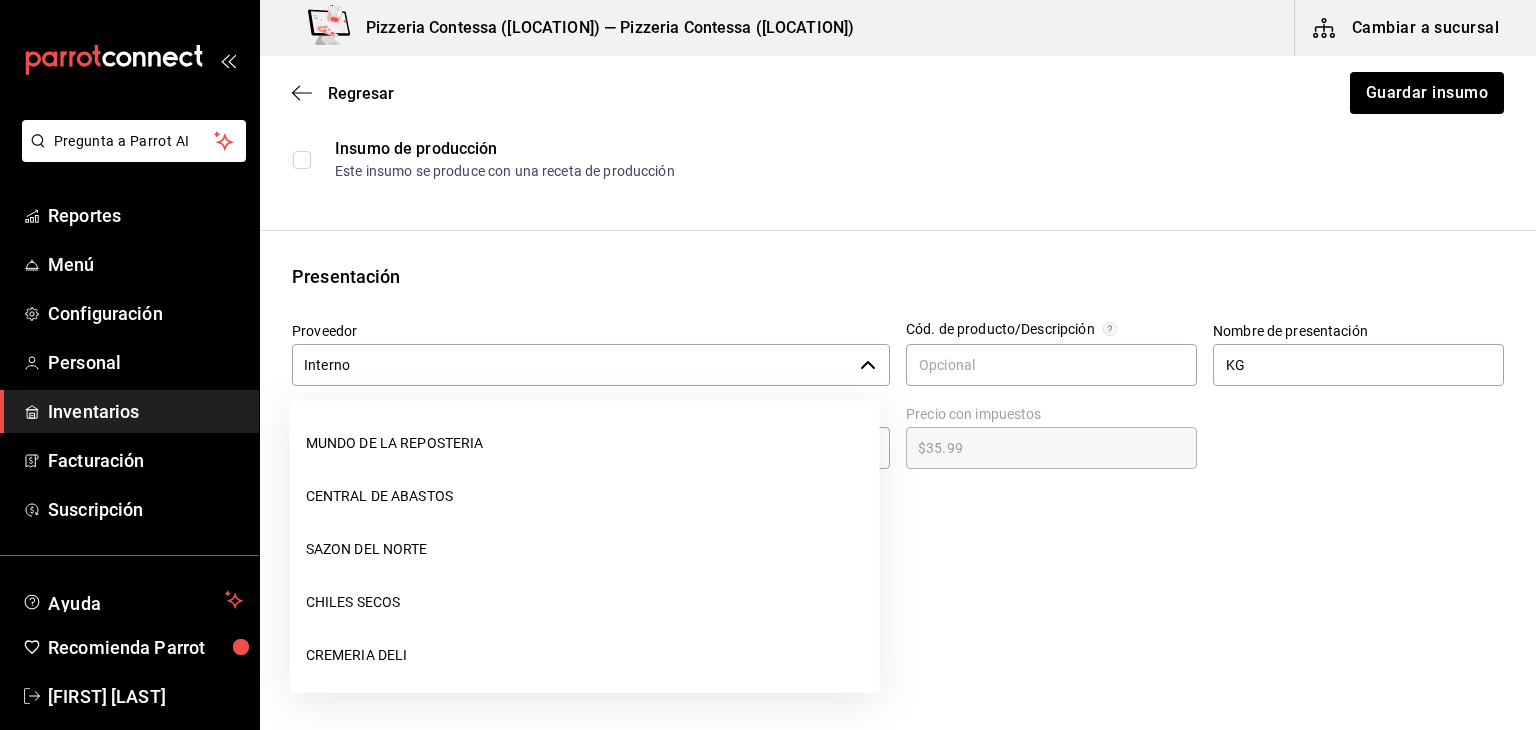 click on "Interno" at bounding box center (572, 365) 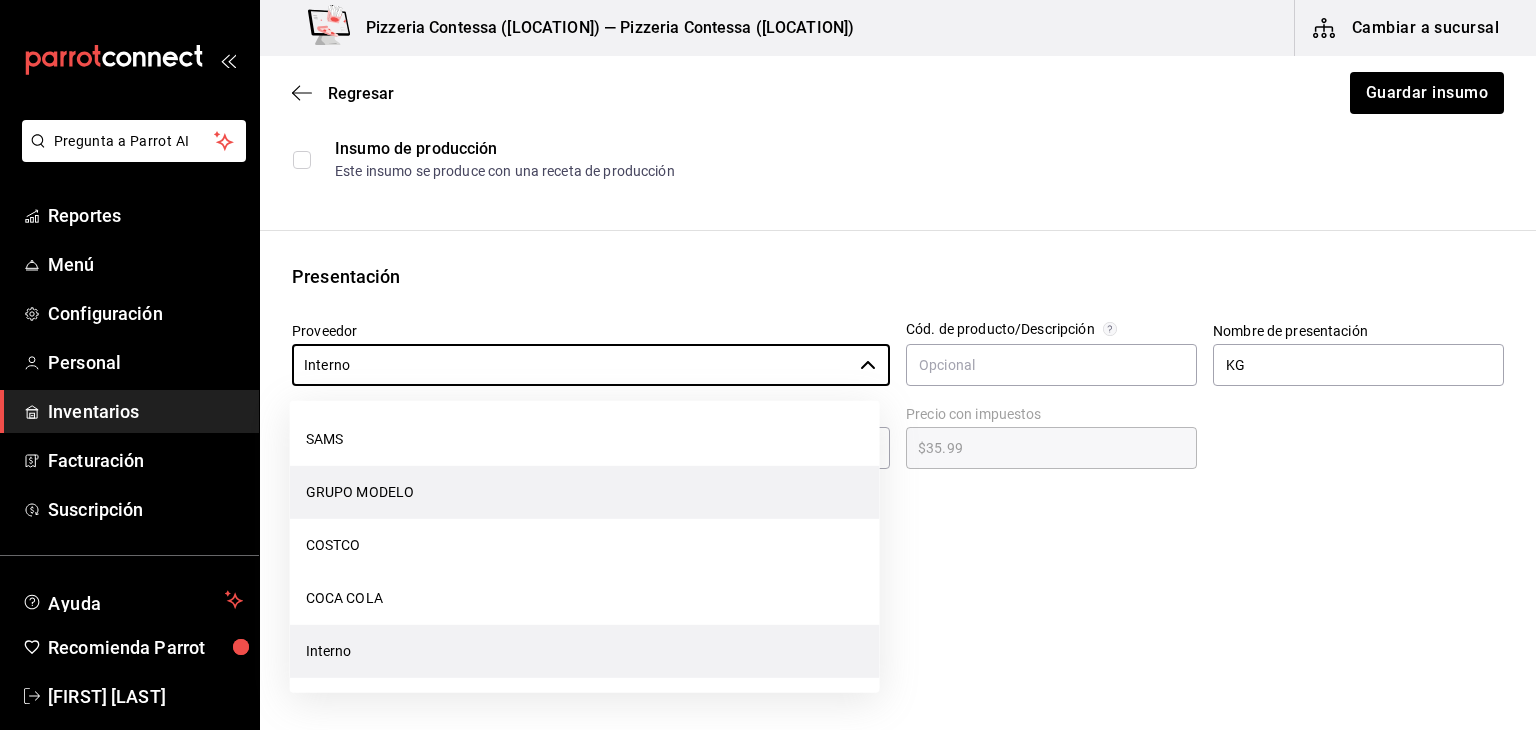scroll, scrollTop: 0, scrollLeft: 0, axis: both 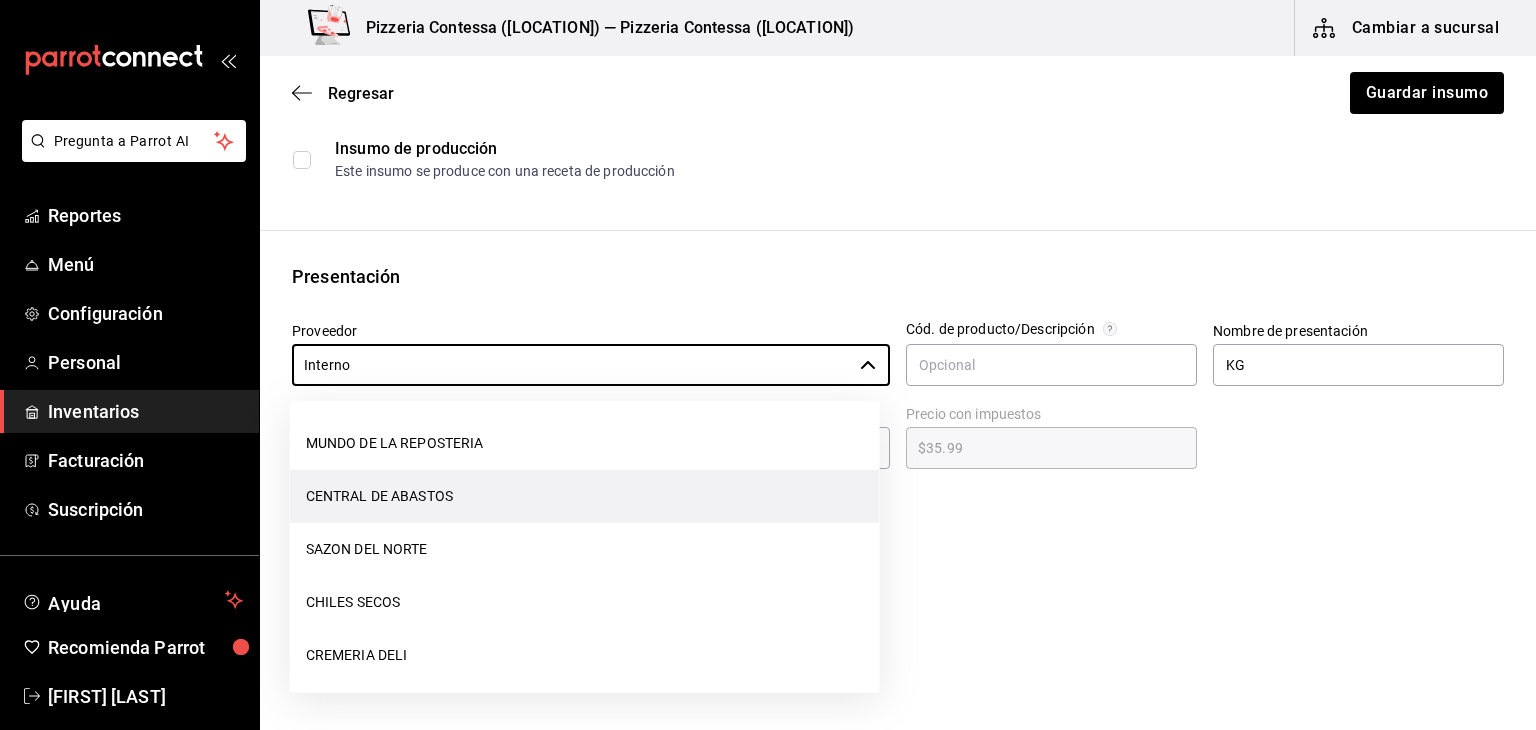 click on "CENTRAL DE ABASTOS" at bounding box center [585, 496] 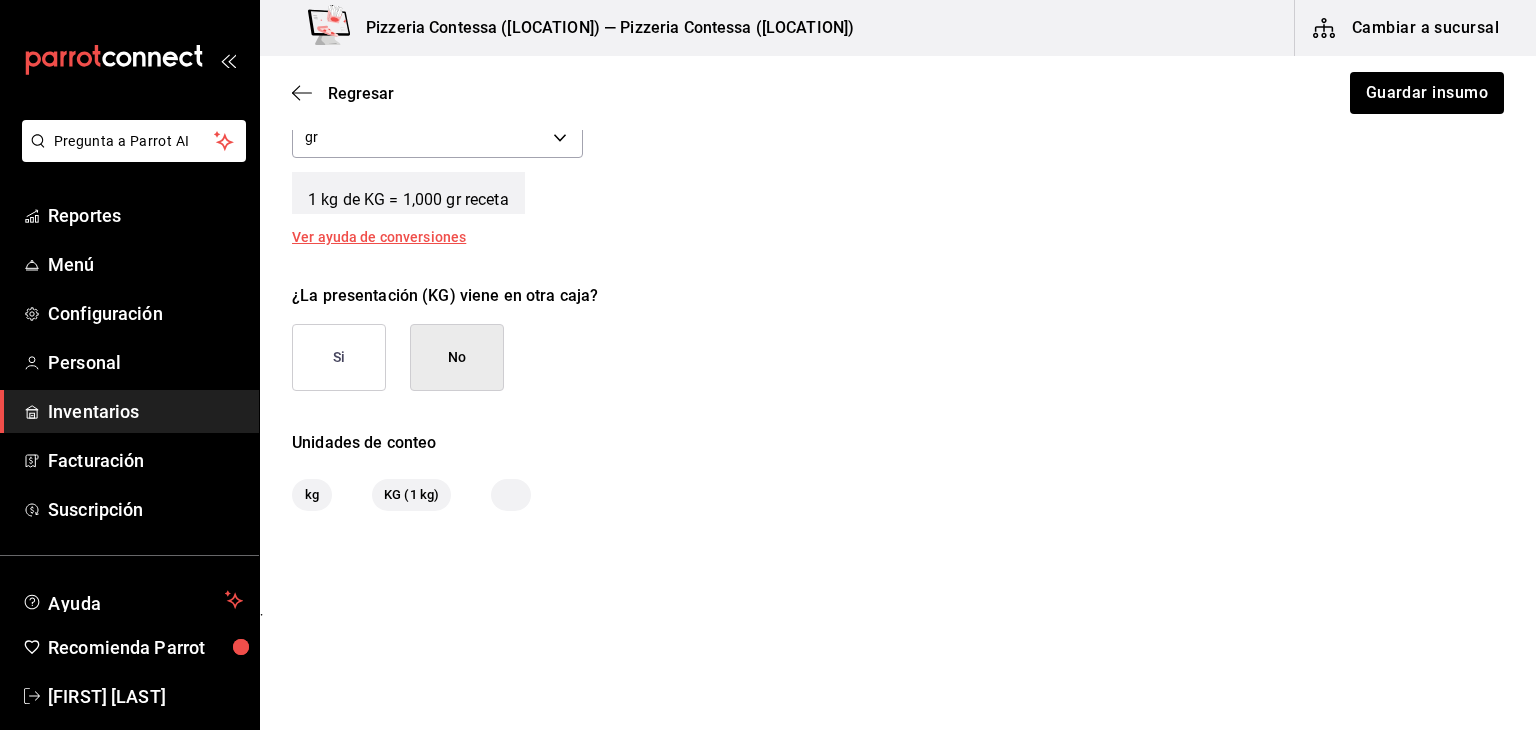 scroll, scrollTop: 828, scrollLeft: 0, axis: vertical 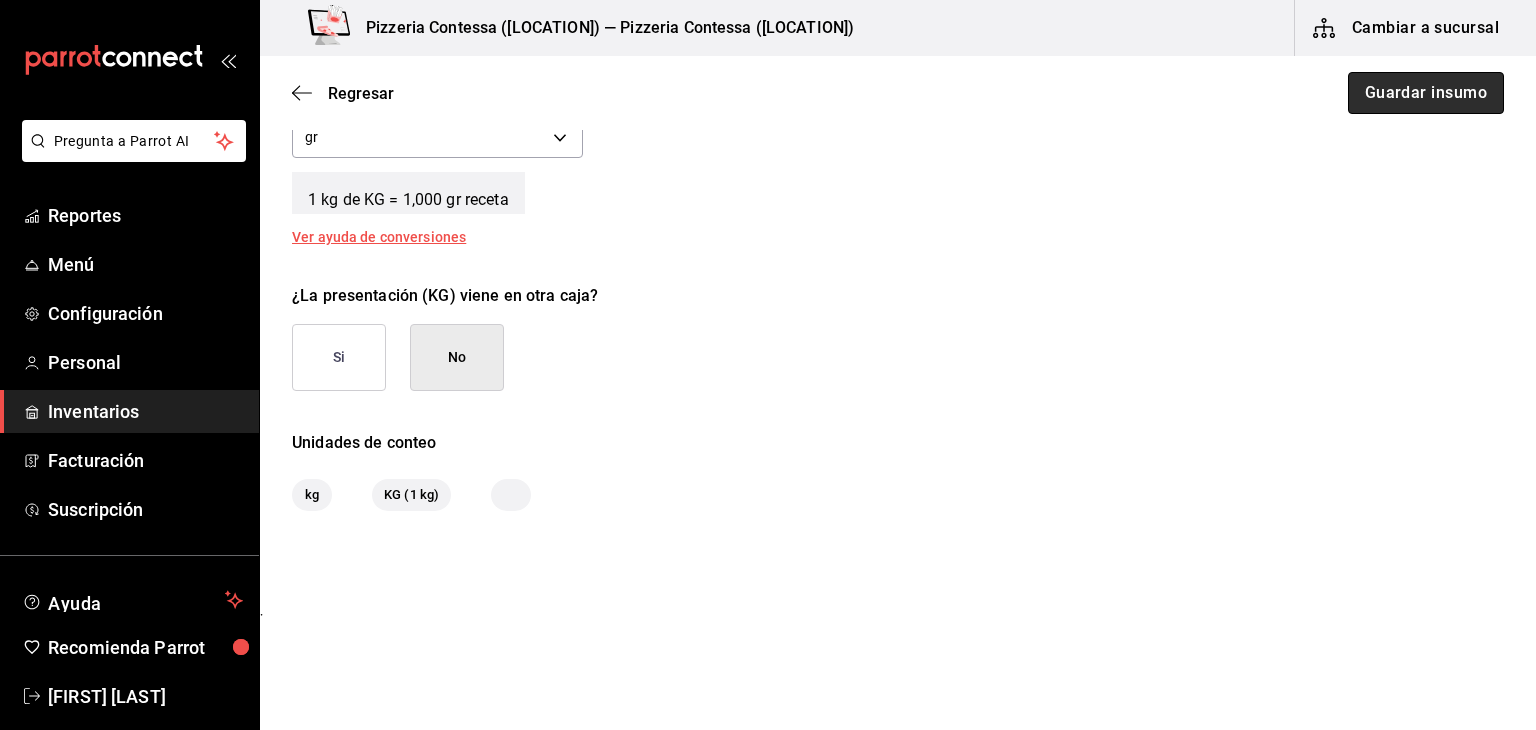 click on "Guardar insumo" at bounding box center [1426, 93] 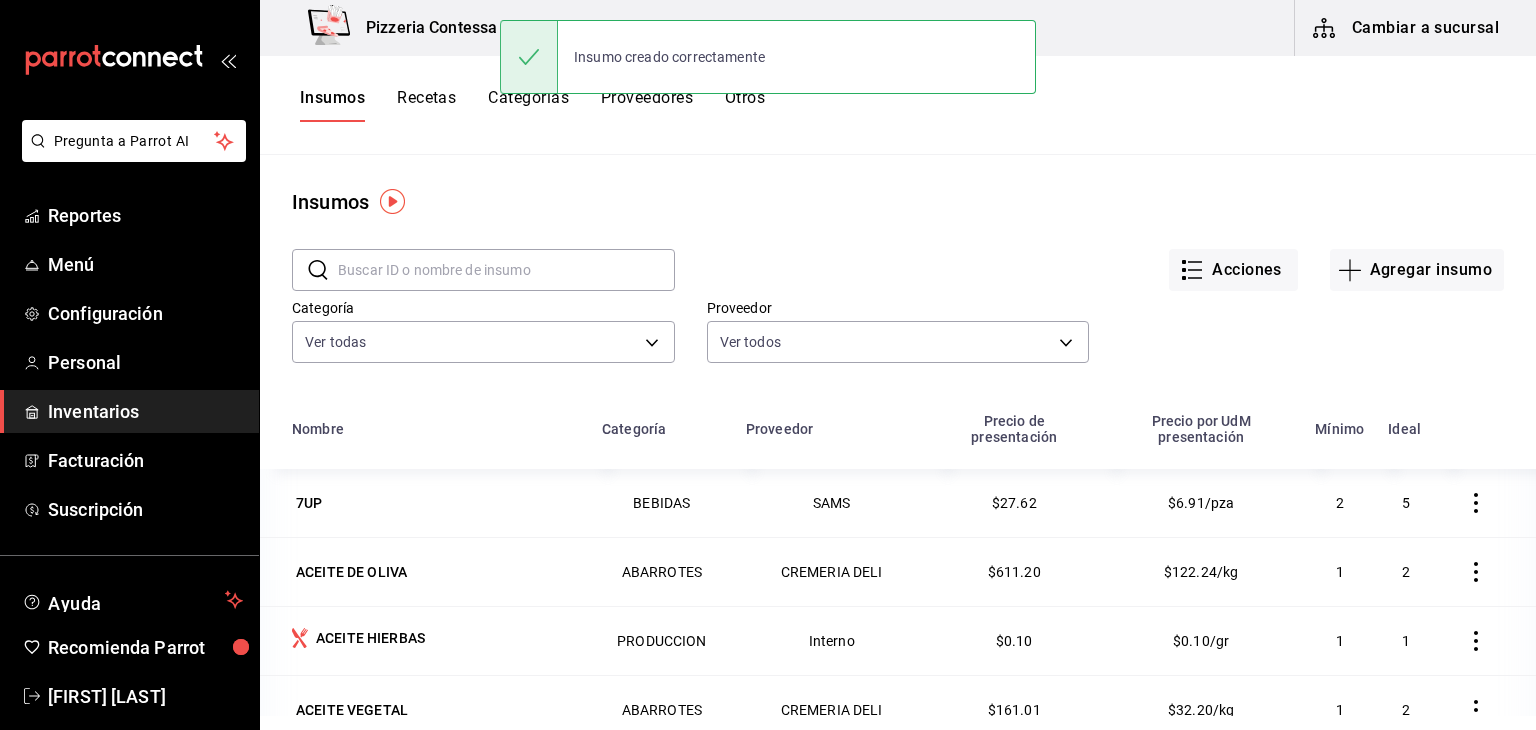 scroll, scrollTop: 245, scrollLeft: 0, axis: vertical 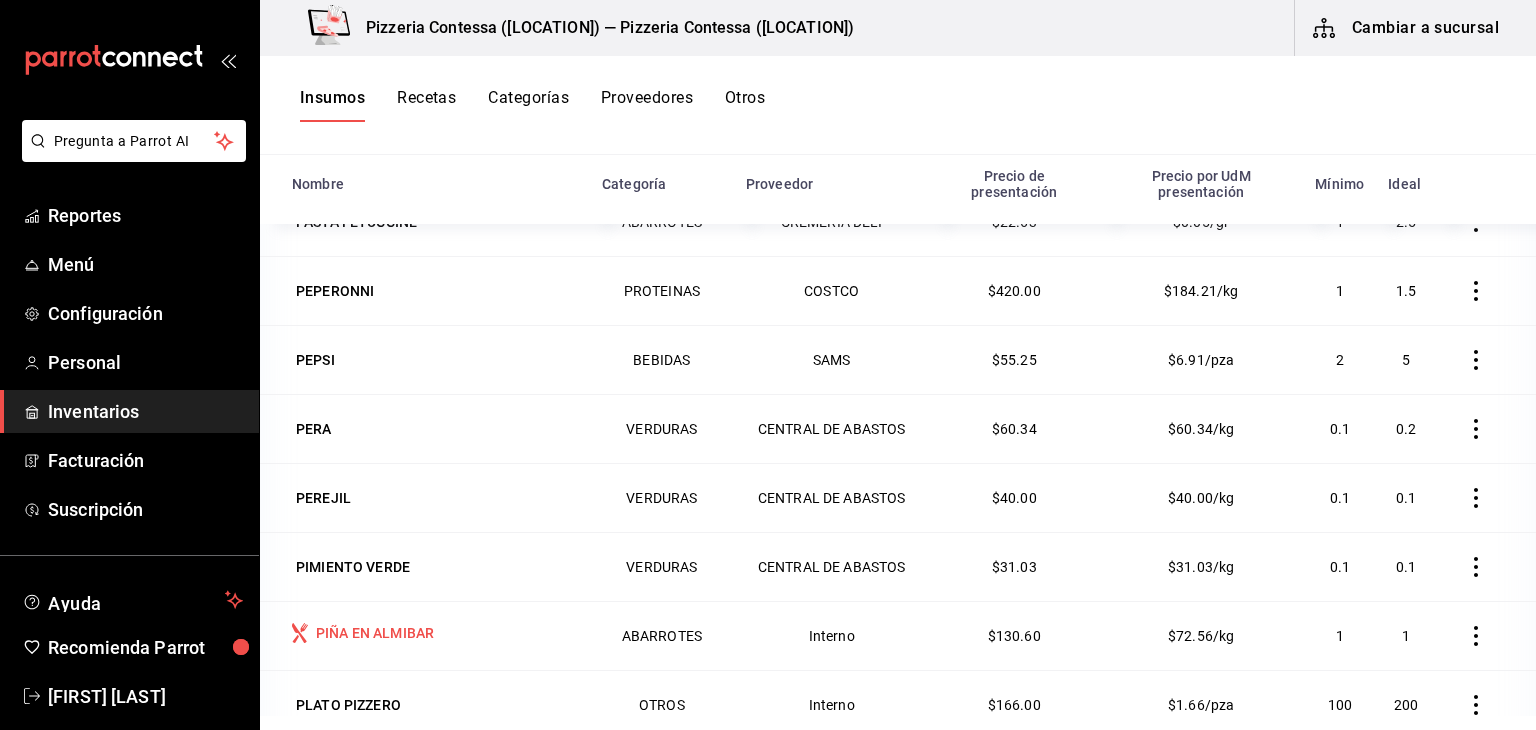 click on "PIÑA EN ALMIBAR" at bounding box center [425, 635] 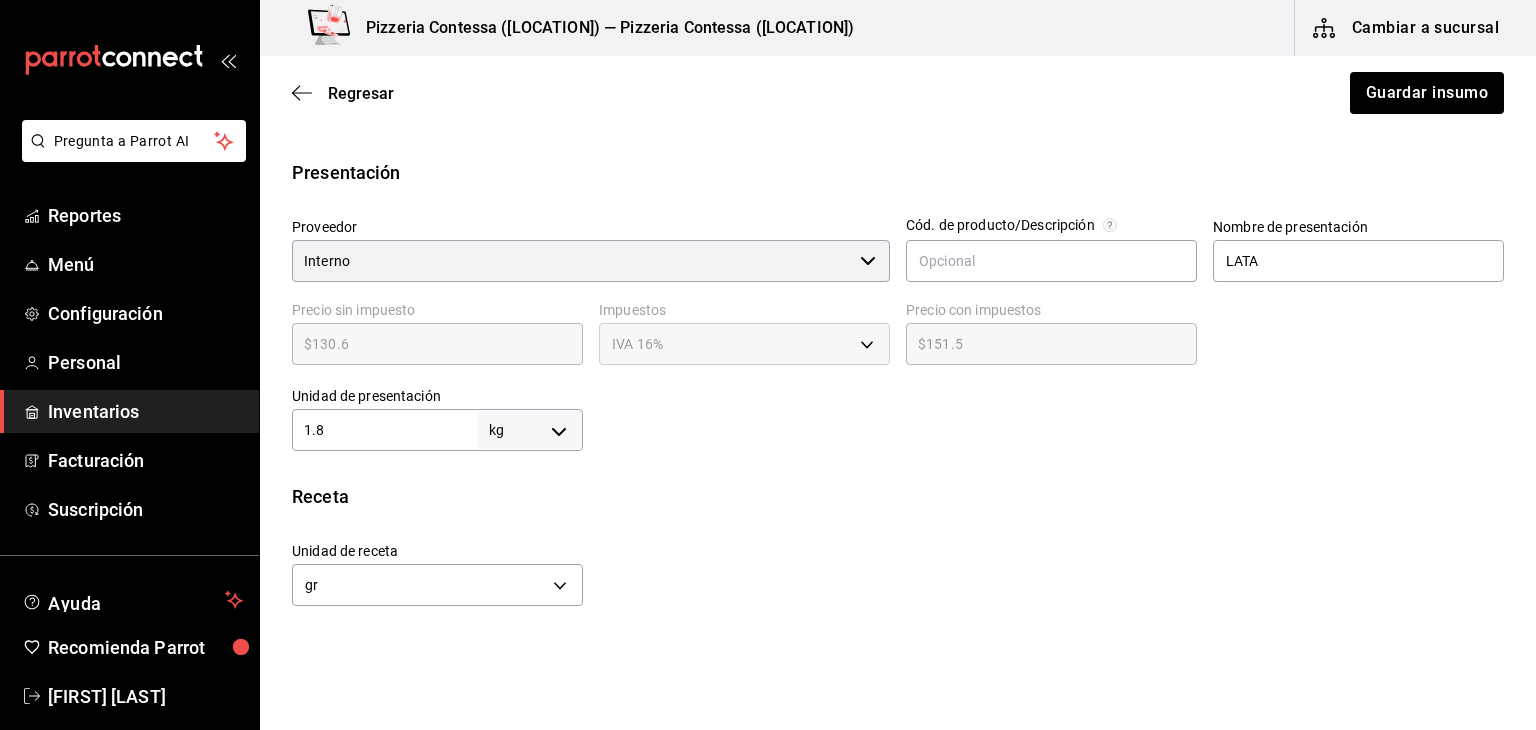 scroll, scrollTop: 382, scrollLeft: 0, axis: vertical 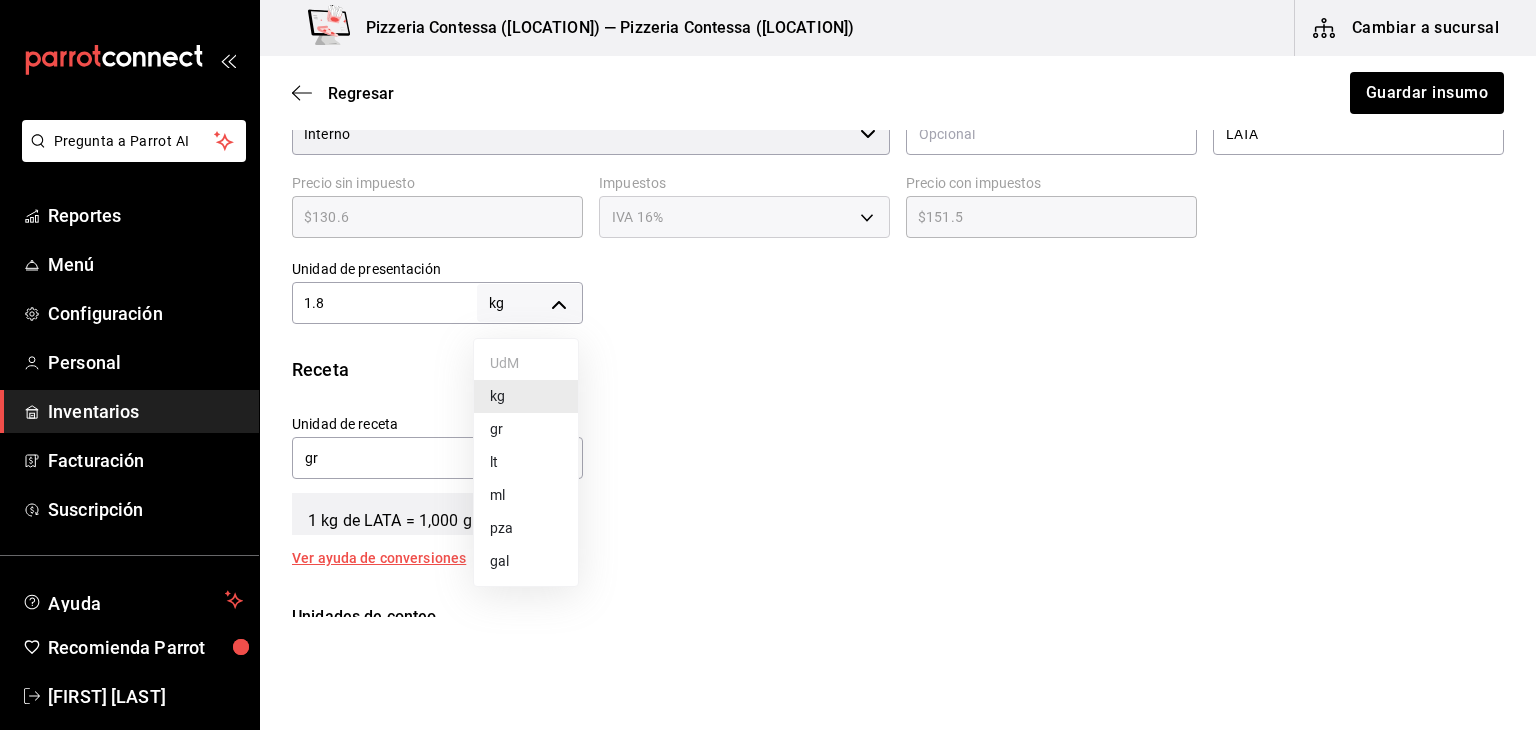 click on "Pregunta a Parrot AI Reportes   Menú   Configuración   Personal   Inventarios   Facturación   Suscripción   Ayuda Recomienda Parrot   [FIRST] [LAST]   Sugerir nueva función   Pizzeria Contessa (Condesa) — Pizzeria Contessa (Condesa) Cambiar a sucursal Regresar Guardar insumo Insumo IN-[NUMBER] Nombre PIÑA EN ALMIBAR Categoría de inventario ABARROTES ​ Mínimo 1 ​ Ideal 1 ​ Insumo de producción Este insumo se produce con una receta de producción Presentación Proveedor Interno ​ Cód. de producto/Descripción Nombre de presentación LATA Precio sin impuesto $130.6 ​ Impuestos IVA 16% IVA_16 Precio con impuestos $151.5 ​ Unidad de presentación 1.8 kg KILOGRAM ​ Receta Unidad de receta gr GRAM Factor de conversión 1,800 ​ 1 kg de LATA = 1,000 gr receta Ver ayuda de conversiones Unidades de conteo kg LATA (1.8 kg) ; GANA 1 MES GRATIS EN TU SUSCRIPCIÓN AQUÍ Ver video tutorial Ir a video Pregunta a Parrot AI Reportes   Menú   Configuración   Personal   Inventarios       Ayuda" at bounding box center (768, 308) 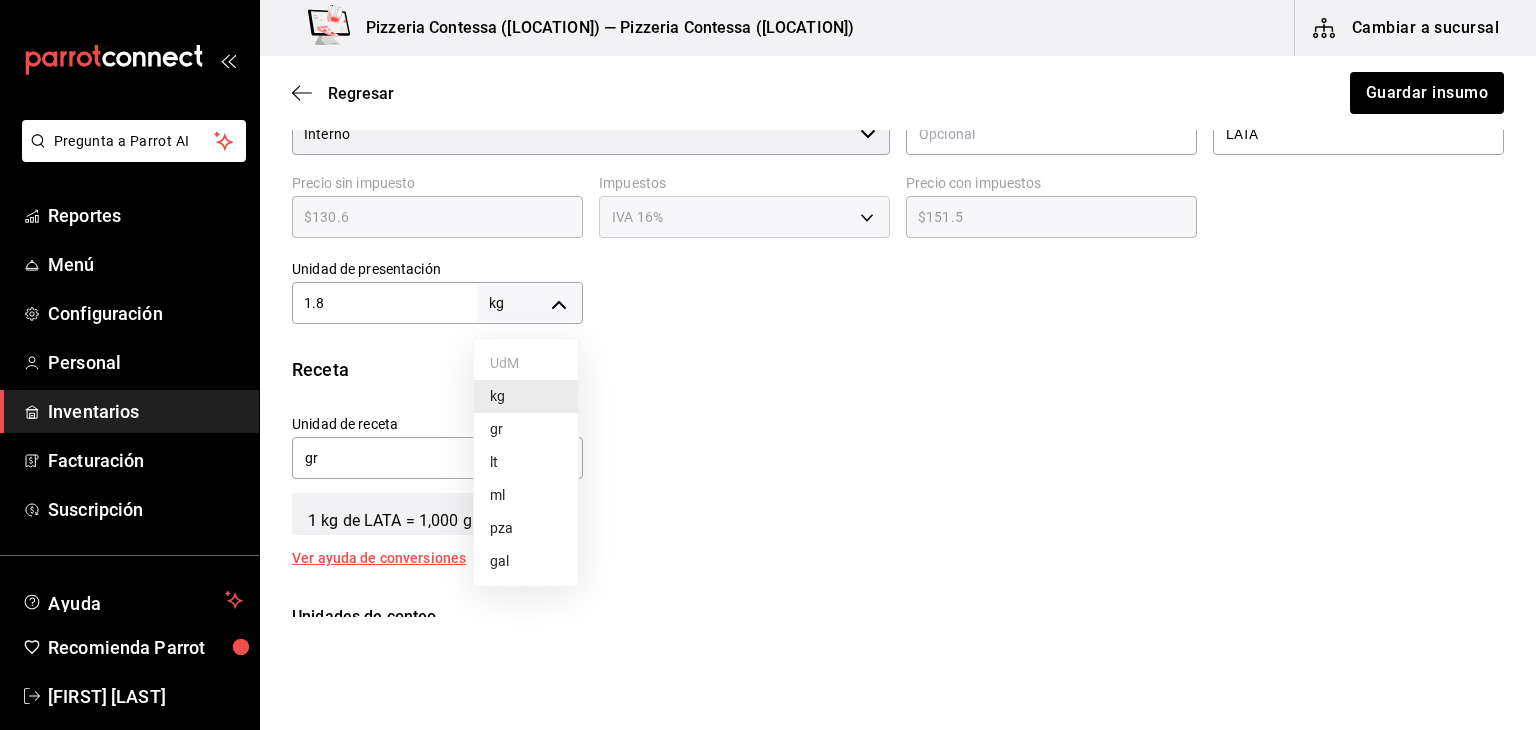 click at bounding box center (768, 365) 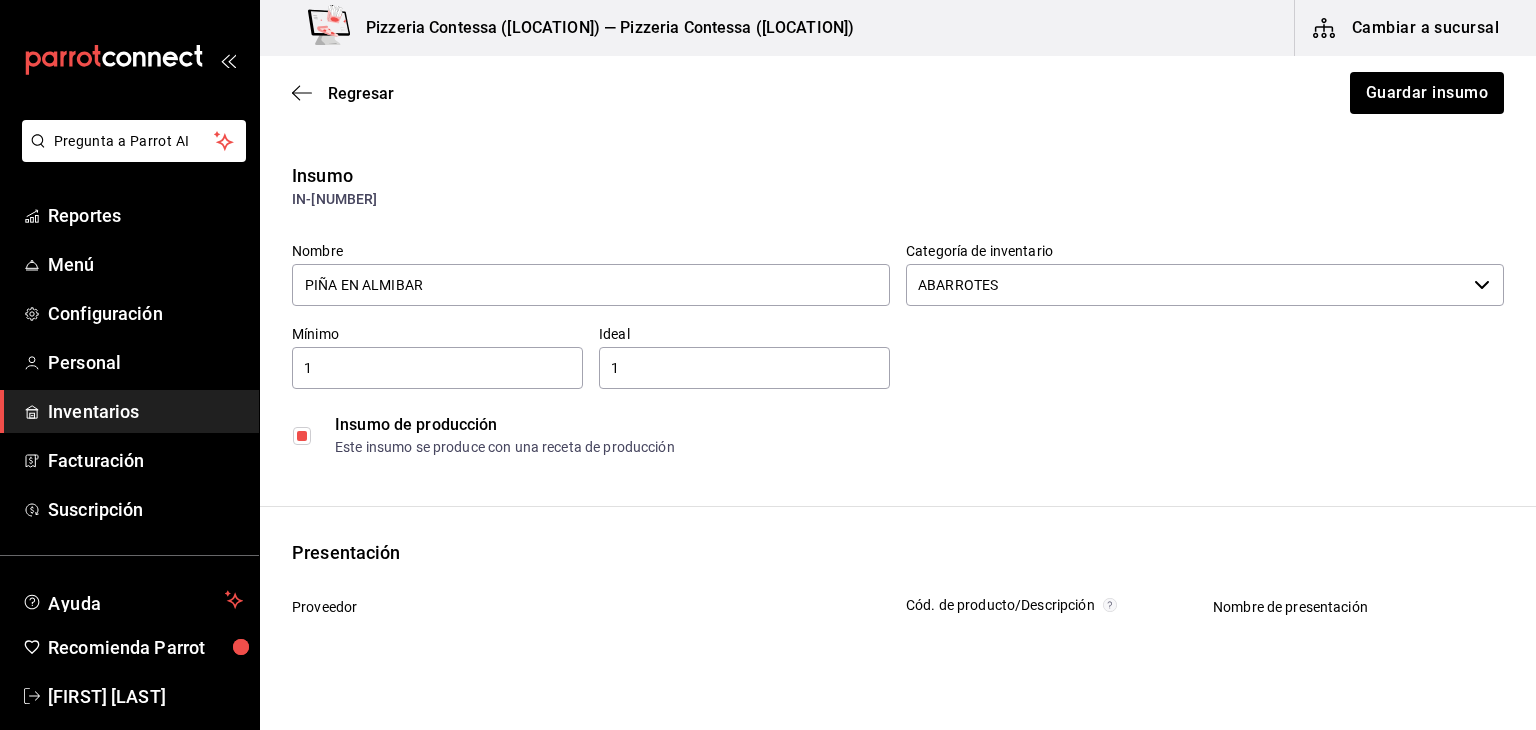 scroll, scrollTop: 218, scrollLeft: 0, axis: vertical 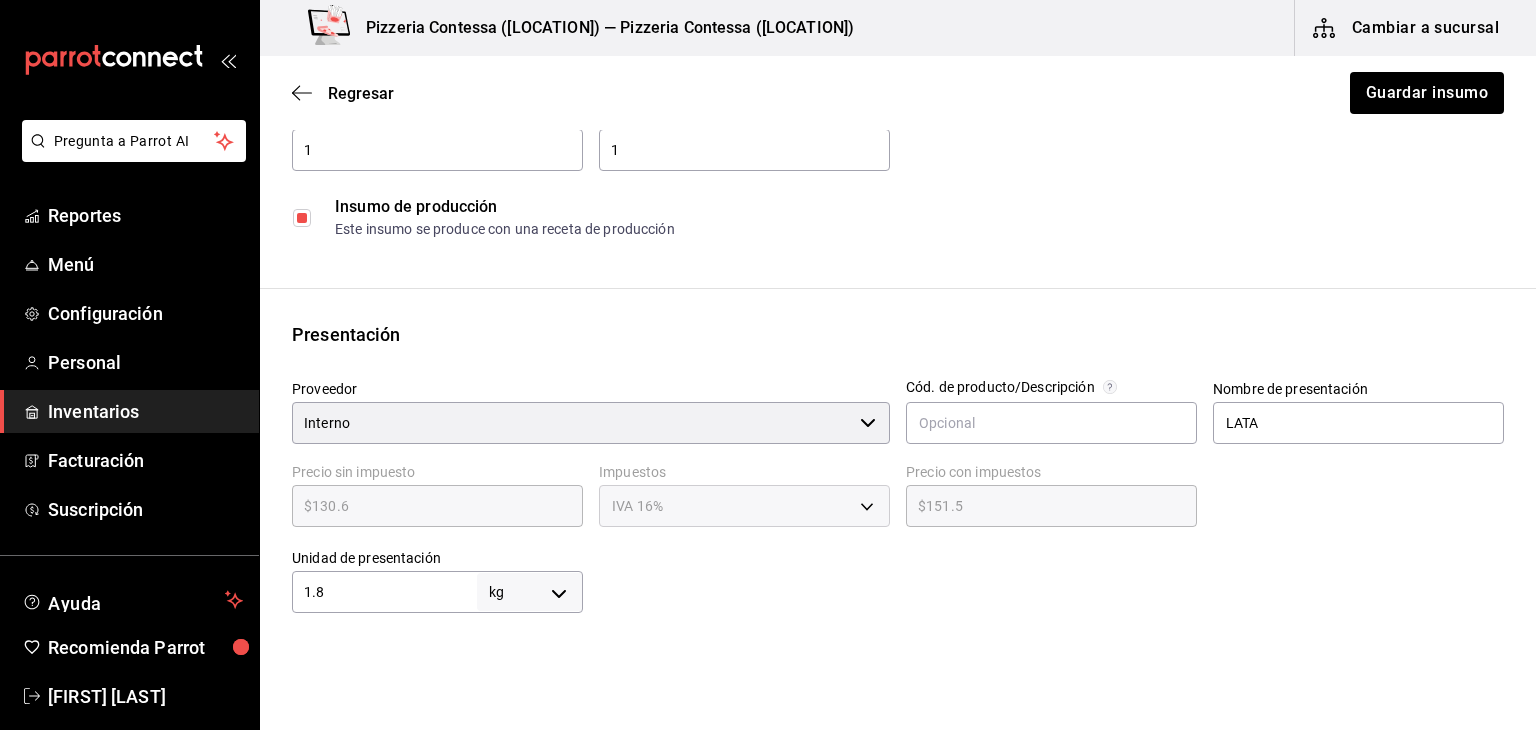 click at bounding box center [302, 218] 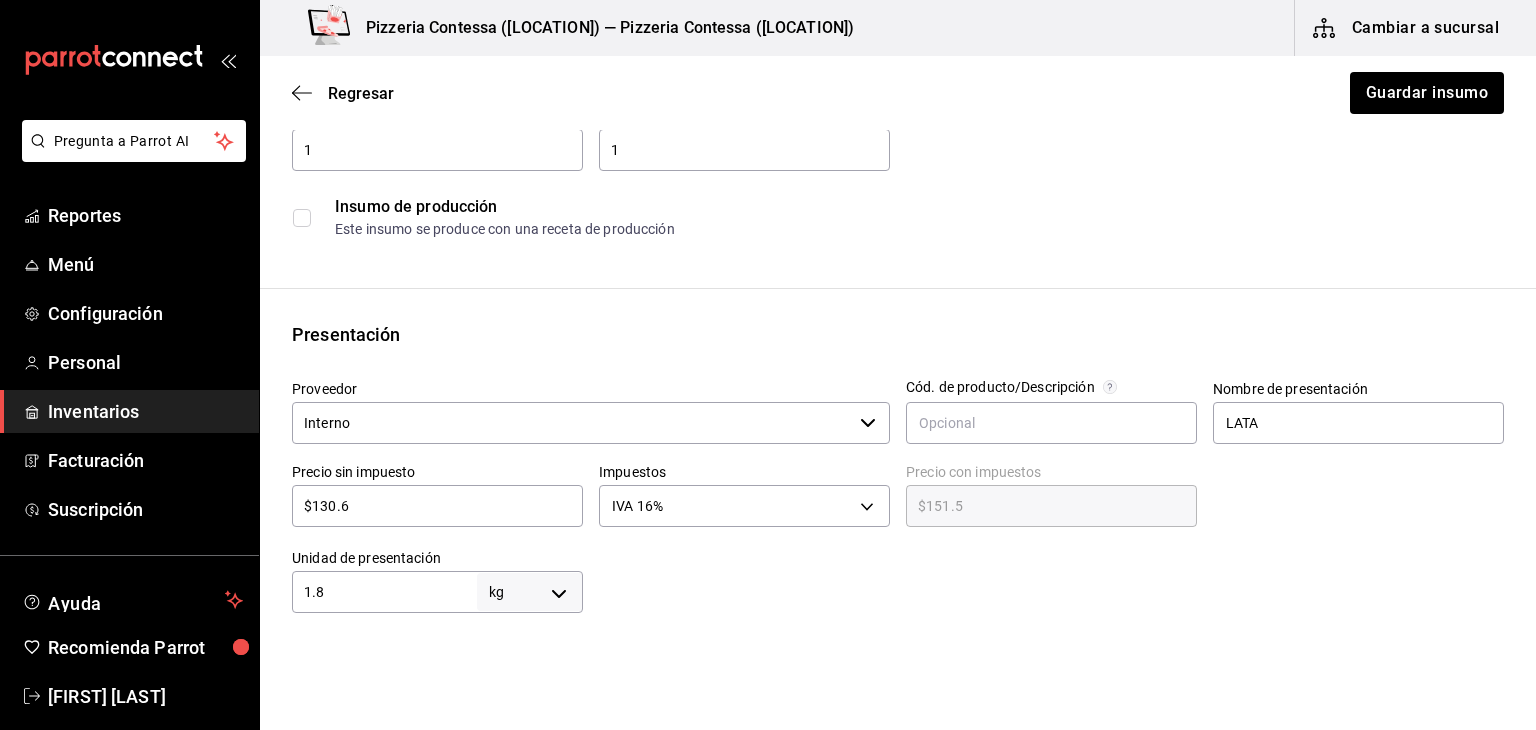 click on "Interno" at bounding box center (572, 423) 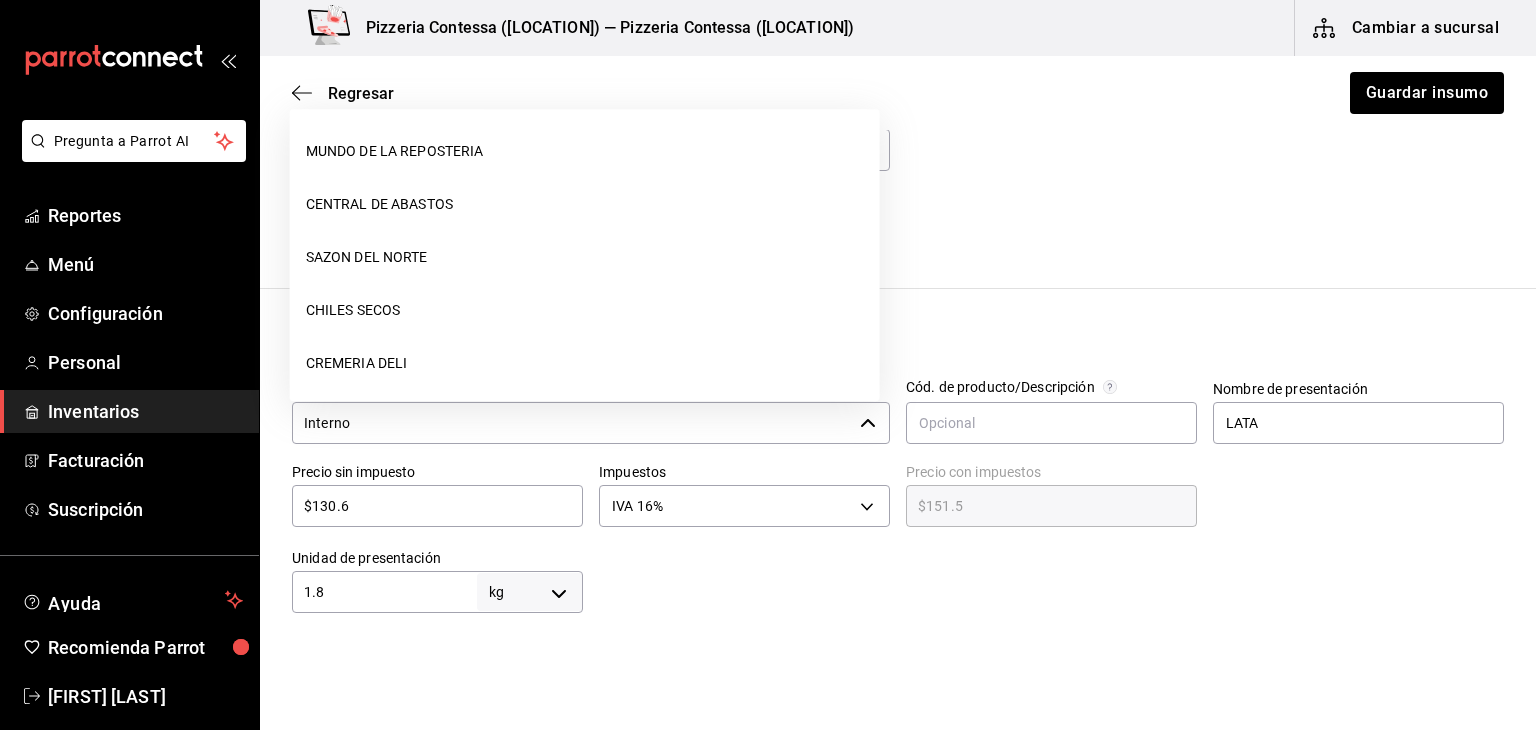 scroll, scrollTop: 428, scrollLeft: 0, axis: vertical 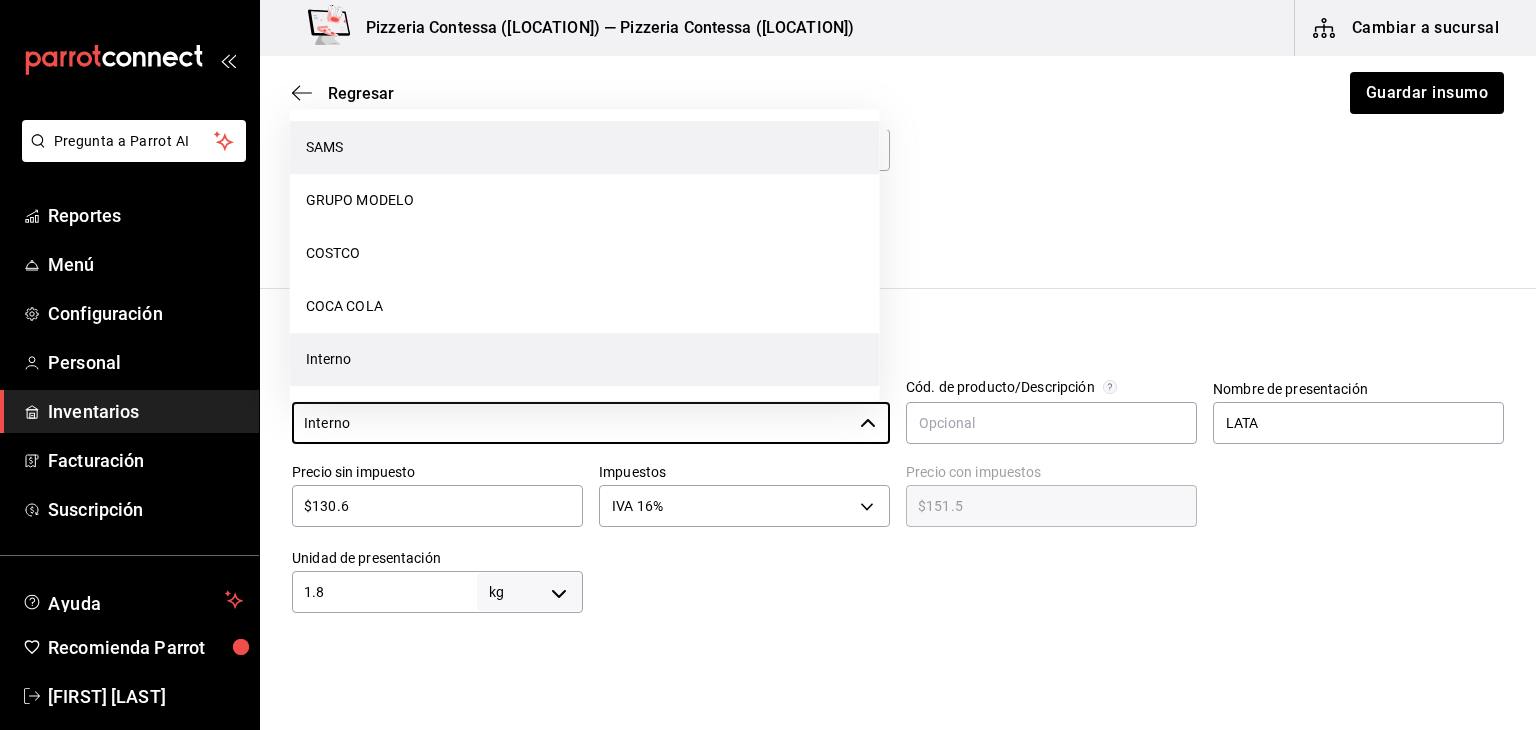 click on "SAMS" at bounding box center [585, 147] 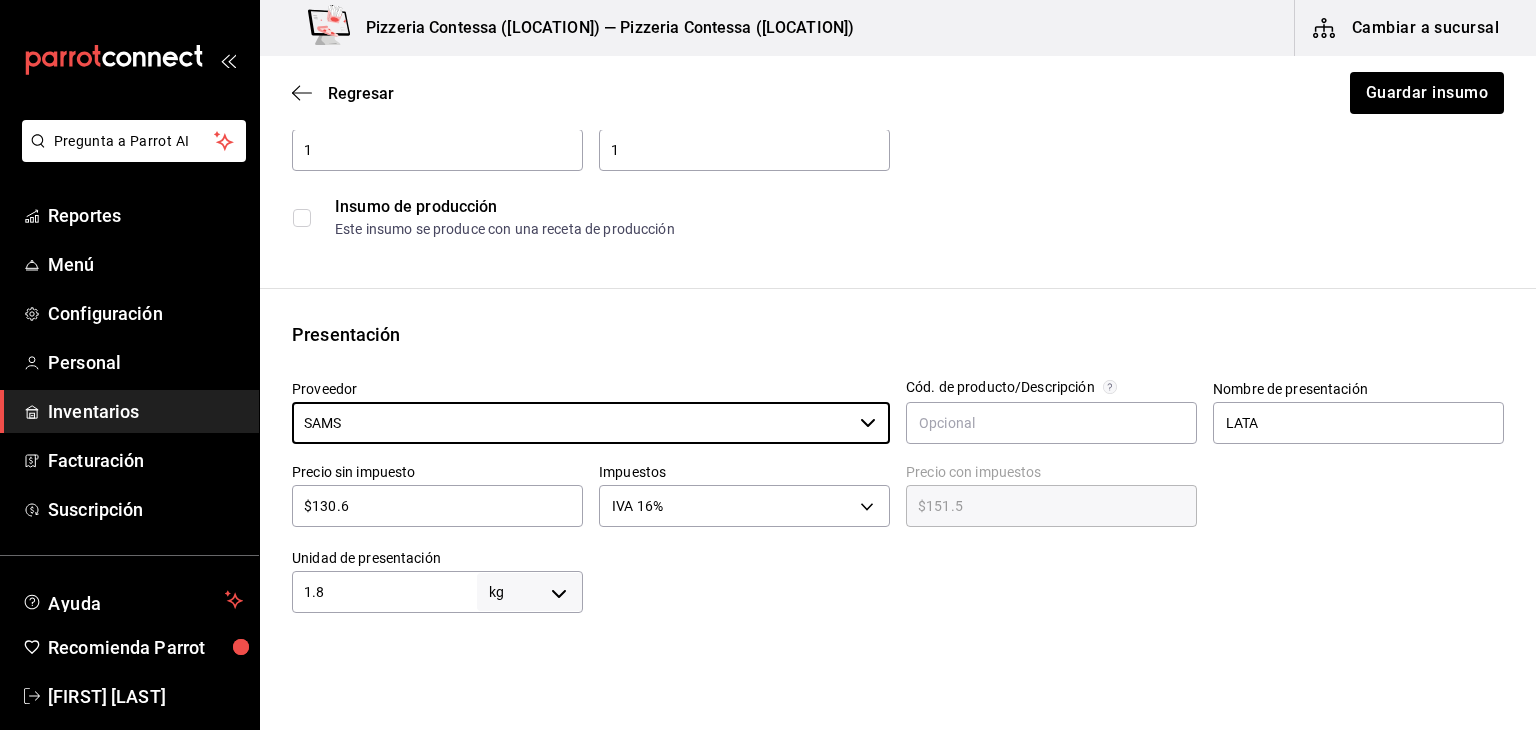 click at bounding box center [1175, 96] 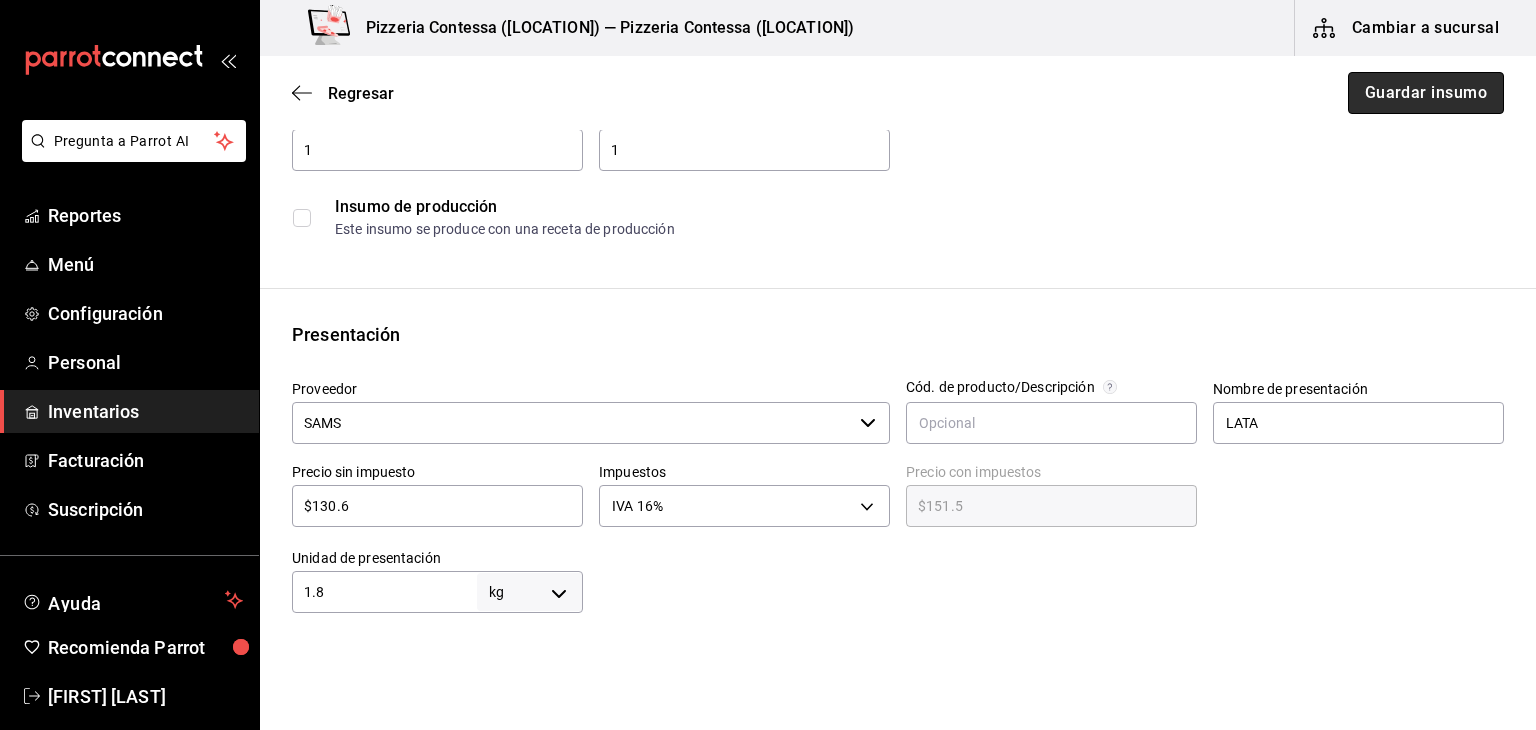 click on "Guardar insumo" at bounding box center [1426, 93] 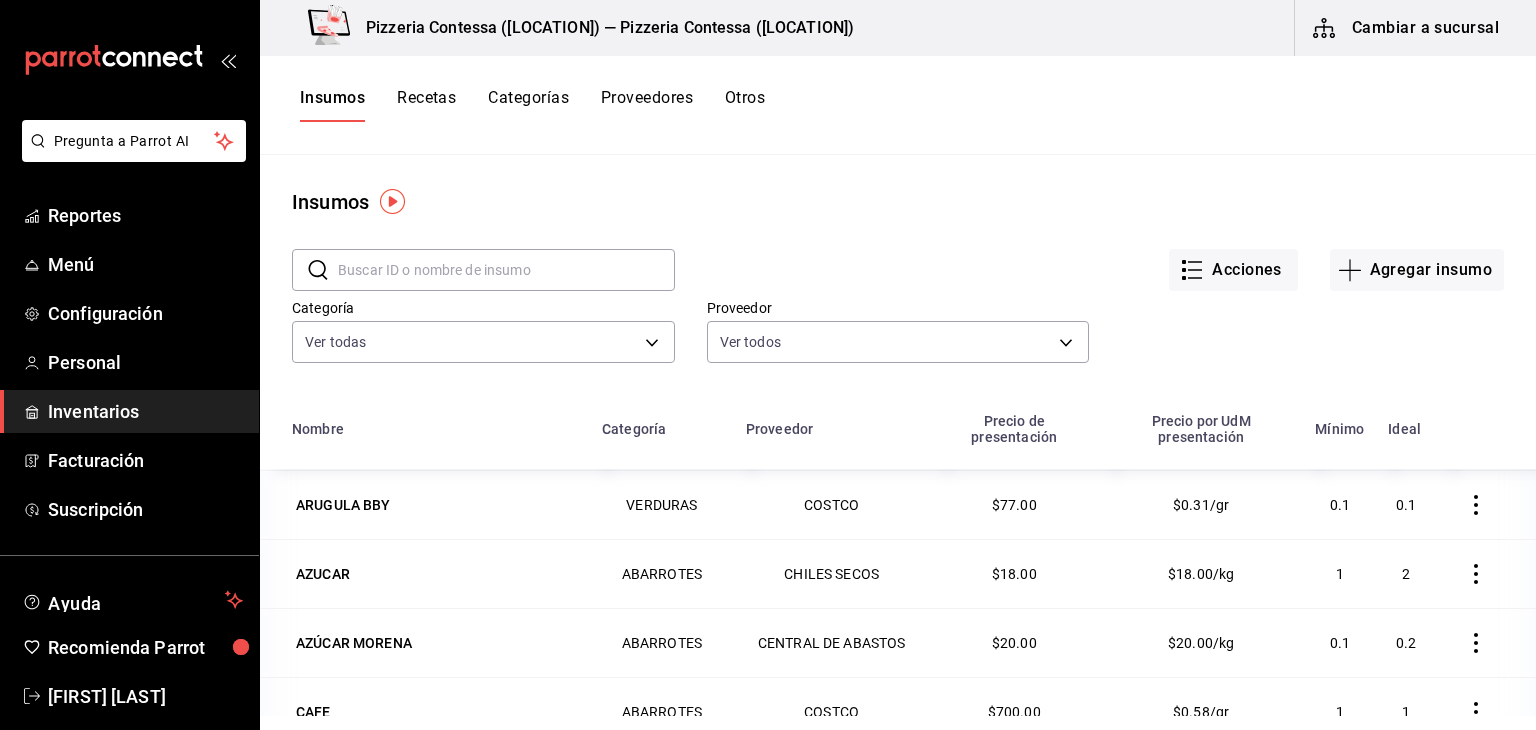 scroll, scrollTop: 684, scrollLeft: 0, axis: vertical 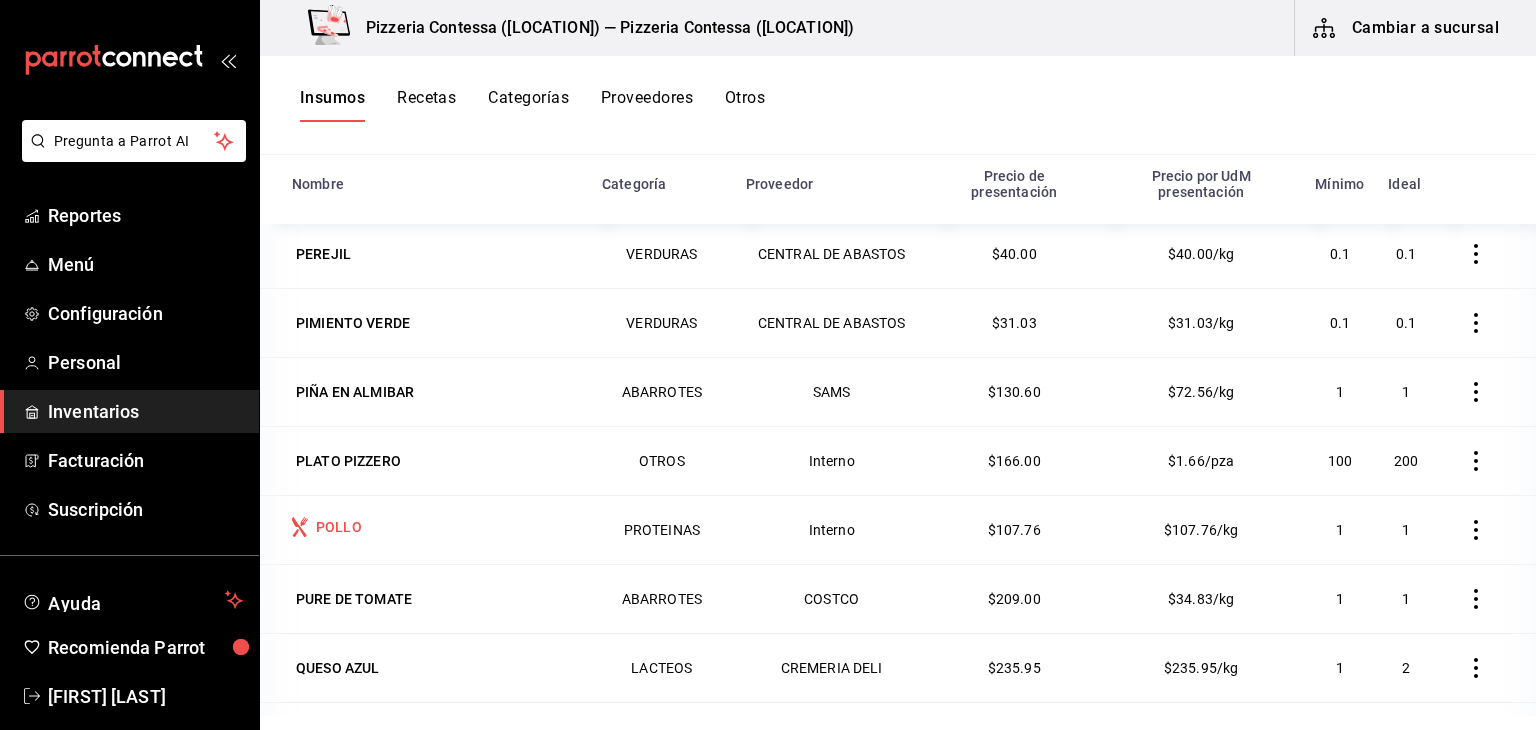 click on "POLLO" at bounding box center [339, 527] 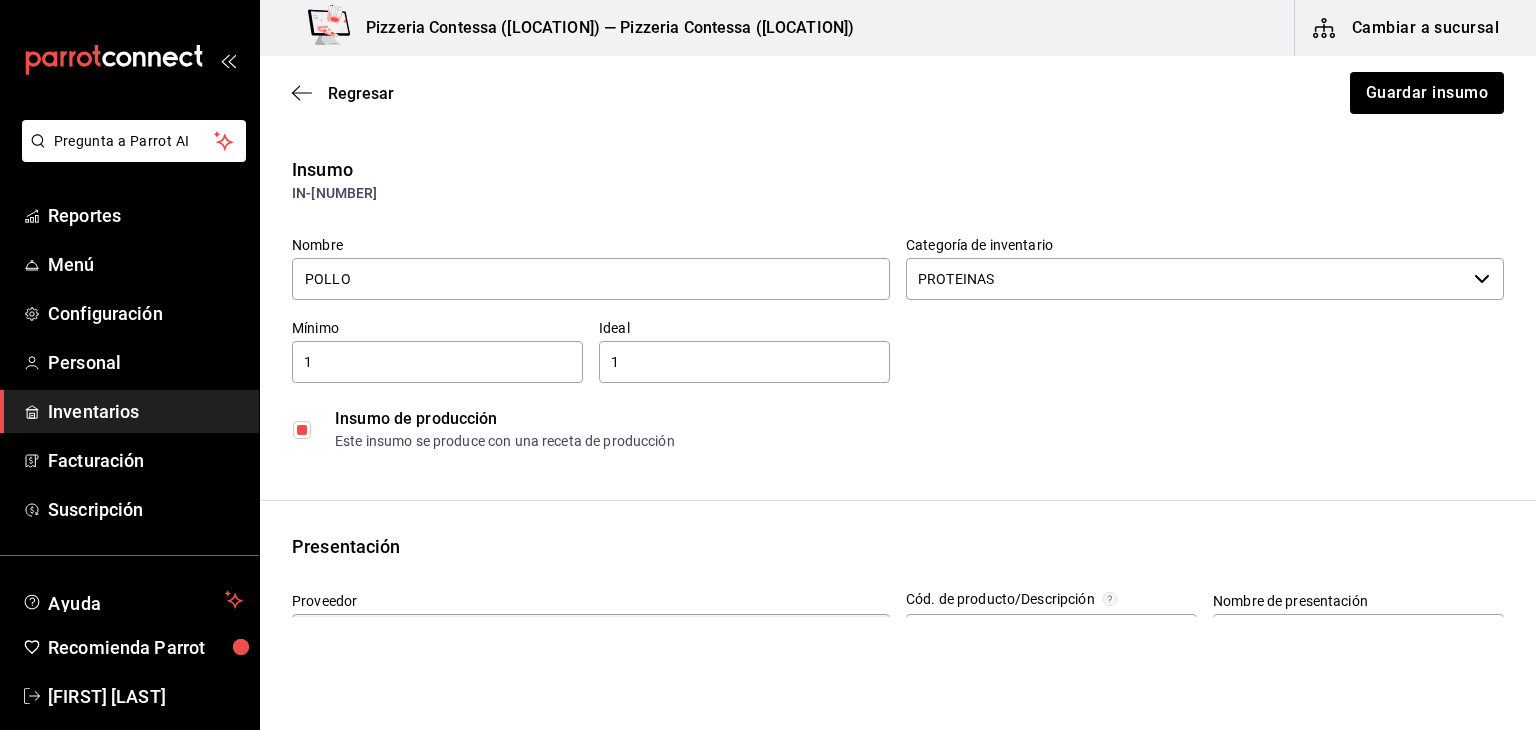 scroll, scrollTop: 196, scrollLeft: 0, axis: vertical 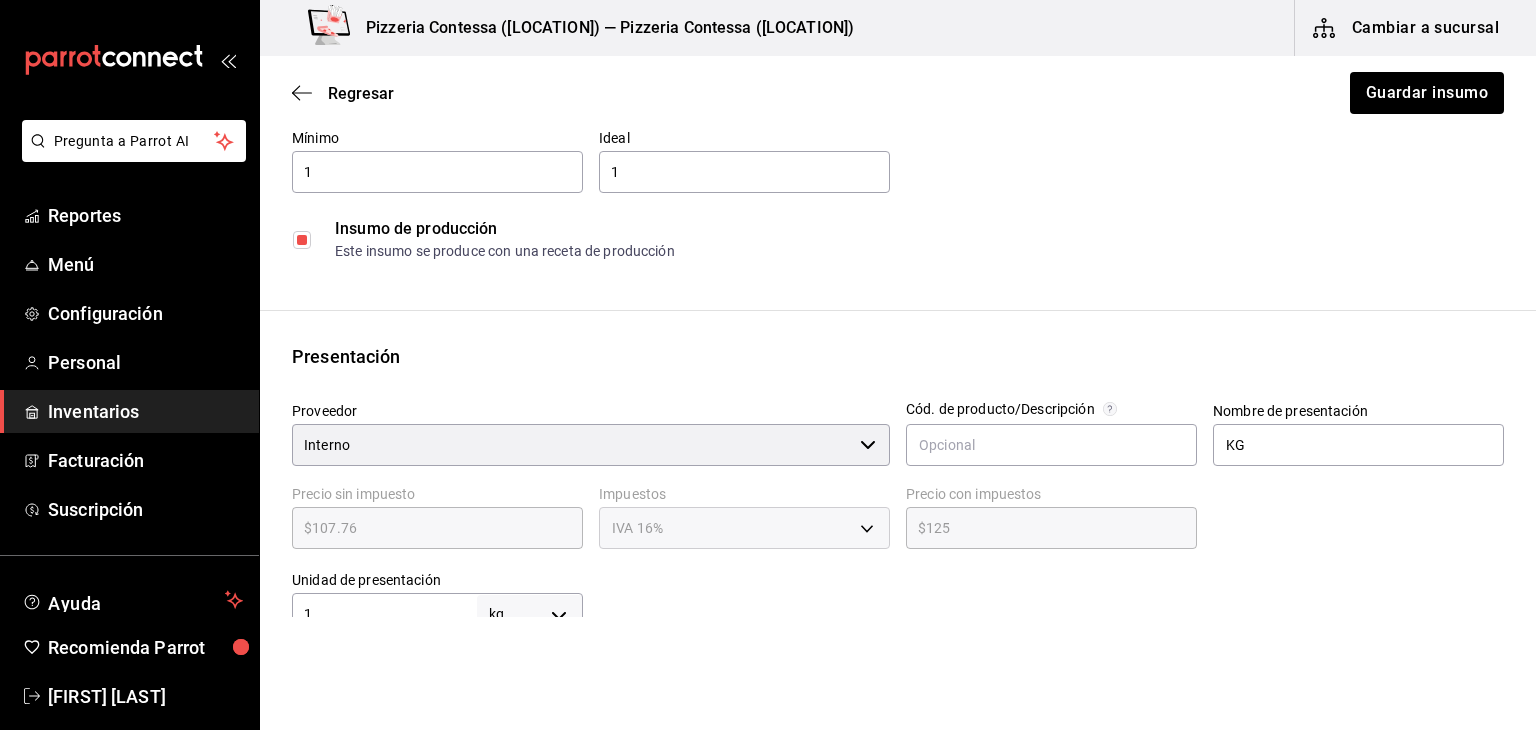 click at bounding box center [302, 240] 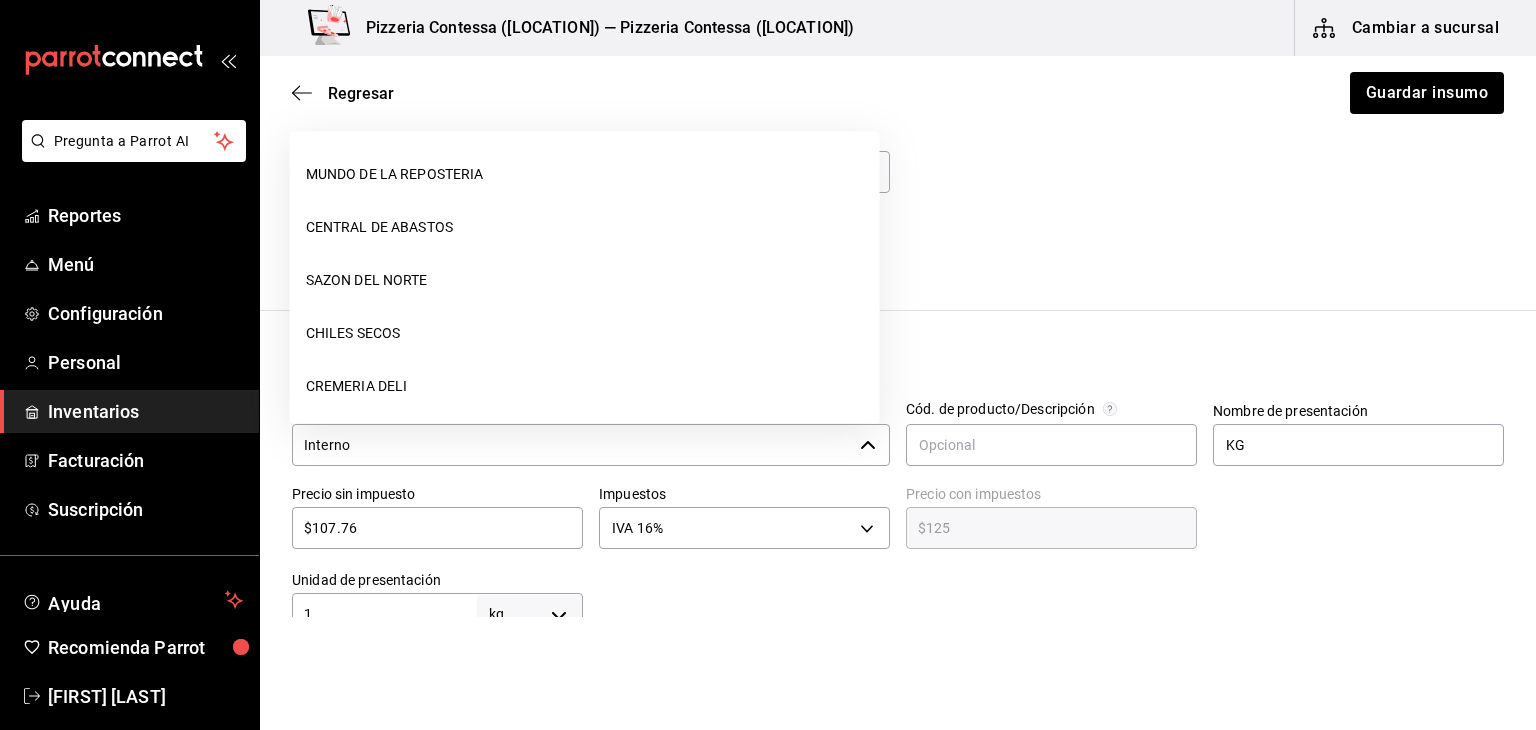 scroll, scrollTop: 428, scrollLeft: 0, axis: vertical 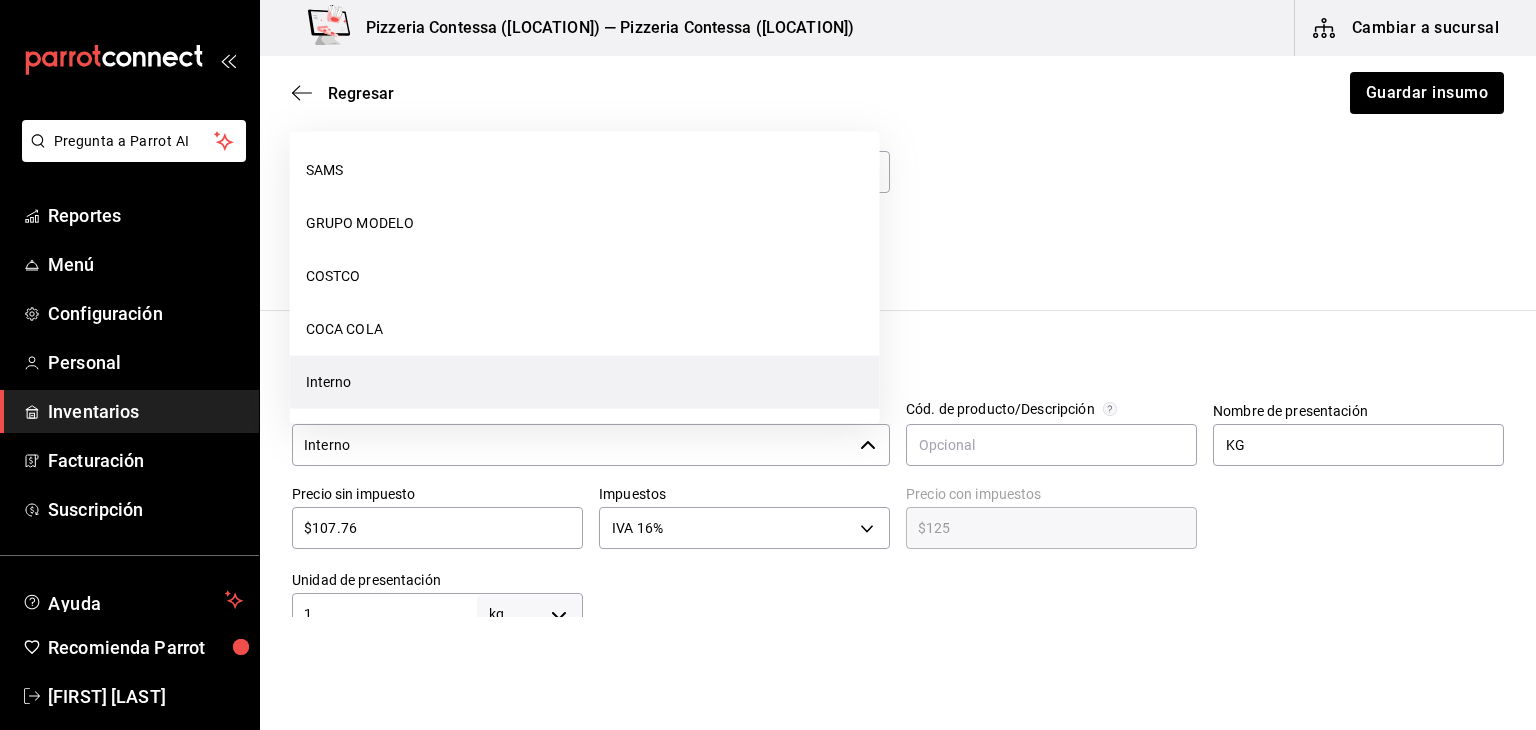 click on "Interno" at bounding box center [572, 445] 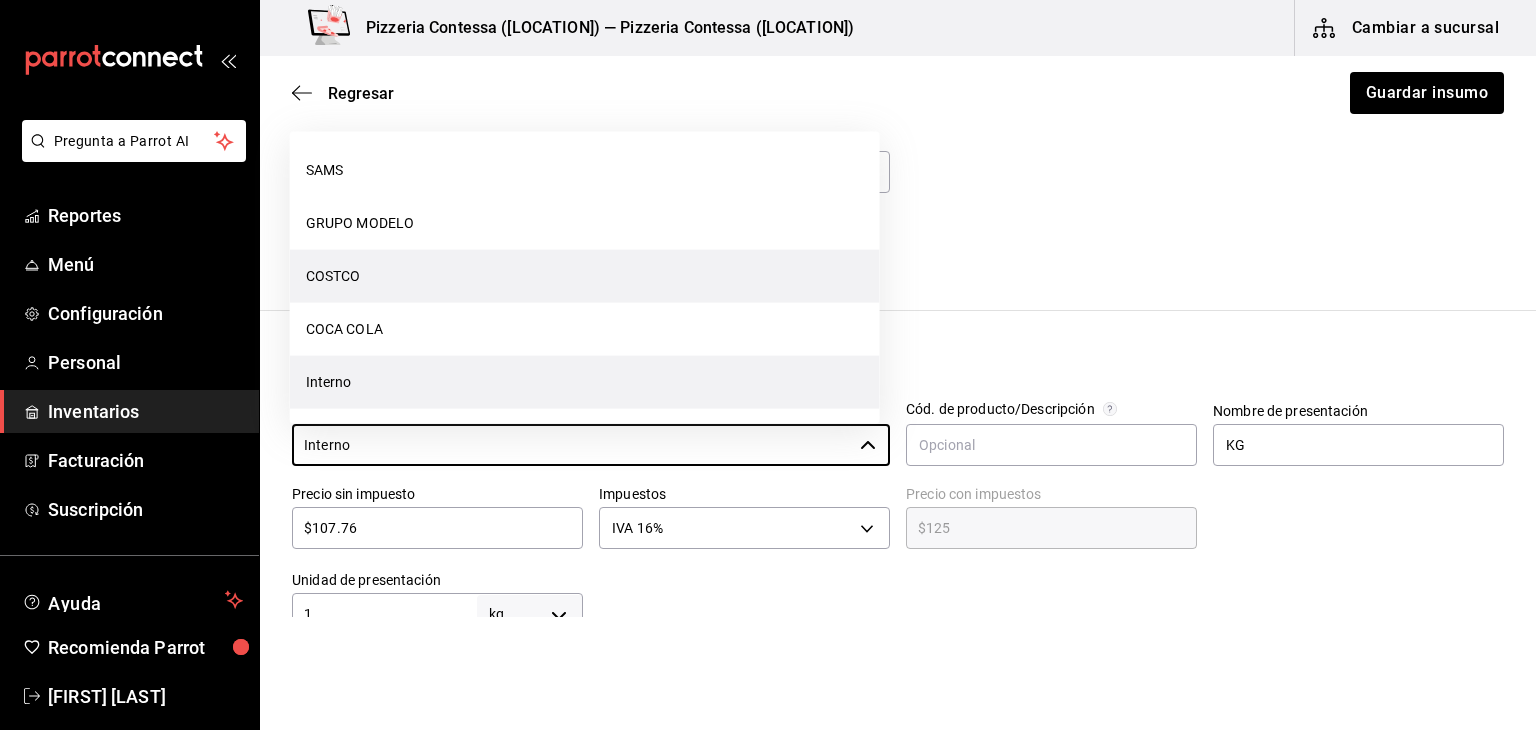 click on "COSTCO" at bounding box center (585, 276) 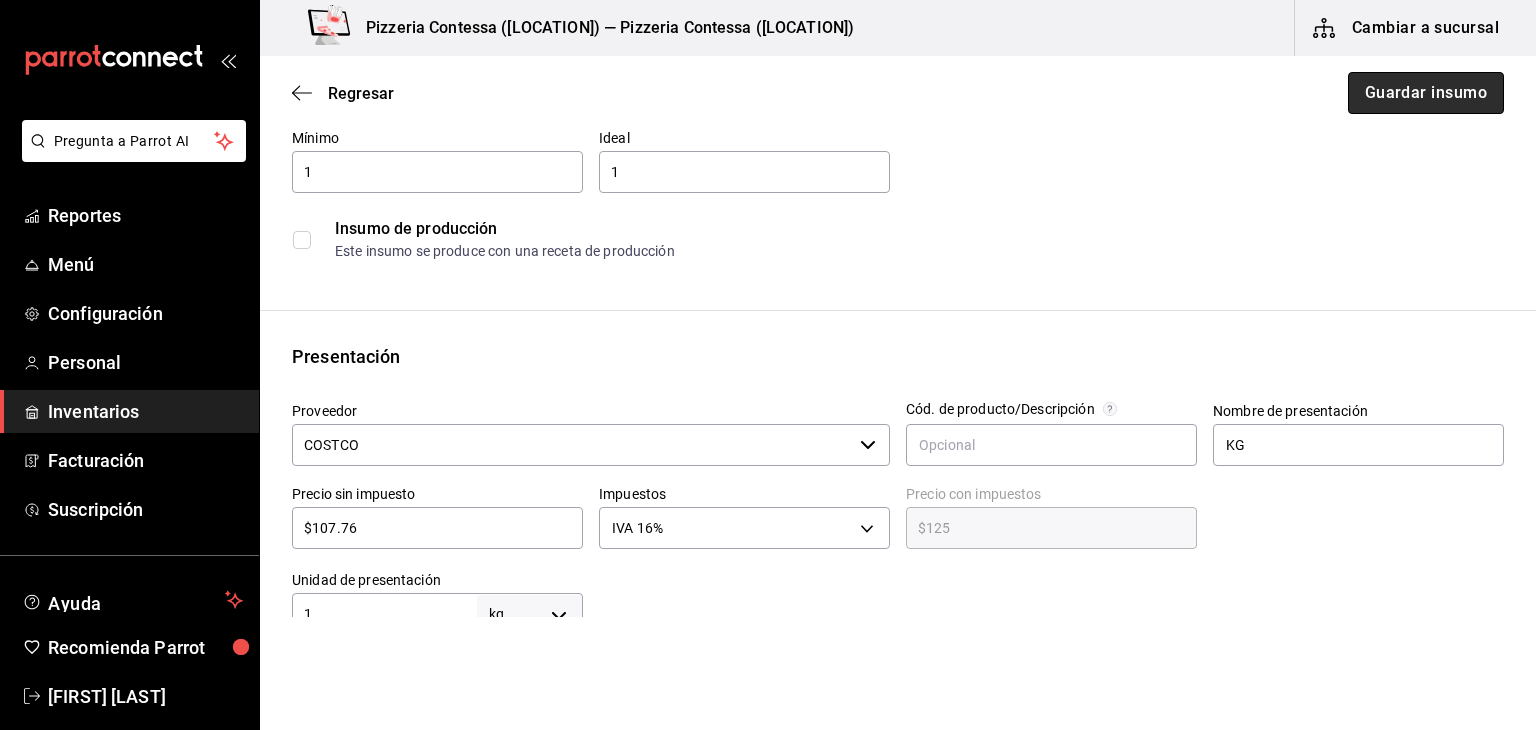 click on "Guardar insumo" at bounding box center (1426, 93) 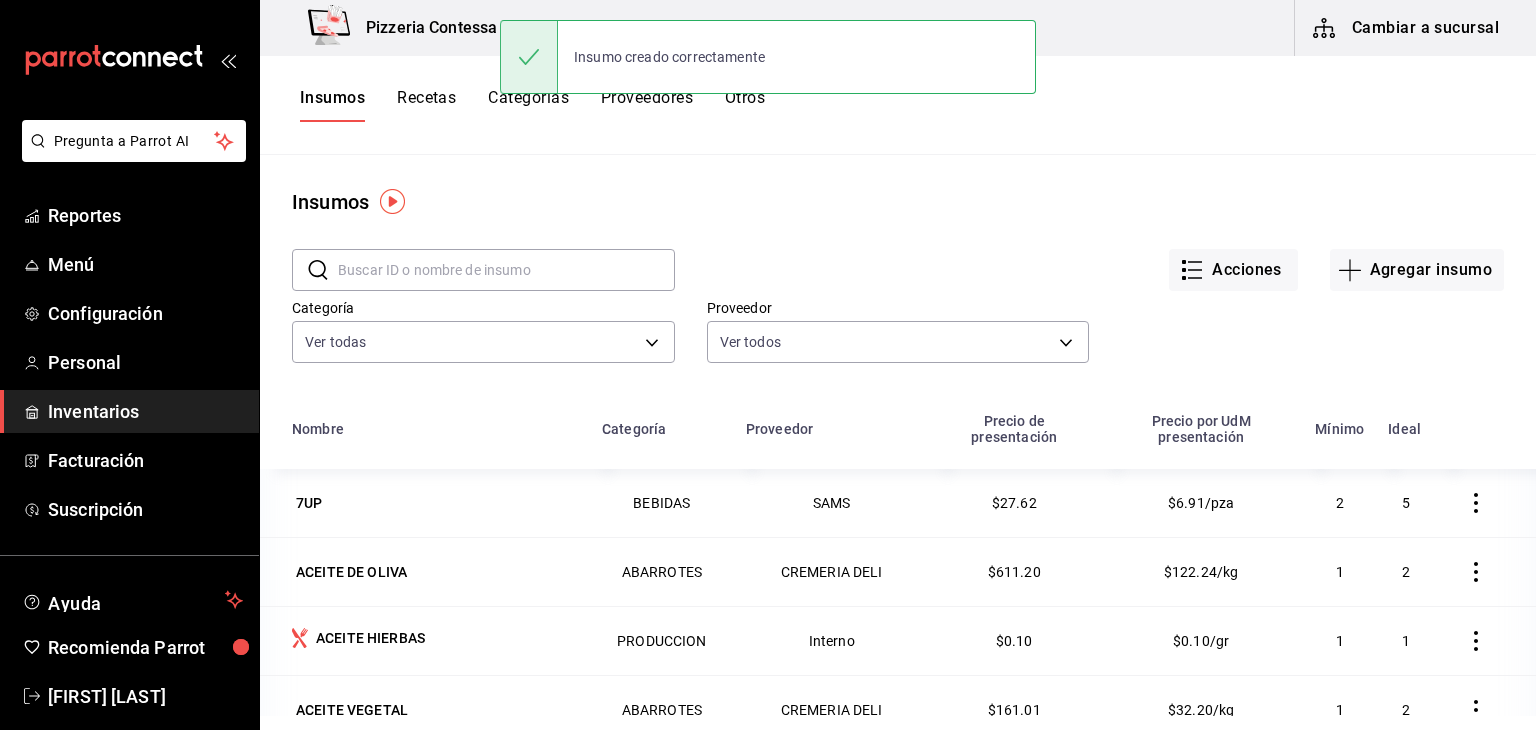 scroll, scrollTop: 245, scrollLeft: 0, axis: vertical 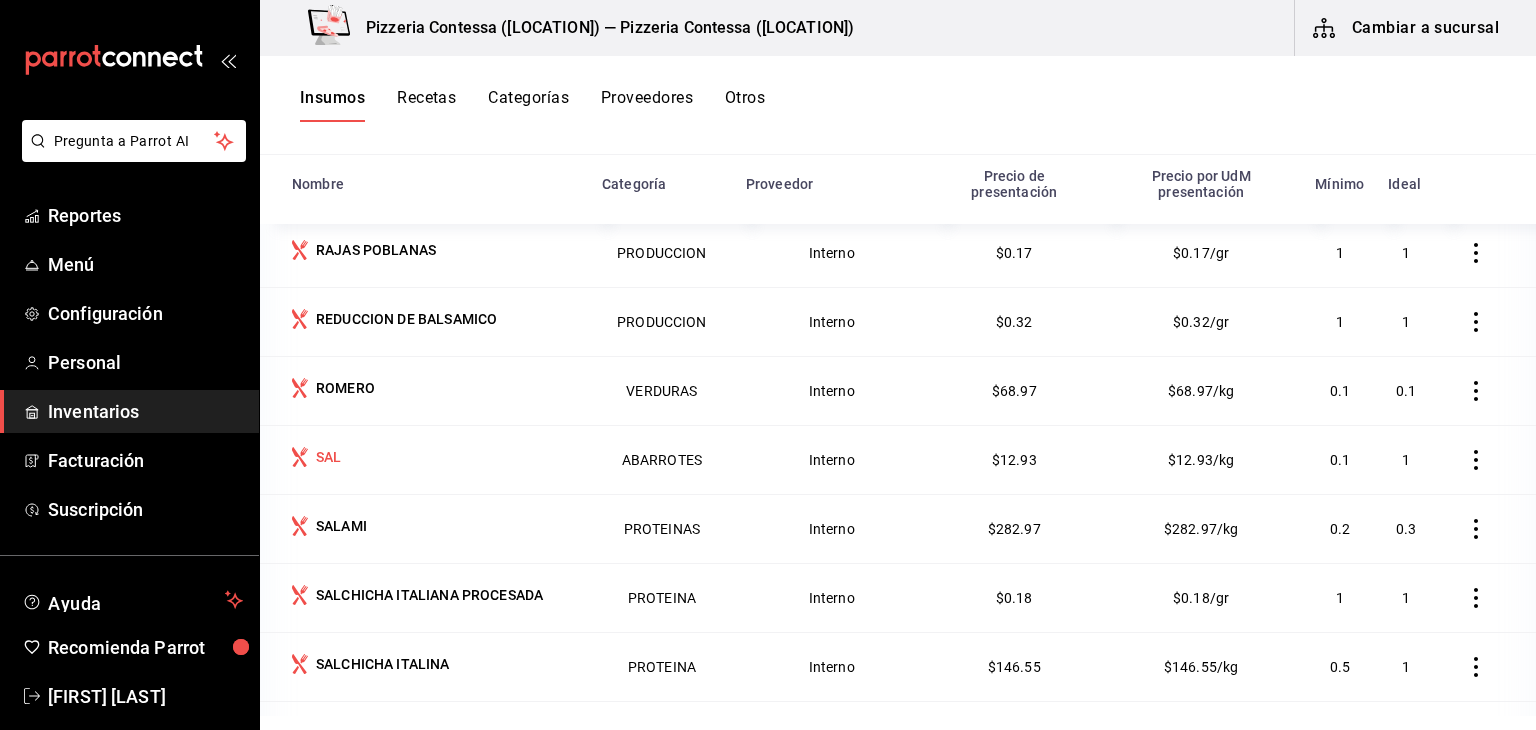 click on "SAL" at bounding box center (425, 459) 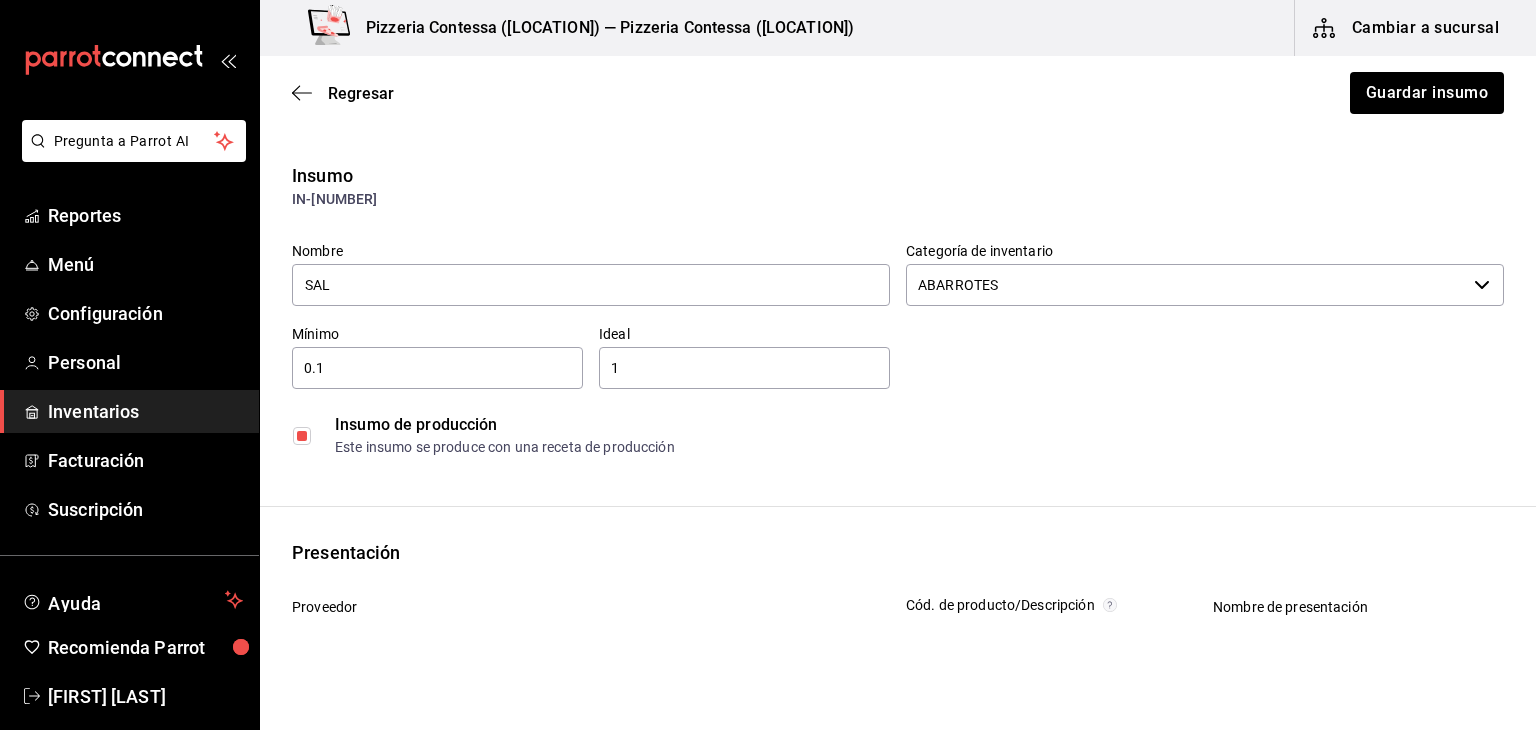 click at bounding box center (302, 436) 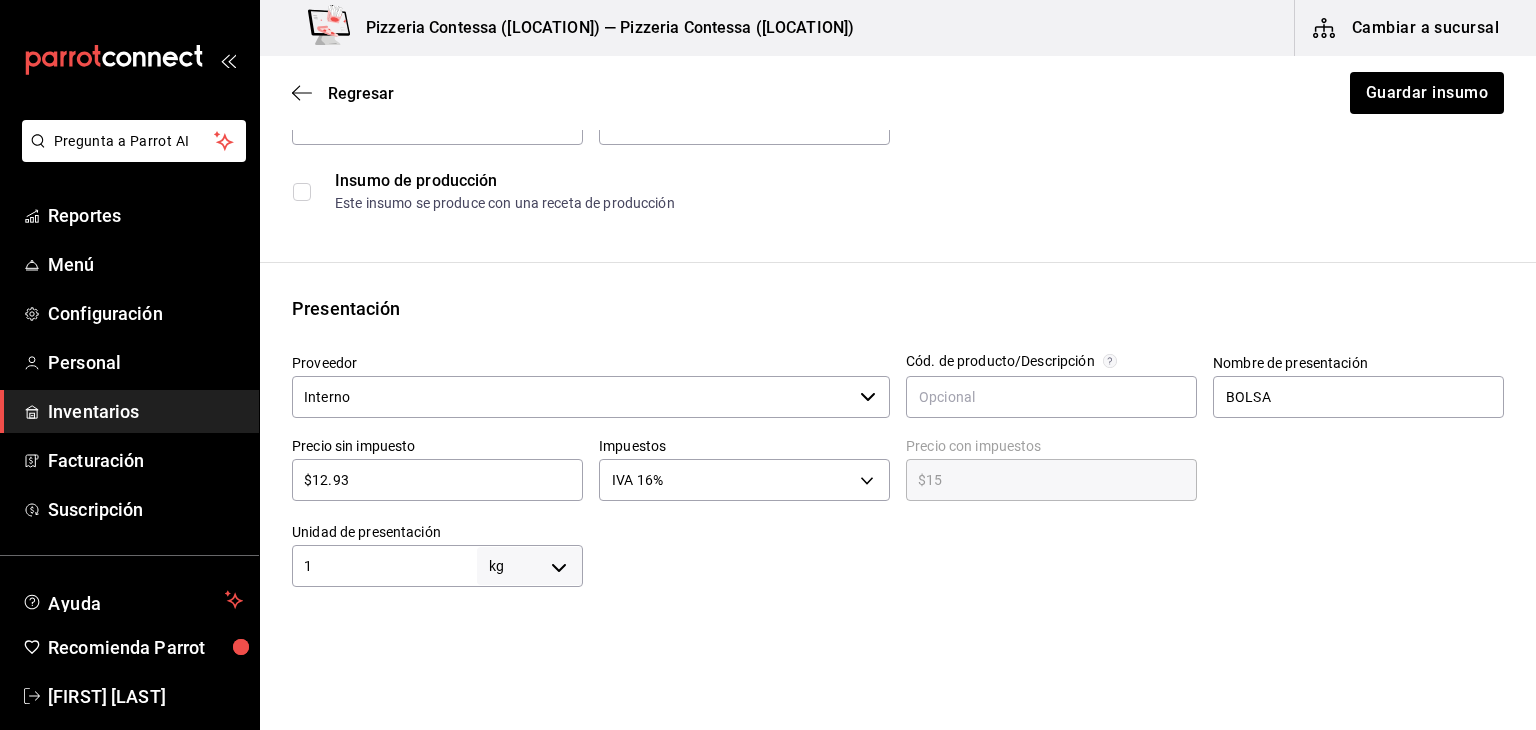 scroll, scrollTop: 244, scrollLeft: 0, axis: vertical 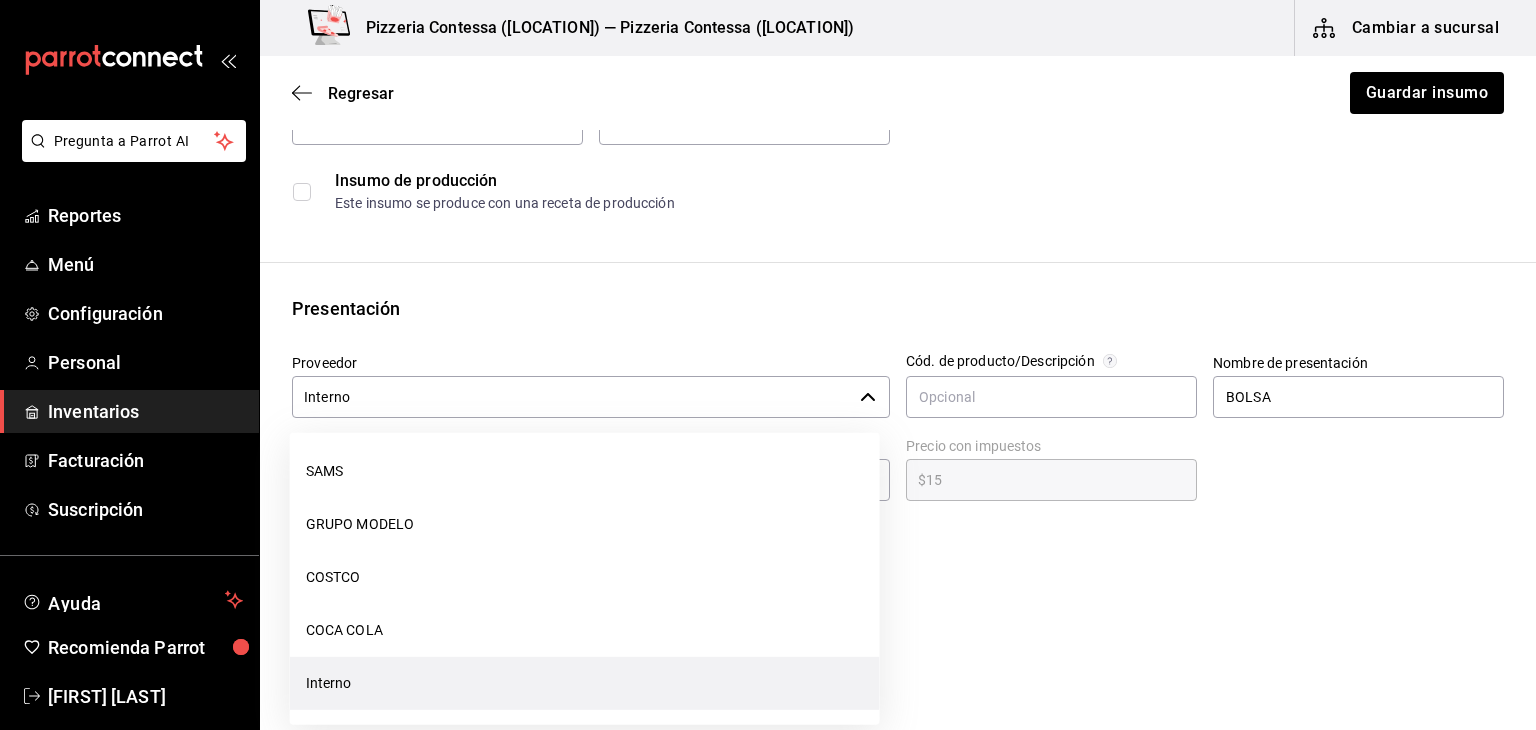 click on "Interno" at bounding box center [572, 397] 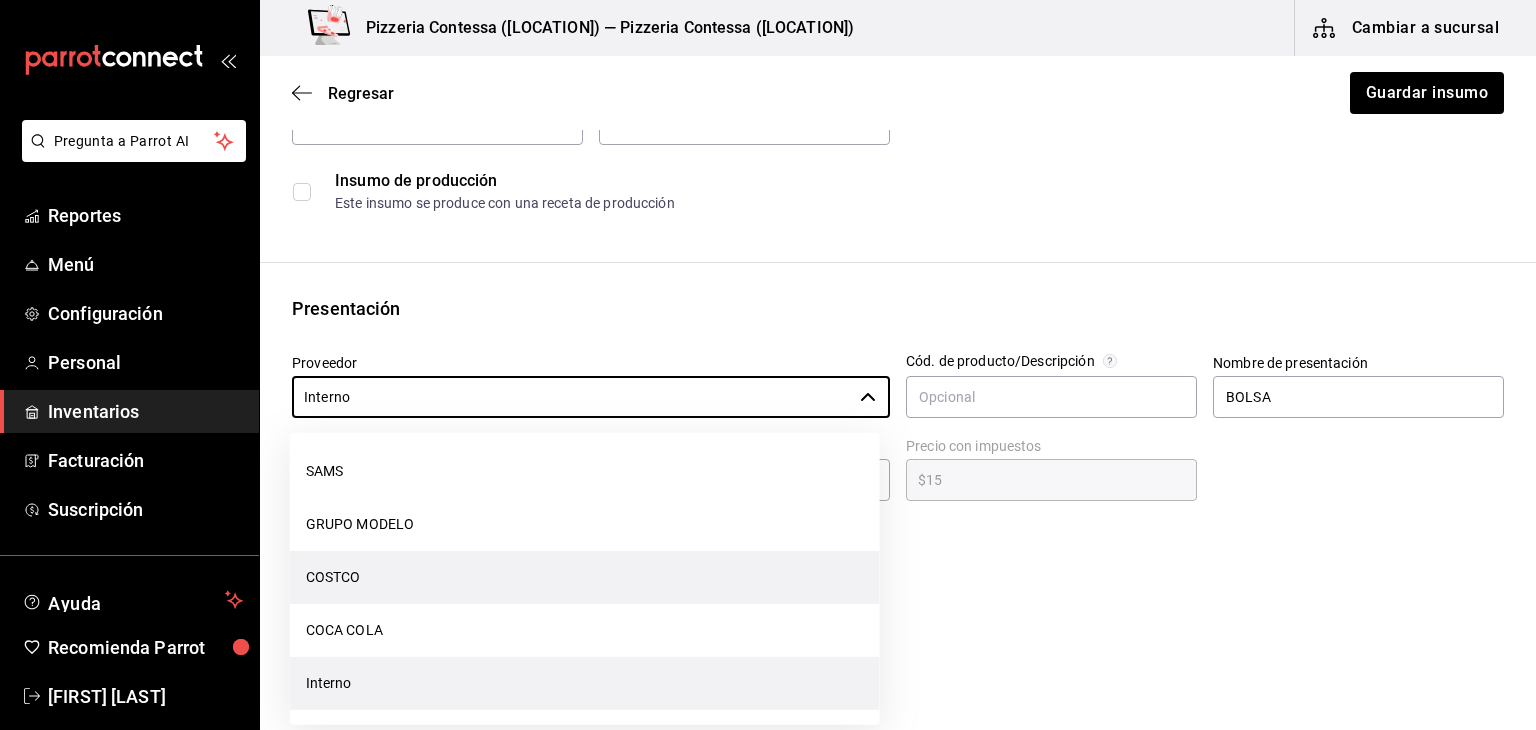 click on "COSTCO" at bounding box center [585, 577] 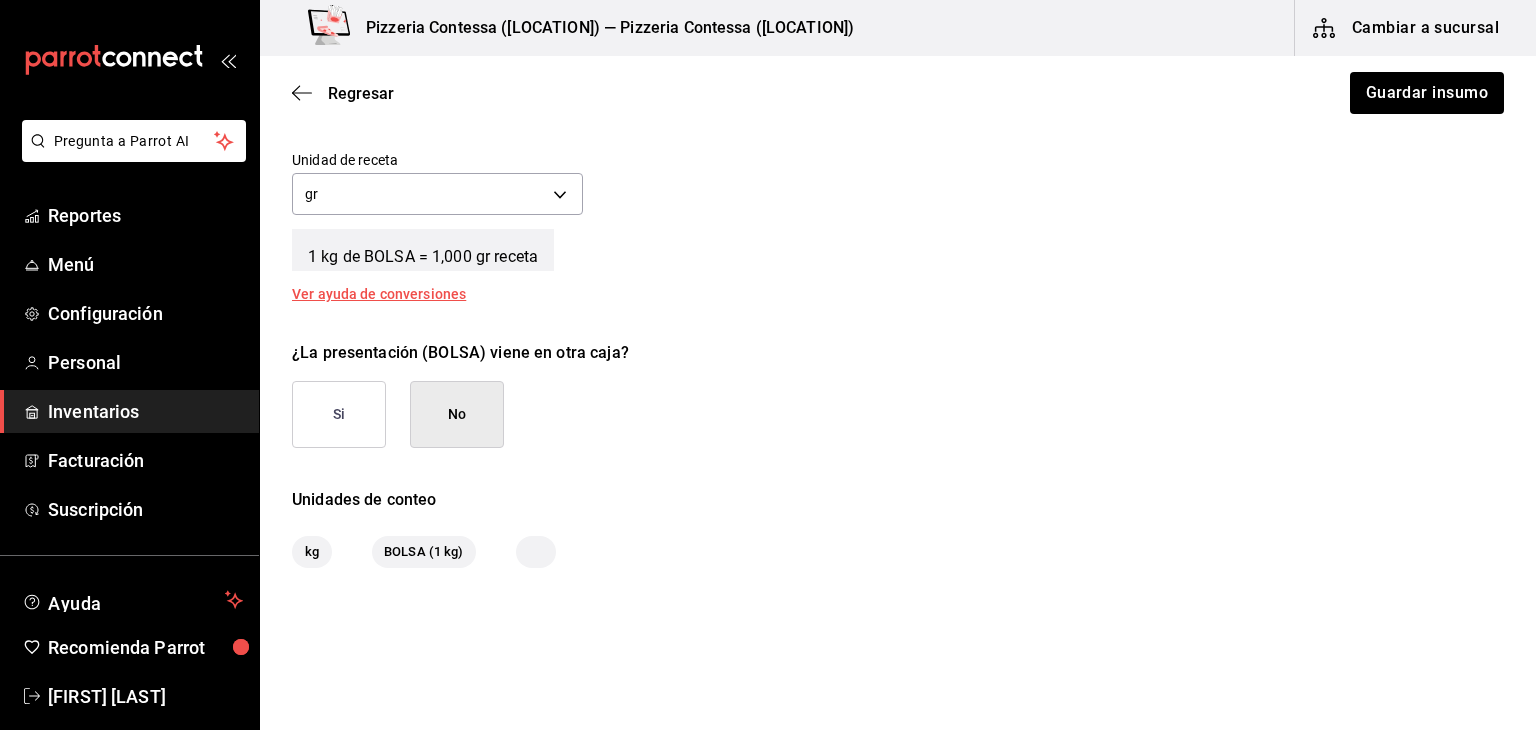 scroll, scrollTop: 838, scrollLeft: 0, axis: vertical 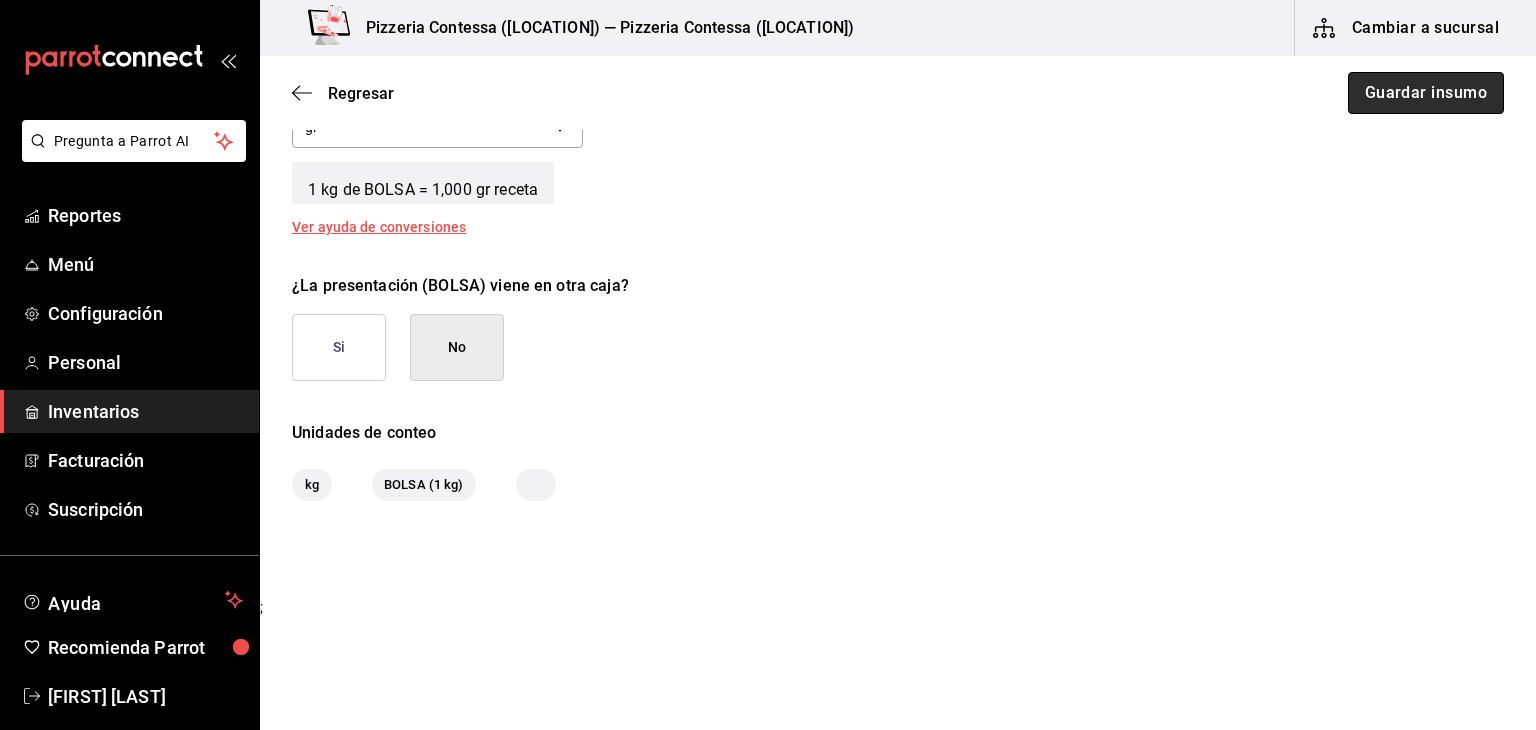 click on "Guardar insumo" at bounding box center [1426, 93] 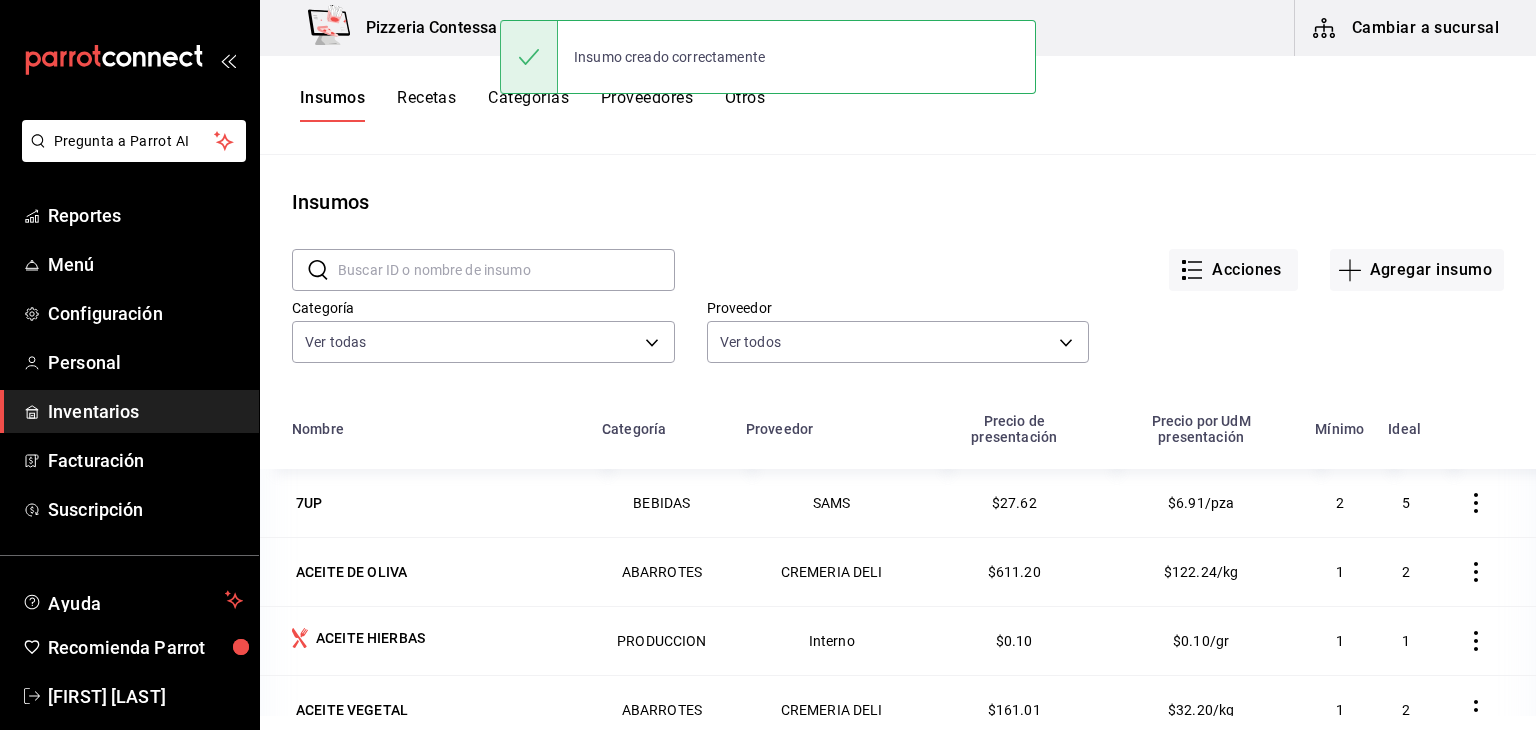 scroll, scrollTop: 245, scrollLeft: 0, axis: vertical 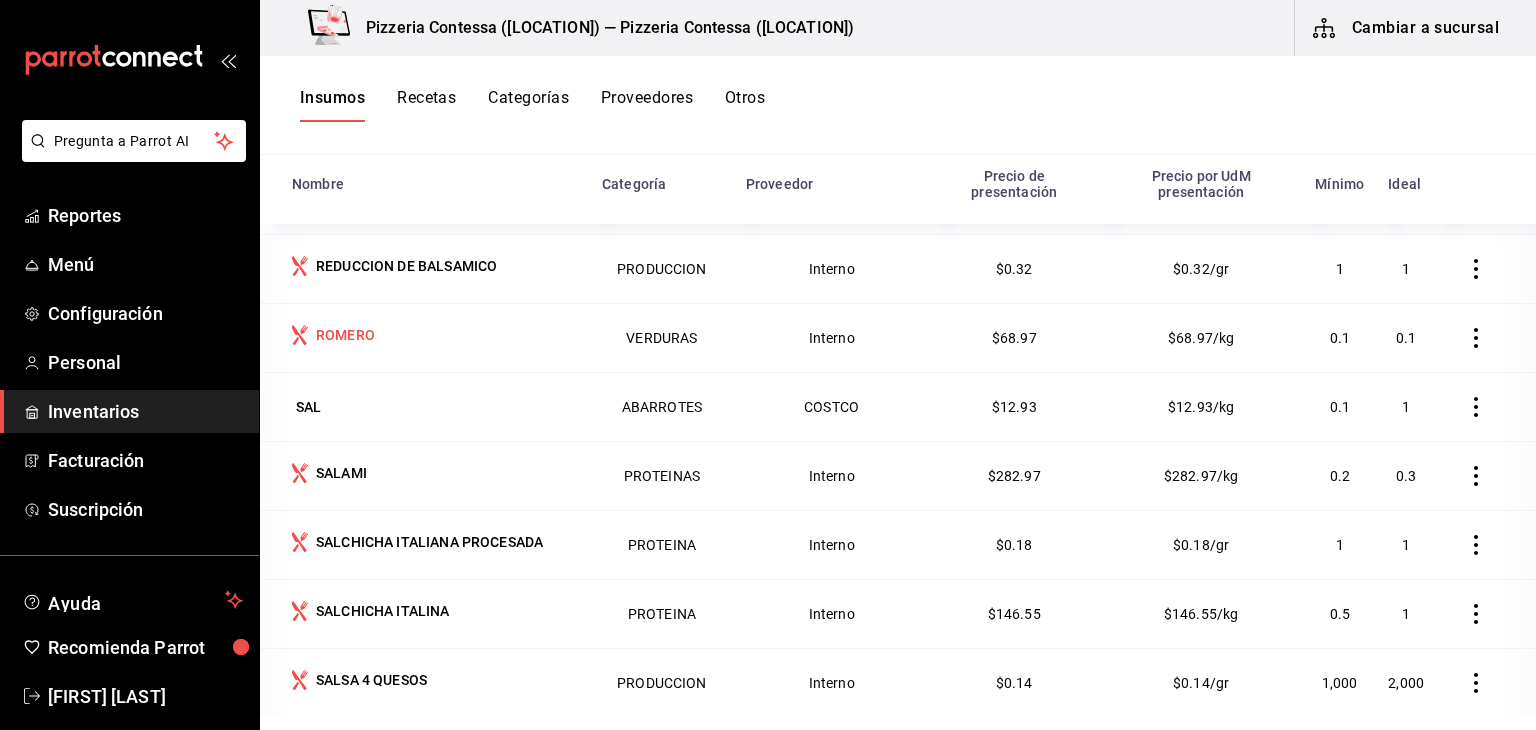 click on "ROMERO" at bounding box center [435, 337] 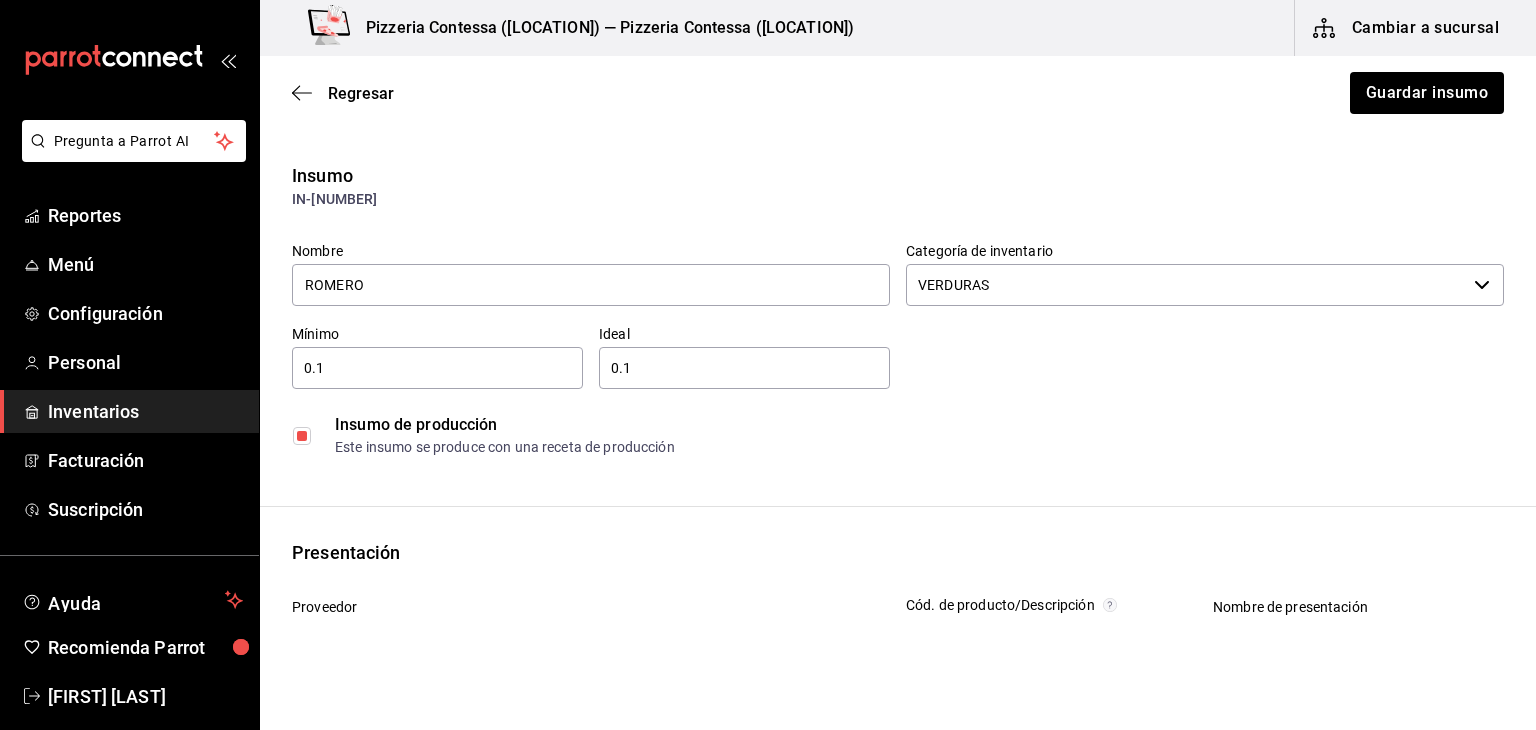 click at bounding box center (302, 436) 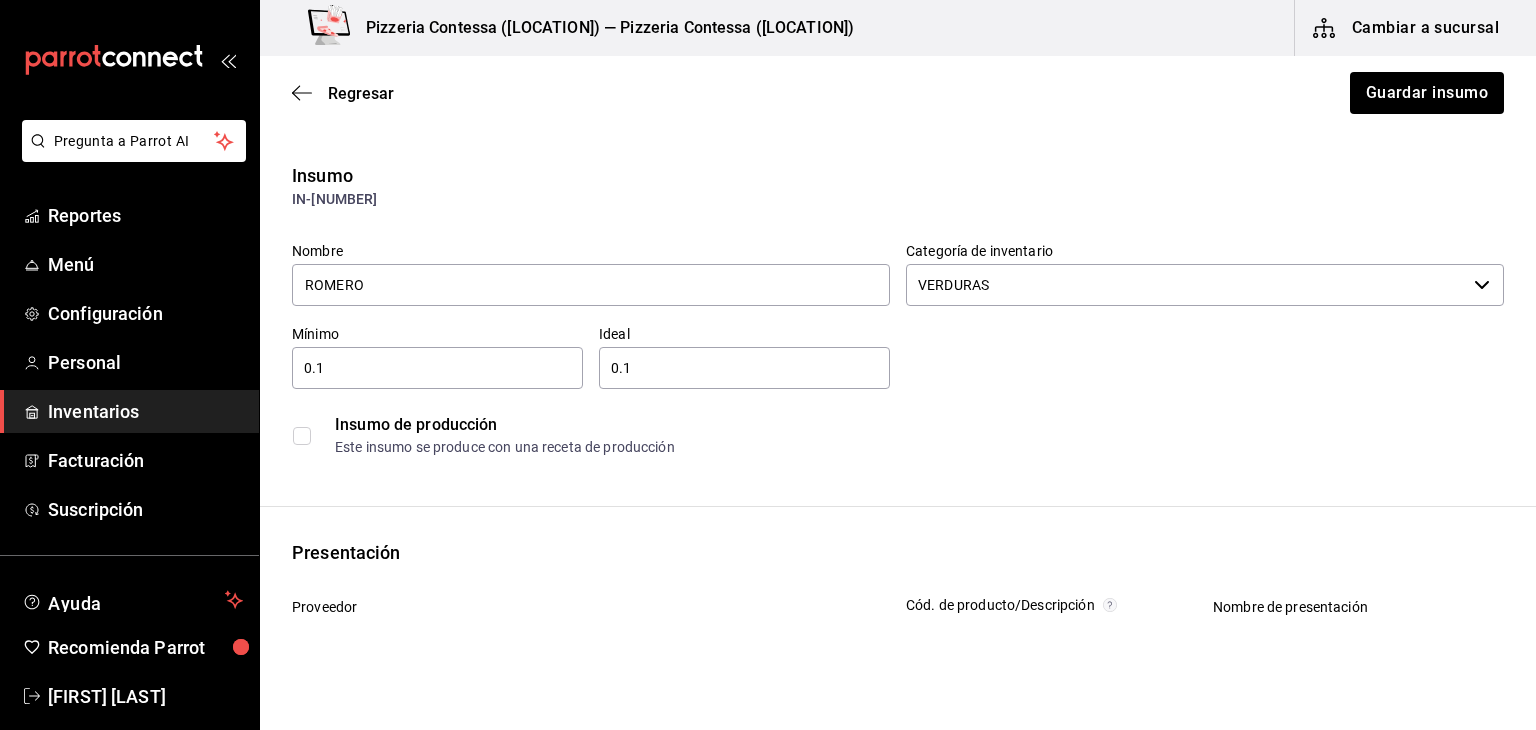 scroll, scrollTop: 192, scrollLeft: 0, axis: vertical 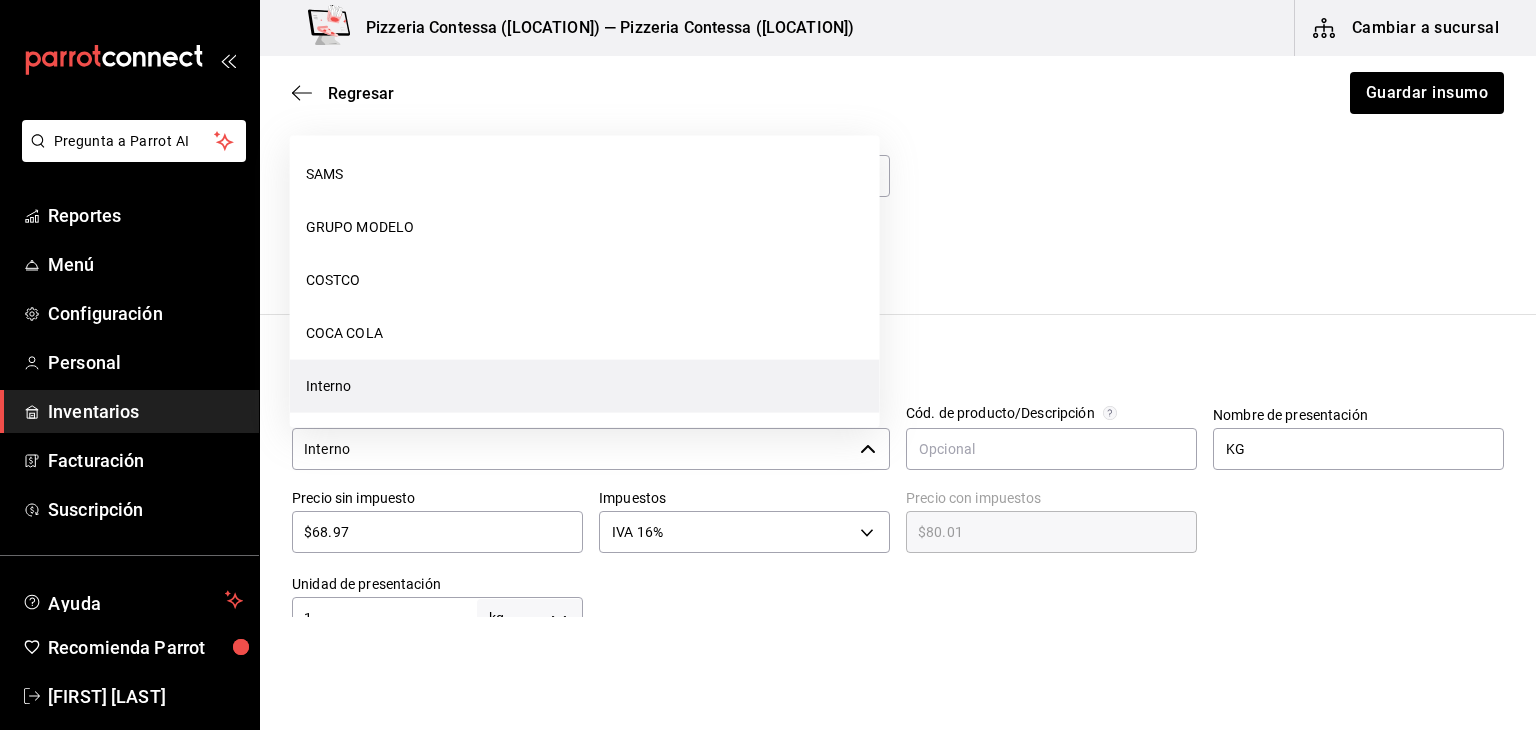 click on "Interno" at bounding box center (572, 449) 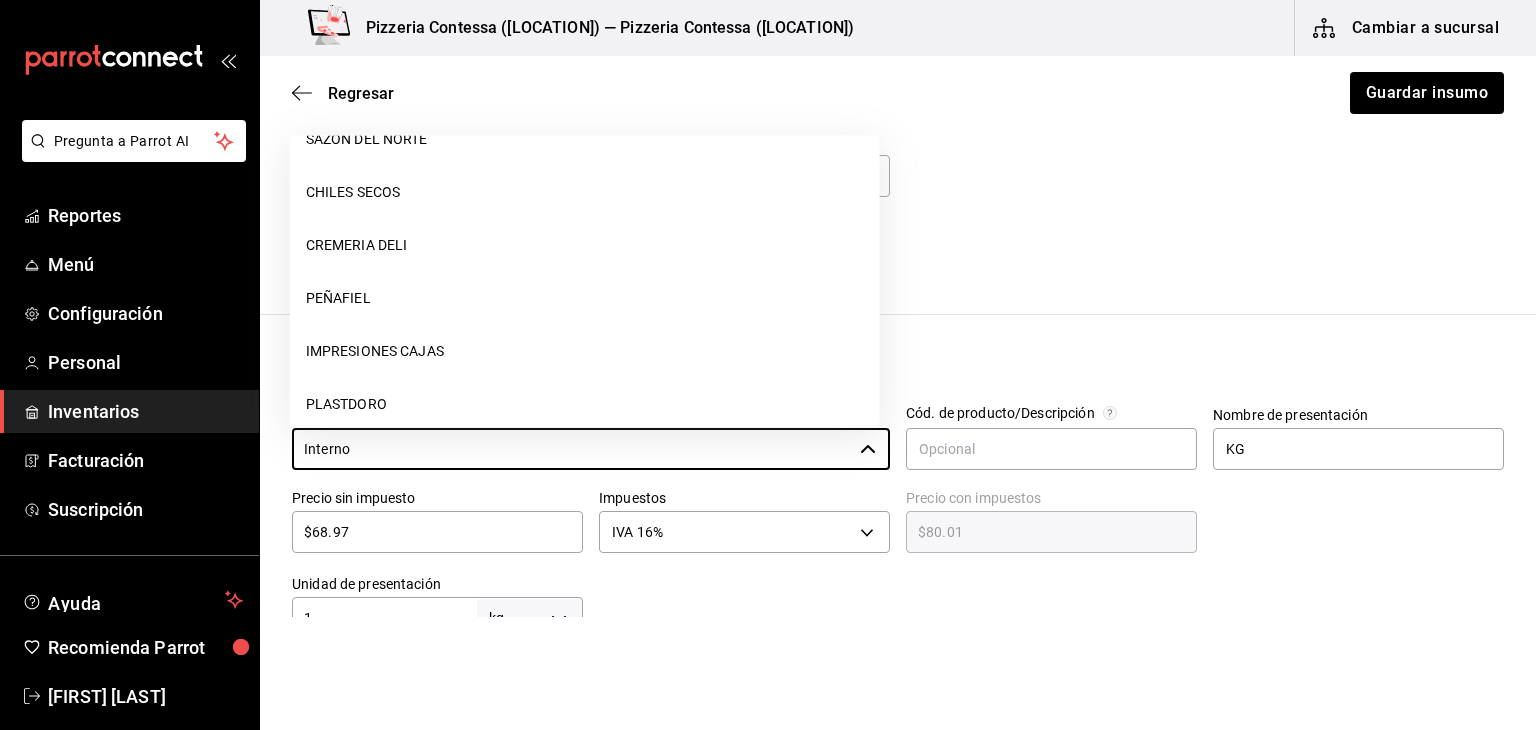 scroll, scrollTop: 0, scrollLeft: 0, axis: both 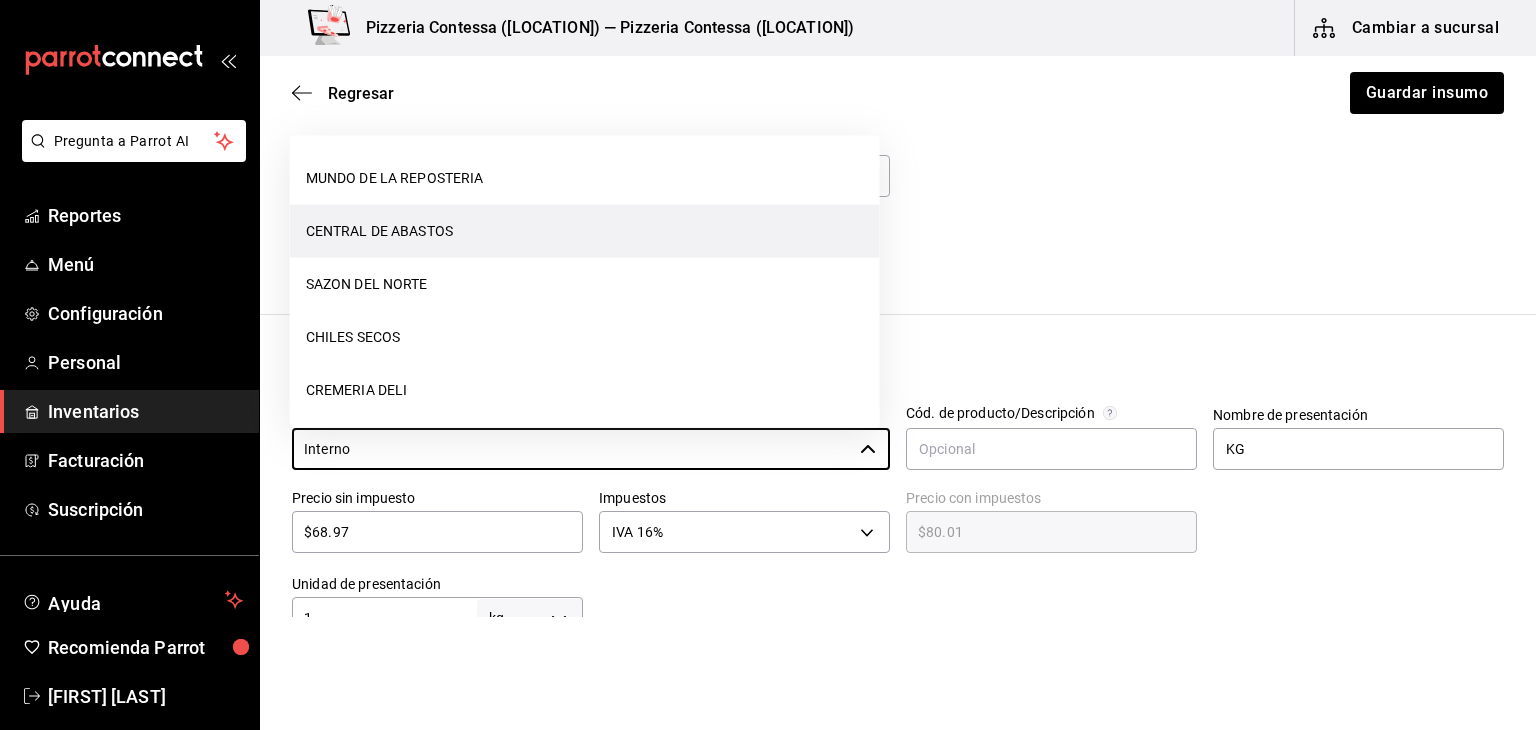 click on "CENTRAL DE ABASTOS" at bounding box center (585, 231) 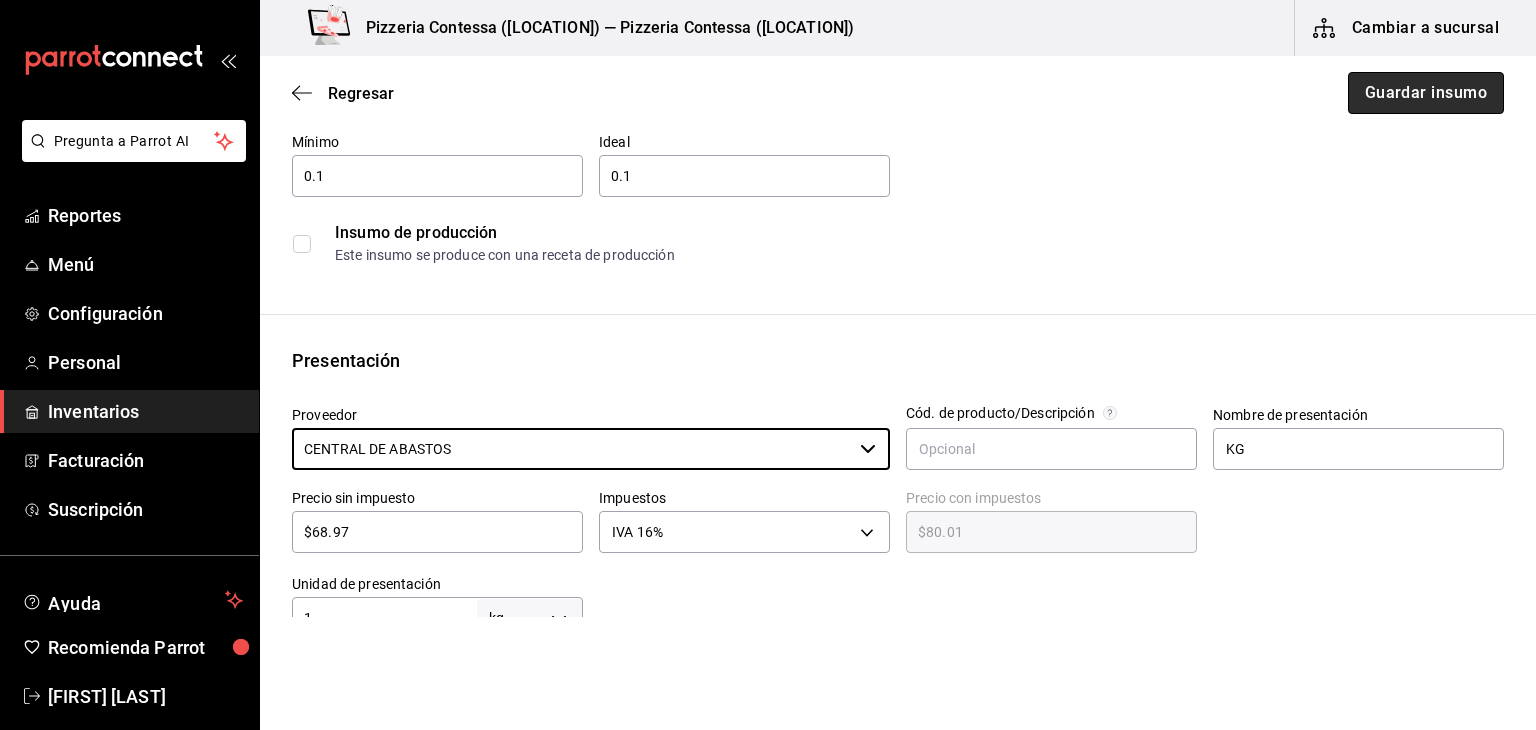 click on "Guardar insumo" at bounding box center (1426, 93) 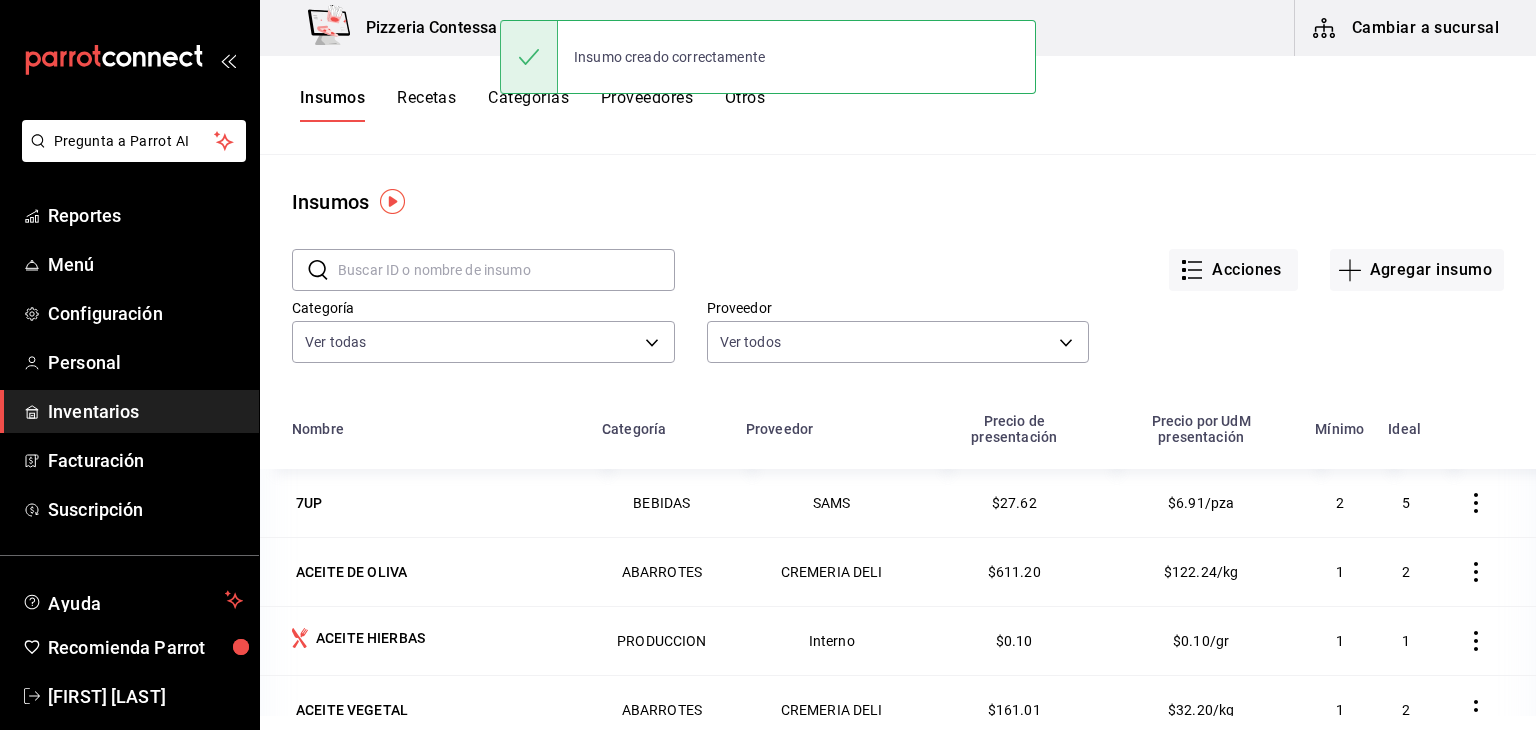scroll, scrollTop: 245, scrollLeft: 0, axis: vertical 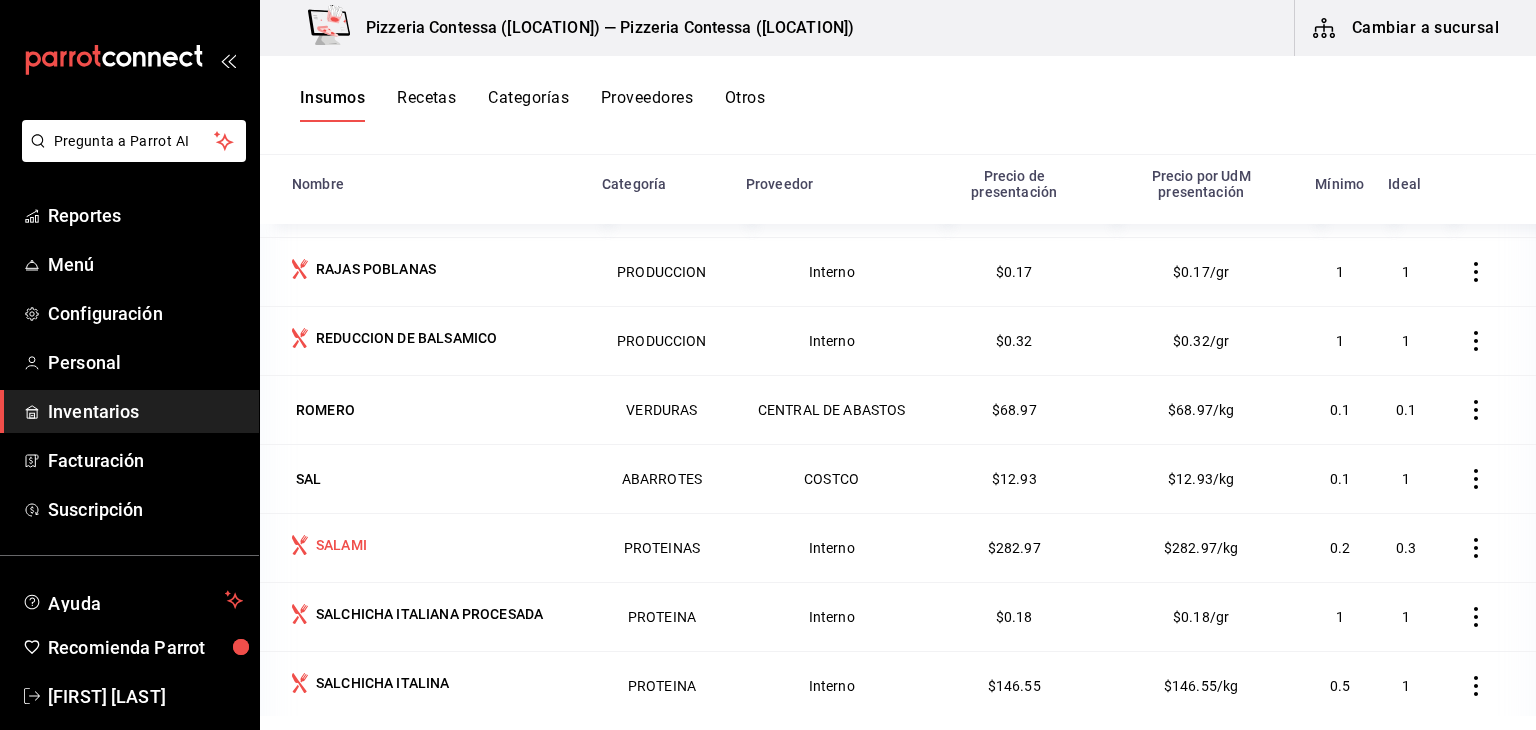 click on "SALAMI" at bounding box center [435, 547] 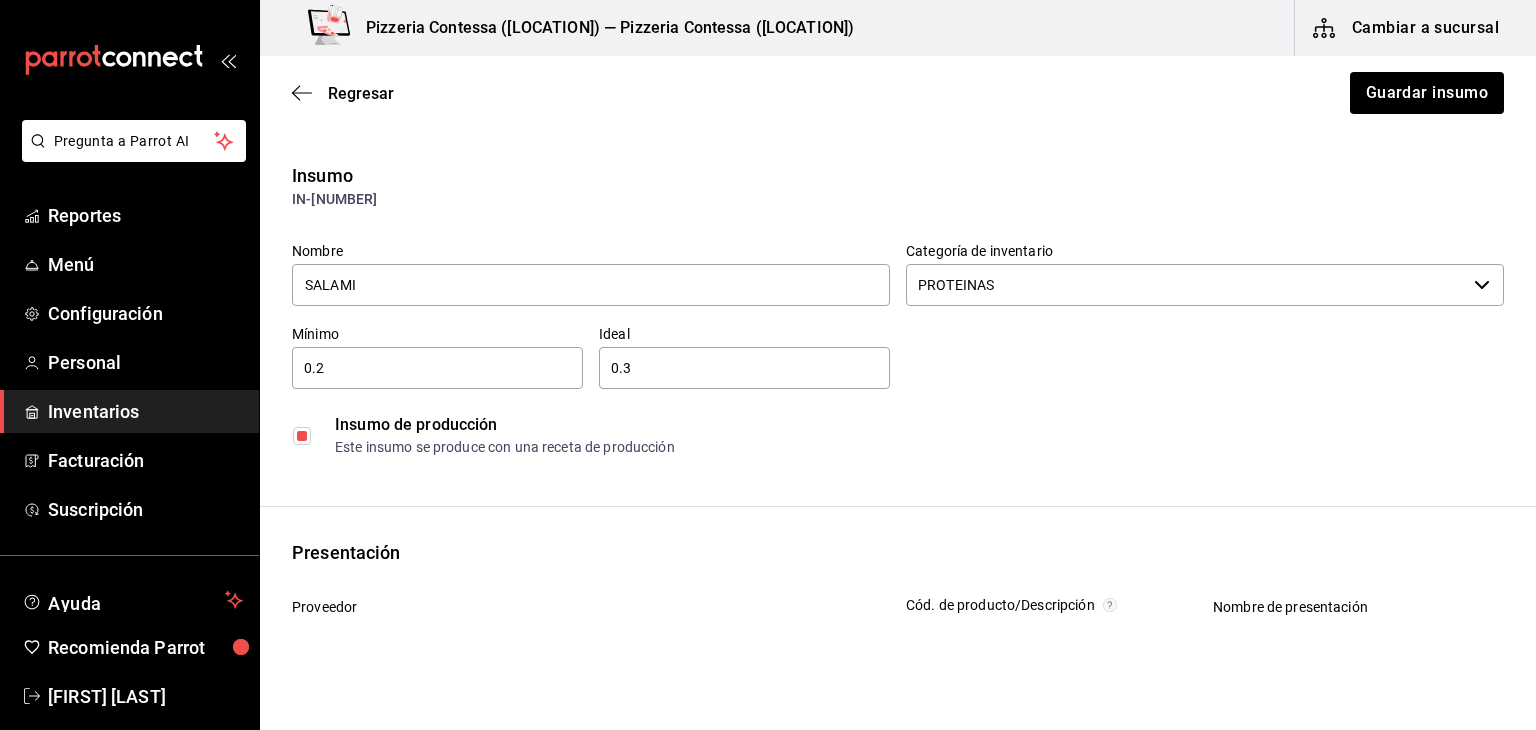 click at bounding box center [302, 436] 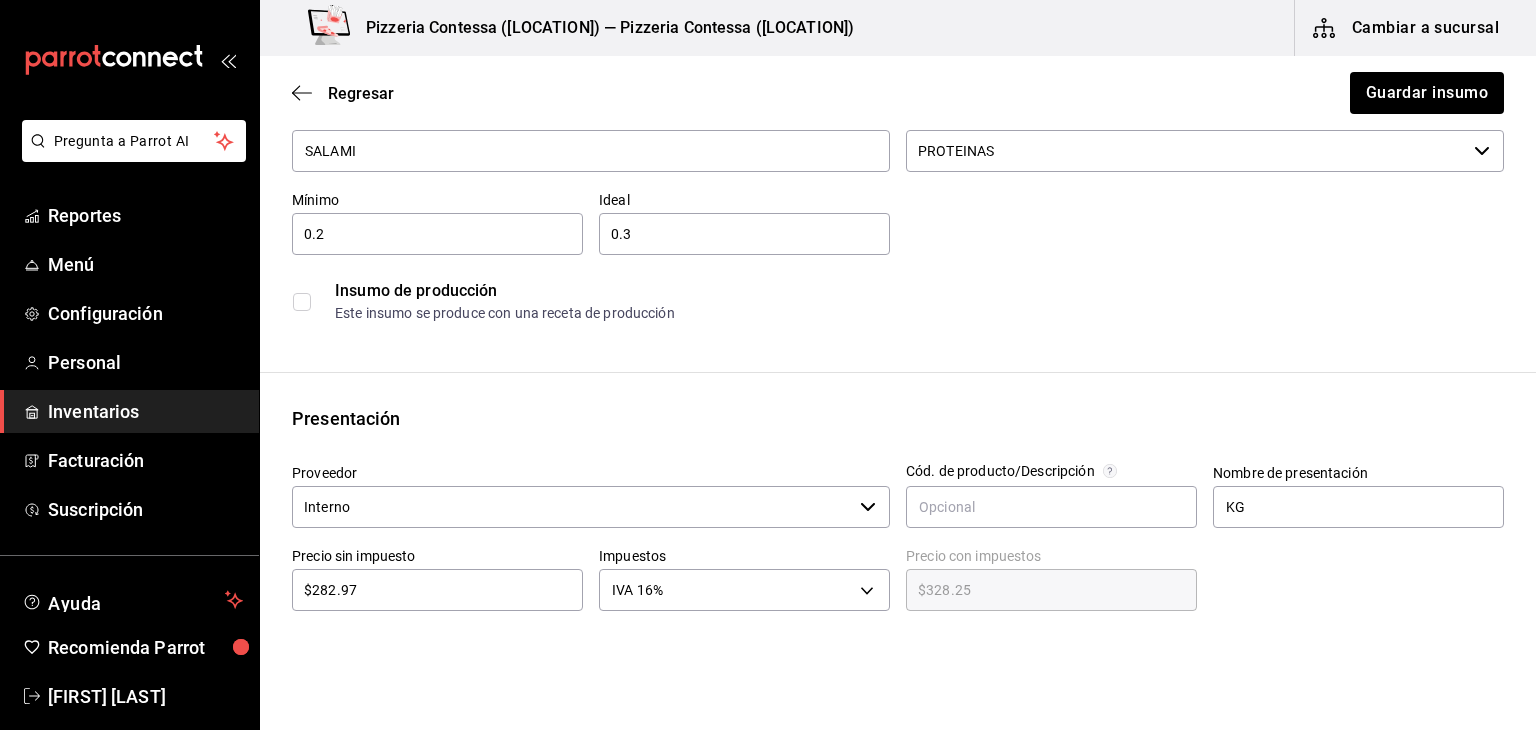 scroll, scrollTop: 138, scrollLeft: 0, axis: vertical 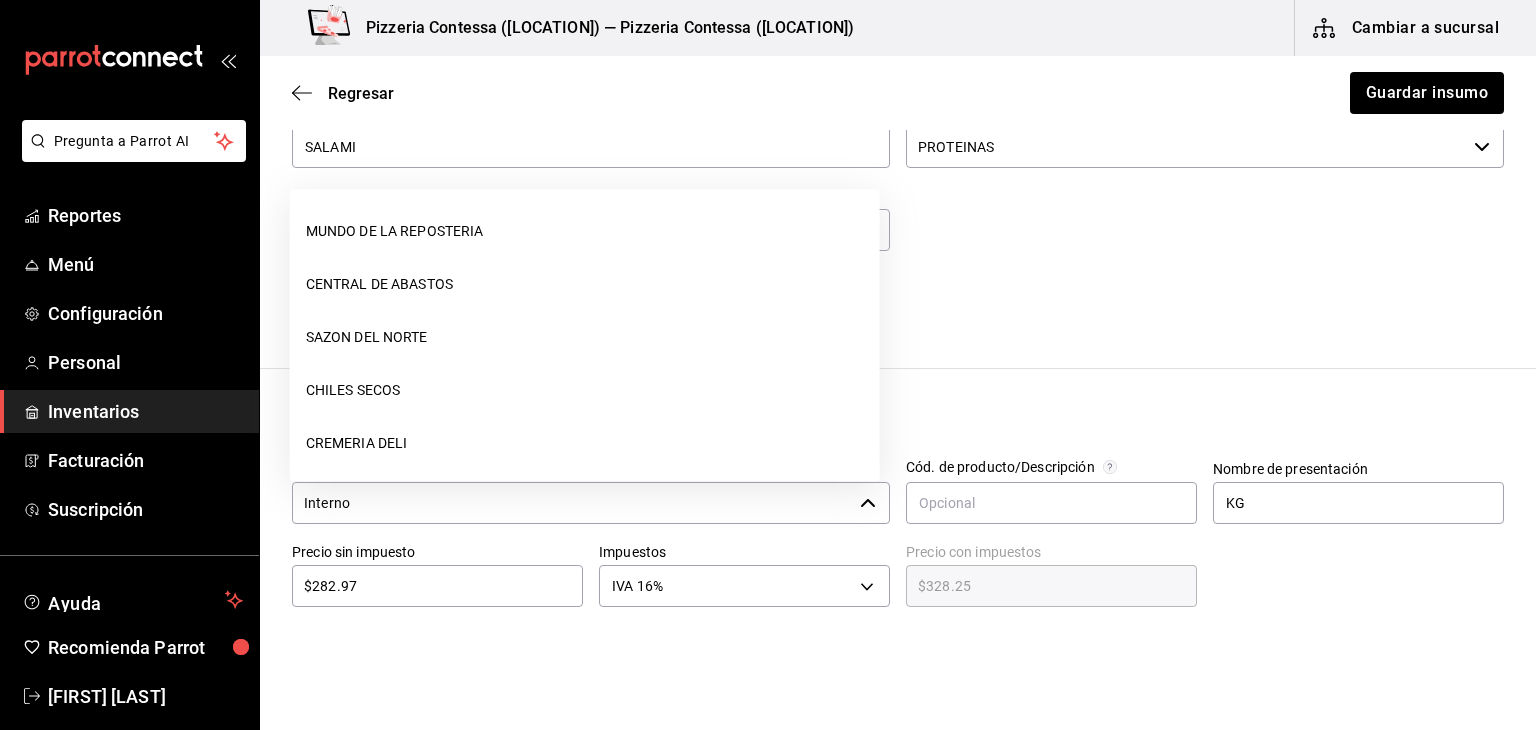 click on "Interno" at bounding box center [572, 503] 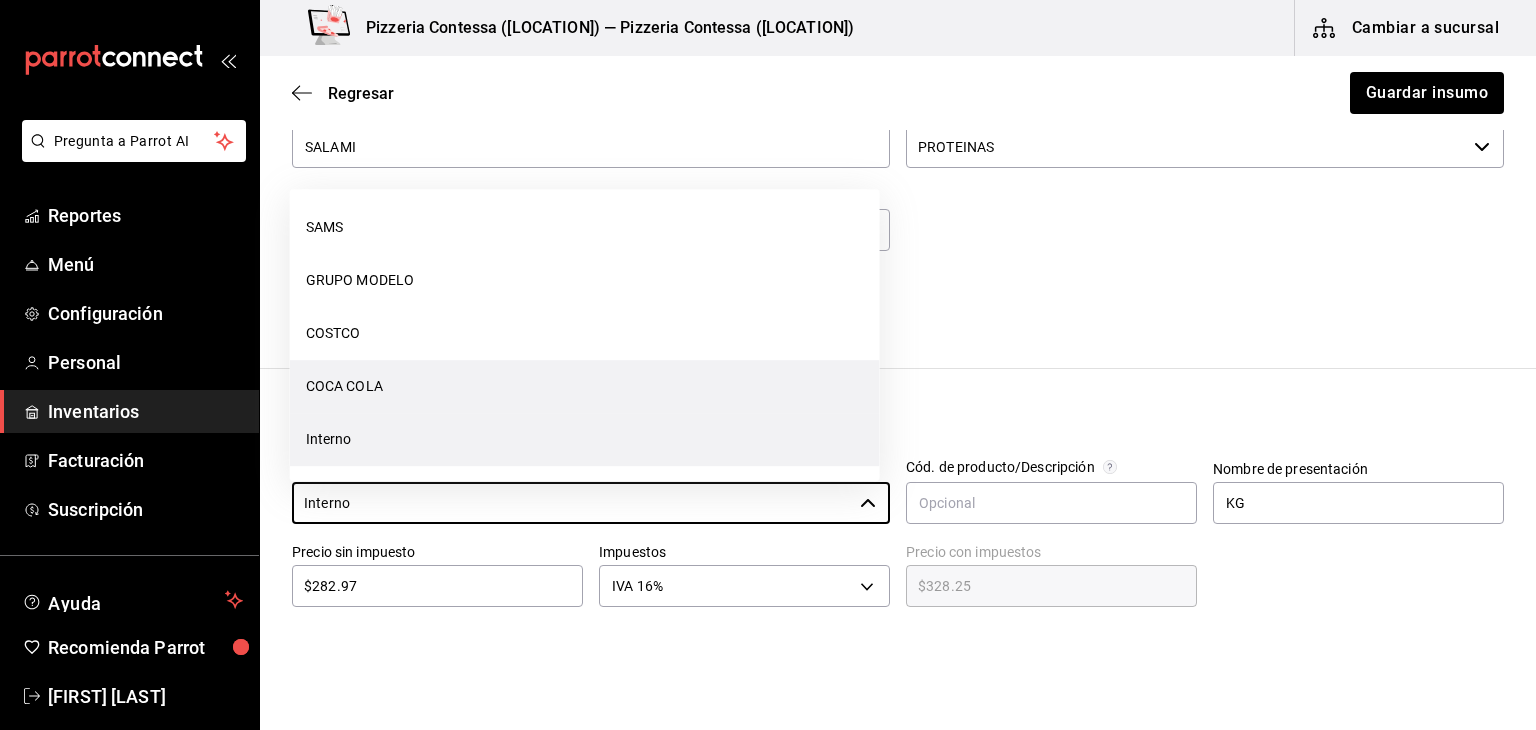 scroll, scrollTop: 0, scrollLeft: 0, axis: both 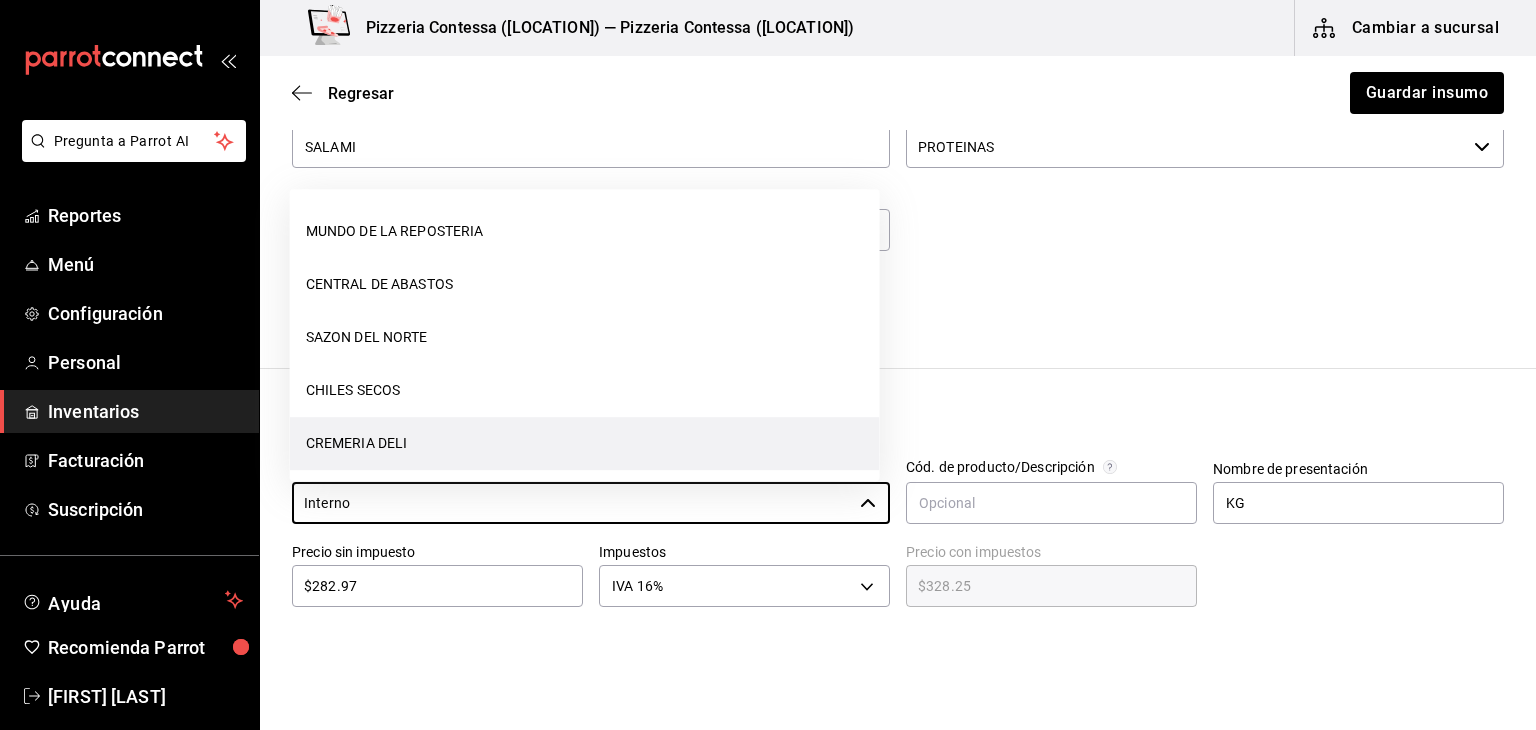 click on "CREMERIA DELI" at bounding box center [585, 443] 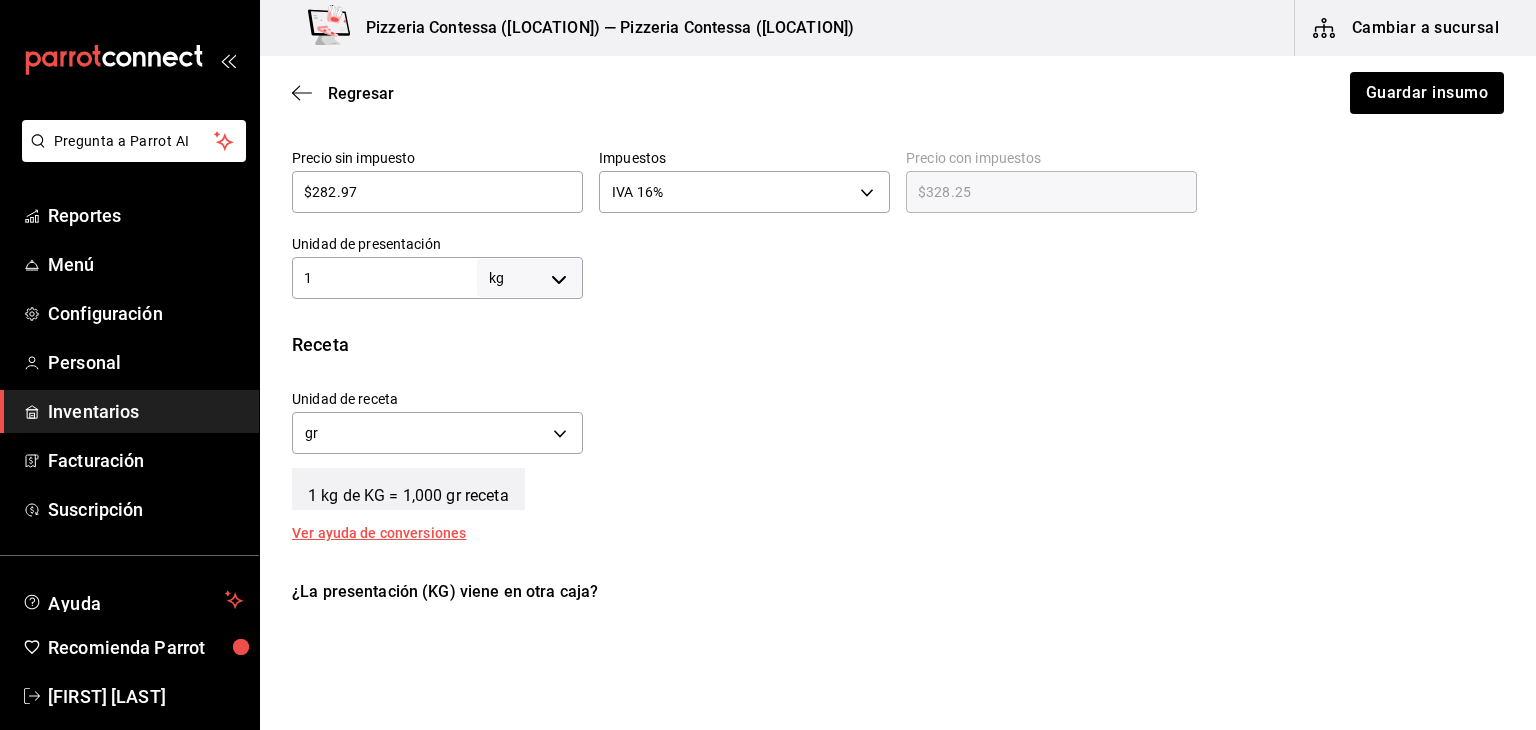 scroll, scrollTop: 534, scrollLeft: 0, axis: vertical 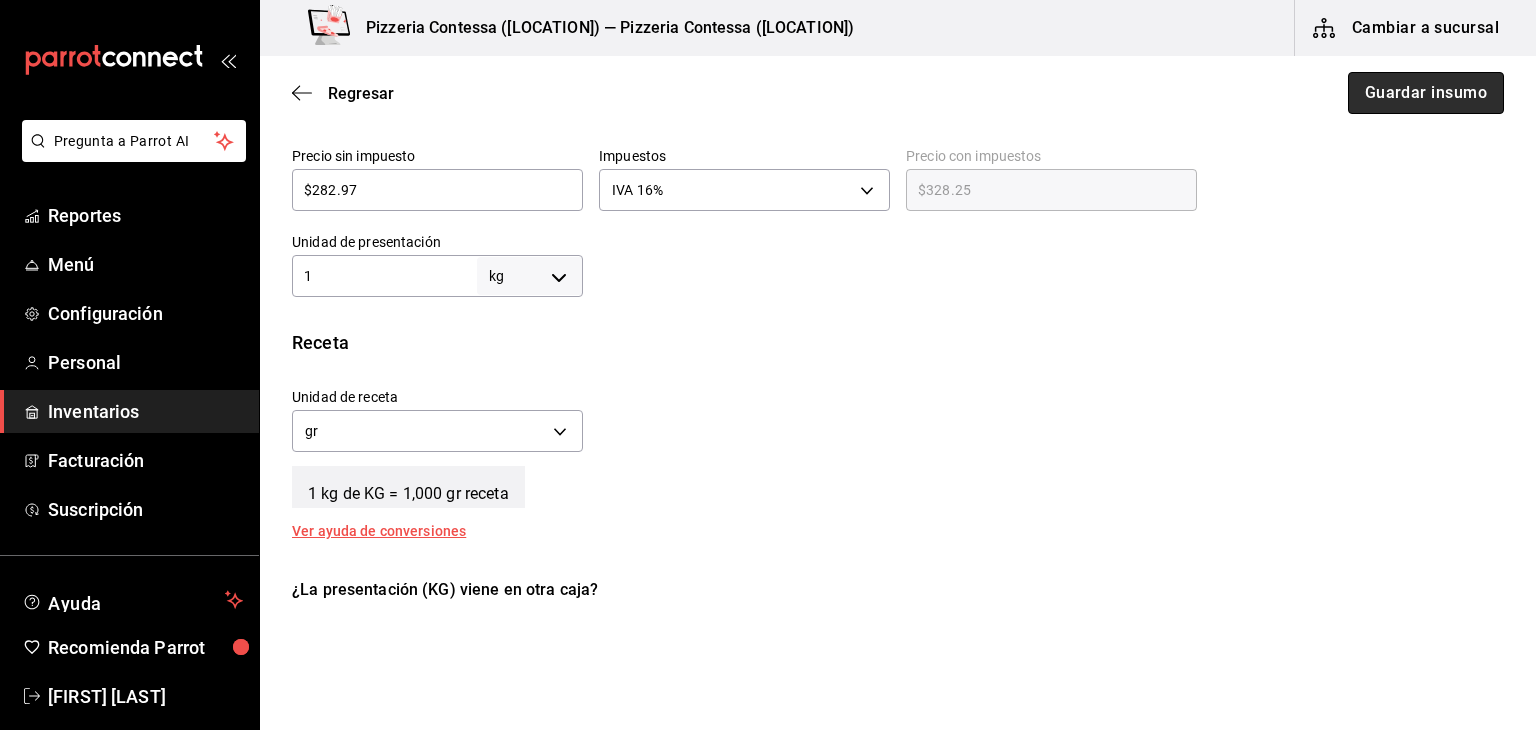 click on "Guardar insumo" at bounding box center (1426, 93) 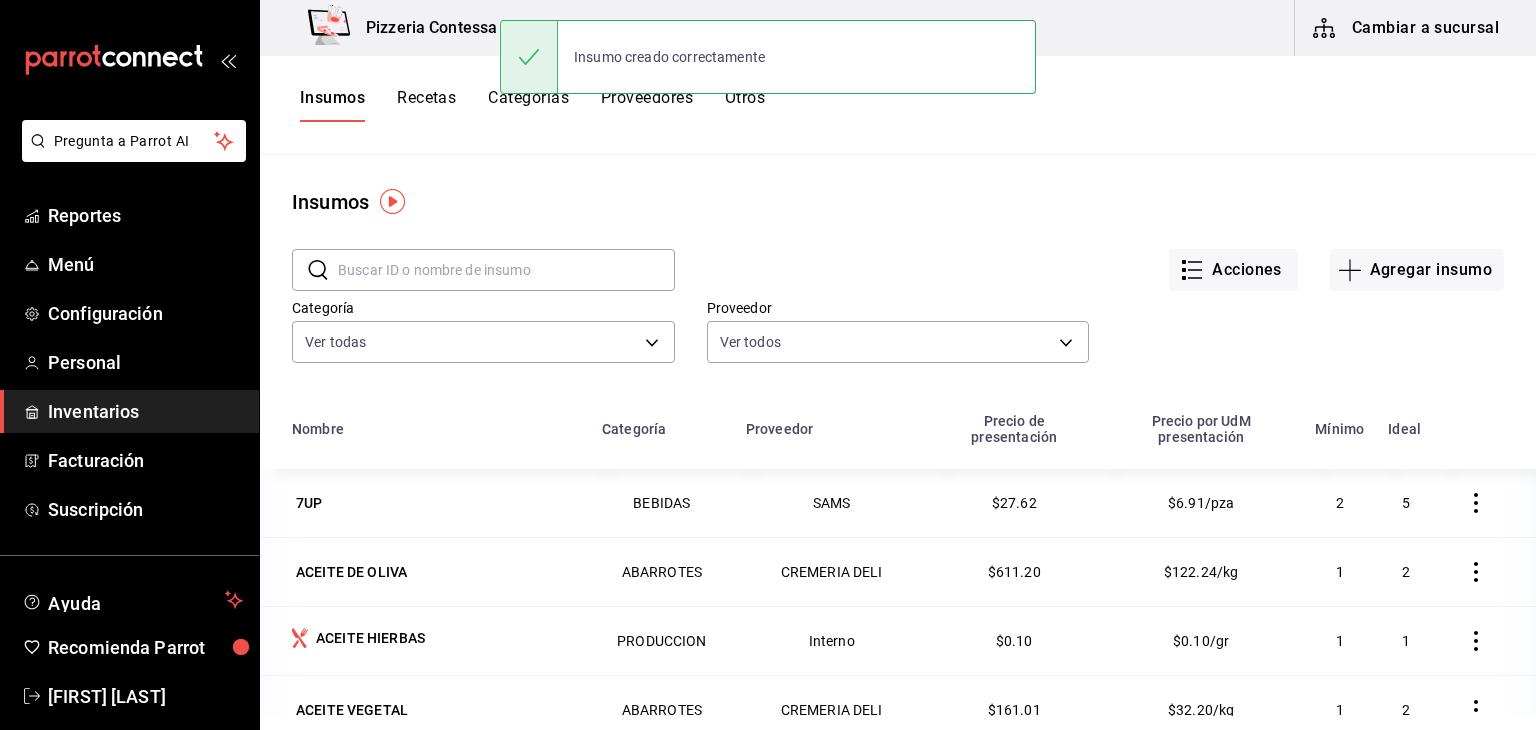 scroll, scrollTop: 245, scrollLeft: 0, axis: vertical 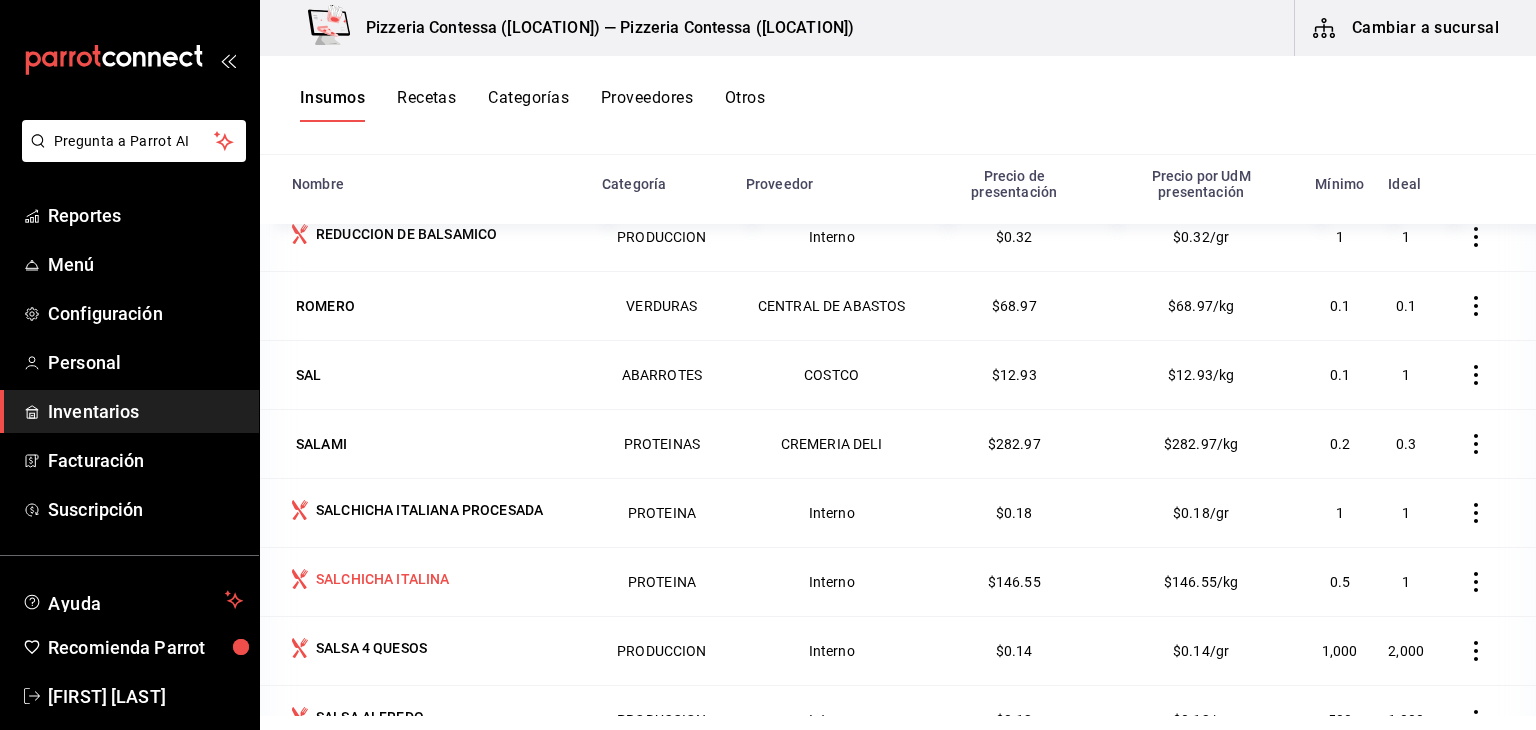 click on "SALCHICHA ITALINA" at bounding box center [383, 579] 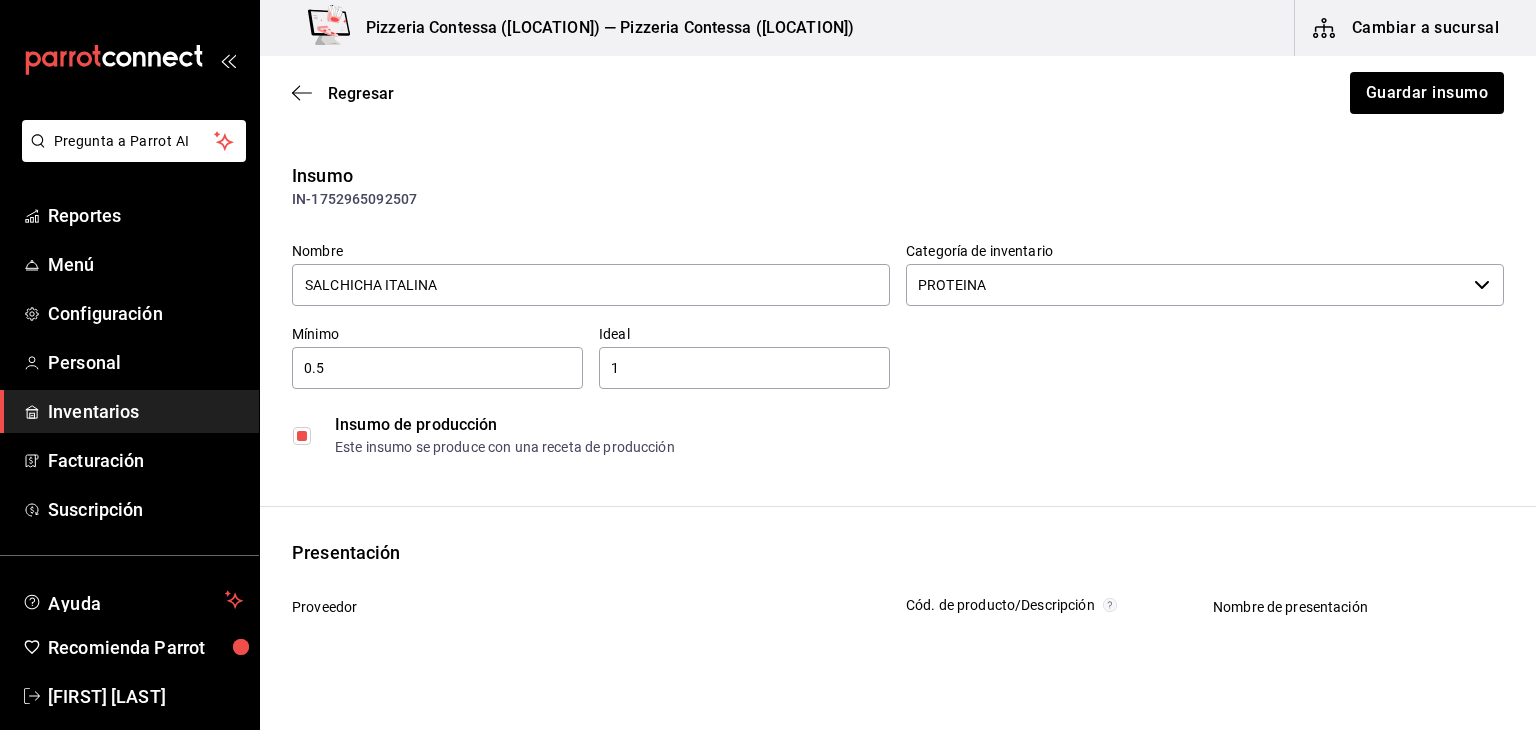 click at bounding box center (302, 436) 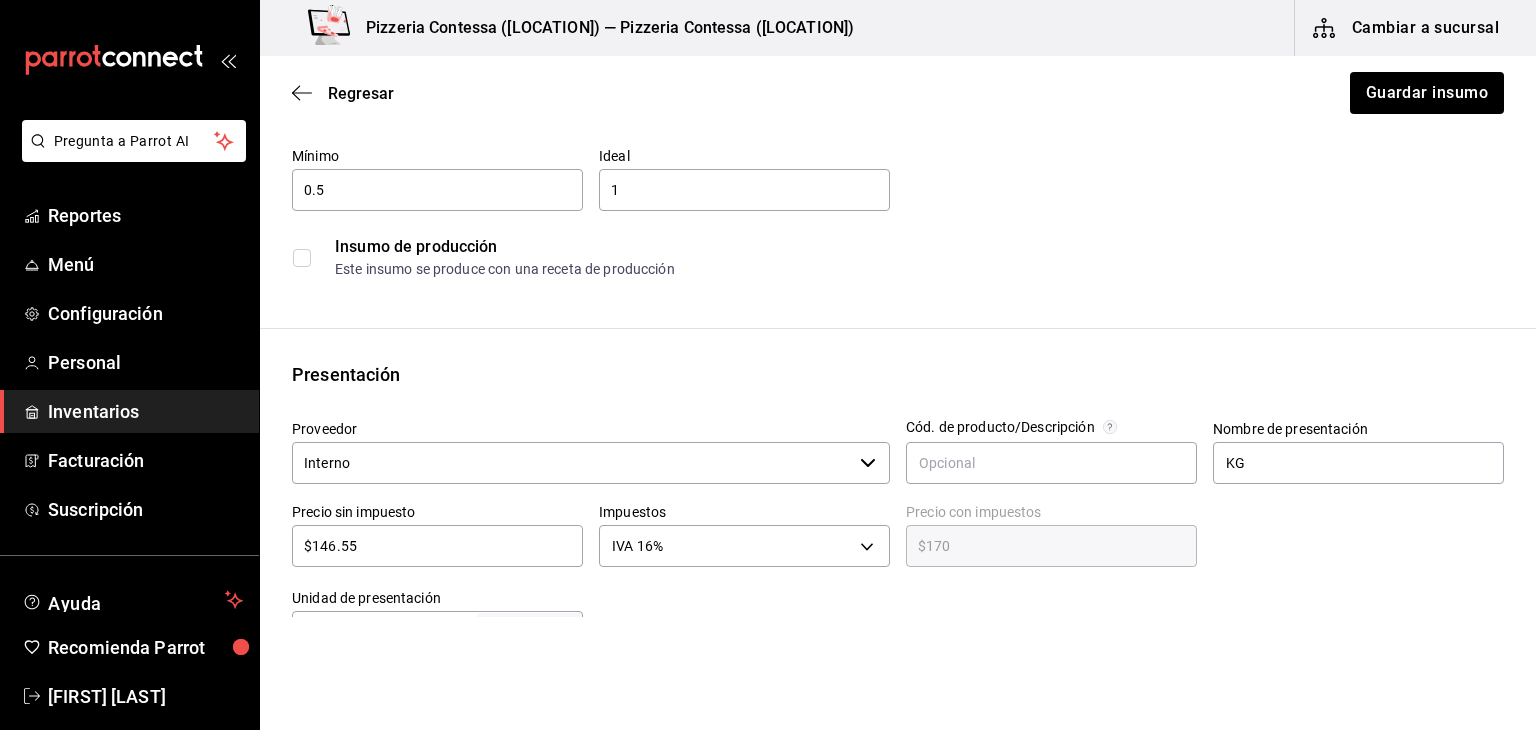 scroll, scrollTop: 184, scrollLeft: 0, axis: vertical 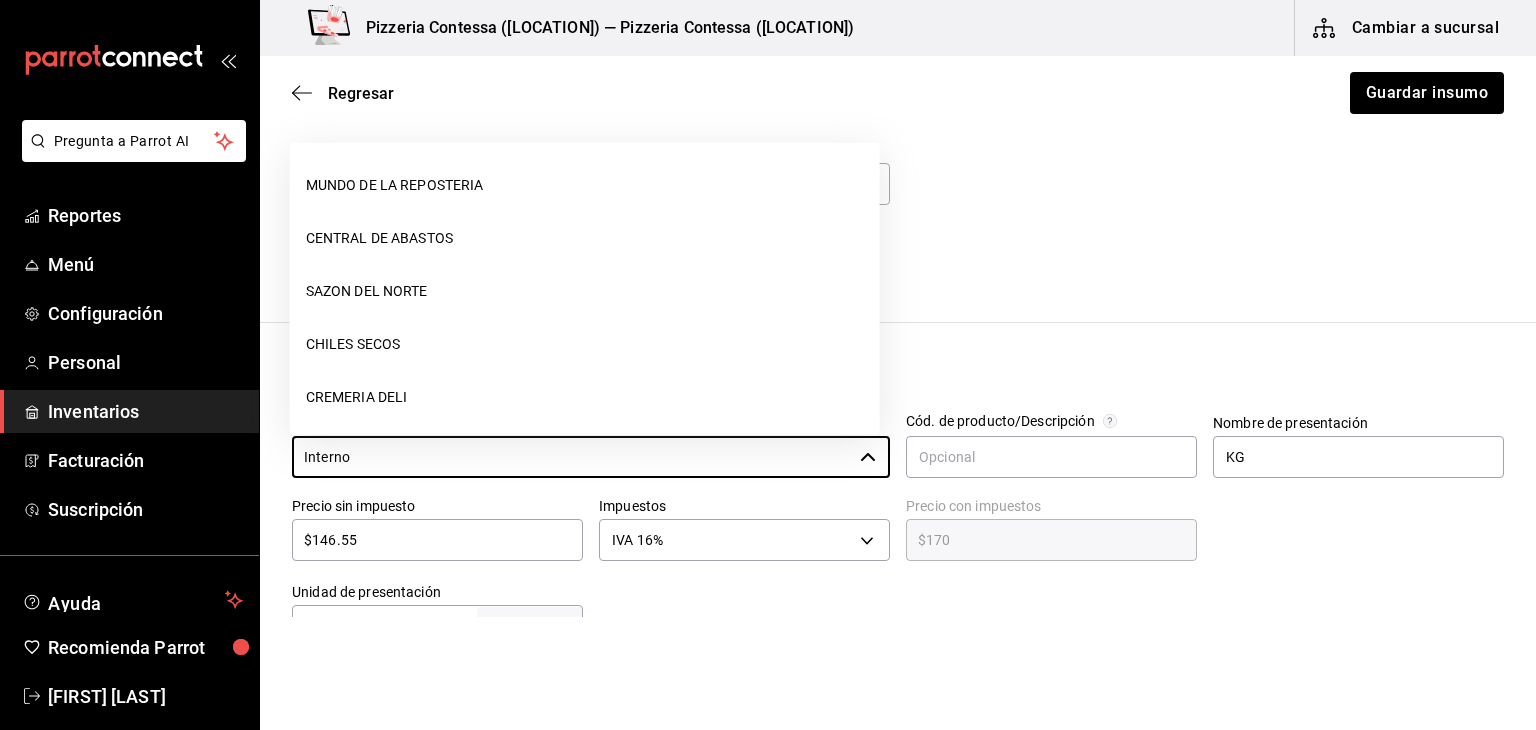 click on "Interno" at bounding box center (572, 457) 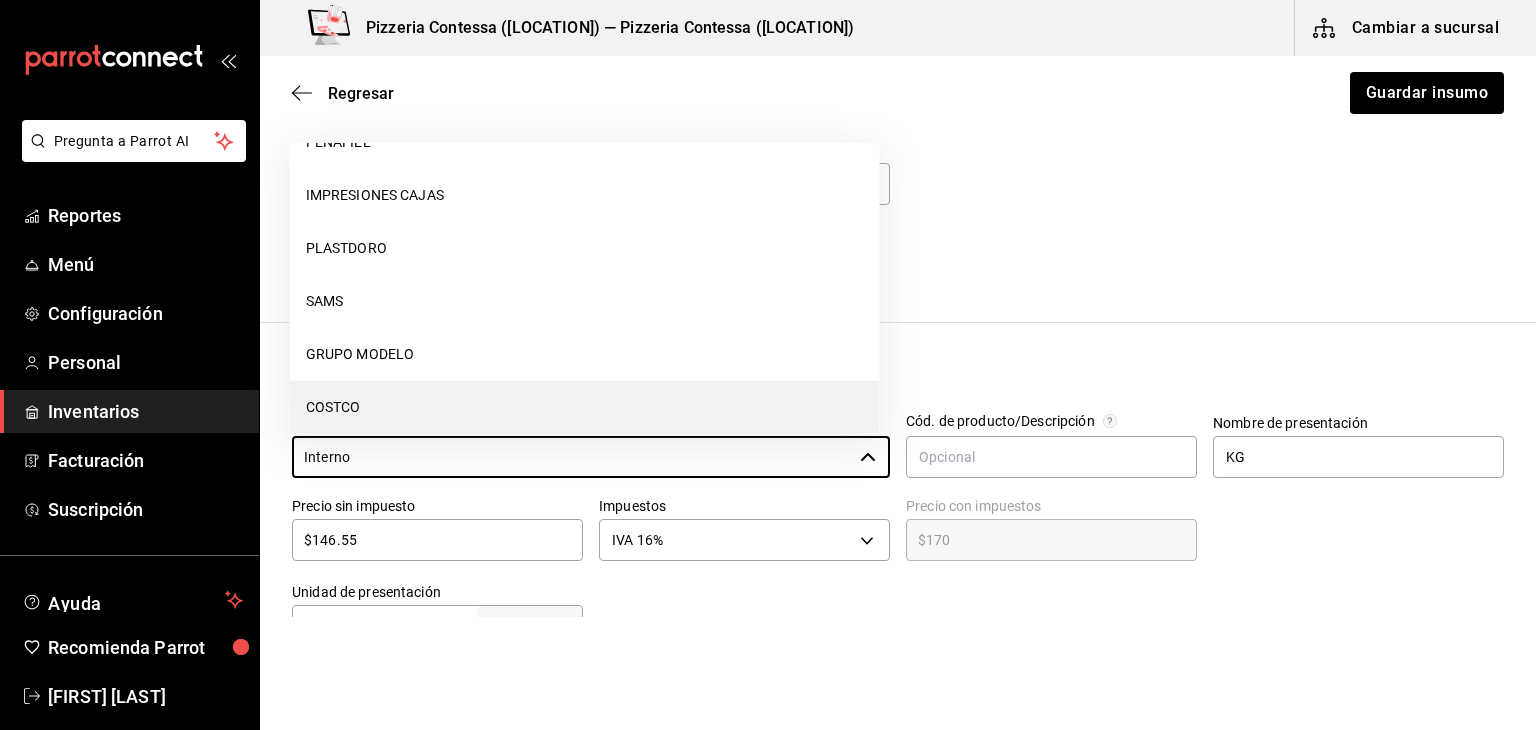 scroll, scrollTop: 428, scrollLeft: 0, axis: vertical 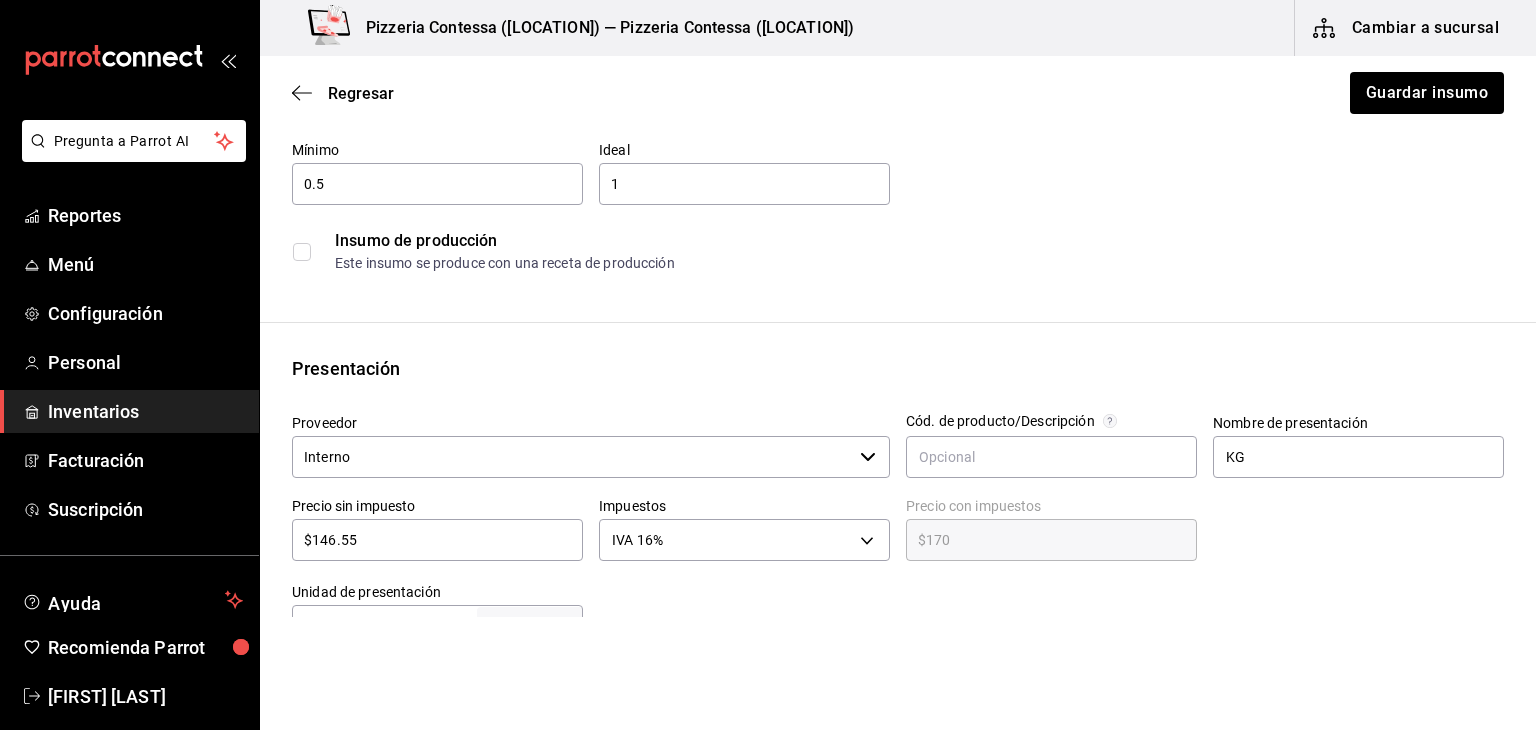 click on "Insumo de producción Este insumo se produce con una receta de producción" at bounding box center (898, 251) 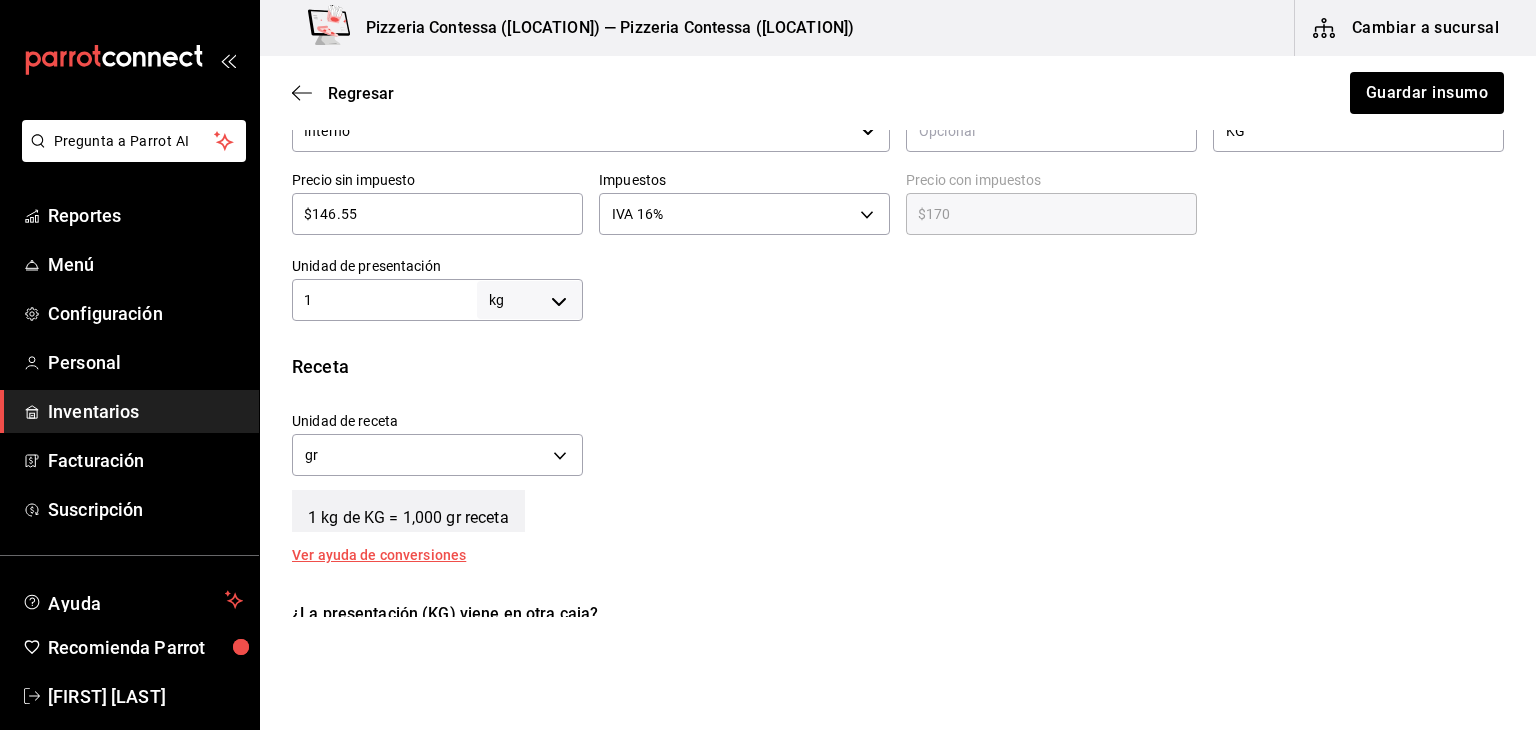 scroll, scrollTop: 516, scrollLeft: 0, axis: vertical 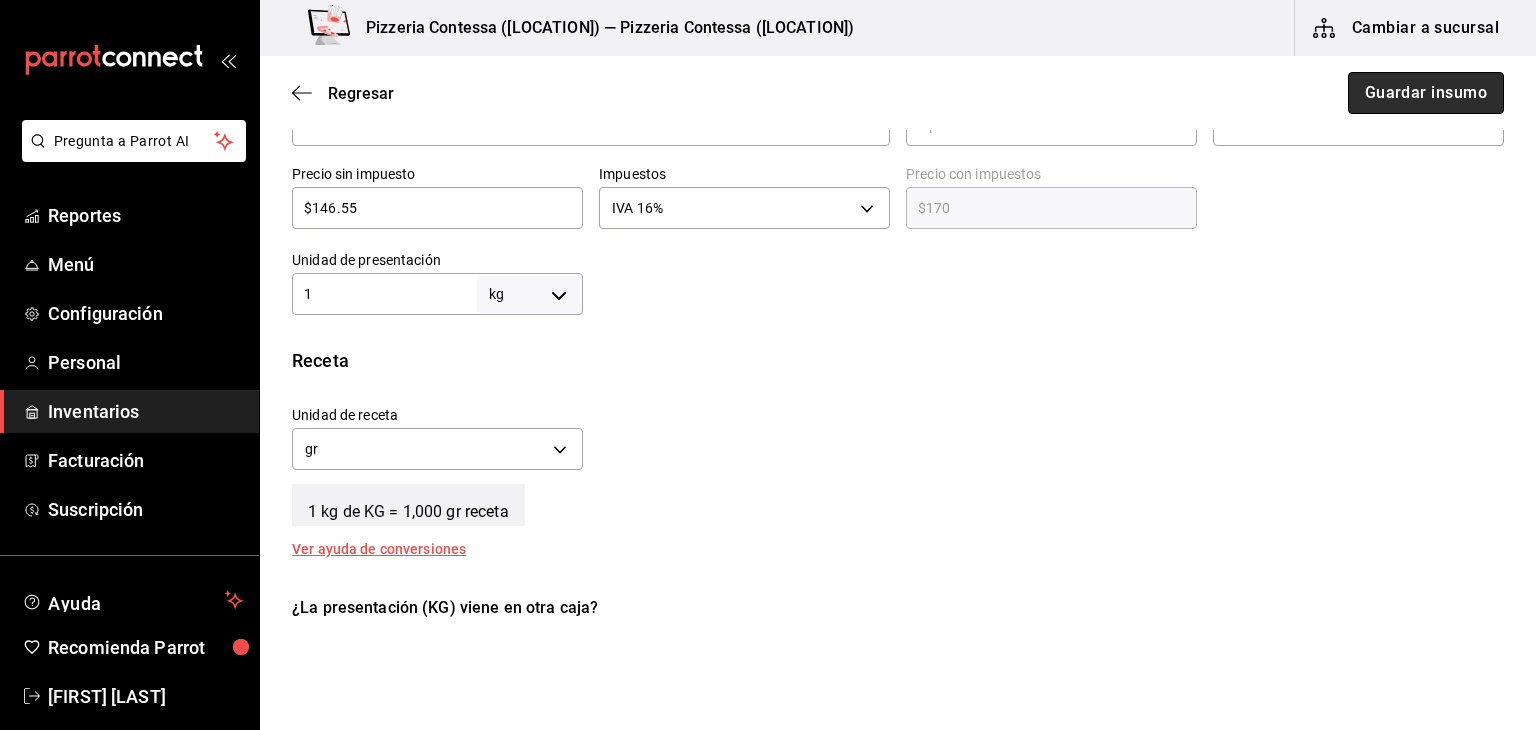 click on "Guardar insumo" at bounding box center (1426, 93) 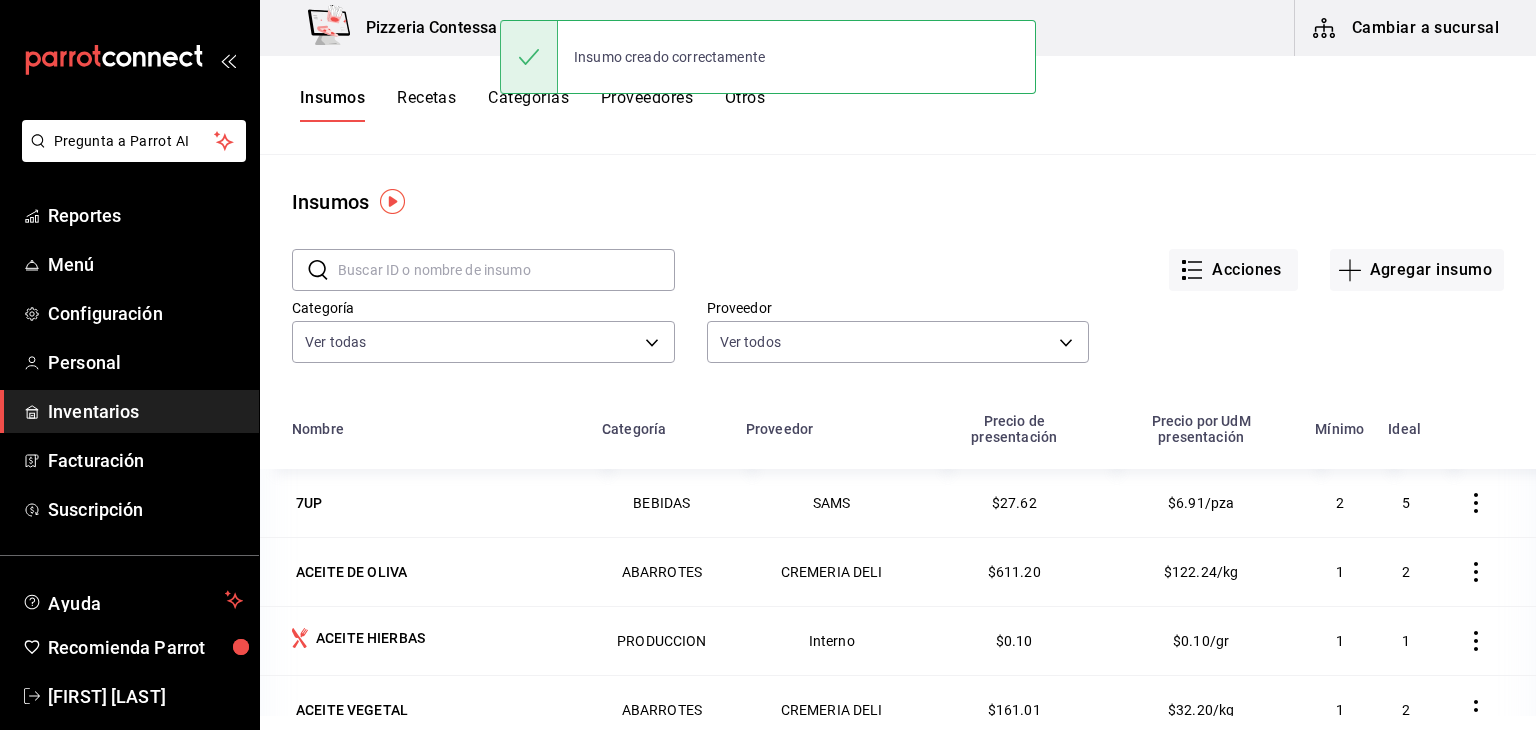 scroll, scrollTop: 245, scrollLeft: 0, axis: vertical 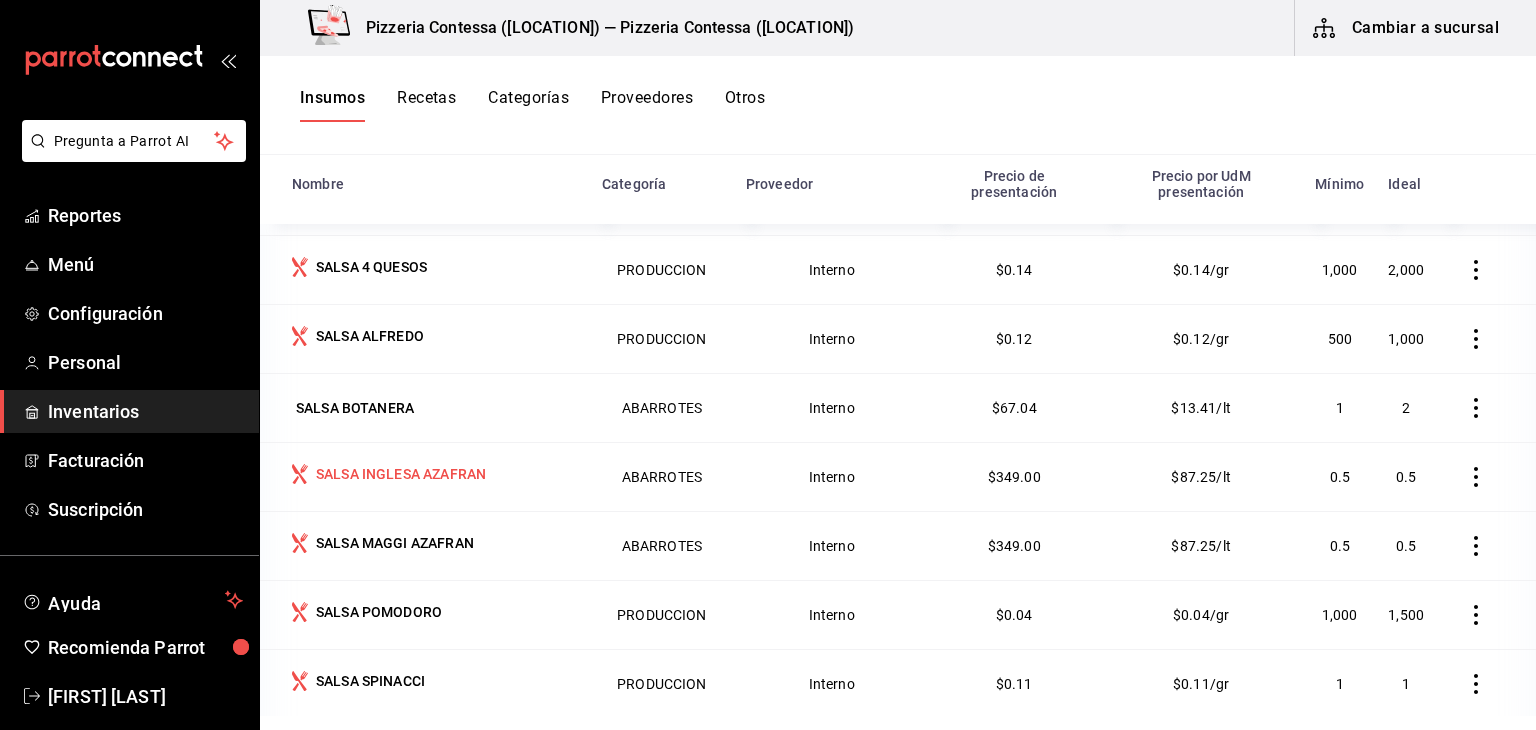 click on "SALSA INGLESA AZAFRAN" at bounding box center [401, 474] 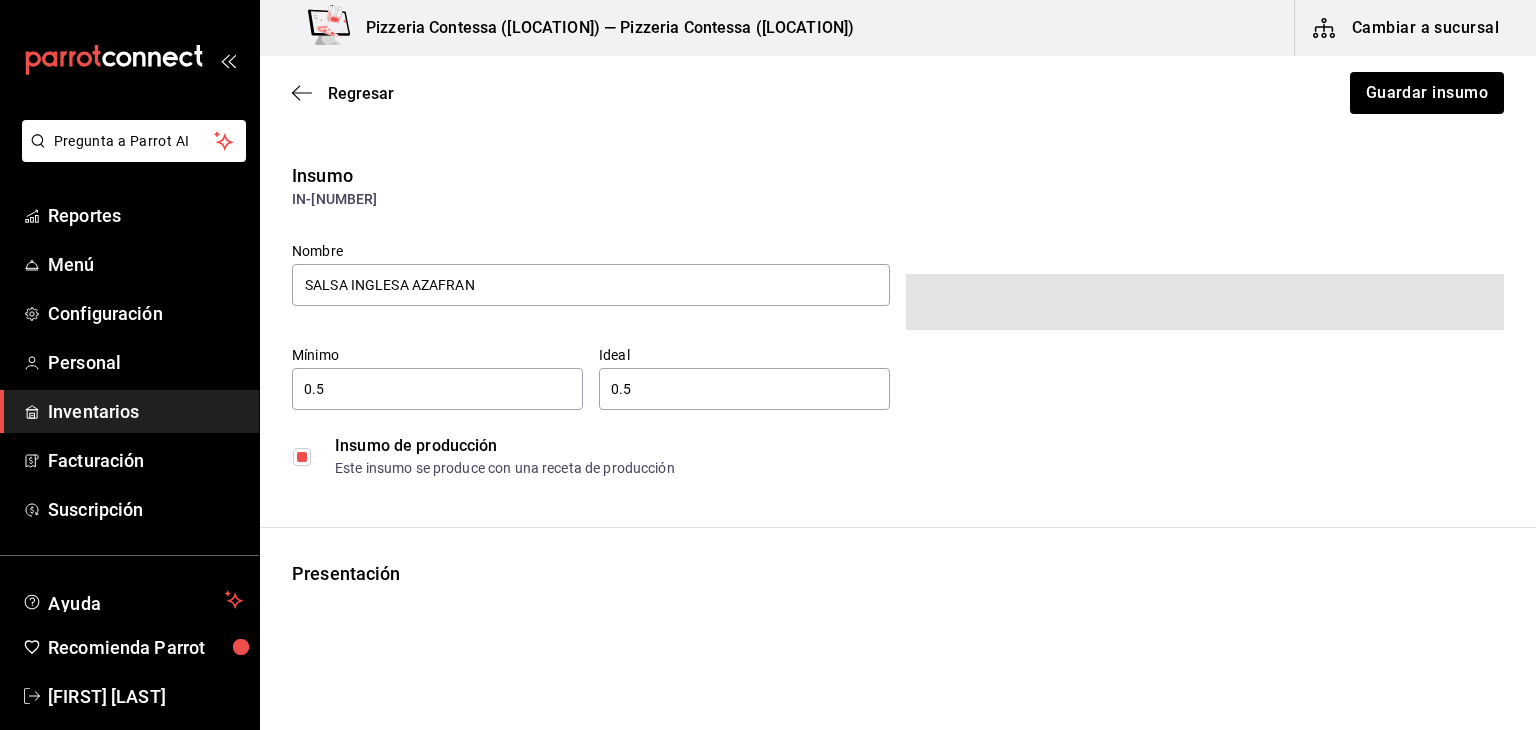 type on "4" 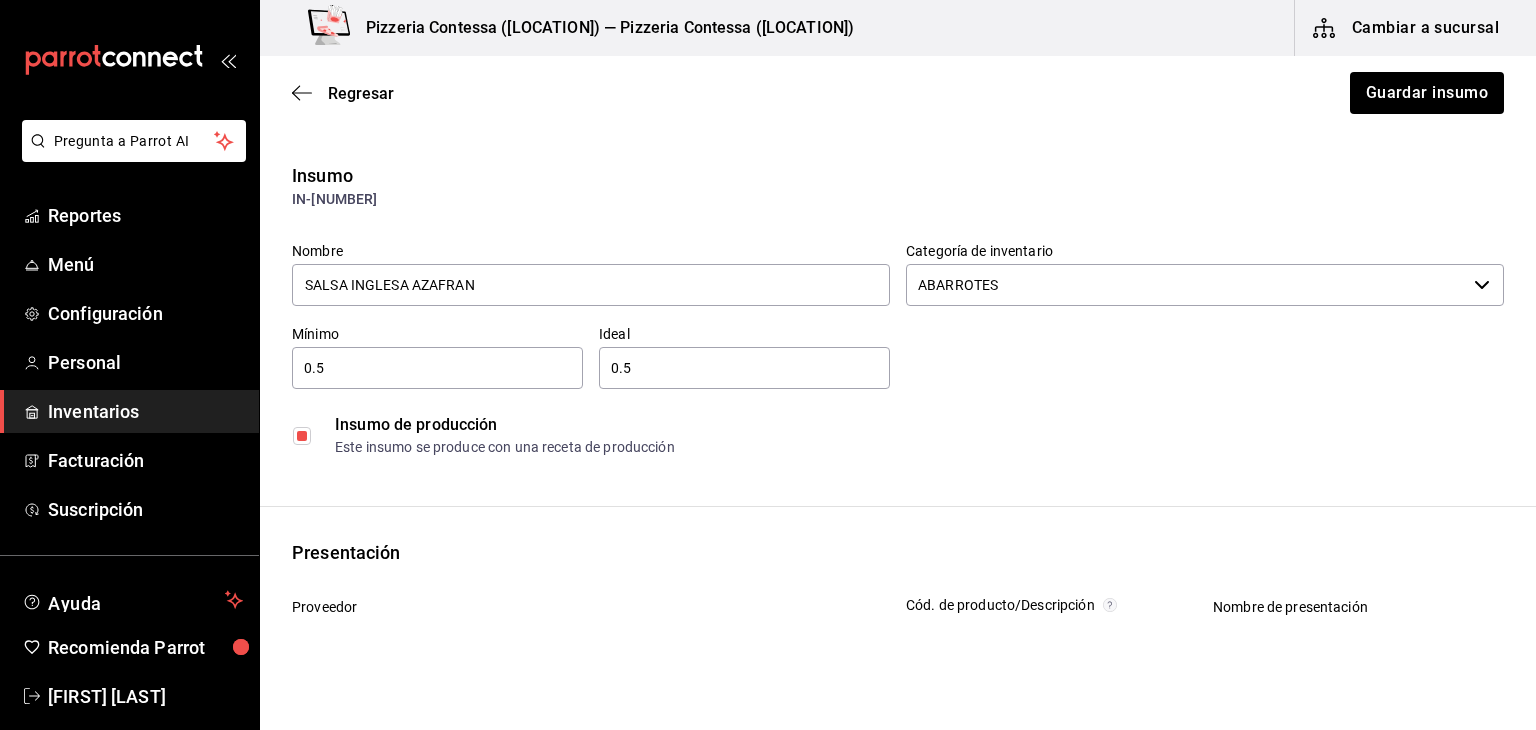 click at bounding box center [302, 436] 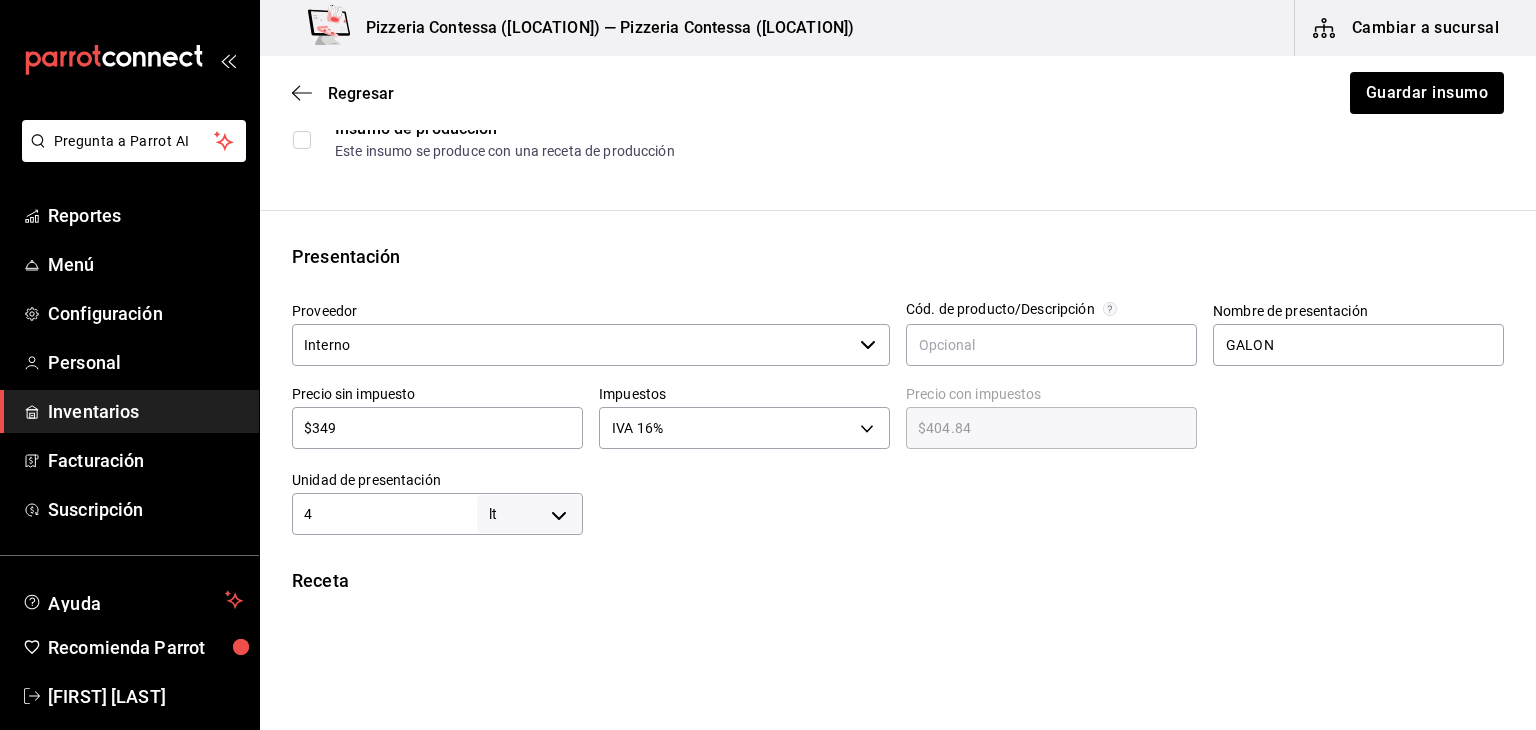 scroll, scrollTop: 296, scrollLeft: 0, axis: vertical 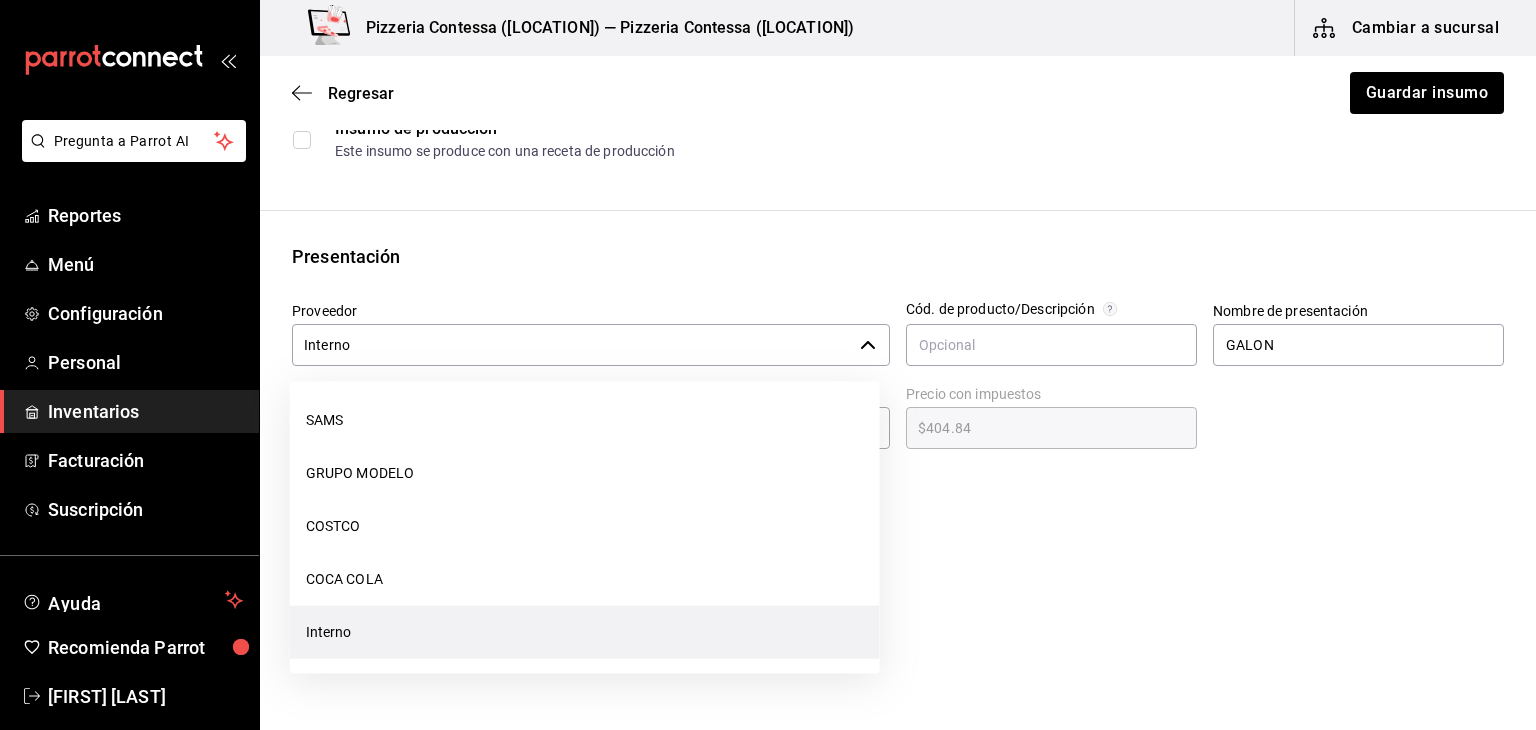 click on "Interno" at bounding box center [572, 345] 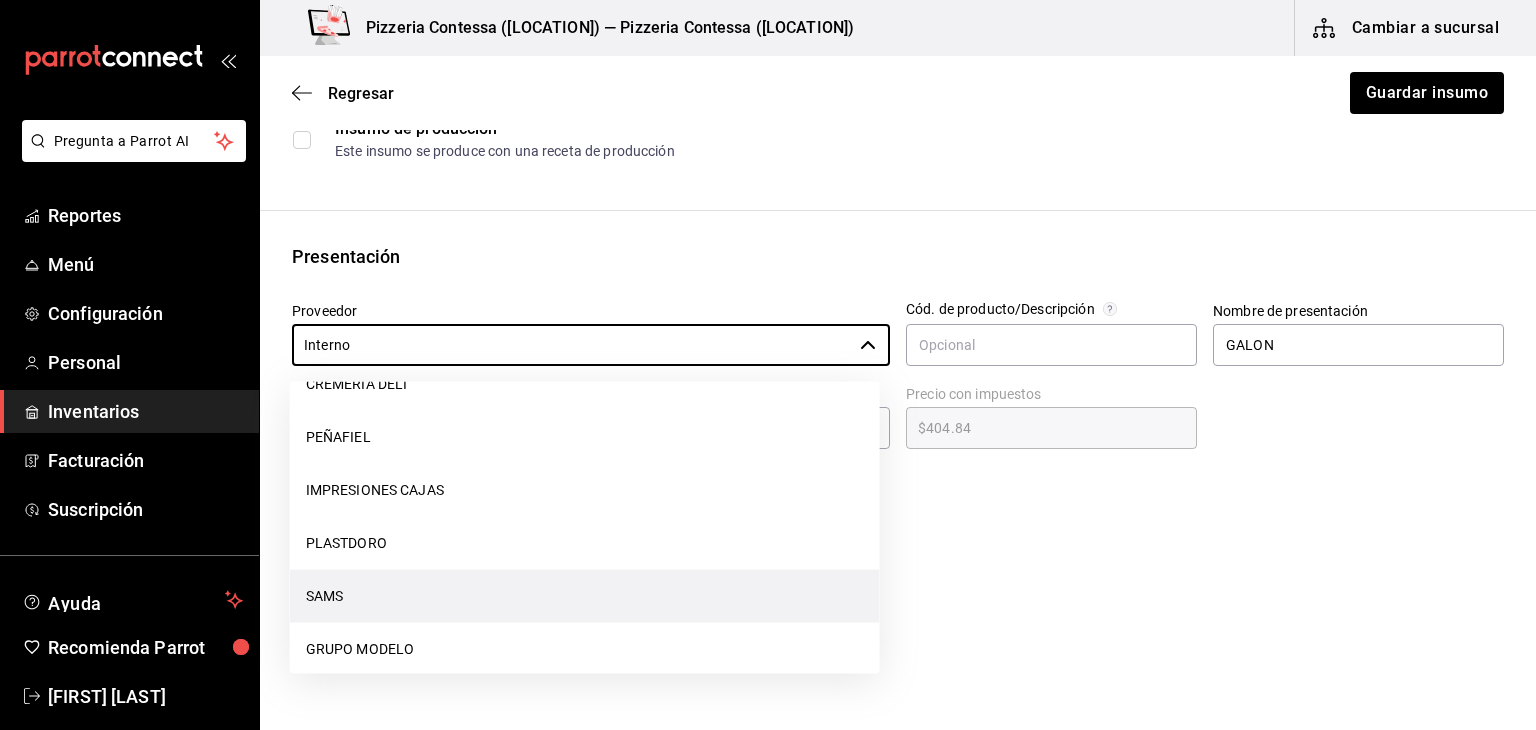 scroll, scrollTop: 251, scrollLeft: 0, axis: vertical 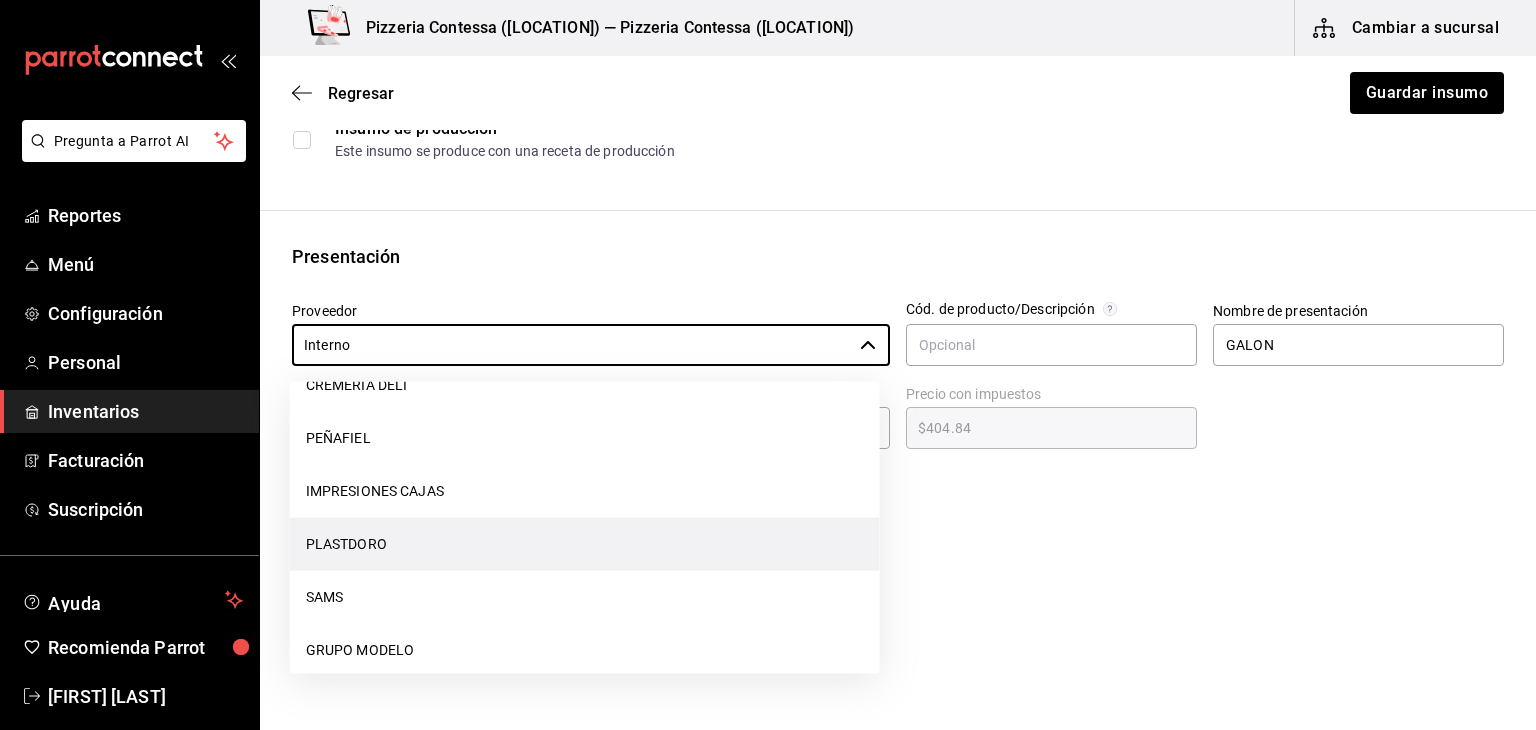 click on "PLASTDORO" at bounding box center [585, 544] 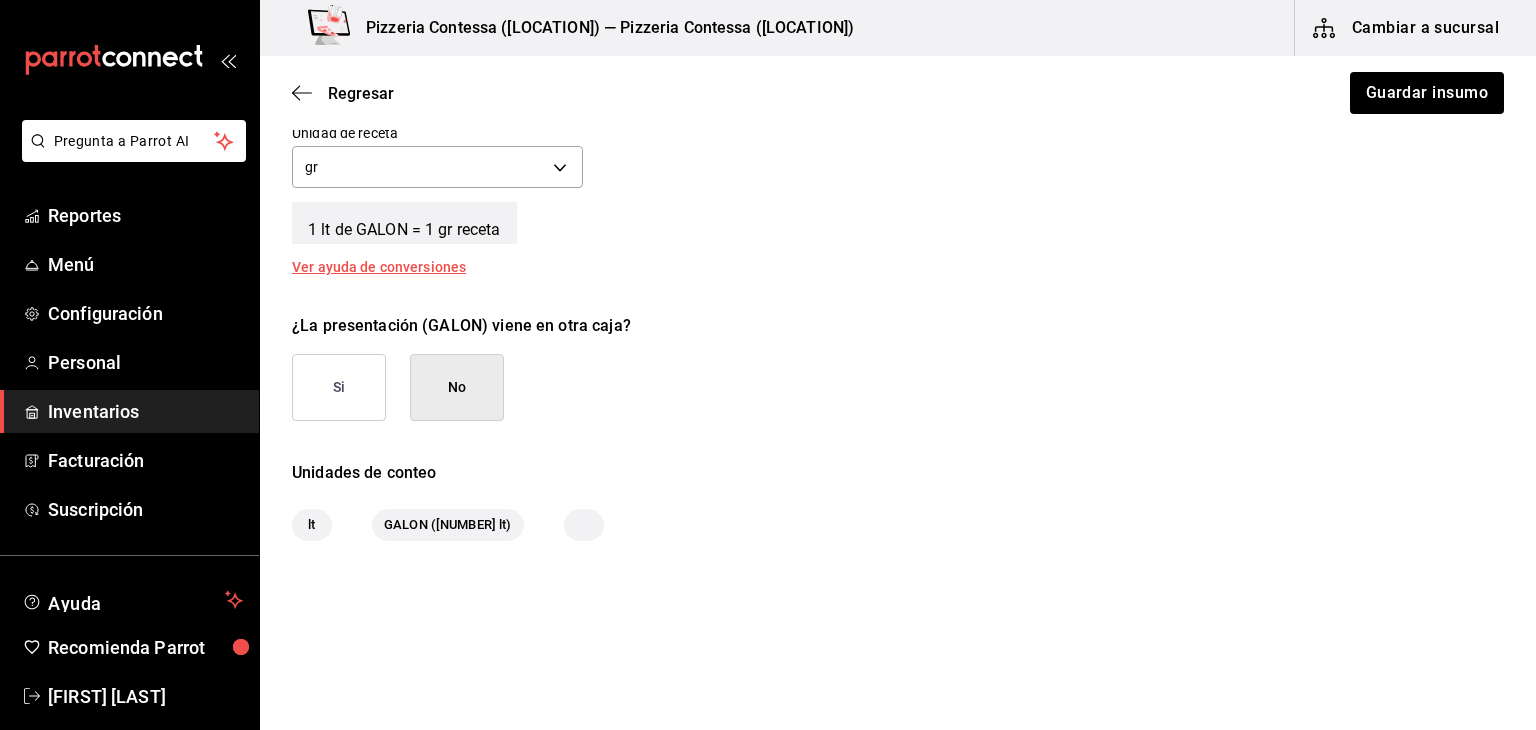 scroll, scrollTop: 820, scrollLeft: 0, axis: vertical 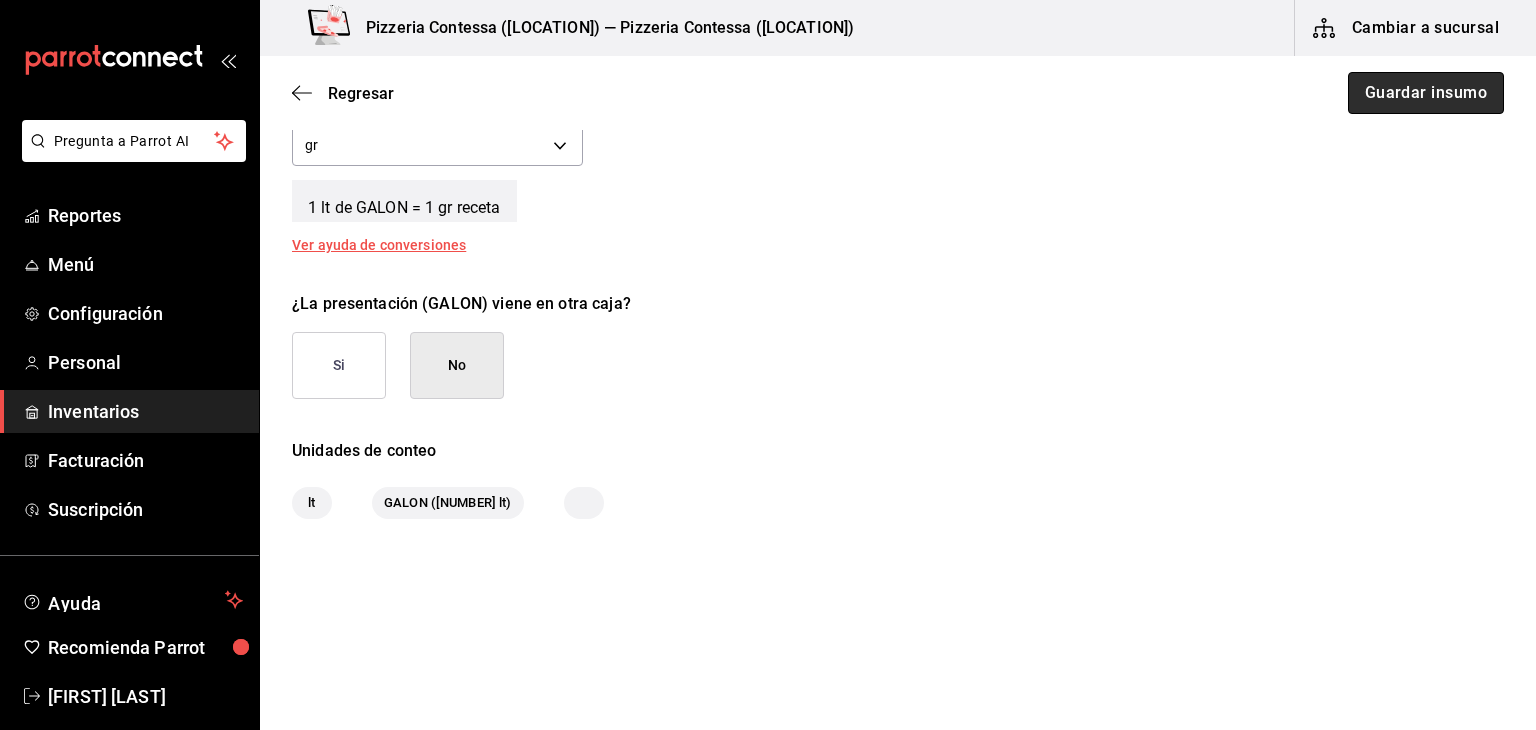 click on "Guardar insumo" at bounding box center (1426, 93) 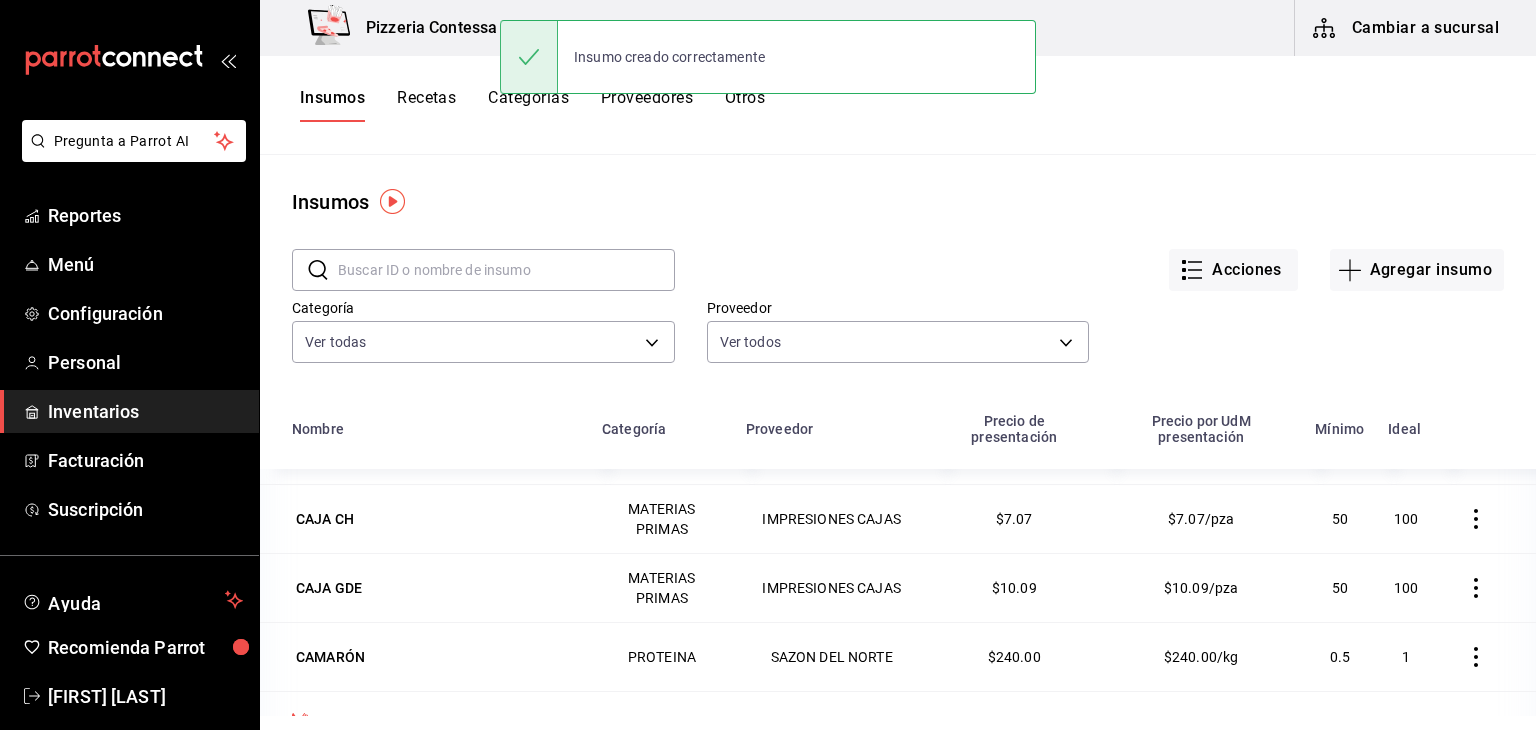 scroll, scrollTop: 956, scrollLeft: 0, axis: vertical 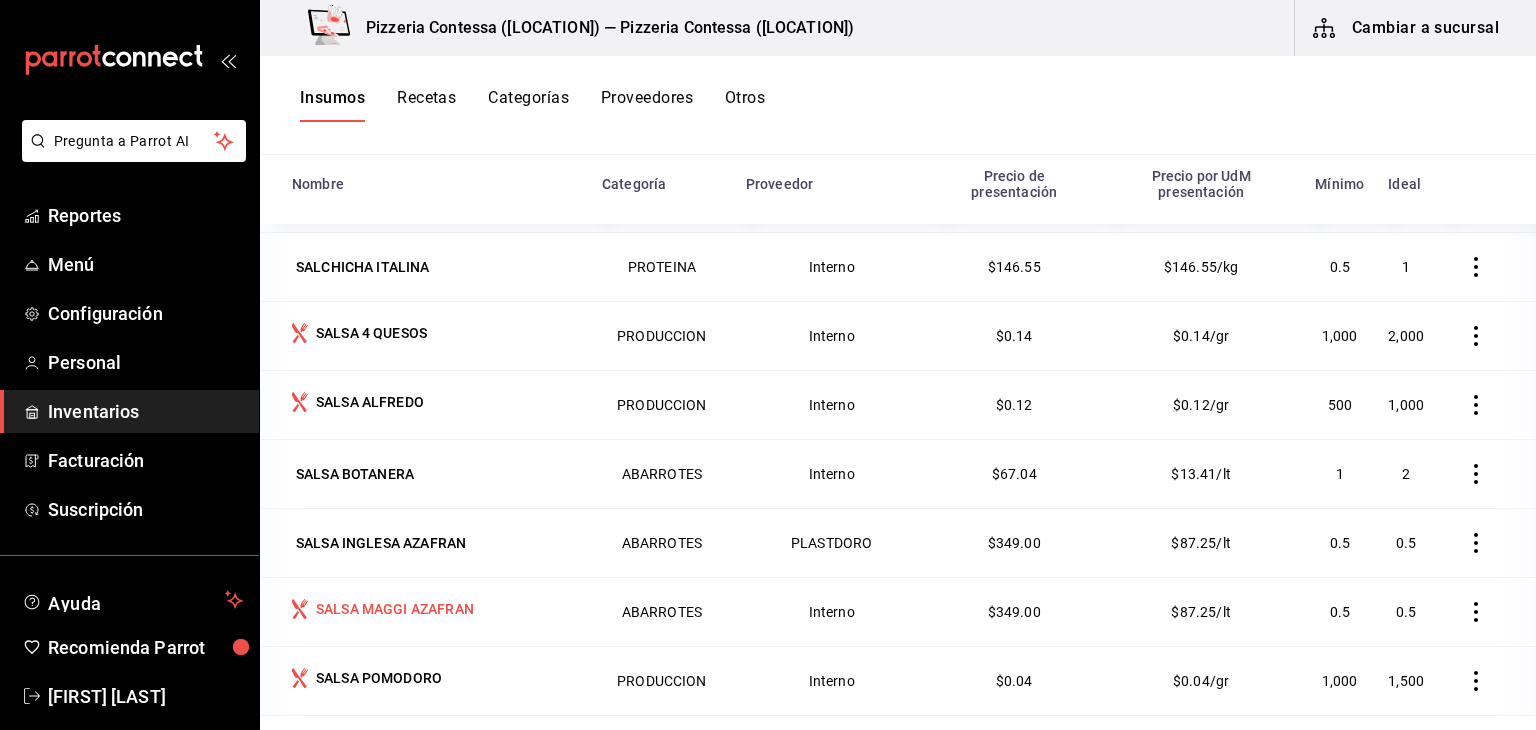 click on "SALSA MAGGI AZAFRAN" at bounding box center (395, 609) 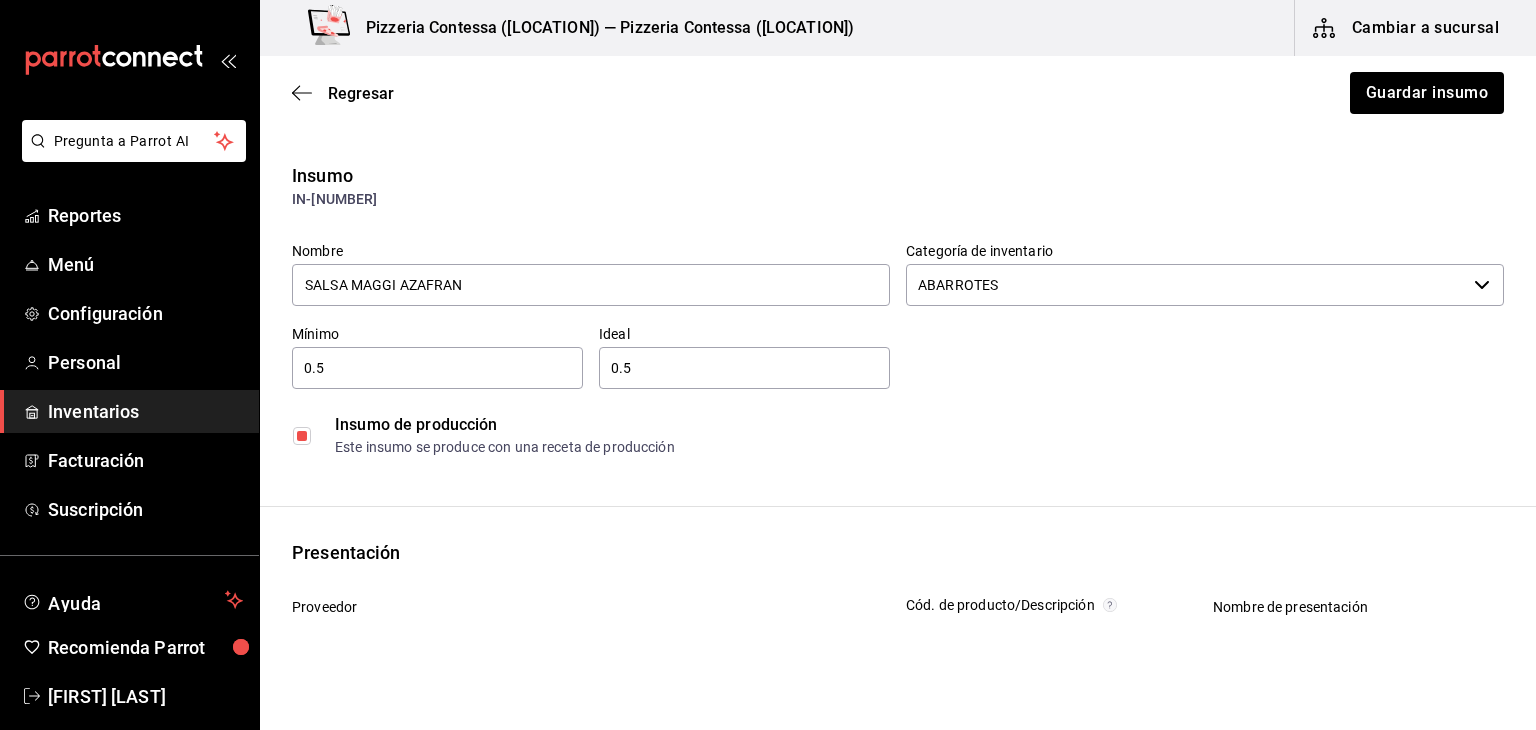 click at bounding box center [302, 436] 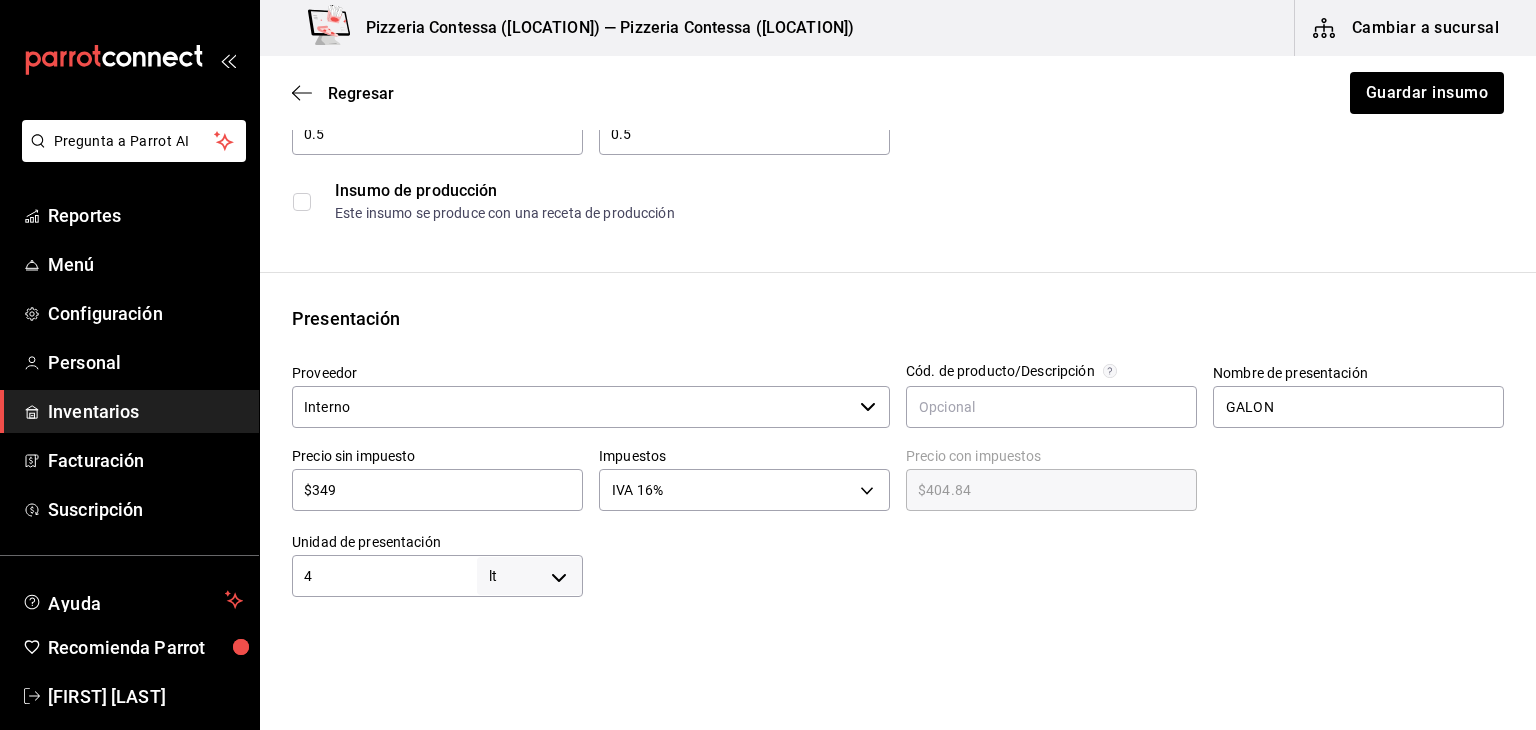 scroll, scrollTop: 248, scrollLeft: 0, axis: vertical 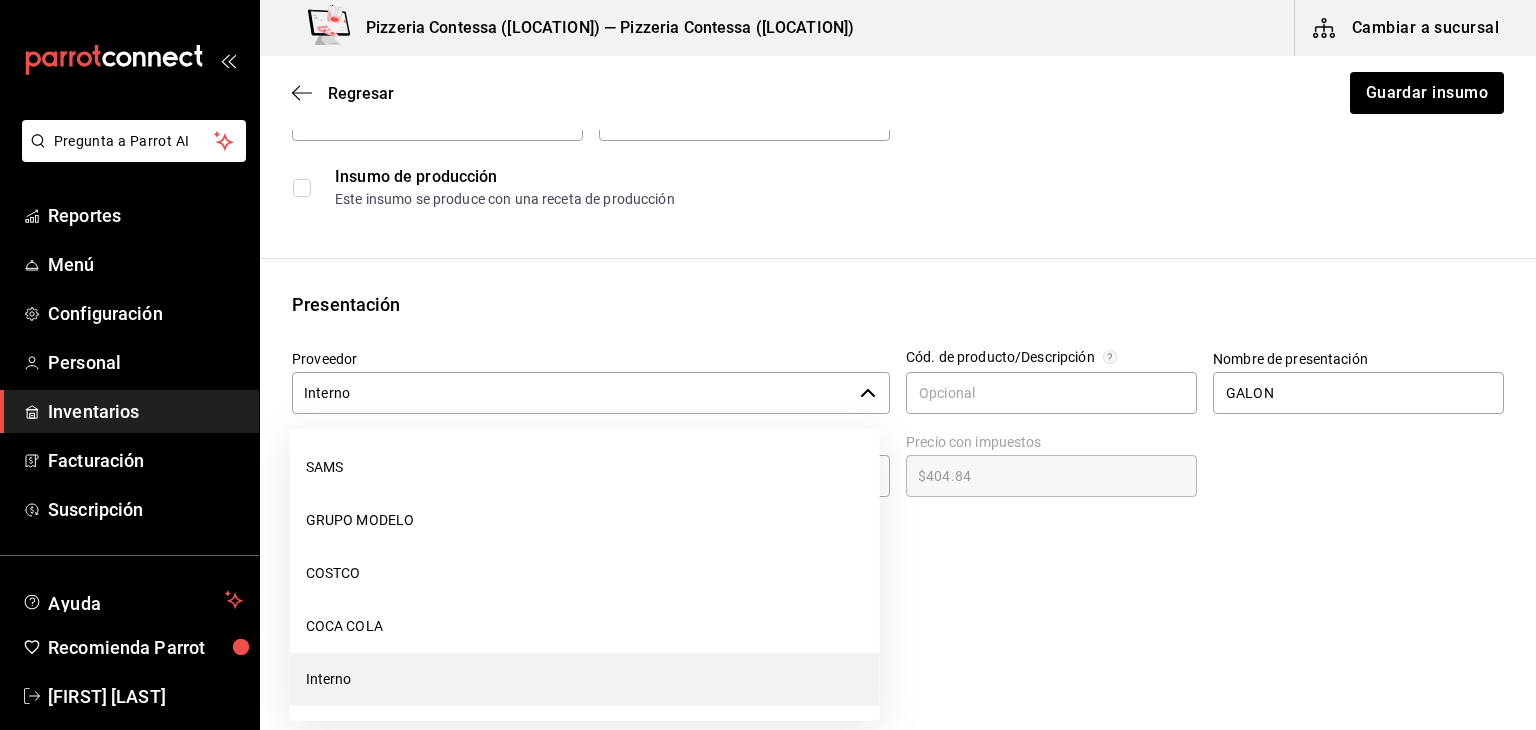 click on "Interno" at bounding box center (572, 393) 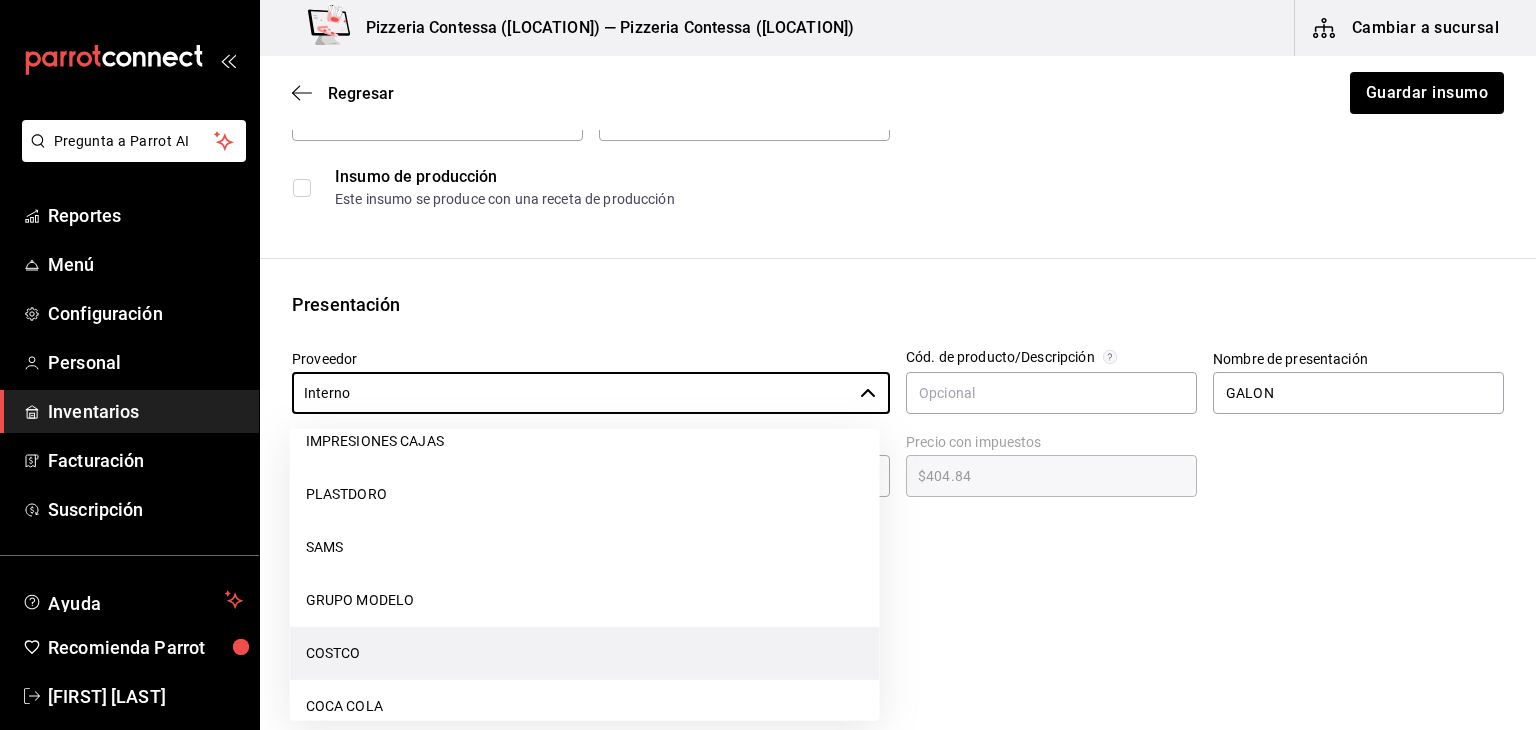 scroll, scrollTop: 348, scrollLeft: 0, axis: vertical 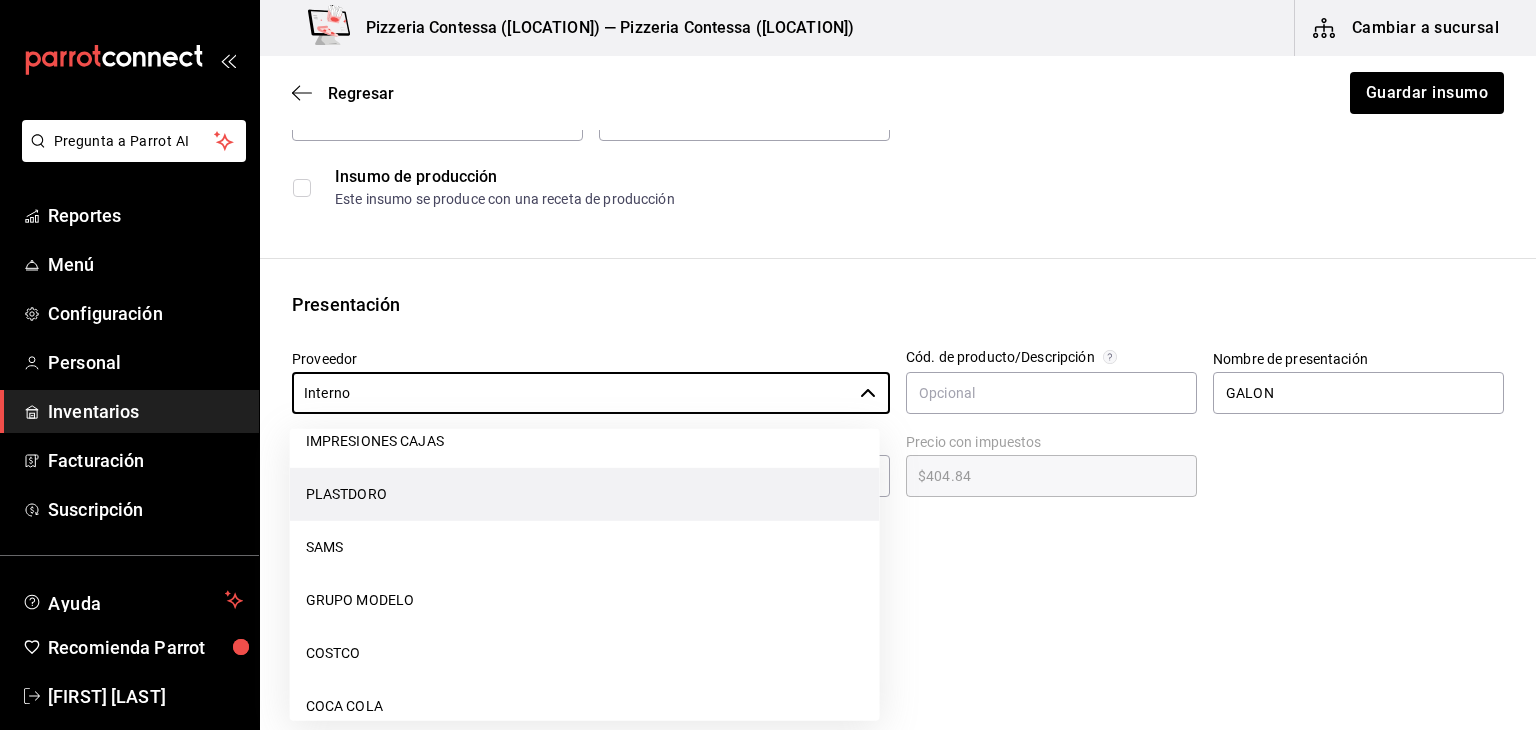 click on "PLASTDORO" at bounding box center (585, 494) 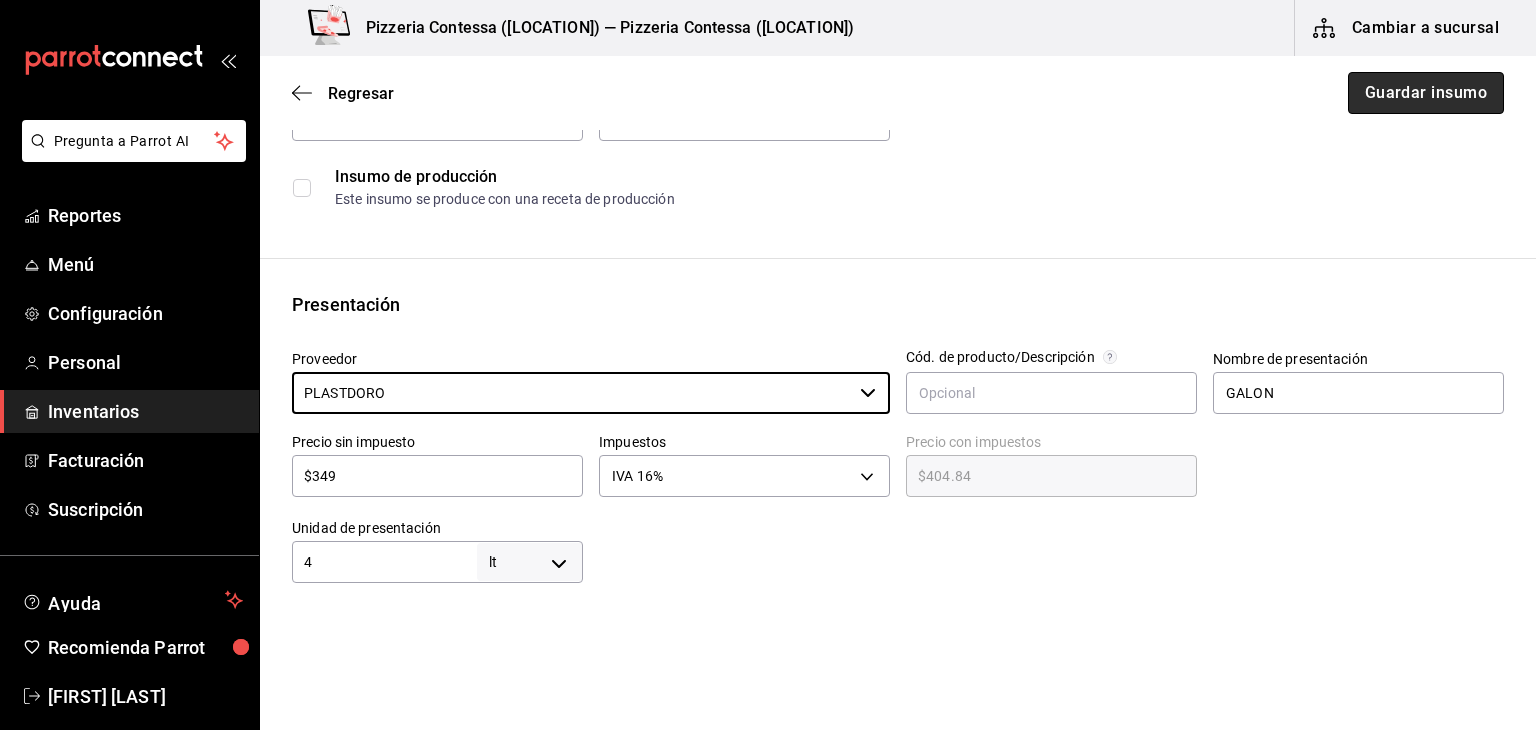 click on "Guardar insumo" at bounding box center (1426, 93) 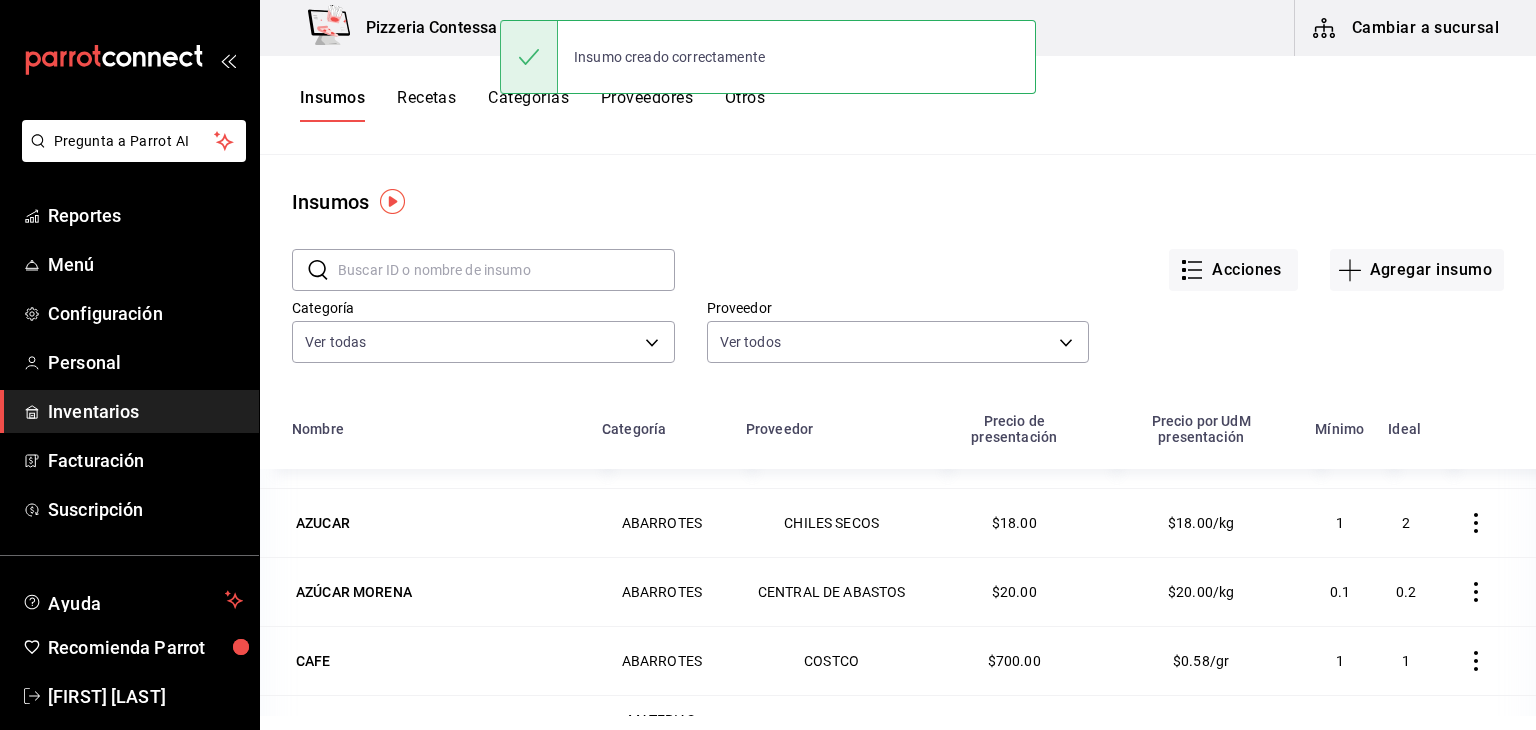 scroll, scrollTop: 746, scrollLeft: 0, axis: vertical 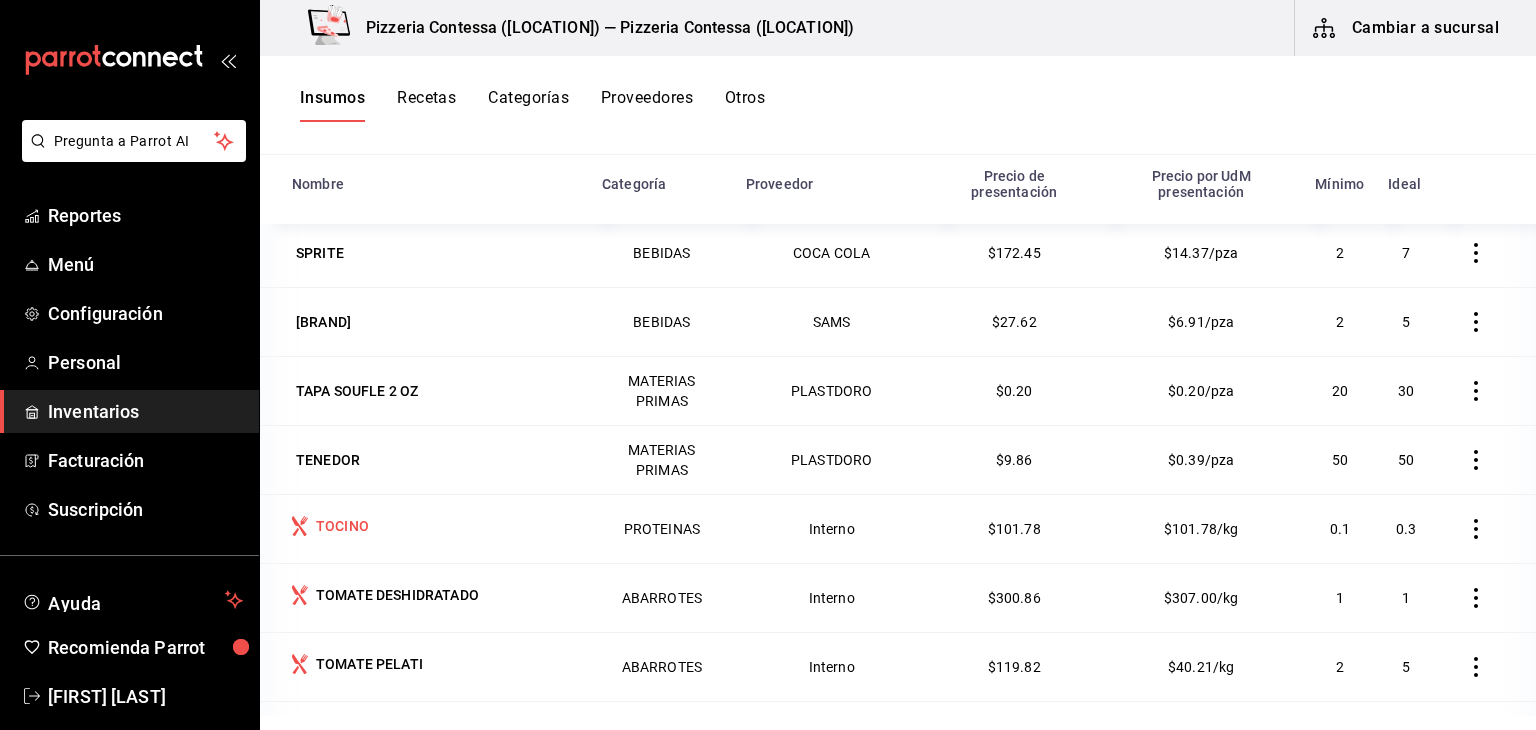 click on "TOCINO" at bounding box center [342, 526] 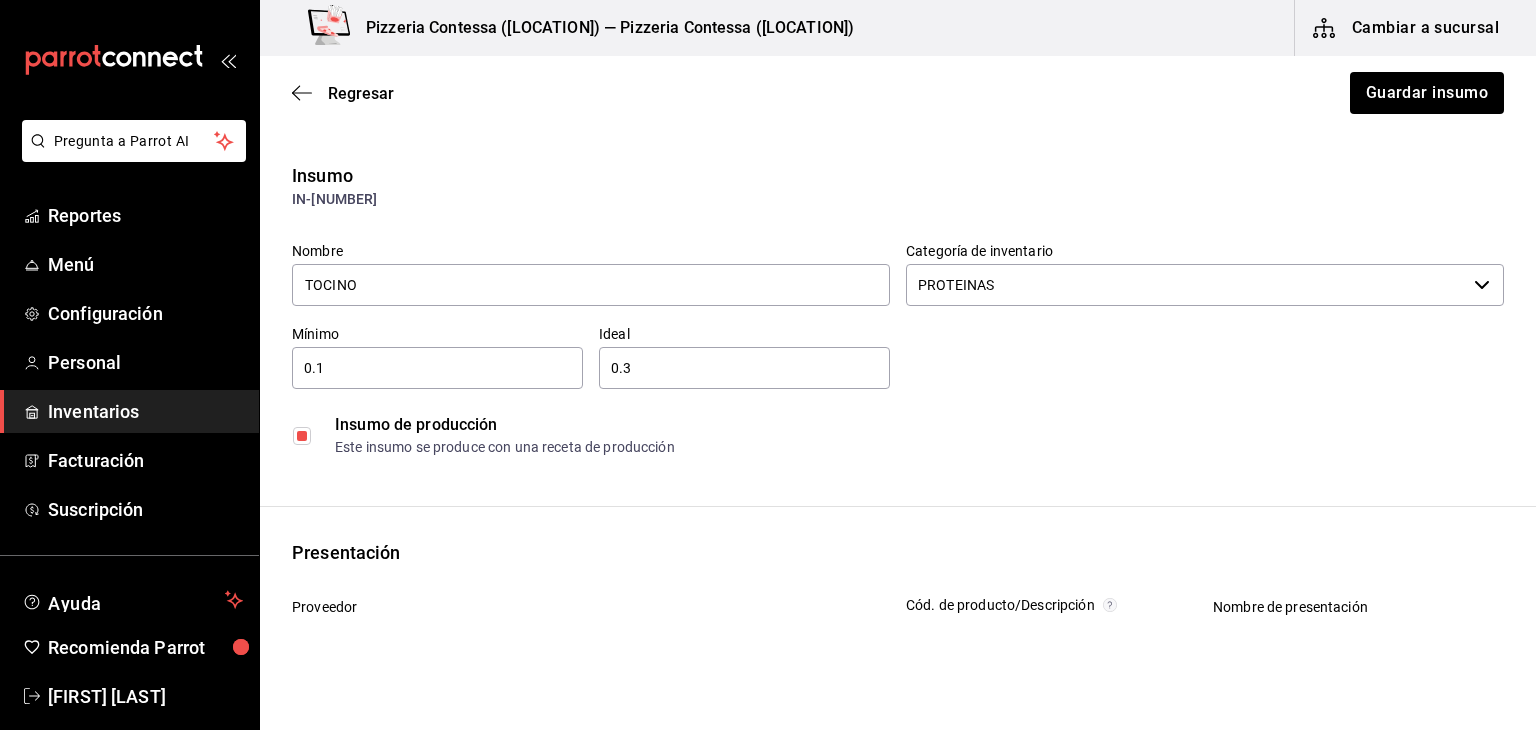 click at bounding box center [302, 436] 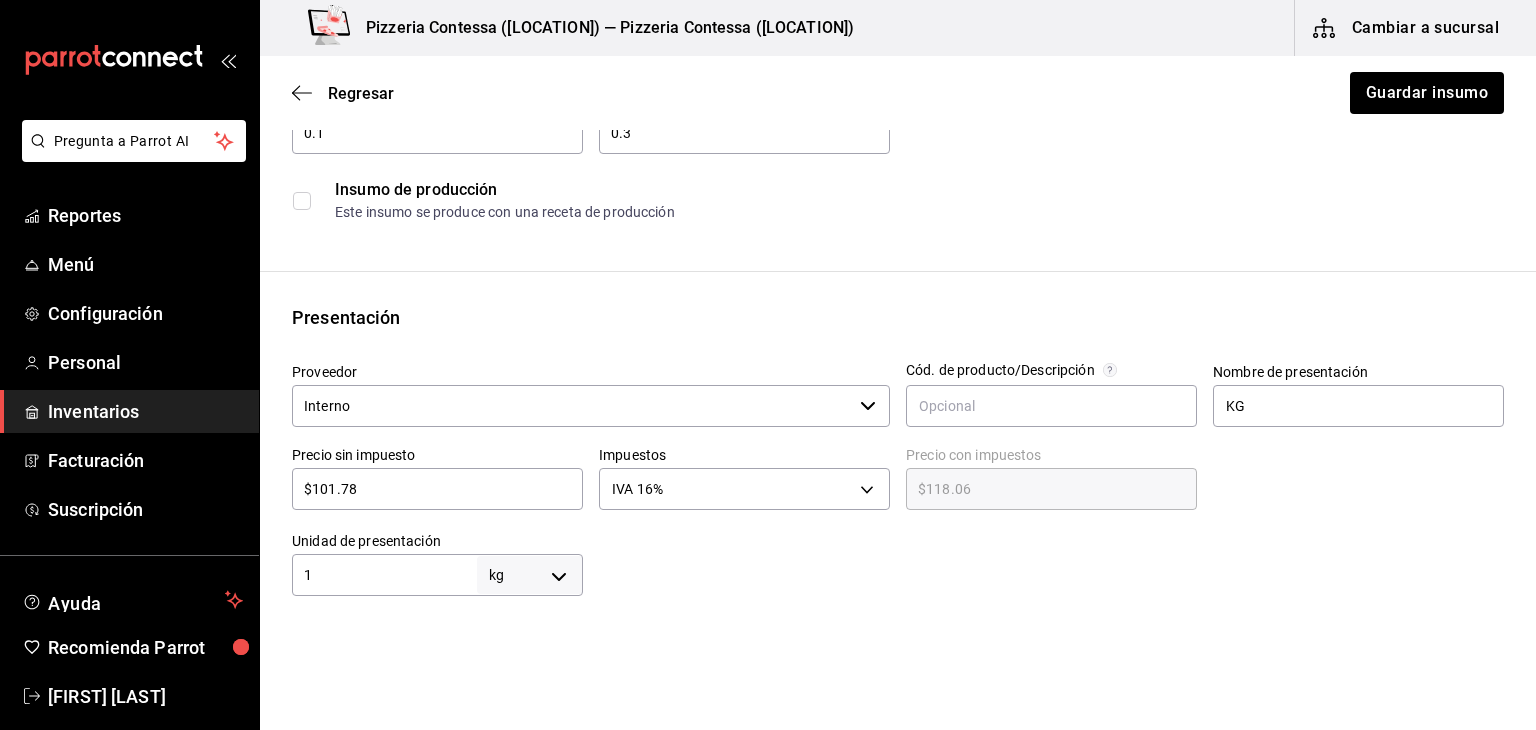 scroll, scrollTop: 238, scrollLeft: 0, axis: vertical 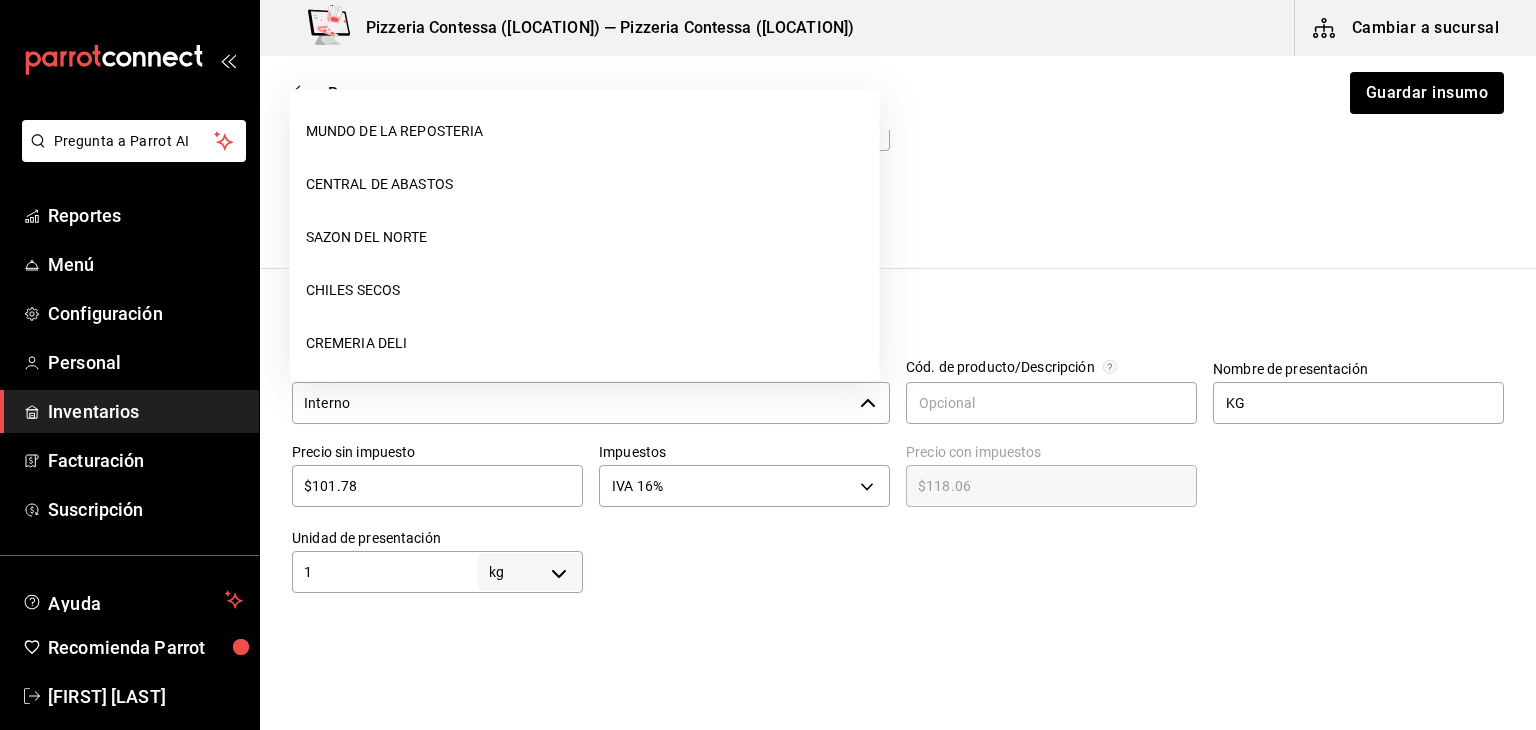 click on "Interno" at bounding box center (572, 403) 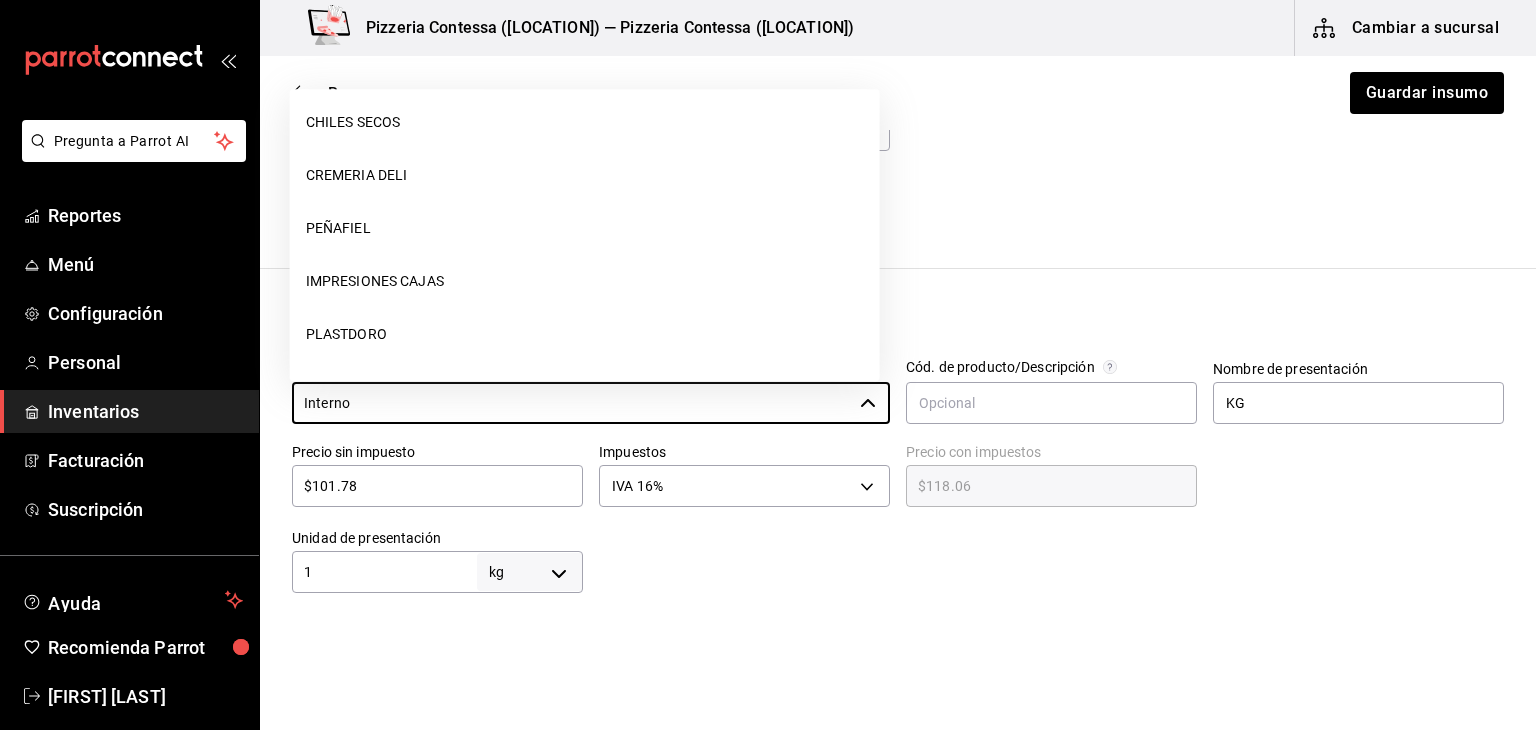 scroll, scrollTop: 132, scrollLeft: 0, axis: vertical 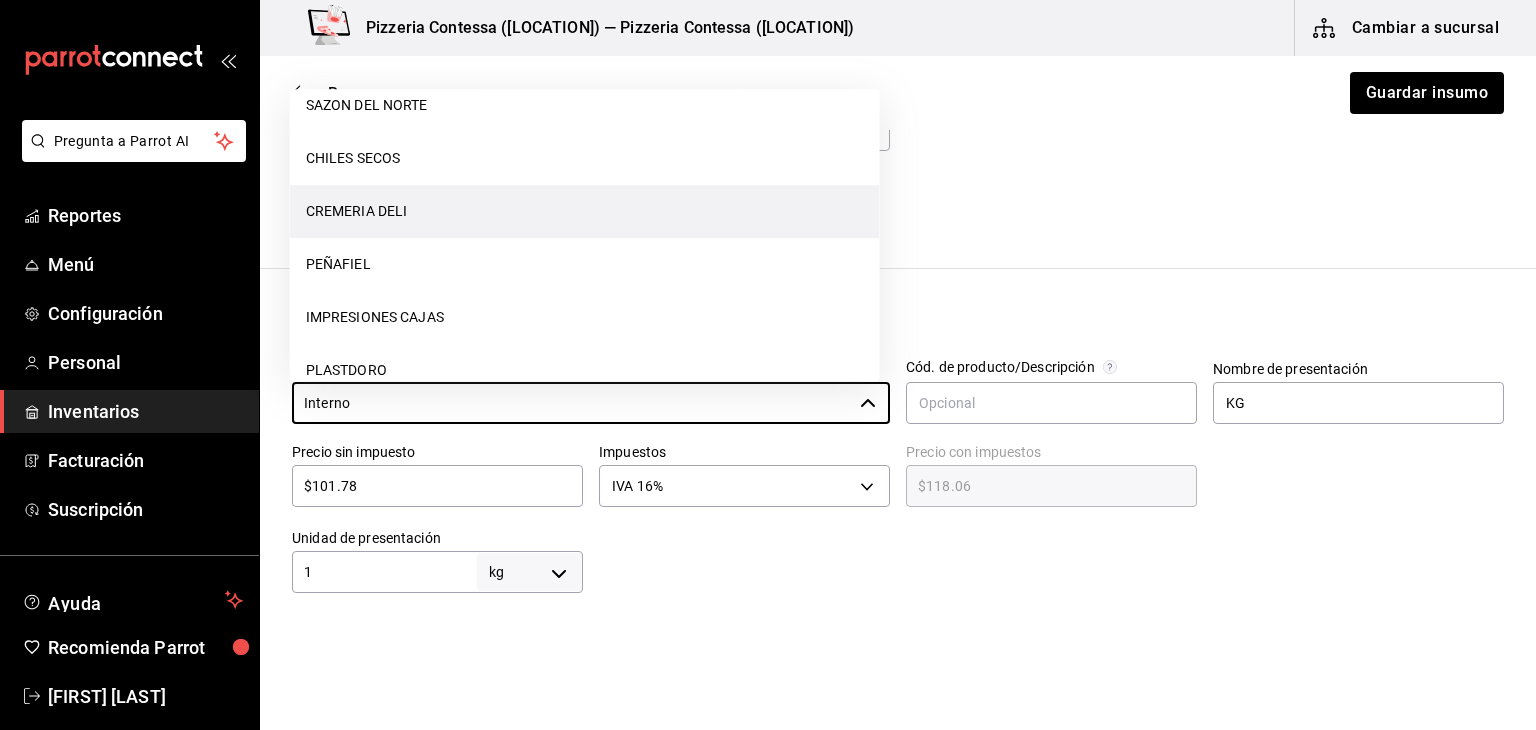 click on "CREMERIA DELI" at bounding box center [585, 211] 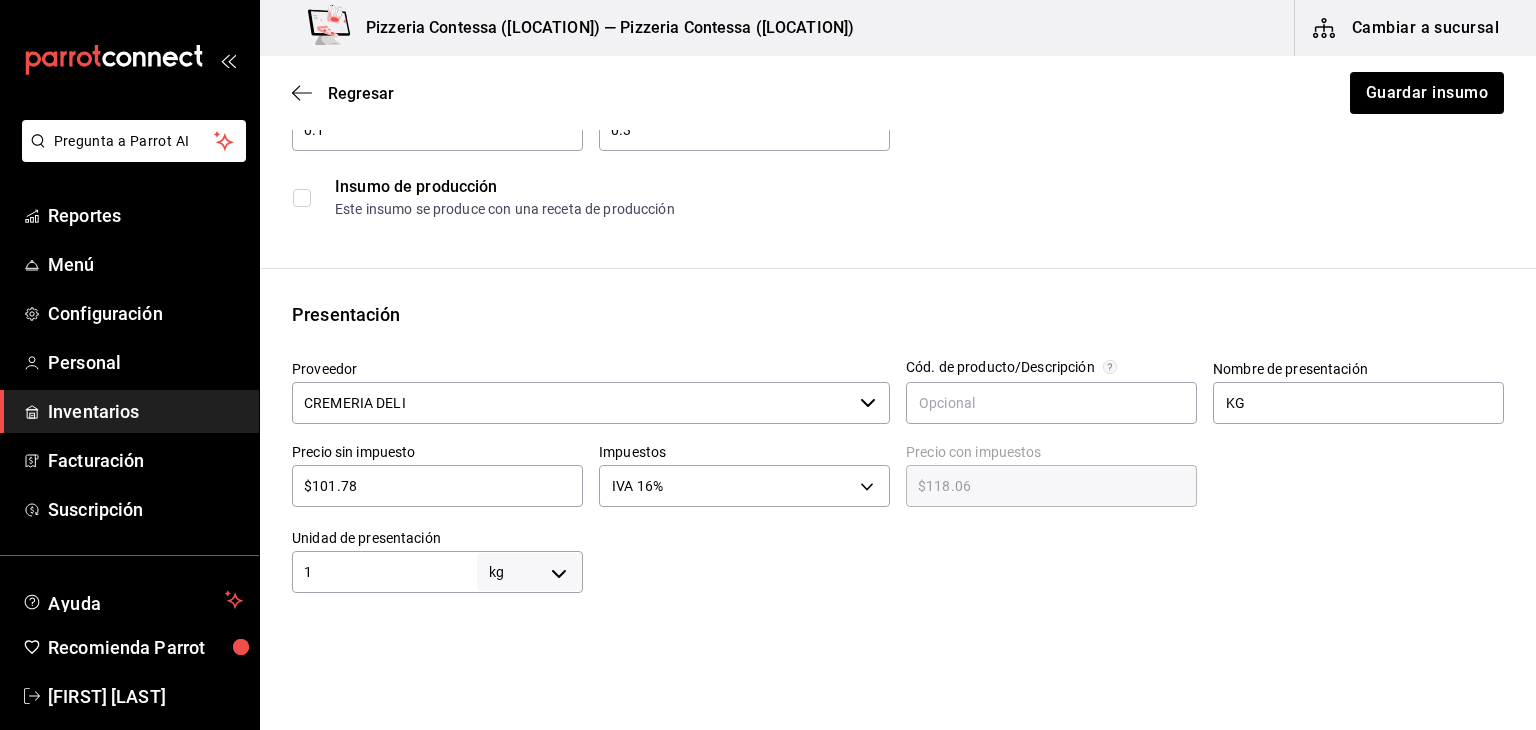 click at bounding box center [1175, 76] 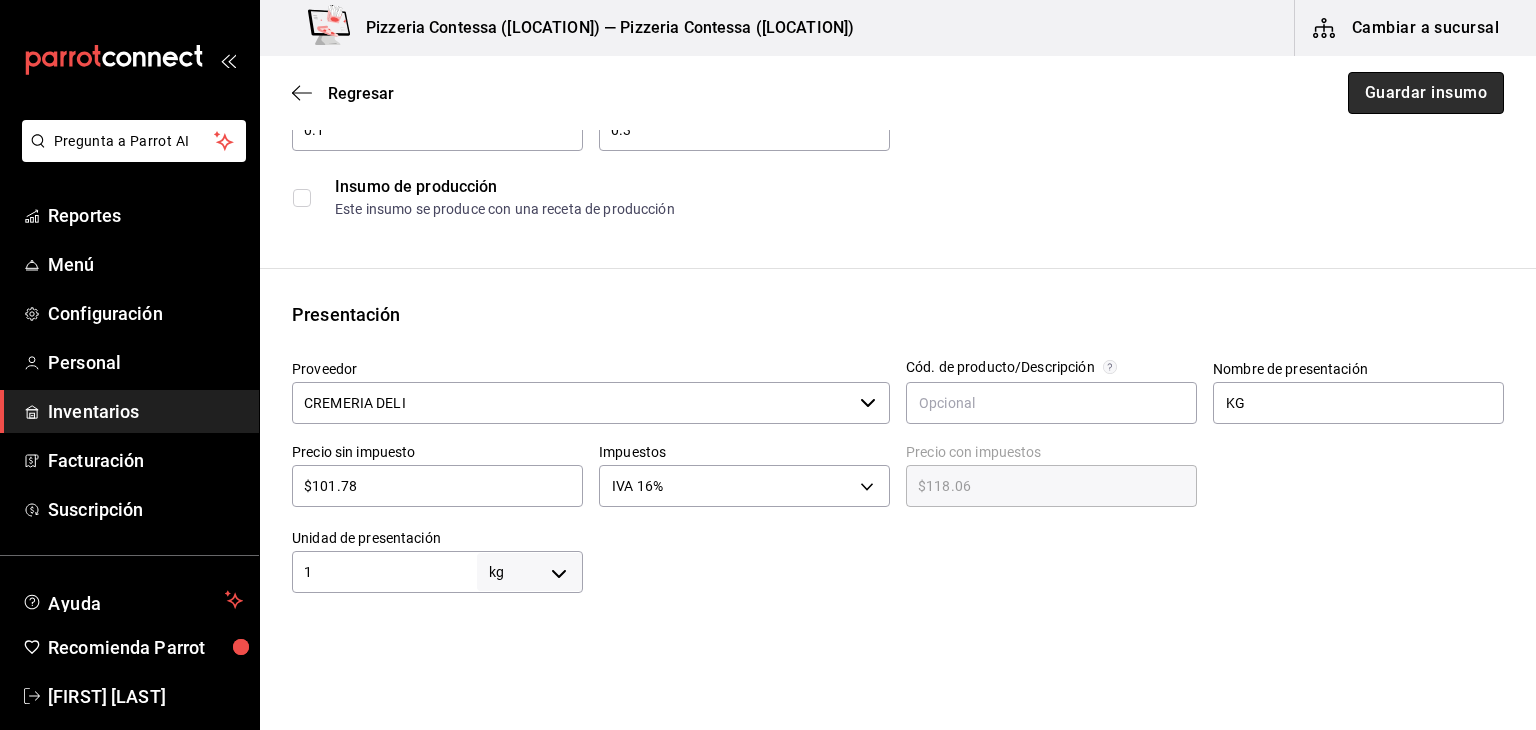 click on "Guardar insumo" at bounding box center [1426, 93] 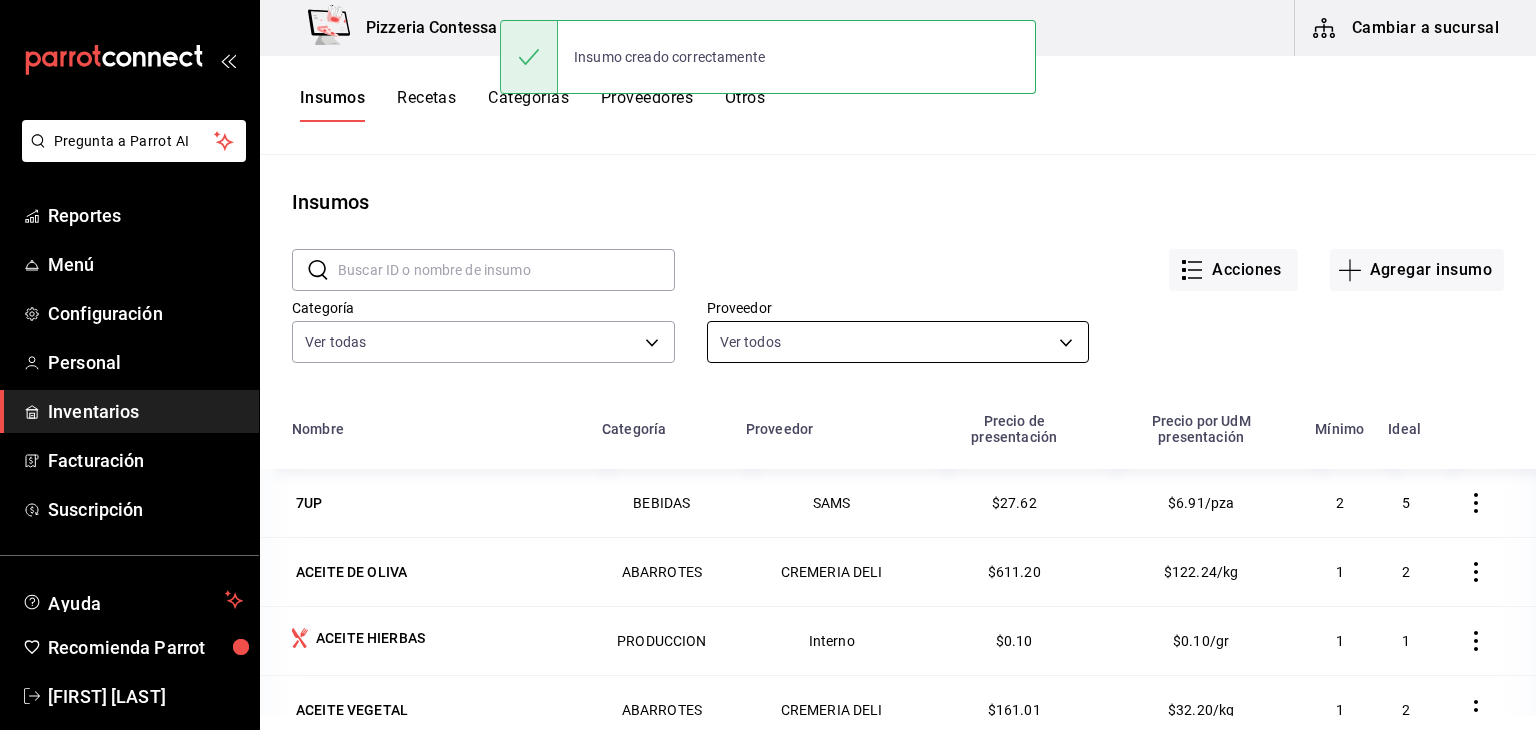 scroll, scrollTop: 245, scrollLeft: 0, axis: vertical 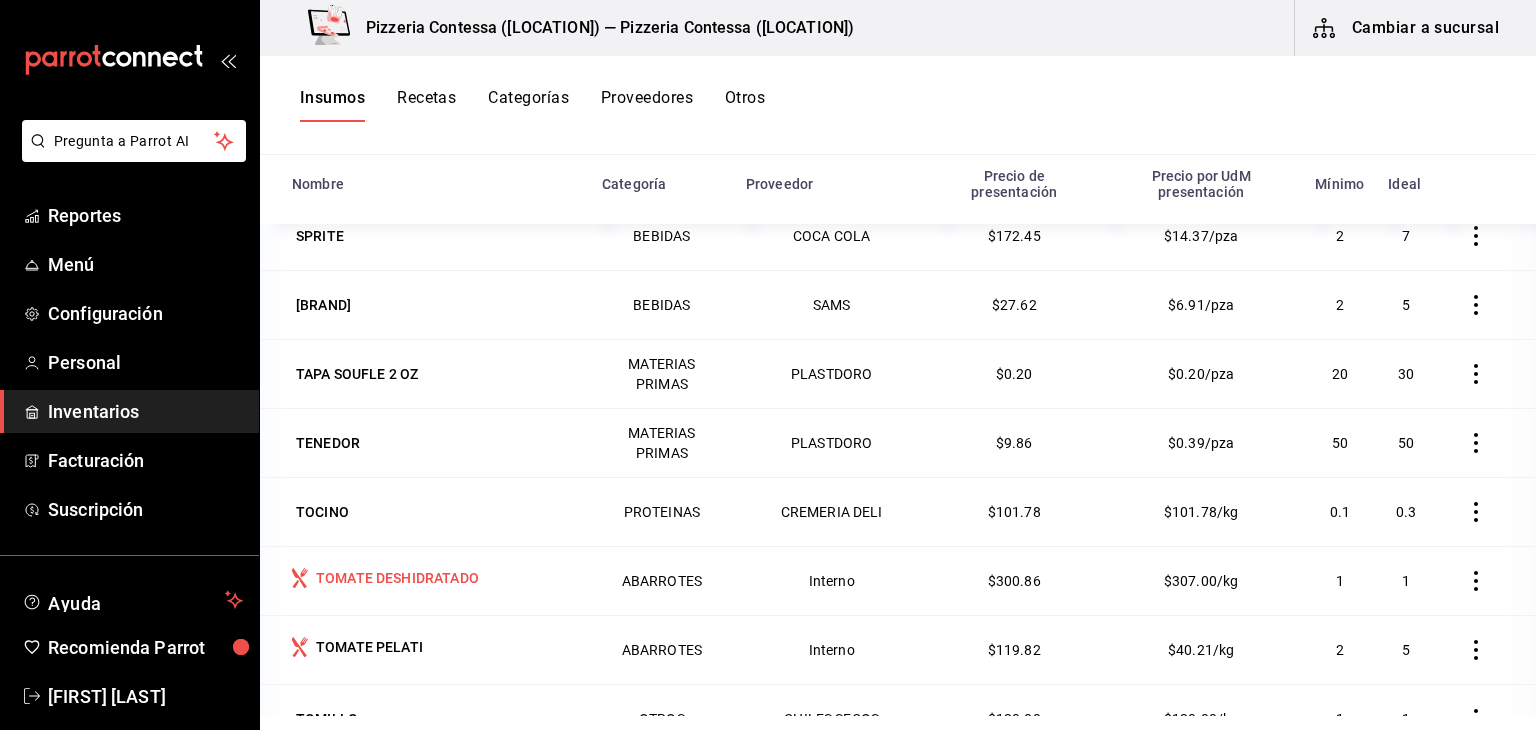 click on "TOMATE DESHIDRATADO" at bounding box center [397, 578] 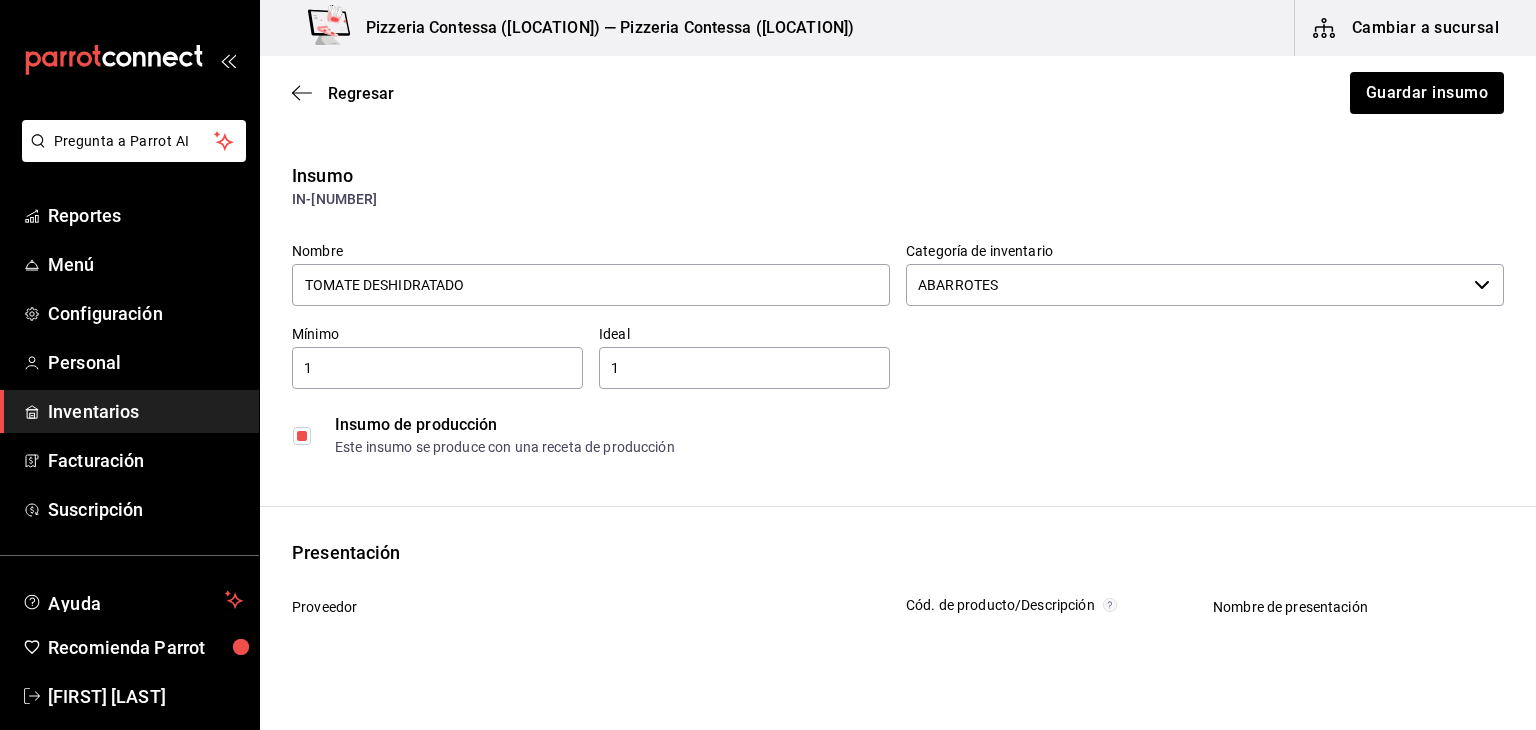 click at bounding box center [302, 436] 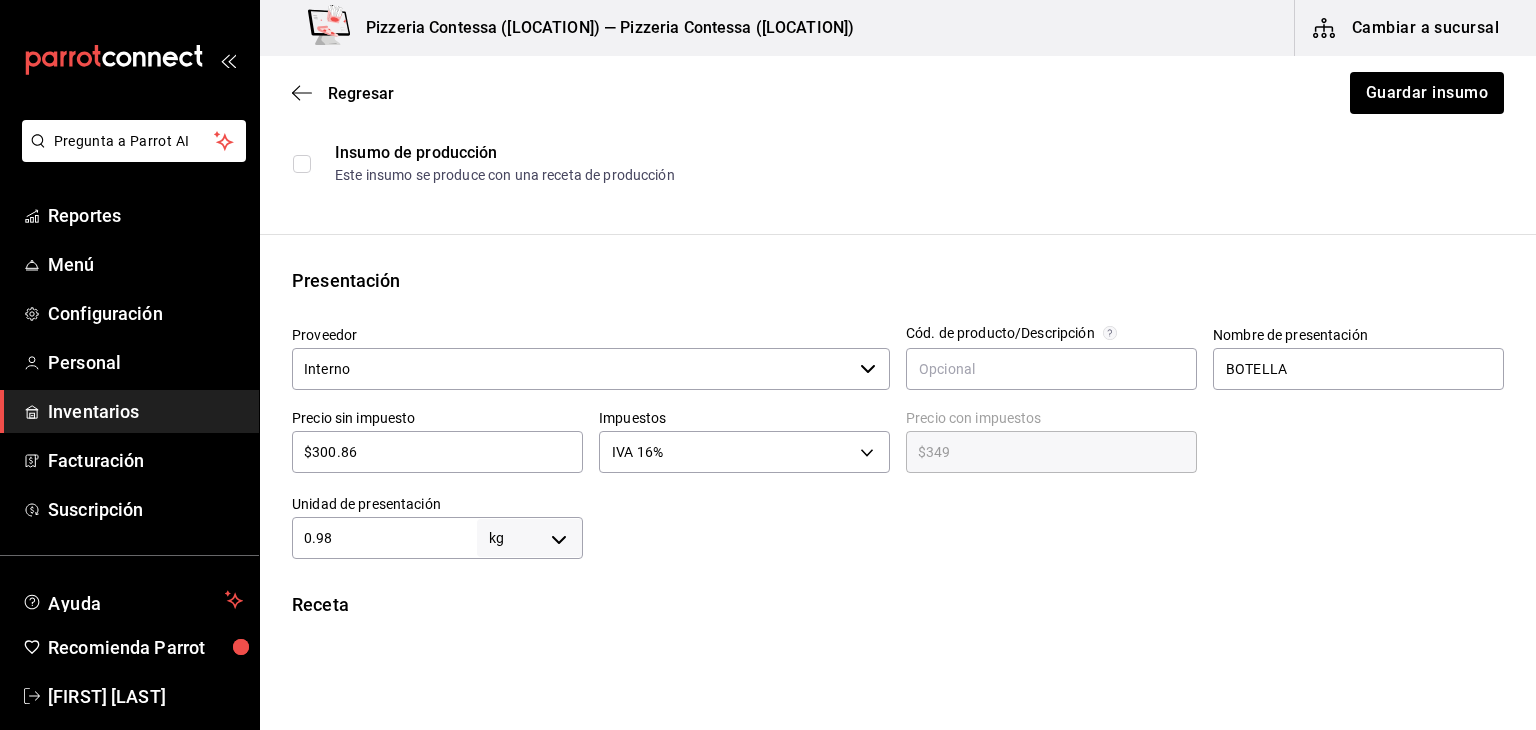 scroll, scrollTop: 280, scrollLeft: 0, axis: vertical 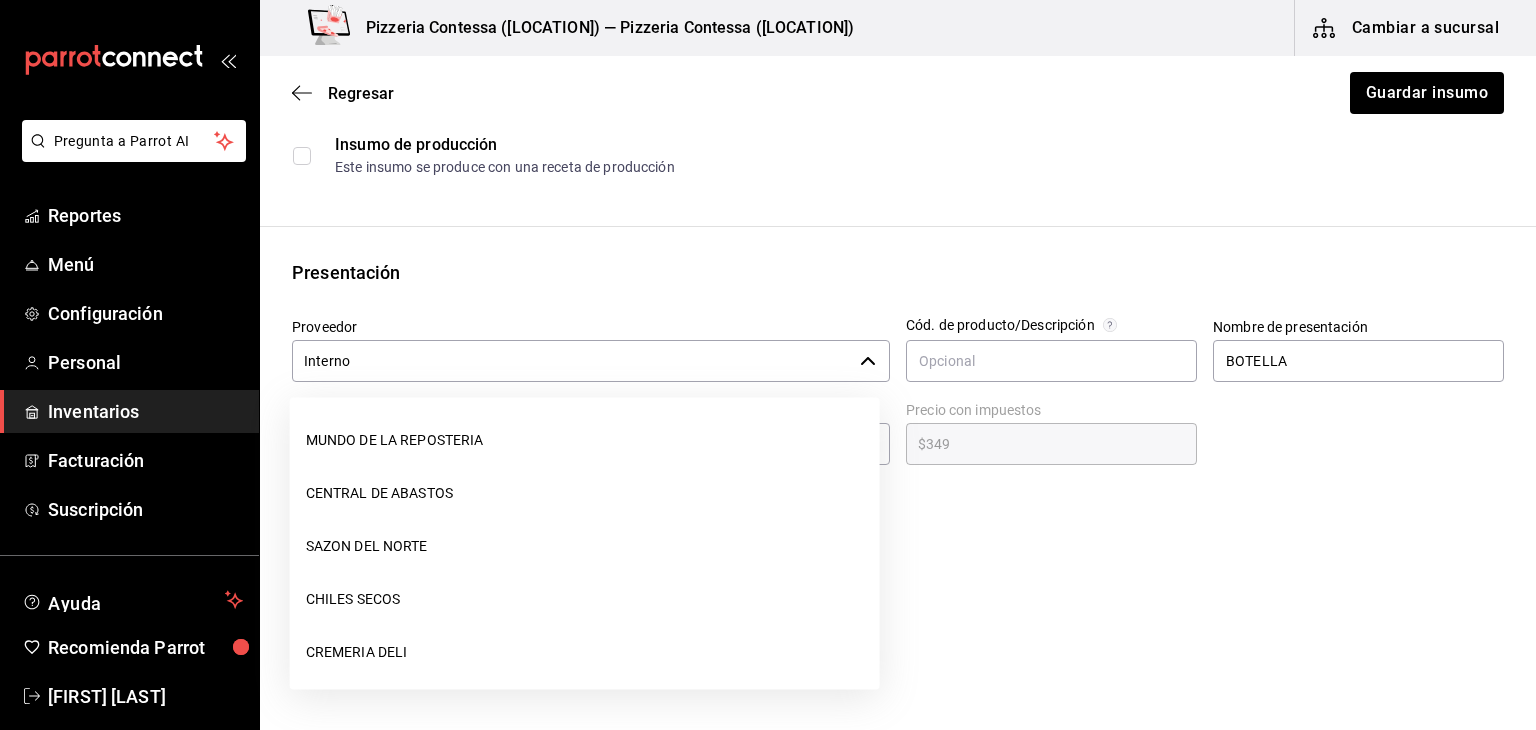 click on "Interno" at bounding box center (572, 361) 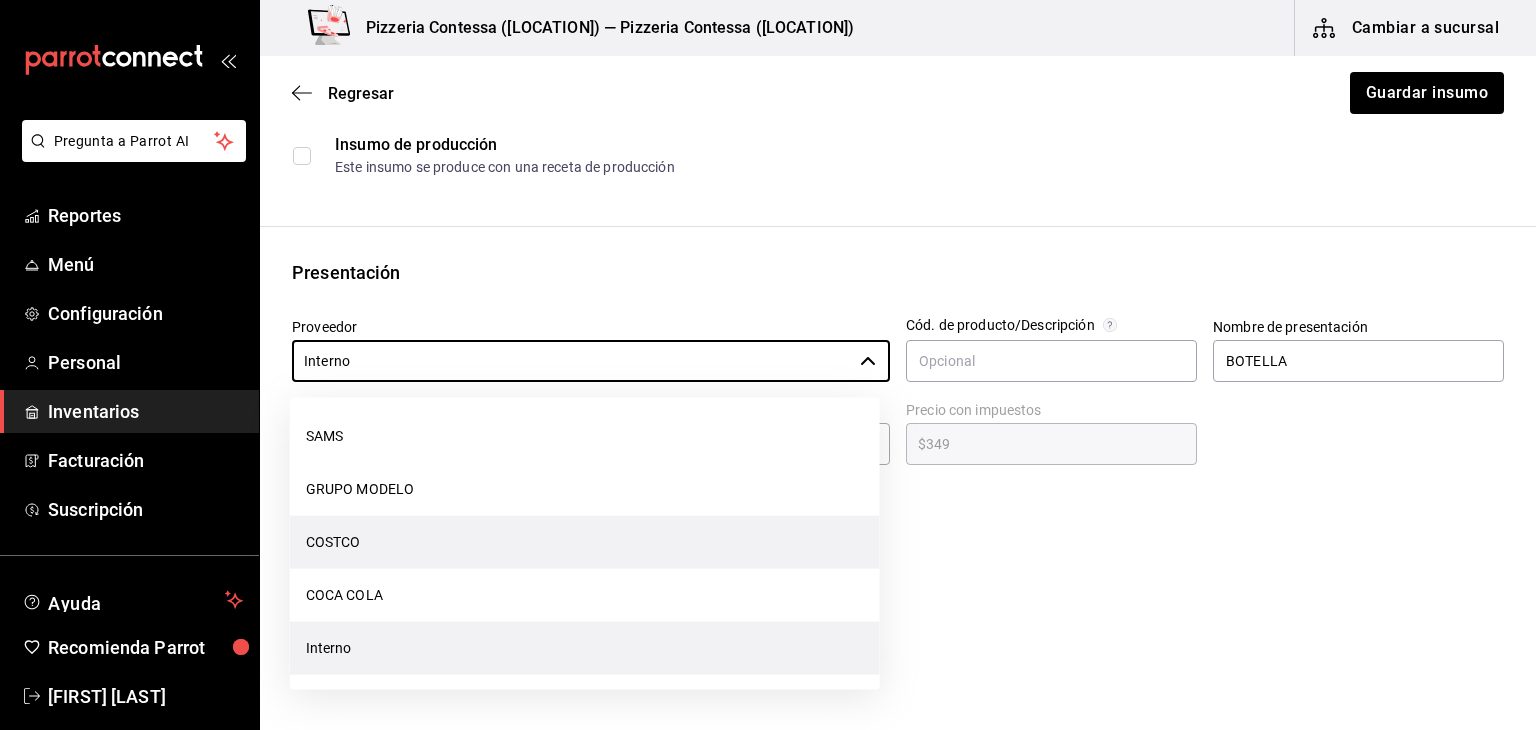 click on "COSTCO" at bounding box center (585, 542) 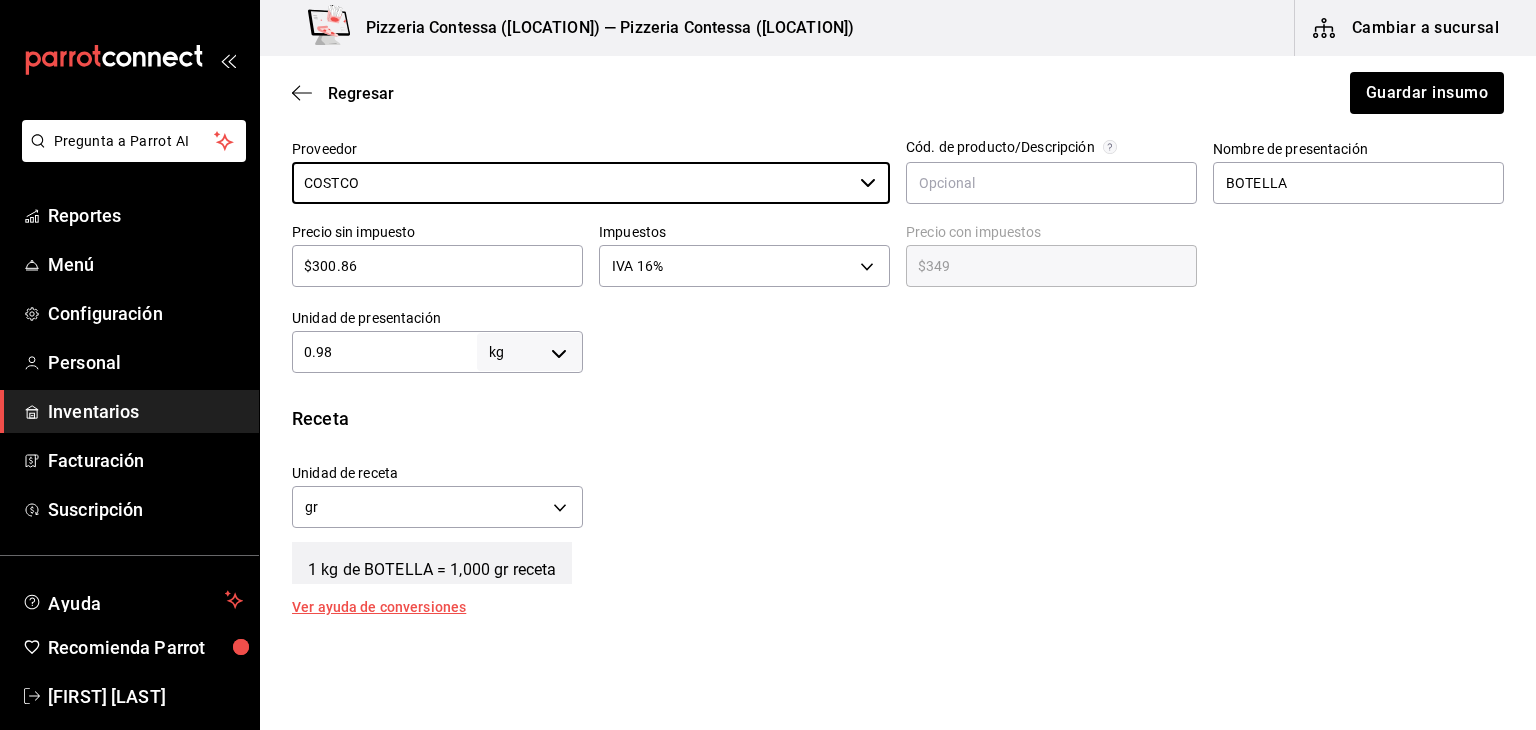 scroll, scrollTop: 472, scrollLeft: 0, axis: vertical 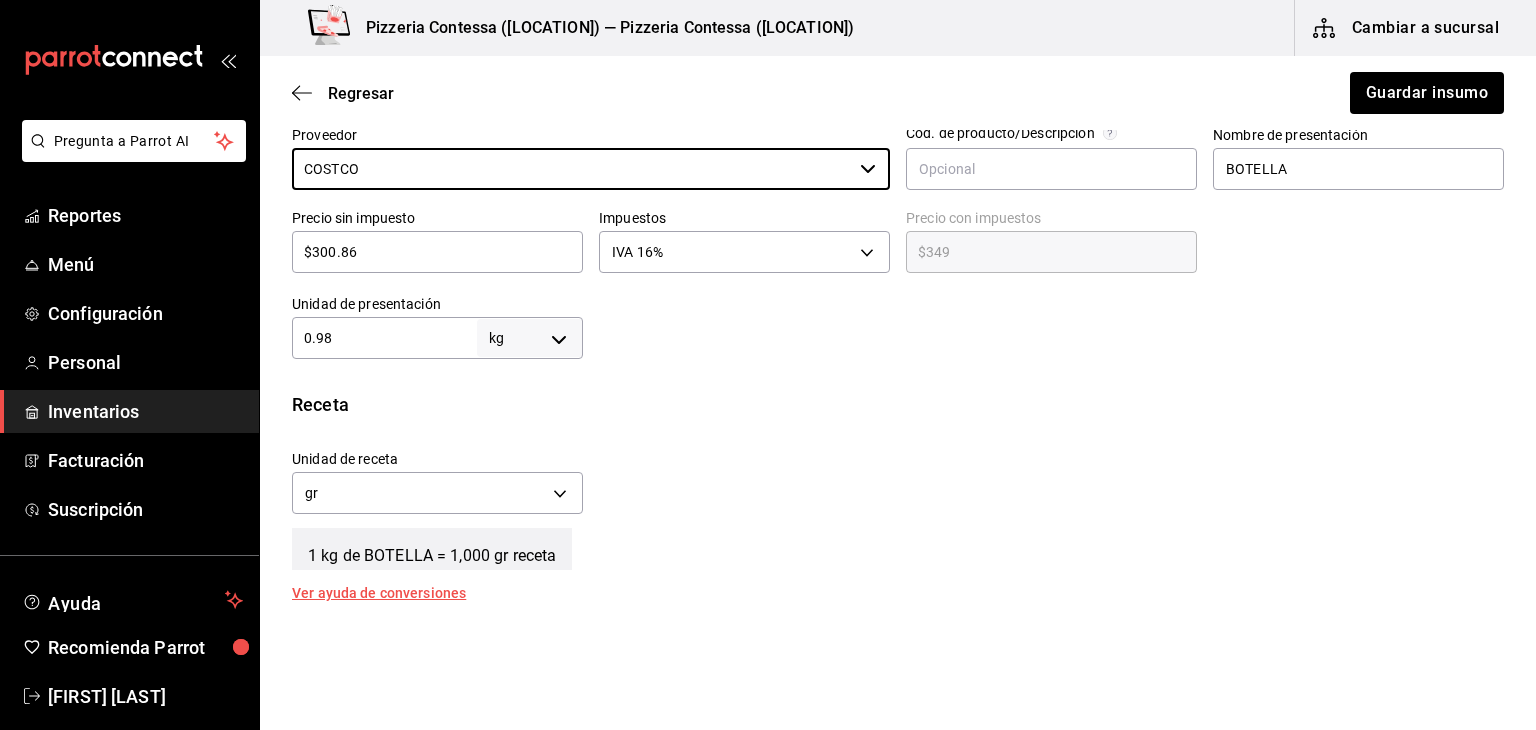 click on "Pregunta a Parrot AI Reportes   Menú   Configuración   Personal   Inventarios   Facturación   Suscripción   Ayuda Recomienda Parrot   [FIRST] [LAST]   Sugerir nueva función   Pizzeria Contessa (Condesa) — Pizzeria Contessa (Condesa) Cambiar a sucursal Regresar Guardar insumo Insumo IN-[NUMBER] Nombre TOMATE DESHIDRATADO Categoría de inventario ABARROTES ​ Mínimo 1 ​ Ideal 1 ​ Insumo de producción Este insumo se produce con una receta de producción Presentación Proveedor COSTCO ​ Cód. de producto/Descripción Nombre de presentación BOTELLA Precio sin impuesto $300.86 ​ Impuestos IVA 16% IVA_16 Precio con impuestos $349 ​ Unidad de presentación 0.98 kg KILOGRAM ​ Receta Unidad de receta gr GRAM Factor de conversión 980 ​ 1 kg de BOTELLA = 1,000 gr receta Ver ayuda de conversiones ¿La presentación (BOTELLA) viene en otra caja? Si No Unidades de conteo kg BOTELLA (0.98 kg) ; GANA 1 MES GRATIS EN TU SUSCRIPCIÓN AQUÍ Pregunta a Parrot AI Reportes   Menú   Configuración" at bounding box center [768, 308] 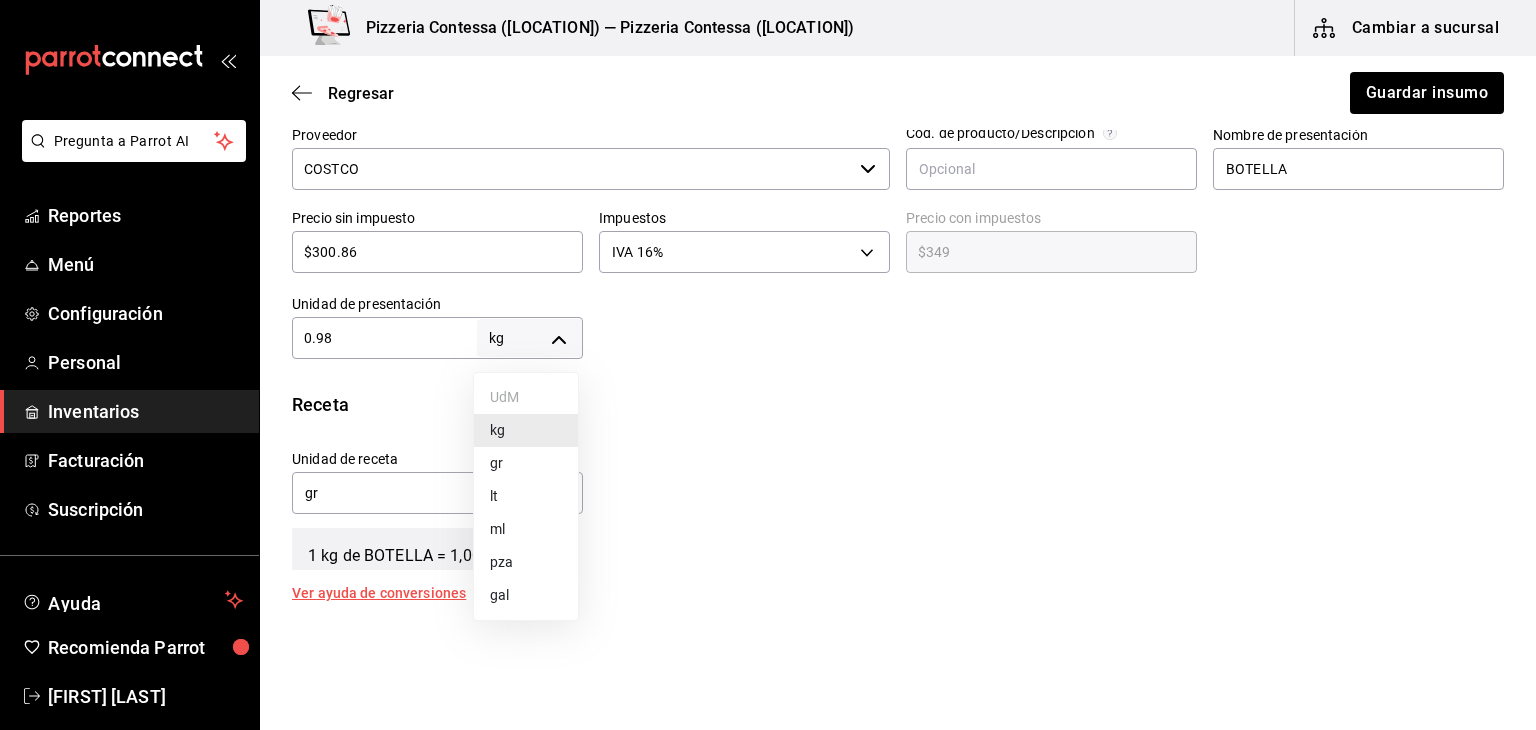 click on "gr" at bounding box center [526, 463] 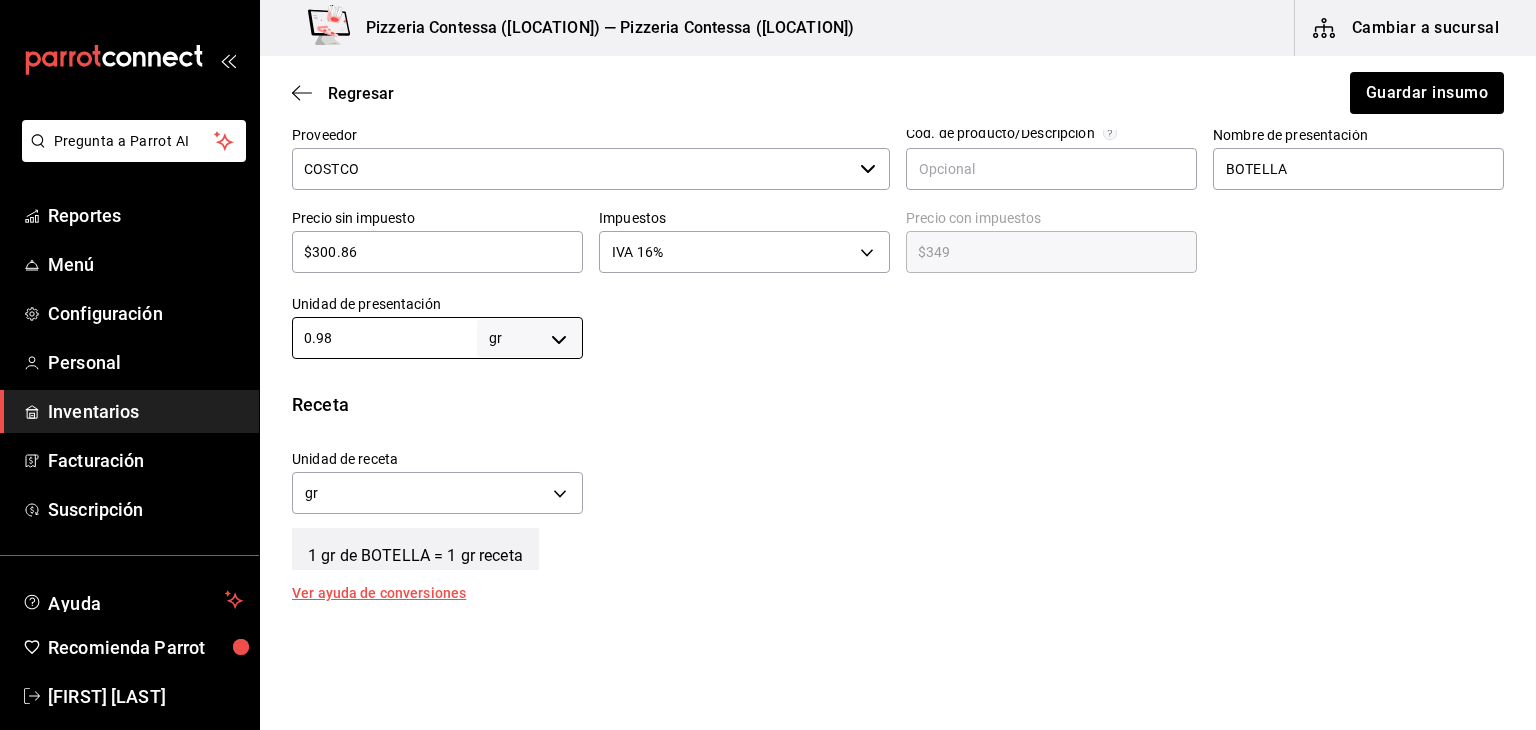 drag, startPoint x: 333, startPoint y: 331, endPoint x: 278, endPoint y: 326, distance: 55.226807 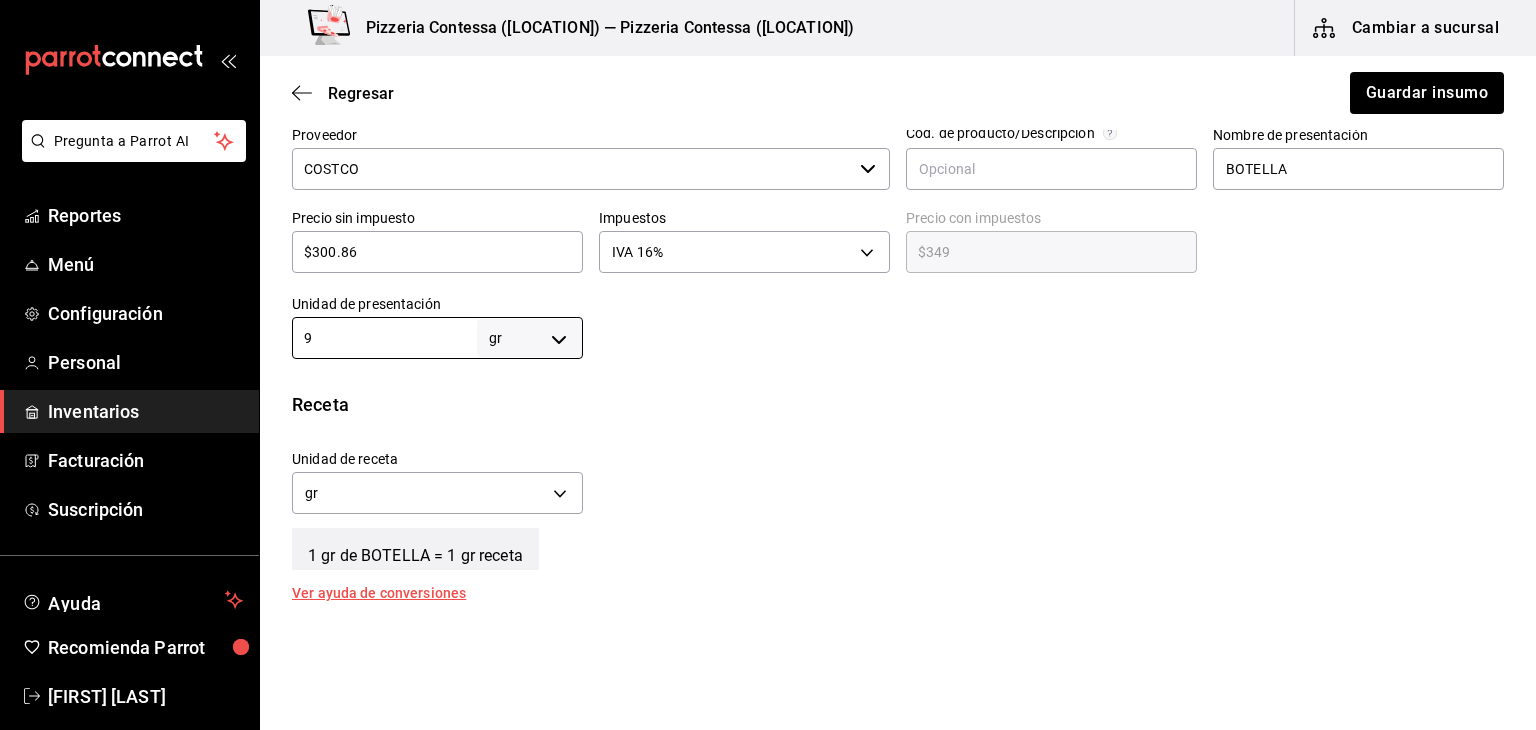 type on "9" 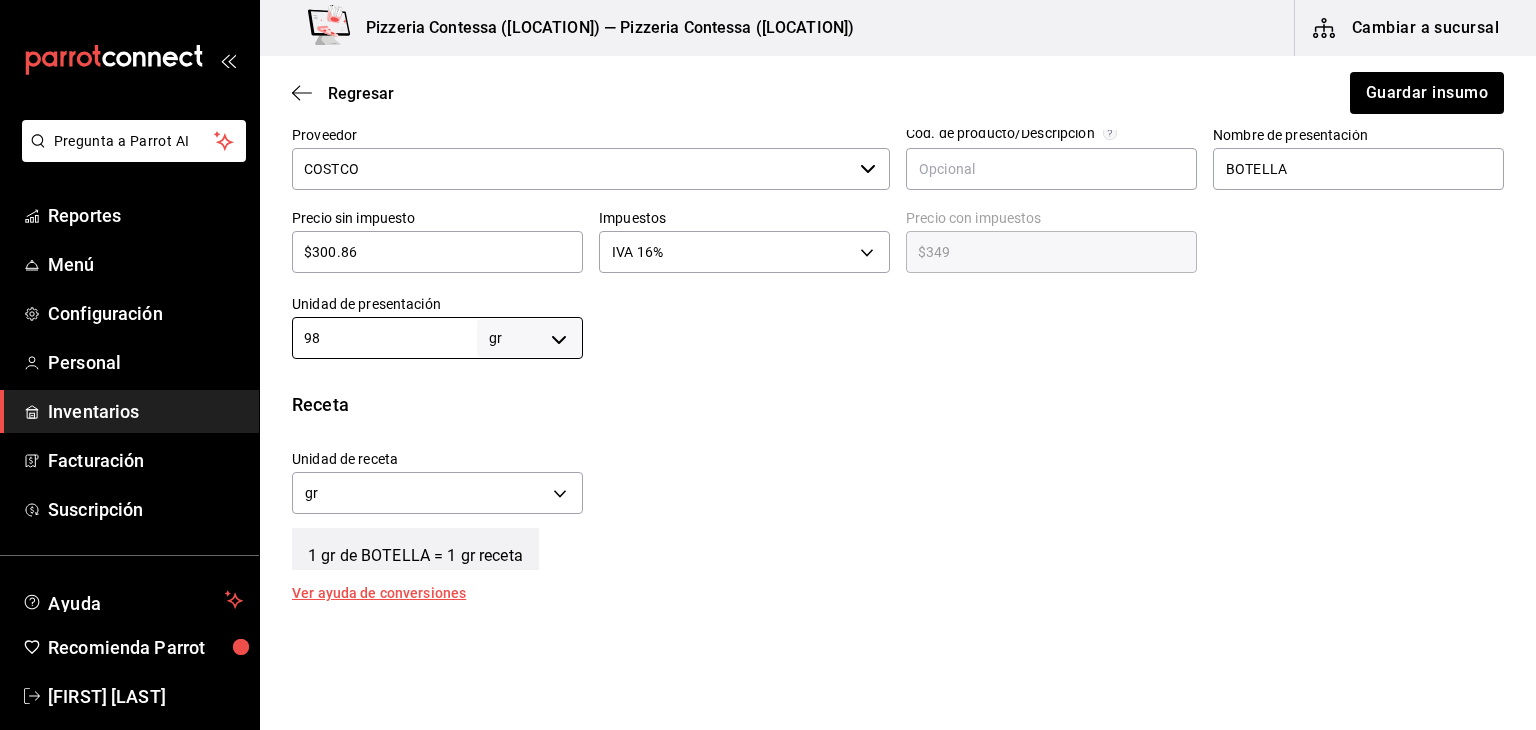 type on "98" 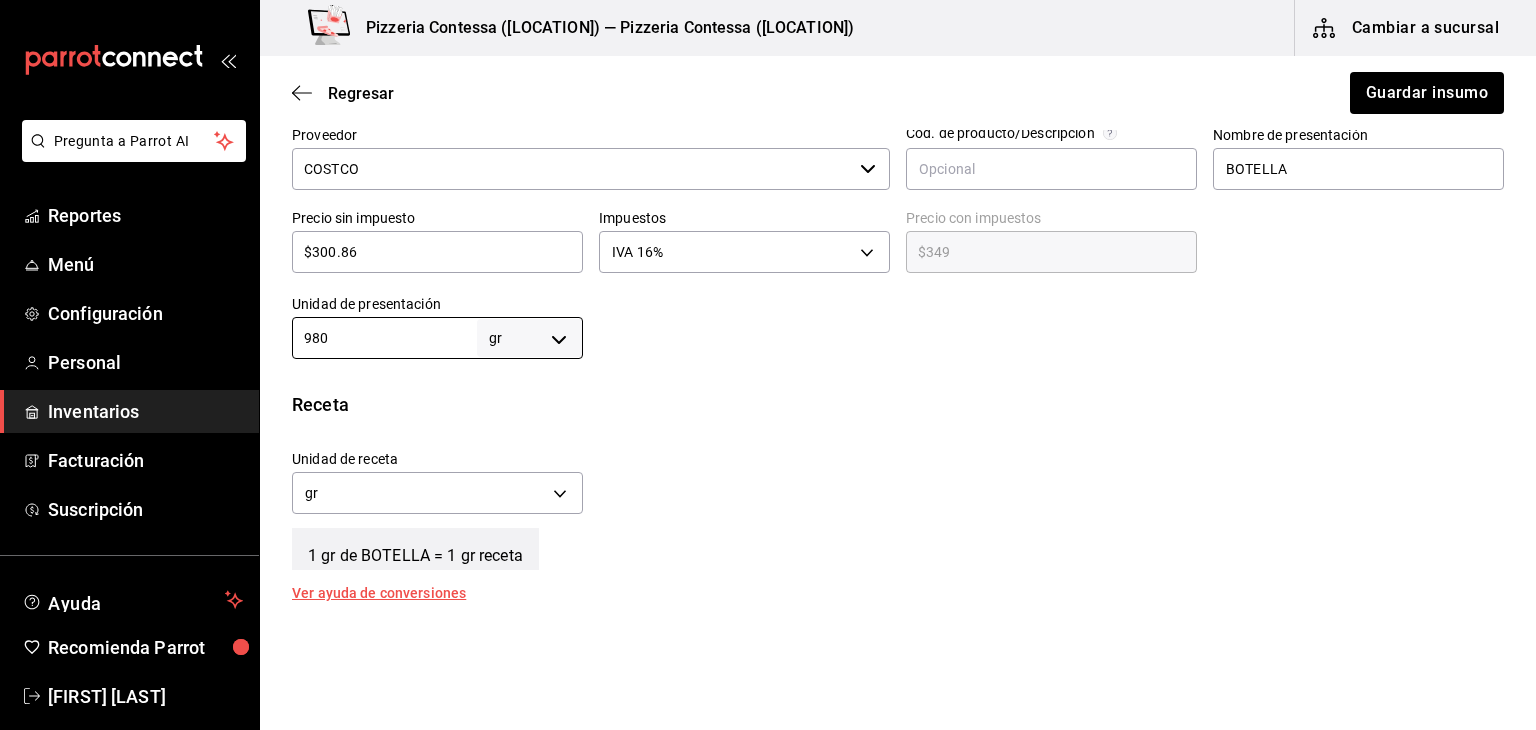 type on "980" 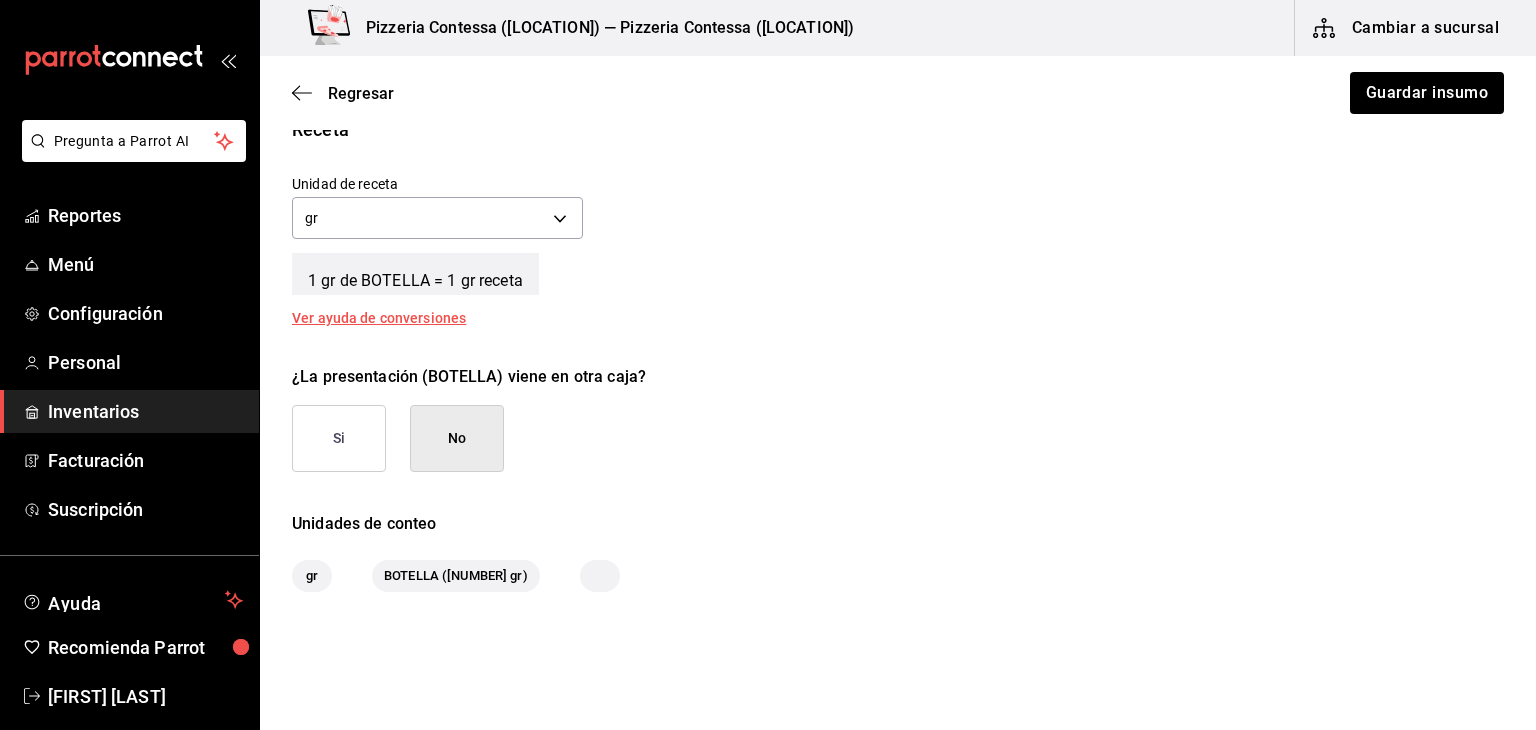 scroll, scrollTop: 838, scrollLeft: 0, axis: vertical 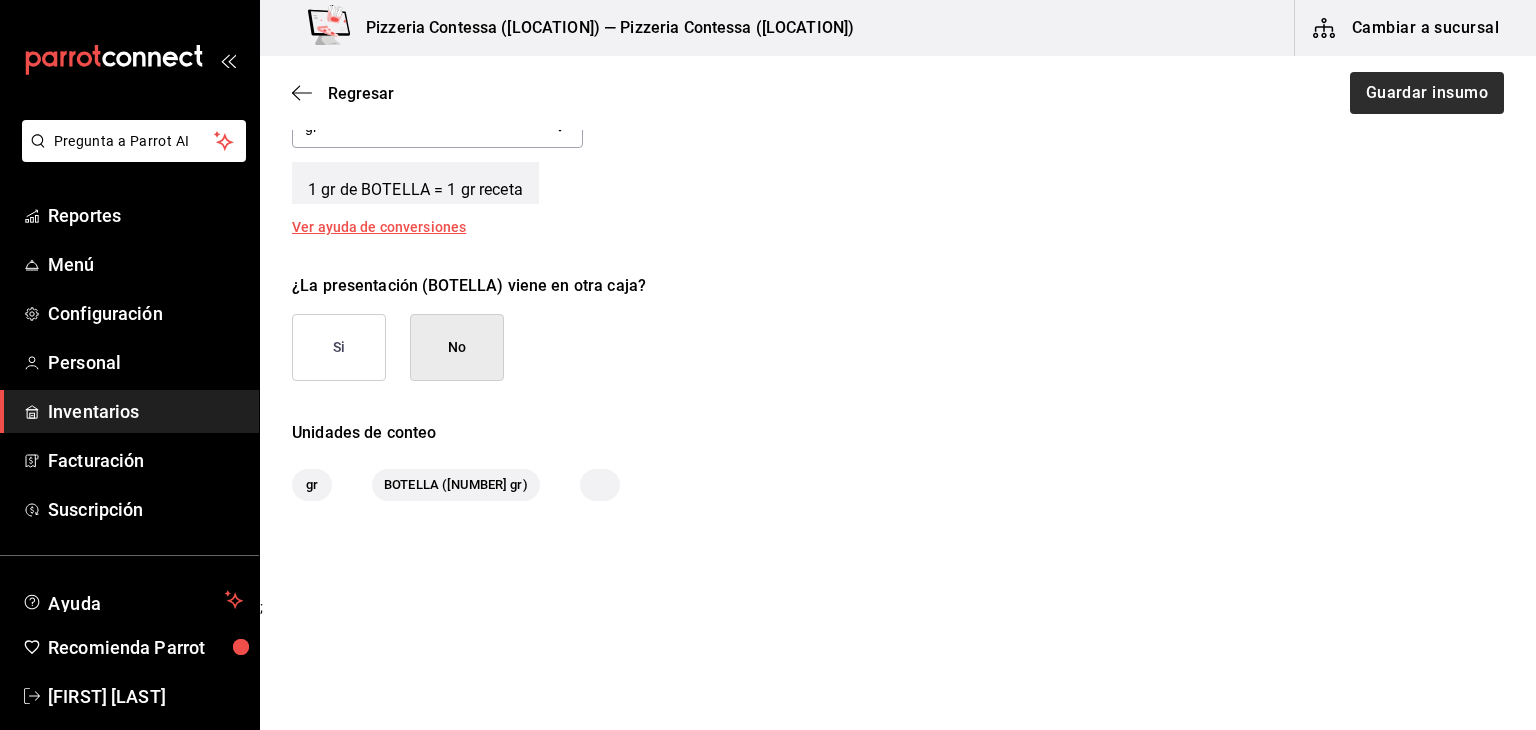 type on "980" 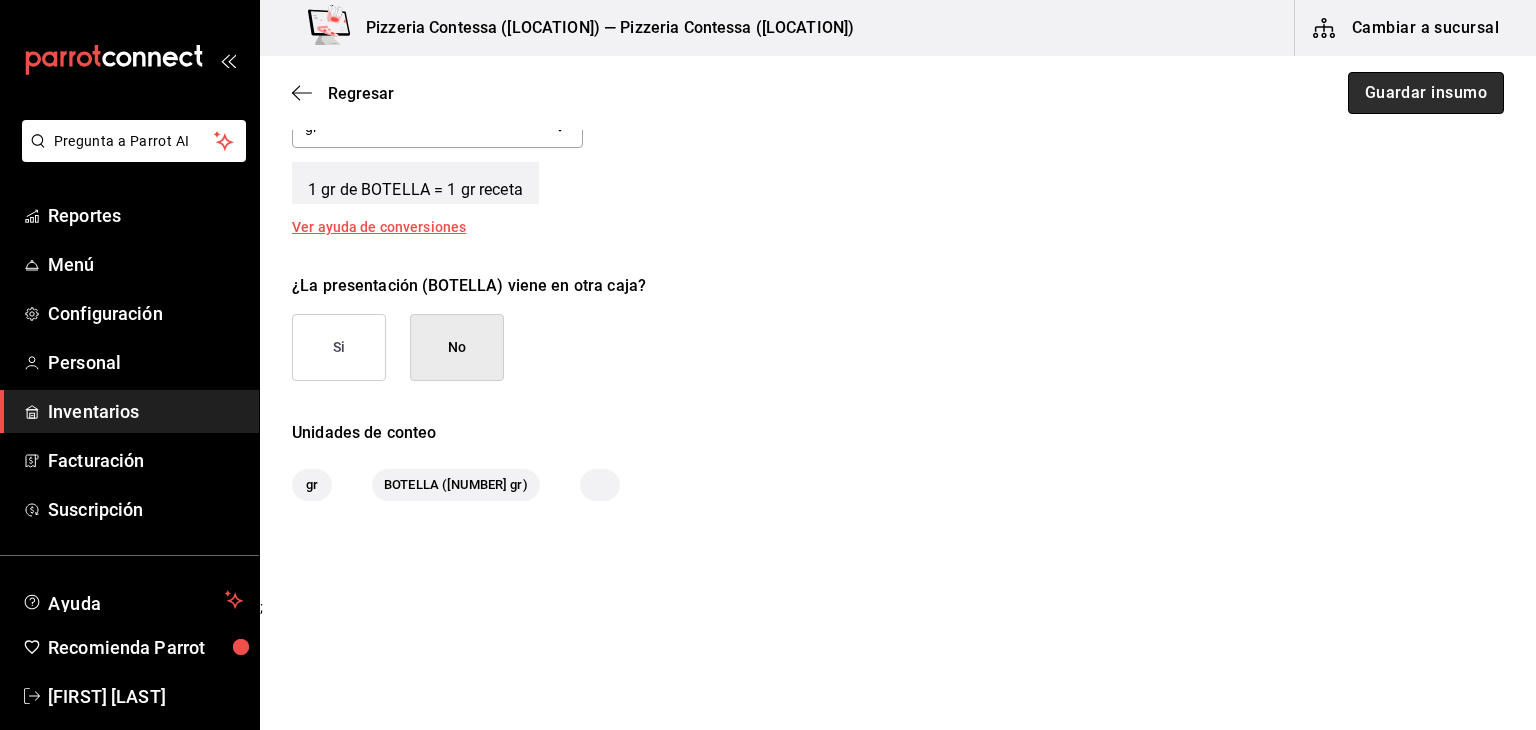 click on "Guardar insumo" at bounding box center (1426, 93) 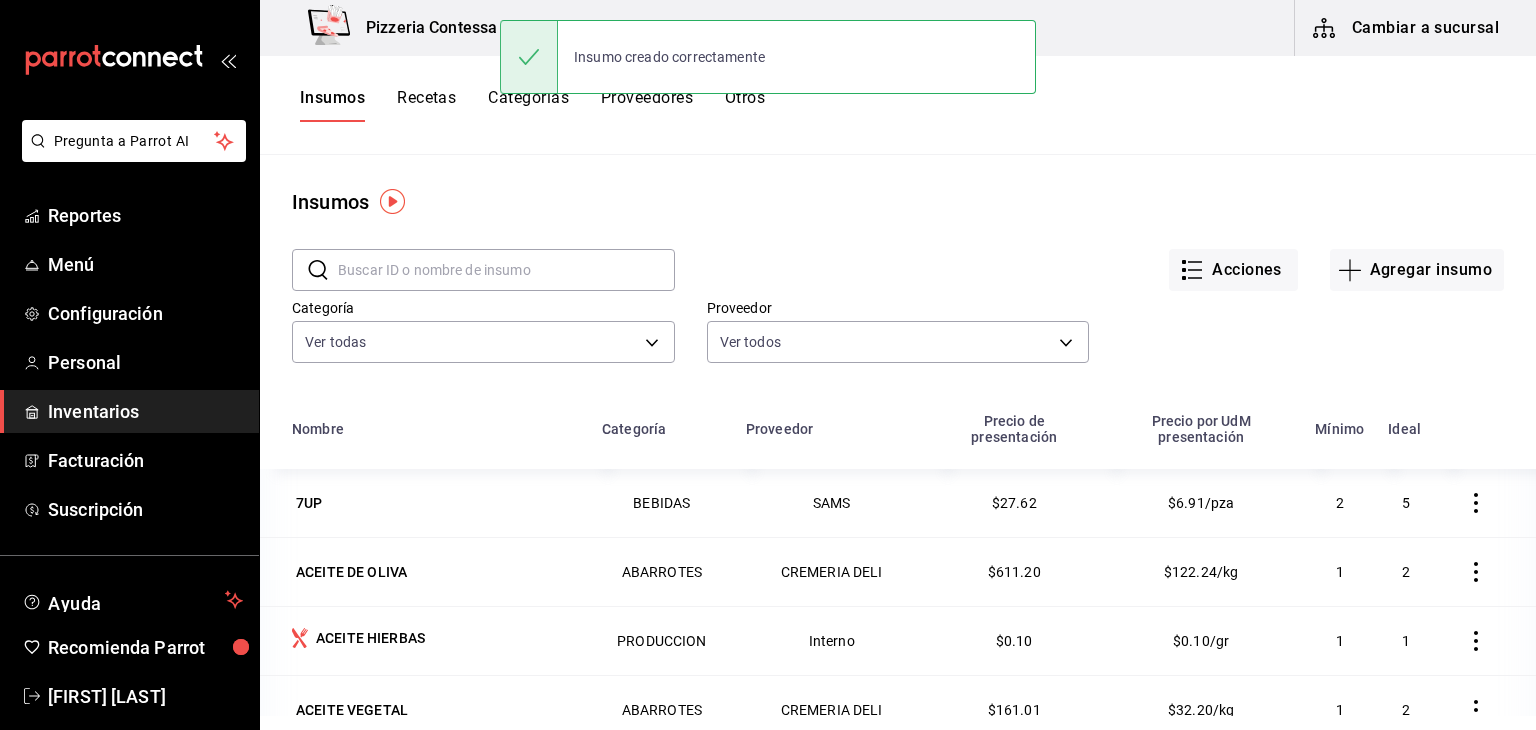 scroll, scrollTop: 245, scrollLeft: 0, axis: vertical 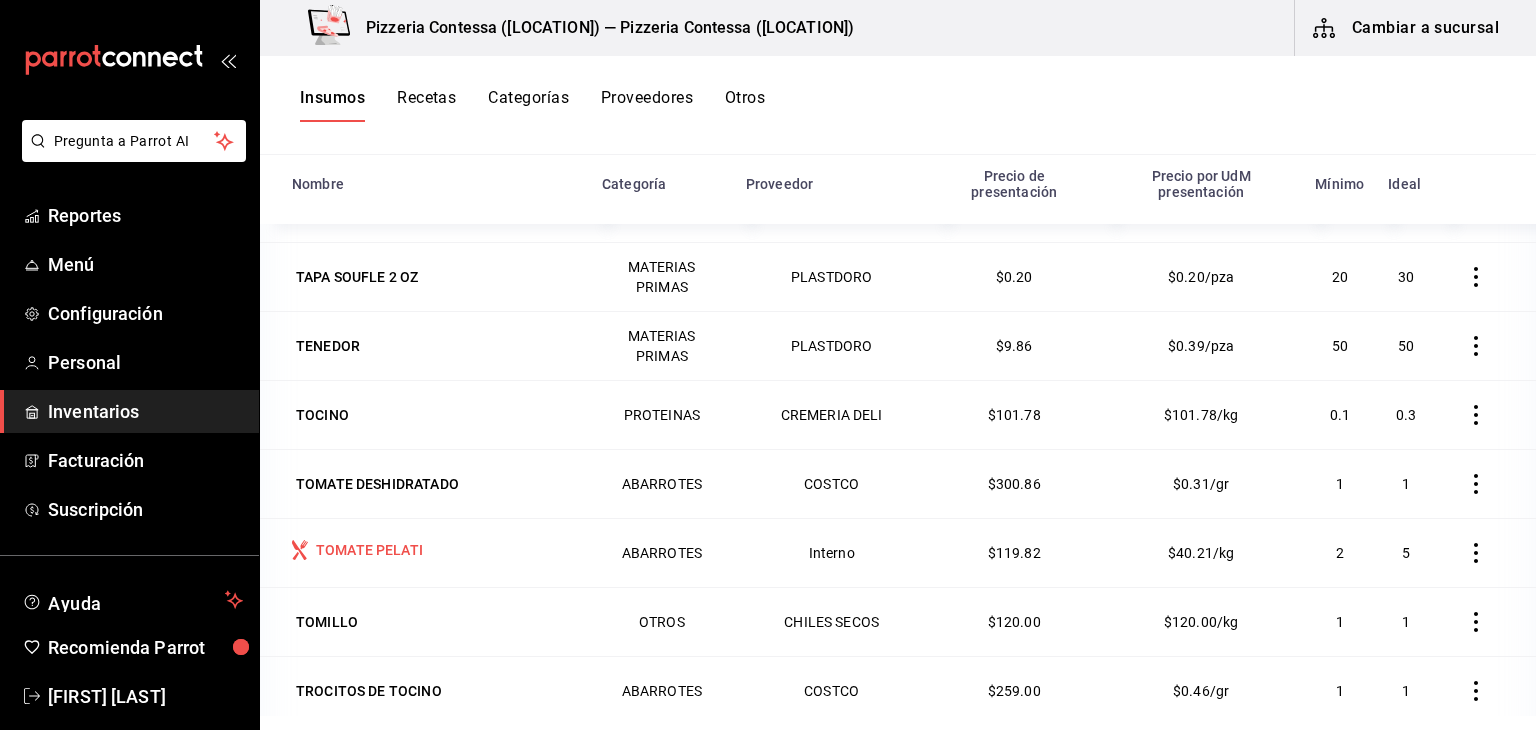 click on "TOMATE PELATI" at bounding box center (369, 550) 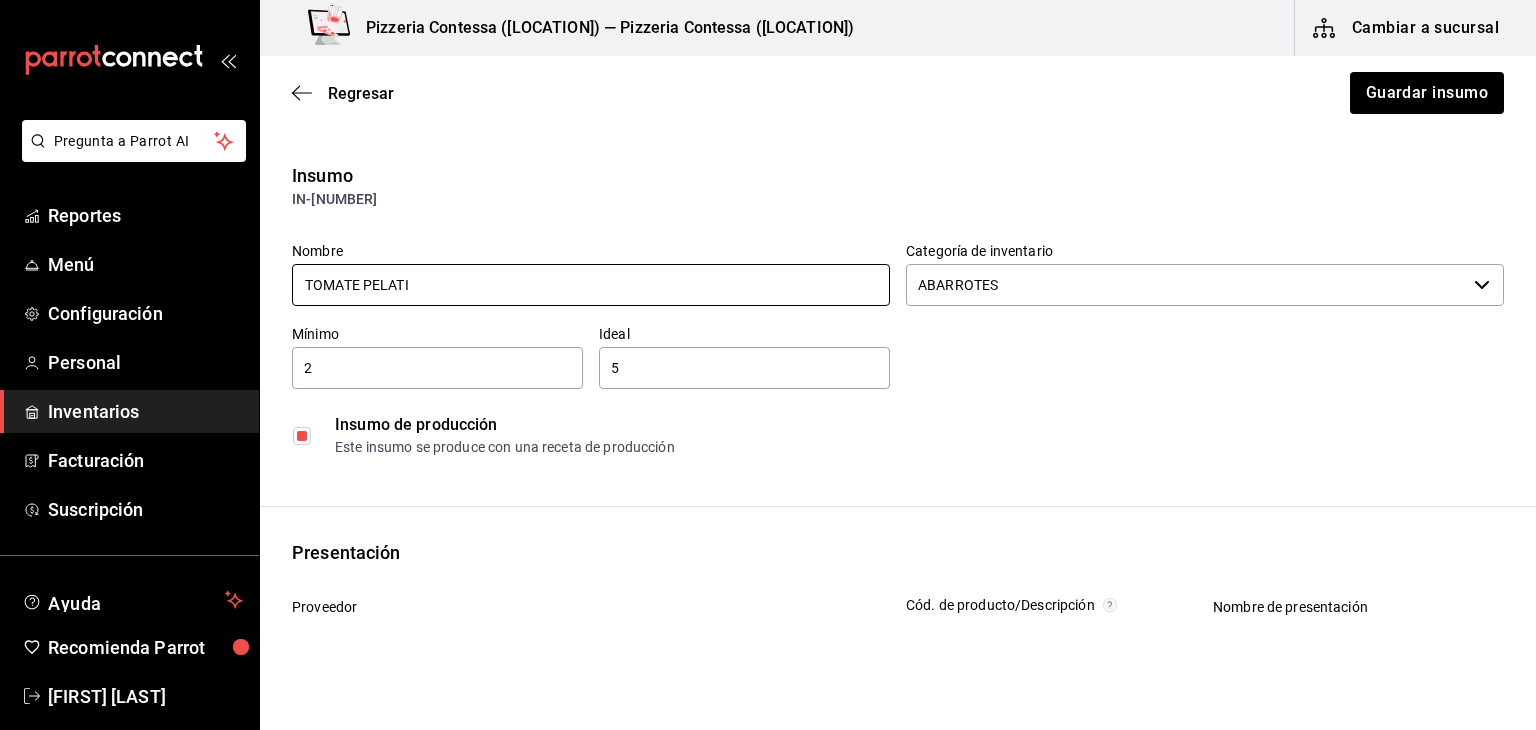 click on "TOMATE PELATI" at bounding box center (591, 285) 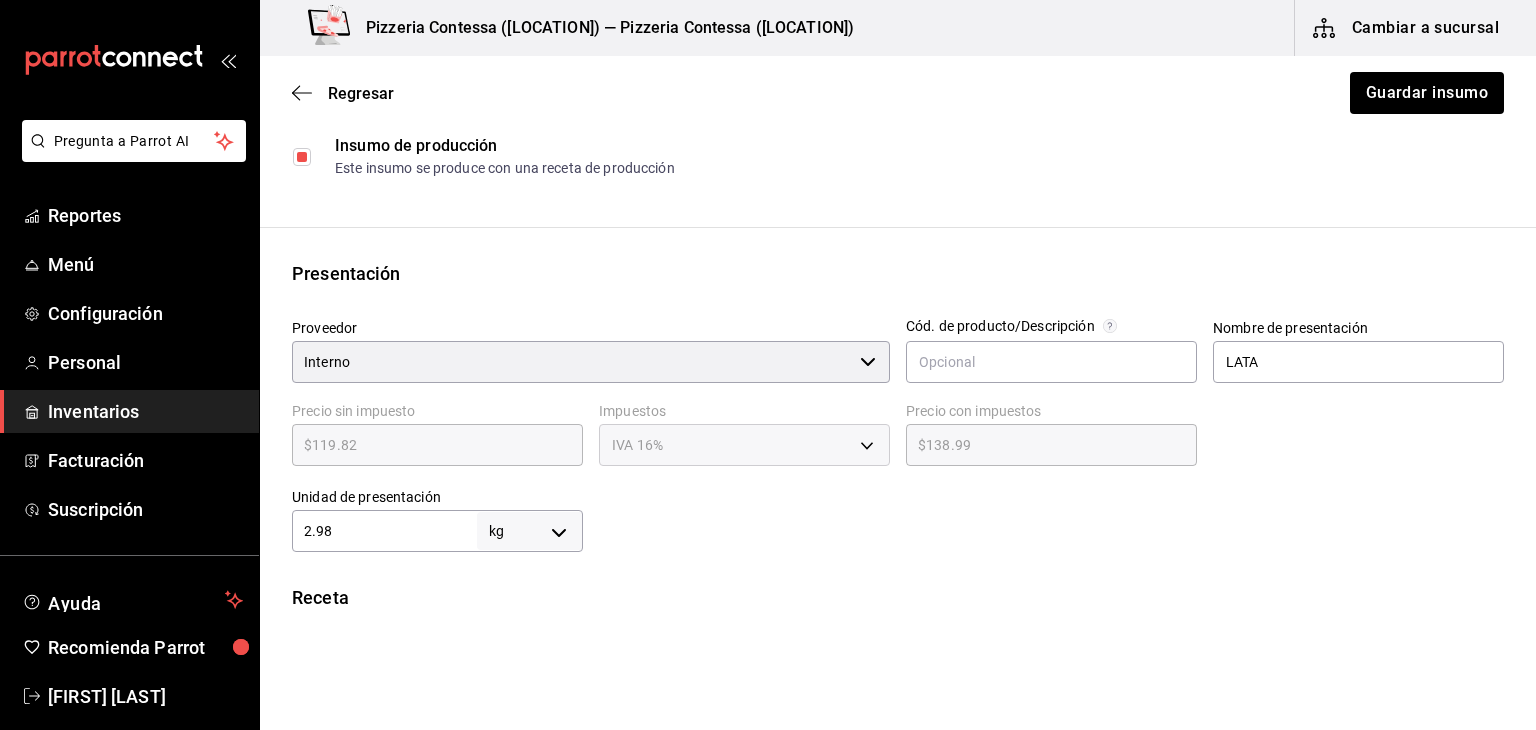 scroll, scrollTop: 276, scrollLeft: 0, axis: vertical 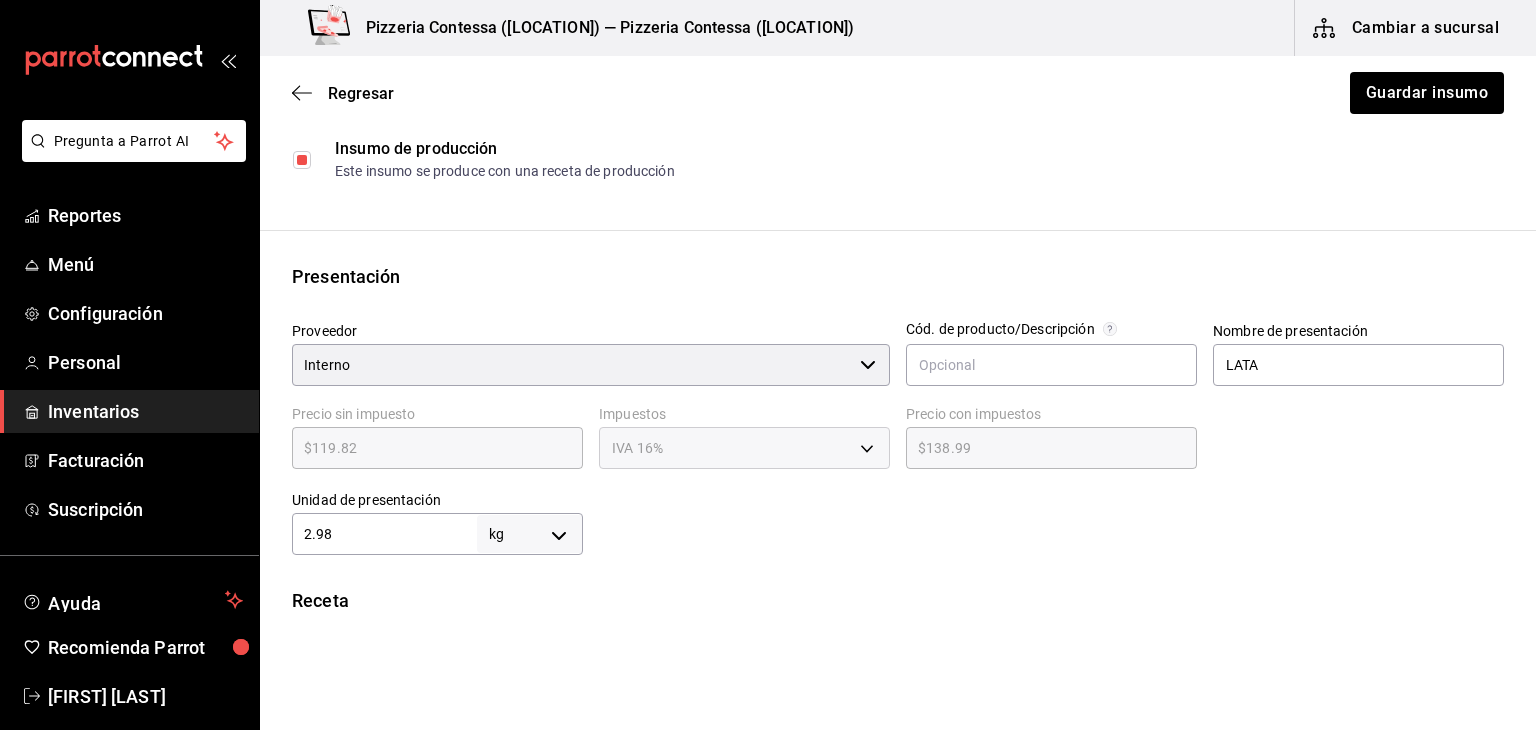 click at bounding box center [302, 160] 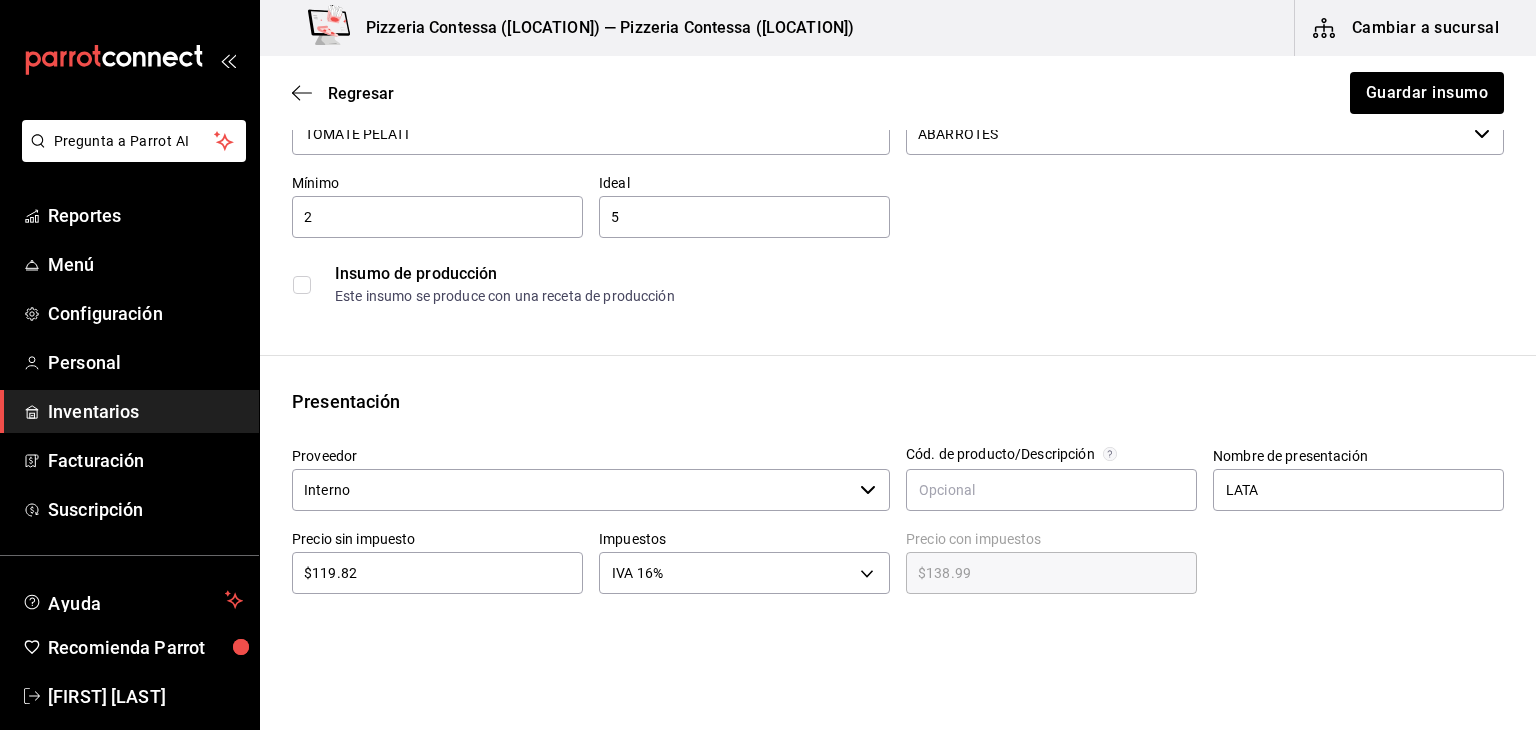 scroll, scrollTop: 156, scrollLeft: 0, axis: vertical 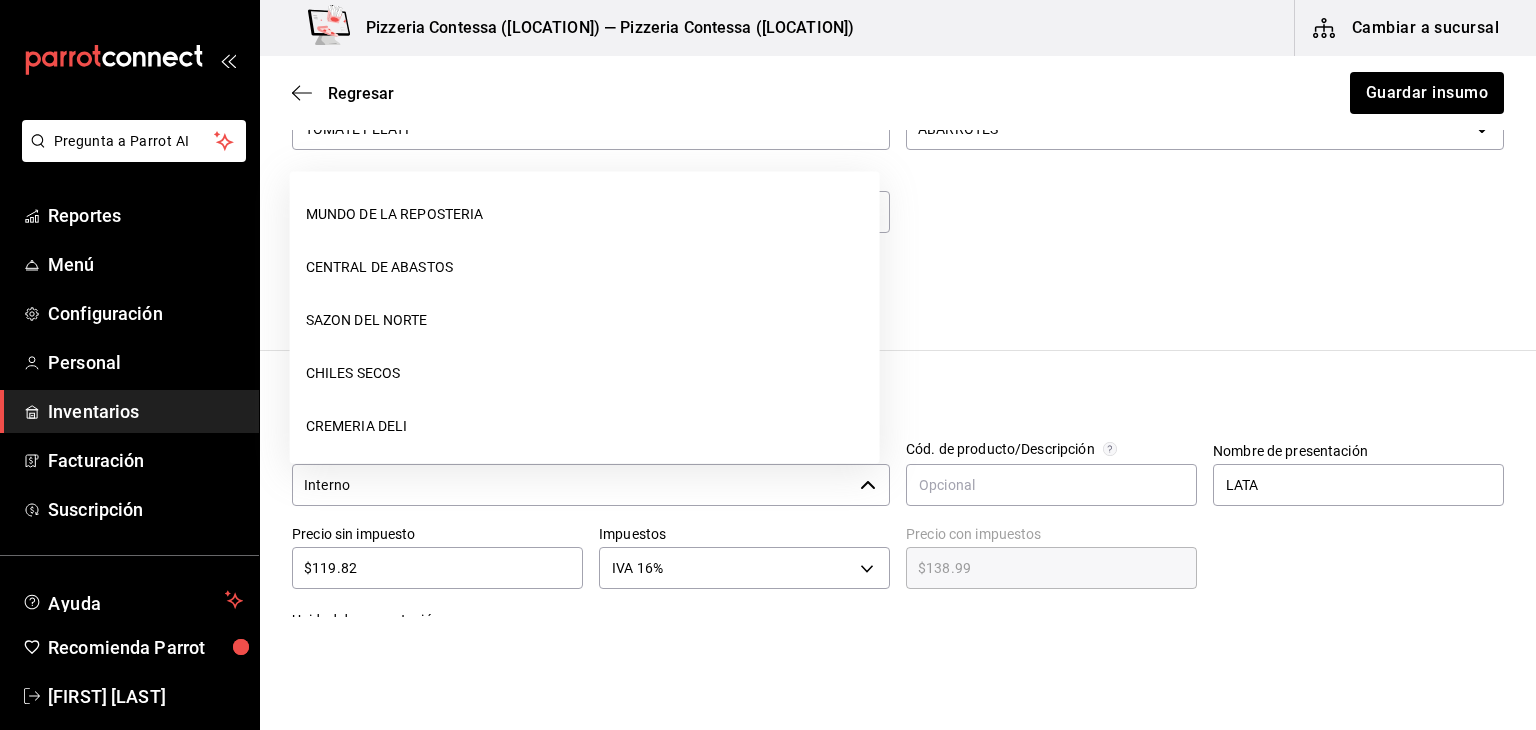 click on "Interno" at bounding box center (572, 485) 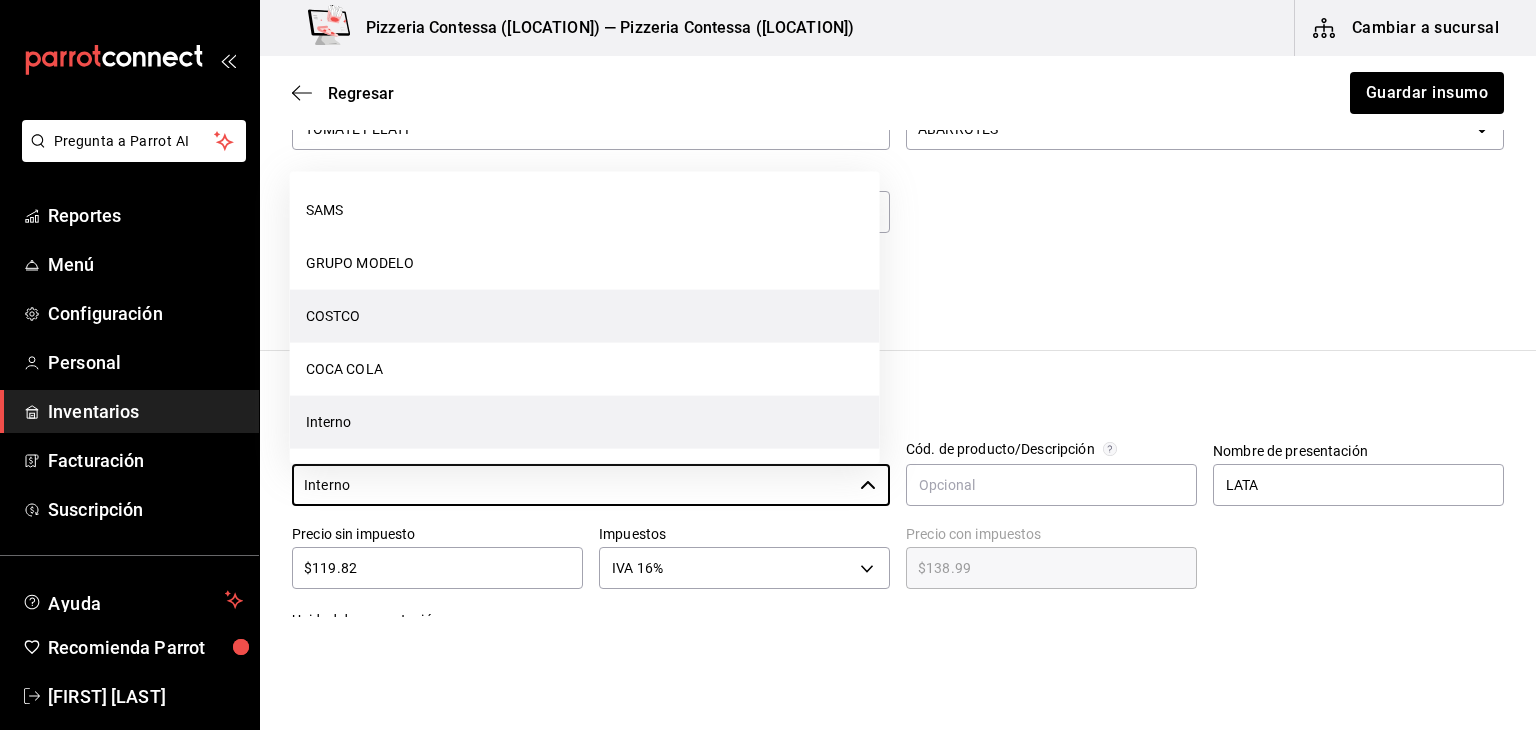 click on "COSTCO" at bounding box center [585, 316] 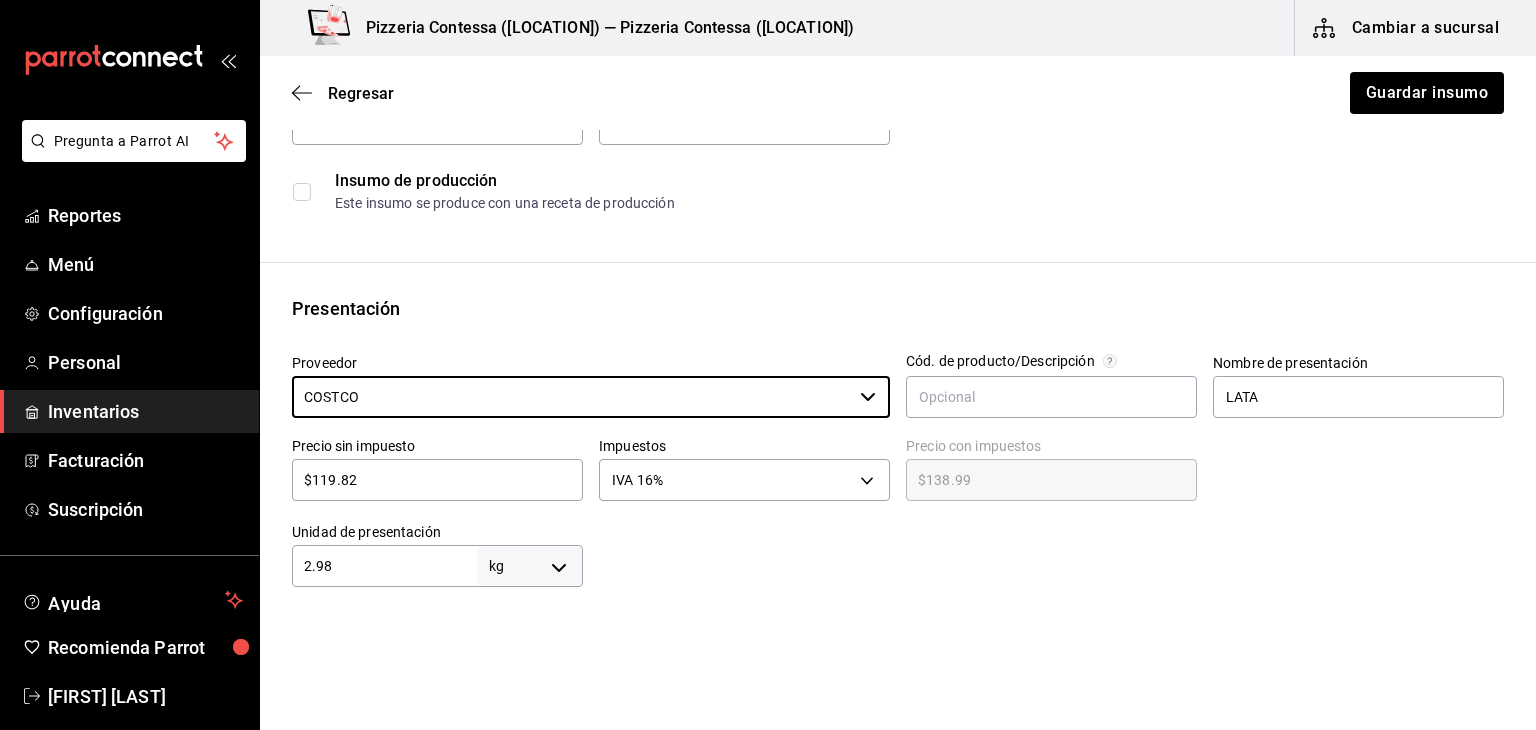scroll, scrollTop: 0, scrollLeft: 0, axis: both 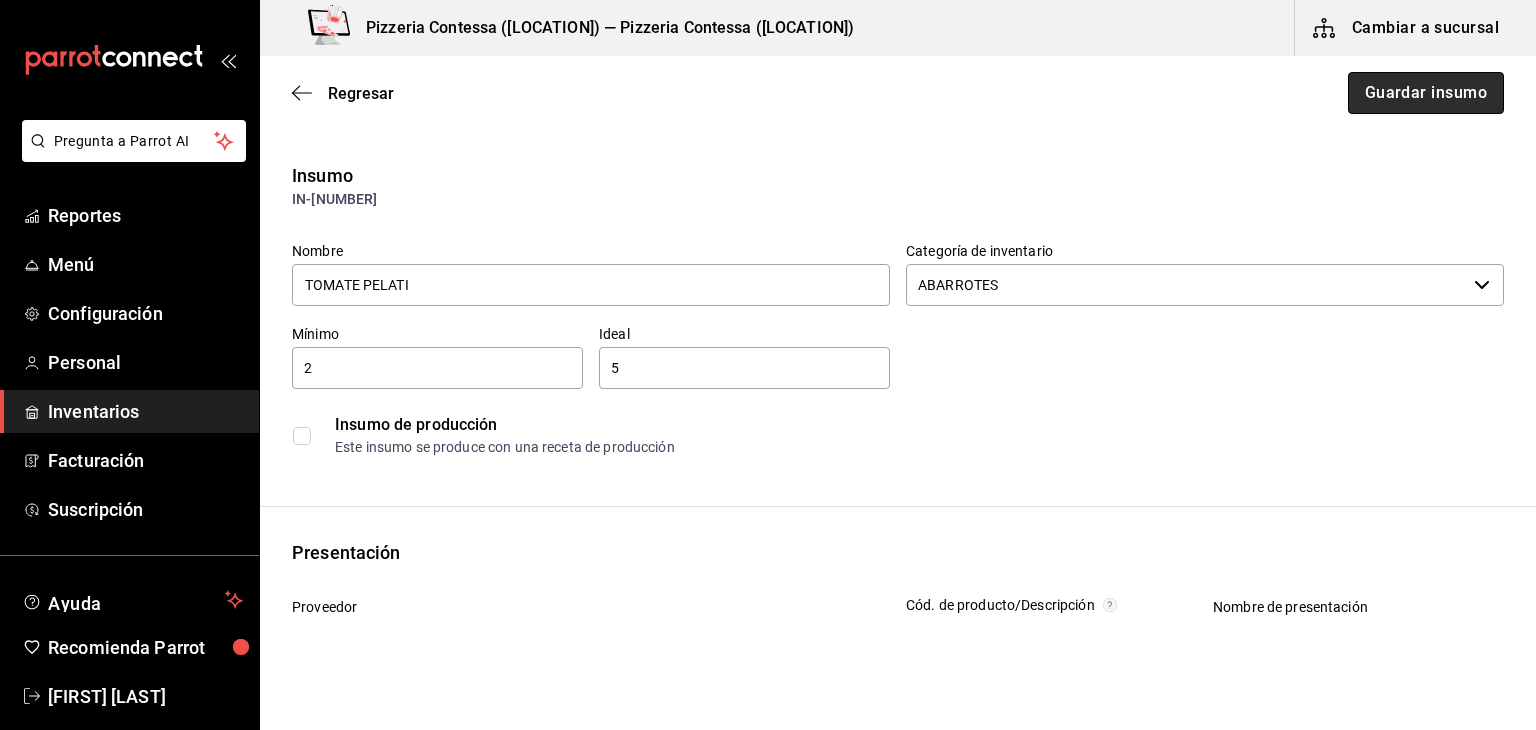 click on "Guardar insumo" at bounding box center (1426, 93) 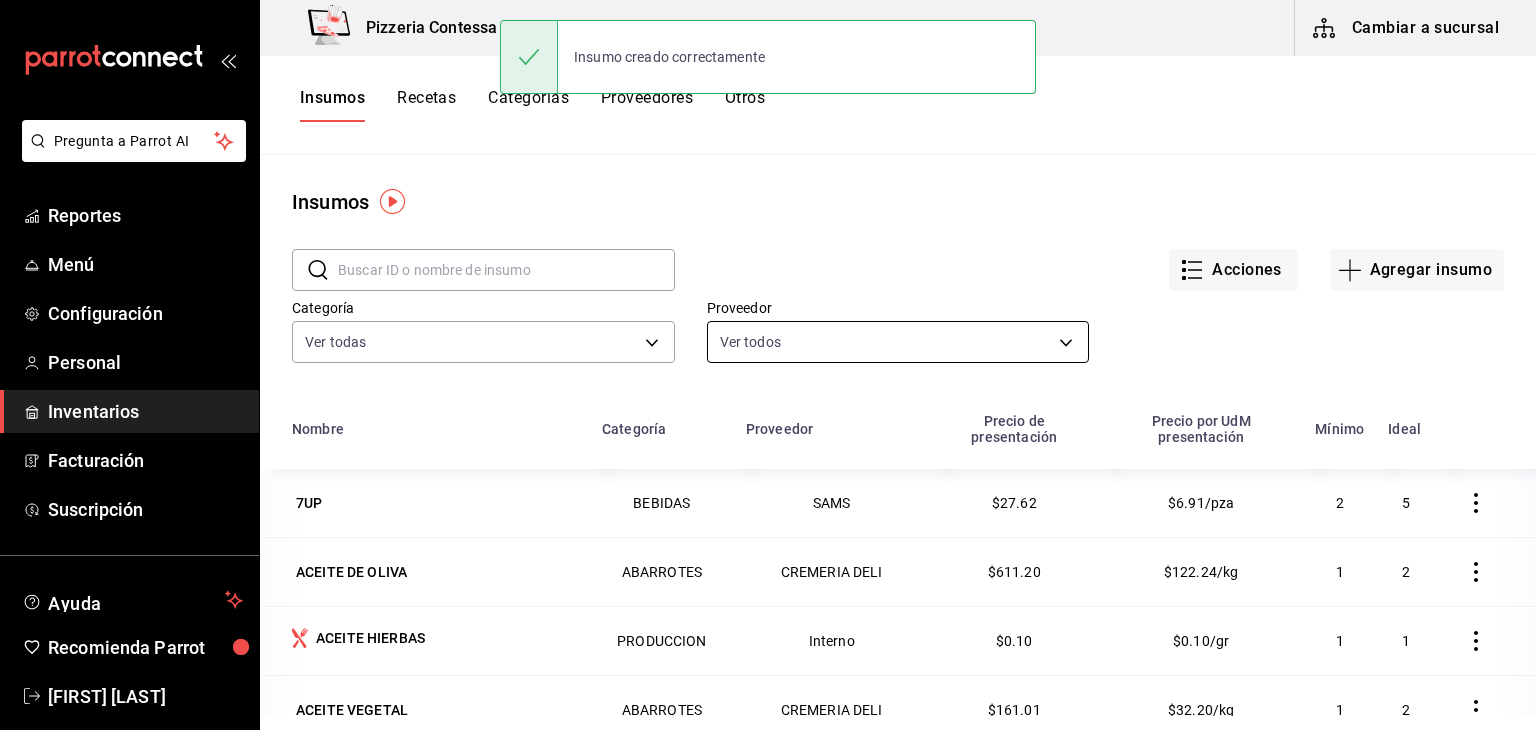 scroll, scrollTop: 245, scrollLeft: 0, axis: vertical 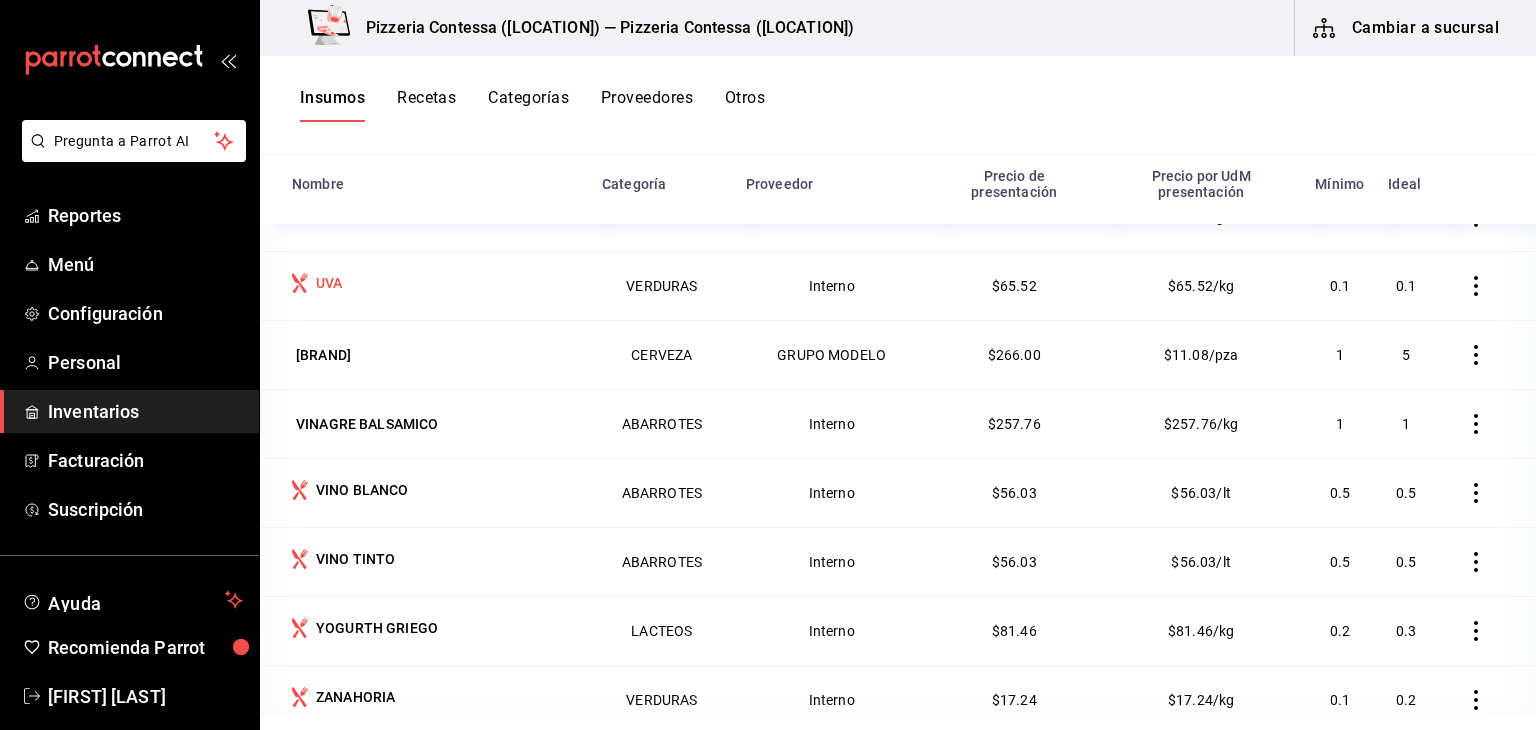 click on "UVA" at bounding box center (435, 285) 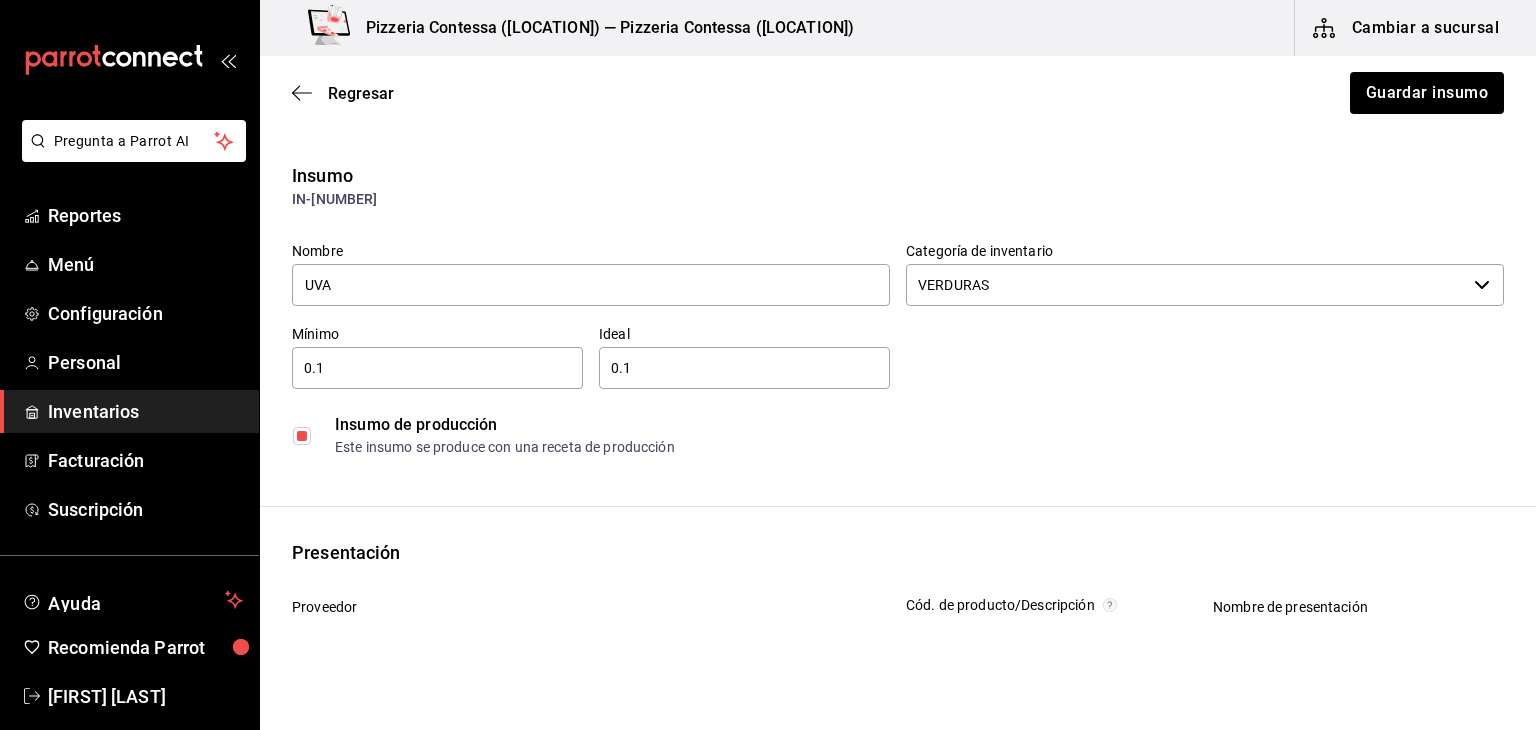 click at bounding box center [302, 436] 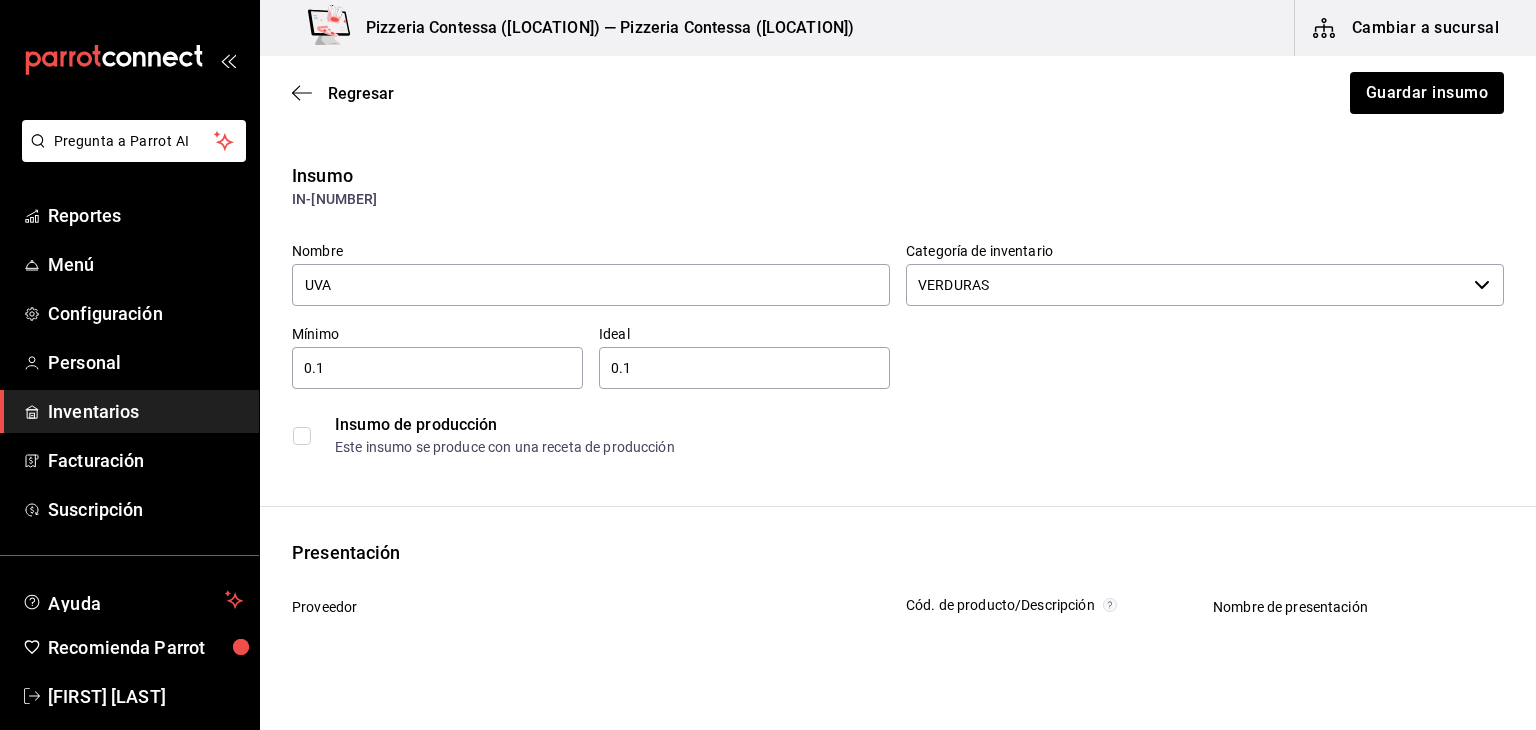 scroll, scrollTop: 80, scrollLeft: 0, axis: vertical 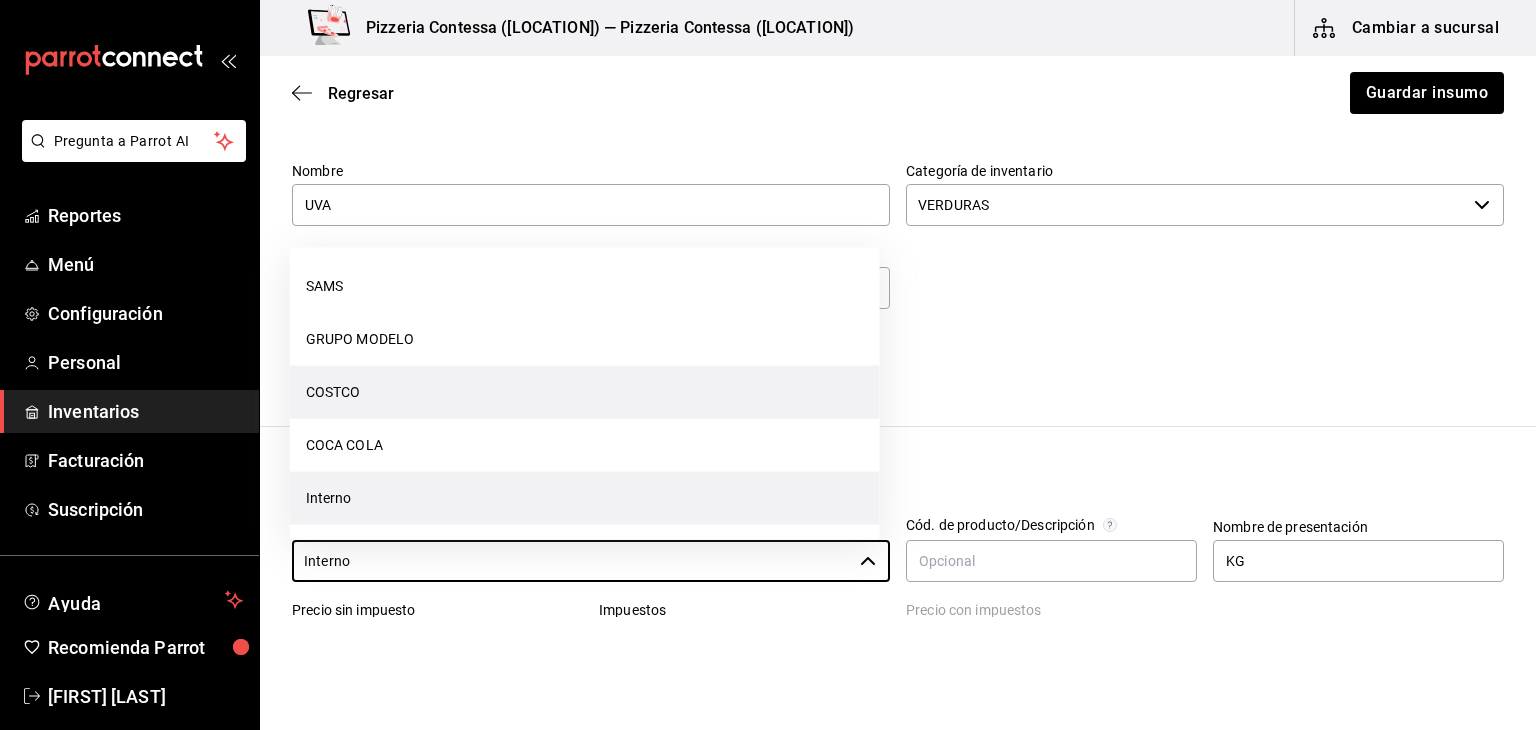 drag, startPoint x: 537, startPoint y: 550, endPoint x: 553, endPoint y: 380, distance: 170.75128 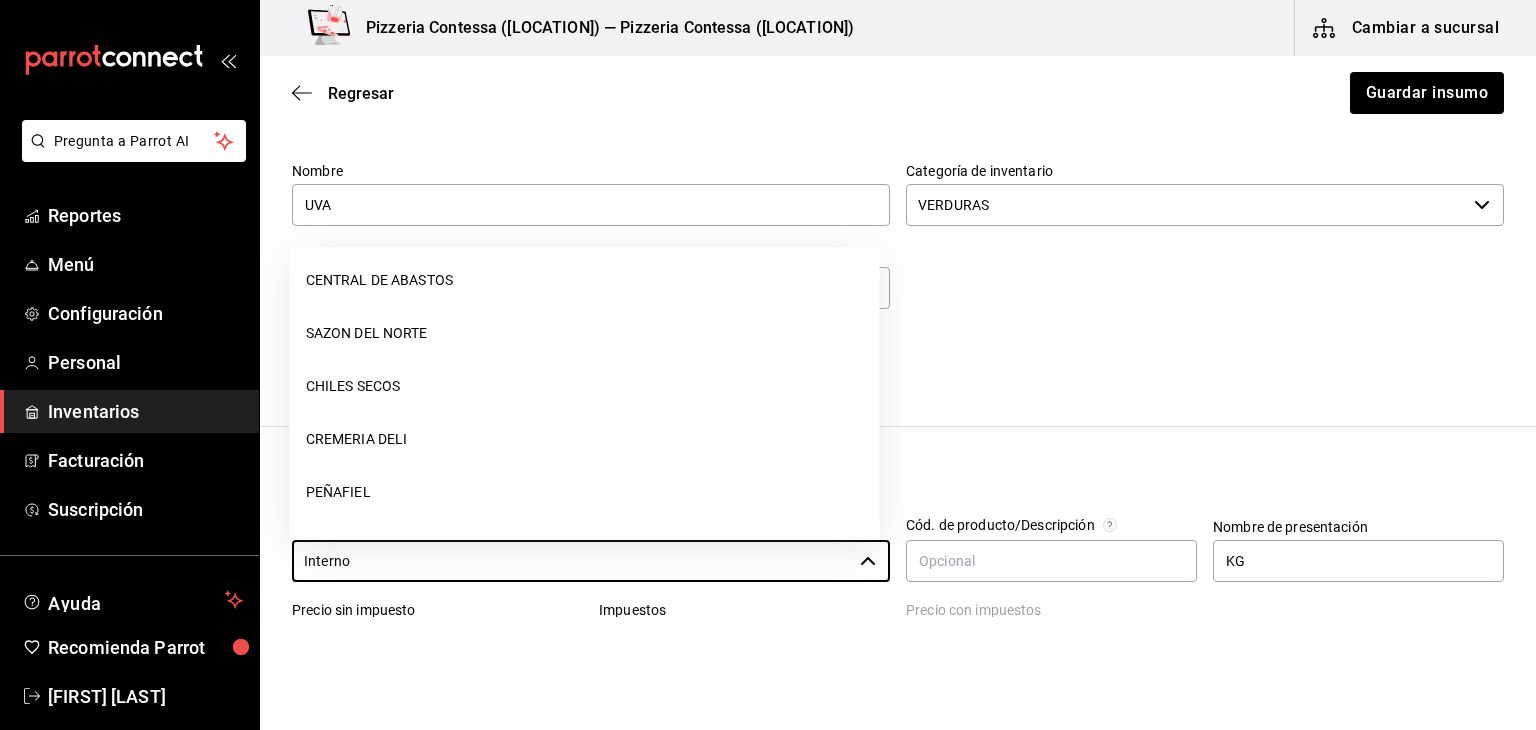 scroll, scrollTop: 0, scrollLeft: 0, axis: both 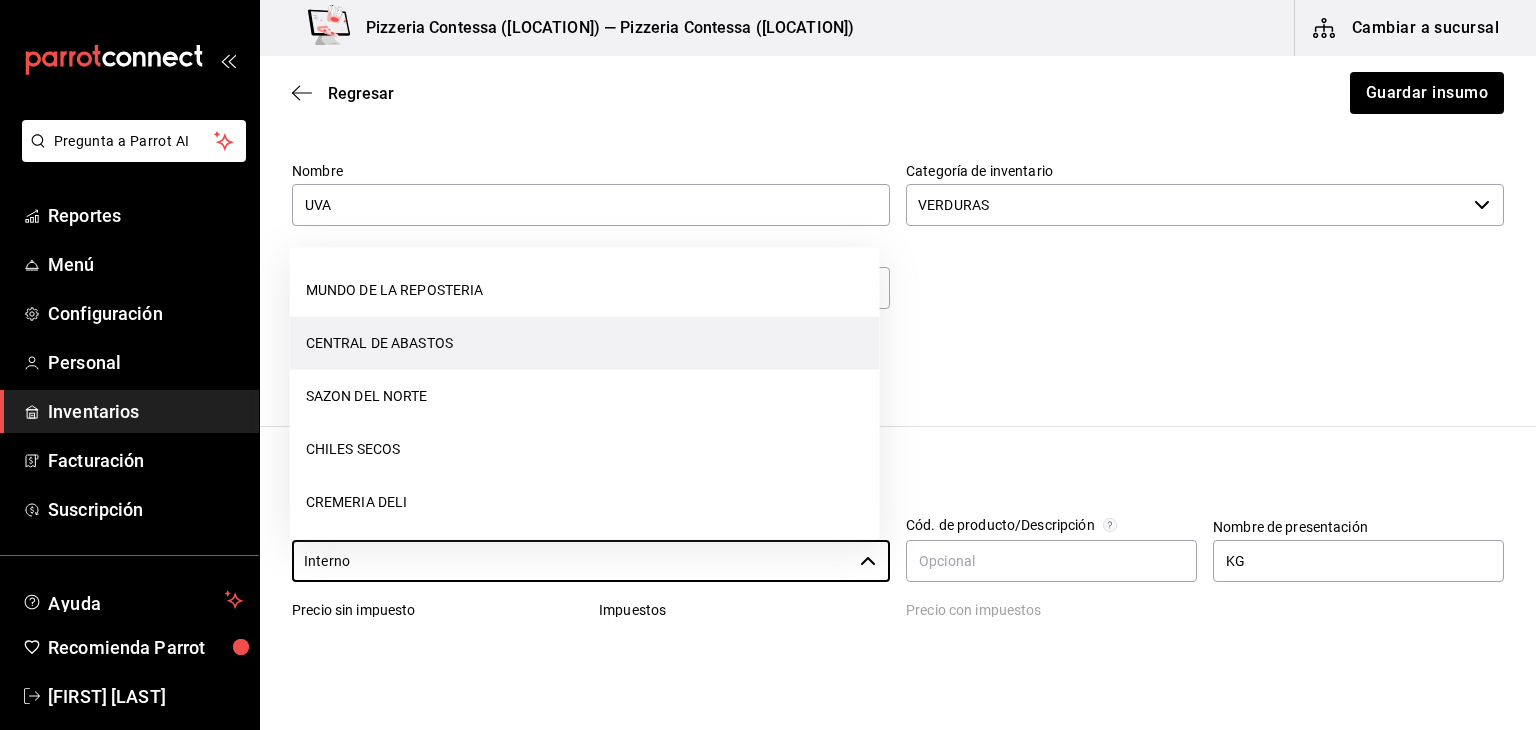 click on "CENTRAL DE ABASTOS" at bounding box center [585, 343] 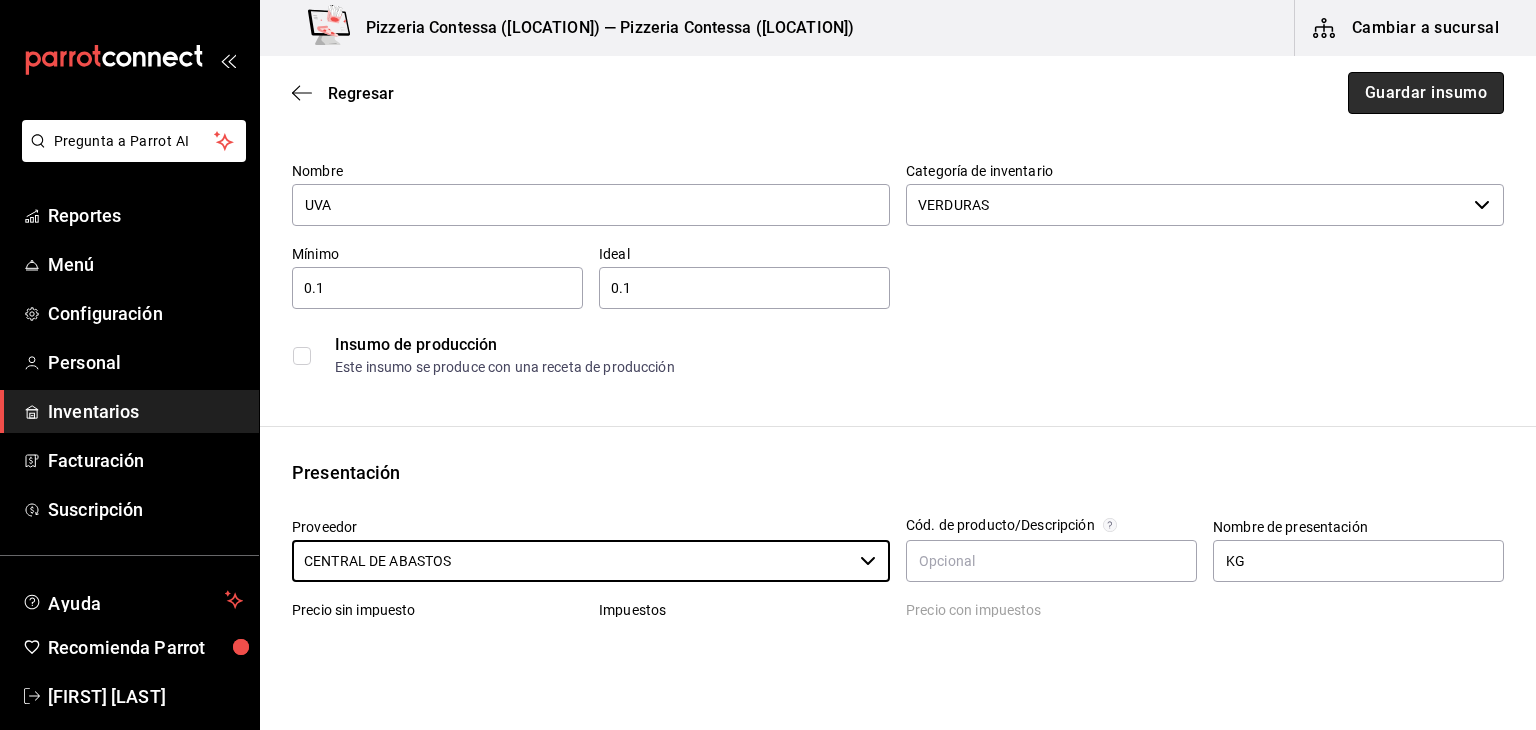 click on "Guardar insumo" at bounding box center (1426, 93) 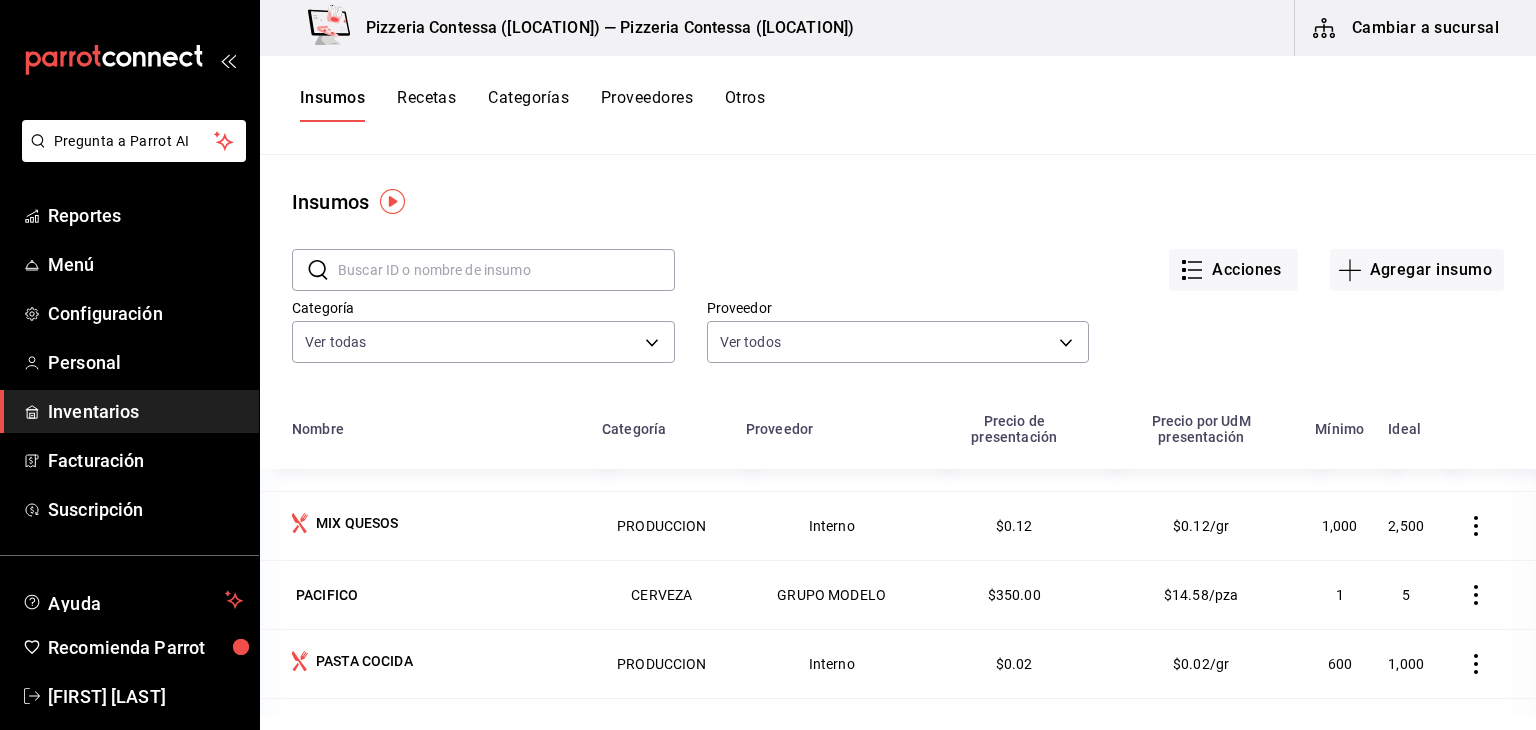 scroll, scrollTop: 3790, scrollLeft: 0, axis: vertical 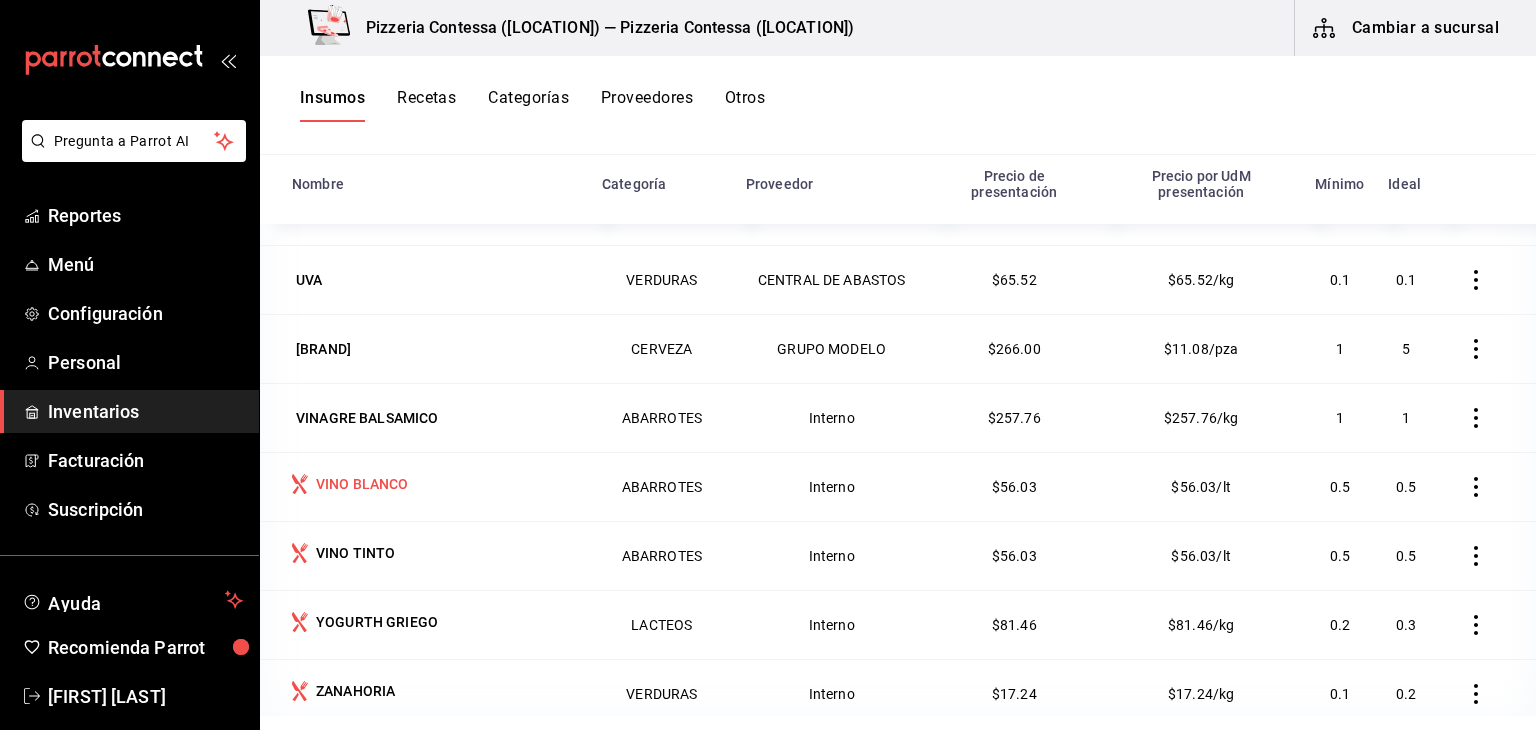 click on "VINO BLANCO" at bounding box center [362, 484] 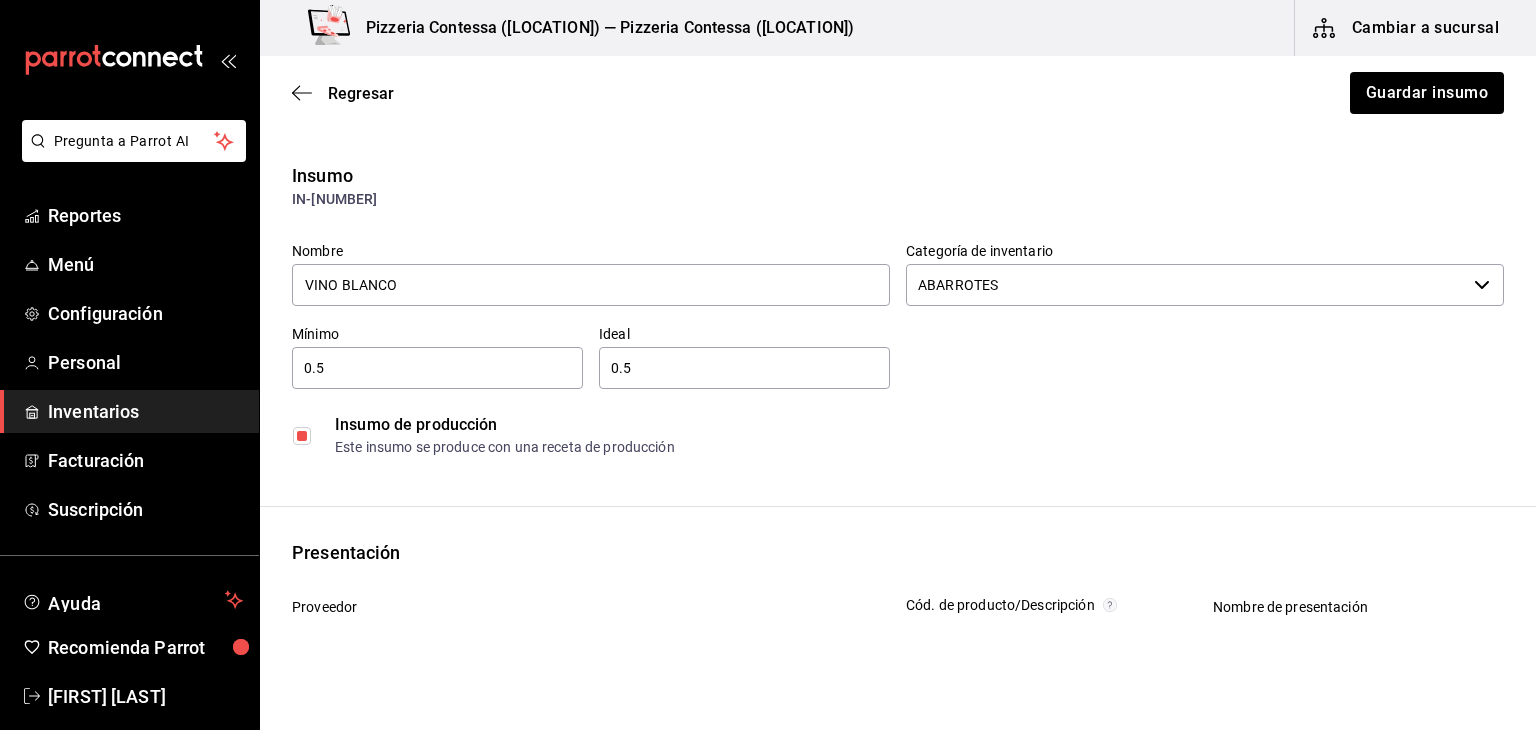 click at bounding box center [302, 436] 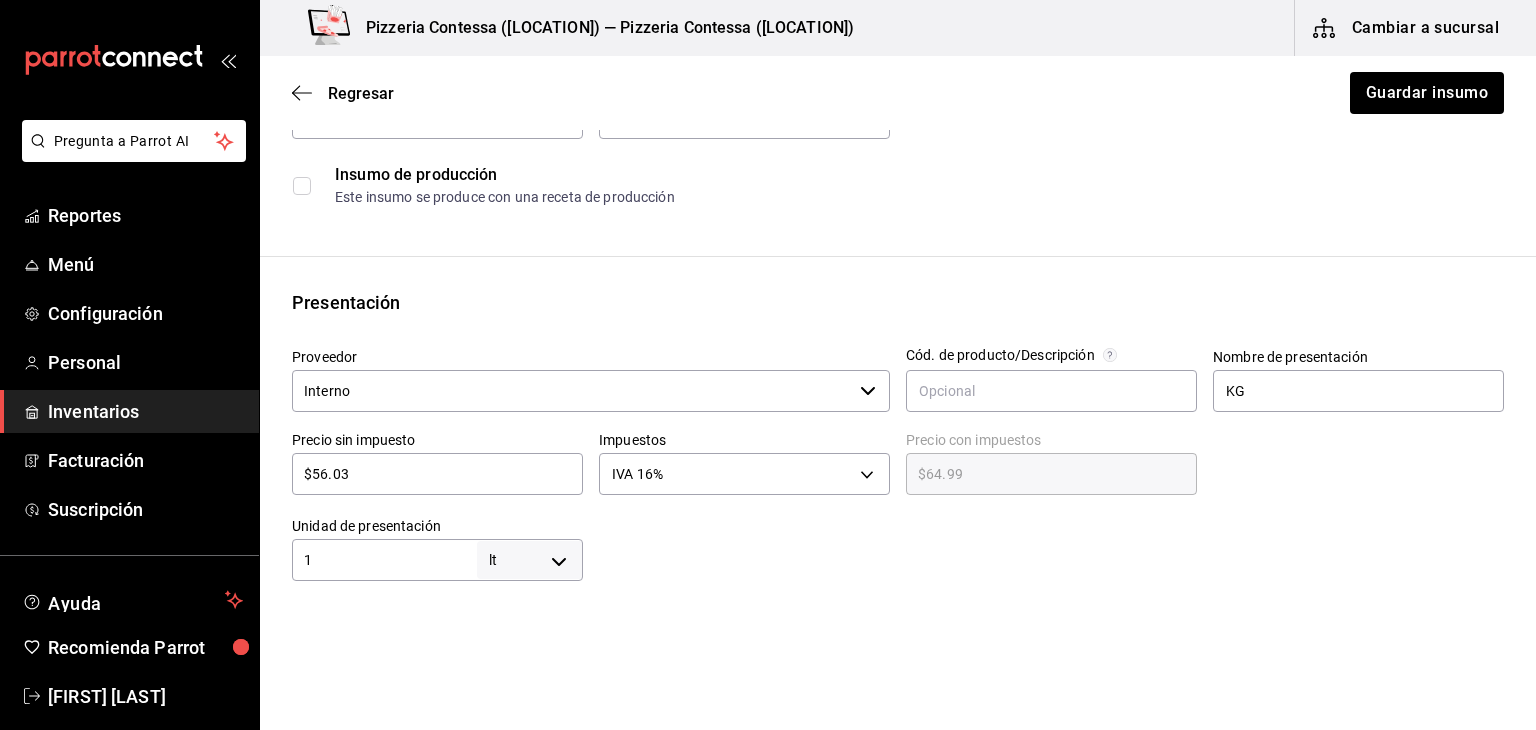 scroll, scrollTop: 272, scrollLeft: 0, axis: vertical 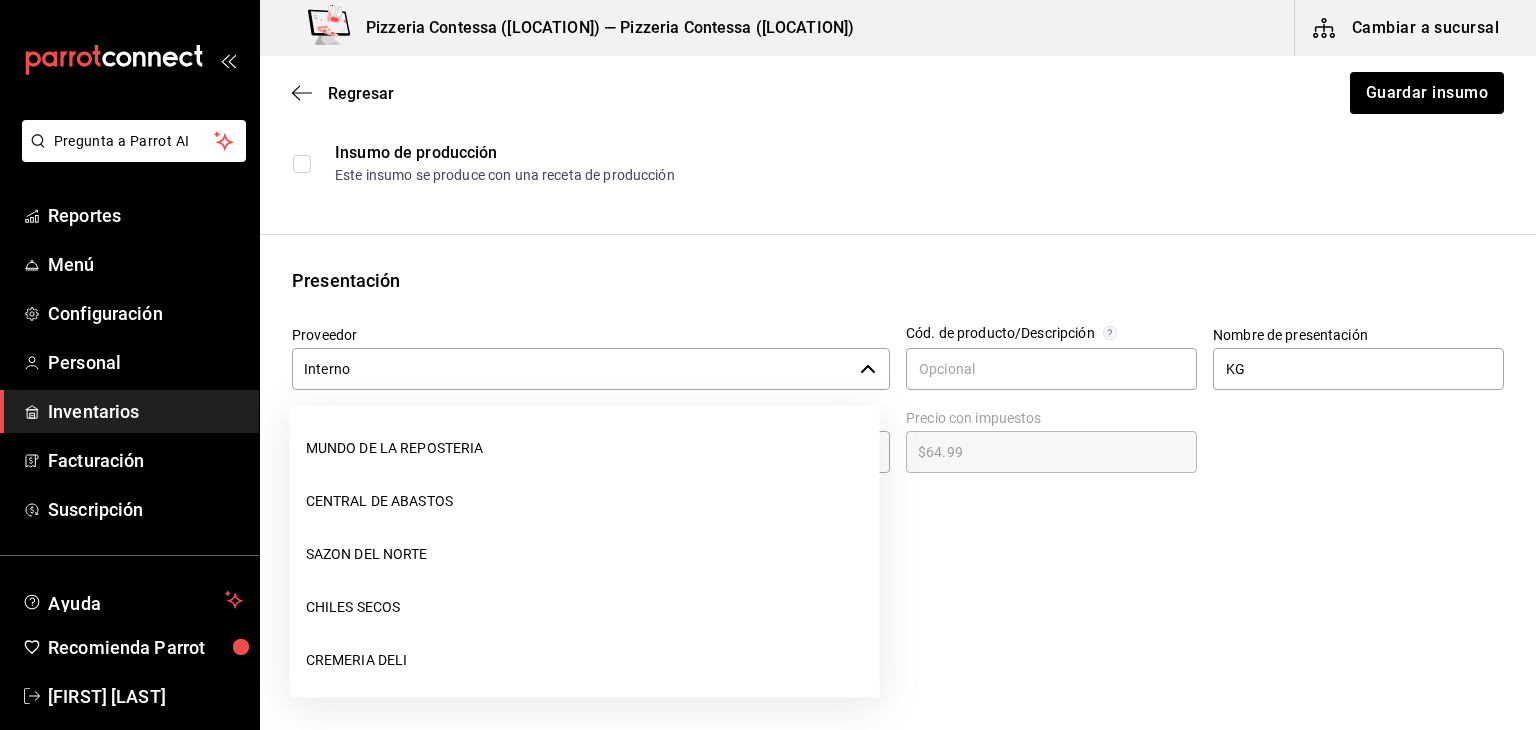 click on "Interno" at bounding box center [572, 369] 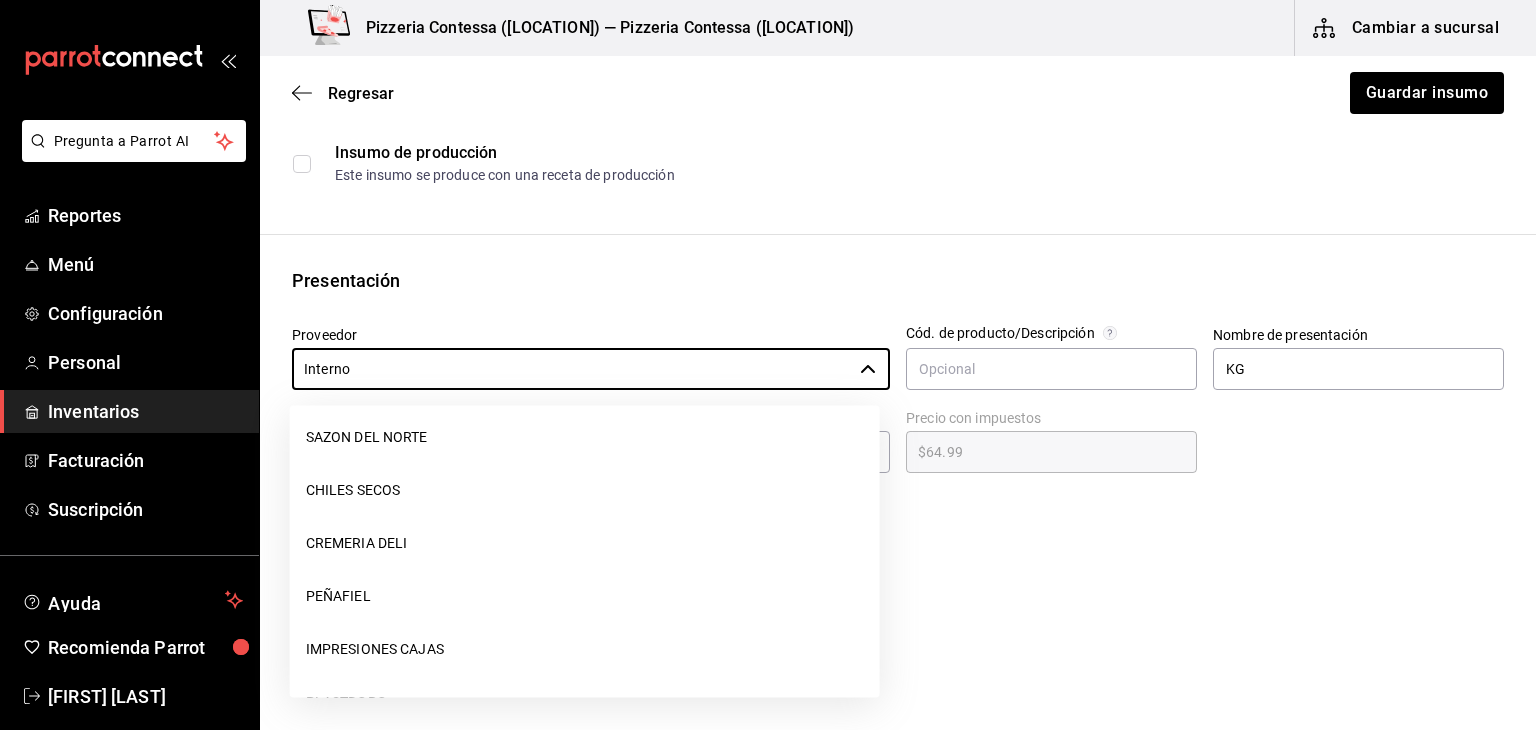 scroll, scrollTop: 0, scrollLeft: 0, axis: both 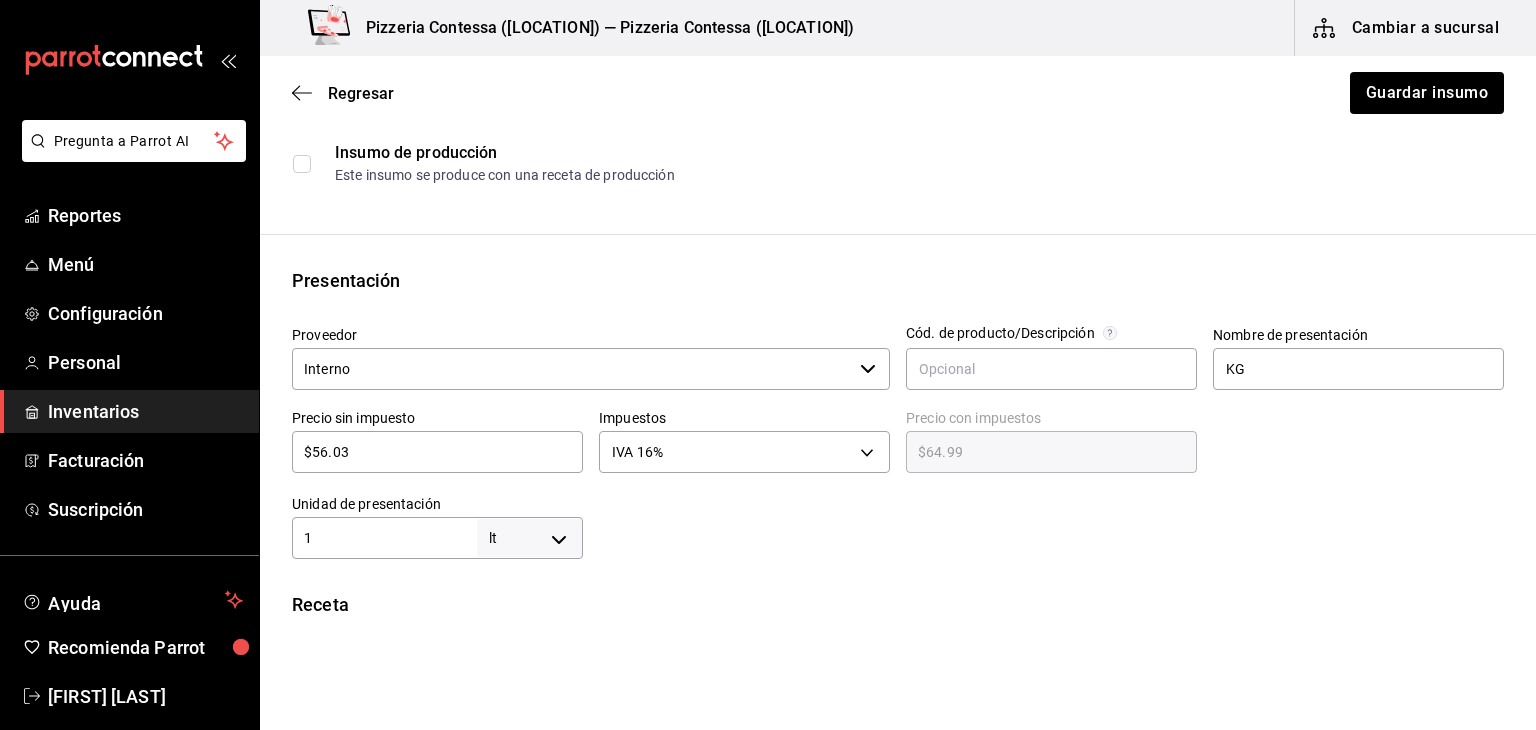 click on "Presentación Proveedor Interno ​ Cód. de producto/Descripción Nombre de presentación KG Precio sin impuesto $56.03 ​ Impuestos IVA 16% IVA_16 Precio con impuestos $64.99 ​ Unidad de presentación 1 lt LITER ​" at bounding box center [898, 413] 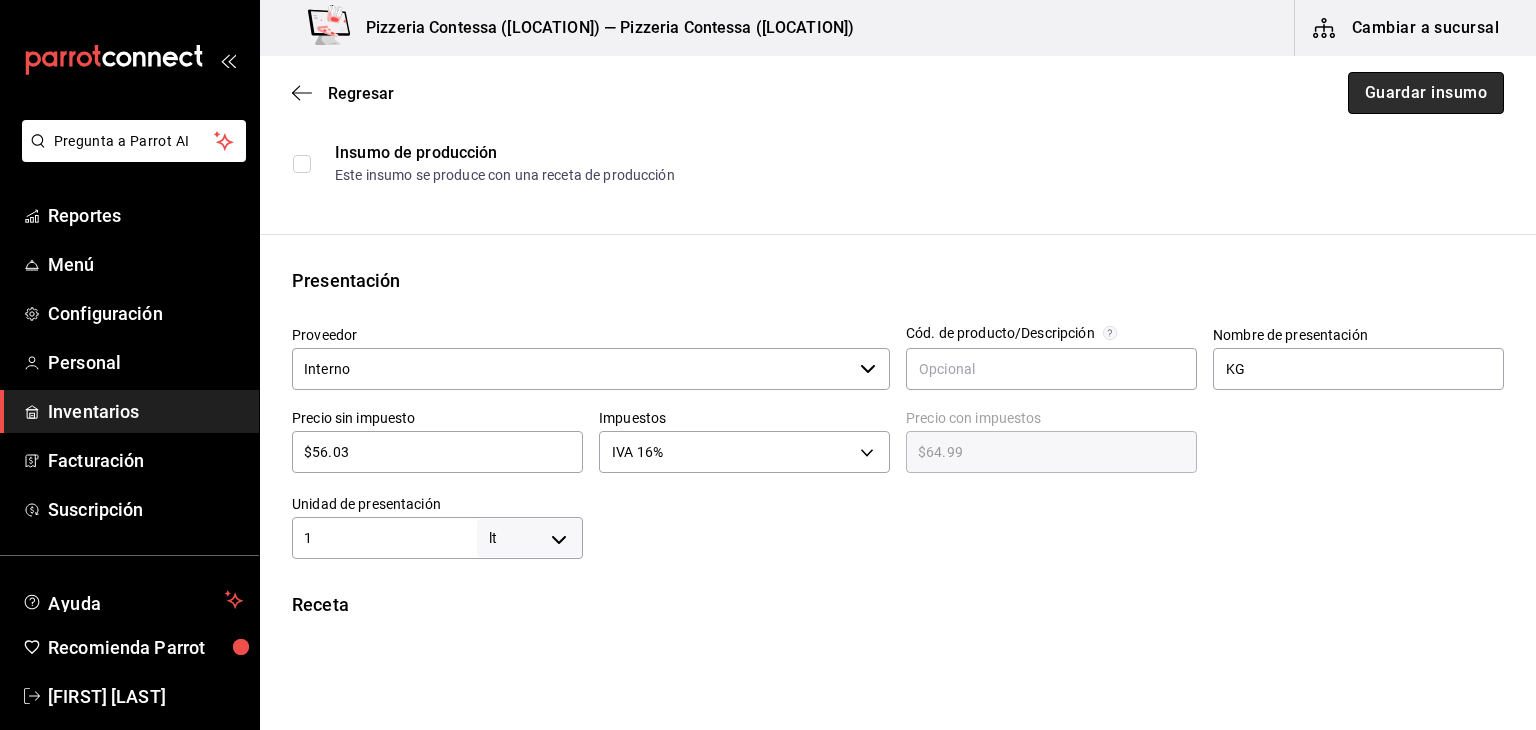 click on "Guardar insumo" at bounding box center [1426, 93] 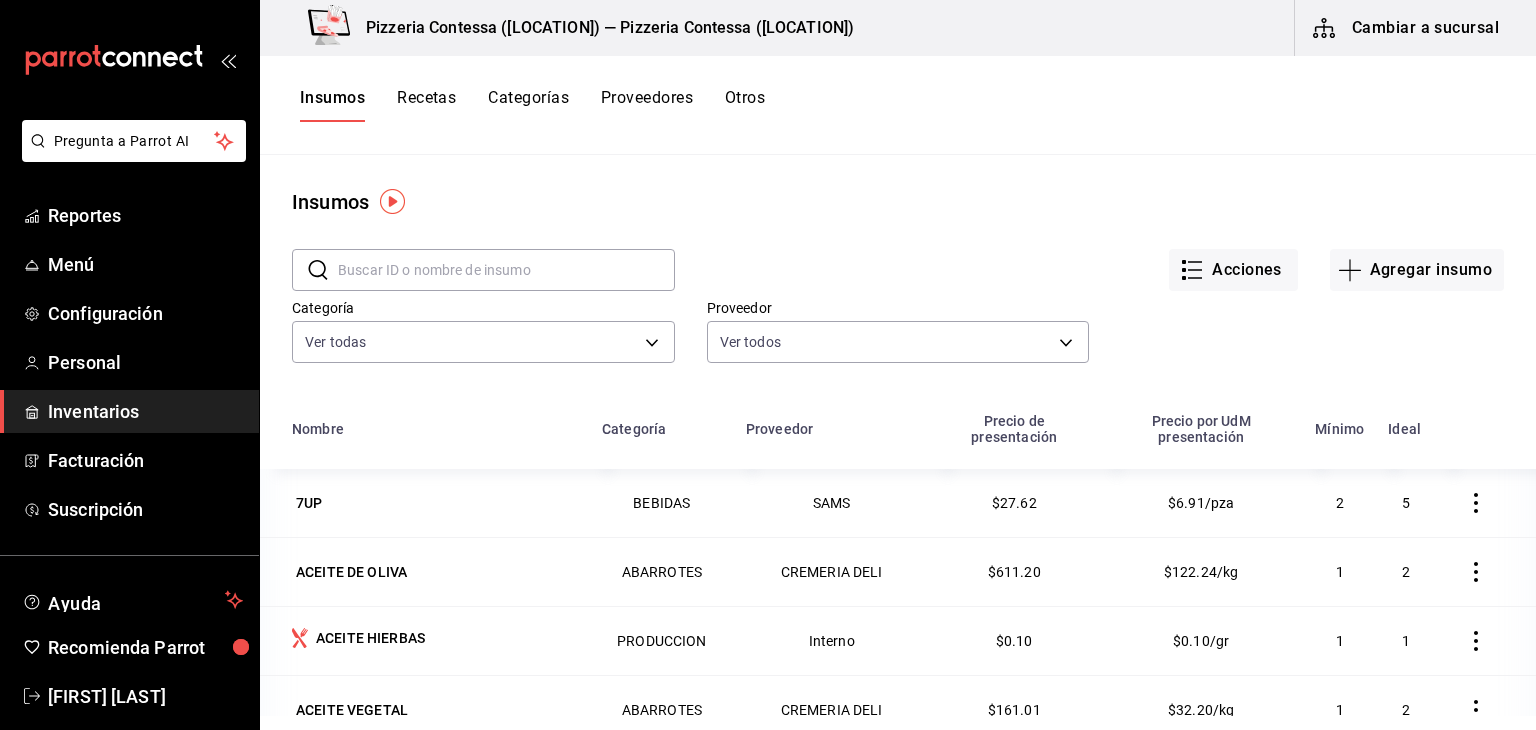 click on "Proveedores" at bounding box center [647, 105] 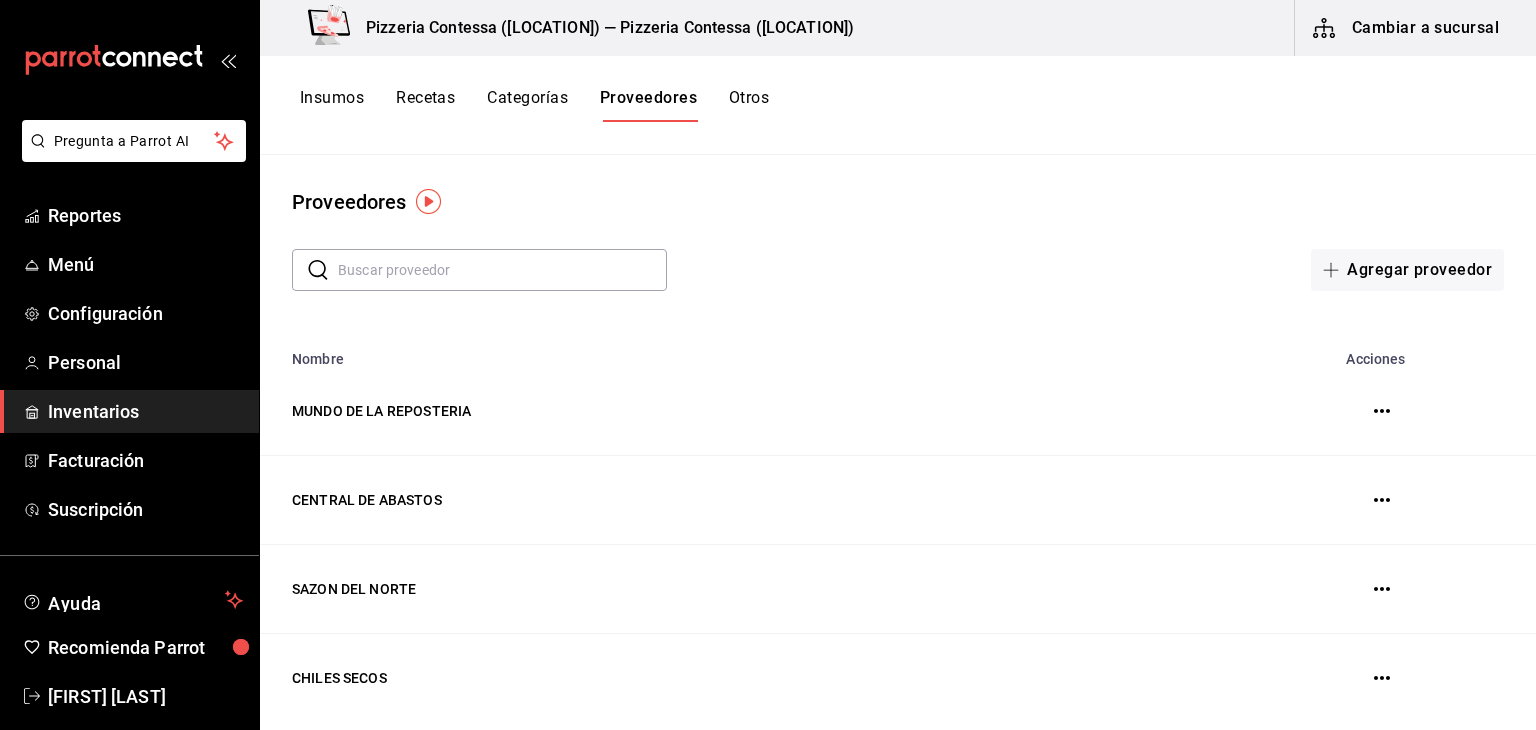click at bounding box center [502, 270] 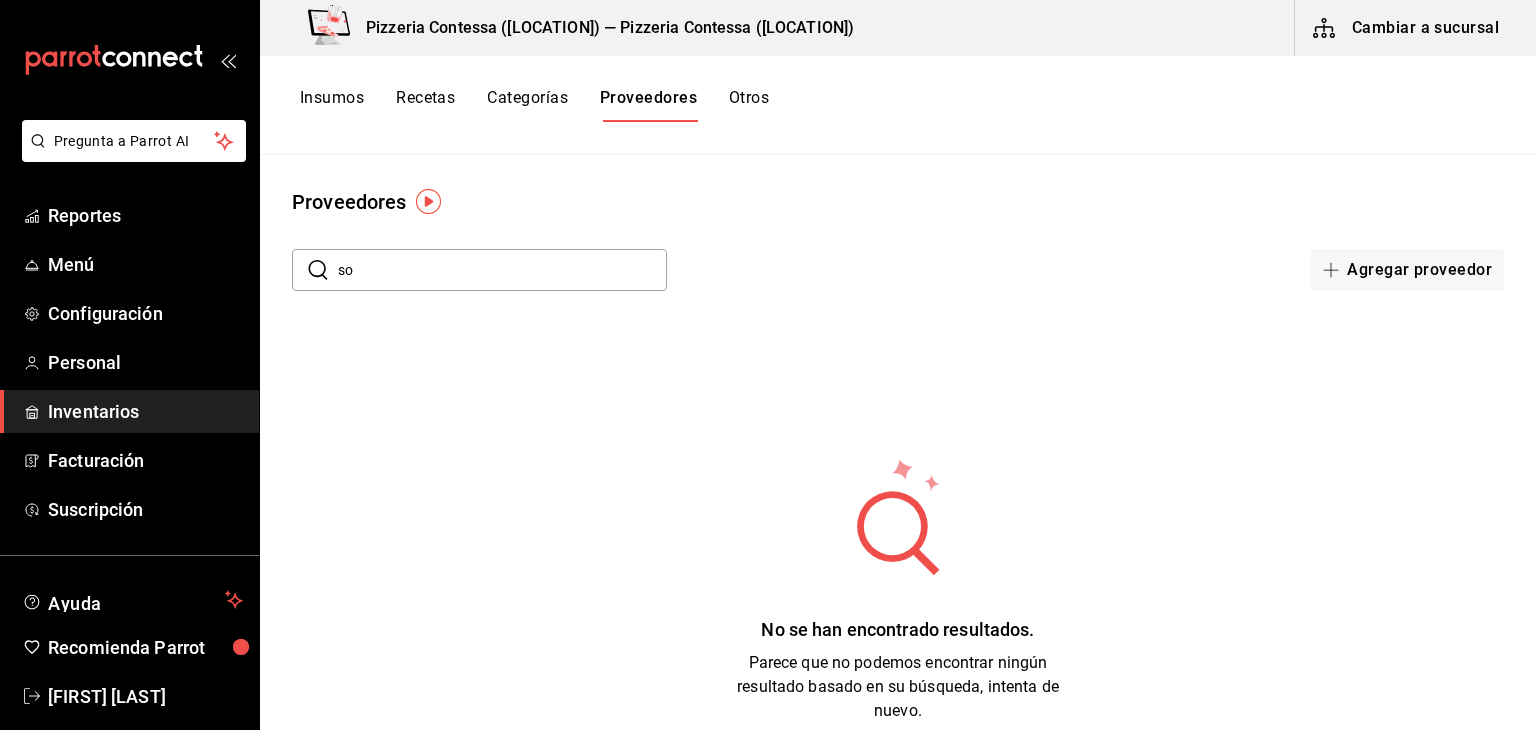 type on "s" 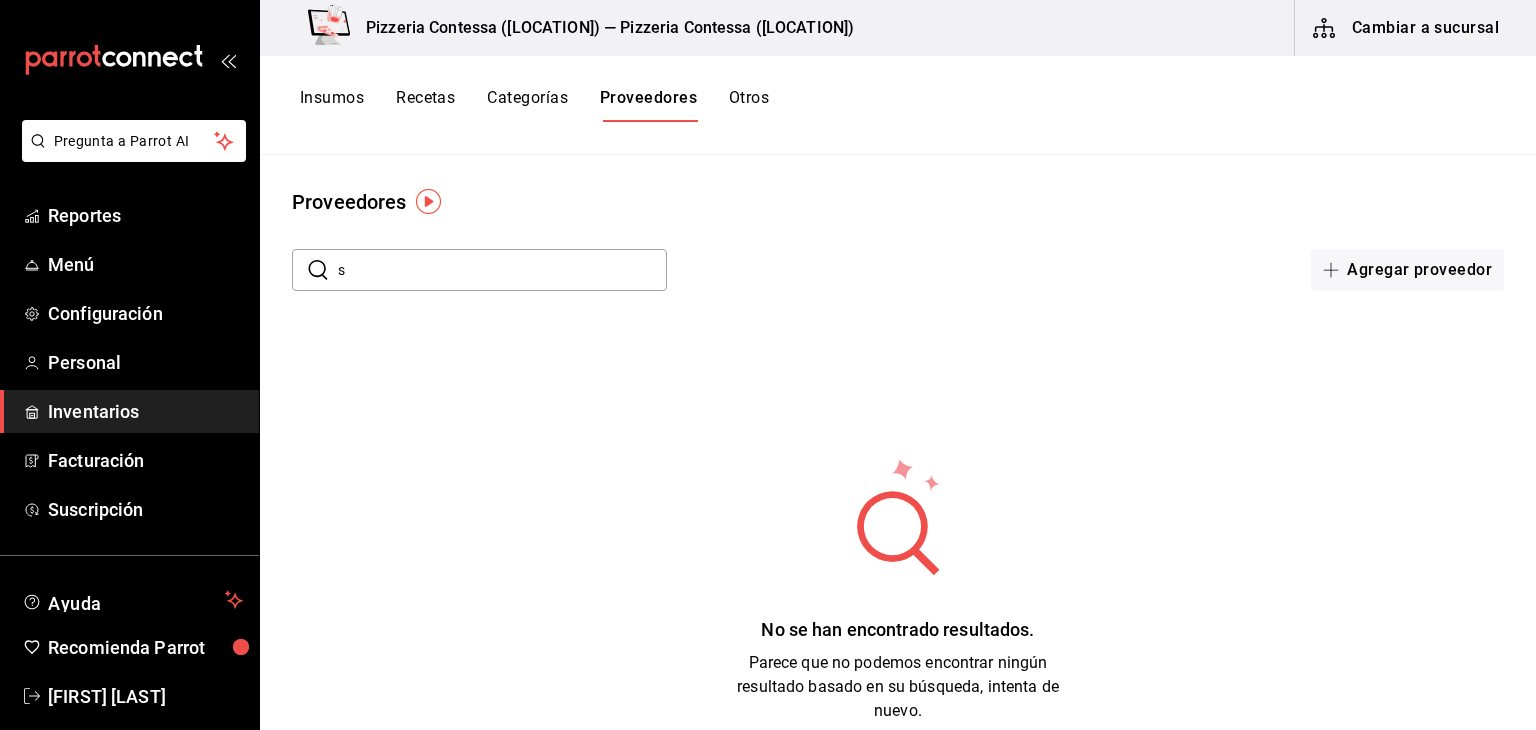 type 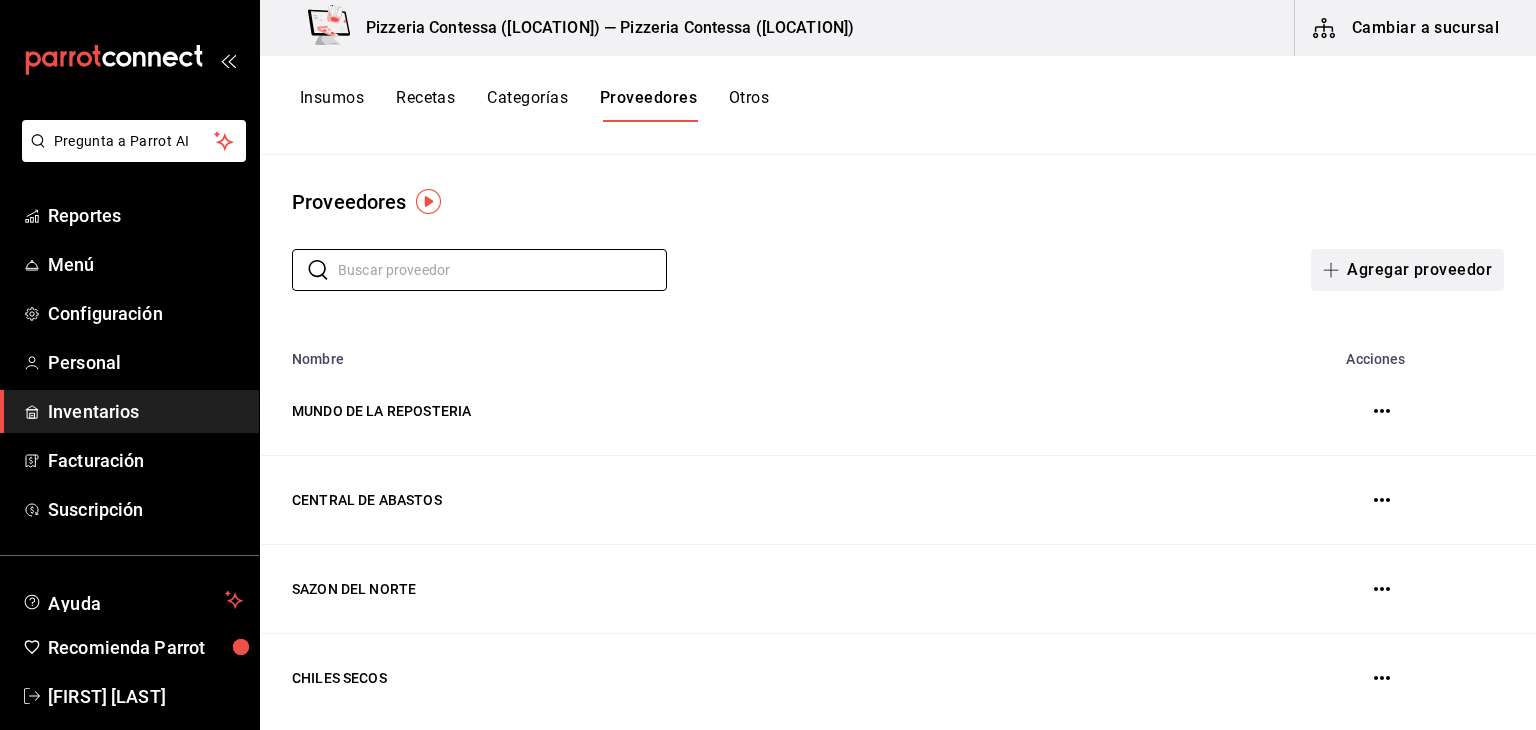 click on "Agregar proveedor" at bounding box center [1407, 270] 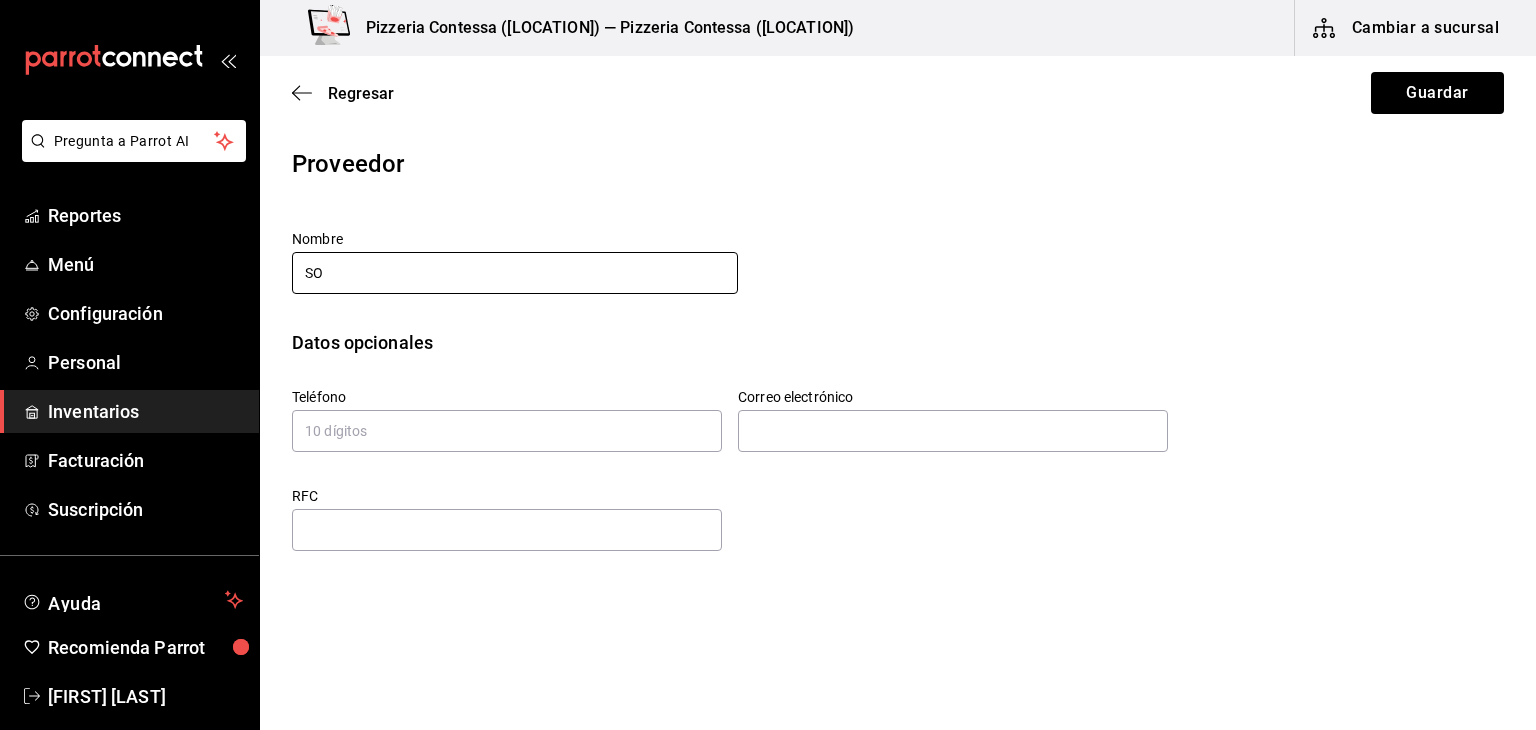click on "SO" at bounding box center [515, 273] 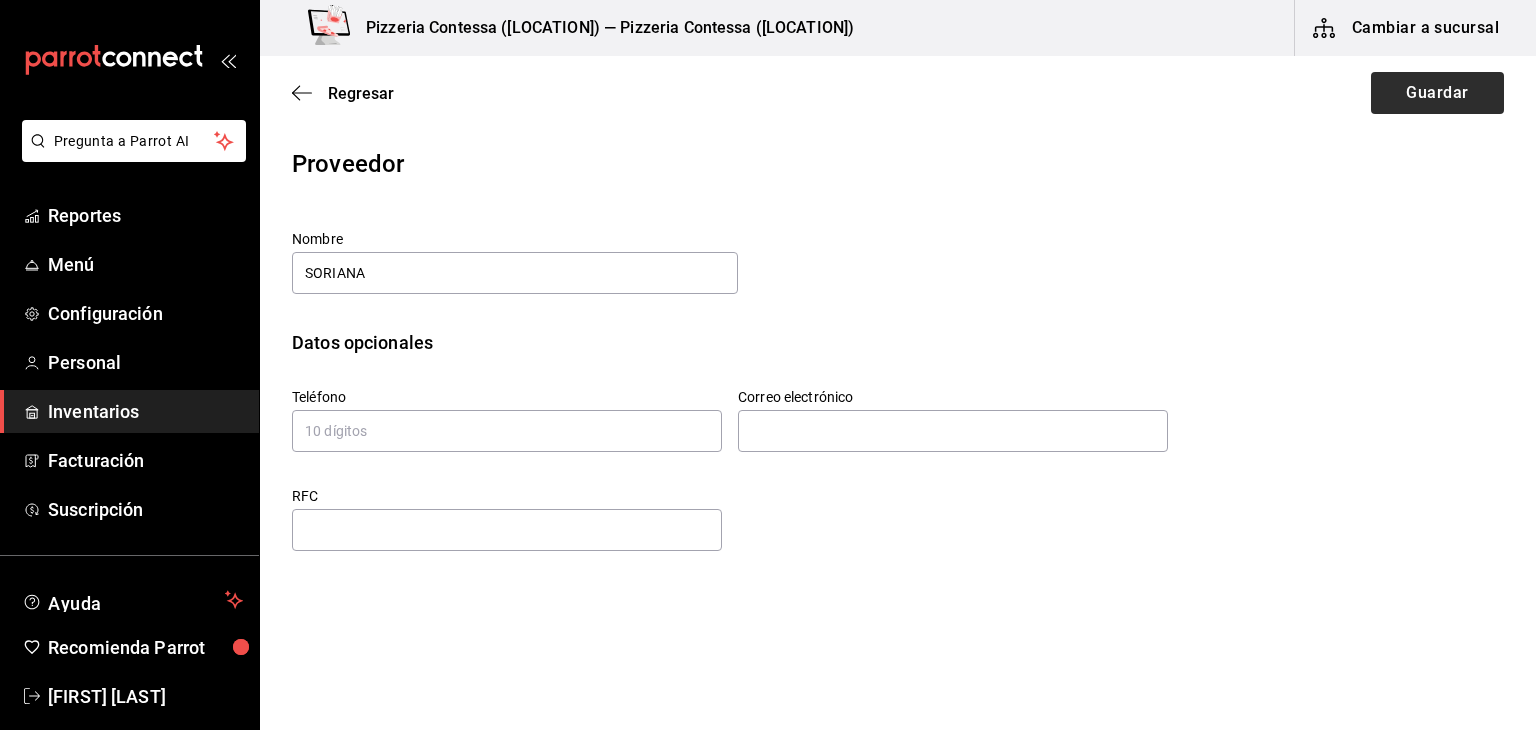 type on "SORIANA" 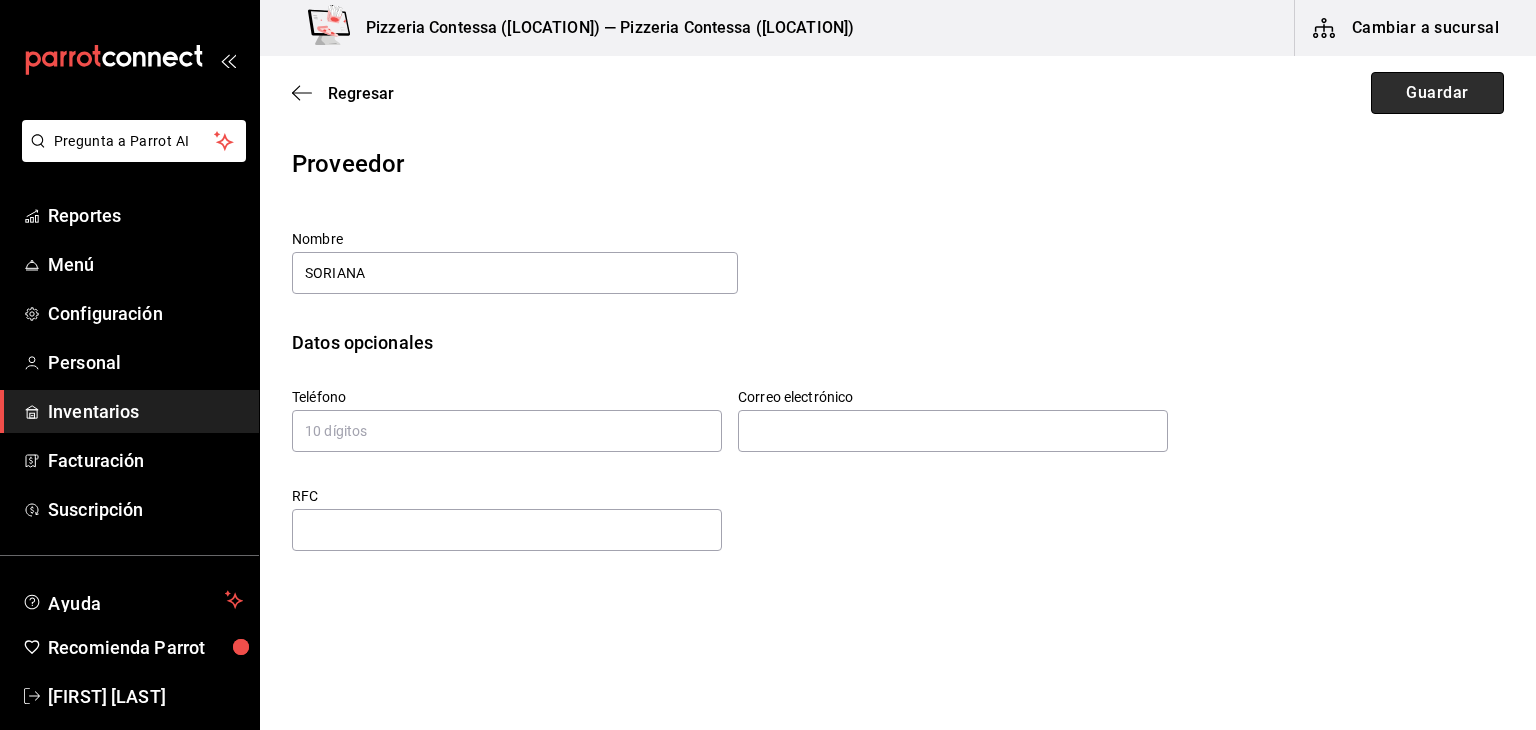 click on "Guardar" at bounding box center (1437, 93) 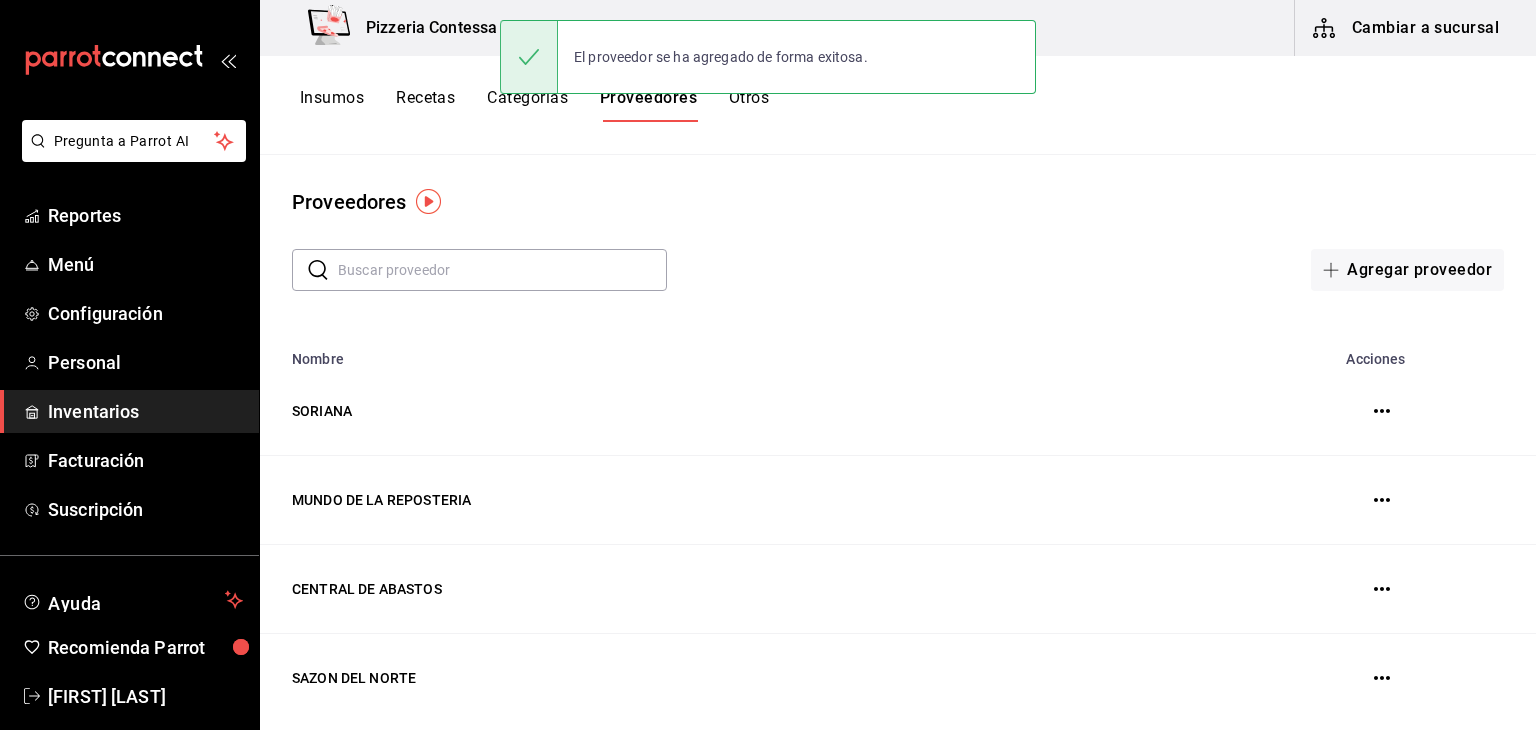 scroll, scrollTop: 0, scrollLeft: 0, axis: both 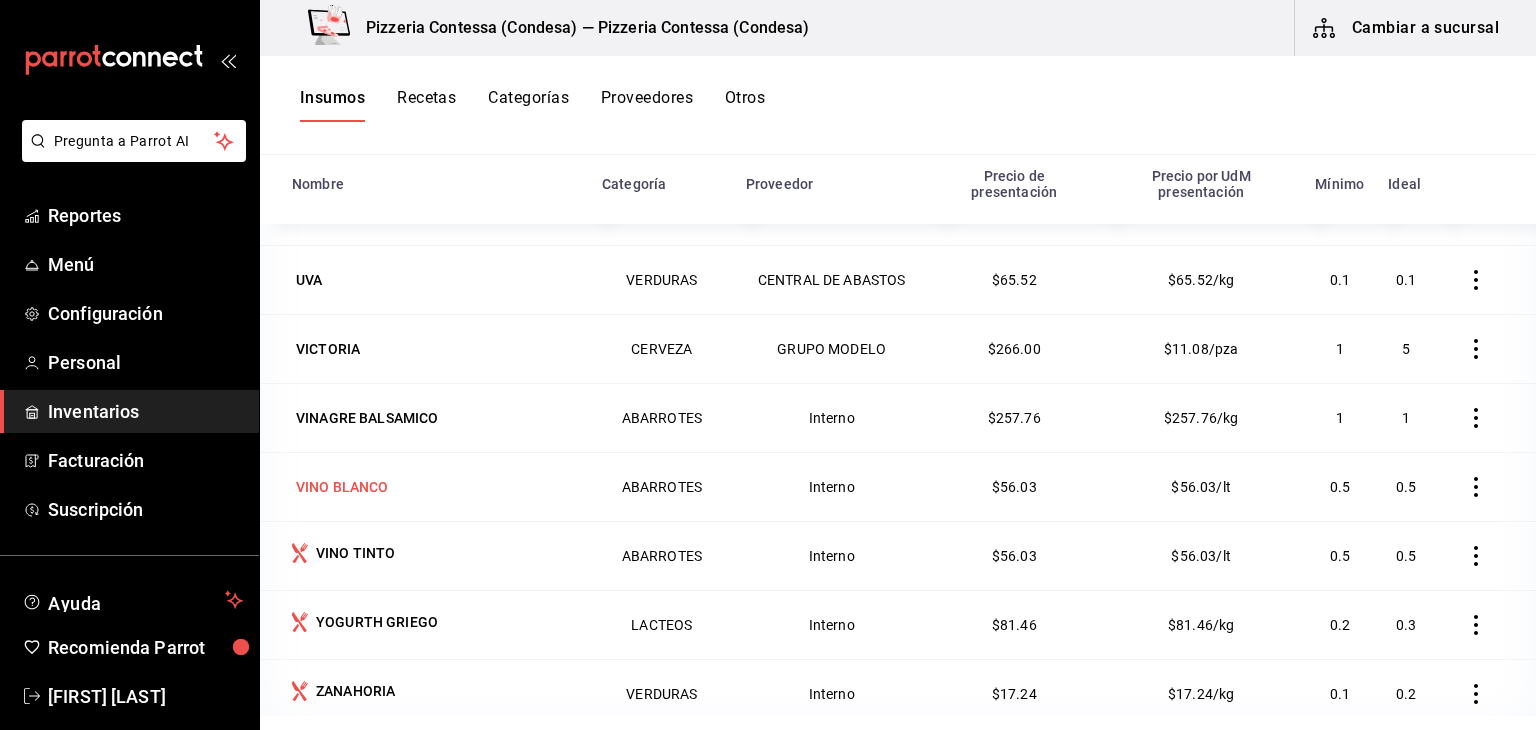 click on "VINO BLANCO" at bounding box center (435, 487) 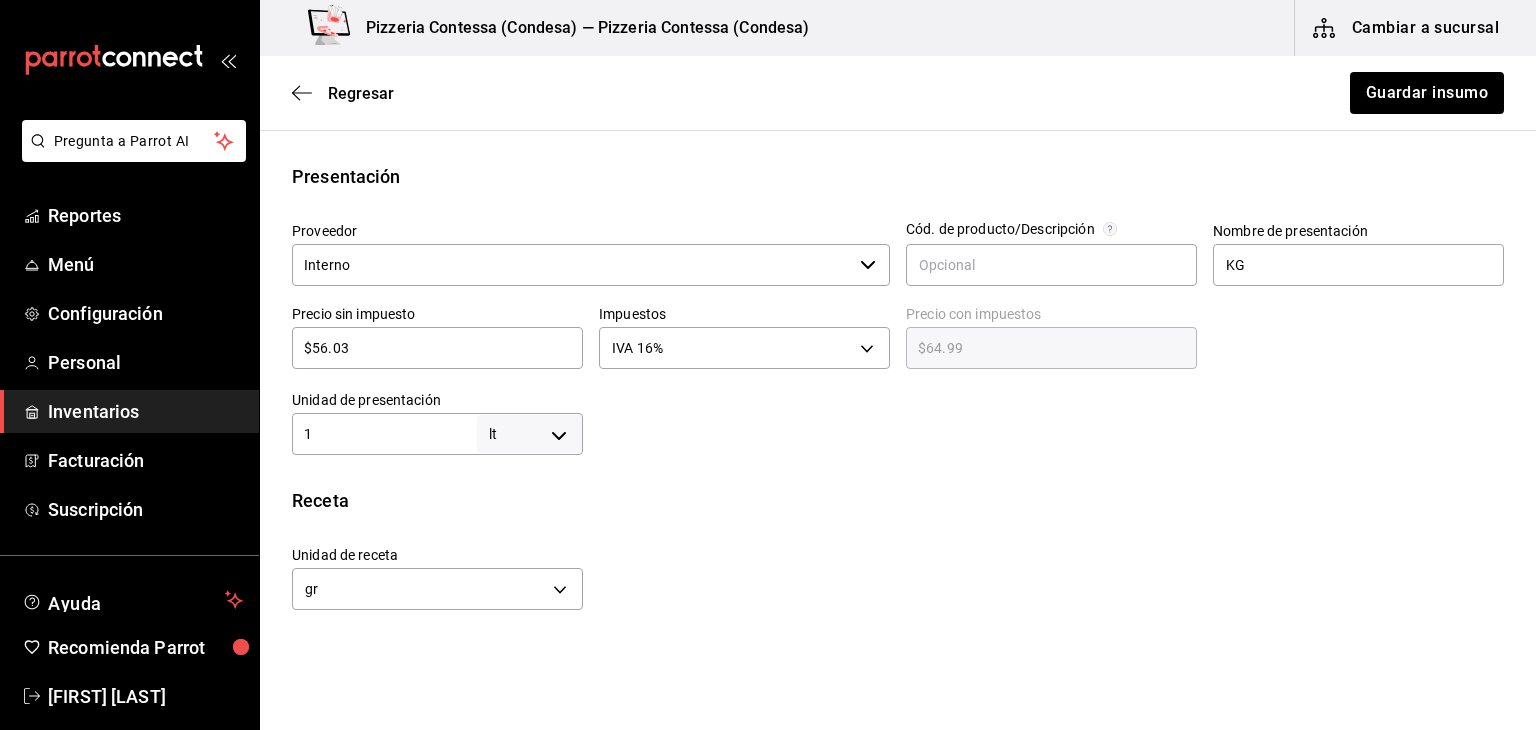 scroll, scrollTop: 352, scrollLeft: 0, axis: vertical 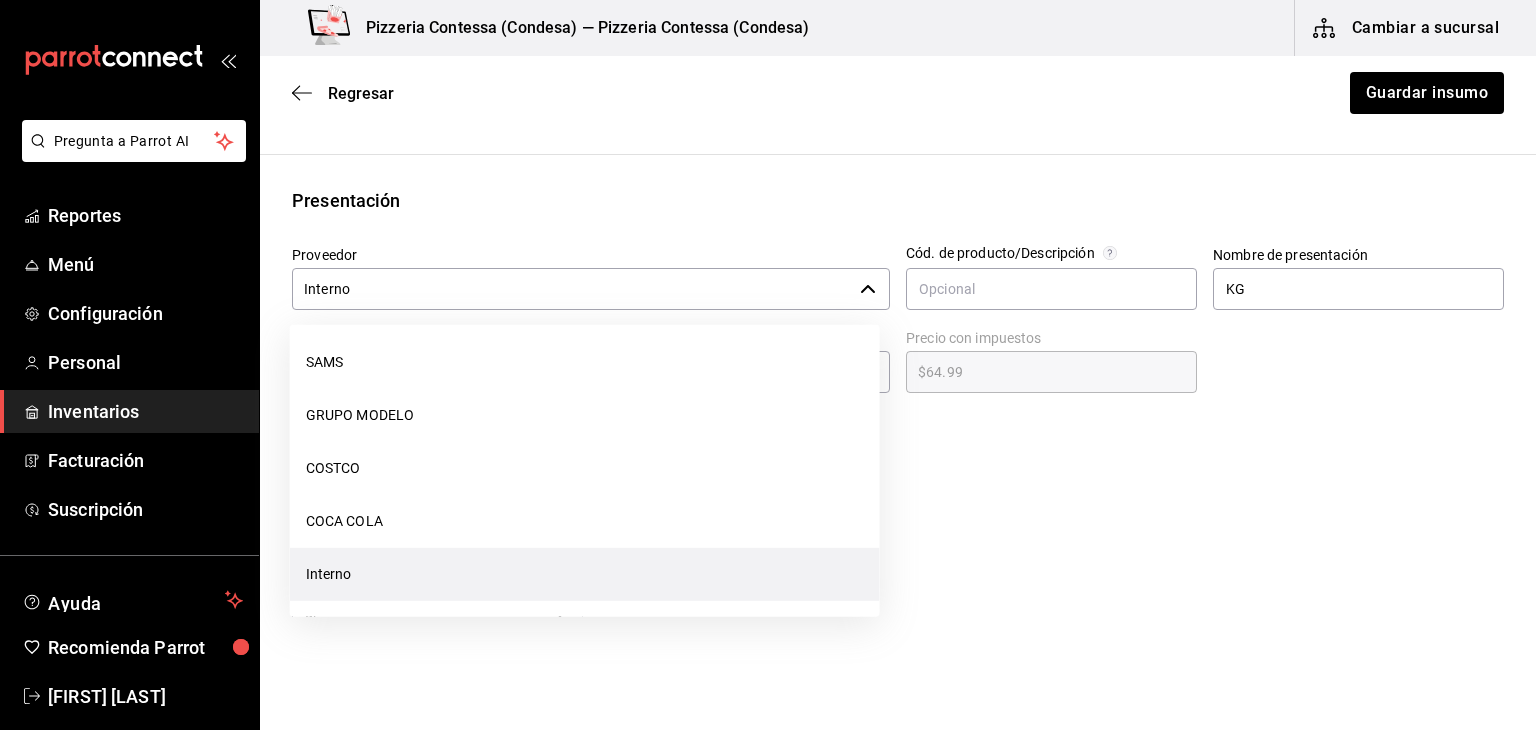 click on "Interno" at bounding box center [572, 289] 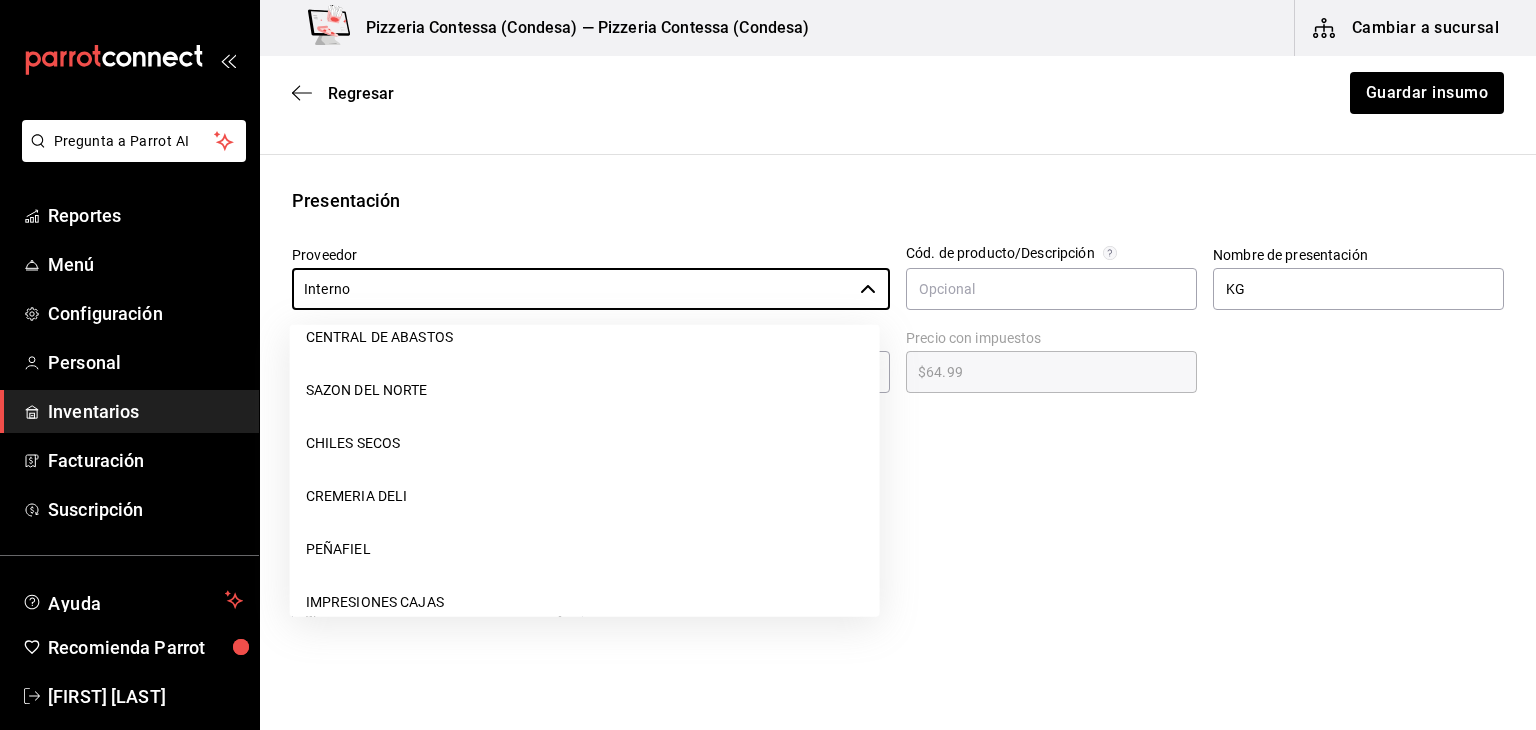 scroll, scrollTop: 0, scrollLeft: 0, axis: both 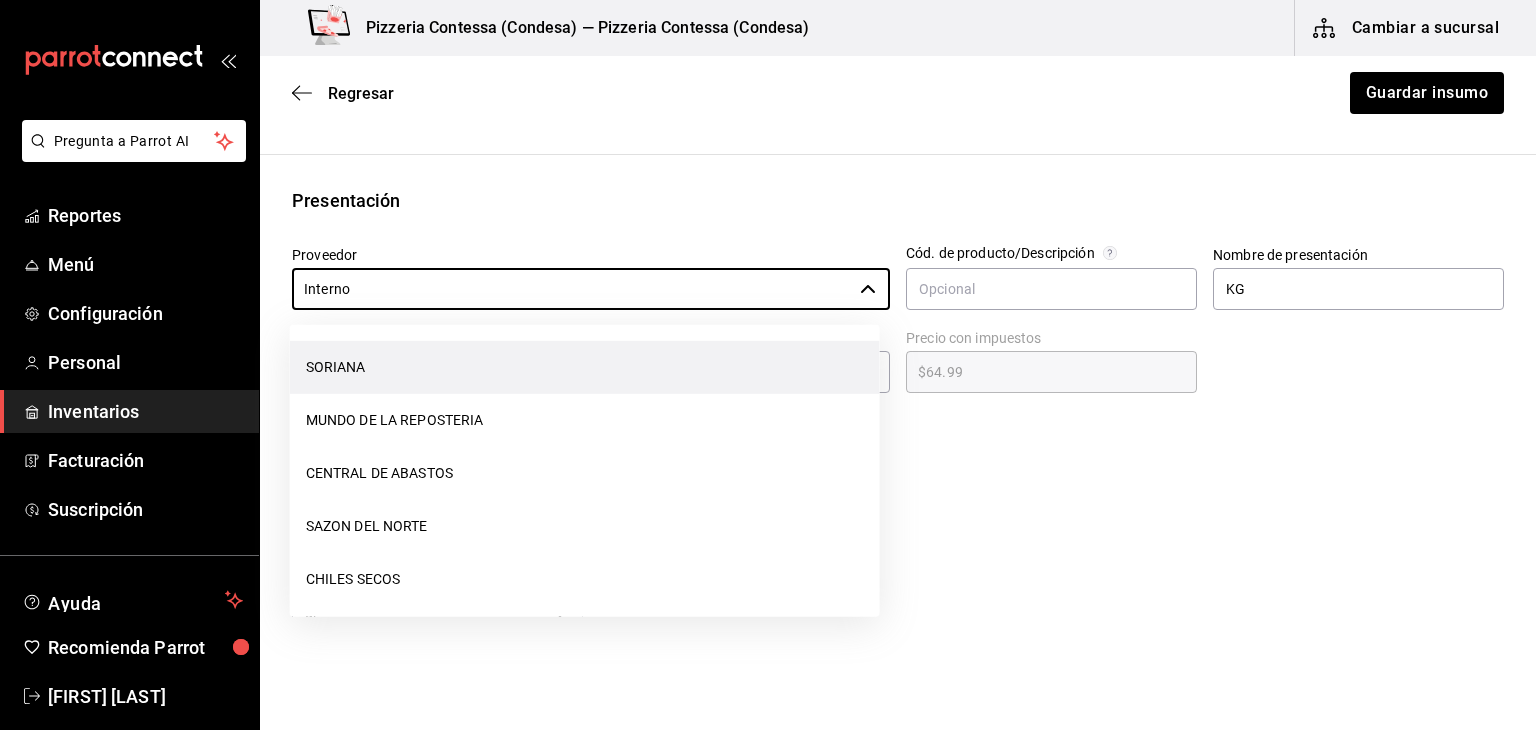click on "SORIANA" at bounding box center [585, 367] 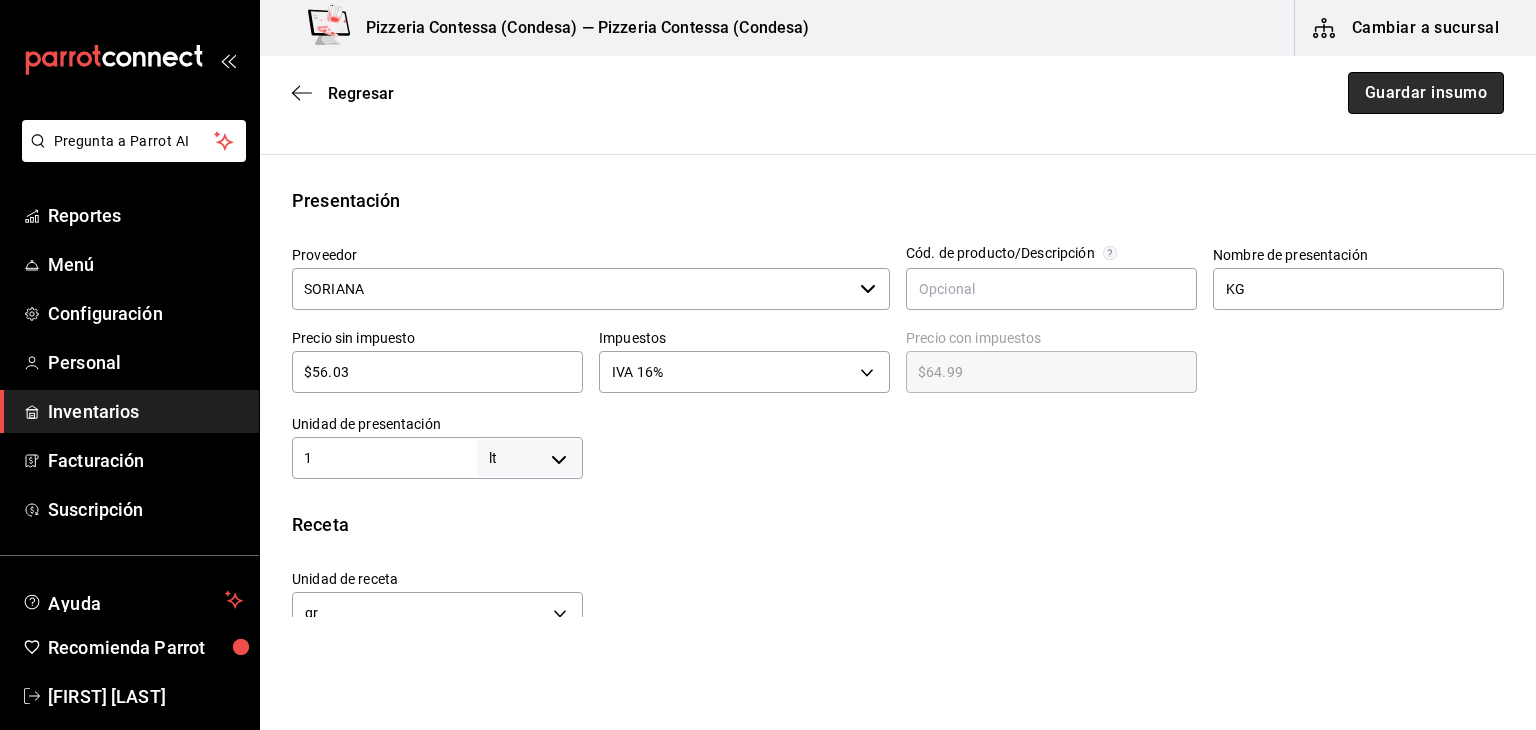 click on "Guardar insumo" at bounding box center (1426, 93) 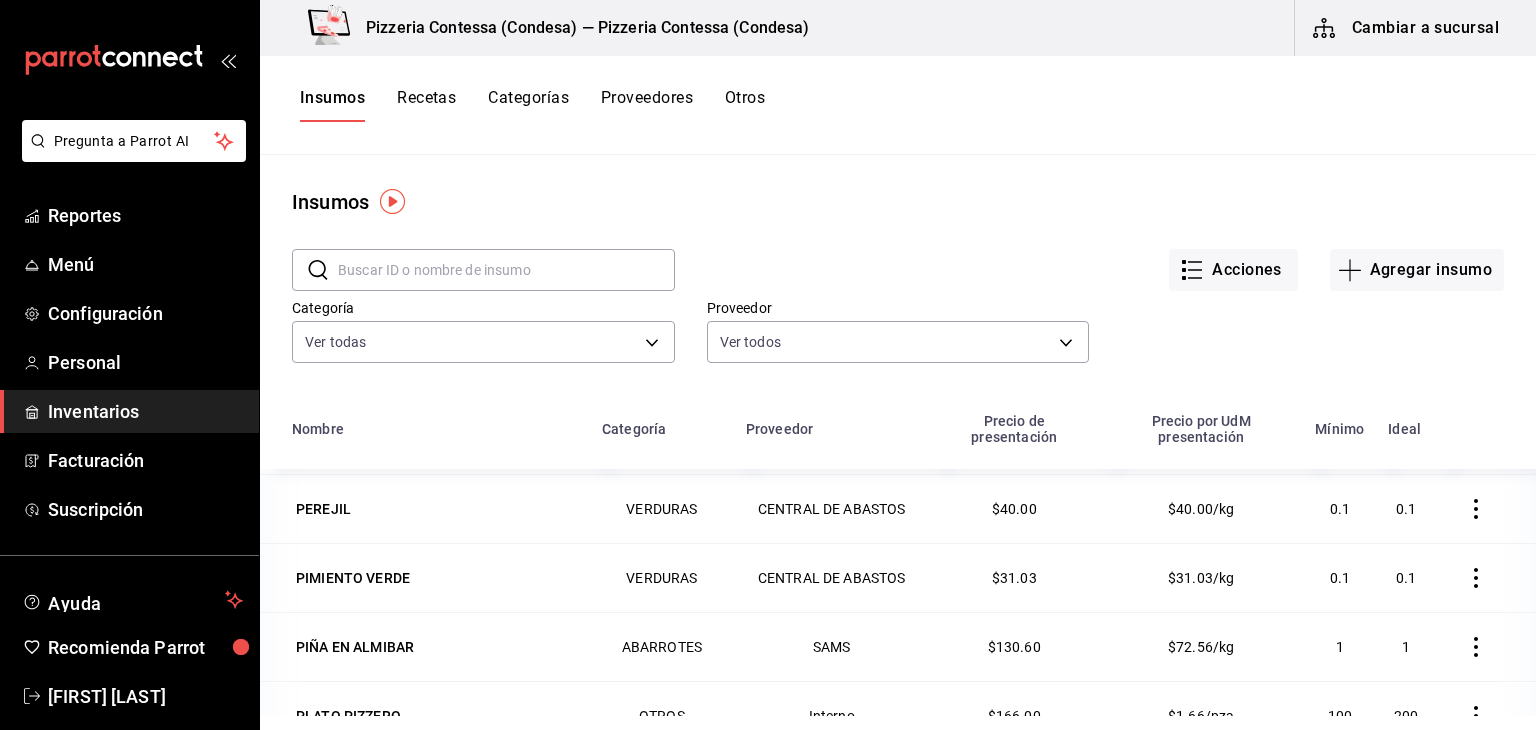 scroll, scrollTop: 4676, scrollLeft: 0, axis: vertical 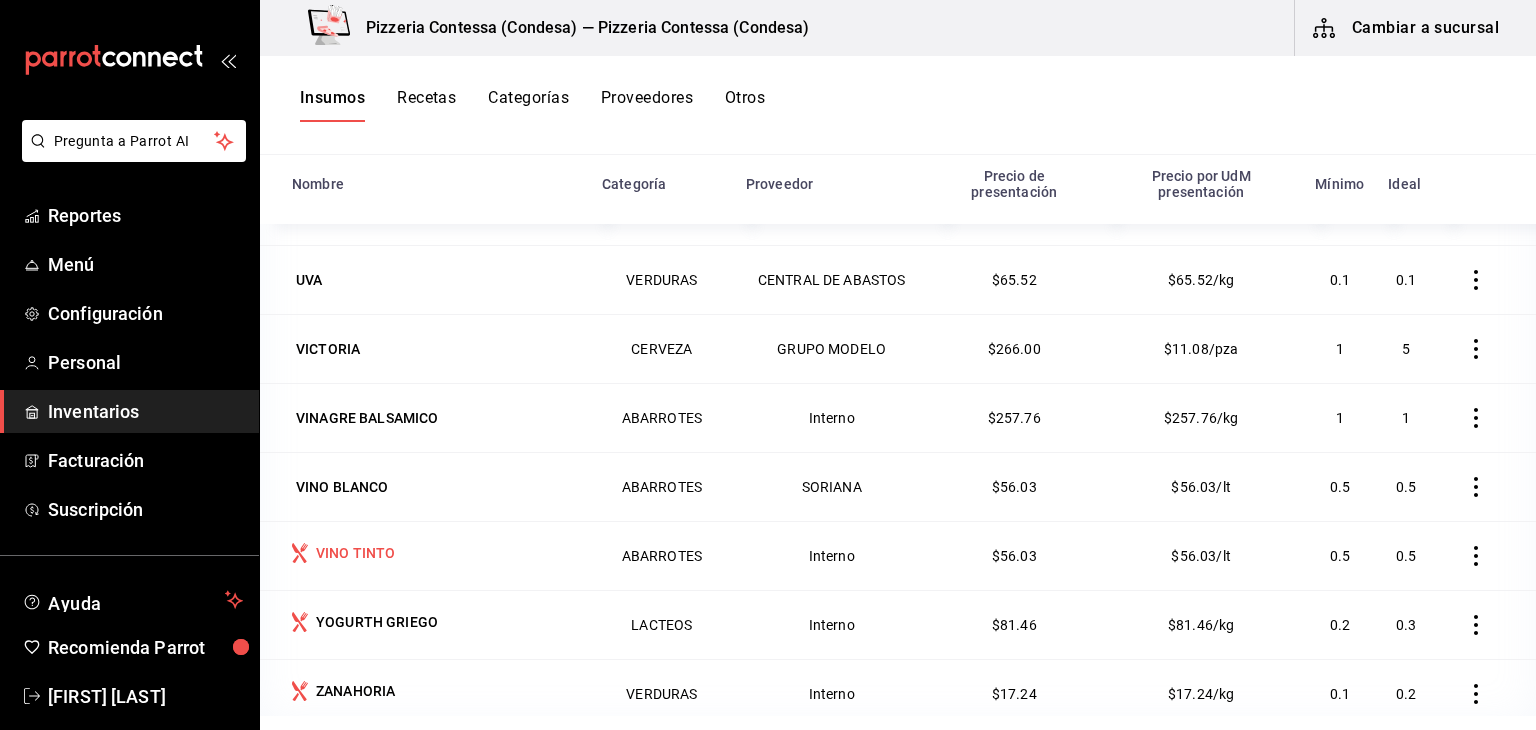 click on "VINO TINTO" at bounding box center (435, 555) 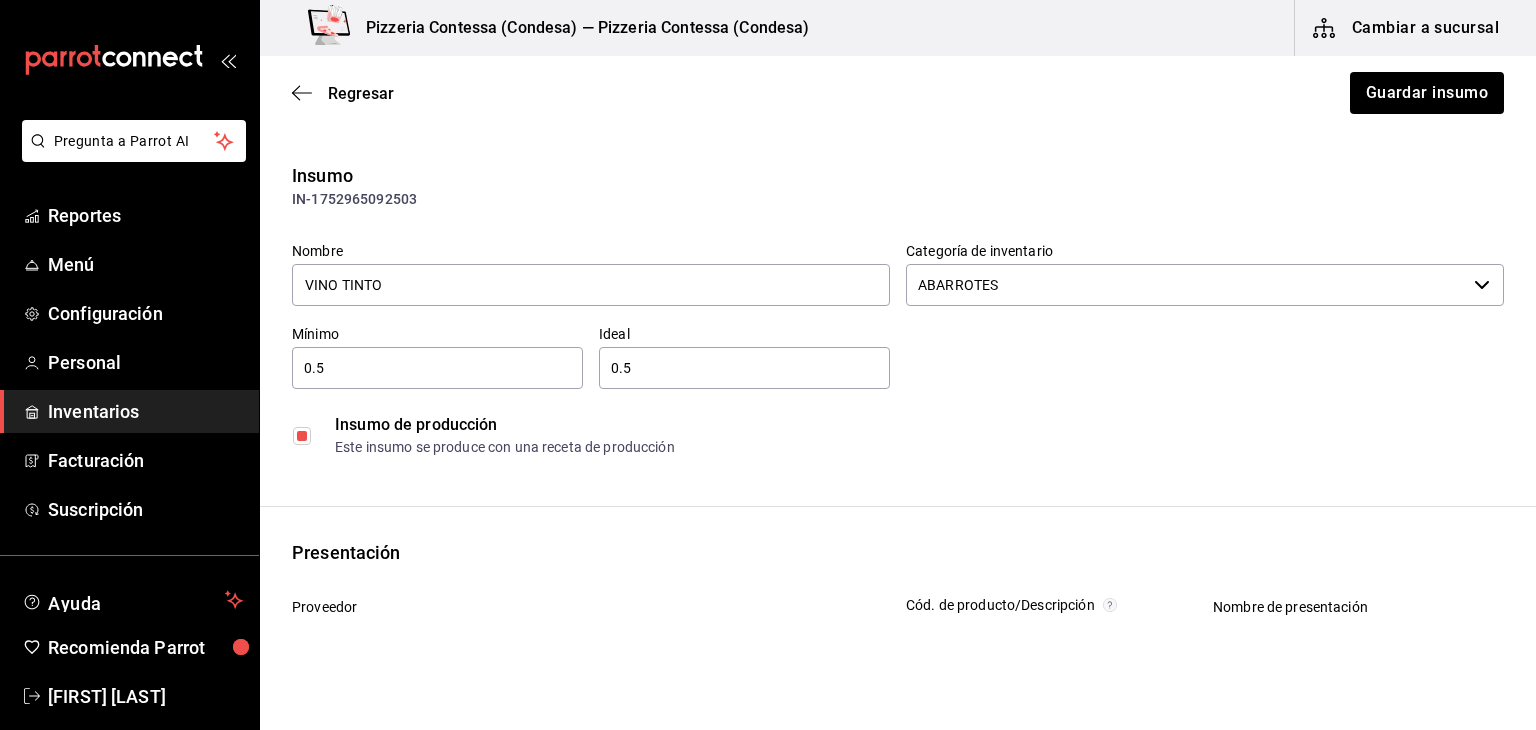 click at bounding box center (302, 436) 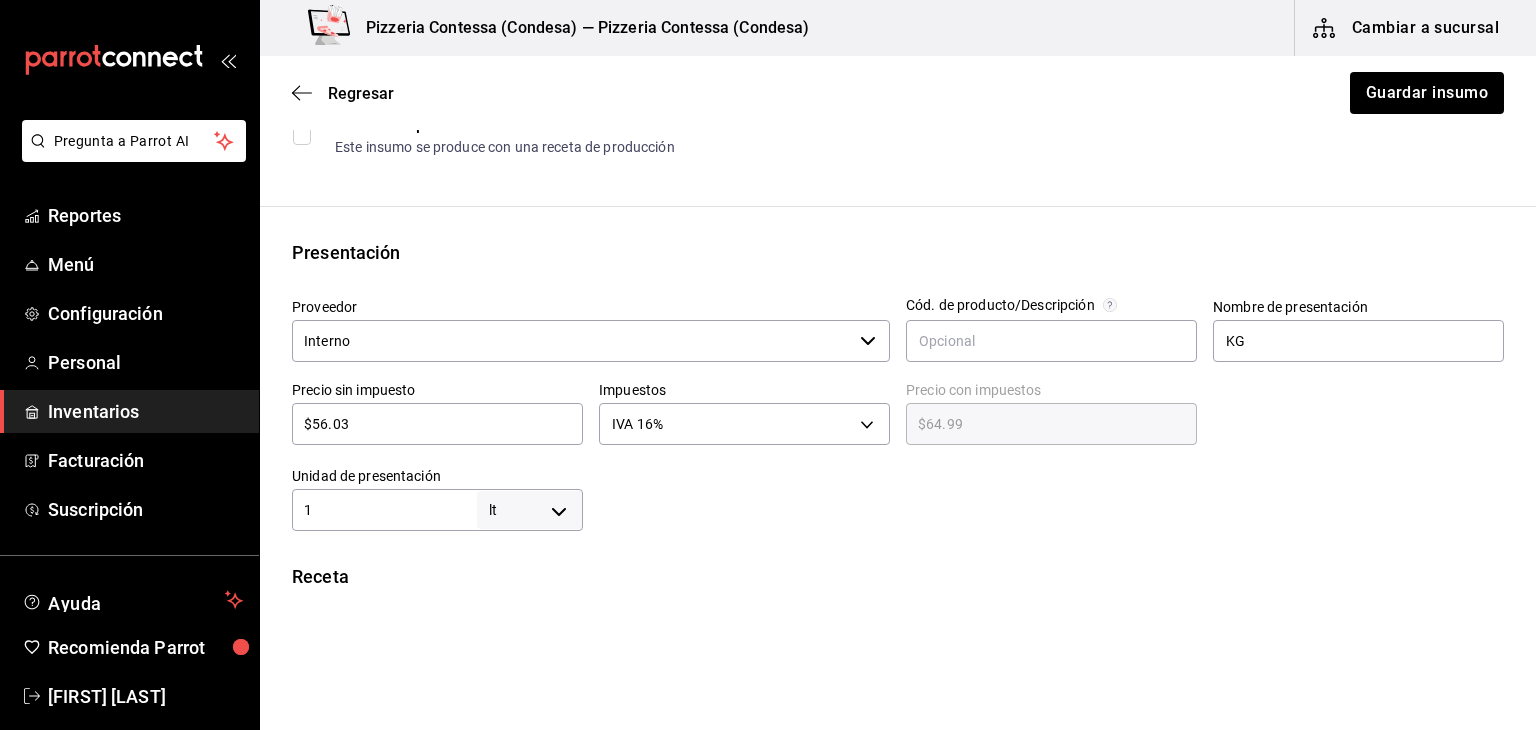 scroll, scrollTop: 302, scrollLeft: 0, axis: vertical 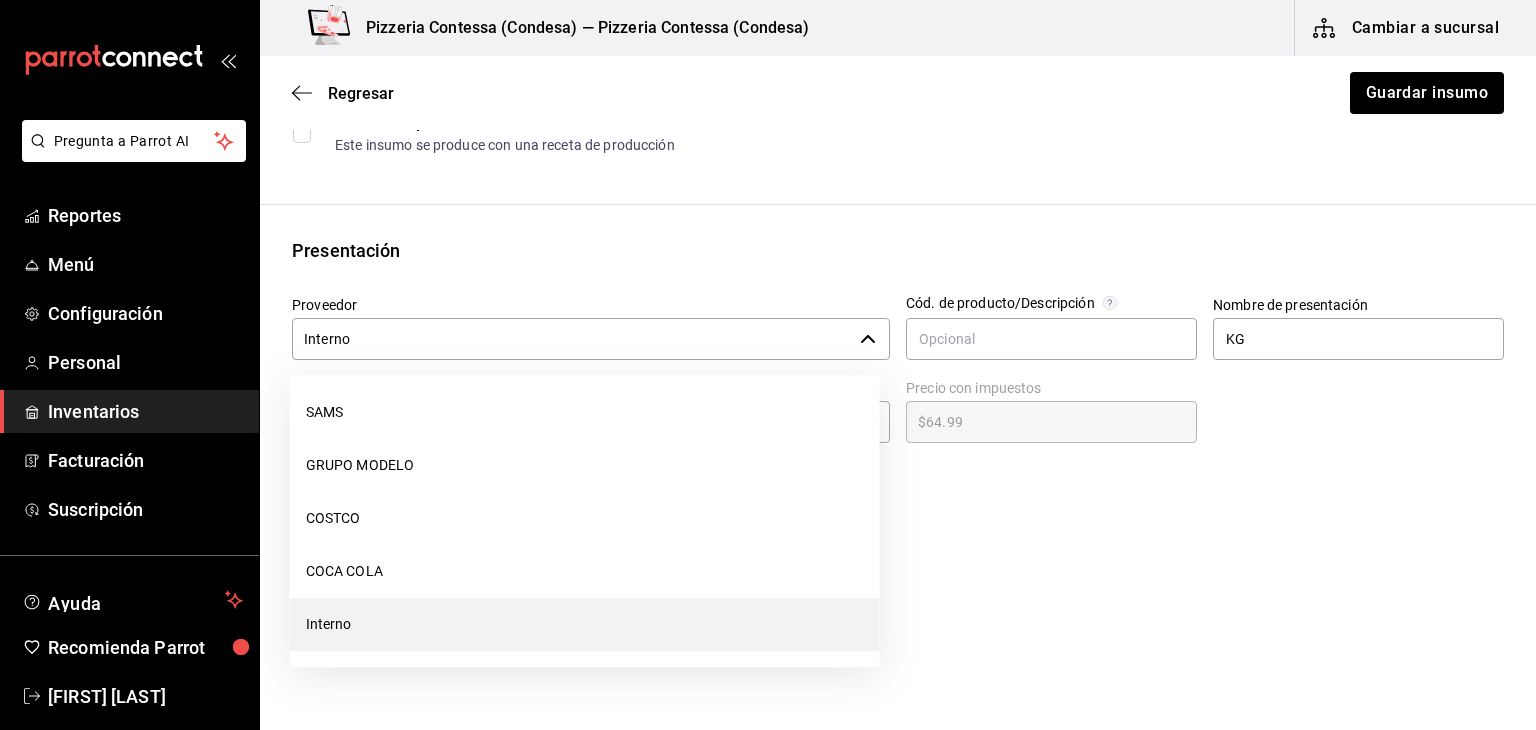 click on "Interno" at bounding box center [572, 339] 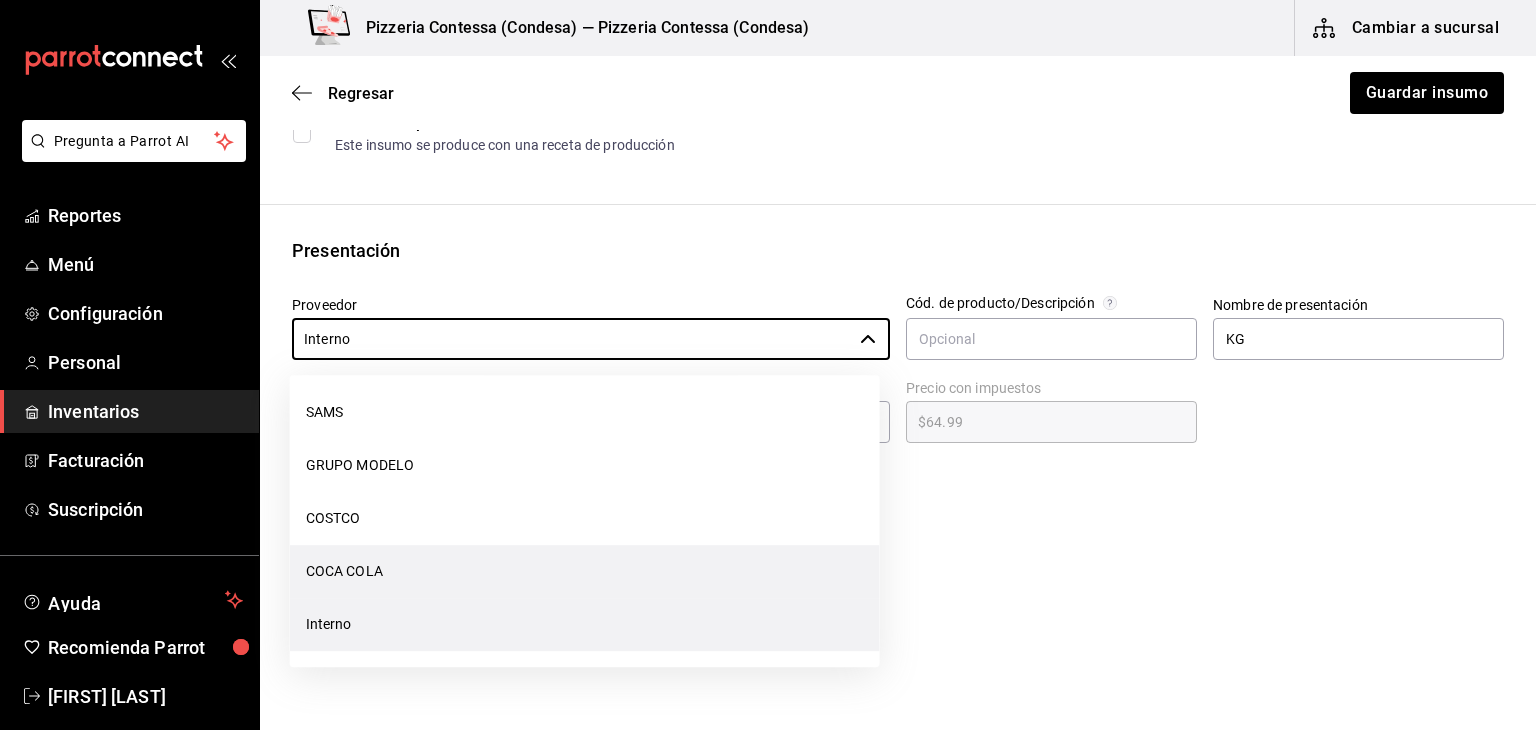 scroll, scrollTop: 0, scrollLeft: 0, axis: both 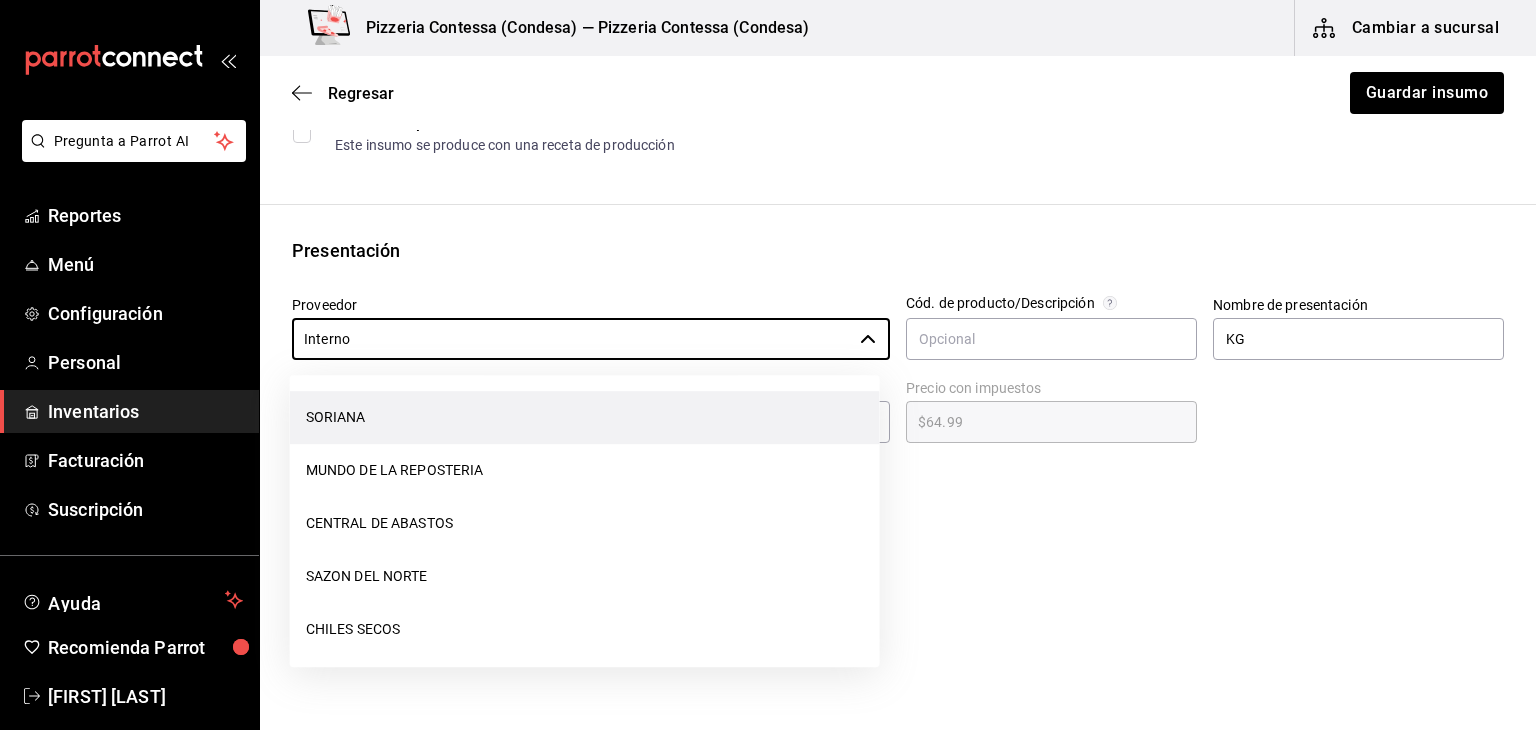 click on "SORIANA" at bounding box center (585, 417) 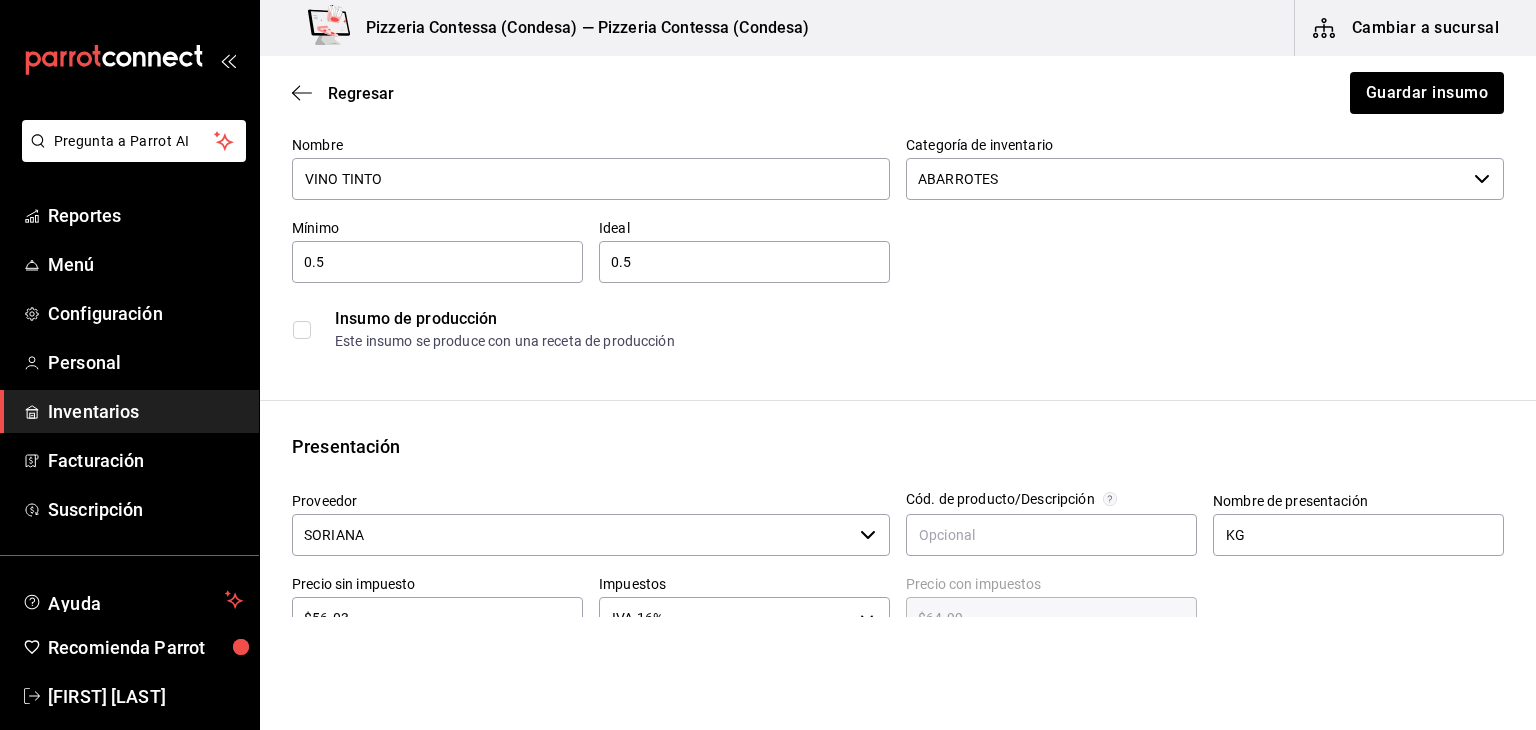 scroll, scrollTop: 0, scrollLeft: 0, axis: both 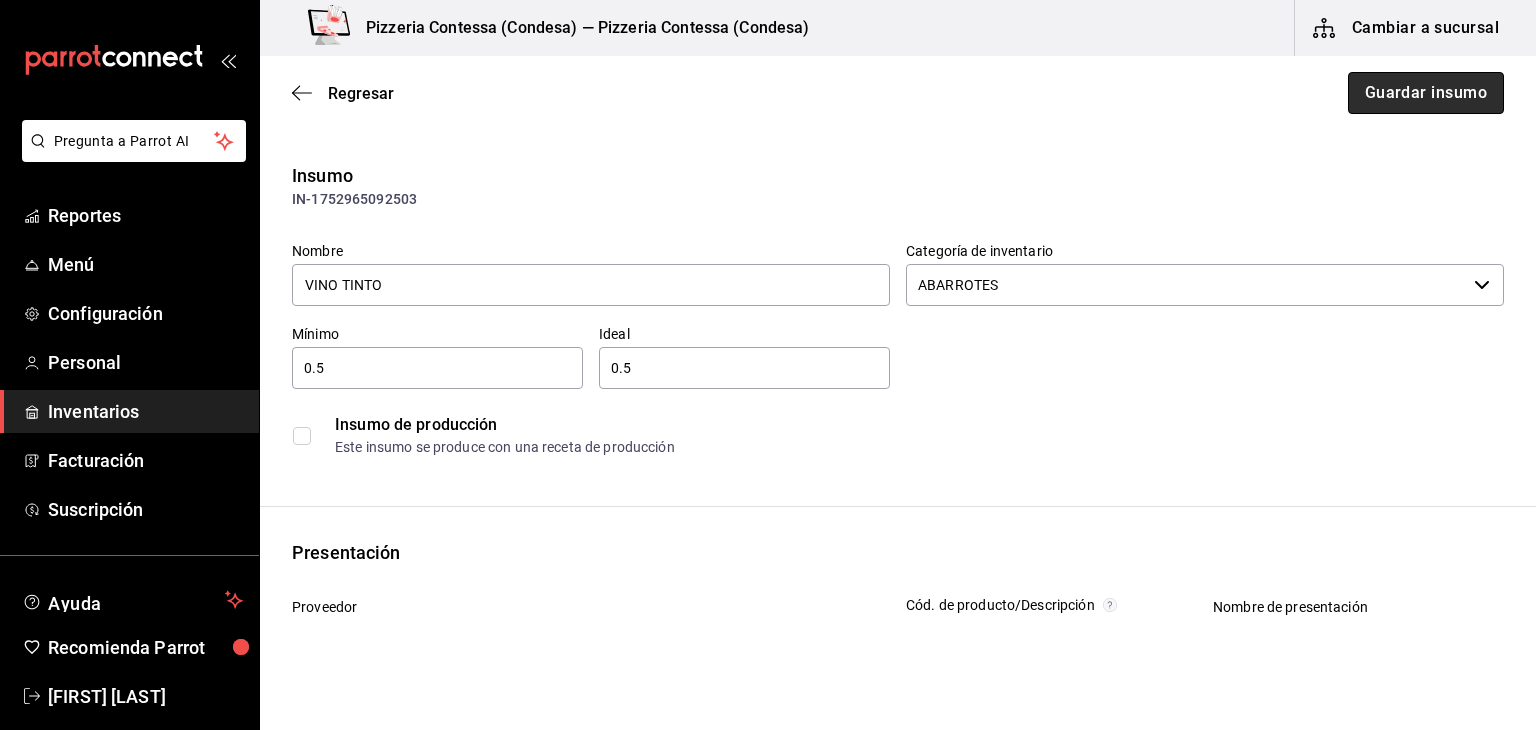 click on "Guardar insumo" at bounding box center (1426, 93) 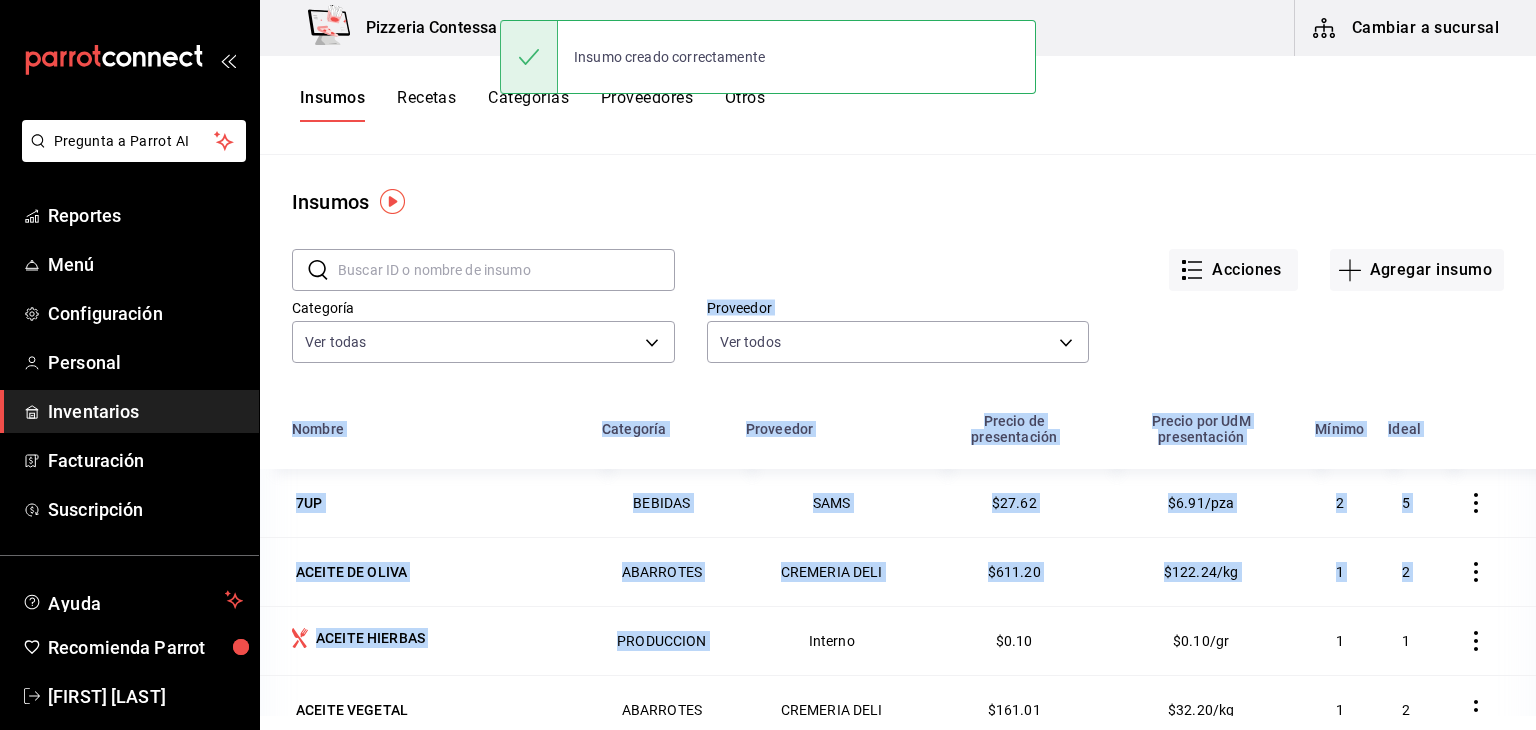 drag, startPoint x: 742, startPoint y: 672, endPoint x: 921, endPoint y: 283, distance: 428.2079 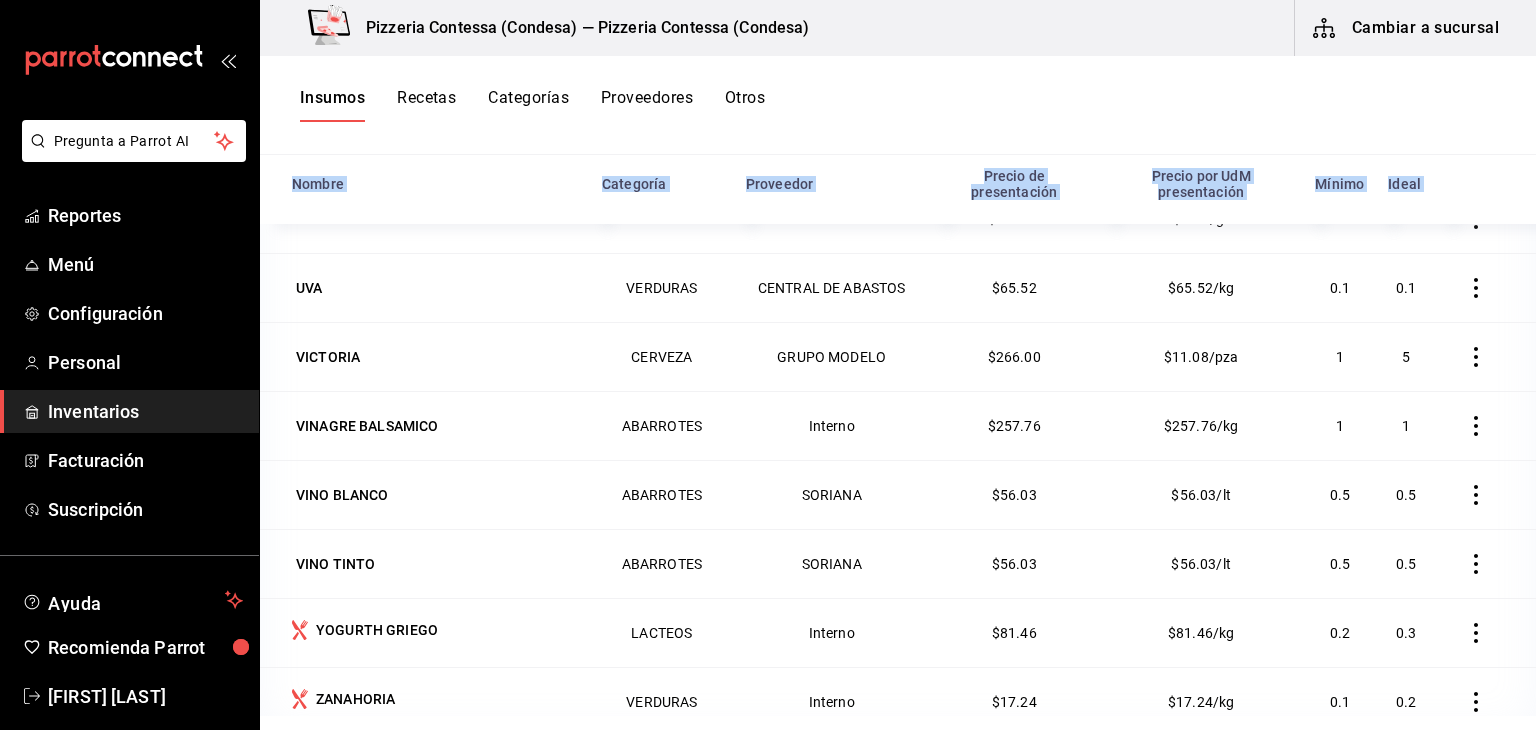 scroll, scrollTop: 6809, scrollLeft: 0, axis: vertical 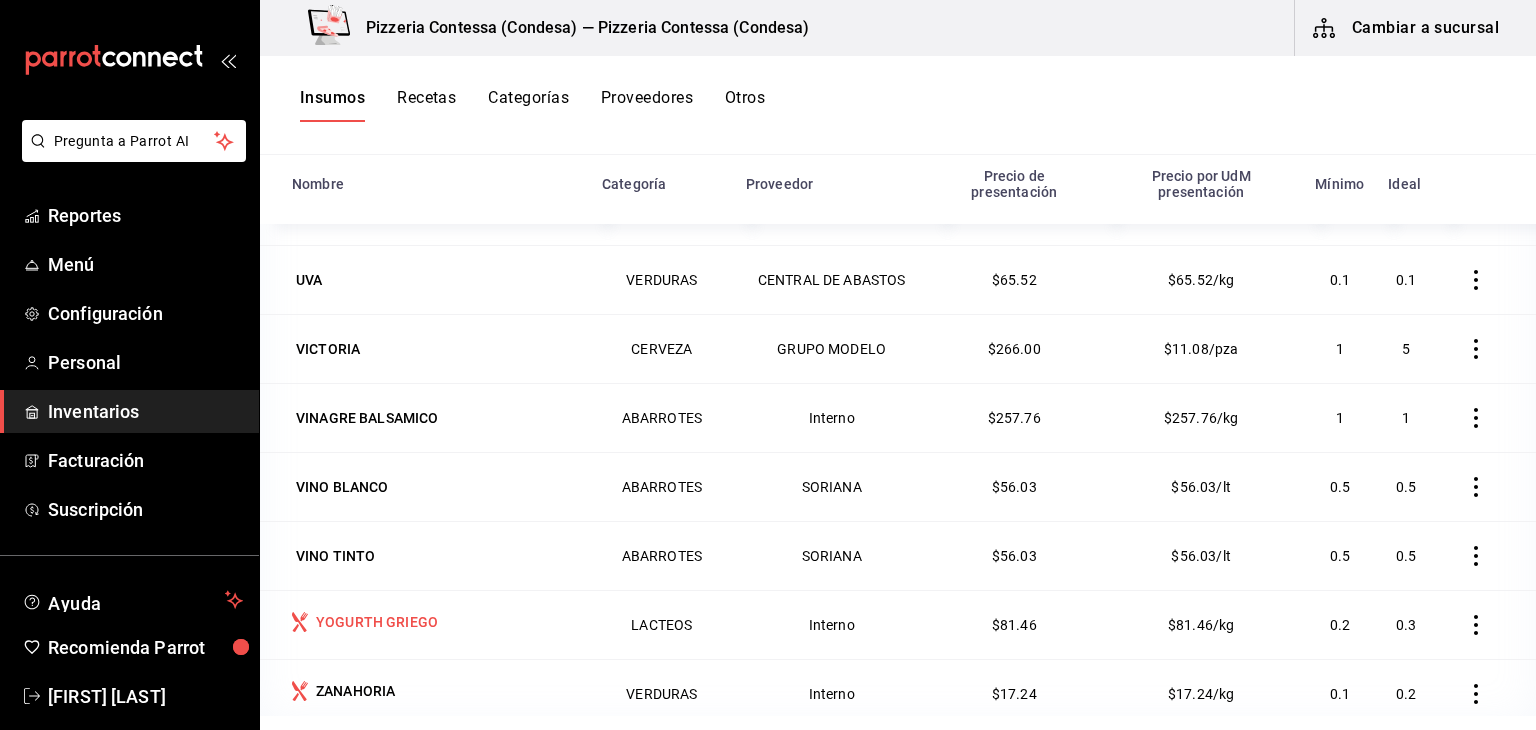 click on "YOGURTH GRIEGO" at bounding box center [425, 624] 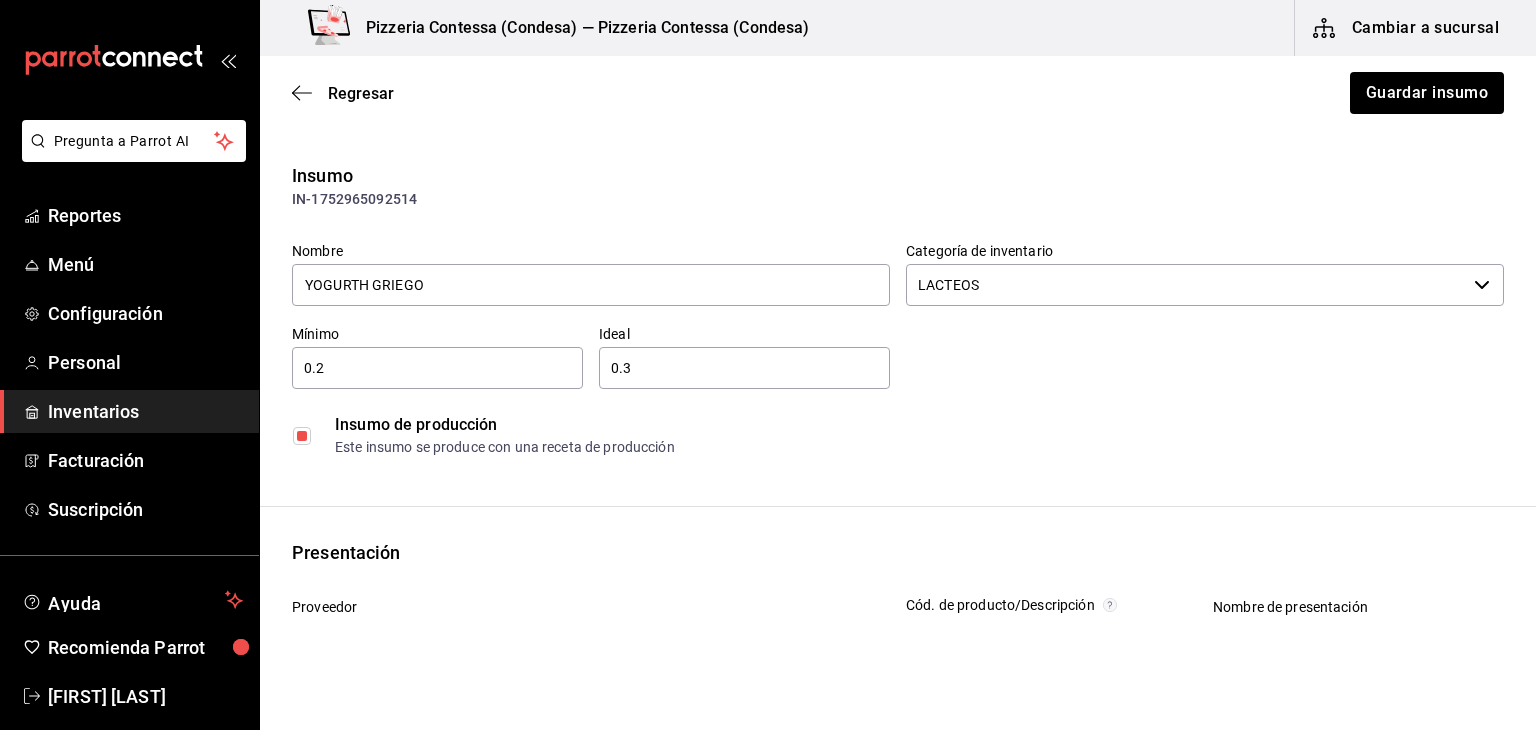 click at bounding box center (302, 436) 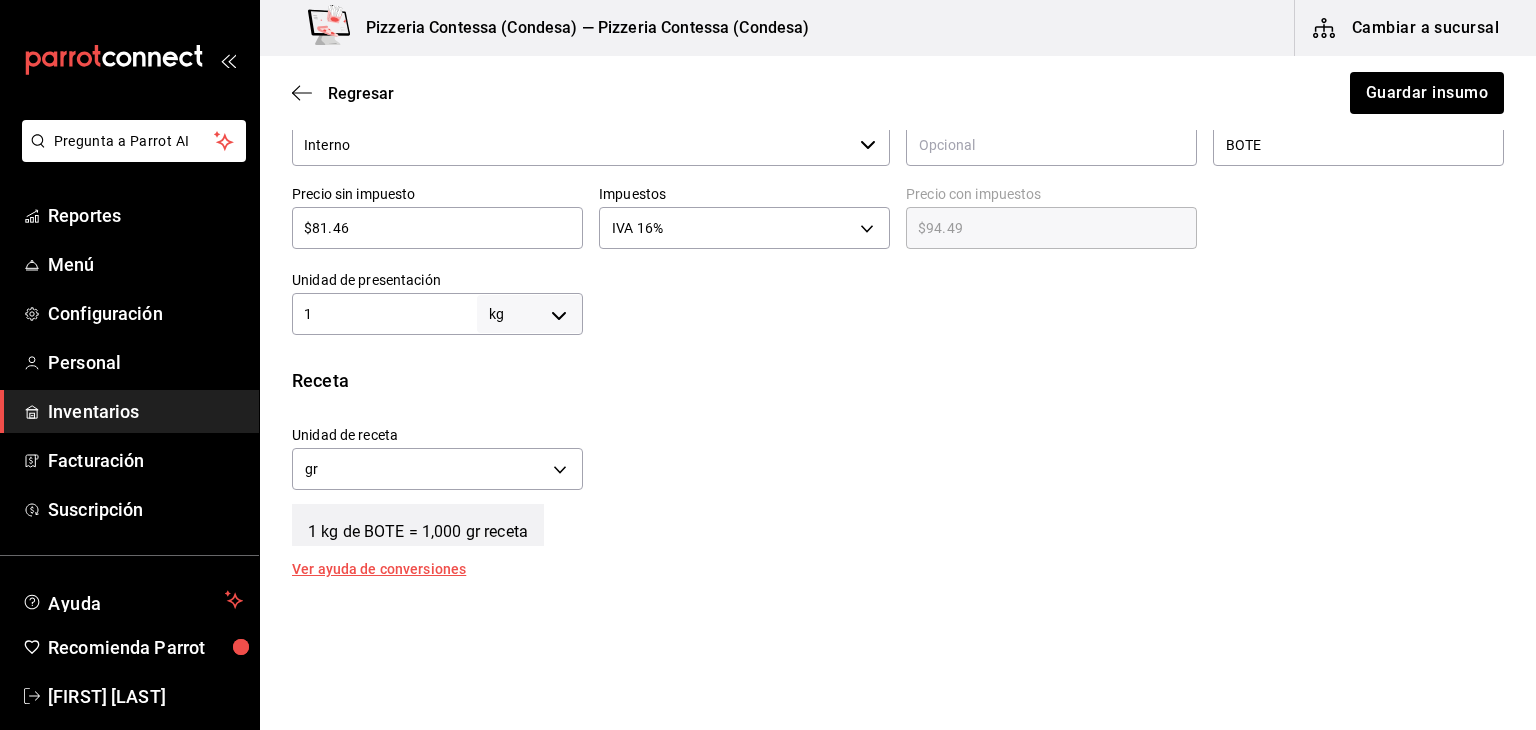 scroll, scrollTop: 499, scrollLeft: 0, axis: vertical 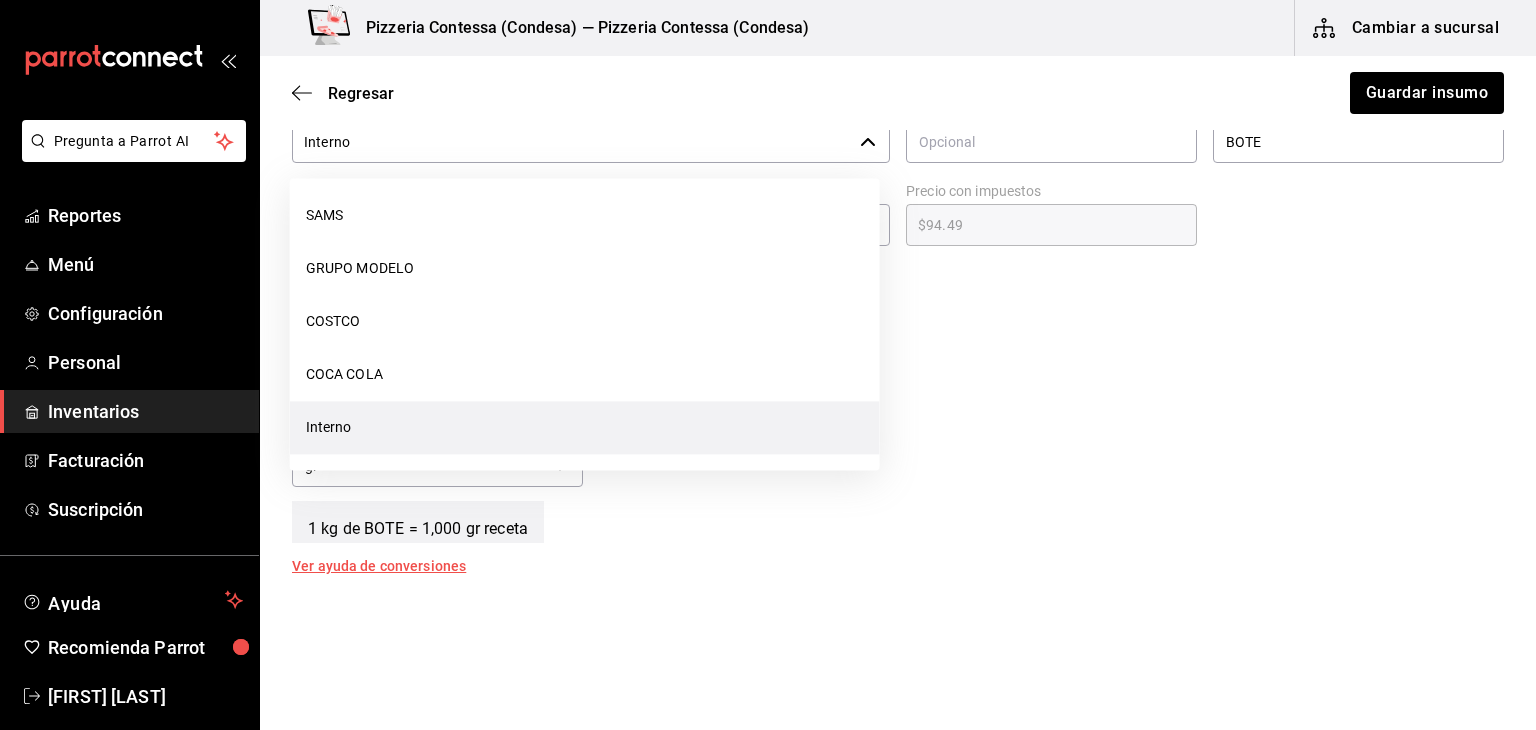 click on "Interno" at bounding box center (572, 142) 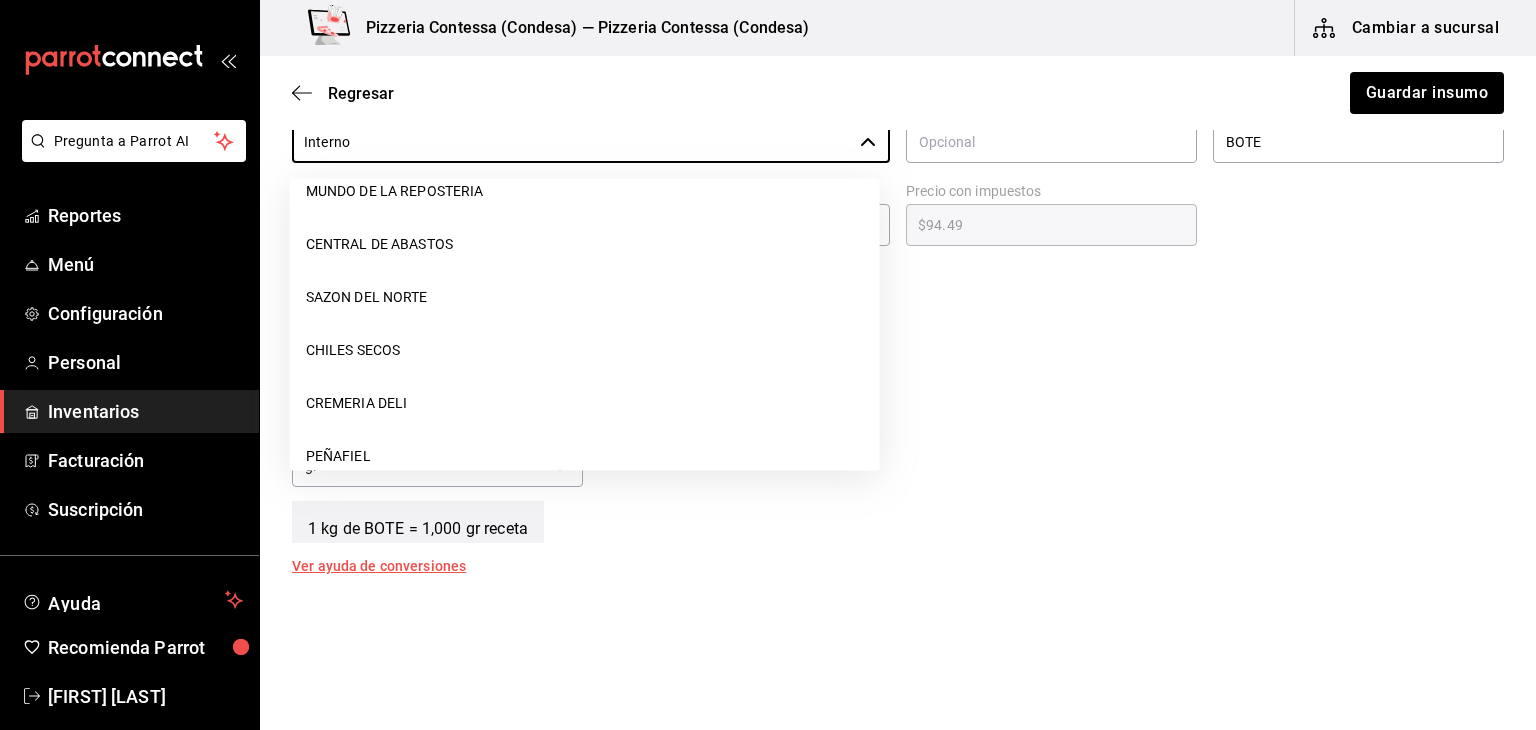 scroll, scrollTop: 0, scrollLeft: 0, axis: both 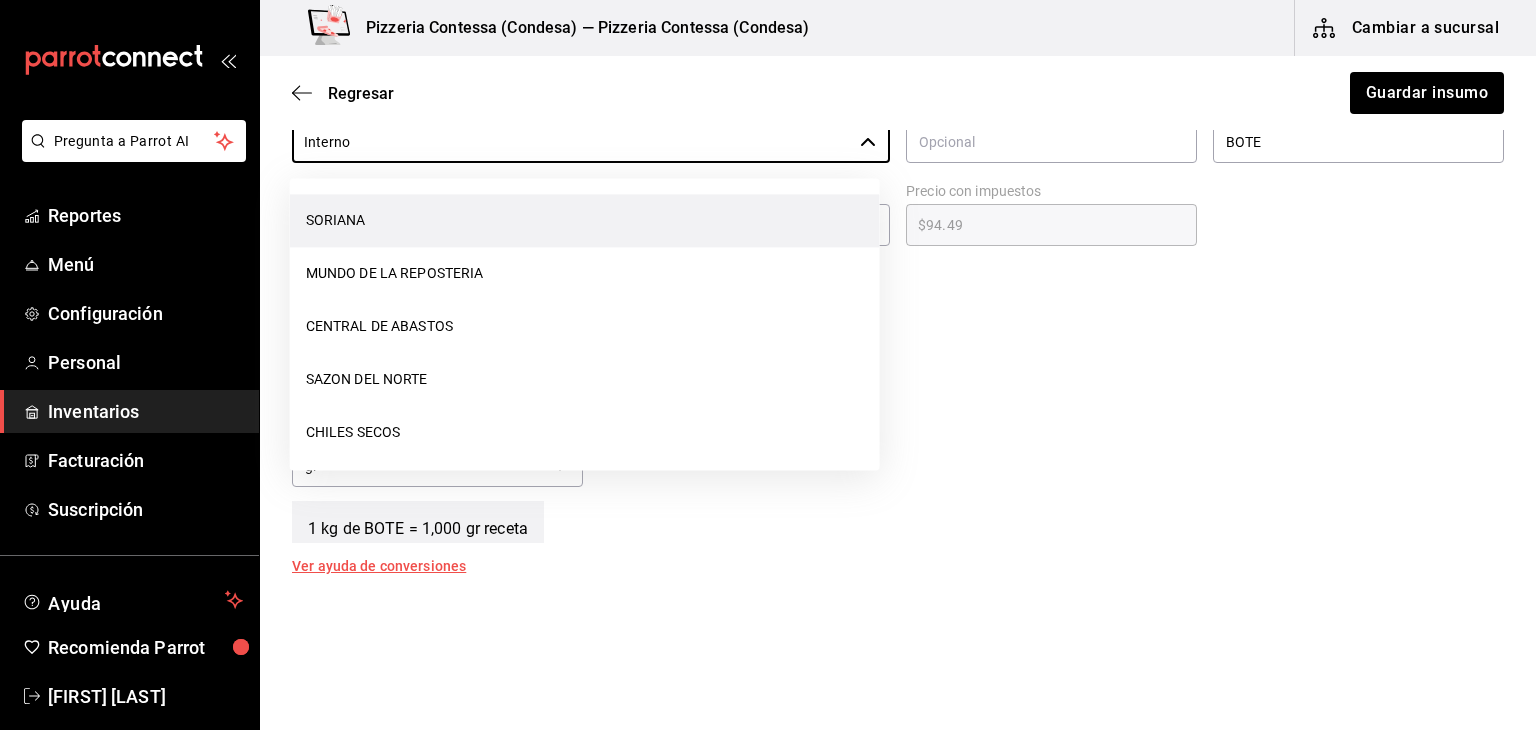 click on "SORIANA" at bounding box center [585, 220] 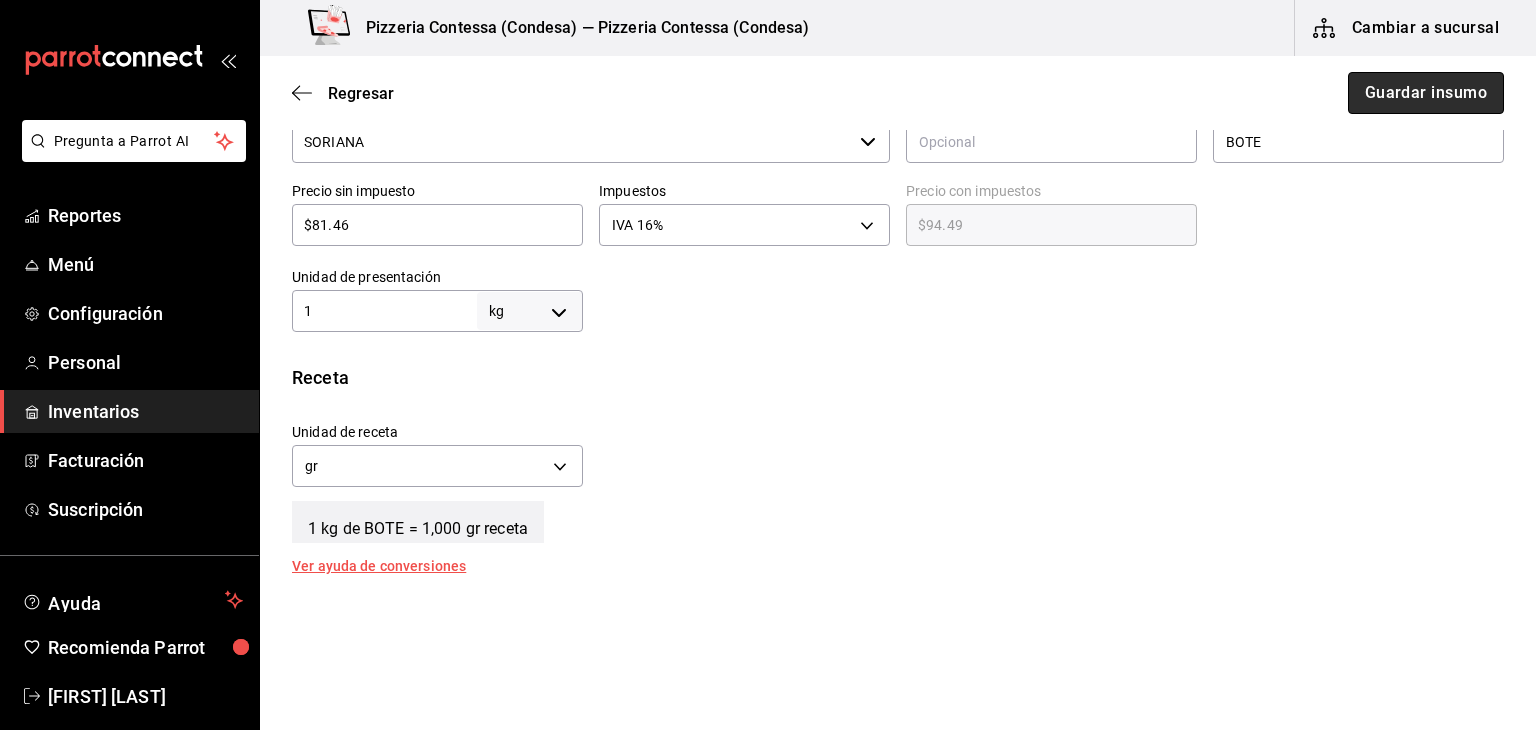 click on "Guardar insumo" at bounding box center (1426, 93) 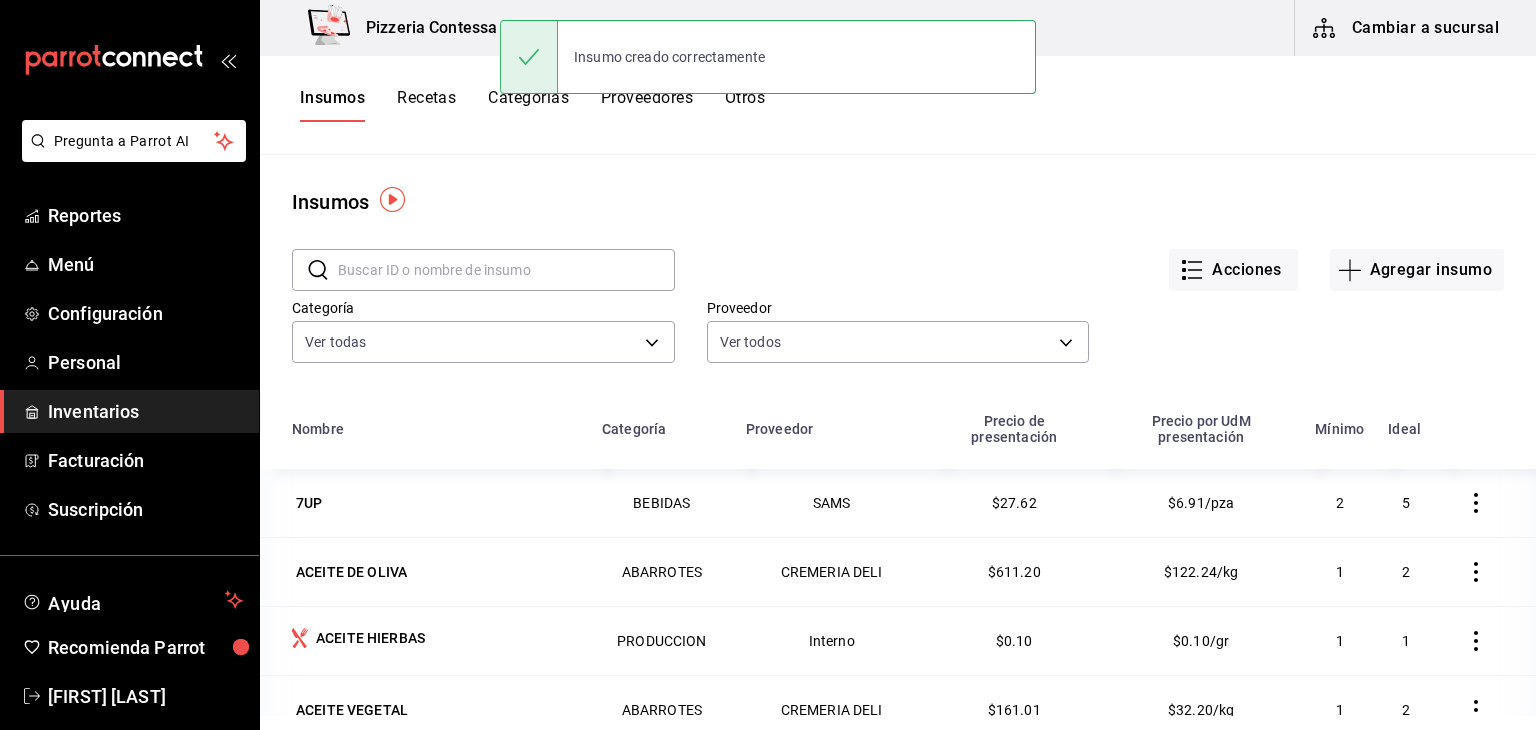 scroll, scrollTop: 245, scrollLeft: 0, axis: vertical 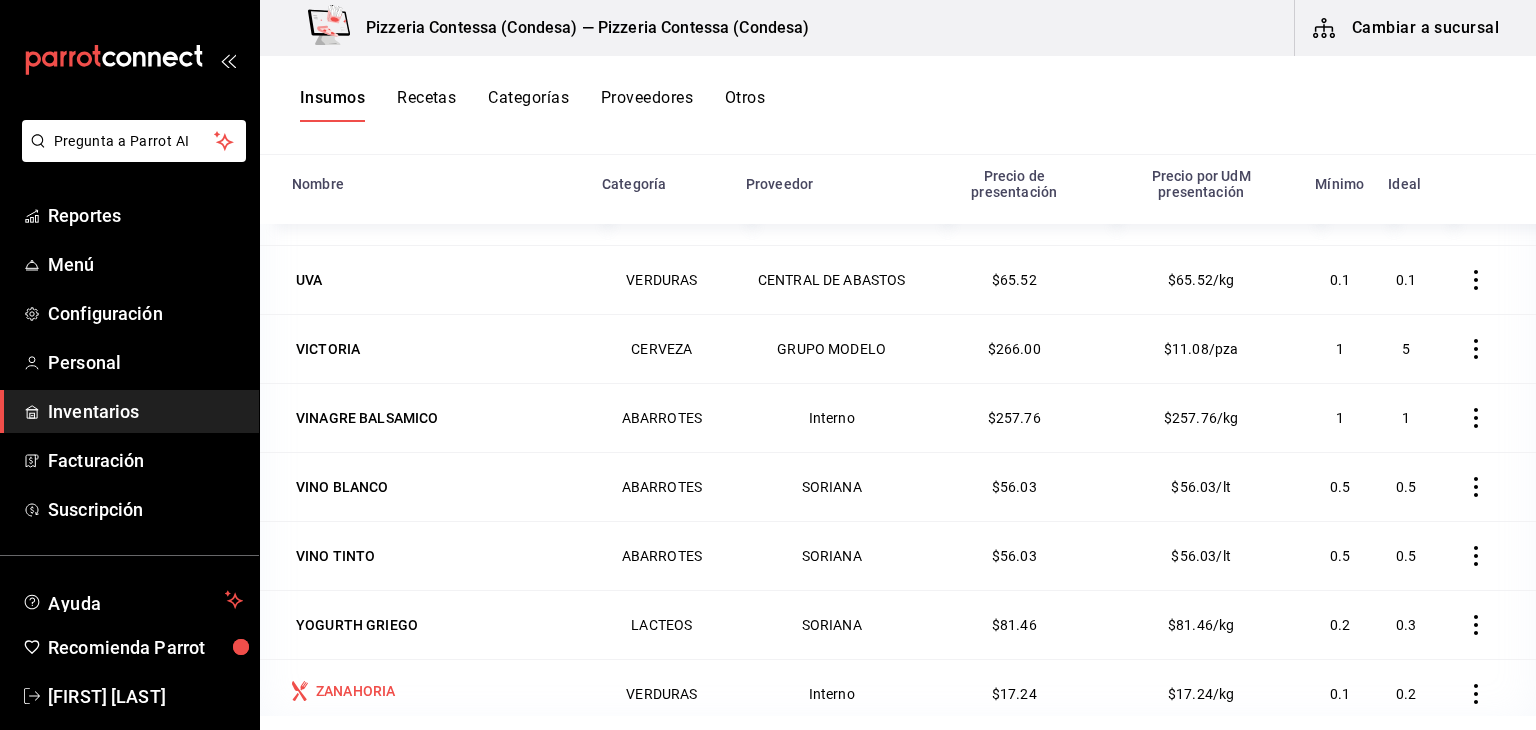 click on "ZANAHORIA" at bounding box center (355, 691) 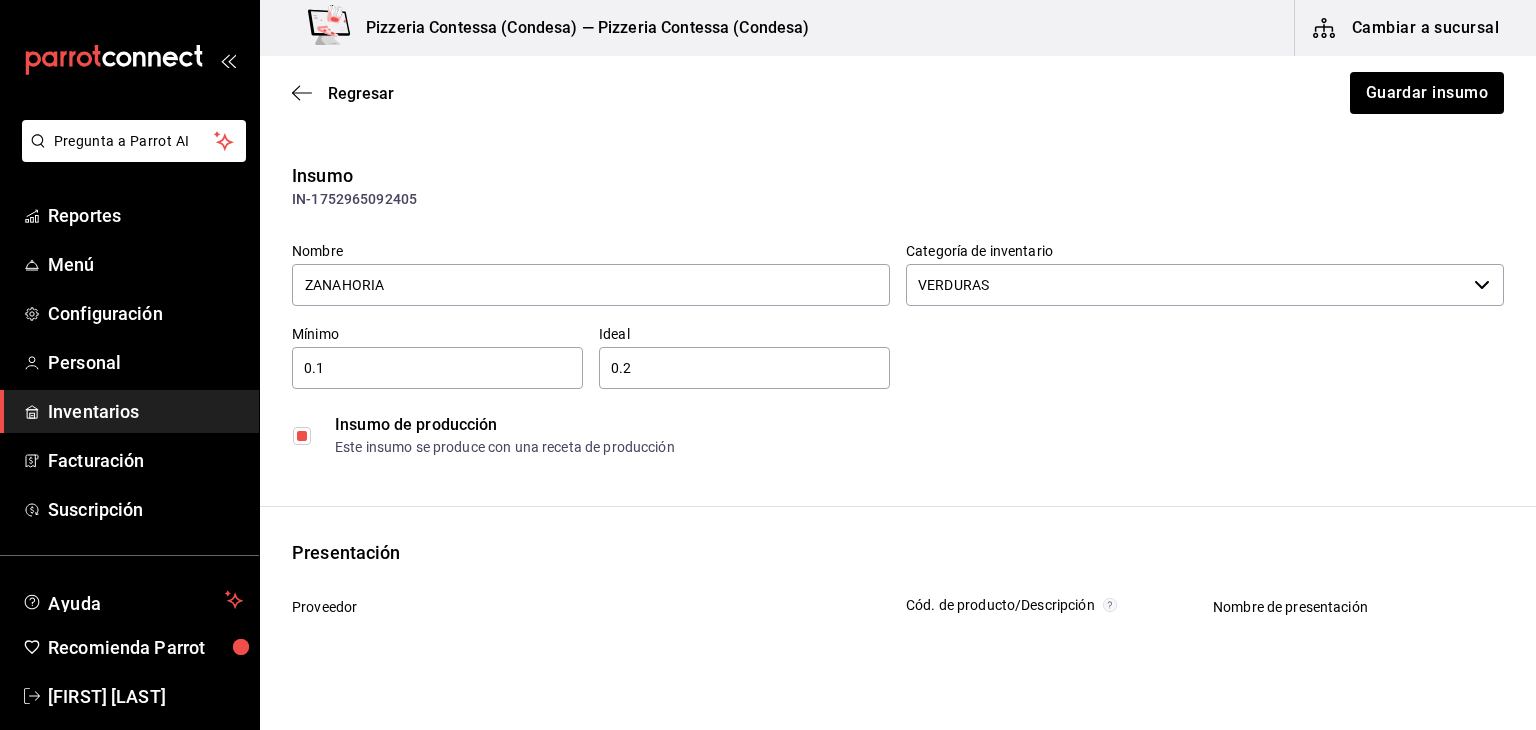 click at bounding box center [302, 436] 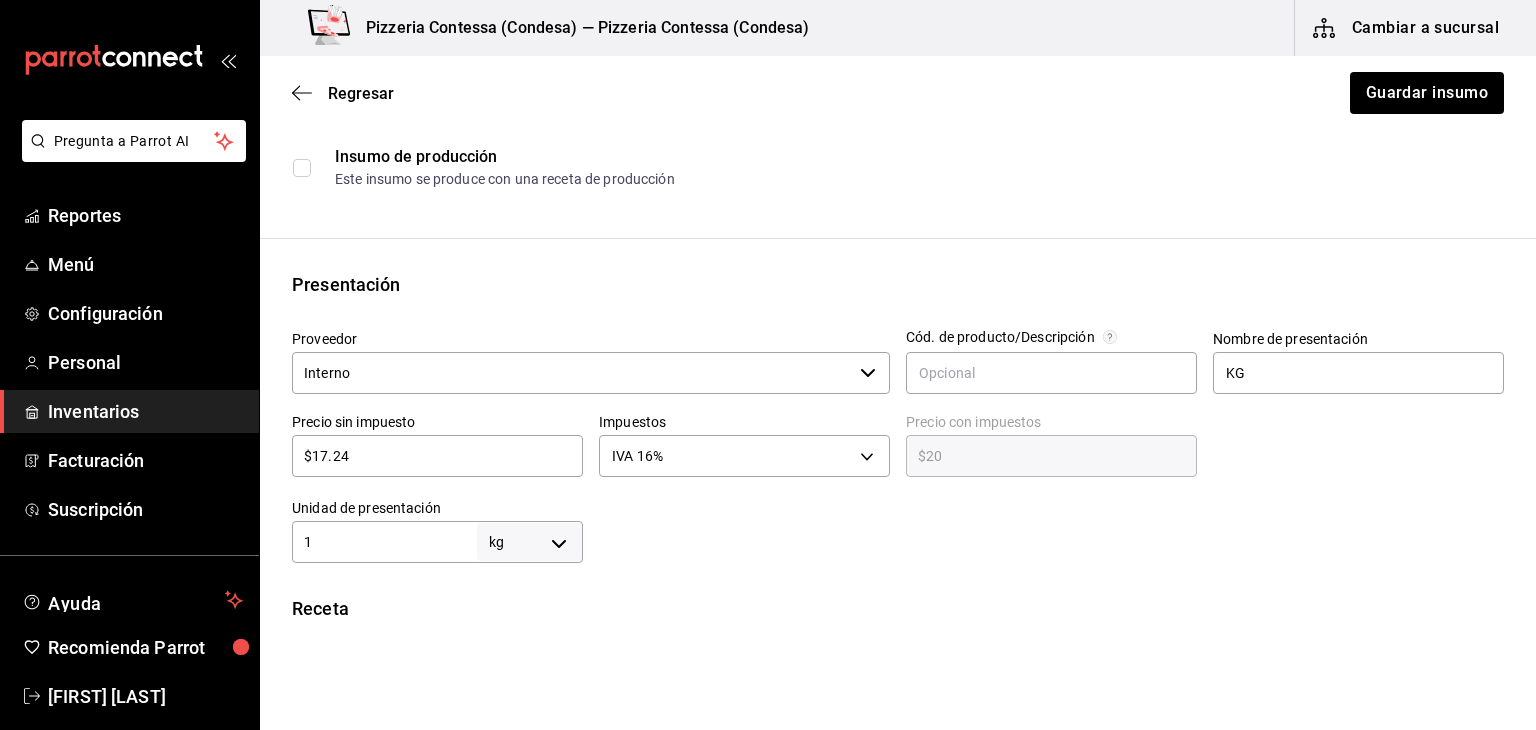 scroll, scrollTop: 272, scrollLeft: 0, axis: vertical 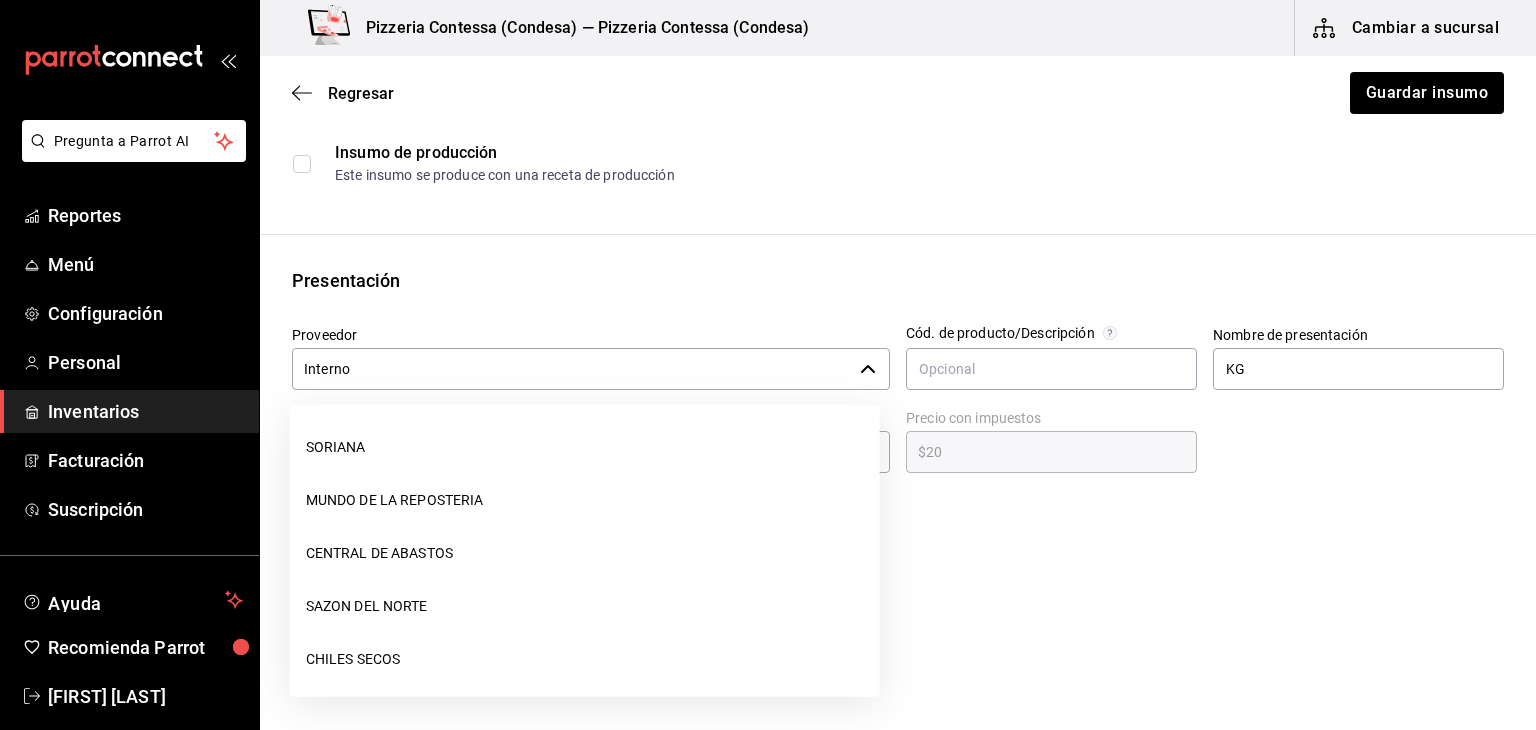 click on "Interno" at bounding box center [572, 369] 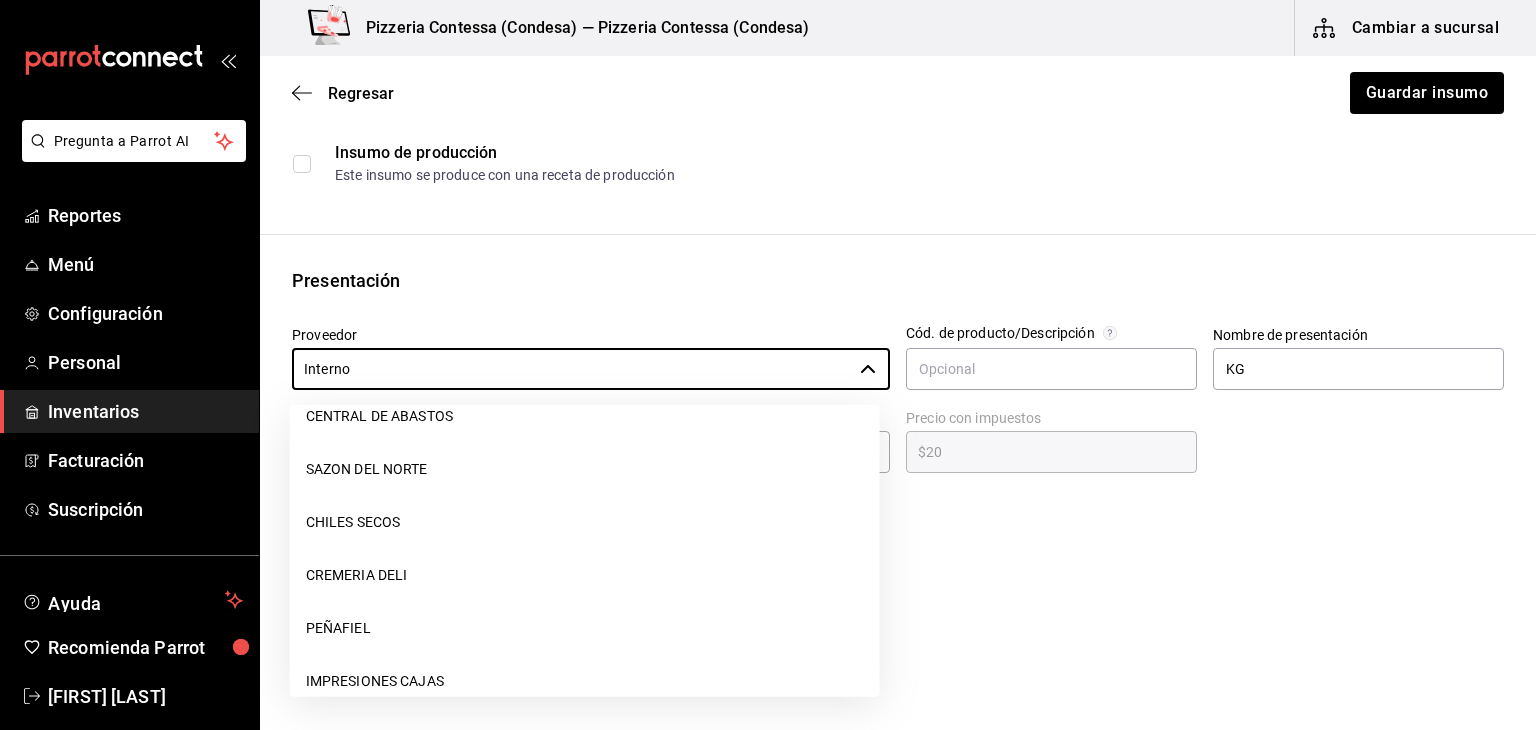 scroll, scrollTop: 0, scrollLeft: 0, axis: both 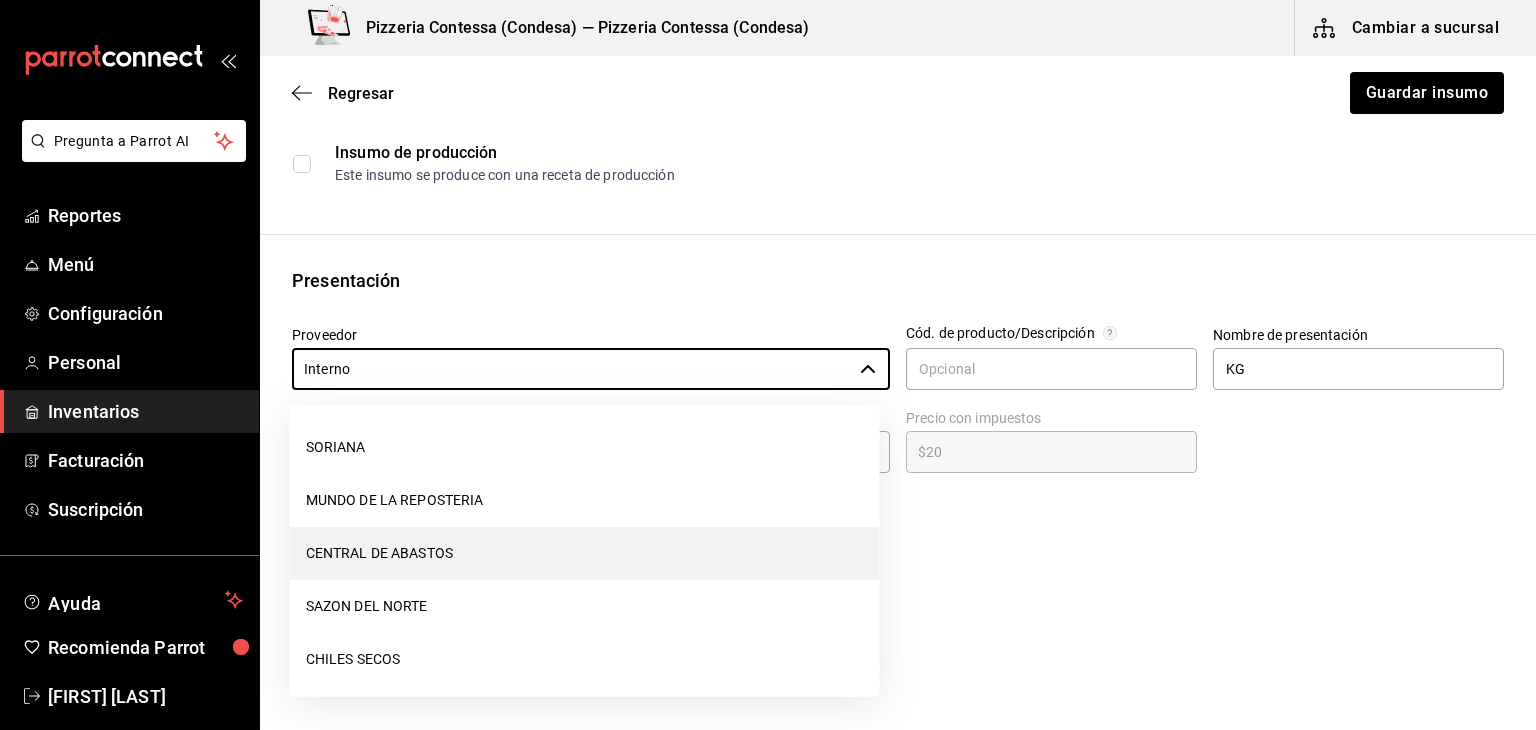 click on "CENTRAL DE ABASTOS" at bounding box center (585, 553) 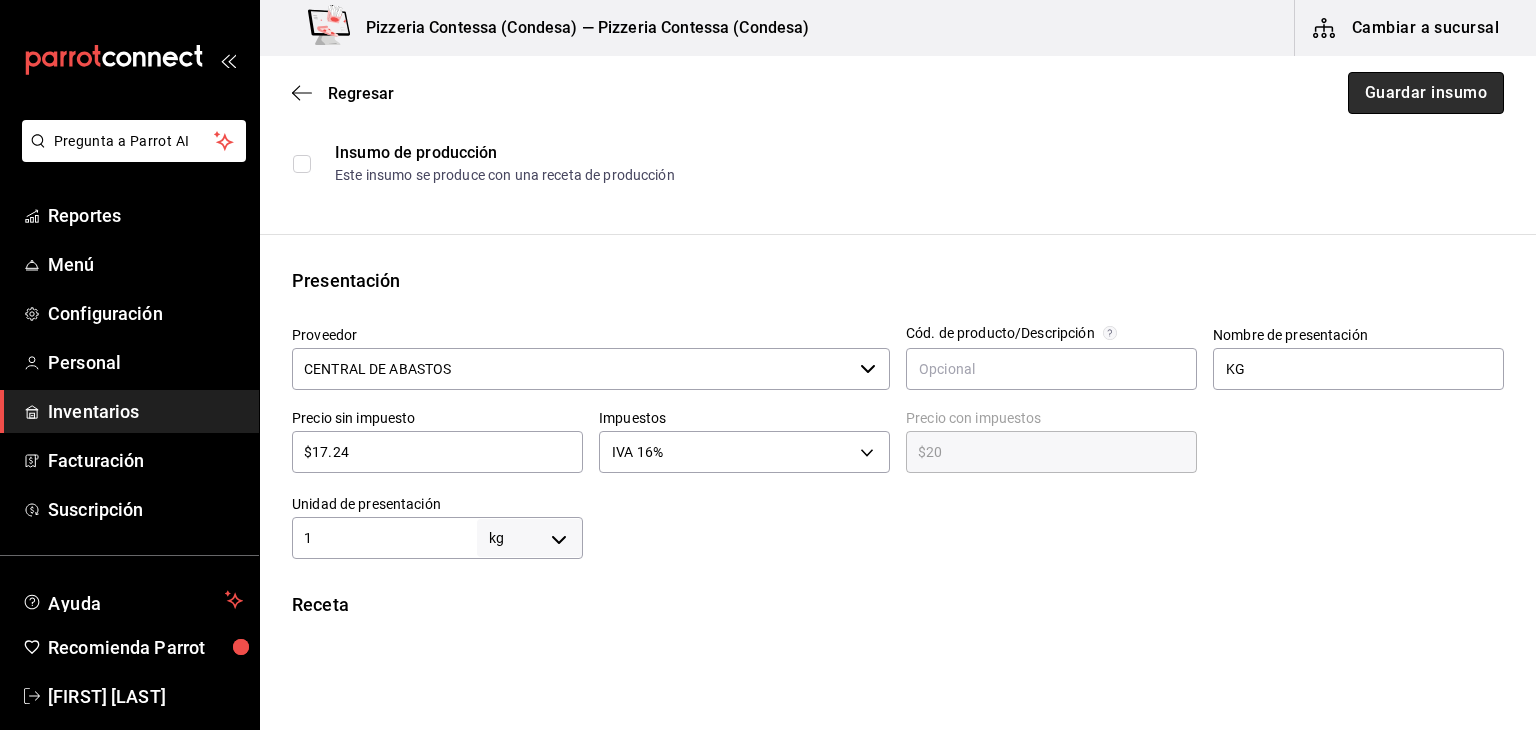 click on "Guardar insumo" at bounding box center [1426, 93] 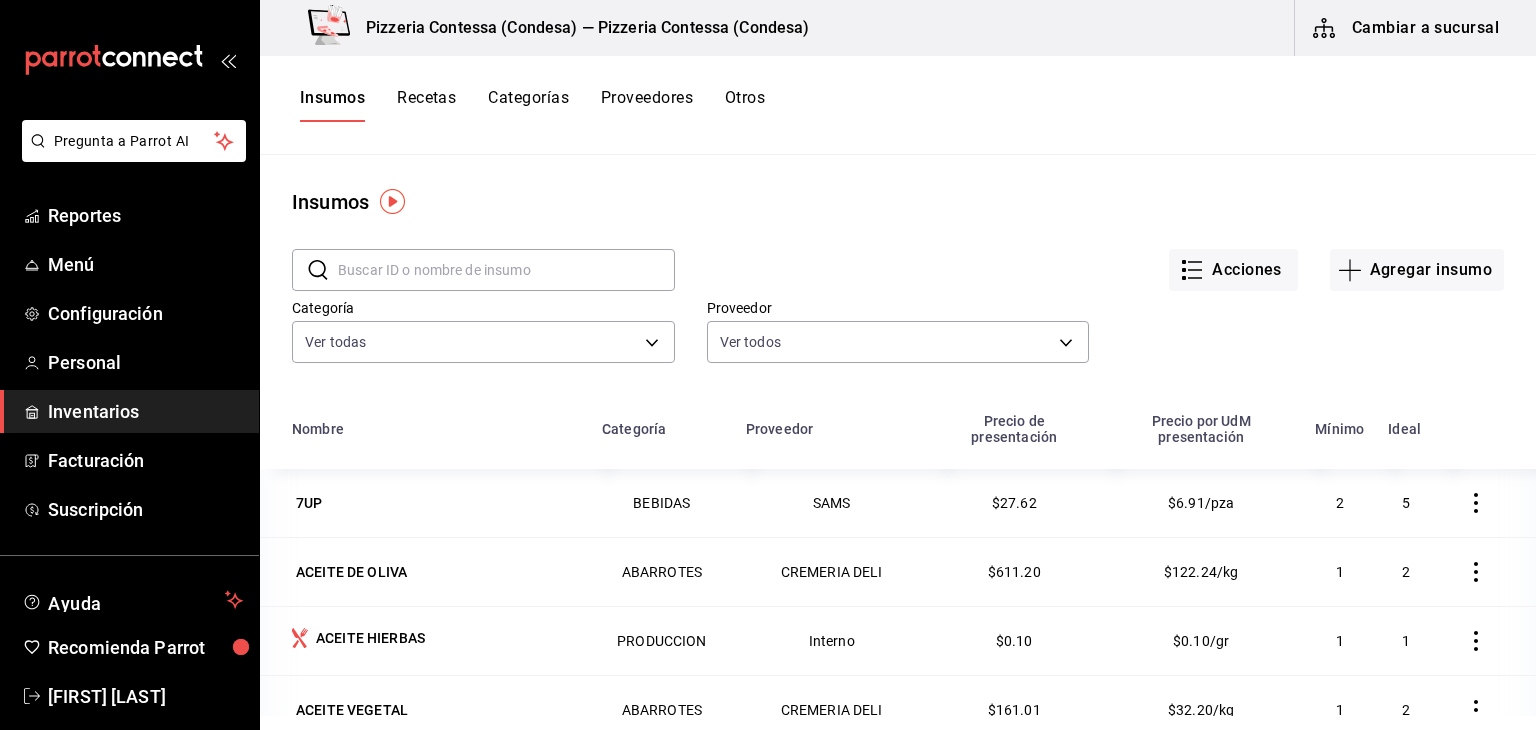 click on "Recetas" at bounding box center (426, 105) 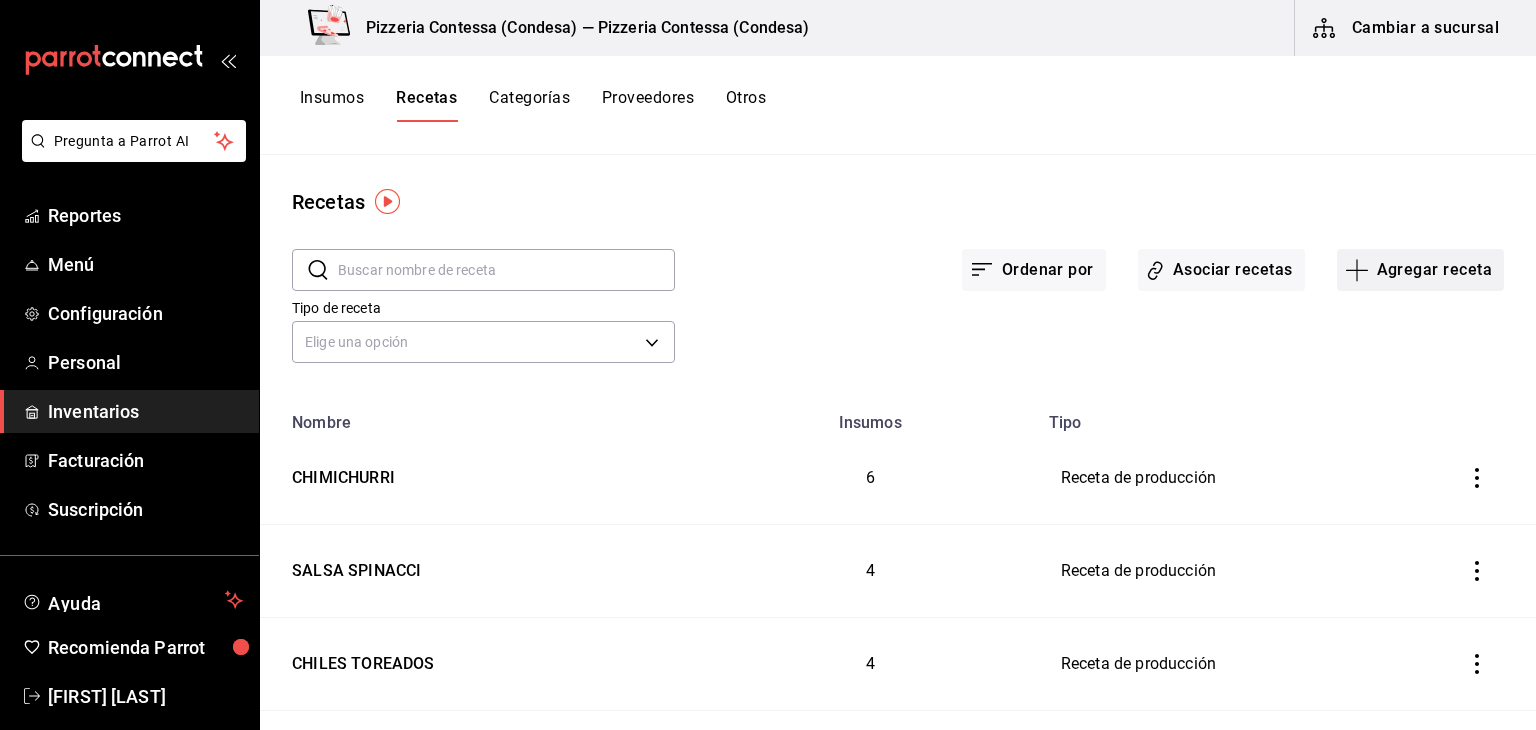 click 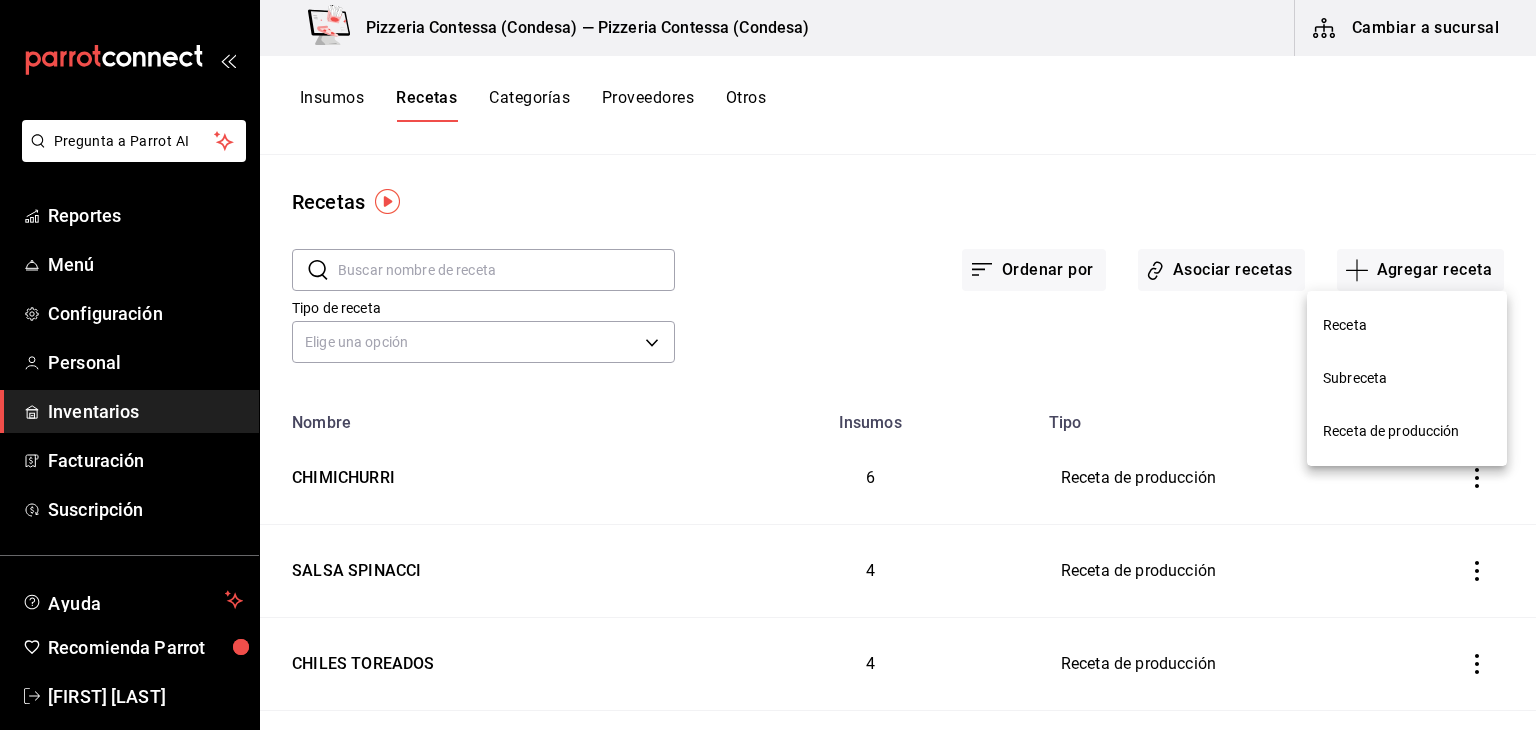 click on "Receta" at bounding box center (1407, 325) 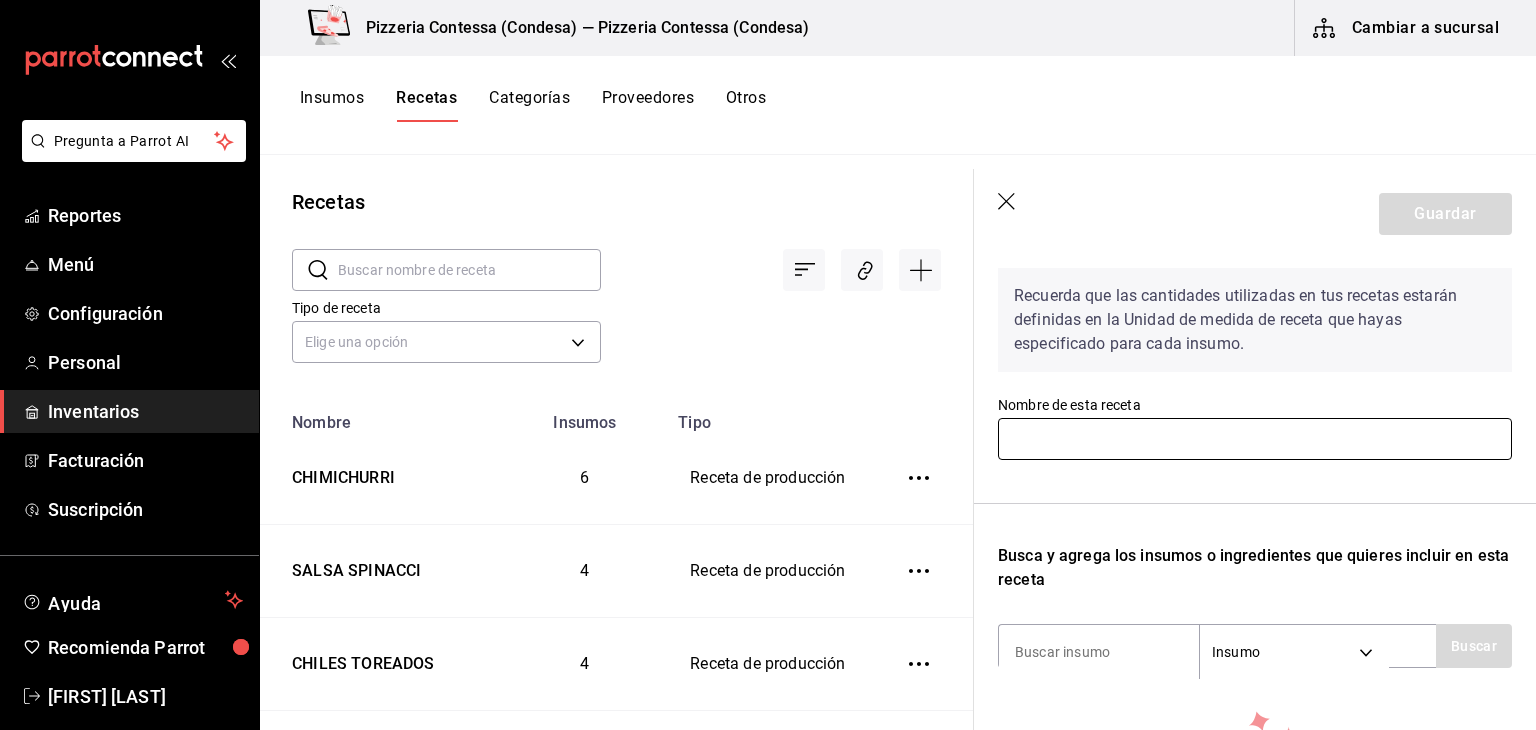 scroll, scrollTop: 73, scrollLeft: 0, axis: vertical 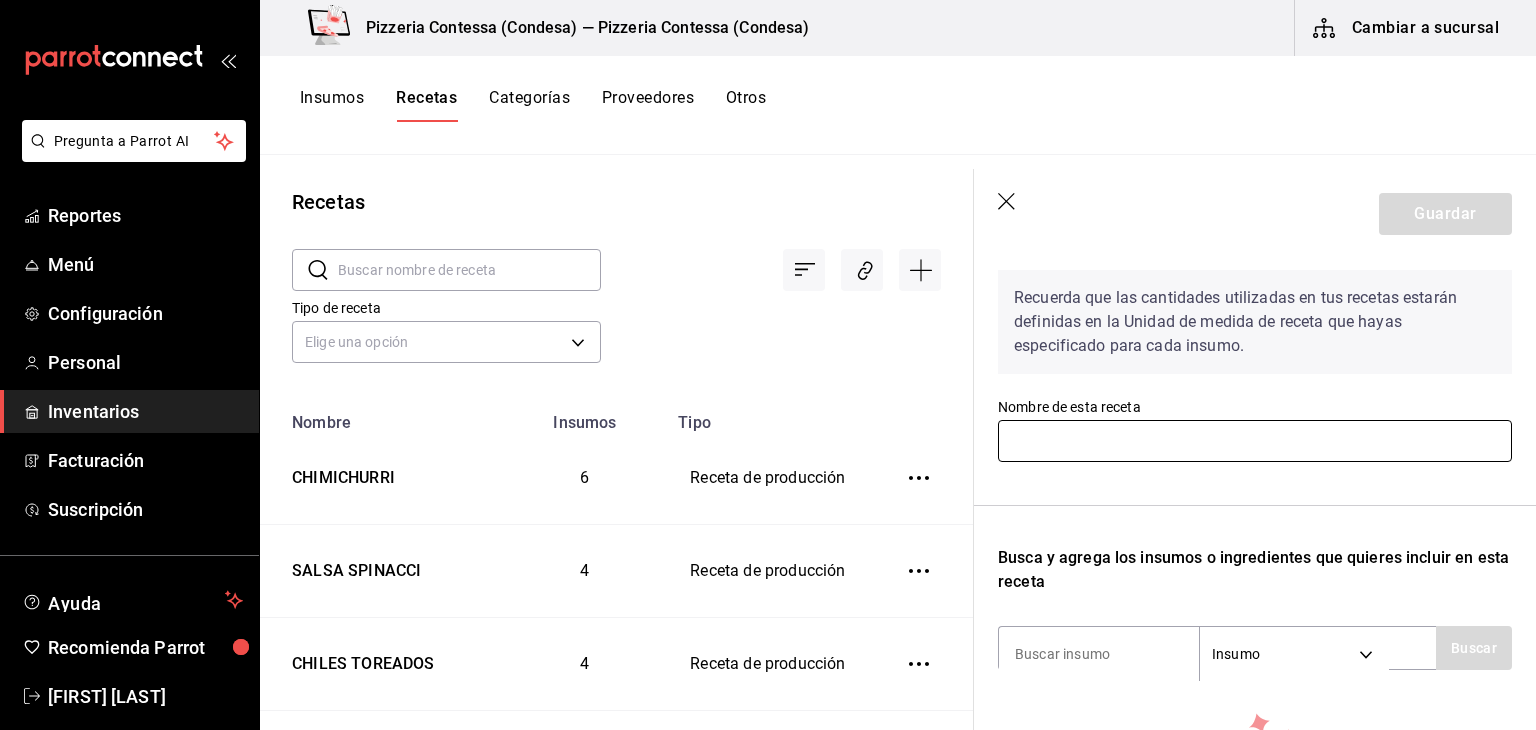 click at bounding box center (1255, 441) 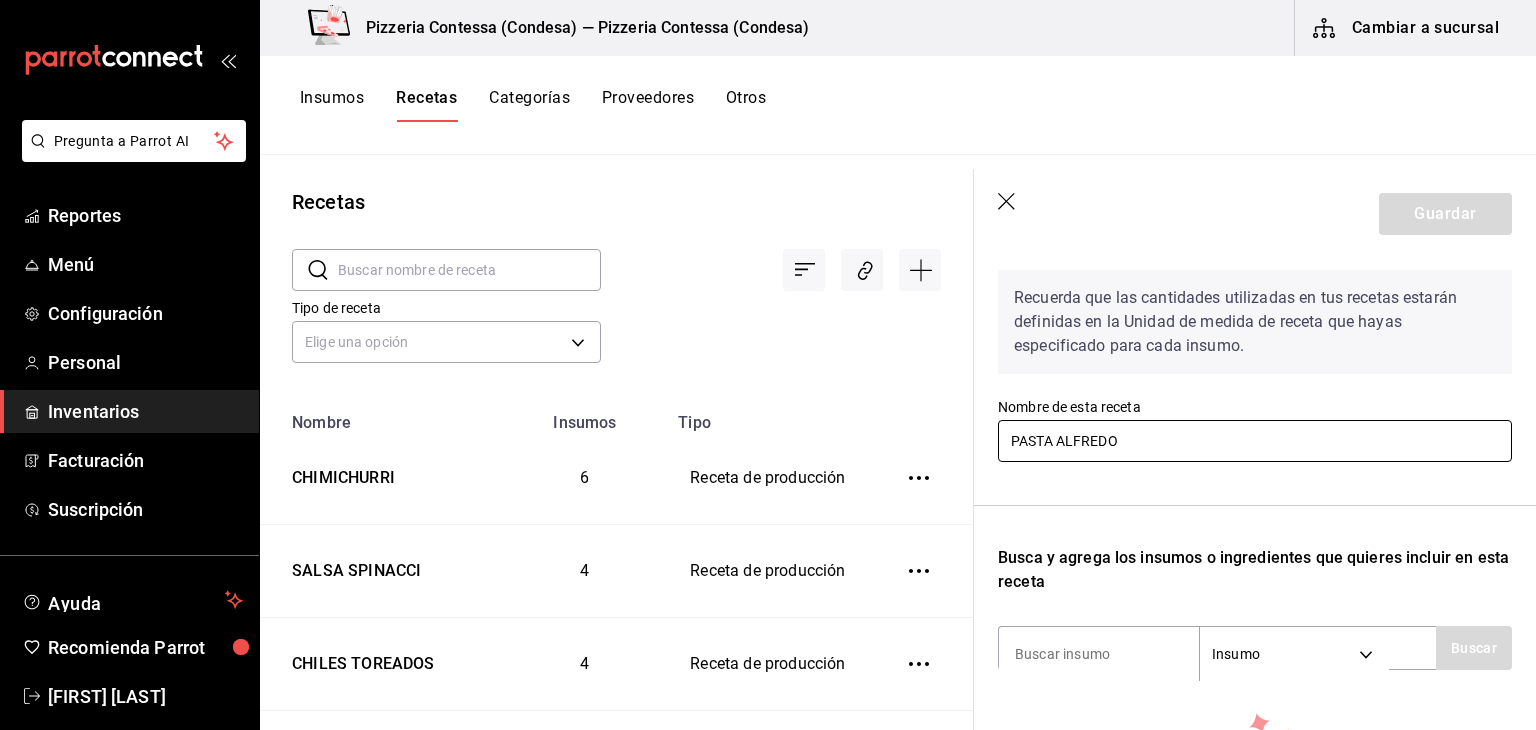 scroll, scrollTop: 172, scrollLeft: 0, axis: vertical 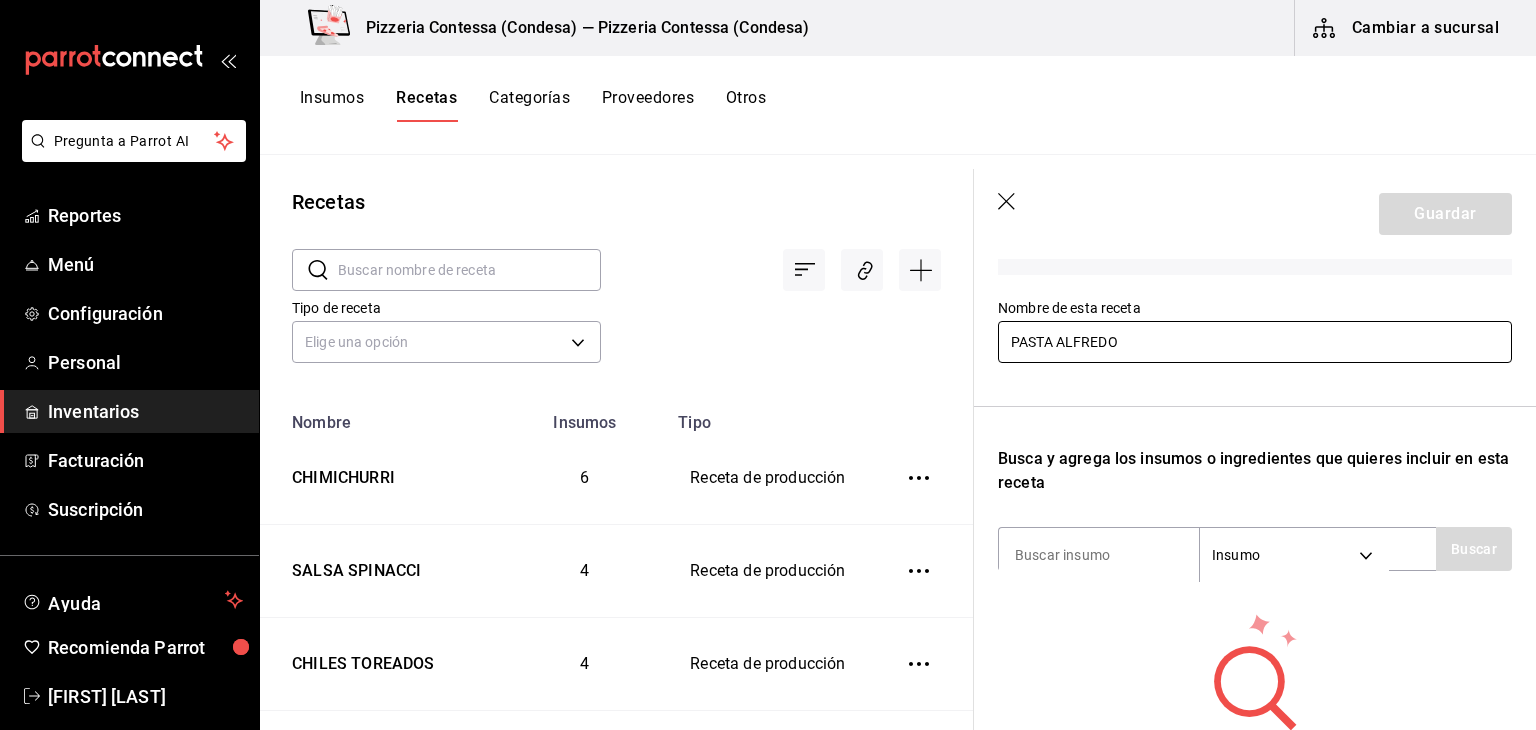 type on "PASTA ALFREDO" 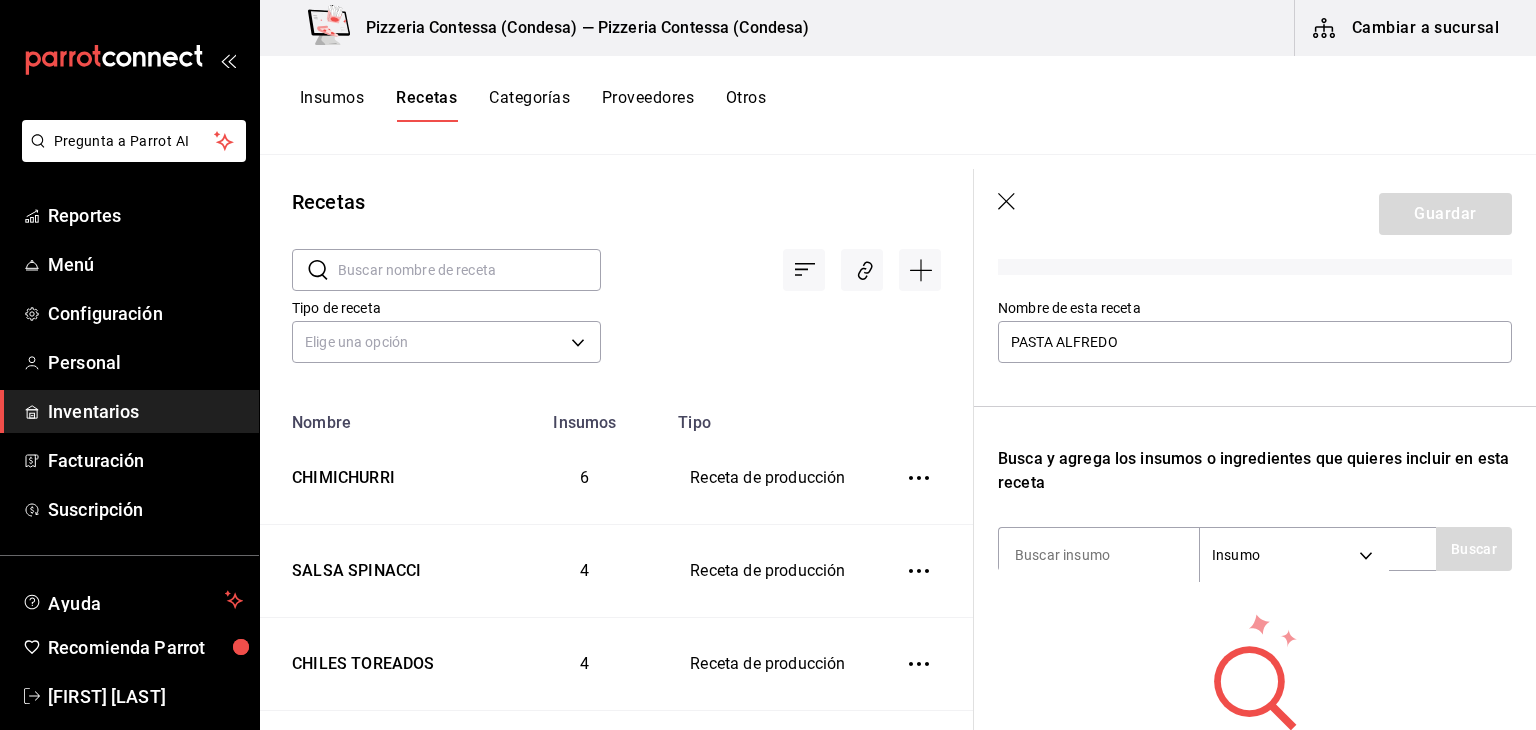 click on "Recuerda que las cantidades utilizadas en tus recetas estarán definidas en la Unidad de medida de receta que hayas especificado para cada insumo. Nombre de esta receta PASTA ALFREDO Busca y agrega los insumos o ingredientes que quieres incluir en esta receta Insumo SUPPLY Buscar No hay insumos a mostrar. Busca un insumo para agregarlo a la lista" at bounding box center [1255, 479] 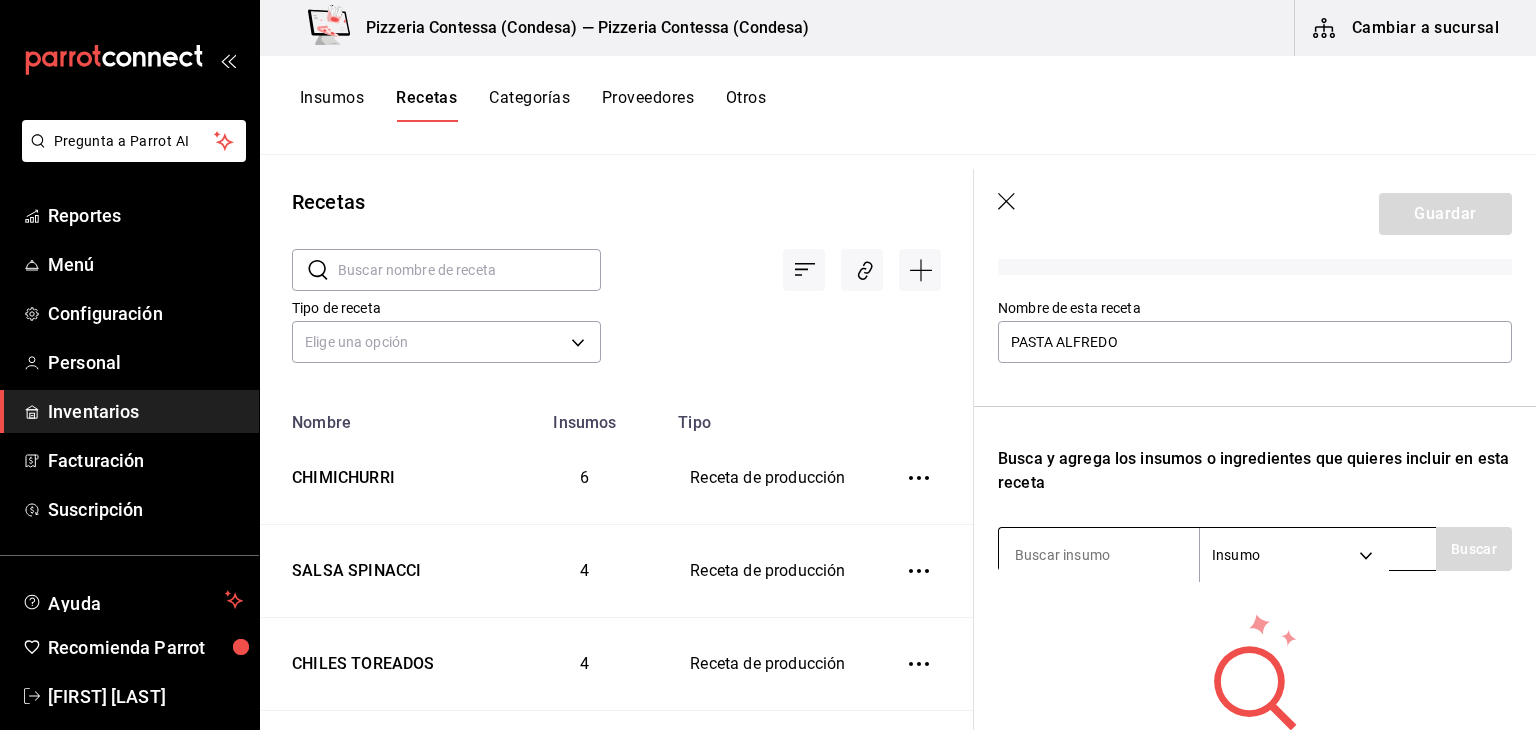 click at bounding box center (1099, 555) 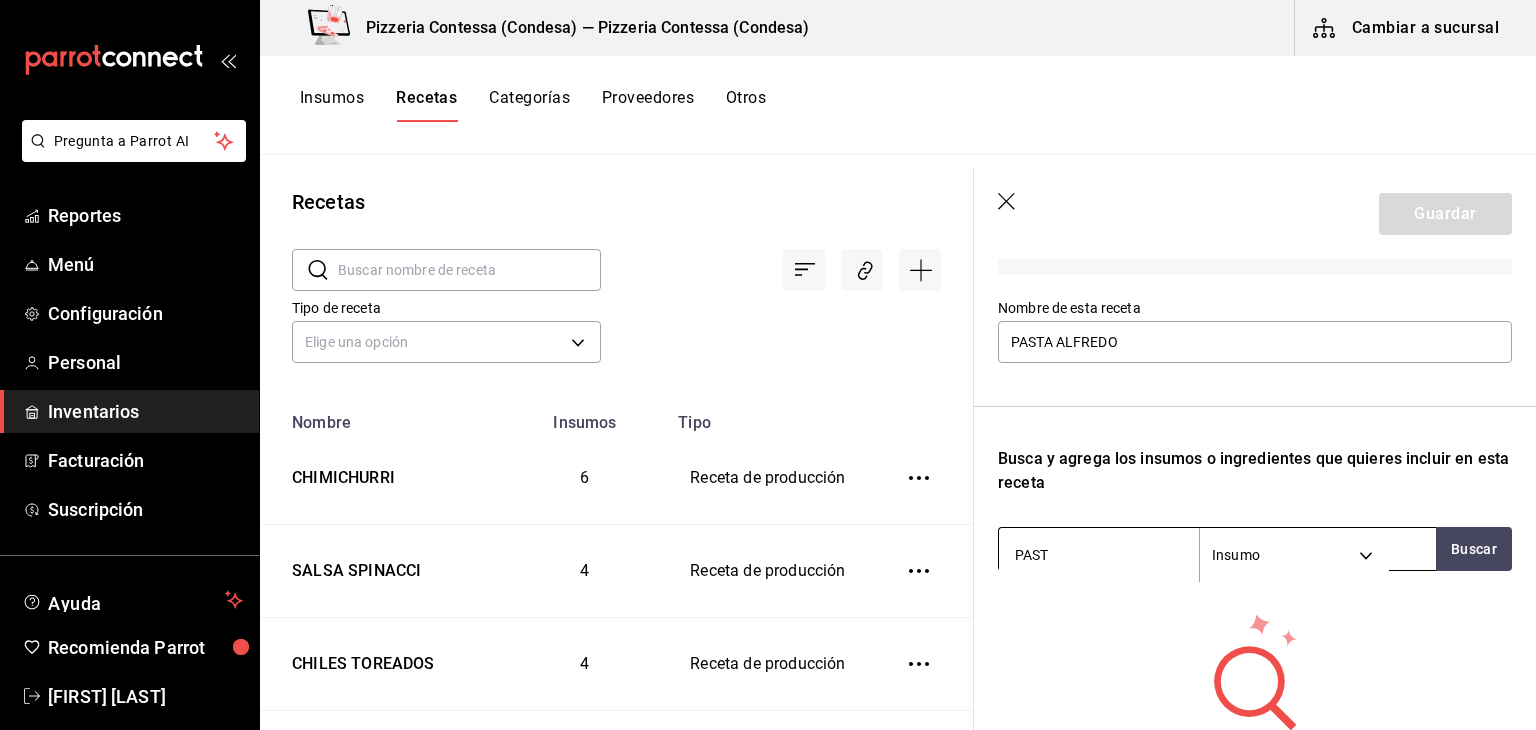 type on "PASTA" 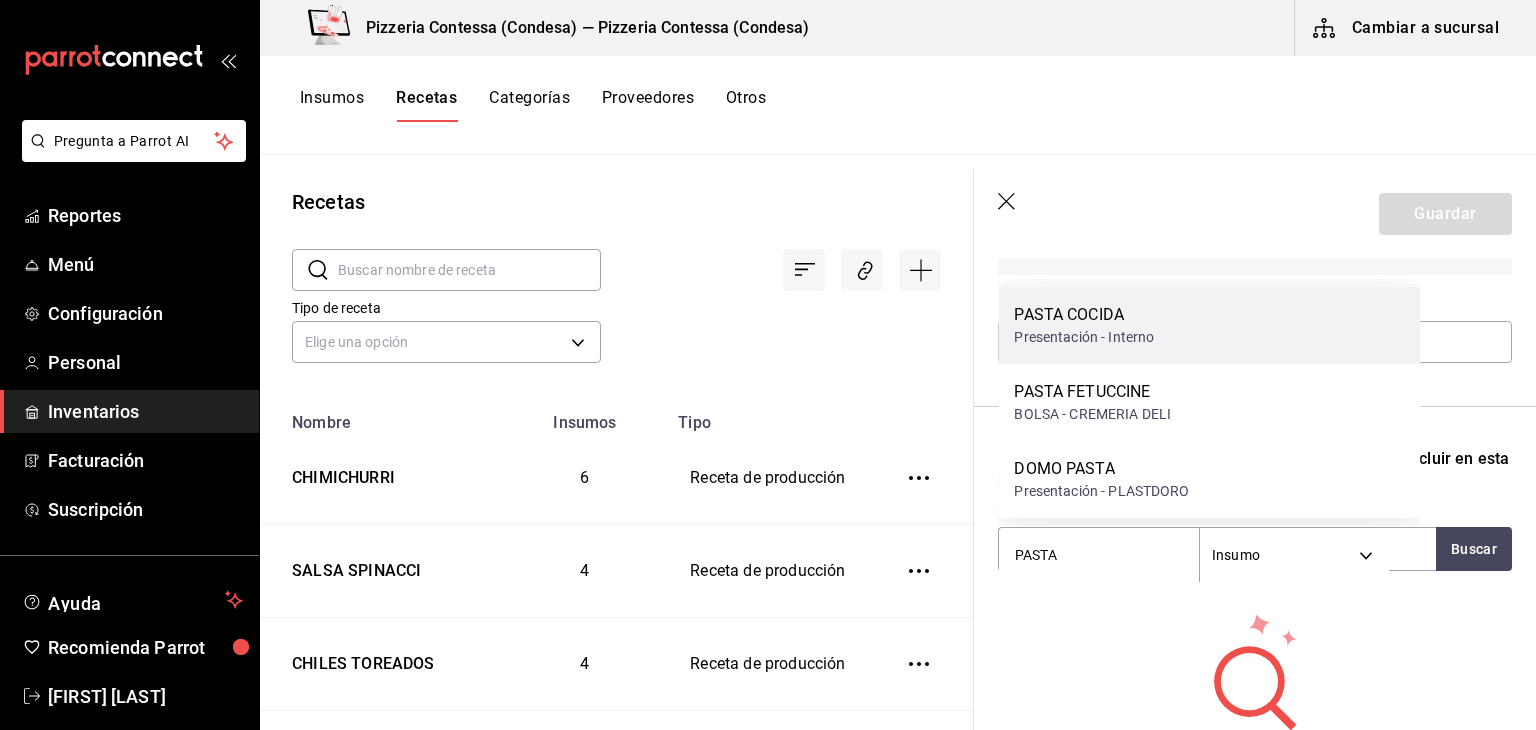 click on "Presentación - Interno" at bounding box center [1084, 337] 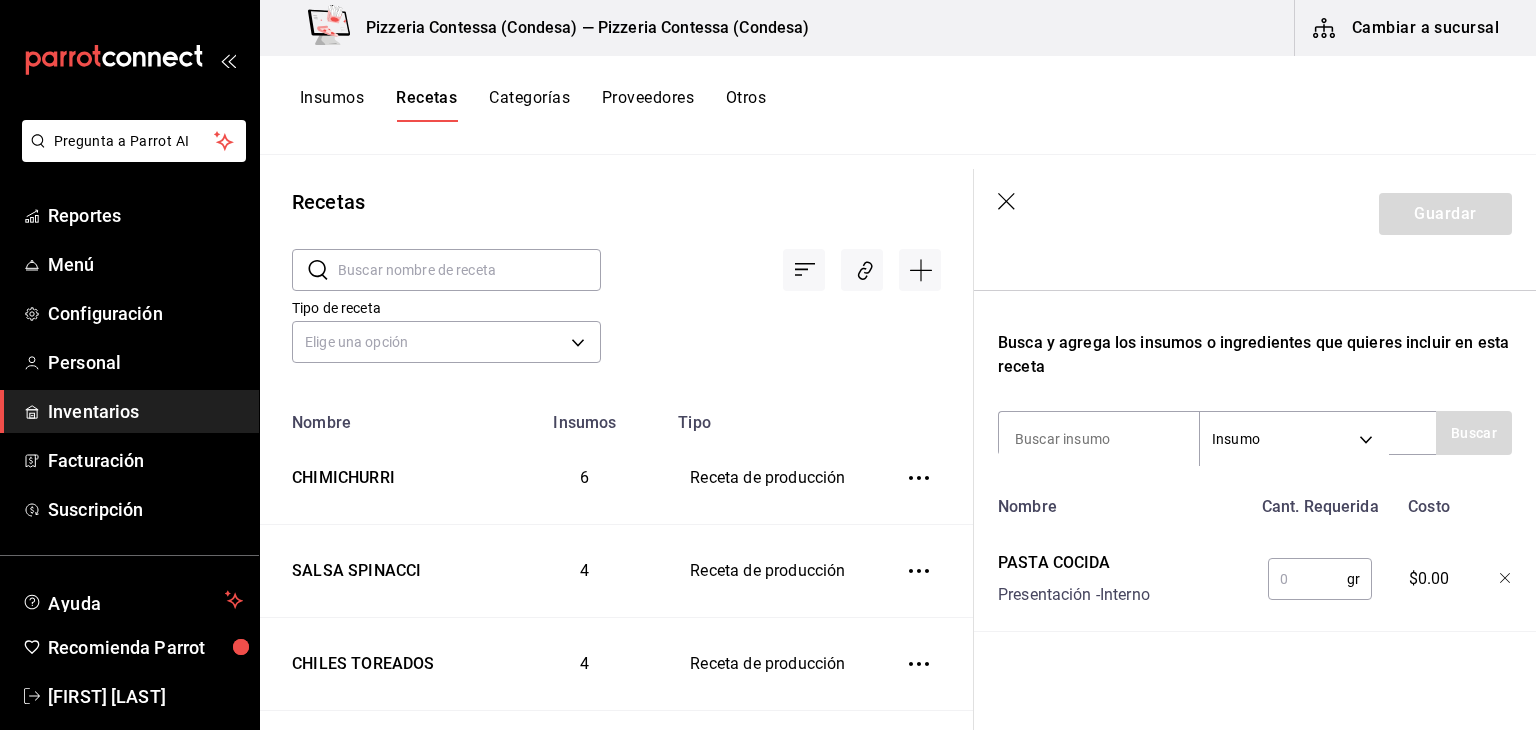scroll, scrollTop: 288, scrollLeft: 0, axis: vertical 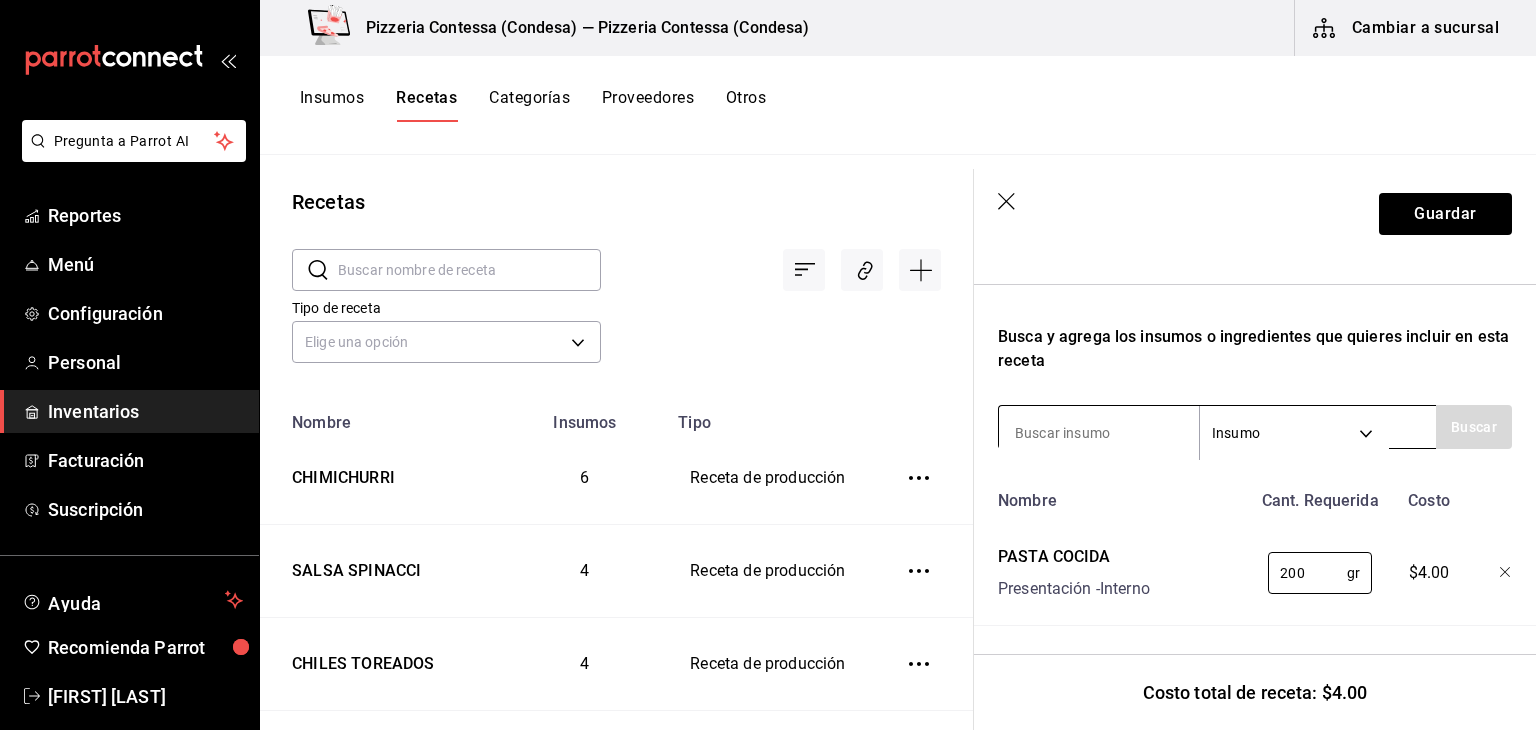 type on "200" 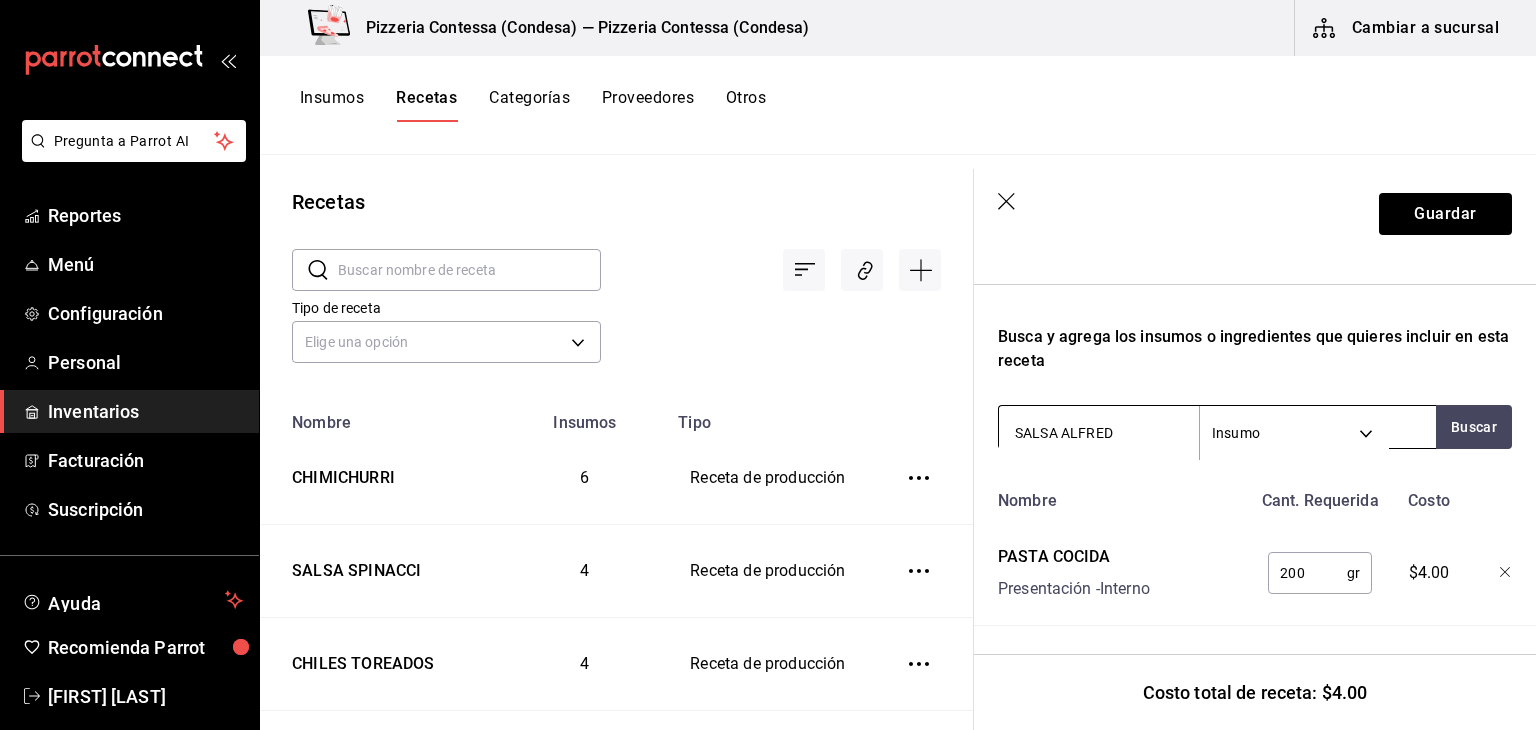 type on "SALSA ALFREDO" 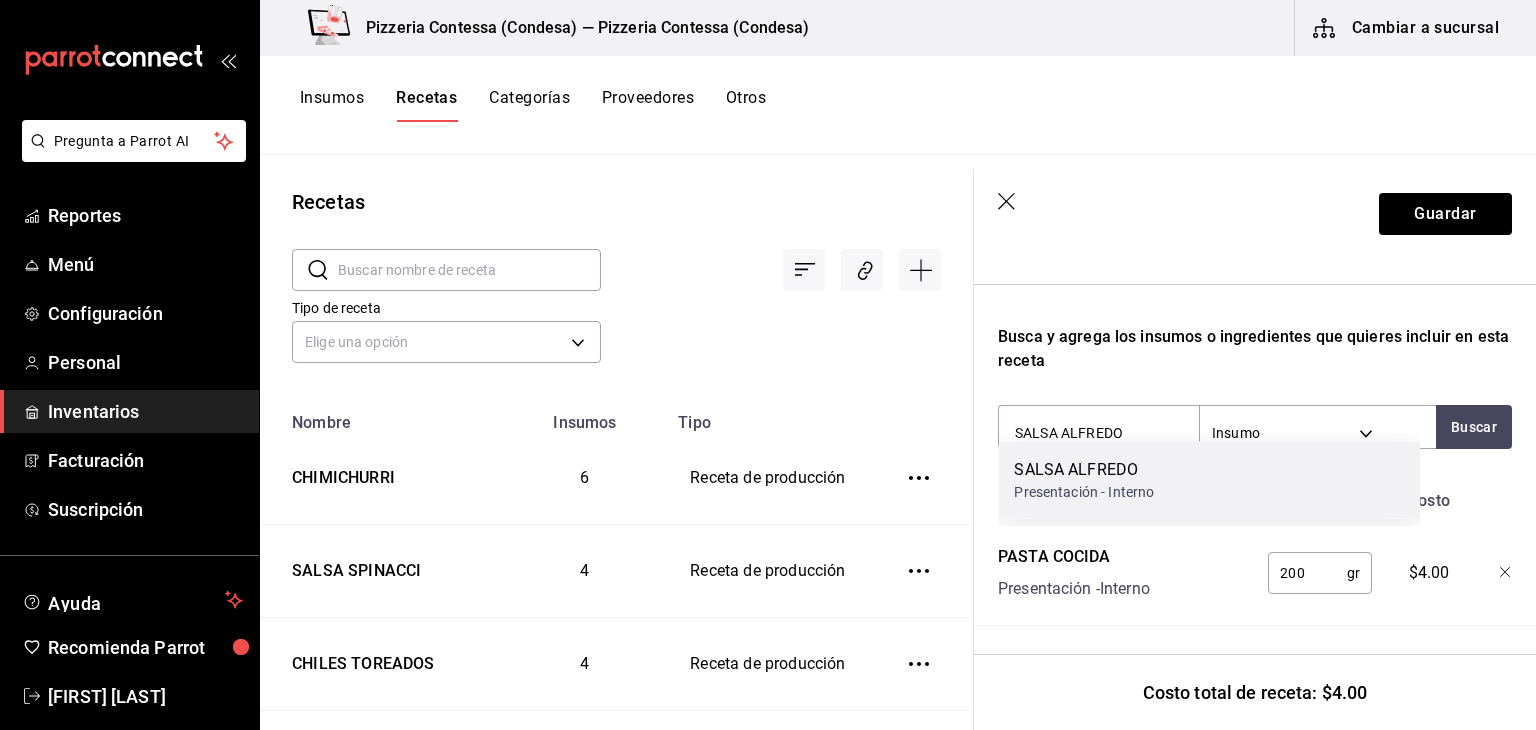 click on "SALSA ALFREDO" at bounding box center [1084, 470] 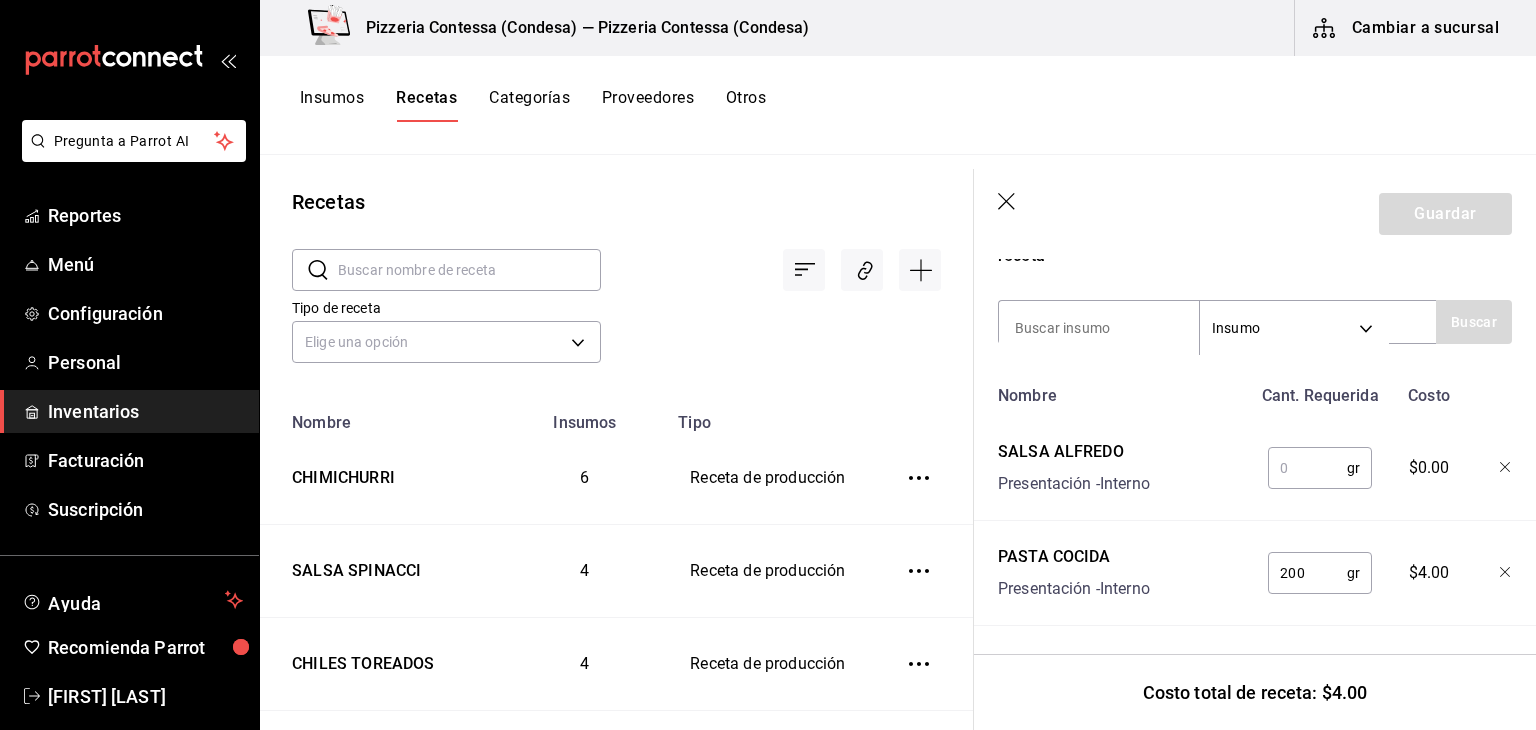 scroll, scrollTop: 410, scrollLeft: 0, axis: vertical 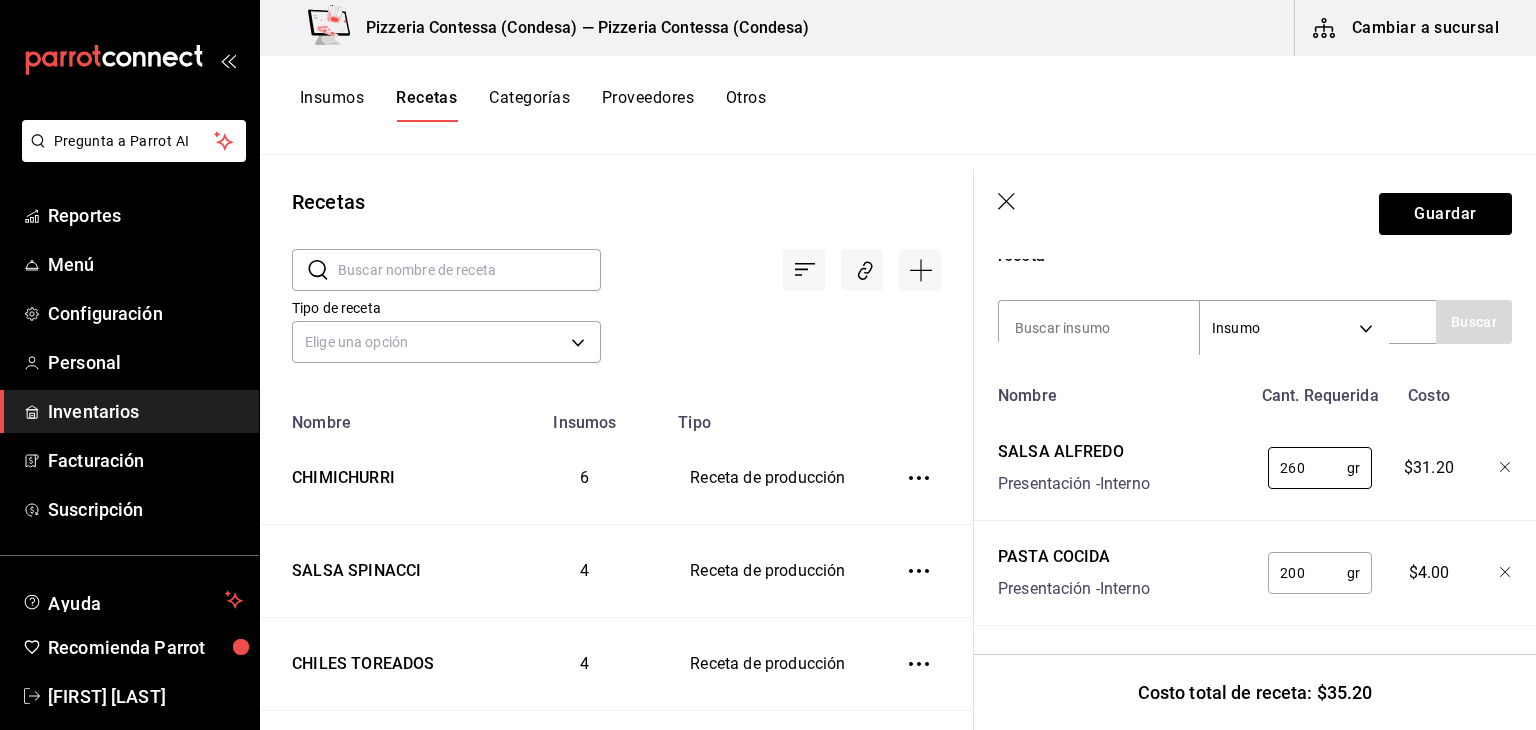 type on "260" 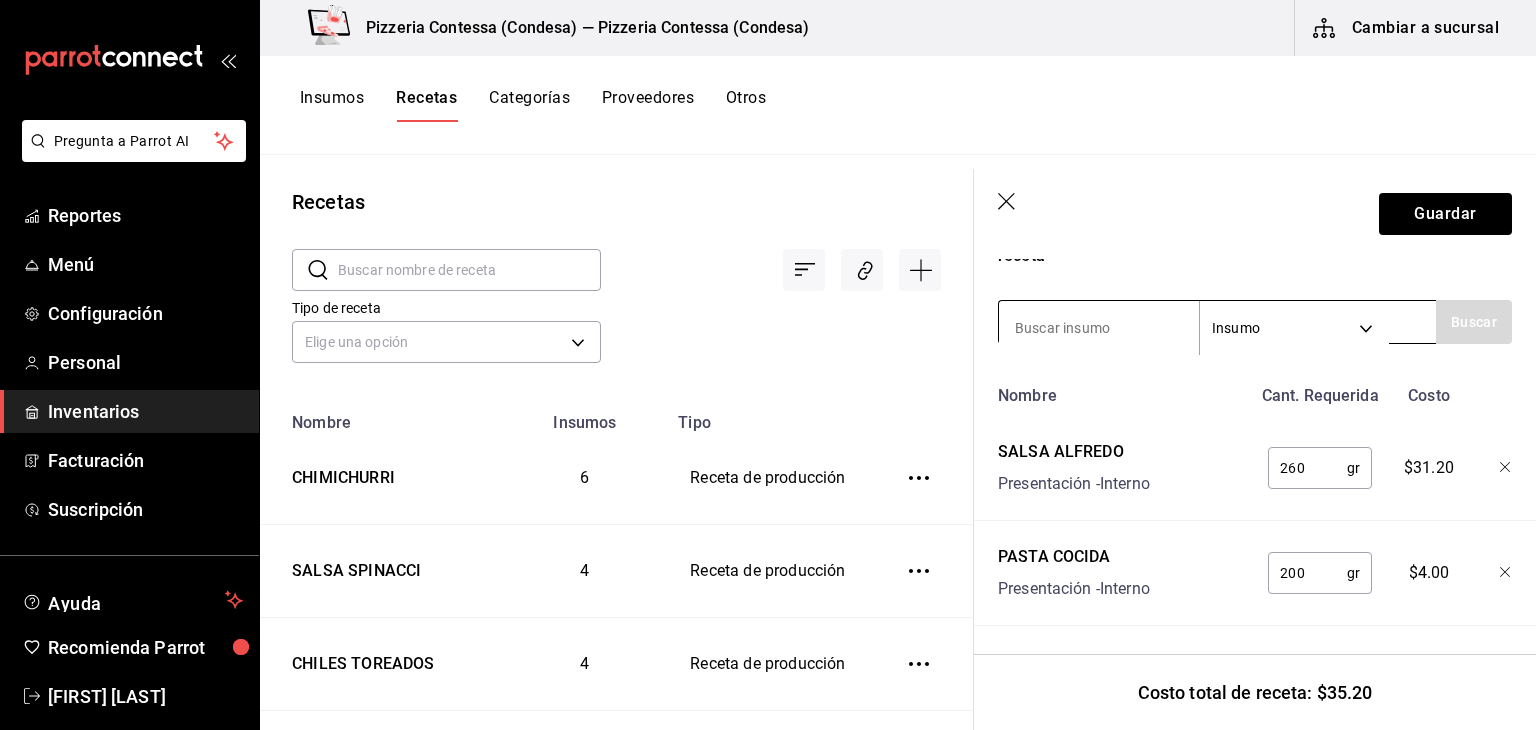 click at bounding box center (1099, 328) 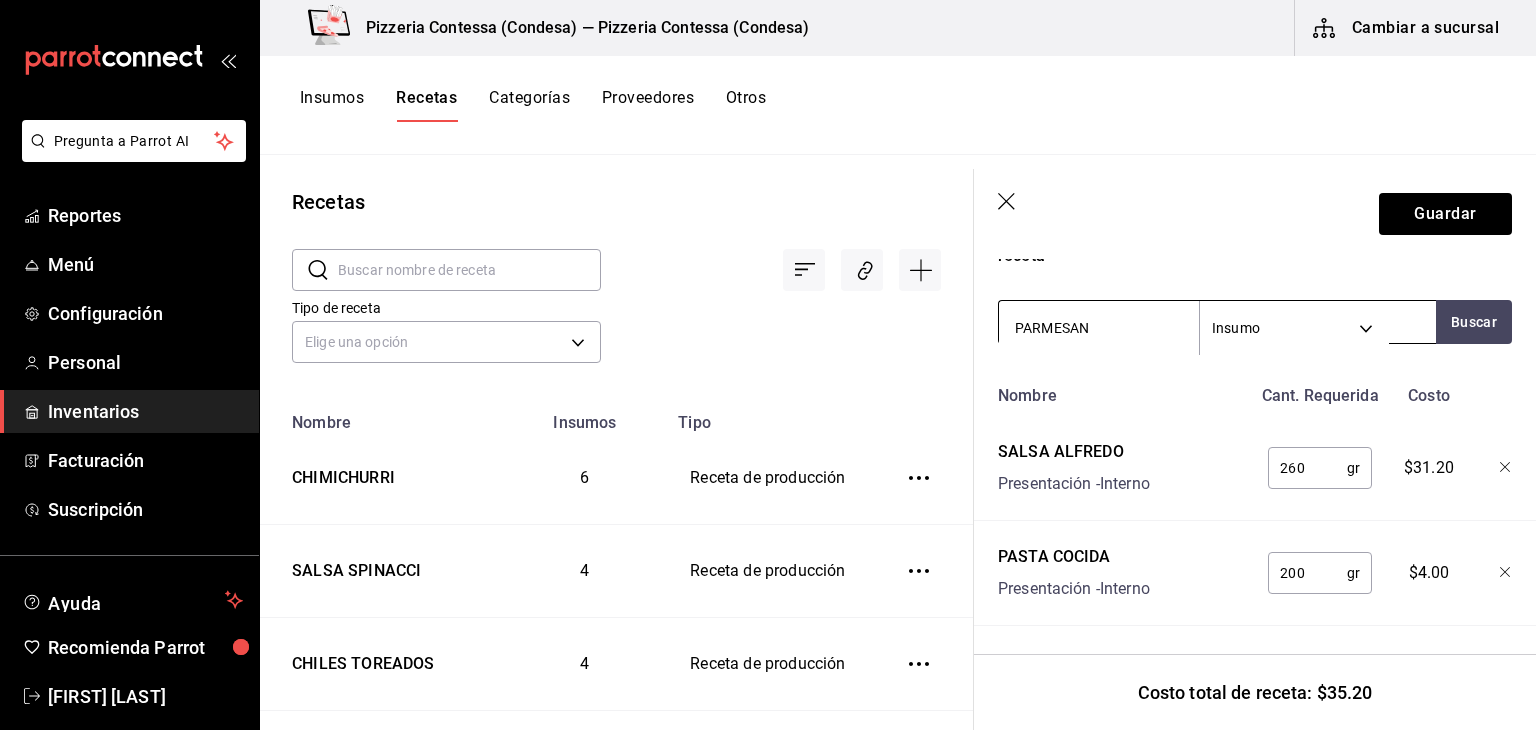 type on "PARMESANO" 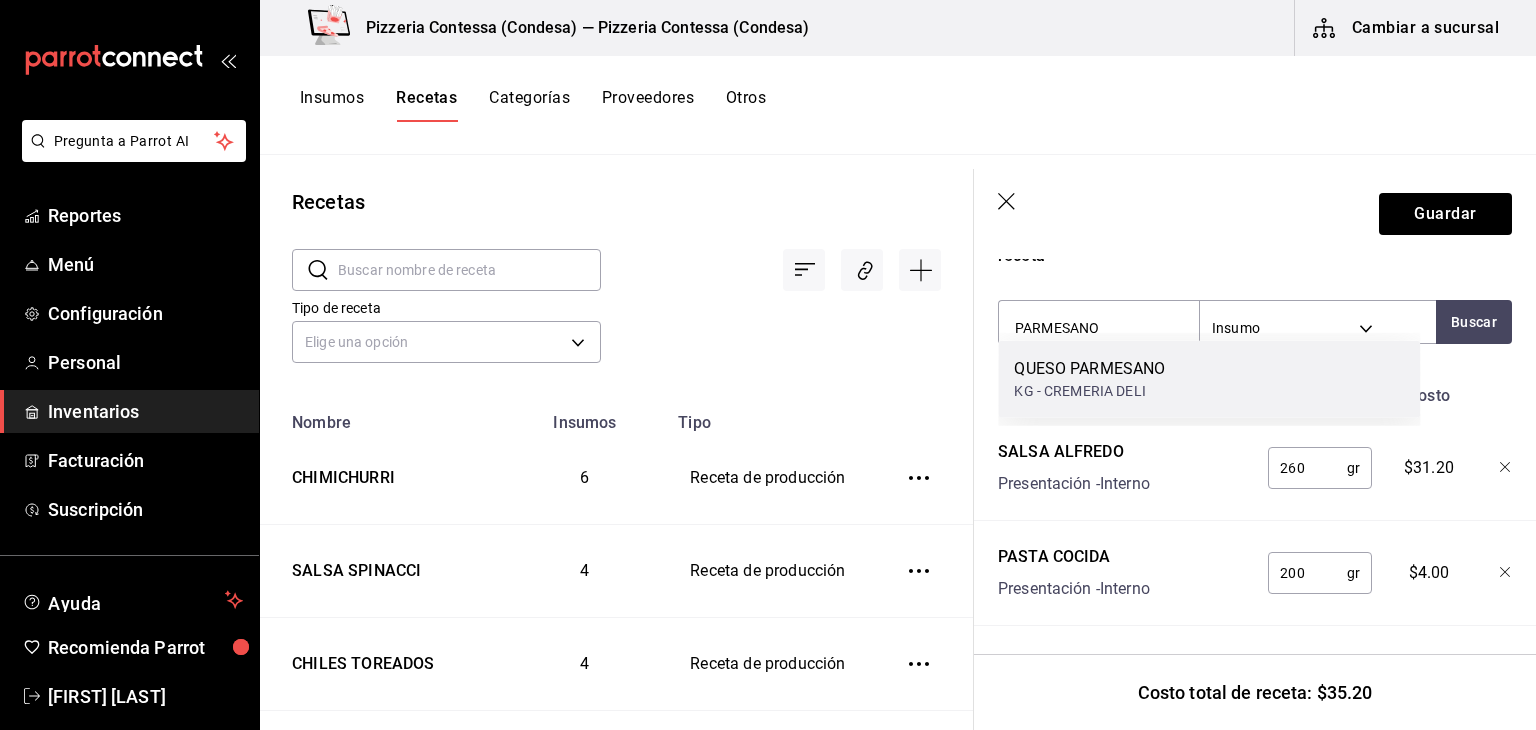 click on "KG - CREMERIA DELI" at bounding box center (1089, 391) 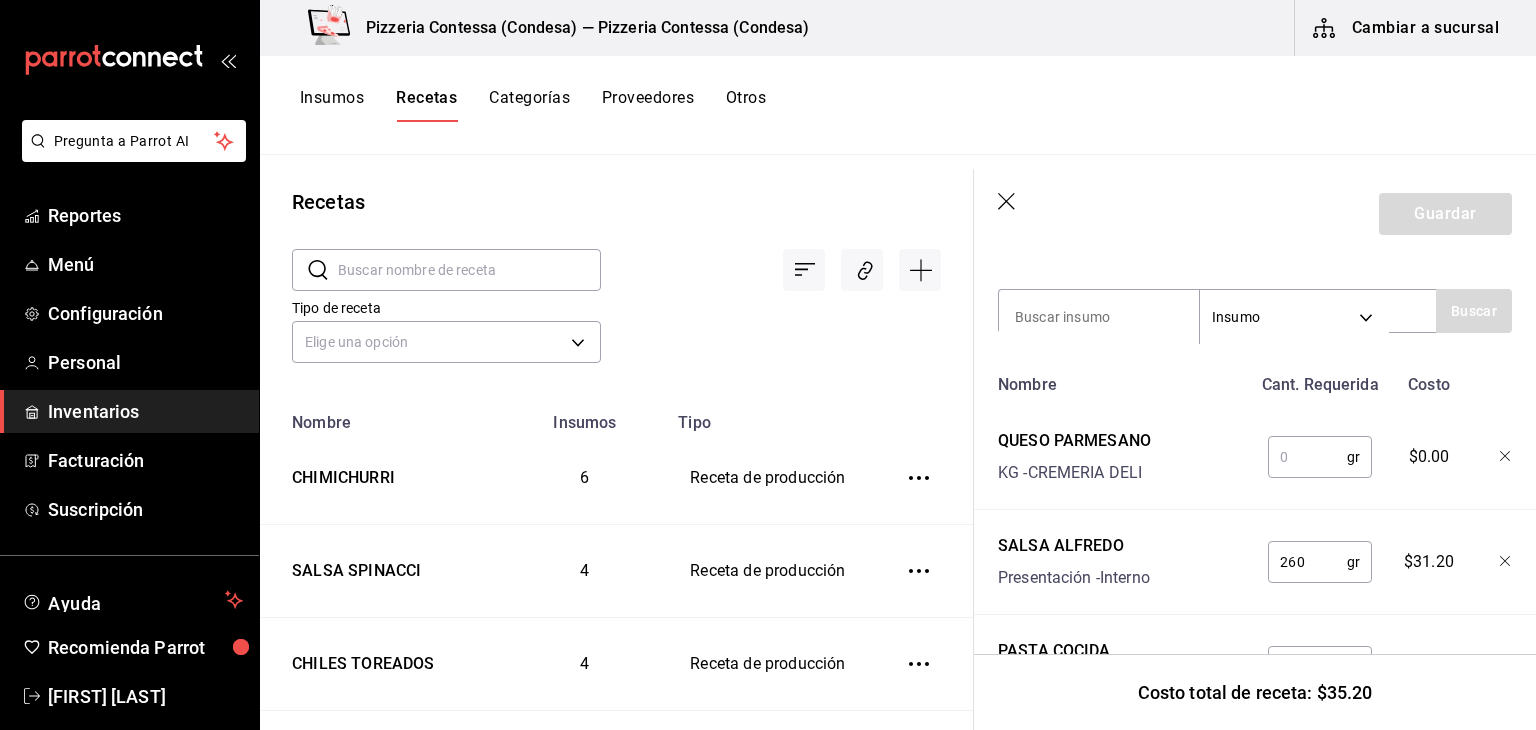 click at bounding box center [1307, 457] 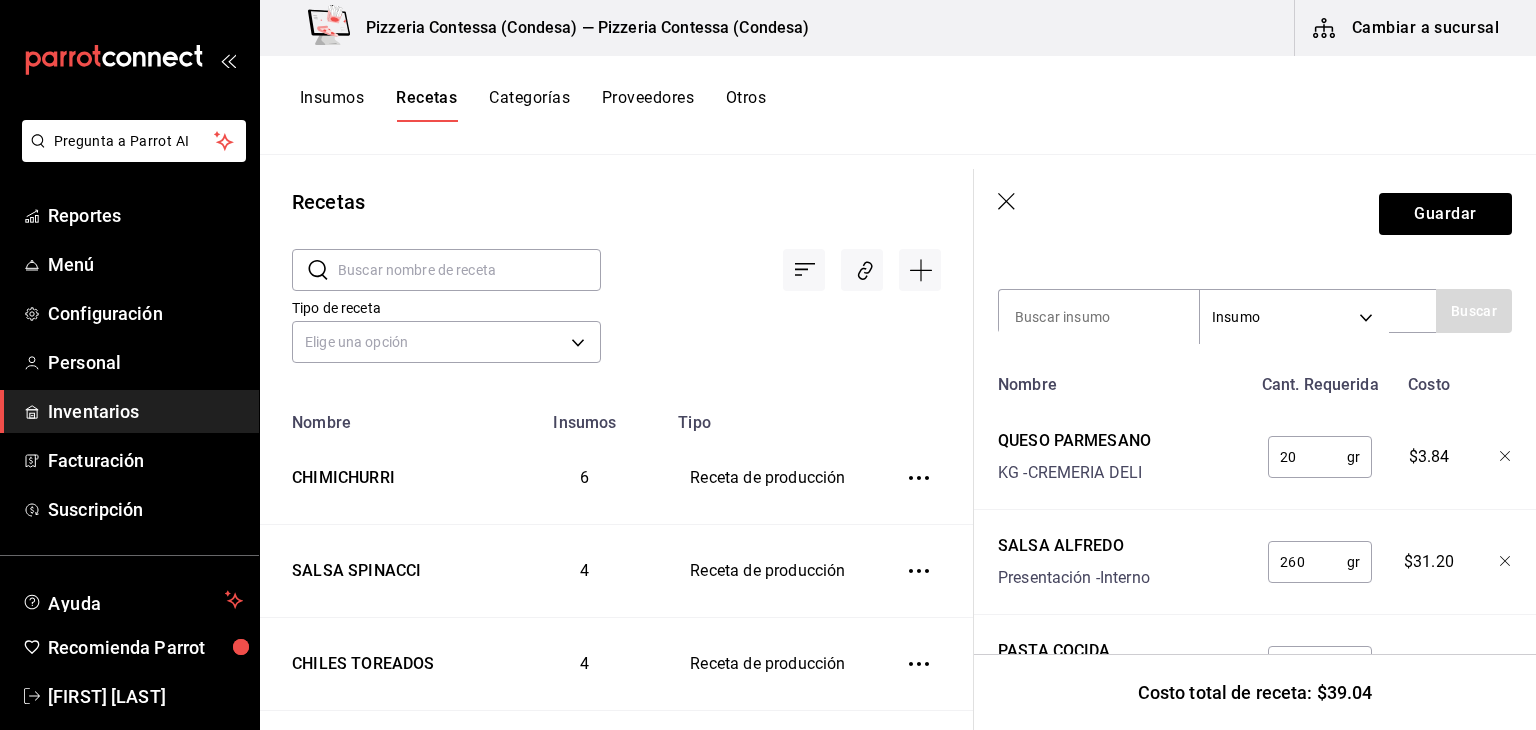 type on "20" 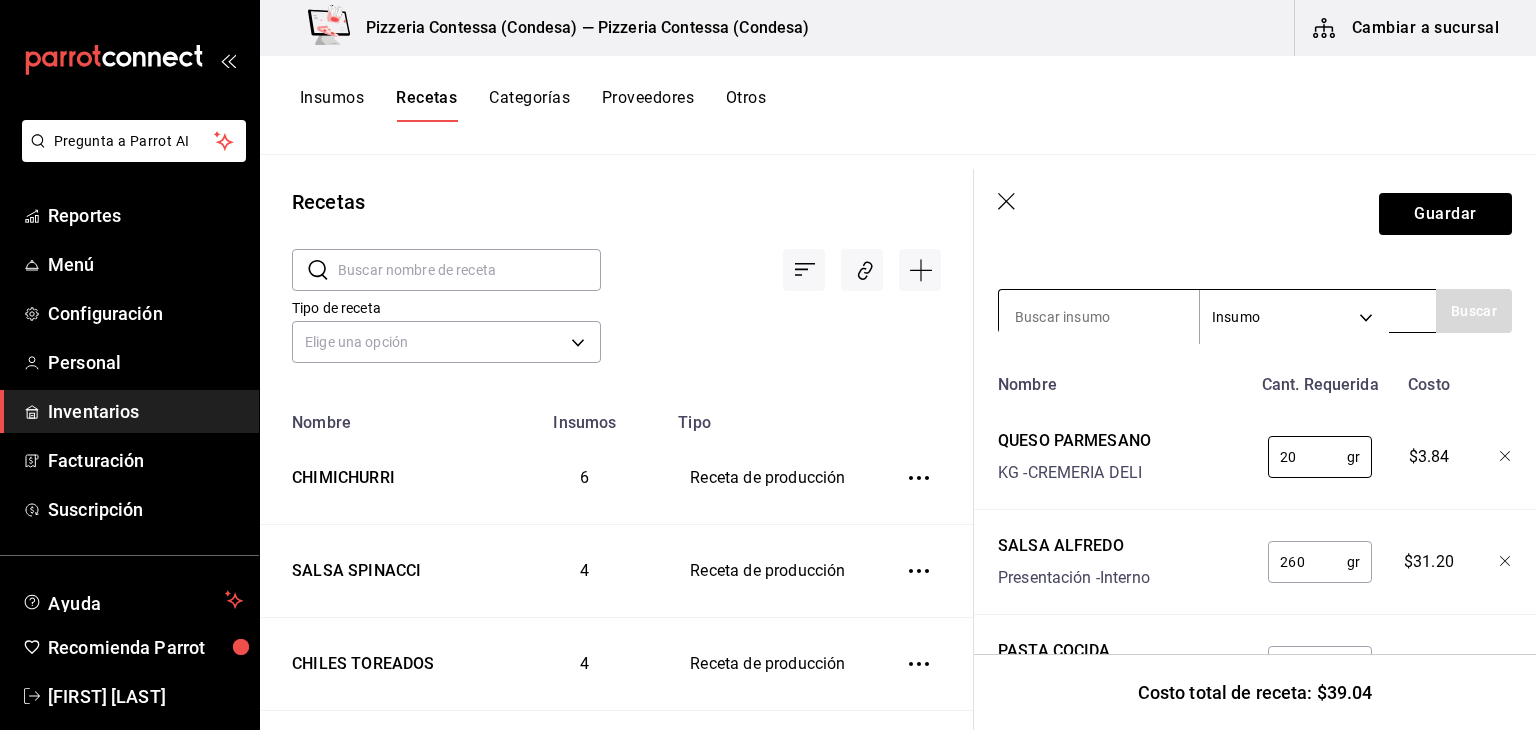 click at bounding box center (1099, 317) 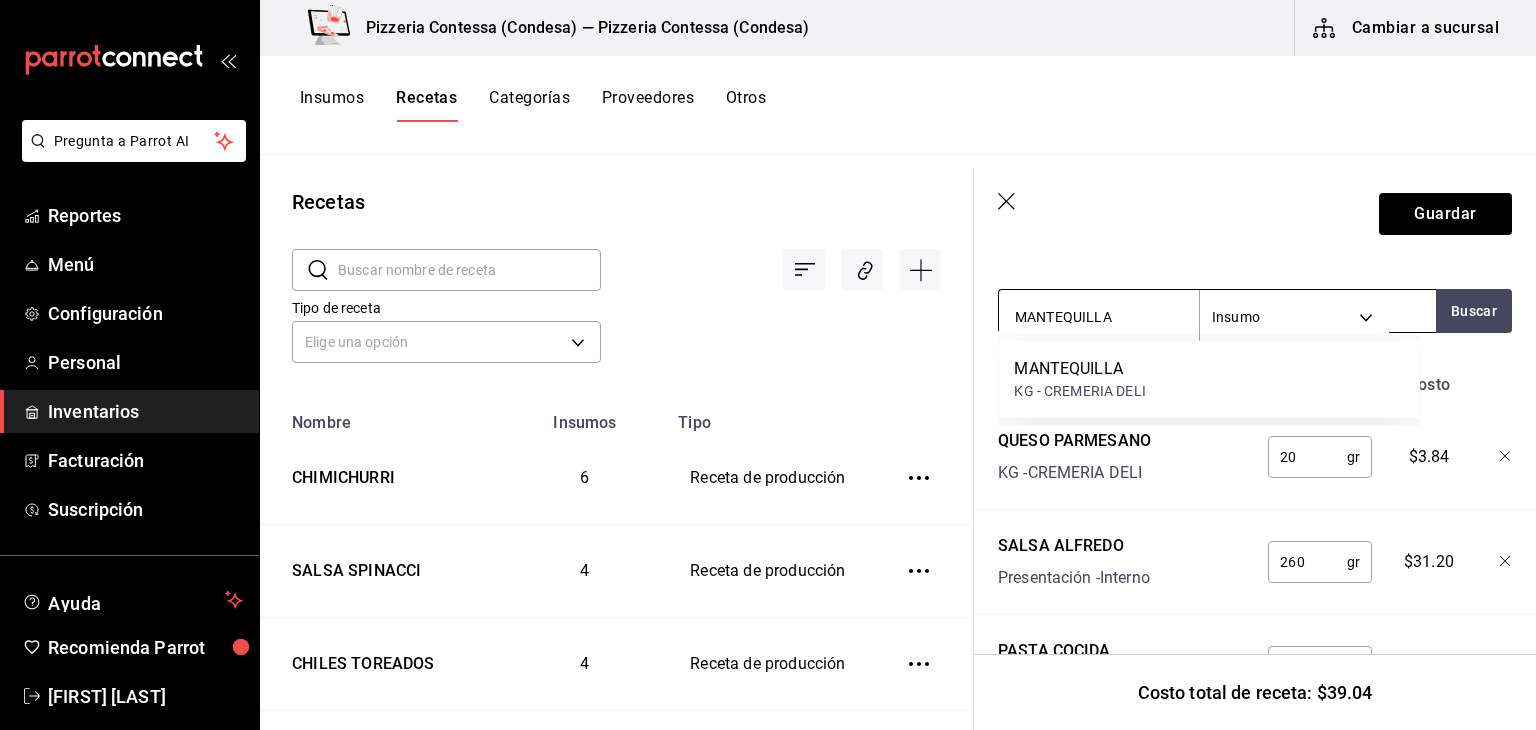 type on "MANTEQUILLA" 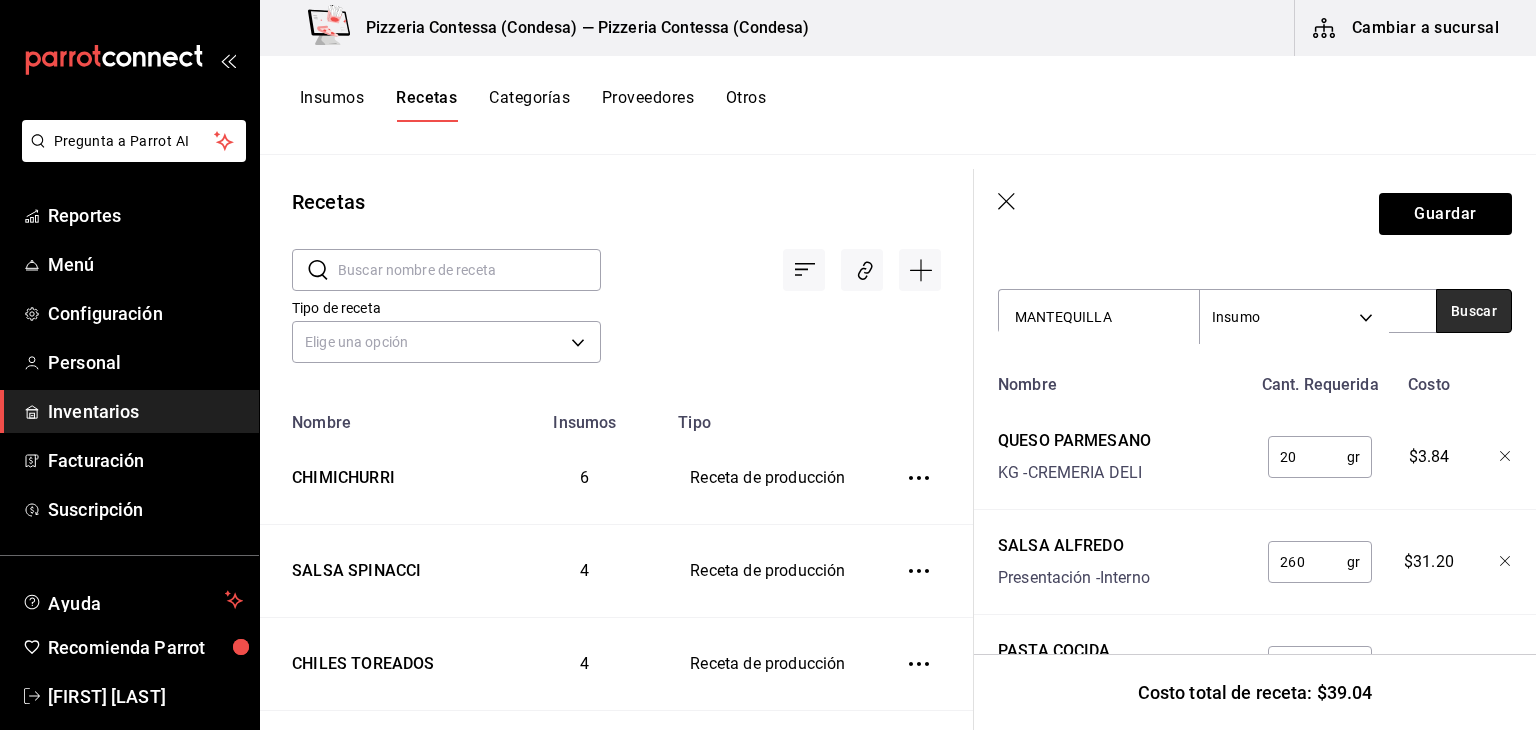 click on "Buscar" at bounding box center (1474, 311) 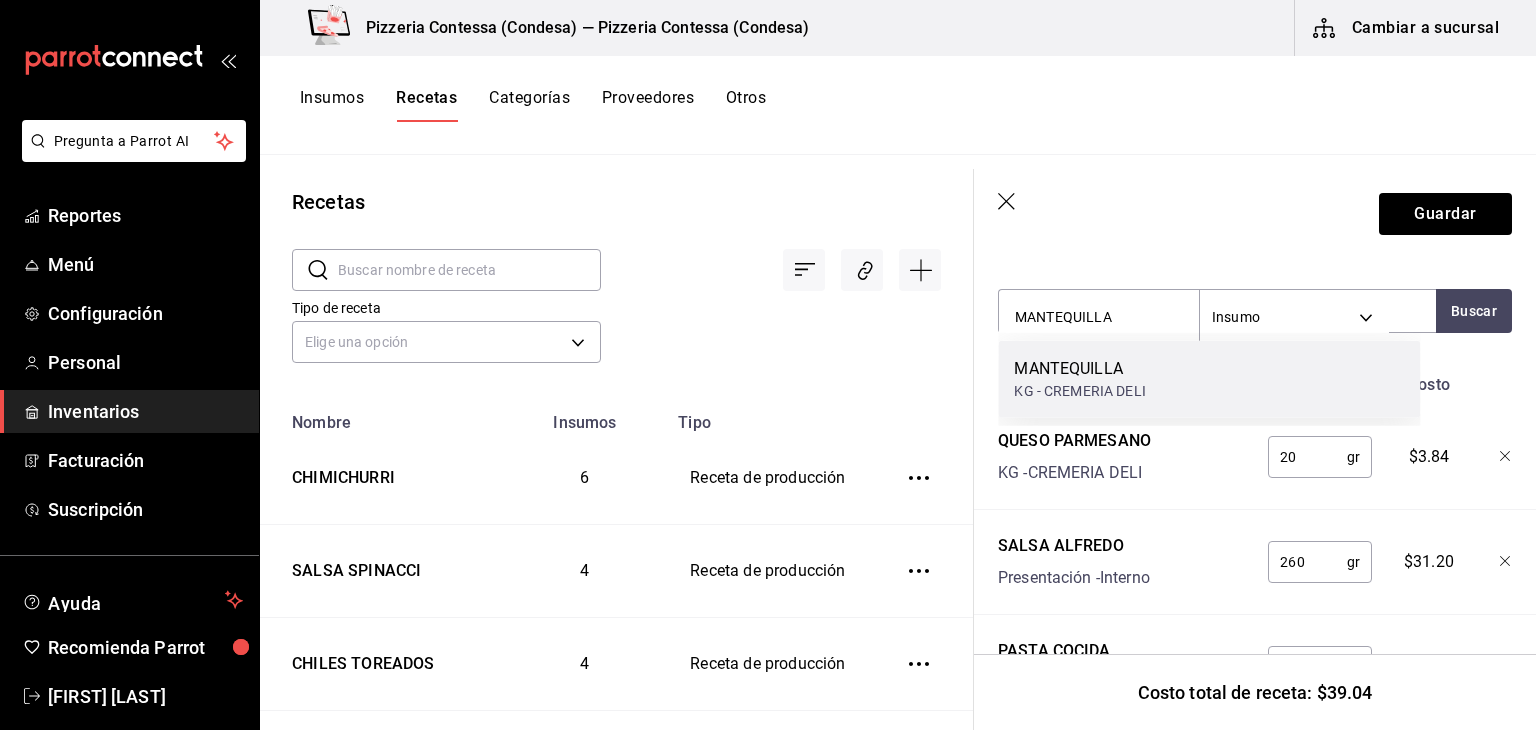 click on "MANTEQUILLA KG - CREMERIA DELI" at bounding box center (1209, 379) 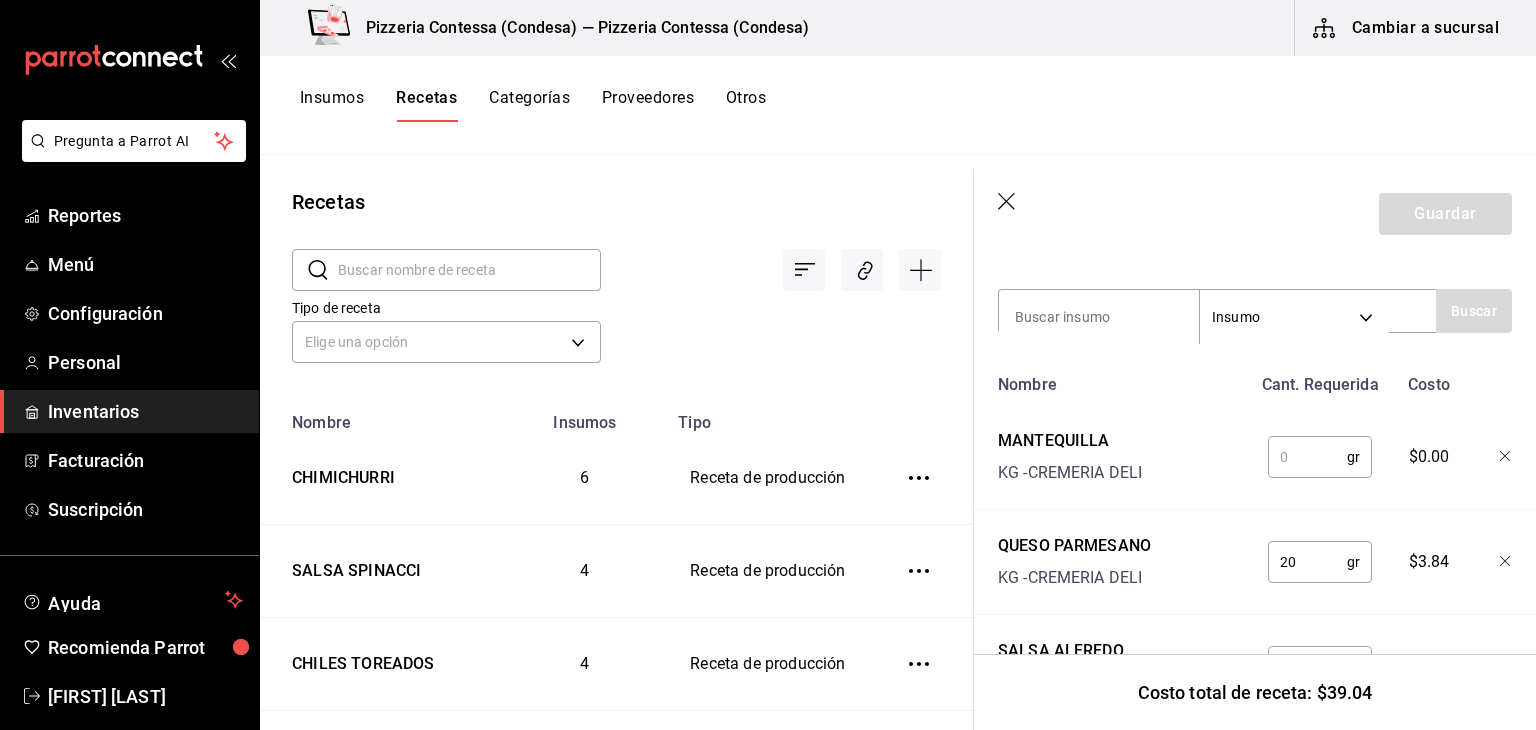 click at bounding box center (1307, 457) 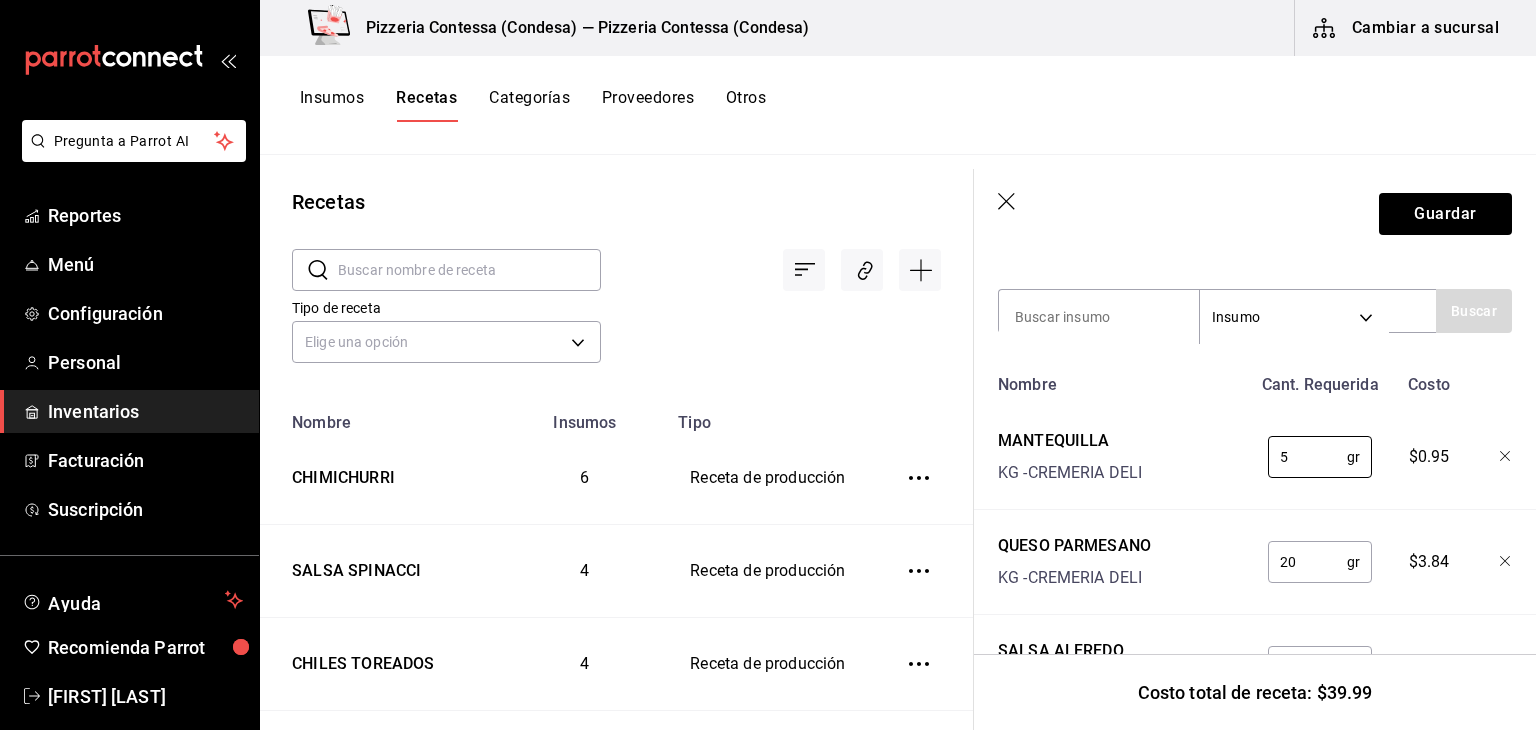 type on "5" 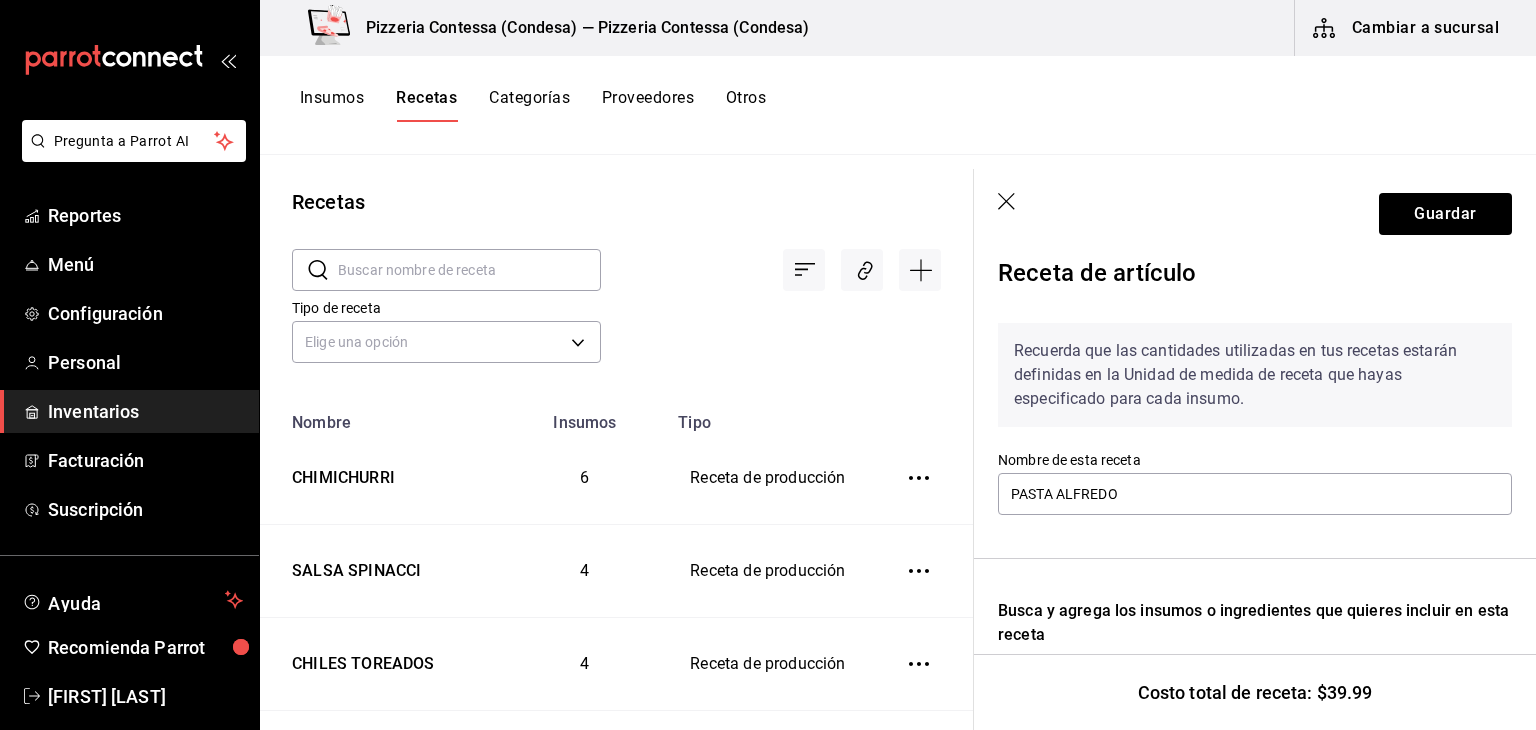scroll, scrollTop: 0, scrollLeft: 0, axis: both 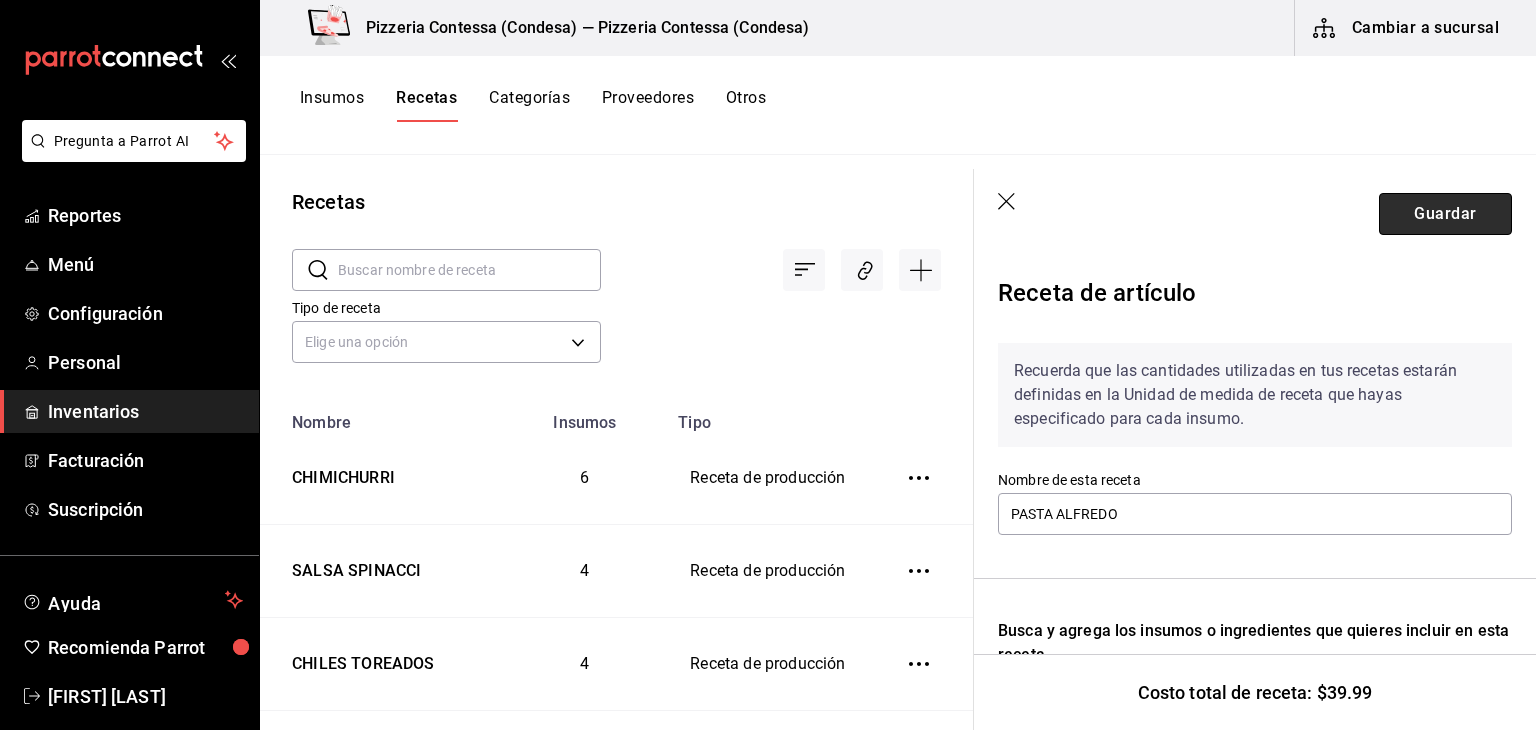 click on "Guardar" at bounding box center (1445, 214) 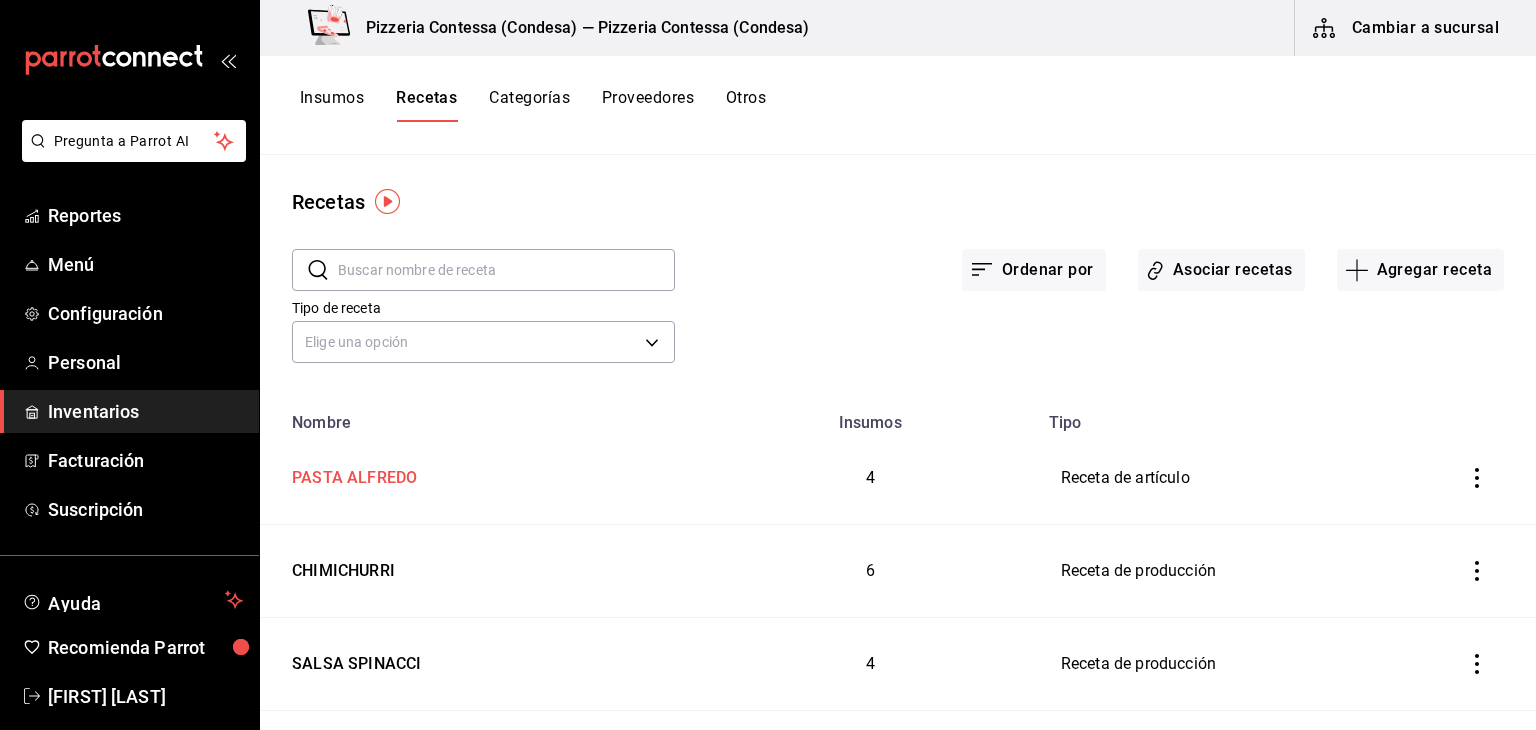 click on "PASTA ALFREDO" at bounding box center [350, 474] 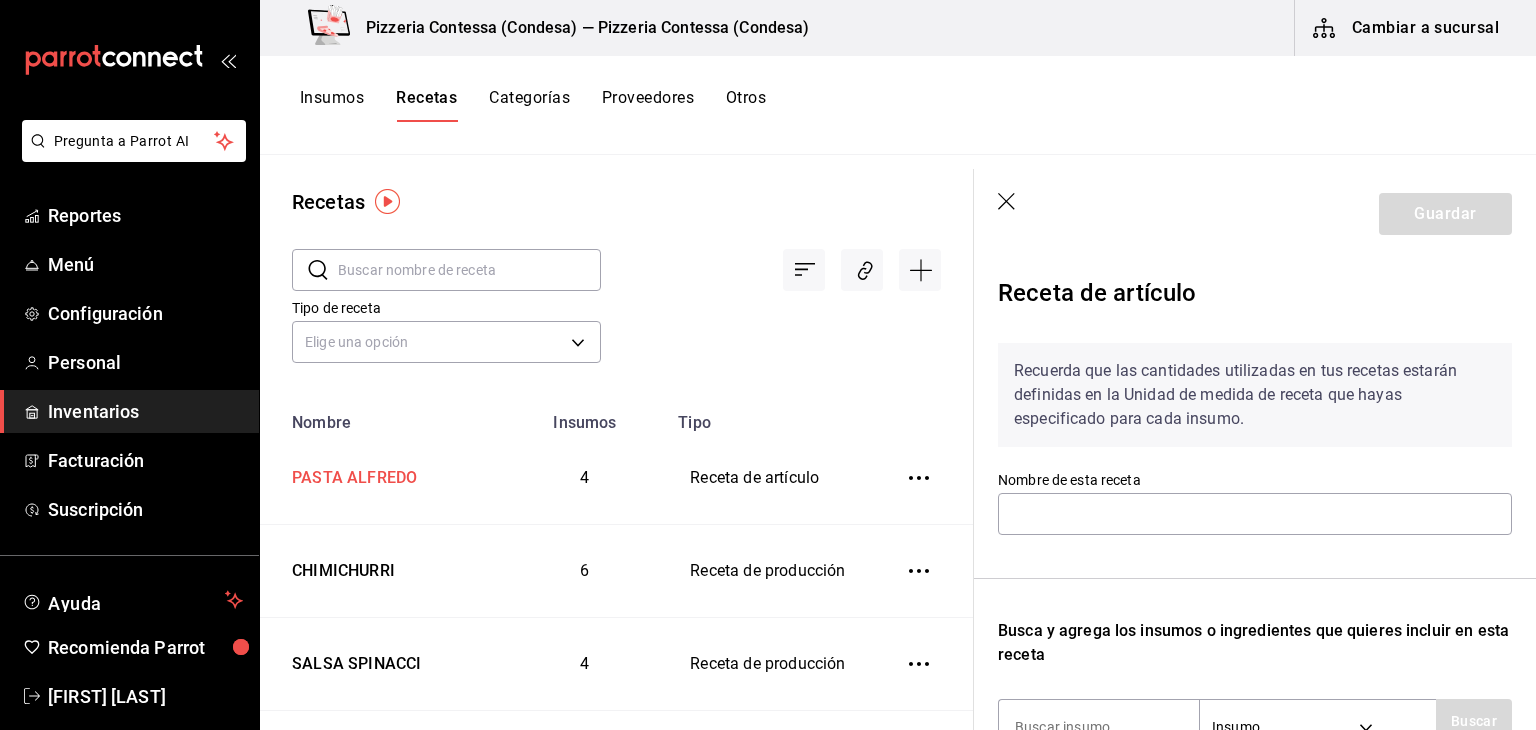 type on "PASTA ALFREDO" 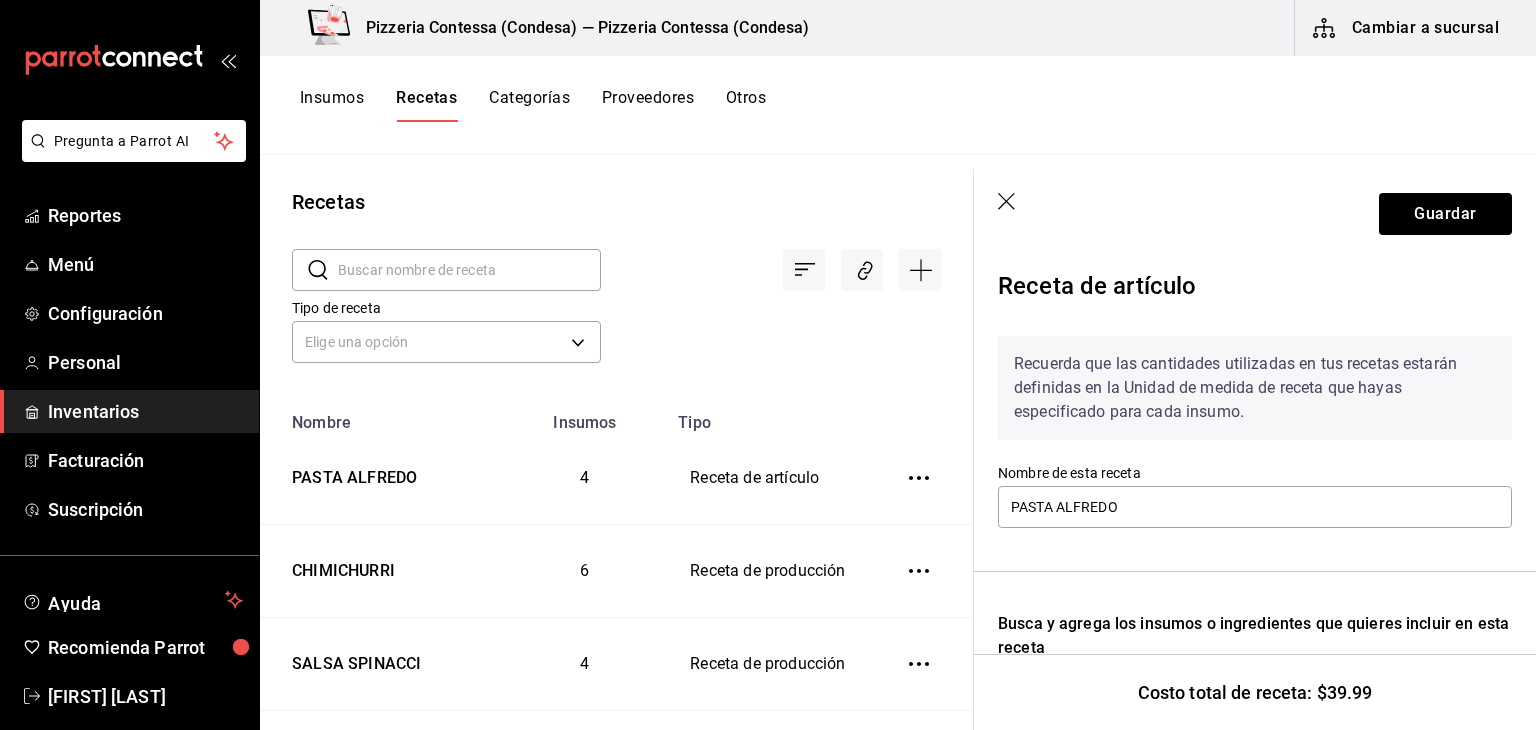scroll, scrollTop: 0, scrollLeft: 0, axis: both 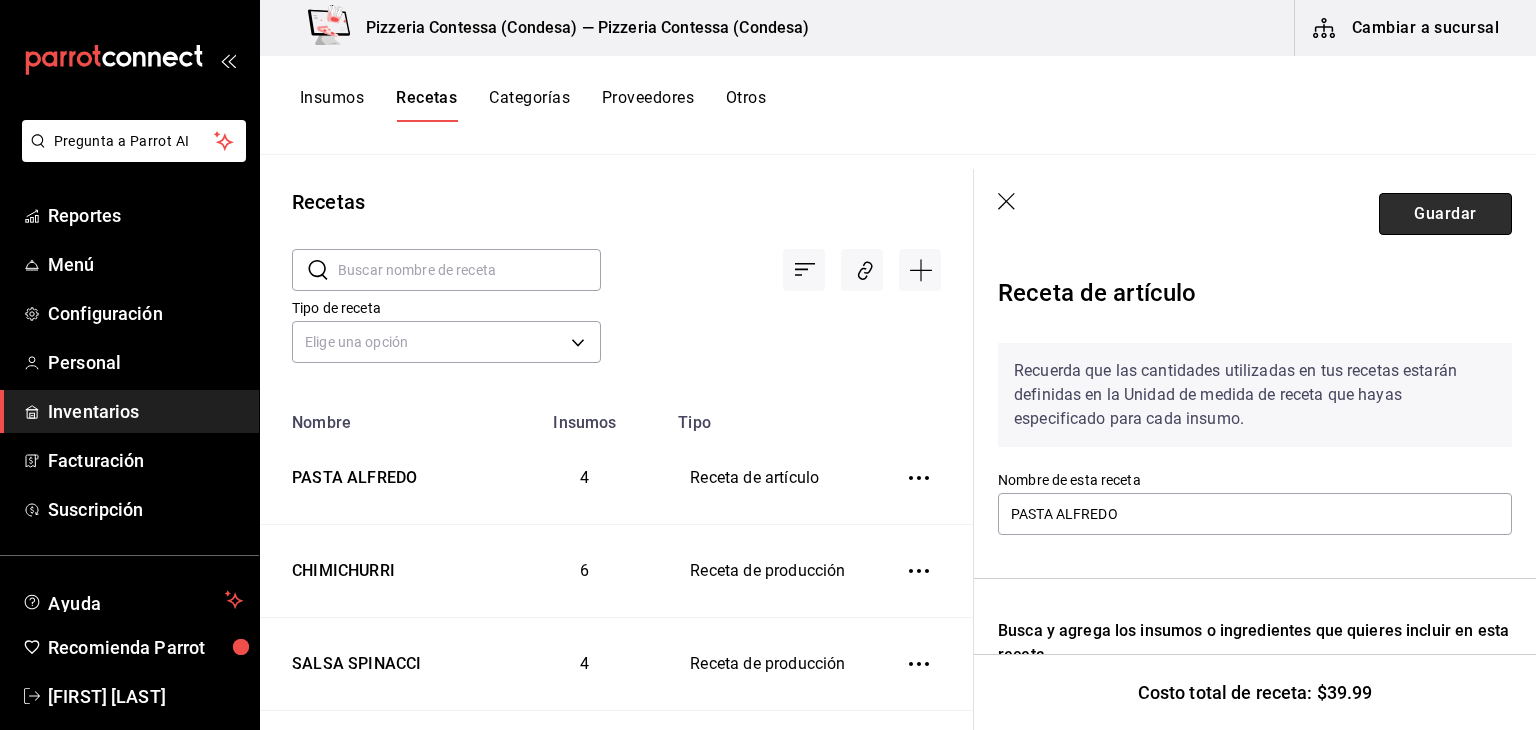 click on "Guardar" at bounding box center [1445, 214] 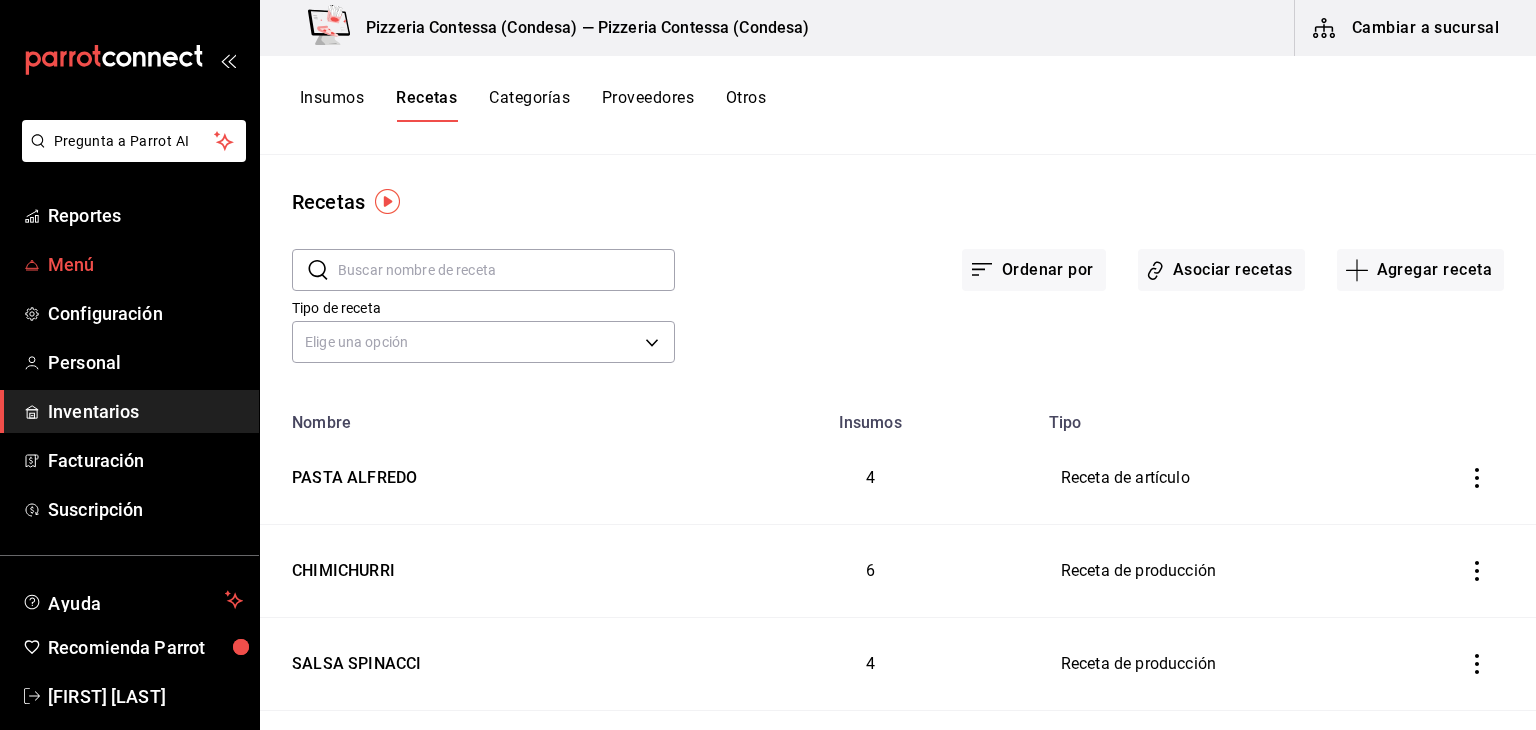 click on "Menú" at bounding box center (129, 264) 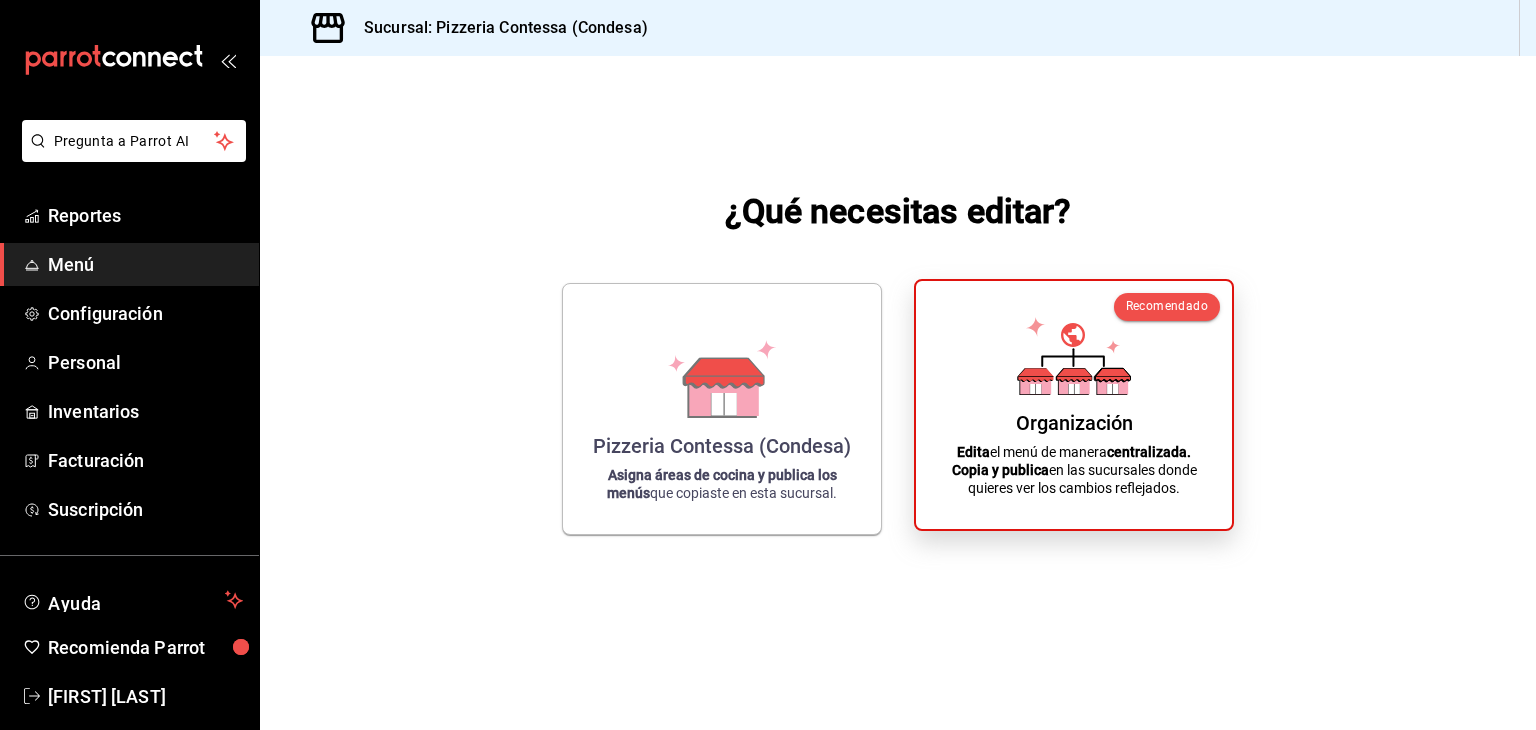 click on "Organización" at bounding box center (1074, 423) 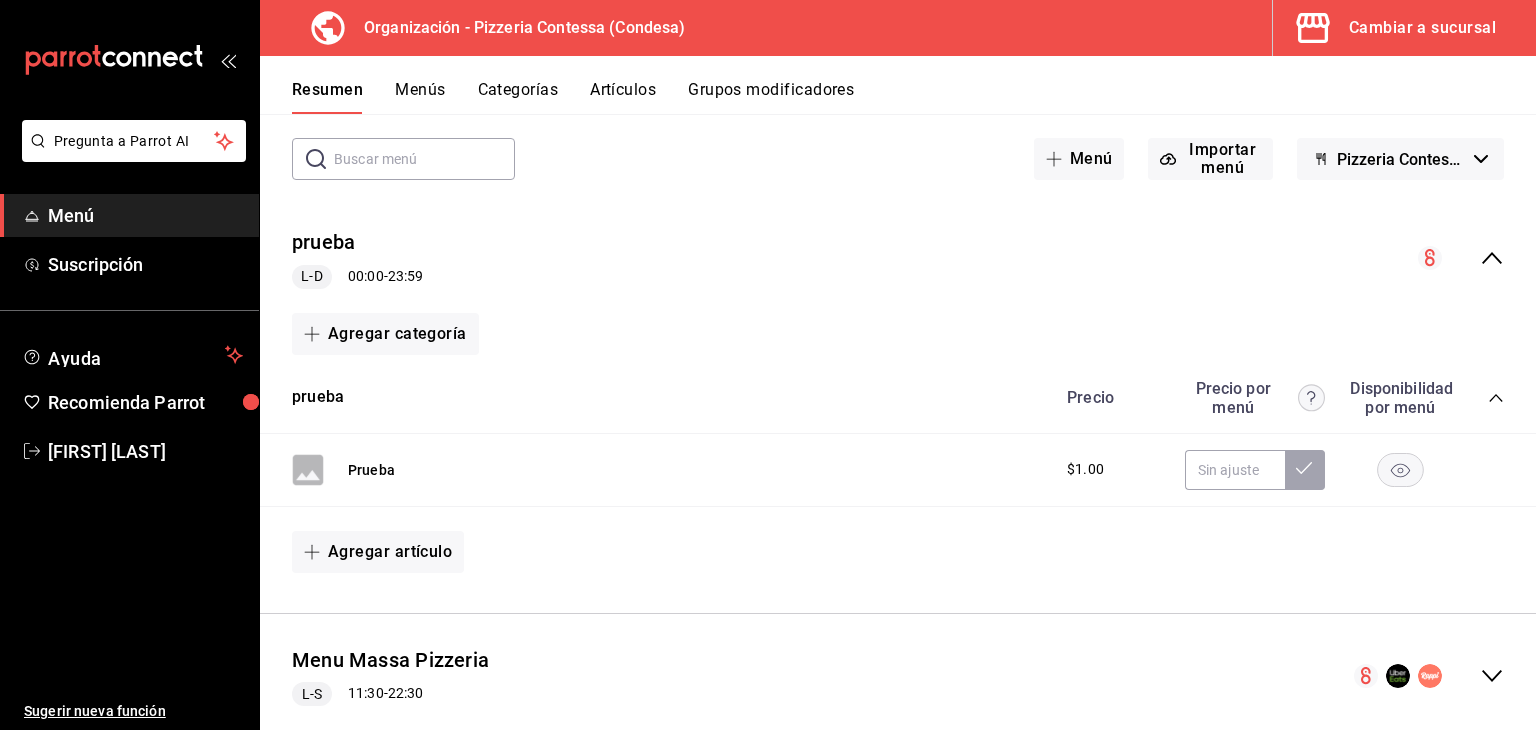 scroll, scrollTop: 140, scrollLeft: 0, axis: vertical 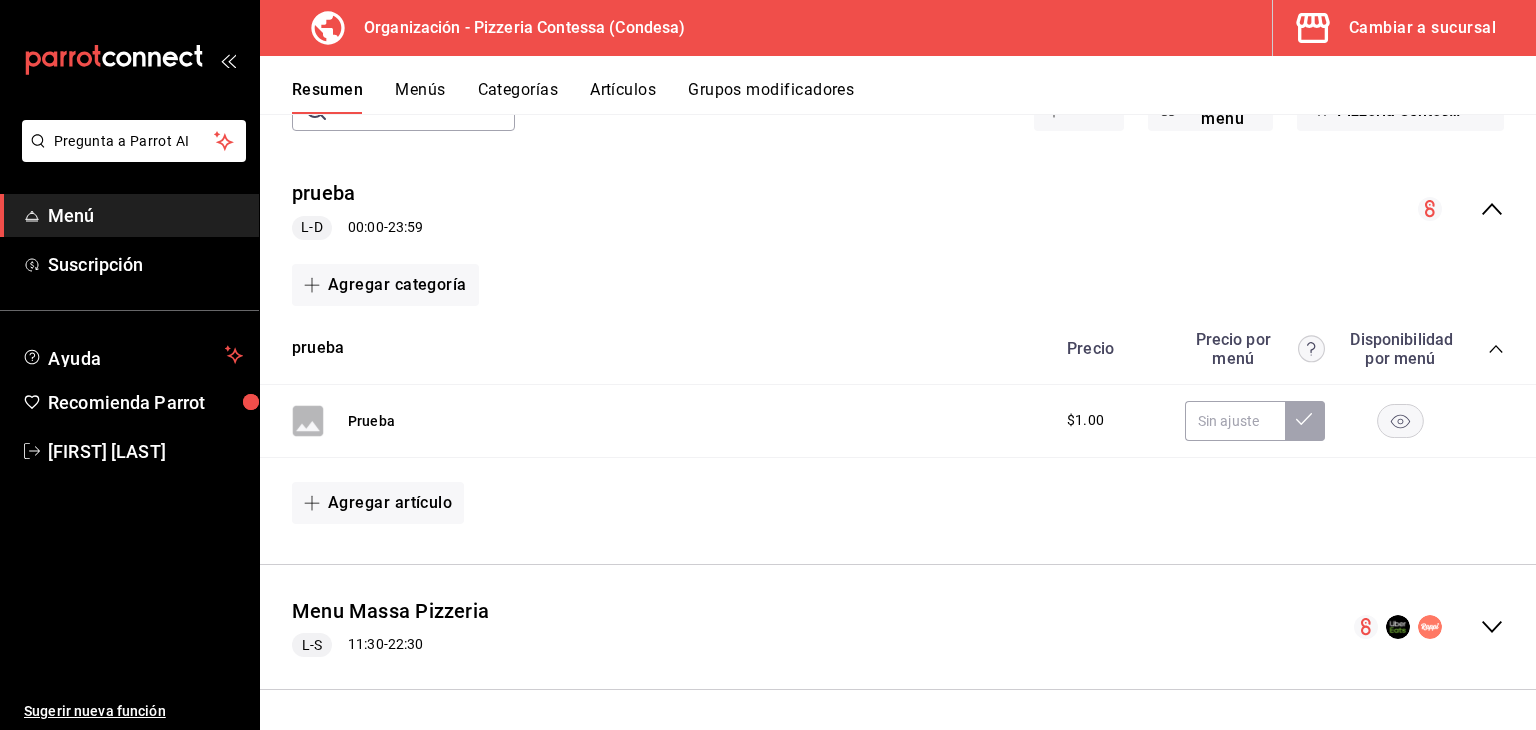 click on "Menu Massa Pizzeria L-S 11:30  -  22:30" at bounding box center (898, 627) 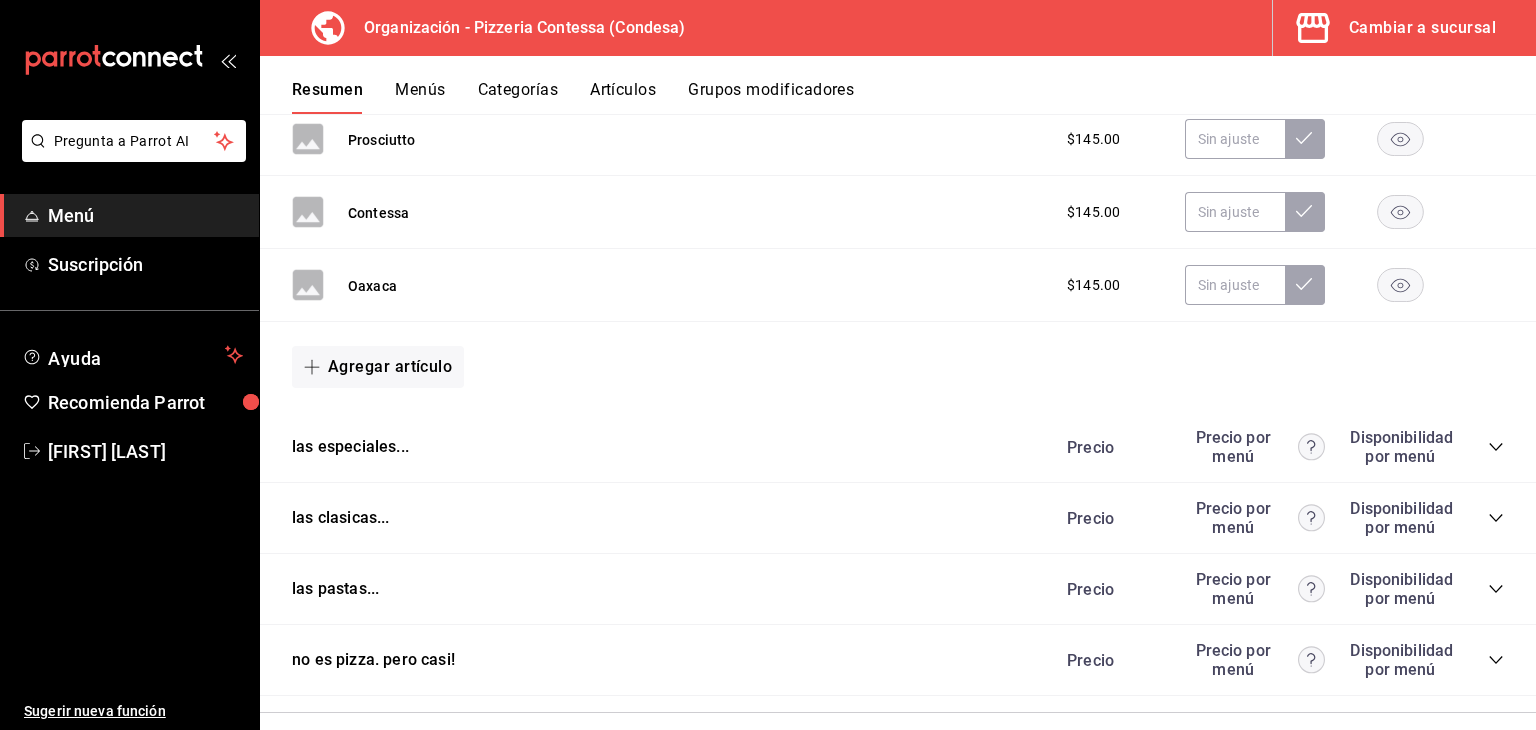 scroll, scrollTop: 1243, scrollLeft: 0, axis: vertical 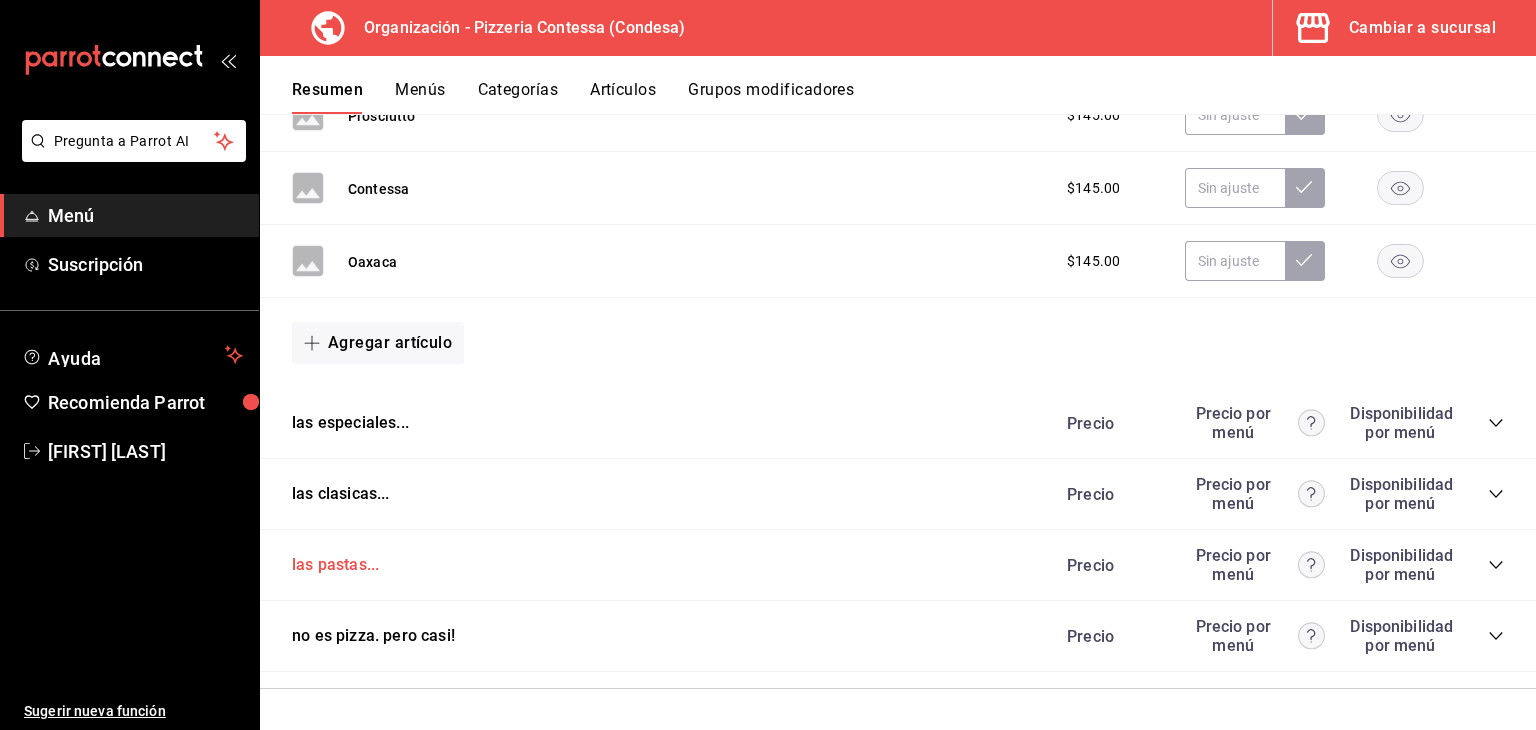 click on "las pastas..." at bounding box center (335, 565) 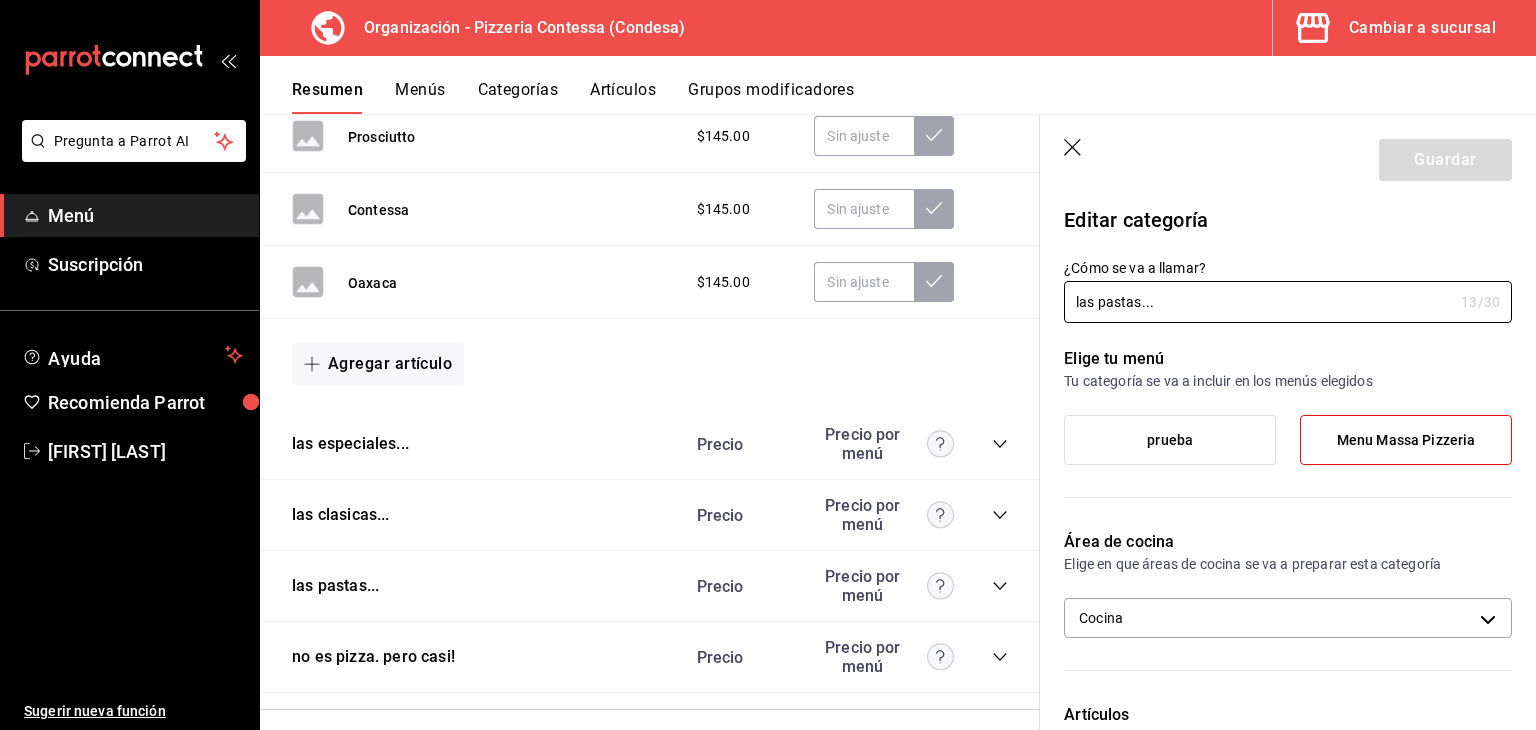 scroll, scrollTop: 1264, scrollLeft: 0, axis: vertical 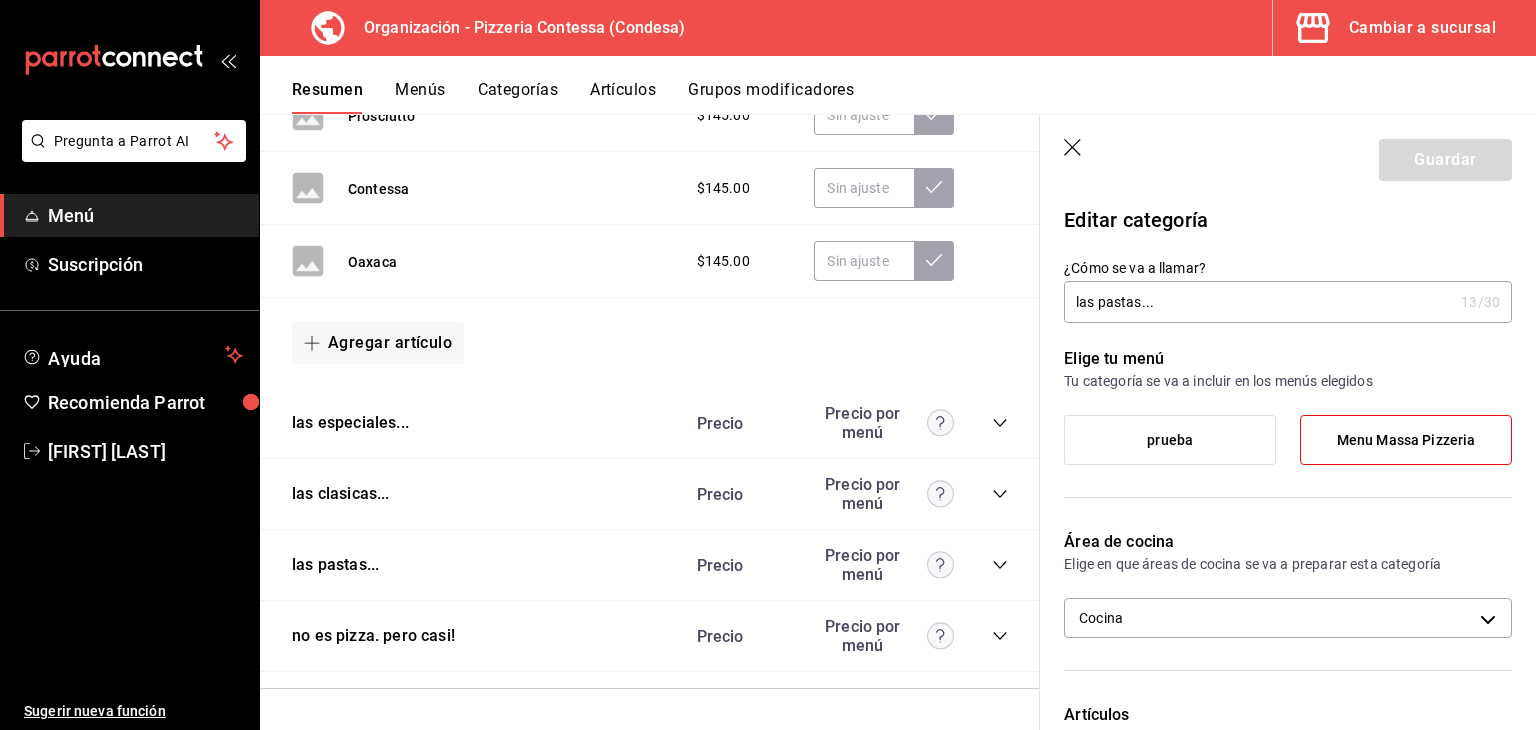click 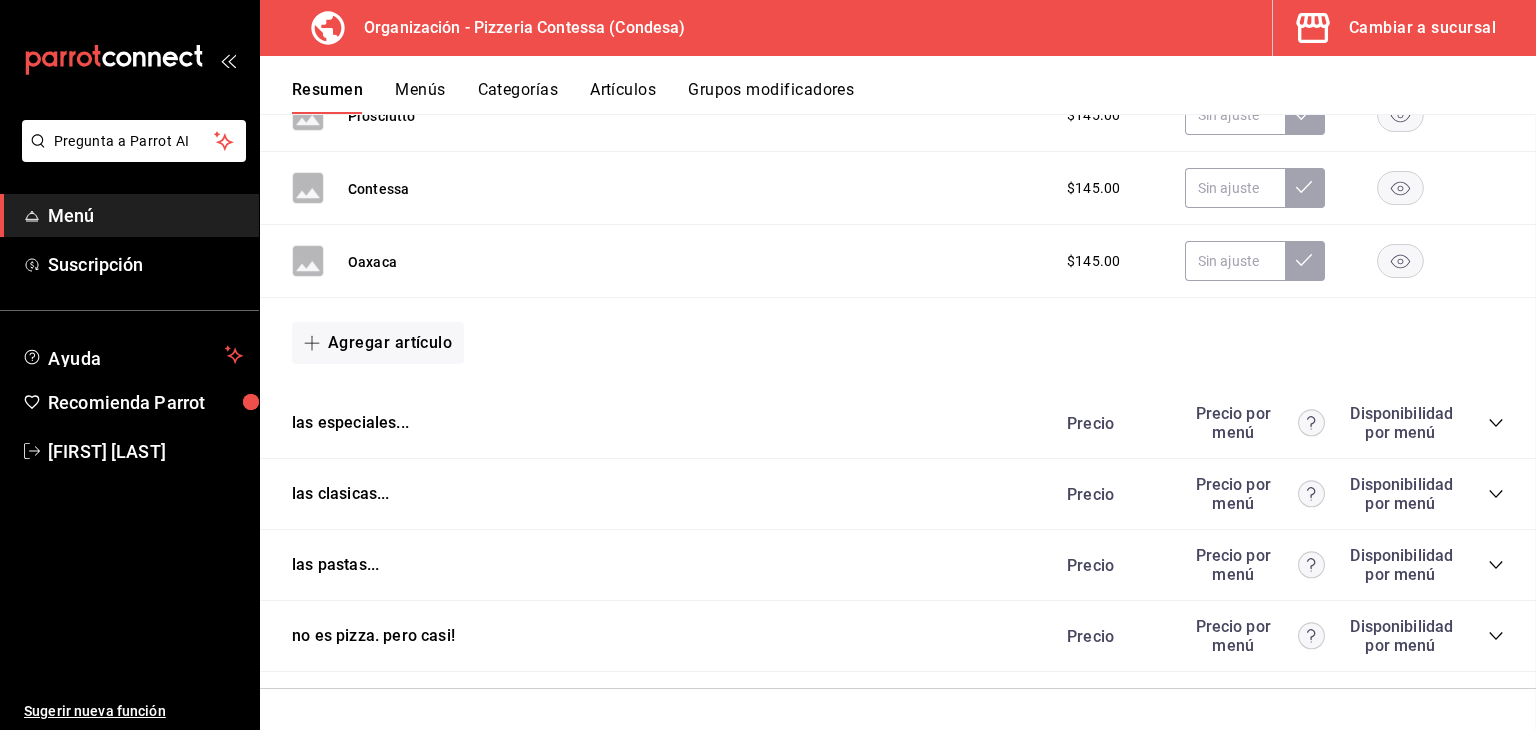 scroll, scrollTop: 1243, scrollLeft: 0, axis: vertical 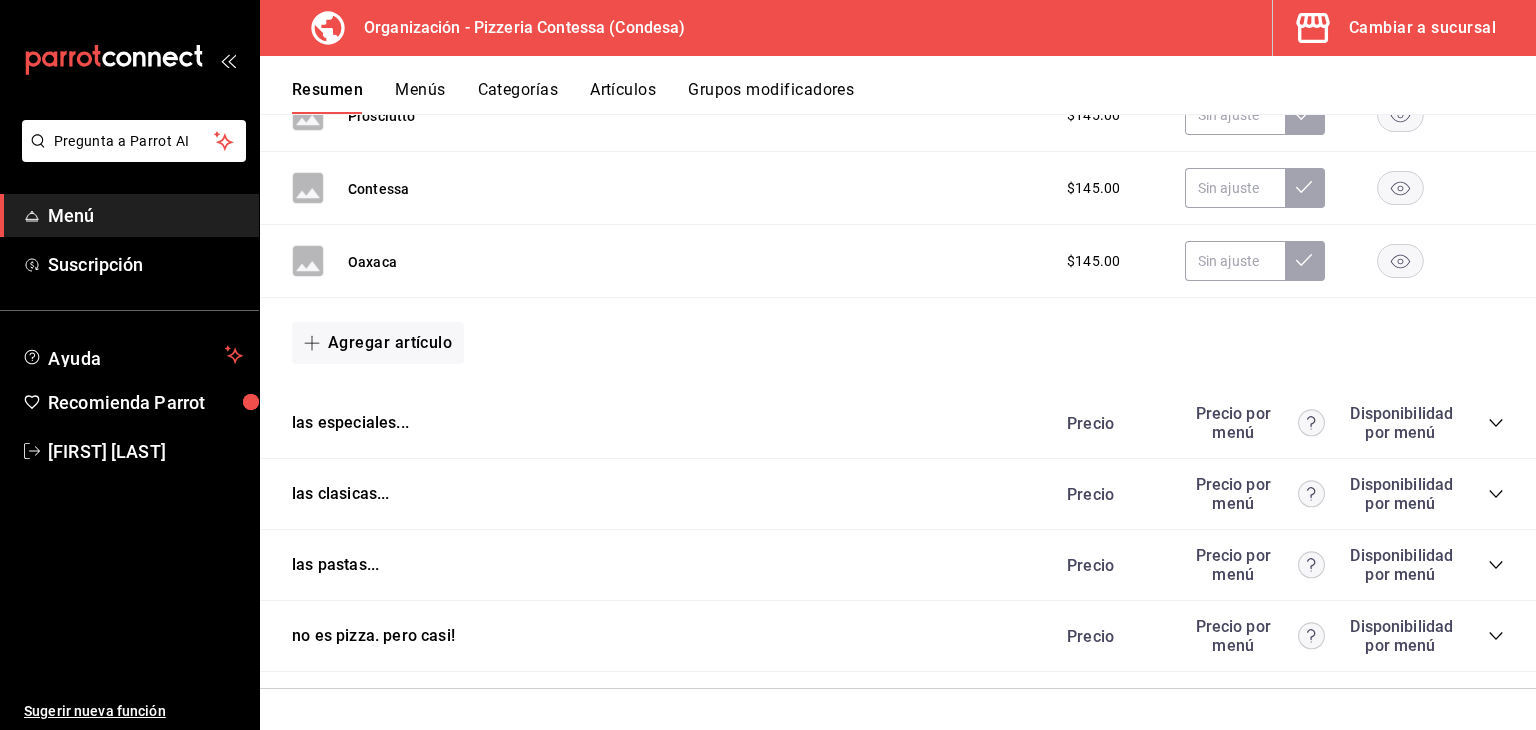 click on "Menús" at bounding box center [420, 97] 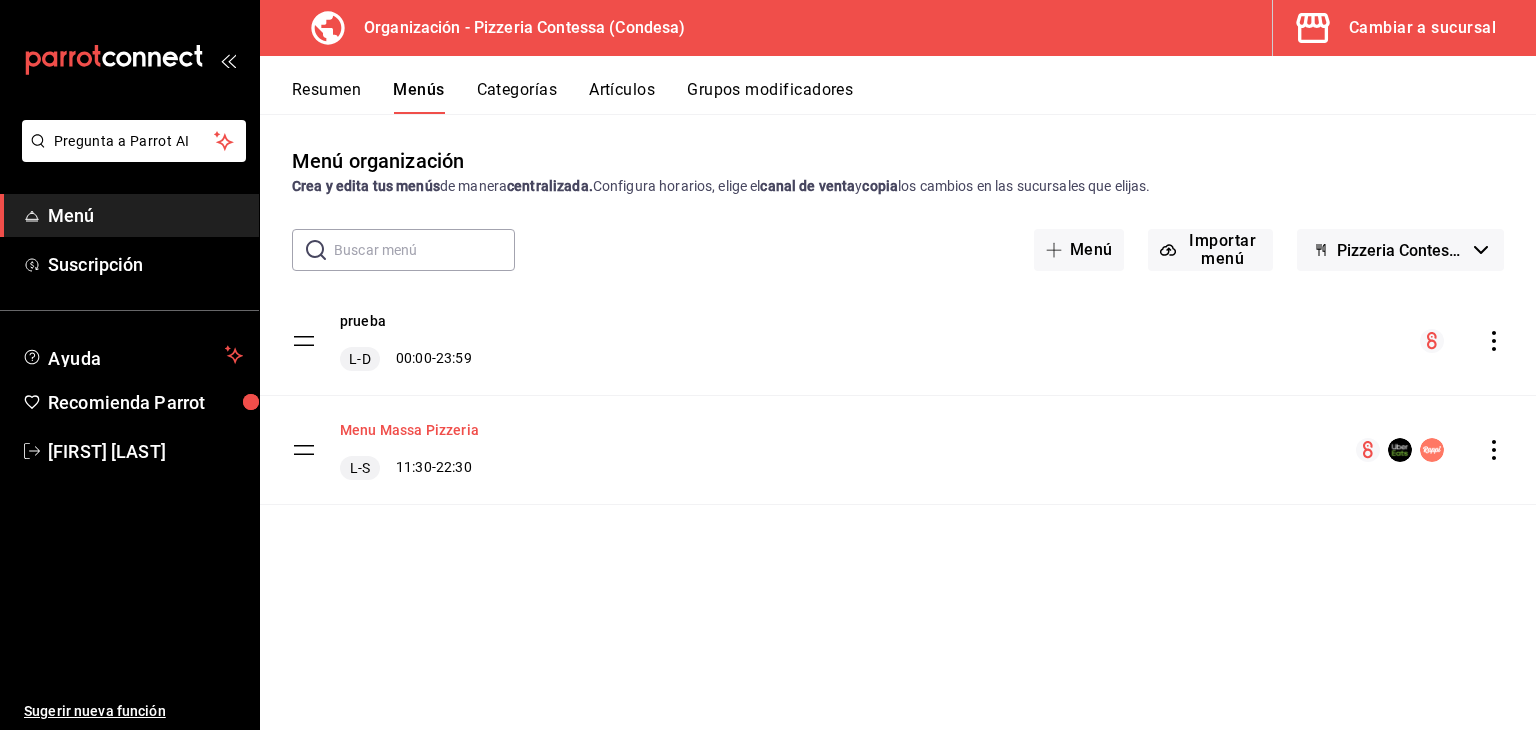 click on "Menu Massa Pizzeria" at bounding box center (409, 430) 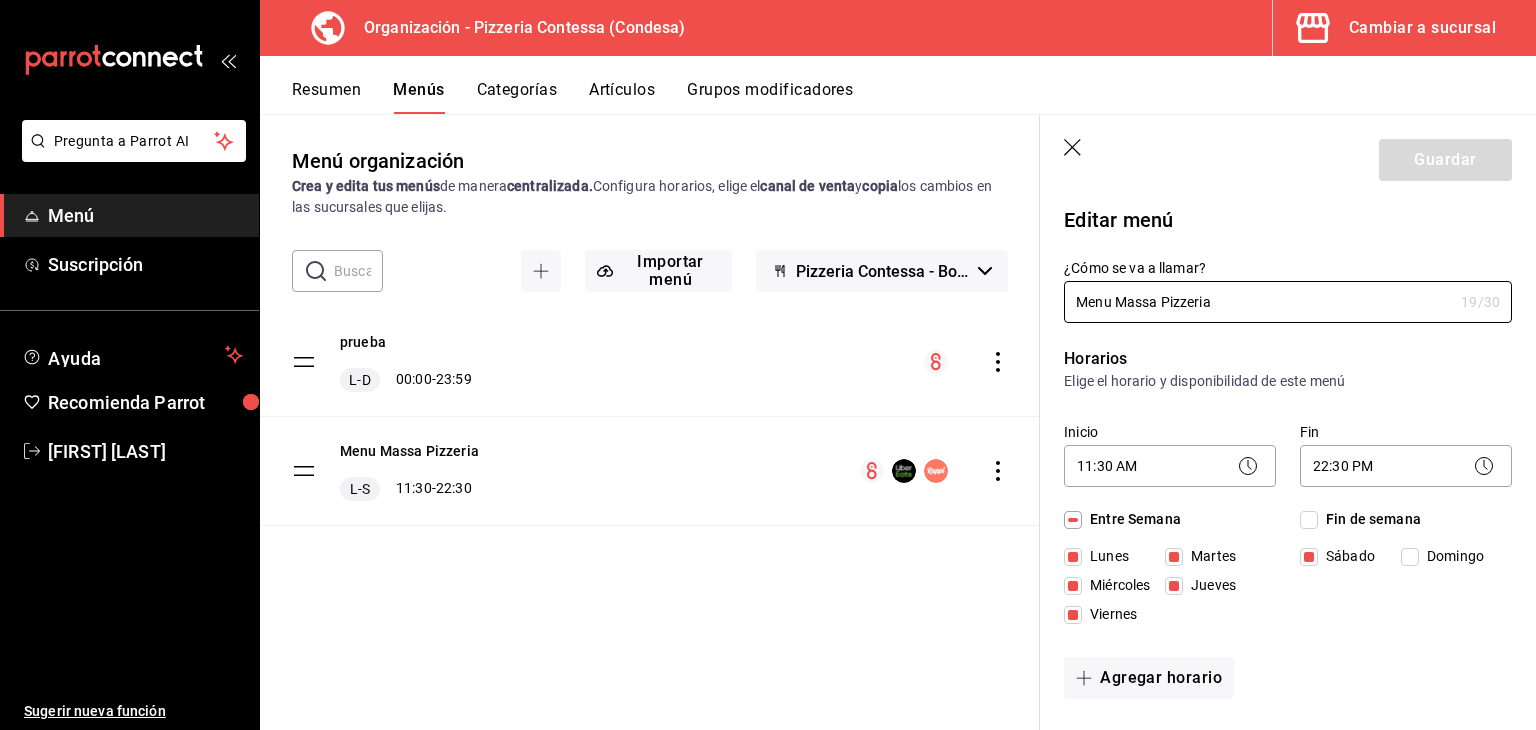 click on "Artículos" at bounding box center (622, 97) 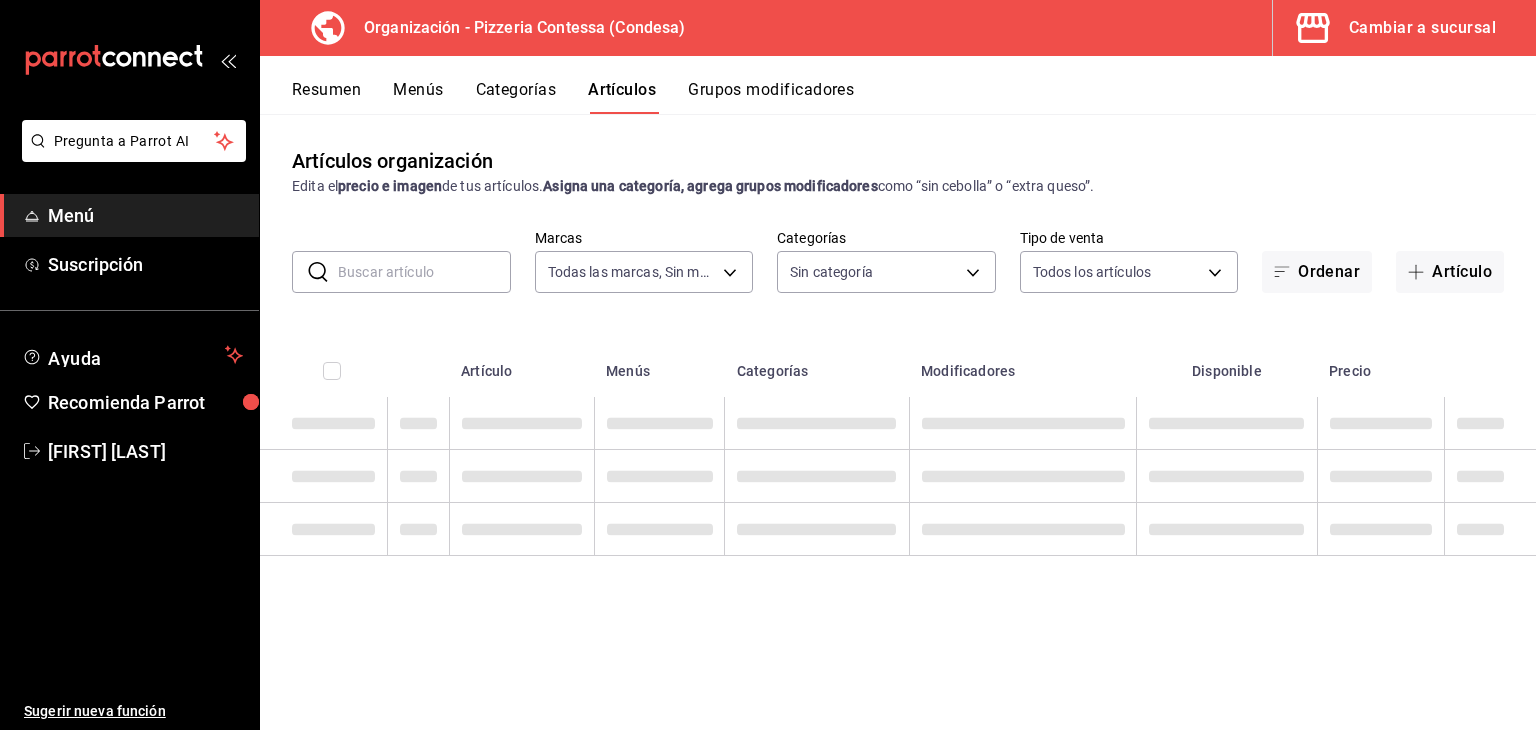type on "ffd2d5b6-989f-41ef-afc5-5290e67978d8" 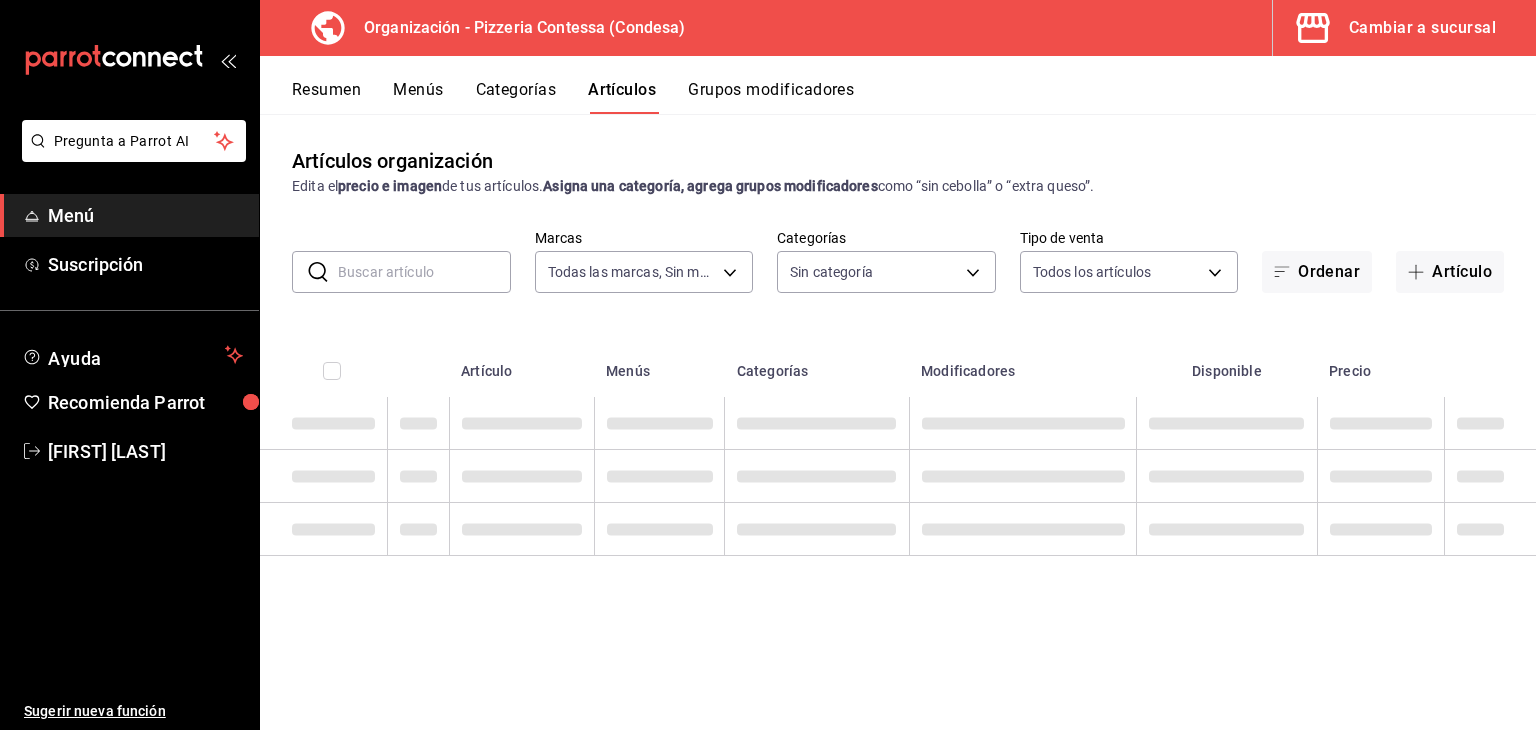 type on "22e5477f-bb18-4cd9-8b99-a0ccb1f1a9df,bb0b1c16-f8b7-4da8-9d10-5addaf872379,6311a80c-1f67-4a66-89da-f50c66b758ca,b44dbd63-a331-4d81-83cd-3a8867acfc41,68a05afc-51e1-43d5-a706-86ca35d8873f,b3647eab-4677-4bfb-81e1-f18eaaddc35a,ba246a2e-3d57-42fa-bf0b-fee00fcabe1d" 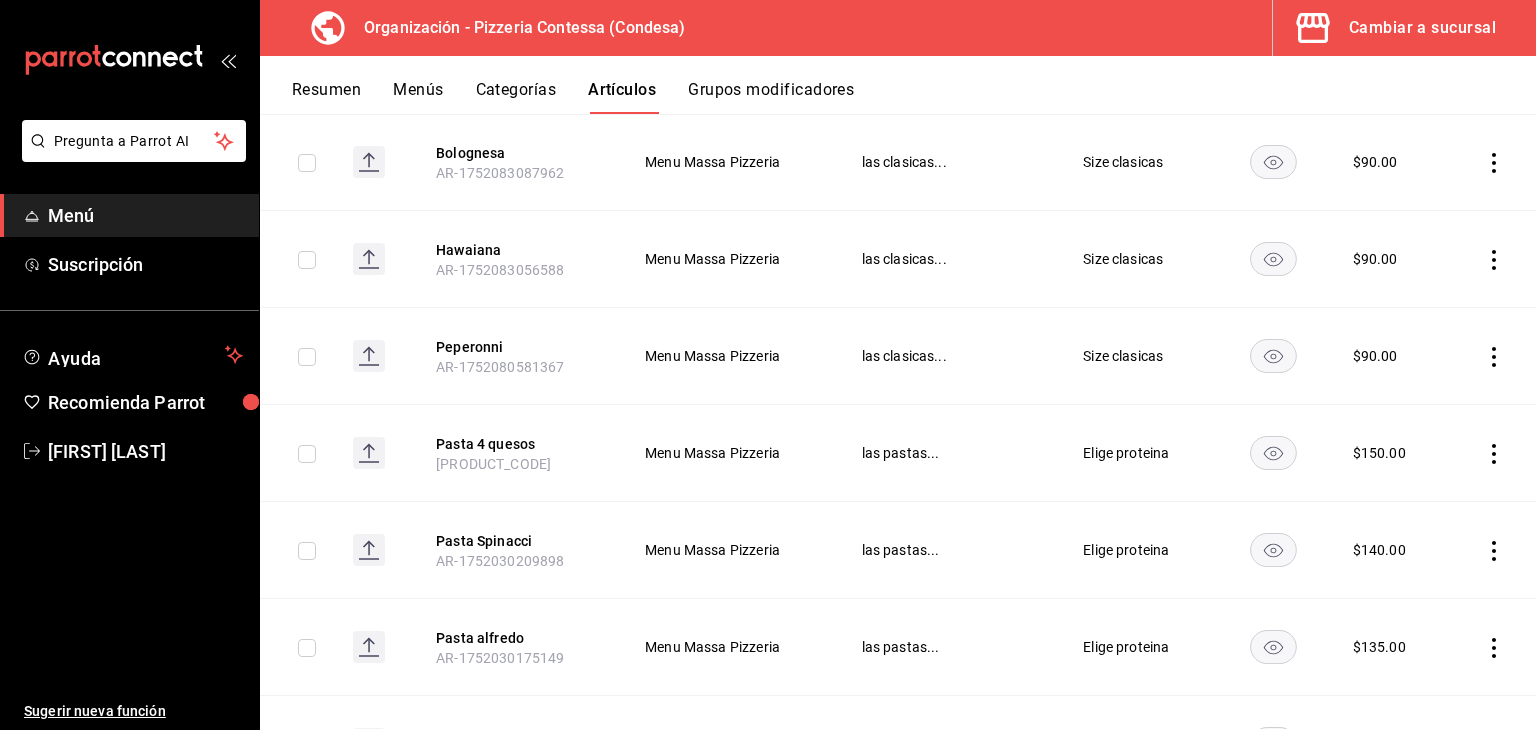 scroll, scrollTop: 2183, scrollLeft: 0, axis: vertical 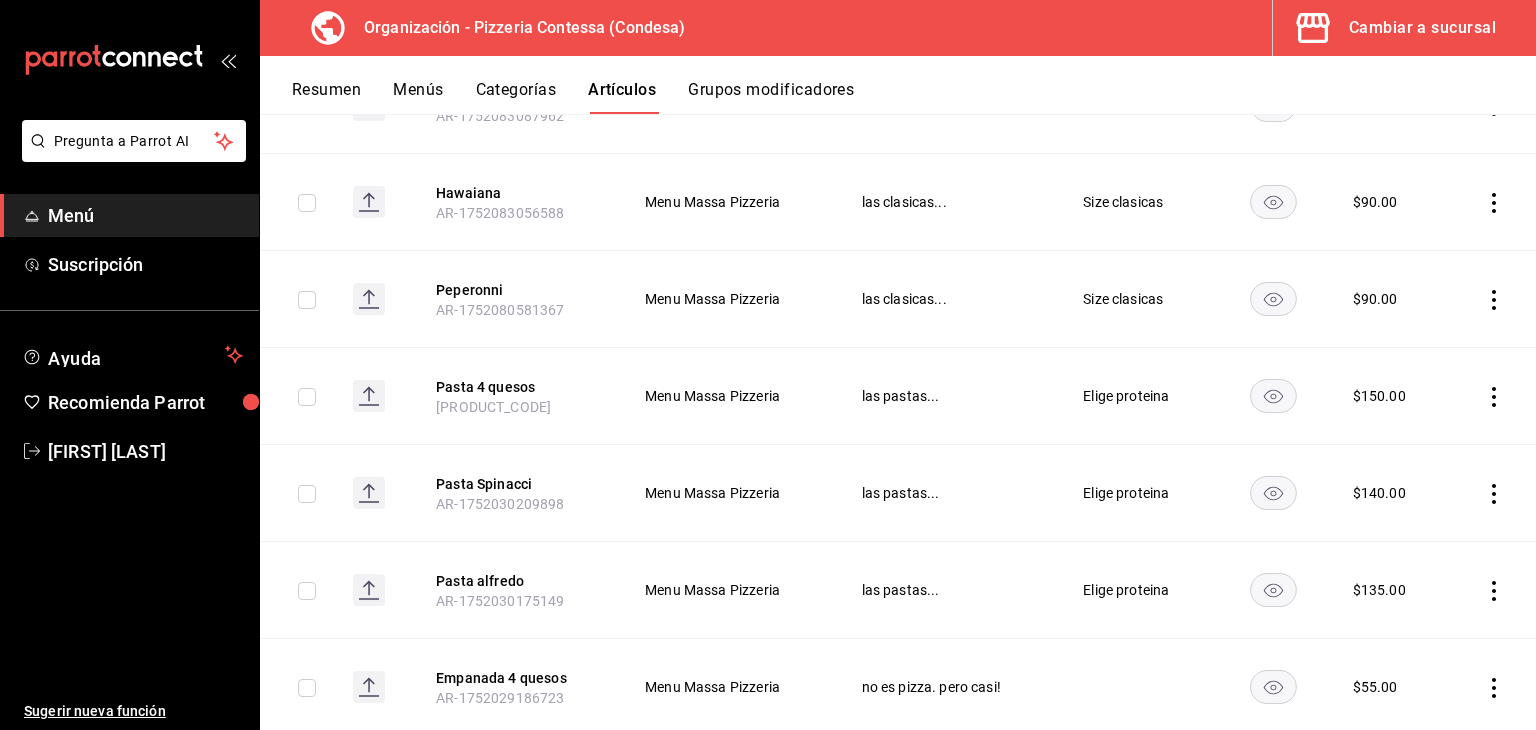click 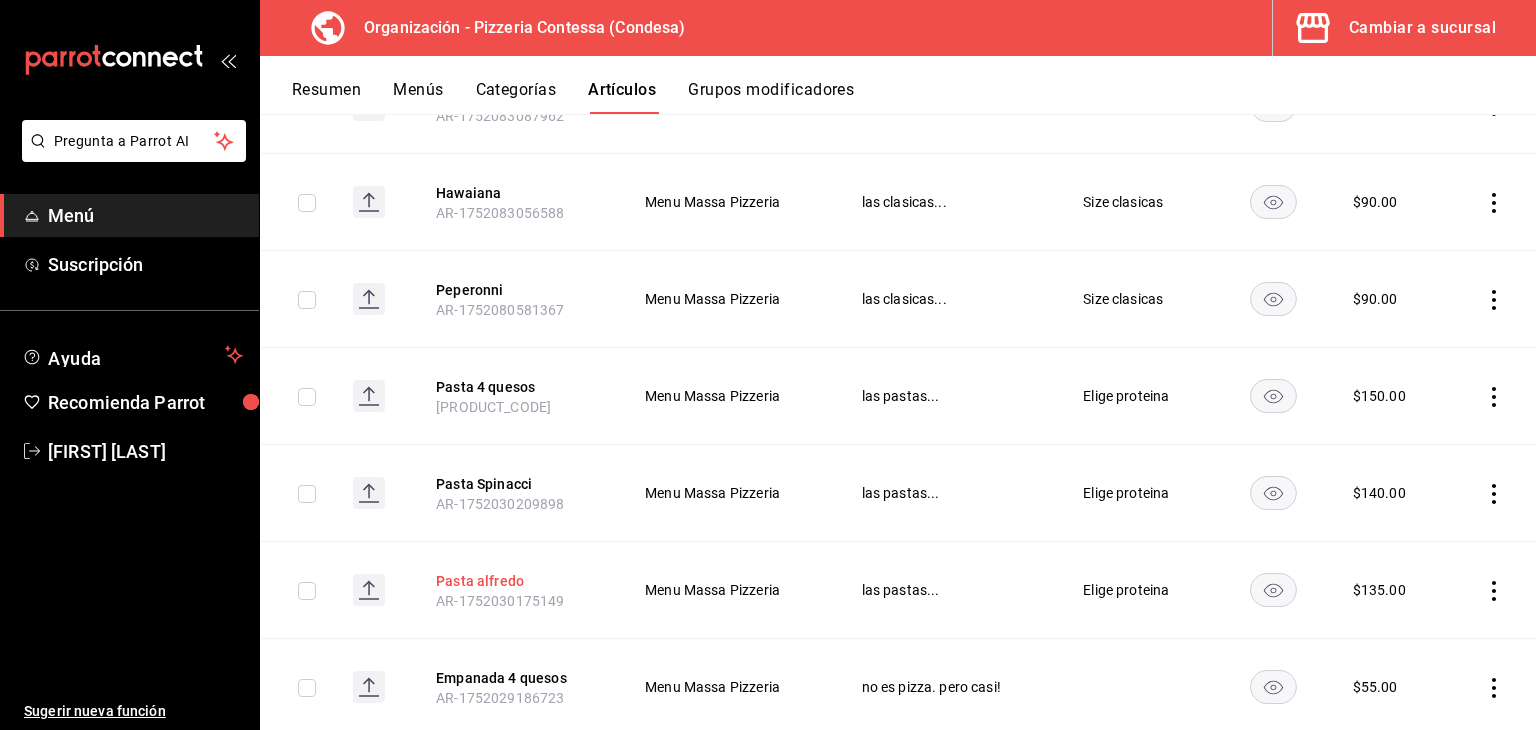 click on "Pasta alfredo" at bounding box center [516, 581] 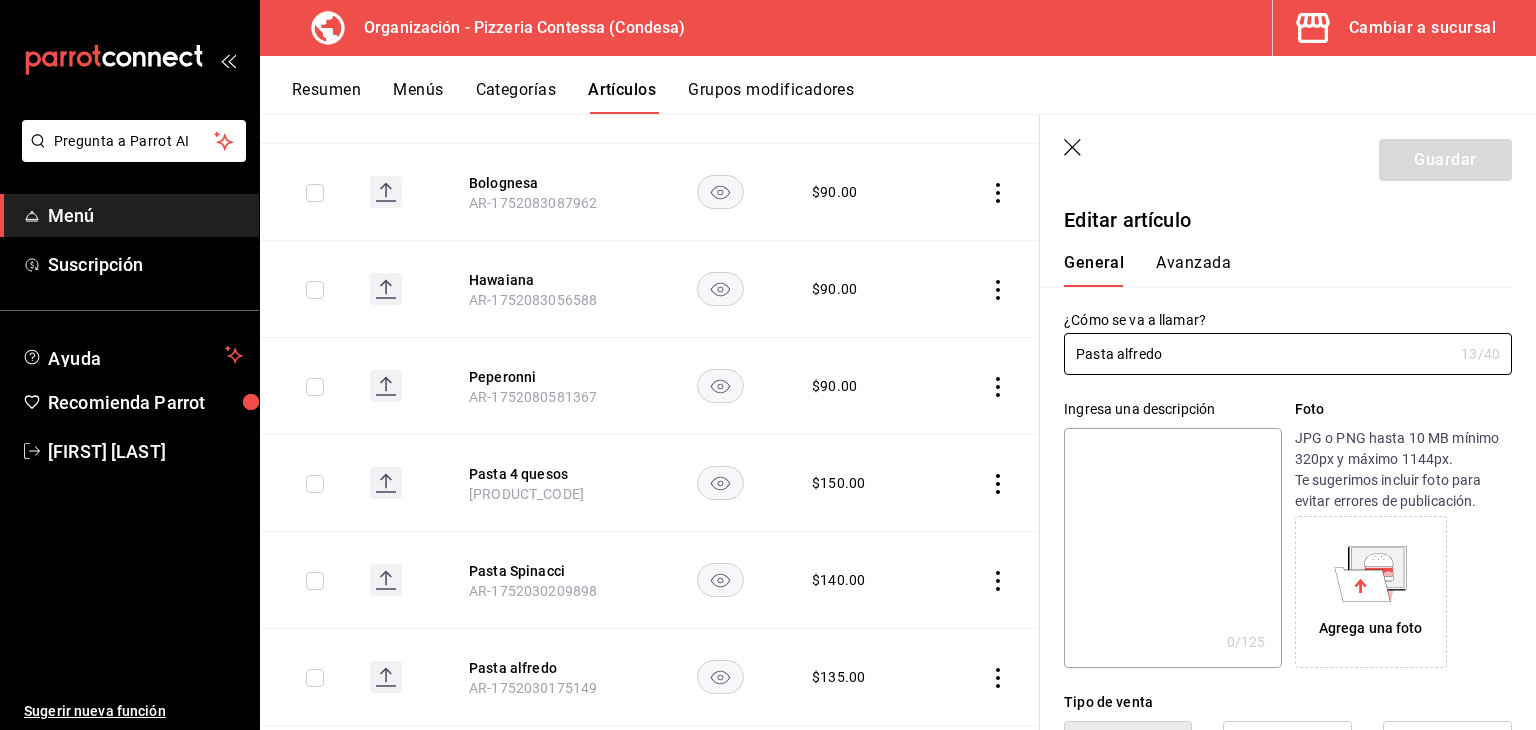 type on "$135.00" 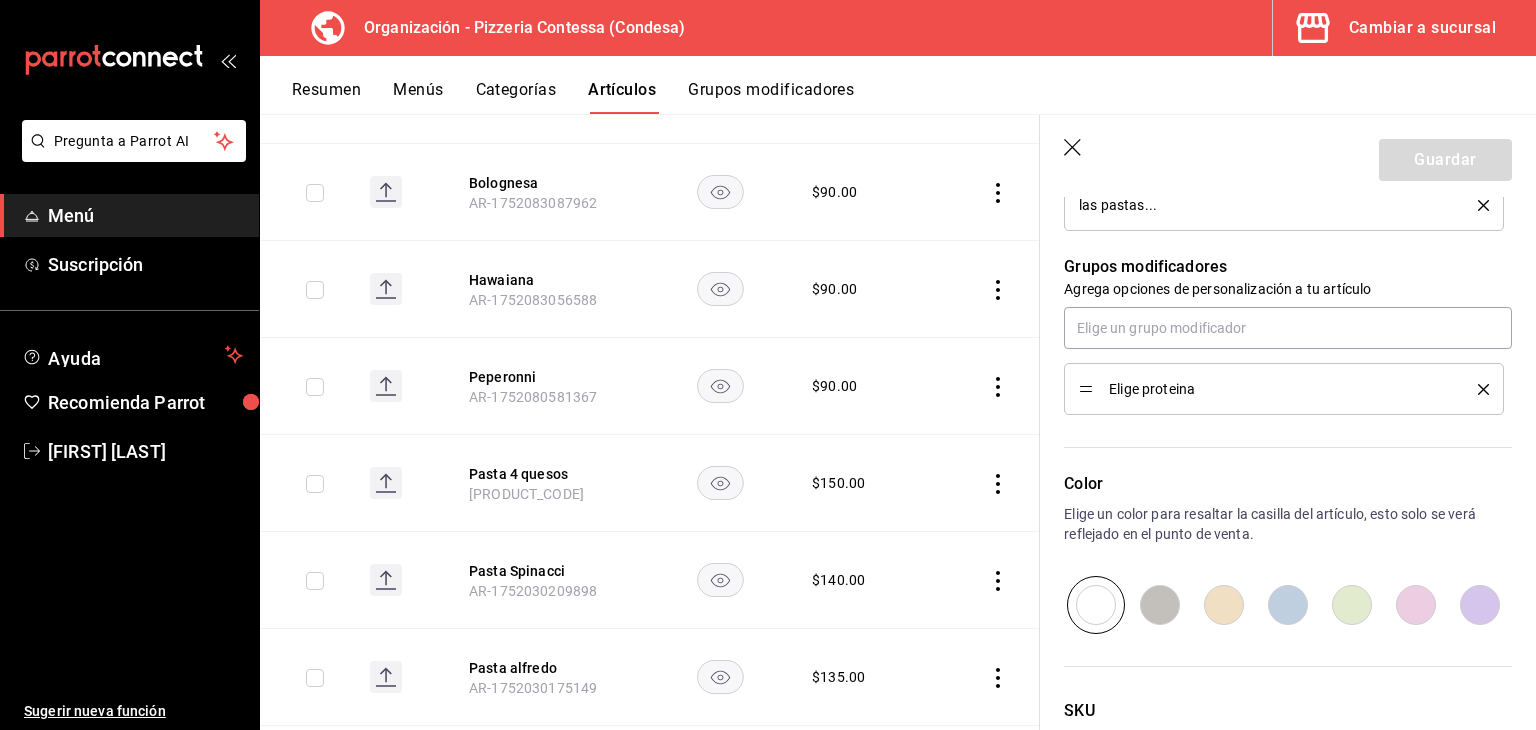 scroll, scrollTop: 1000, scrollLeft: 0, axis: vertical 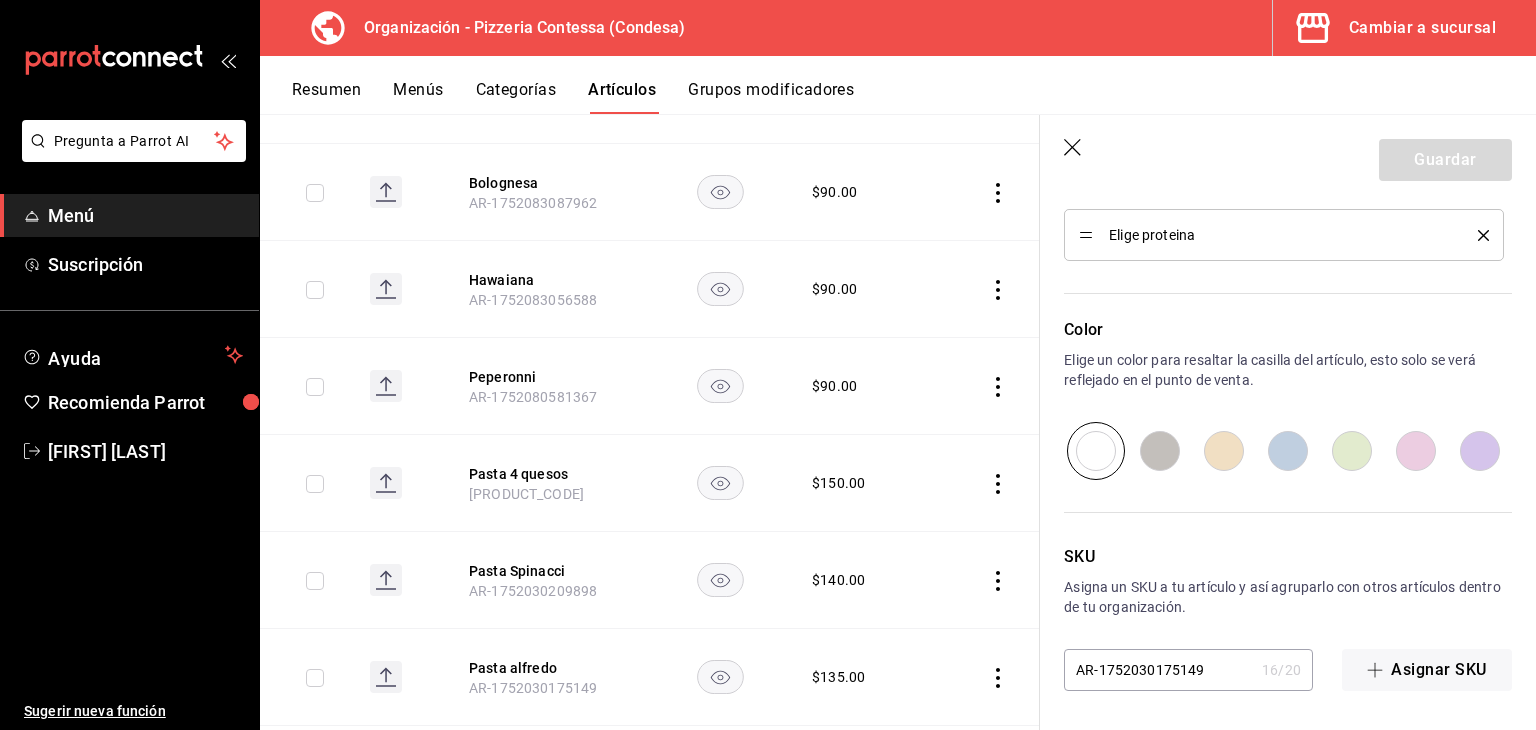 click 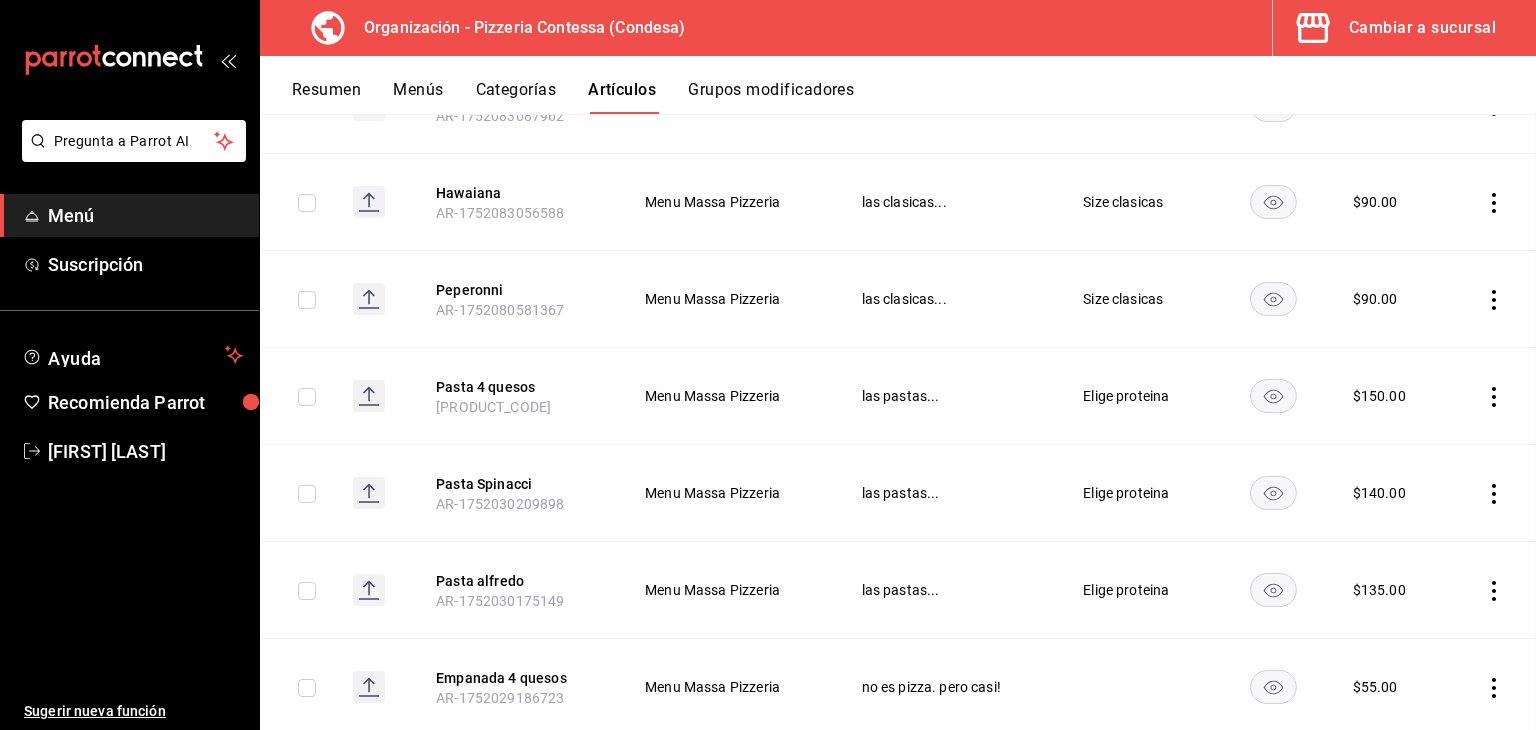 scroll, scrollTop: 0, scrollLeft: 0, axis: both 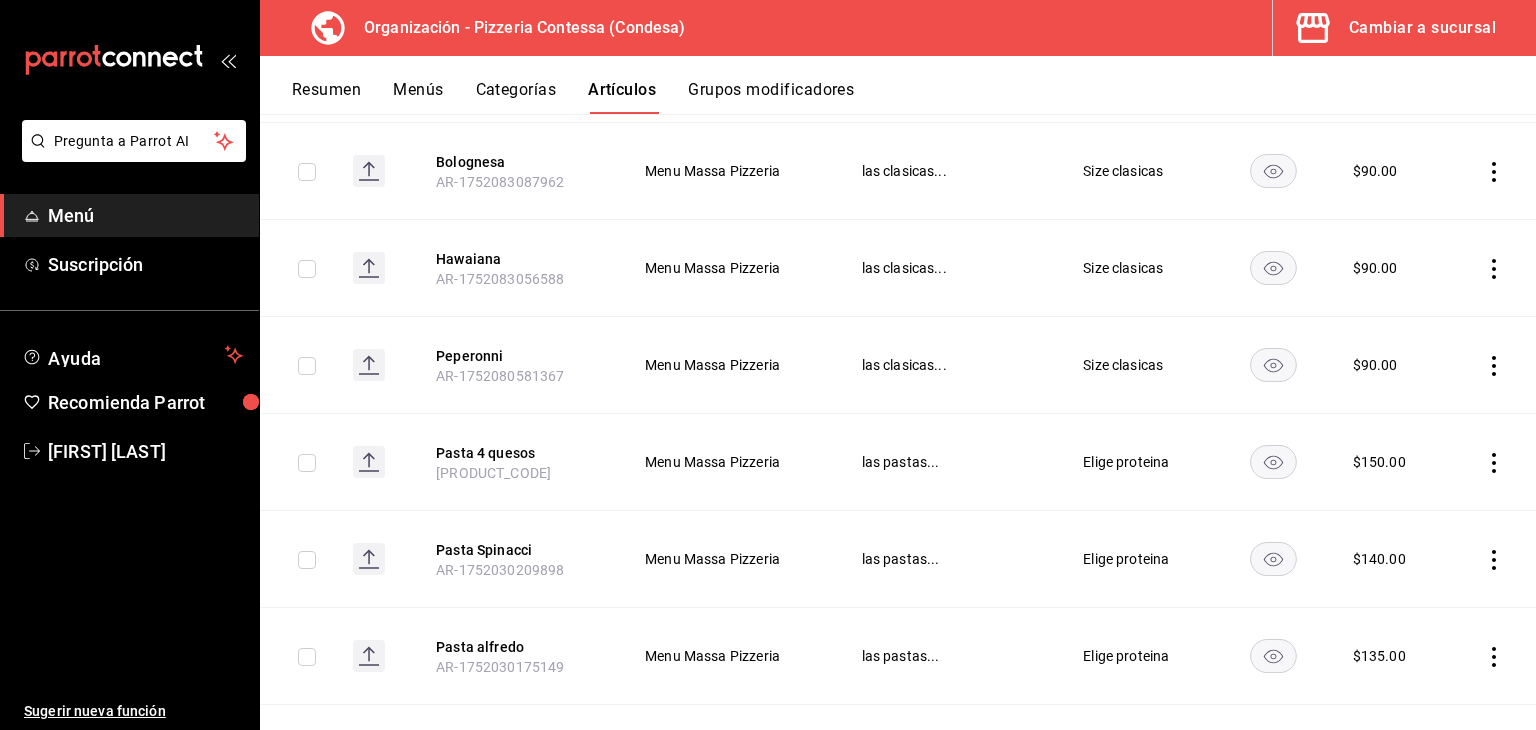 click at bounding box center (1491, 656) 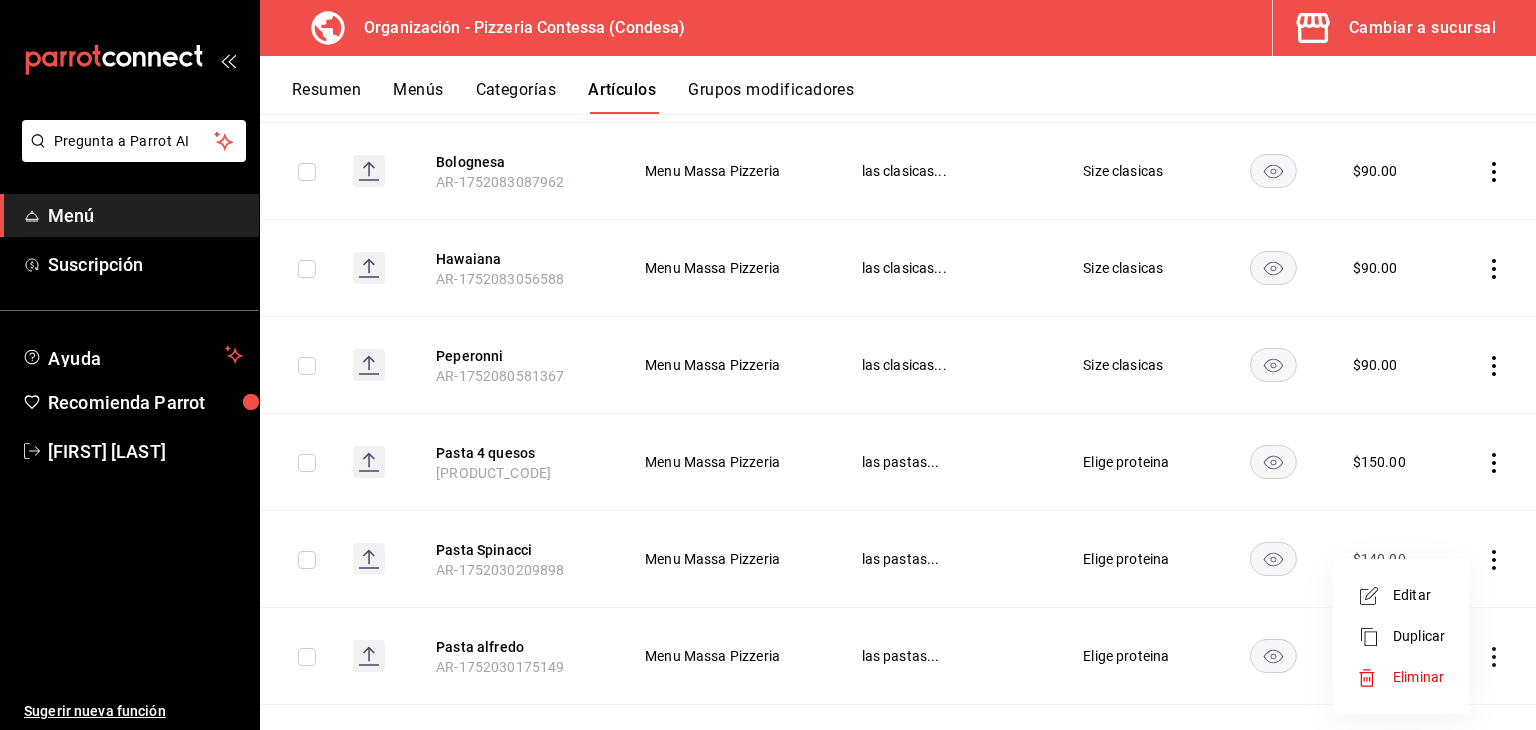 click at bounding box center [768, 365] 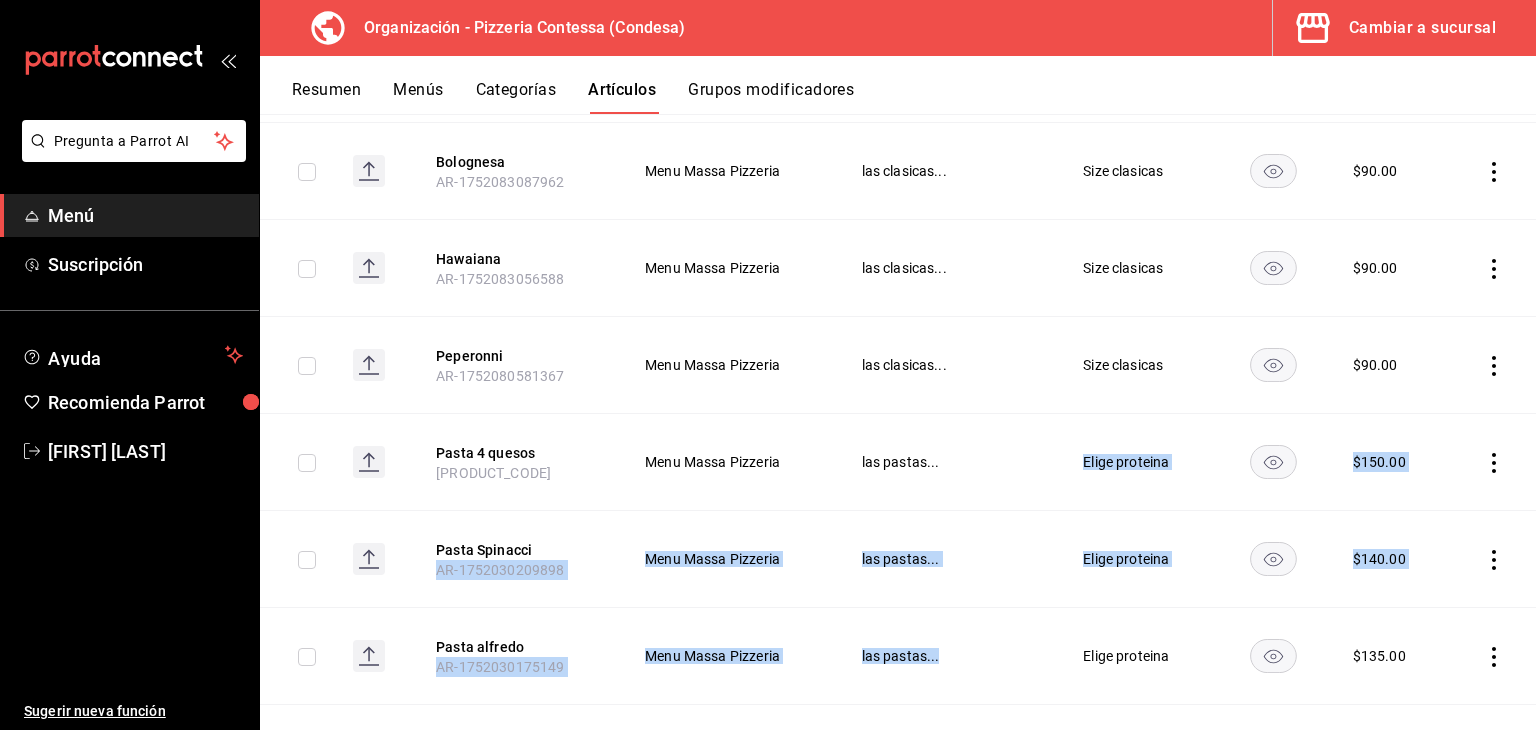 drag, startPoint x: 964, startPoint y: 648, endPoint x: 990, endPoint y: 428, distance: 221.53104 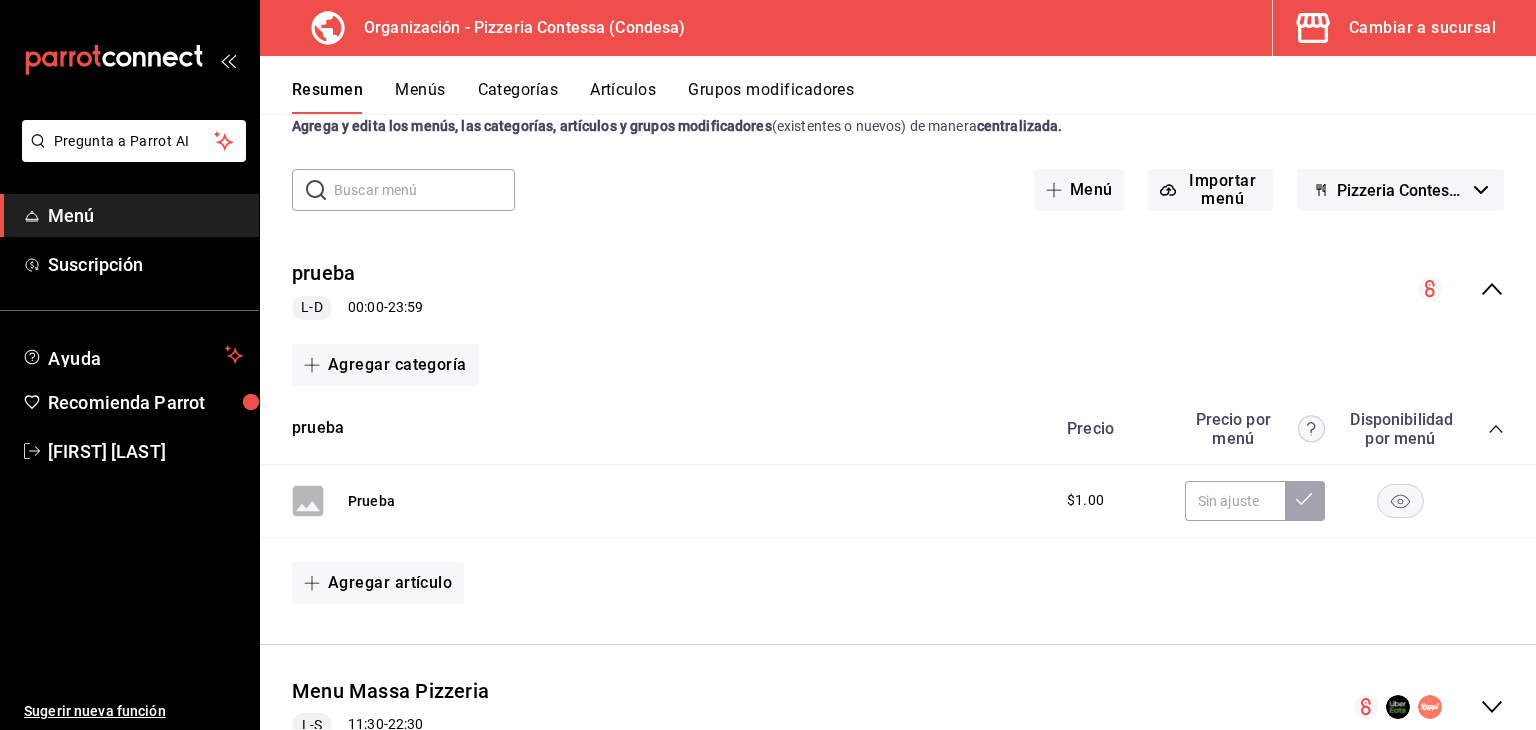 scroll, scrollTop: 140, scrollLeft: 0, axis: vertical 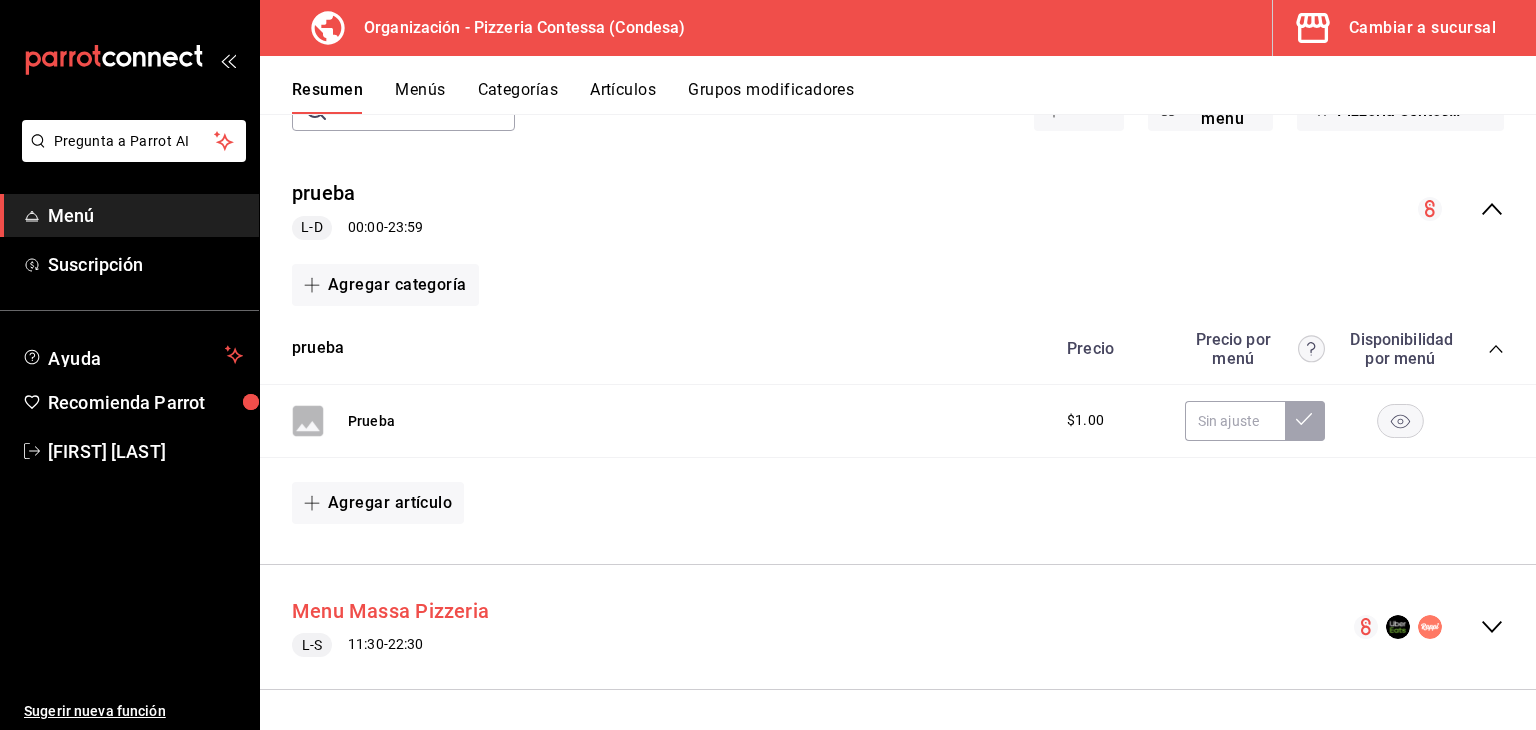 click on "Menu Massa Pizzeria" at bounding box center (390, 611) 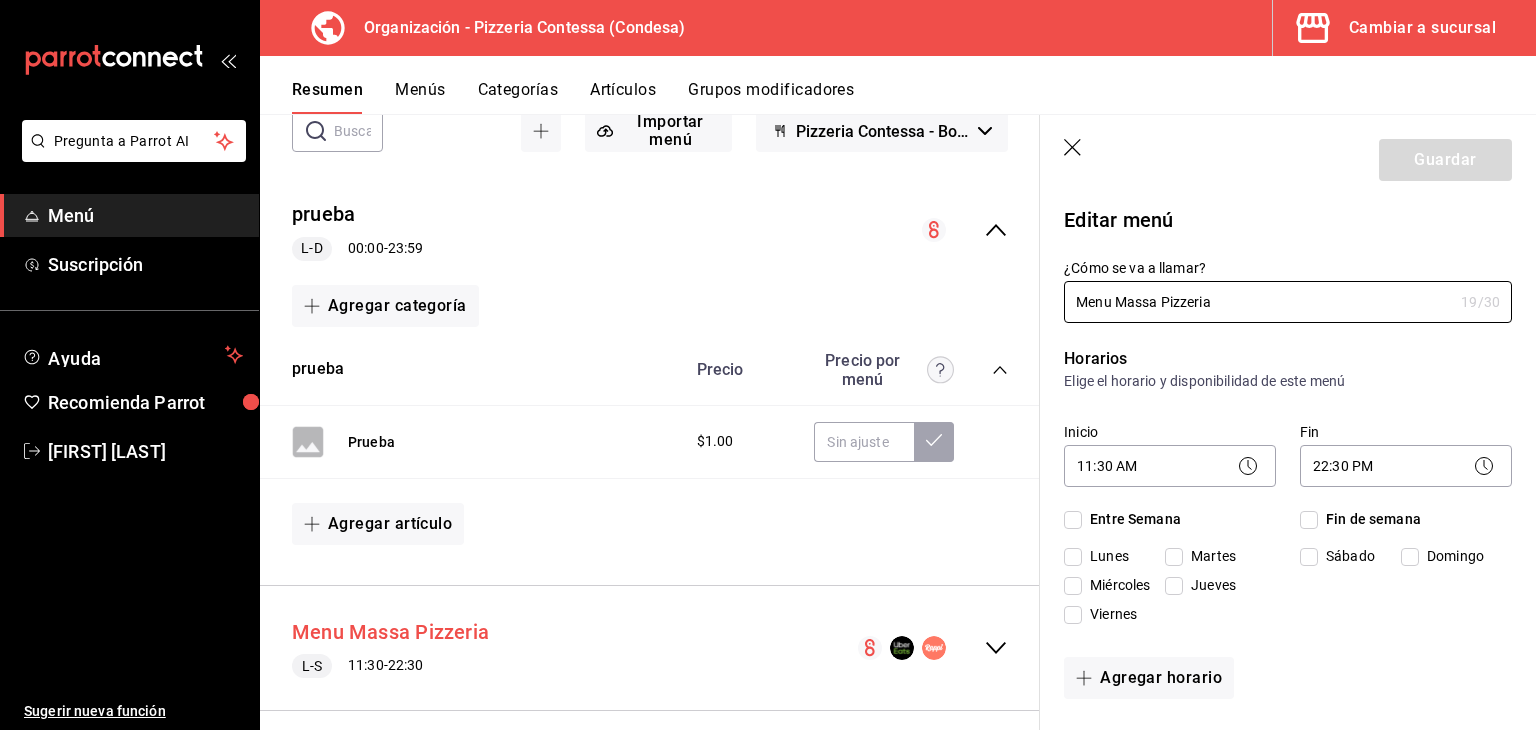 checkbox on "true" 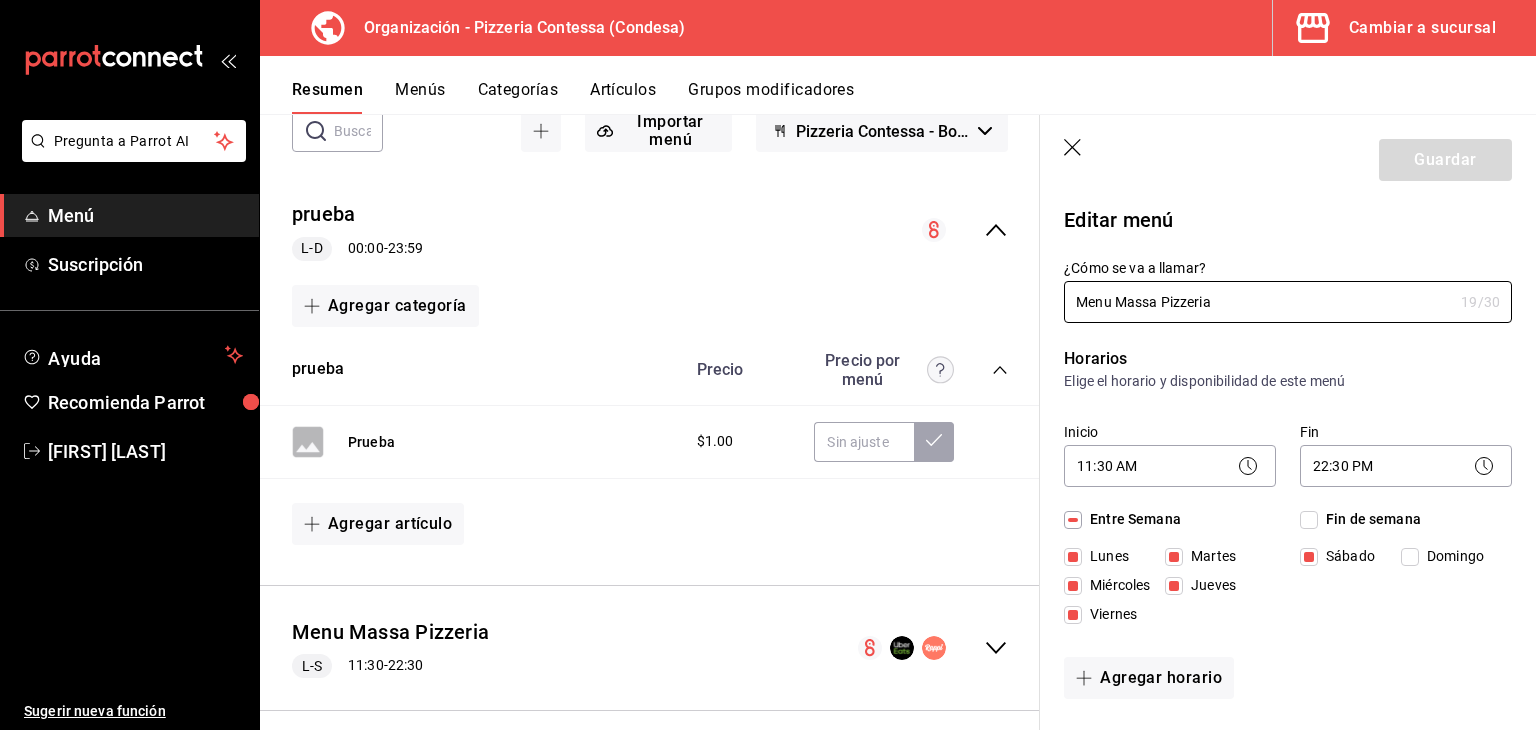 scroll, scrollTop: 162, scrollLeft: 0, axis: vertical 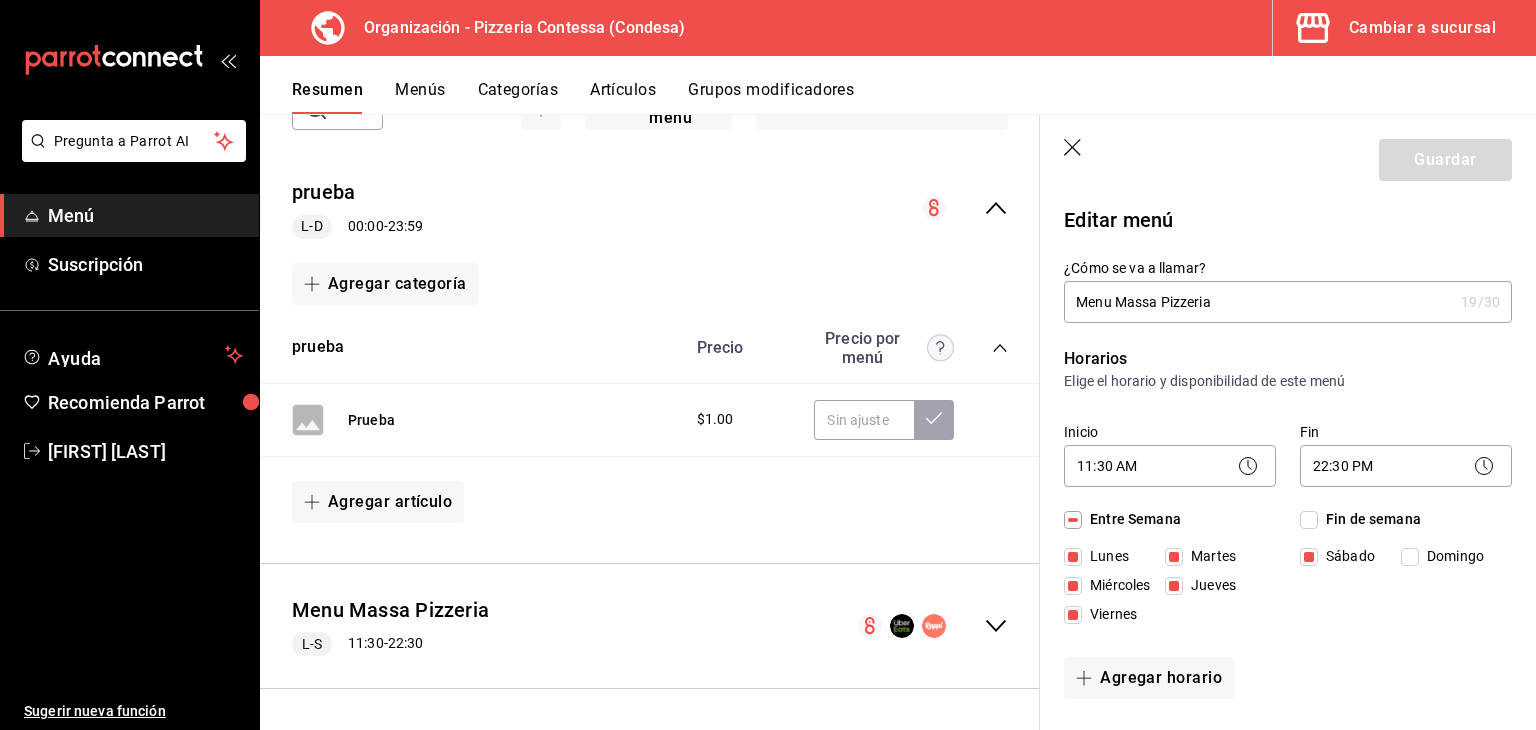 click on "Guardar" at bounding box center (1288, 156) 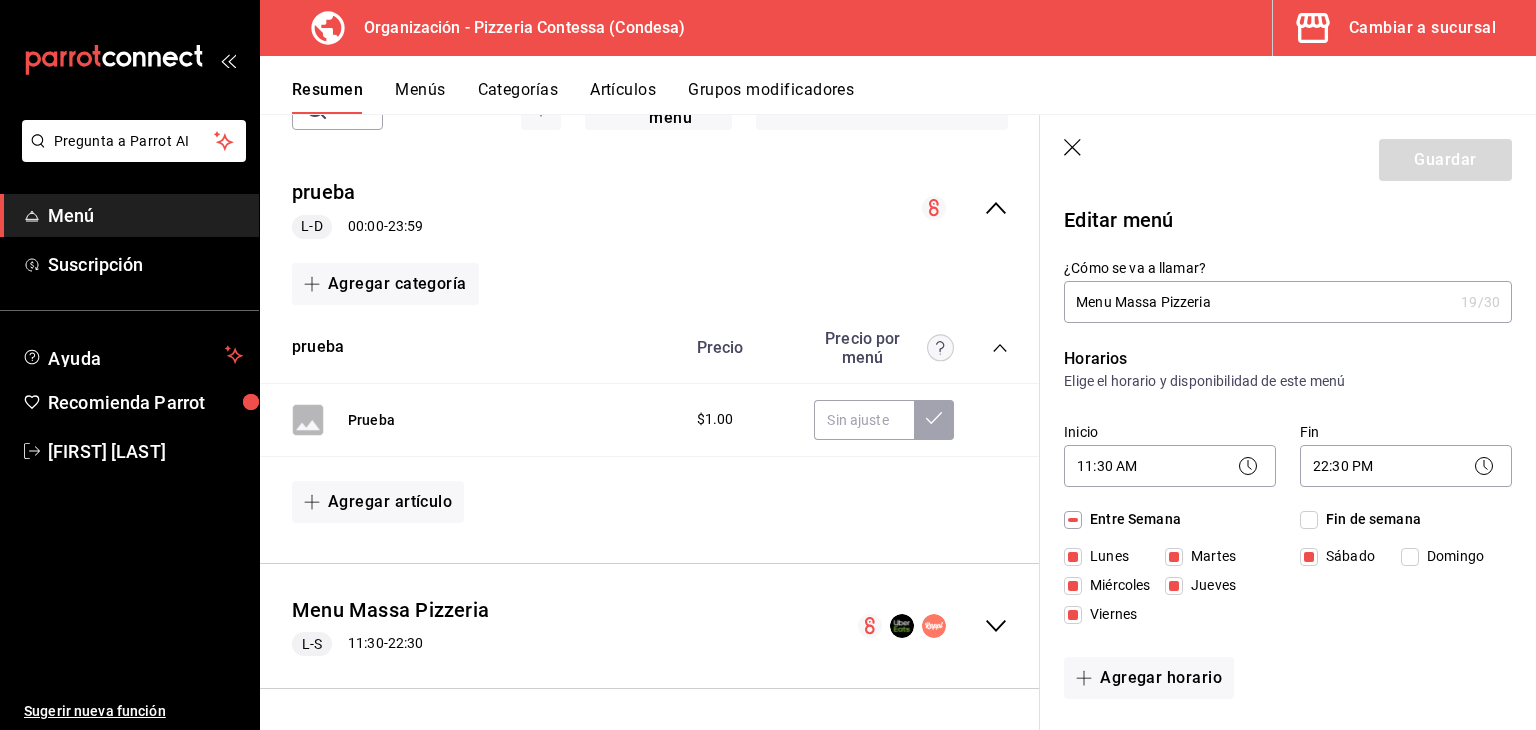 click 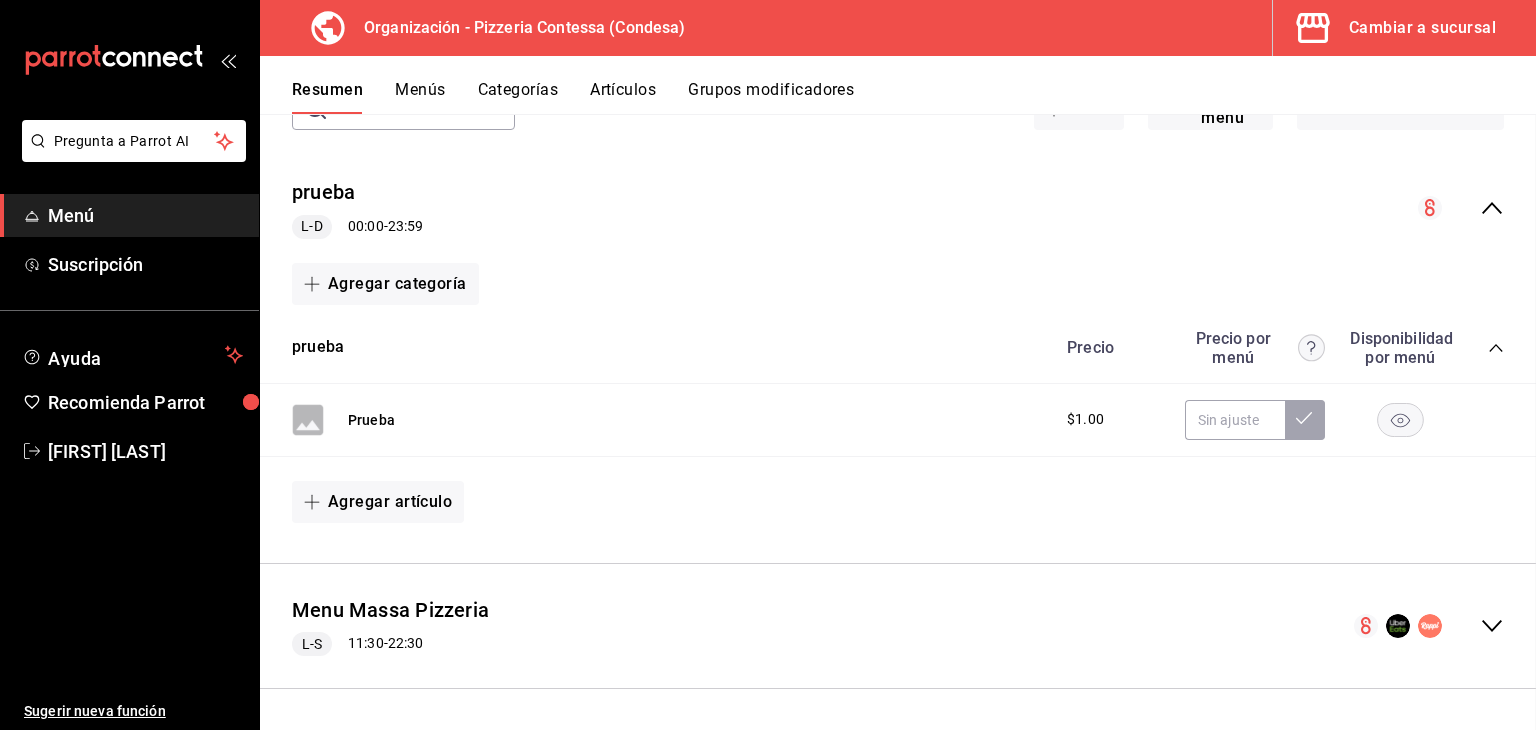 checkbox on "false" 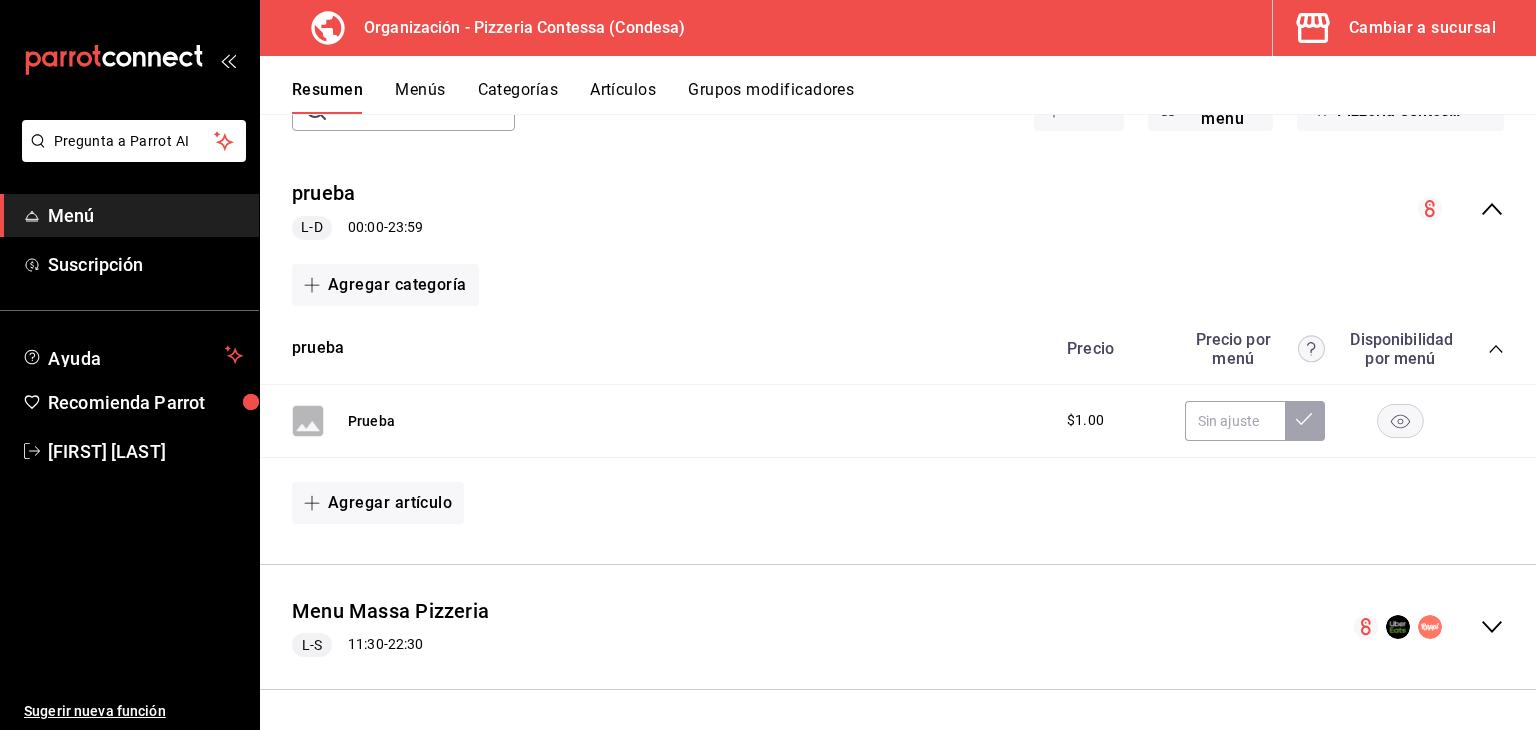 scroll, scrollTop: 0, scrollLeft: 0, axis: both 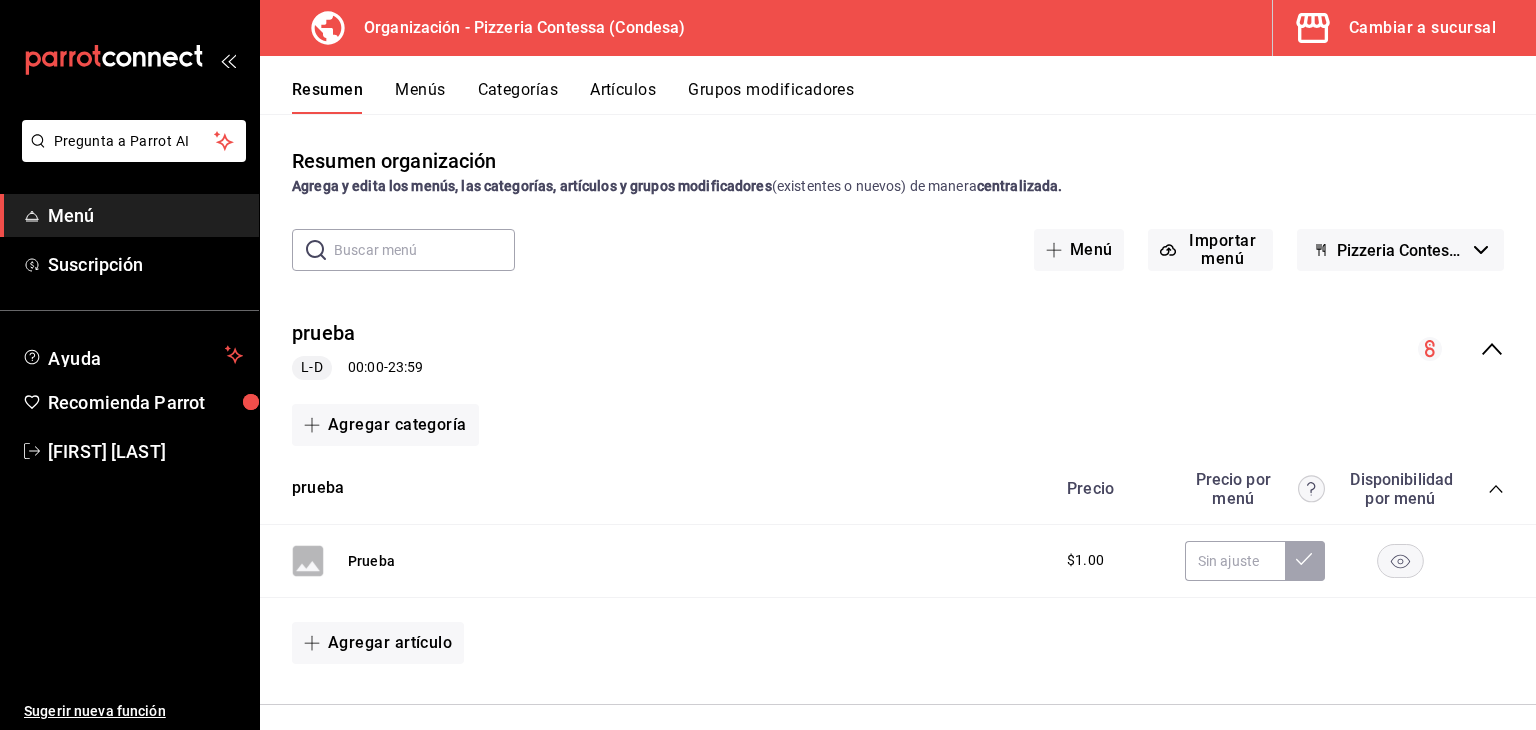 click on "Menú" at bounding box center [145, 215] 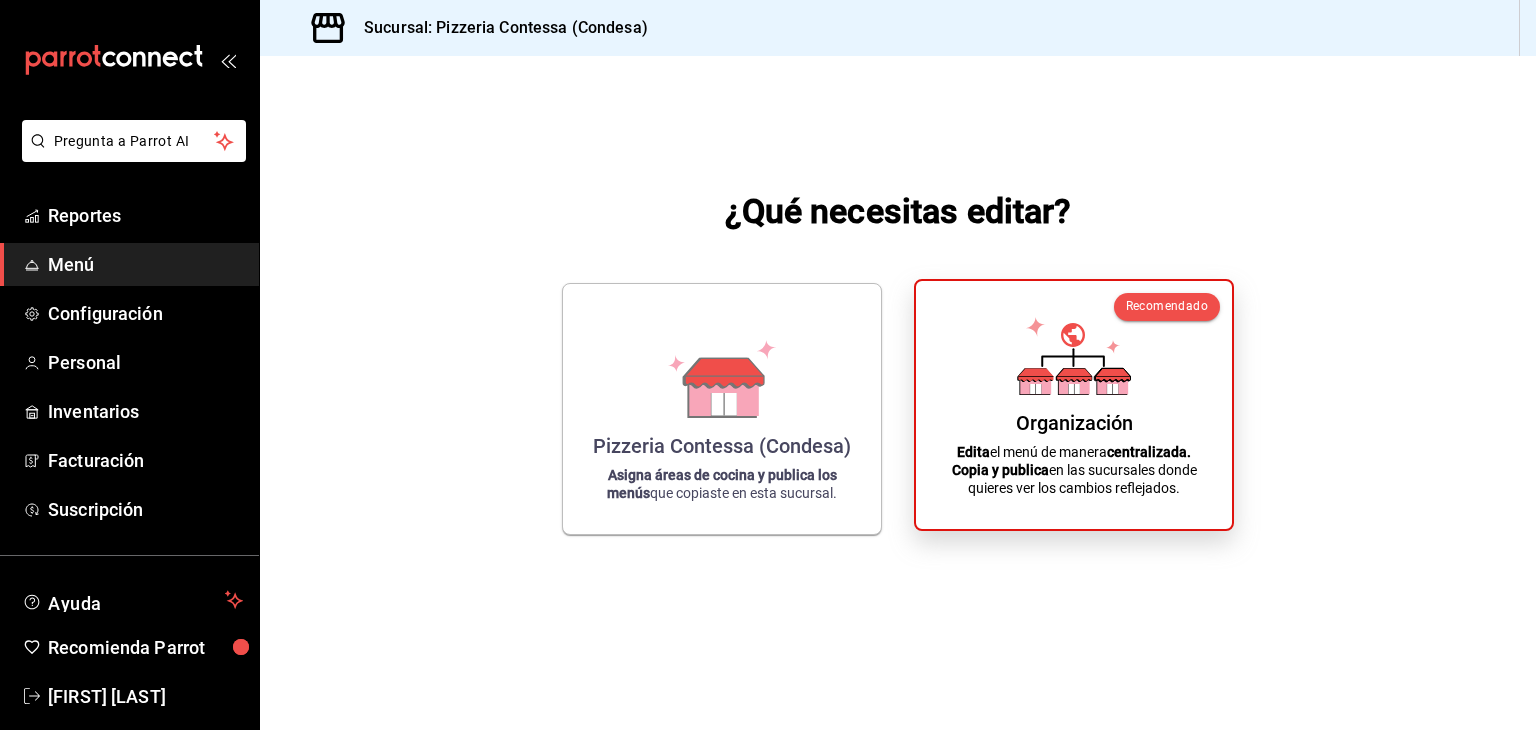 click on "Organización Edita  el menú de manera  centralizada.     Copia y publica  en las sucursales donde quieres ver los cambios reflejados." at bounding box center [1074, 405] 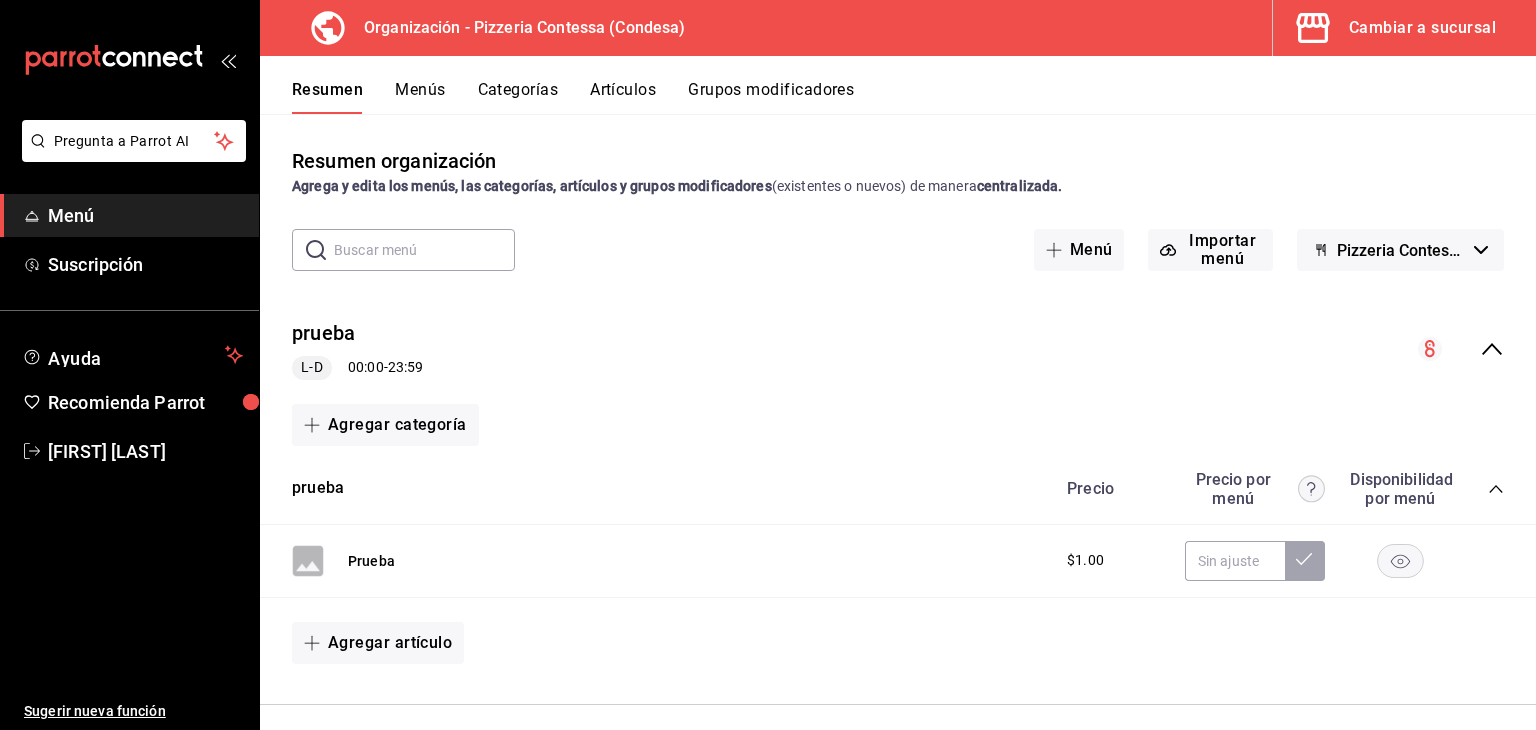 click 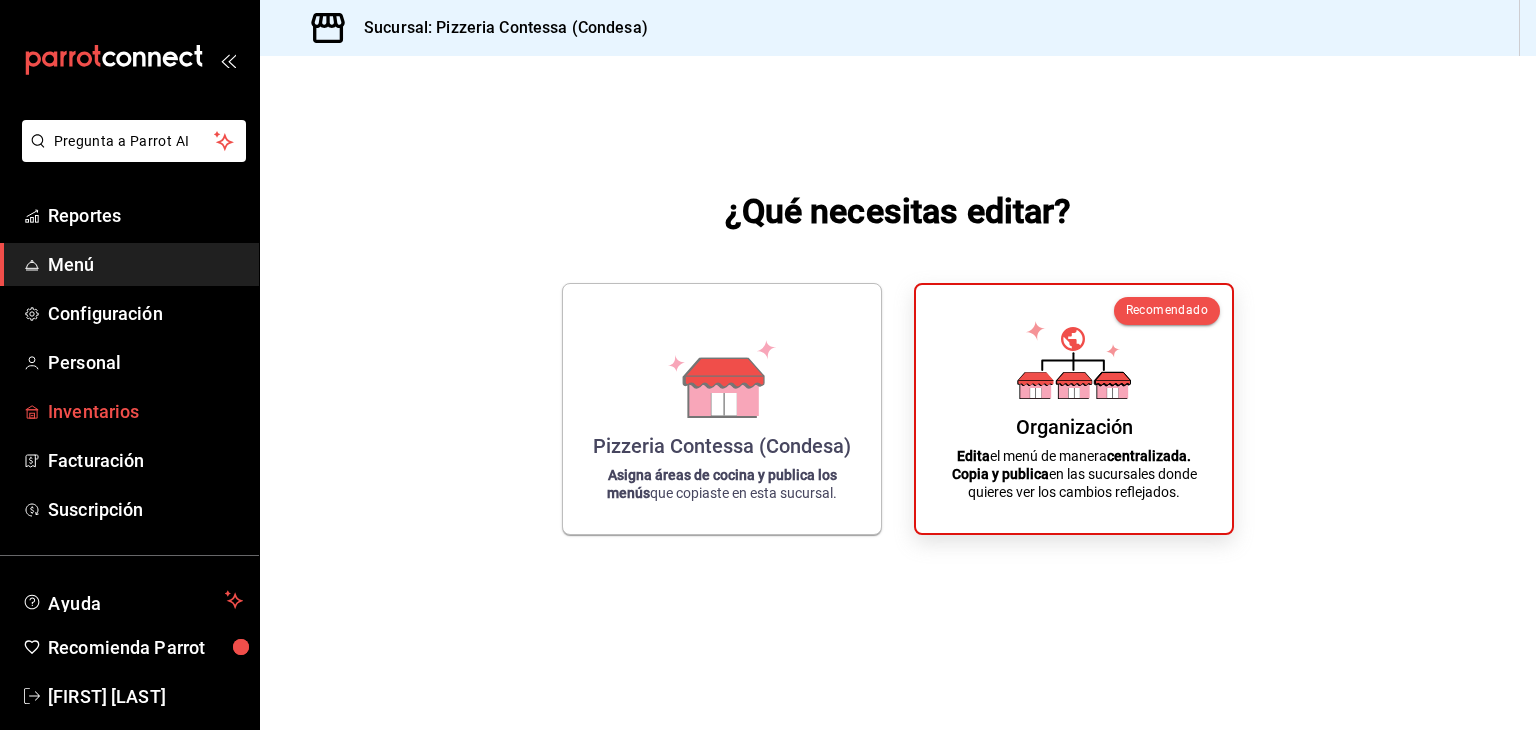 click on "Inventarios" at bounding box center [145, 411] 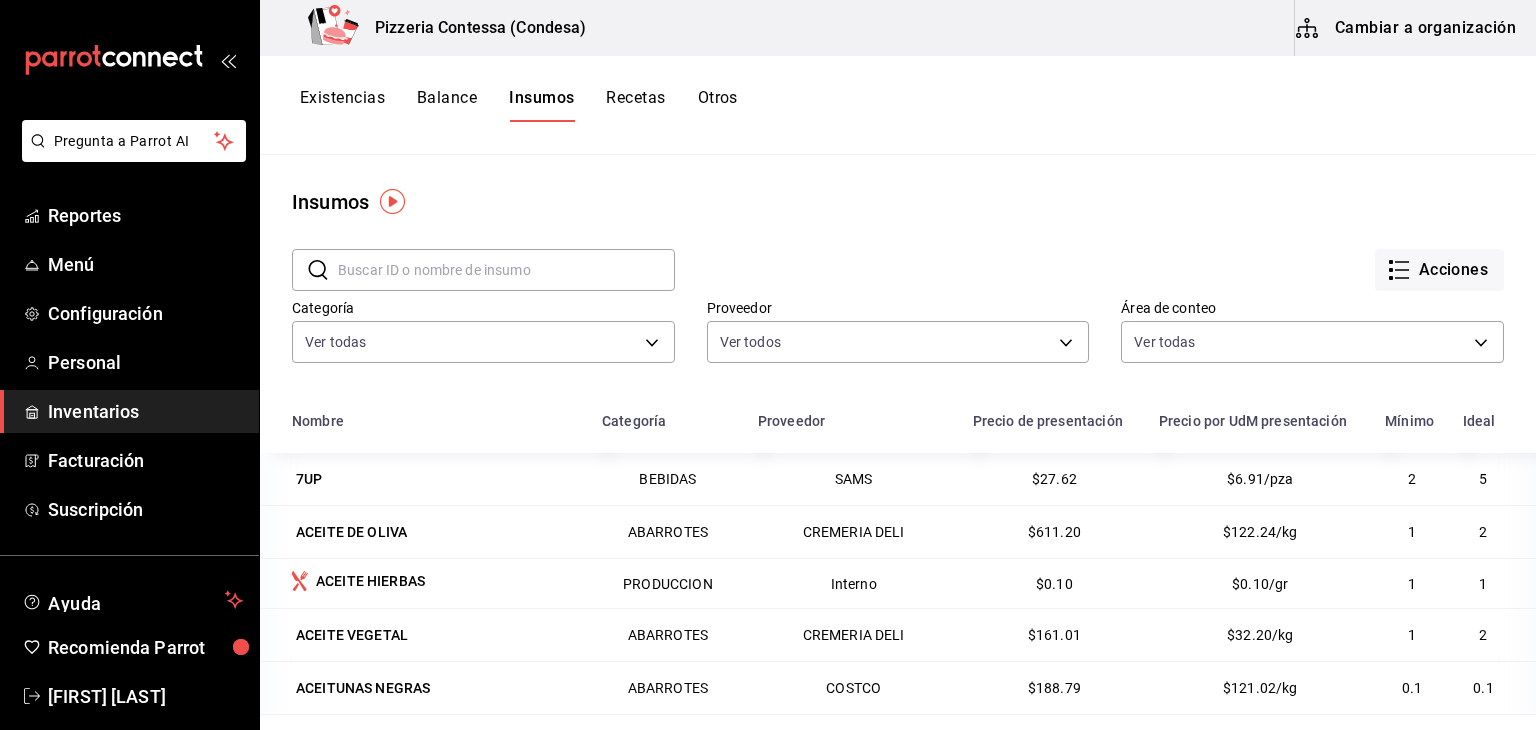 click on "Cambiar a organización" at bounding box center (1407, 28) 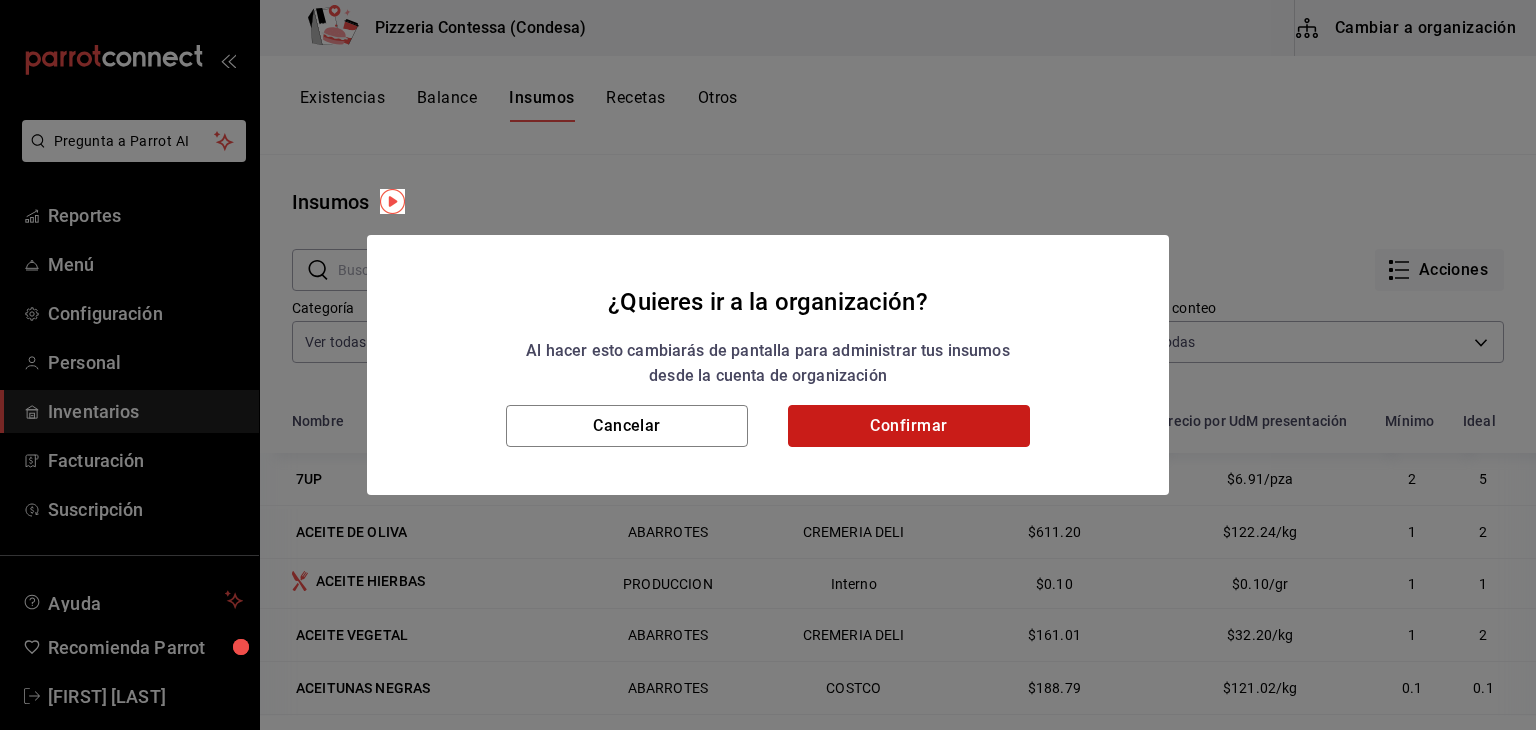 click on "Confirmar" at bounding box center [909, 426] 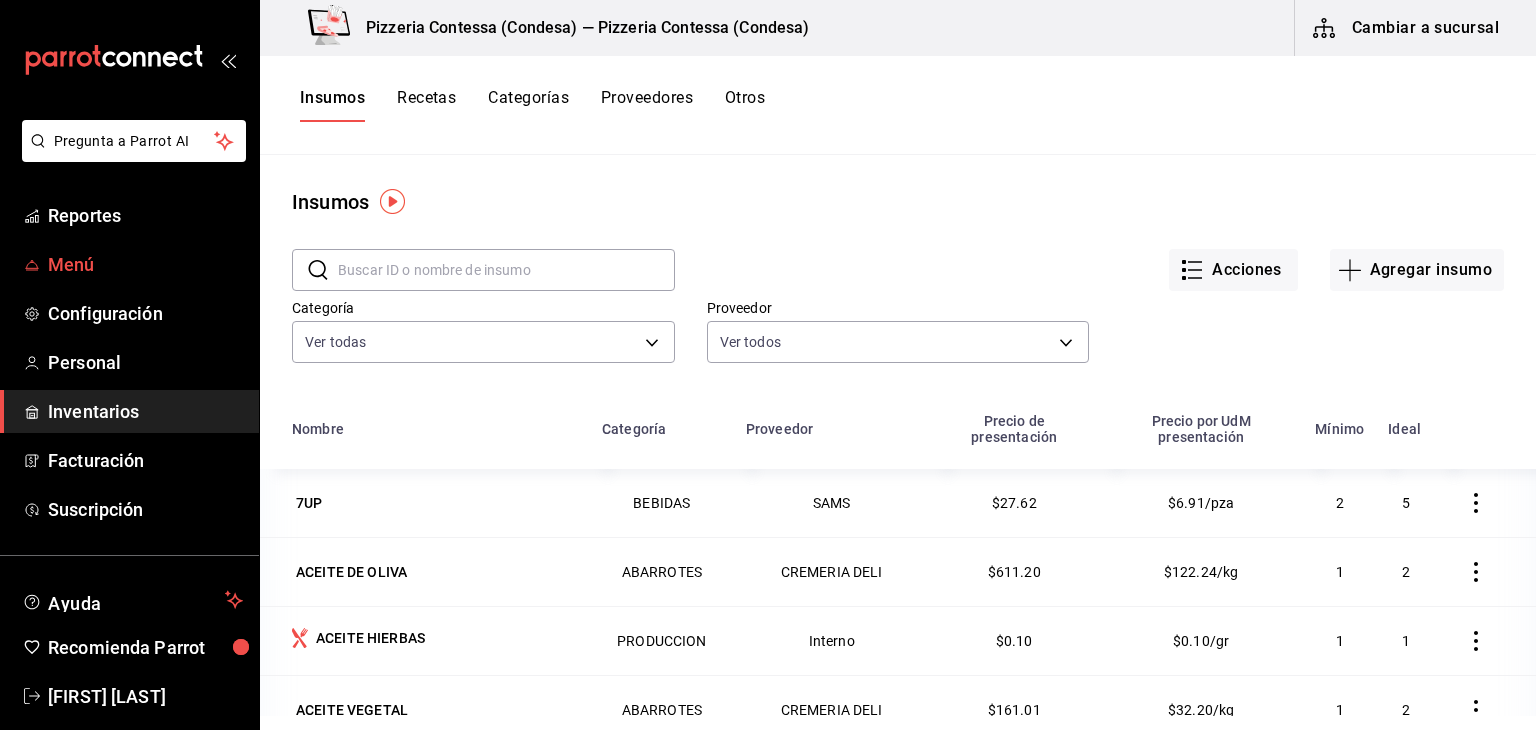 click on "Menú" at bounding box center [145, 264] 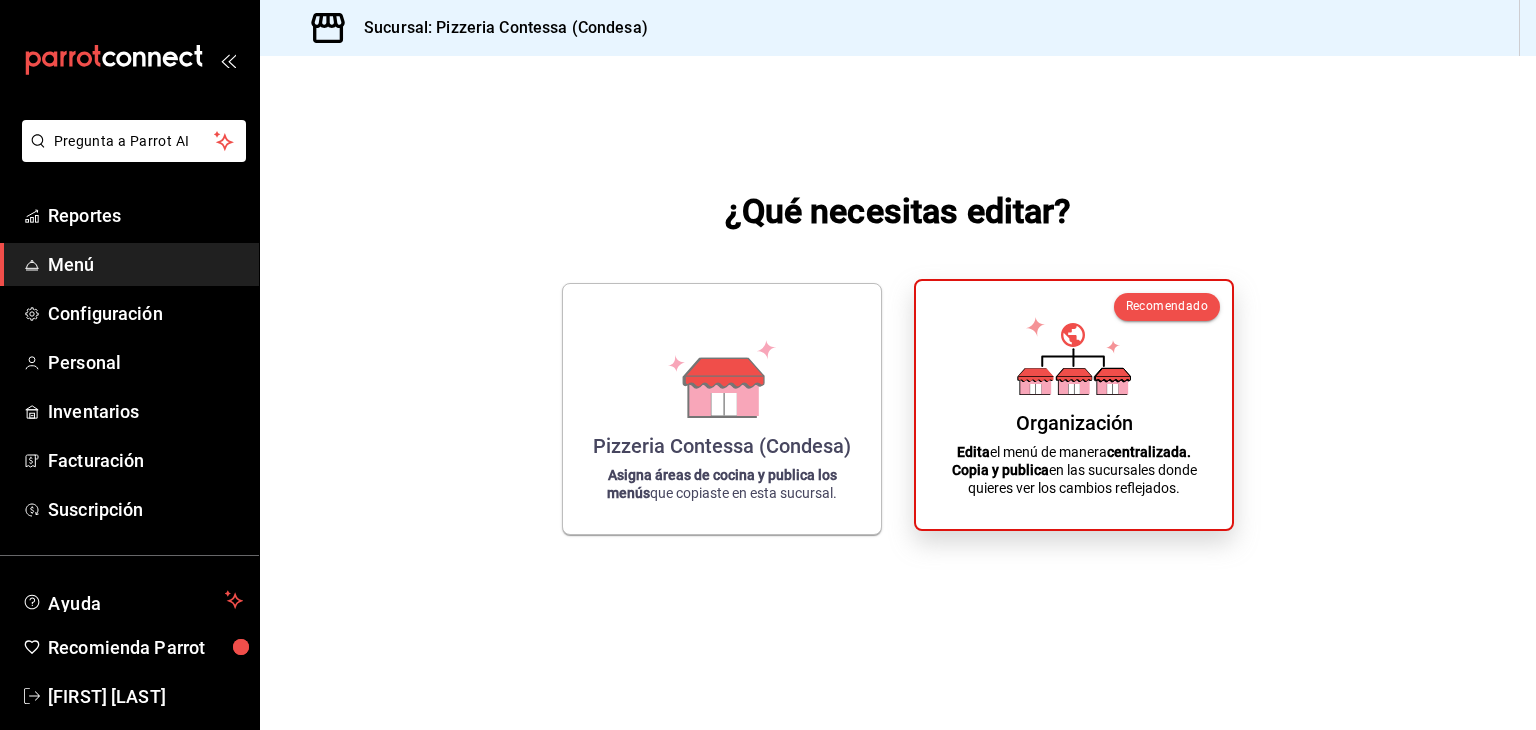 click 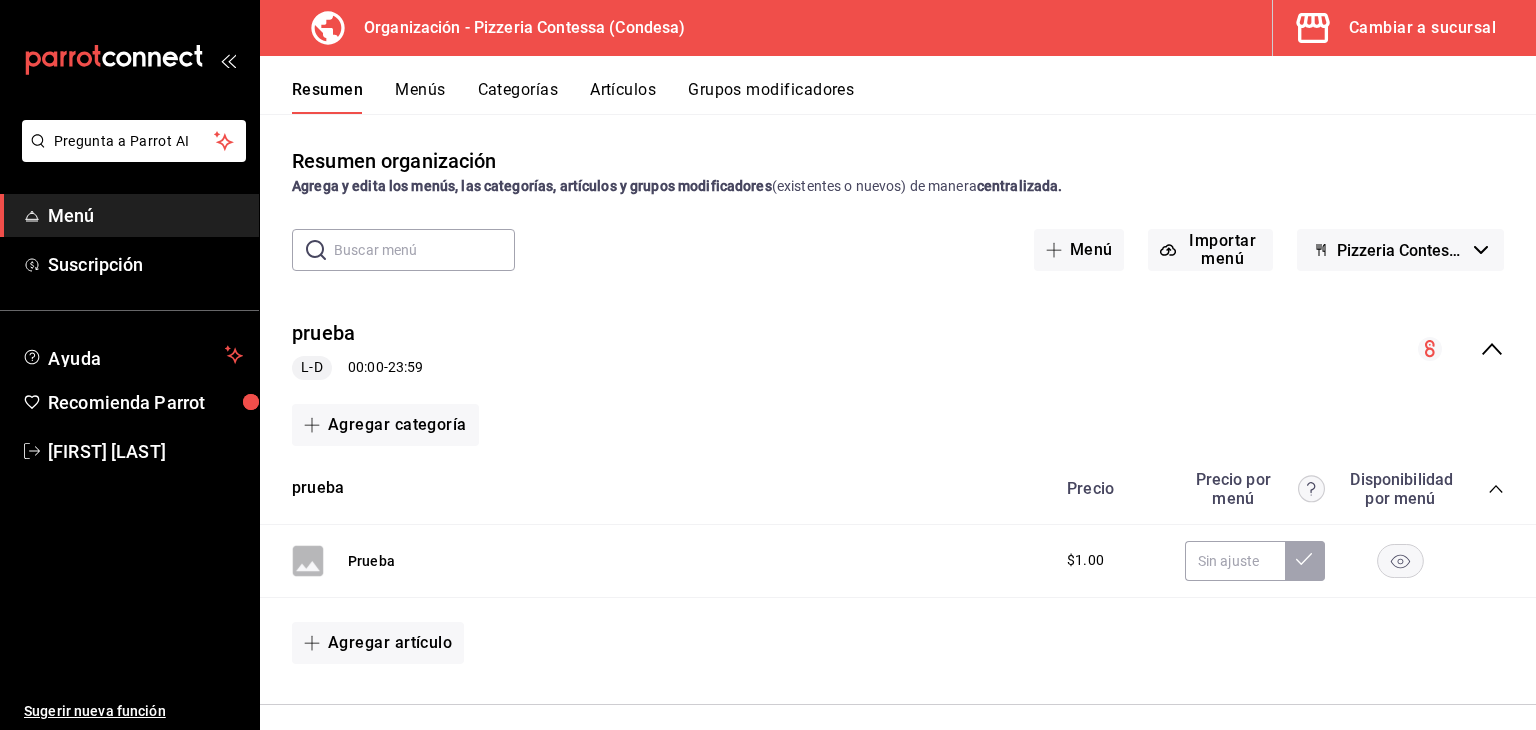 scroll, scrollTop: 140, scrollLeft: 0, axis: vertical 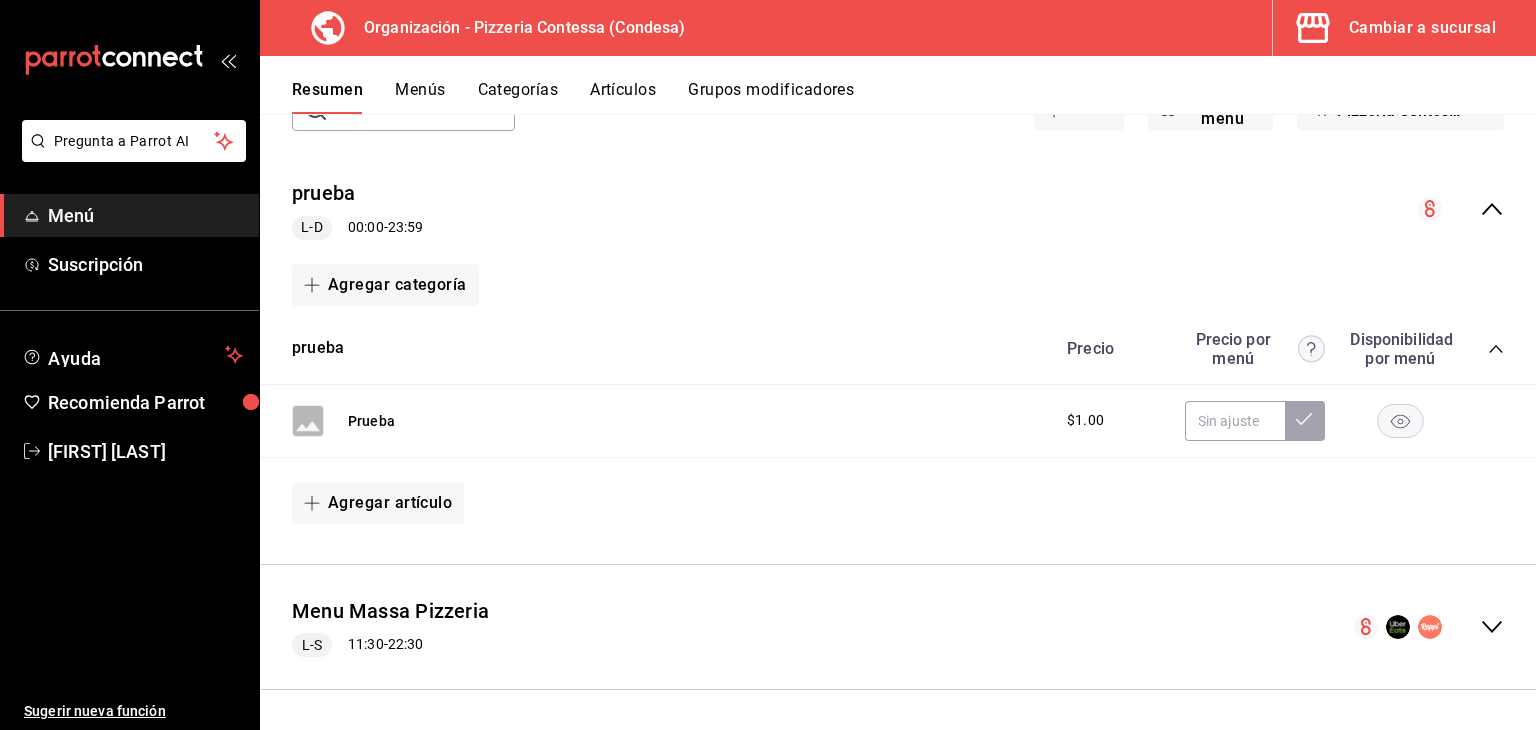click on "Menu Massa Pizzeria L-S 11:30  -  22:30" at bounding box center [898, 627] 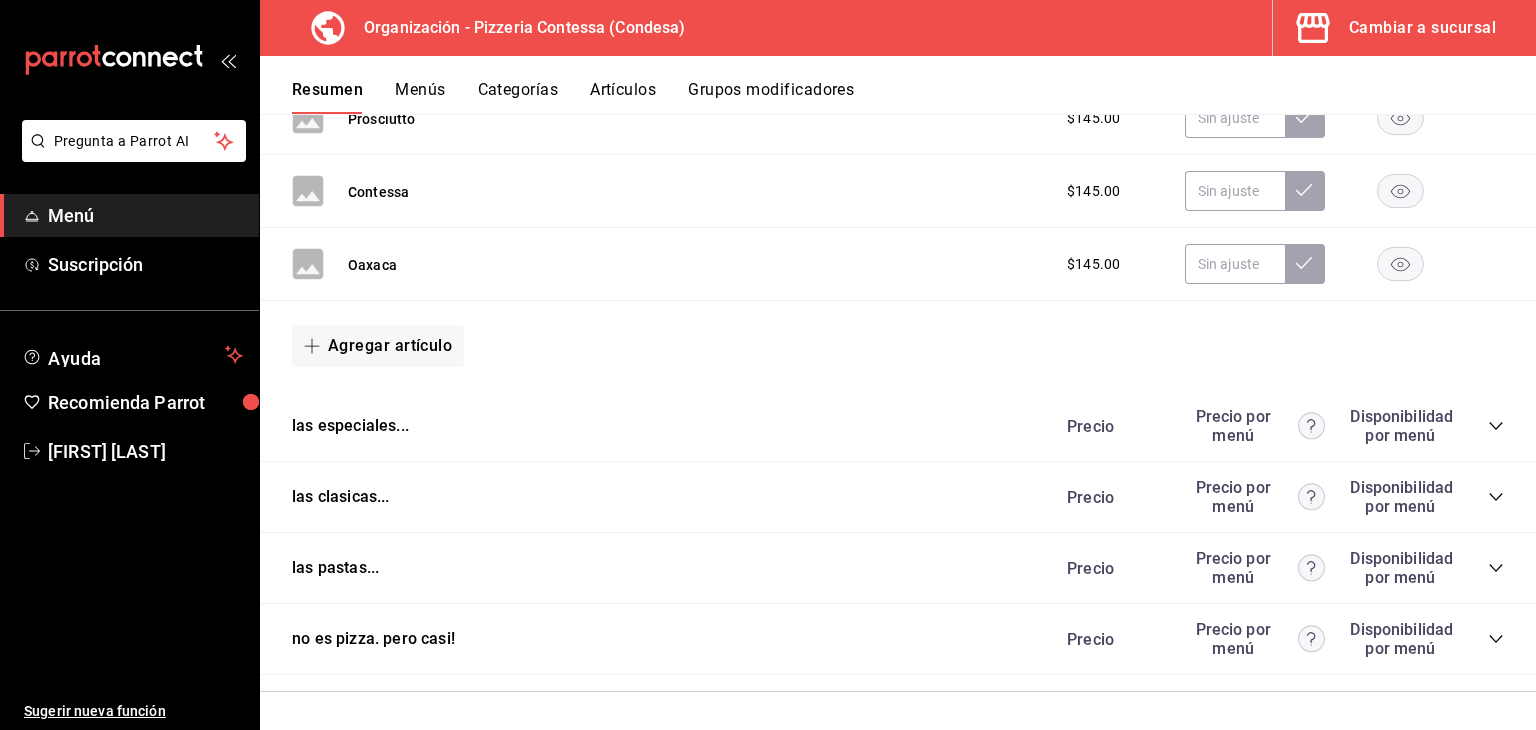 scroll, scrollTop: 1243, scrollLeft: 0, axis: vertical 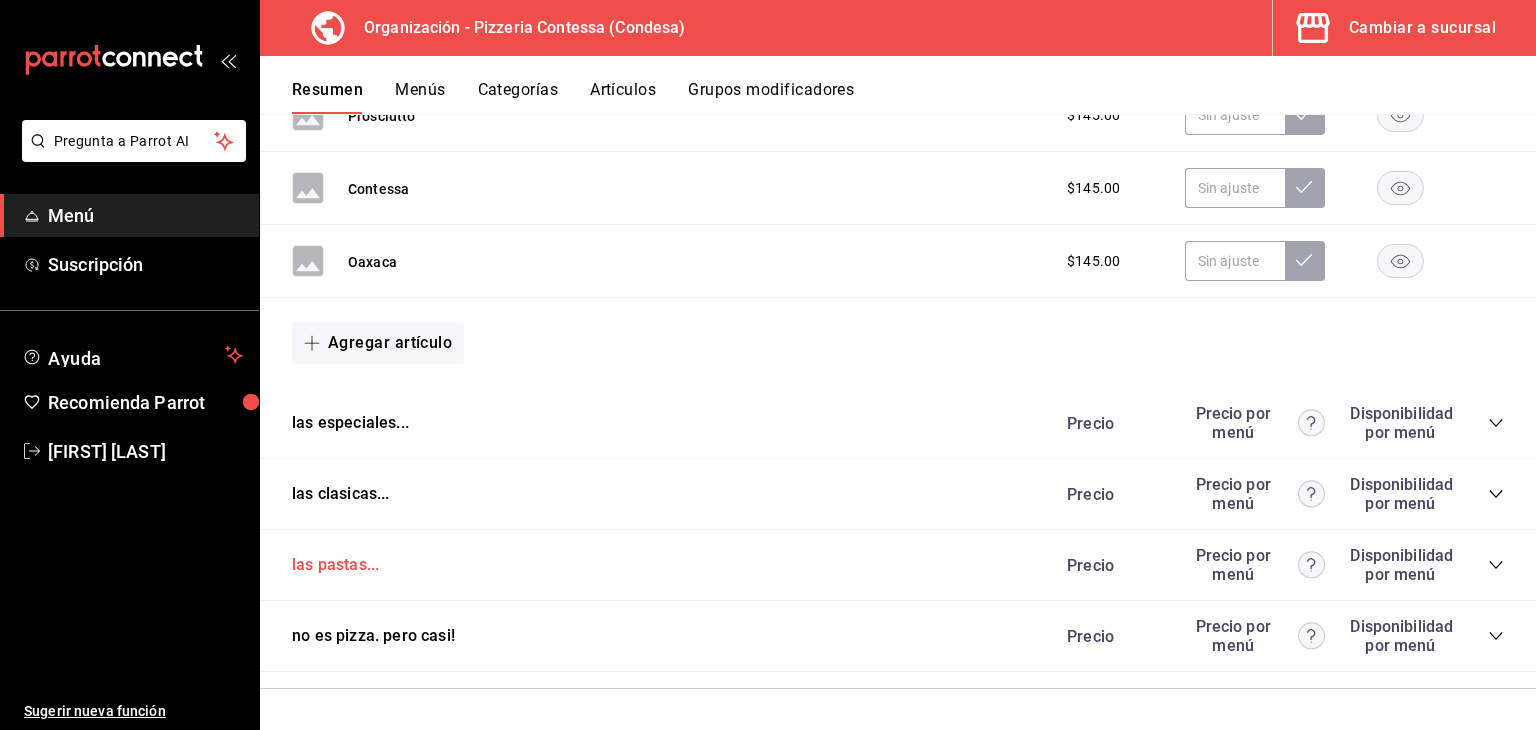 click on "las pastas..." at bounding box center [335, 565] 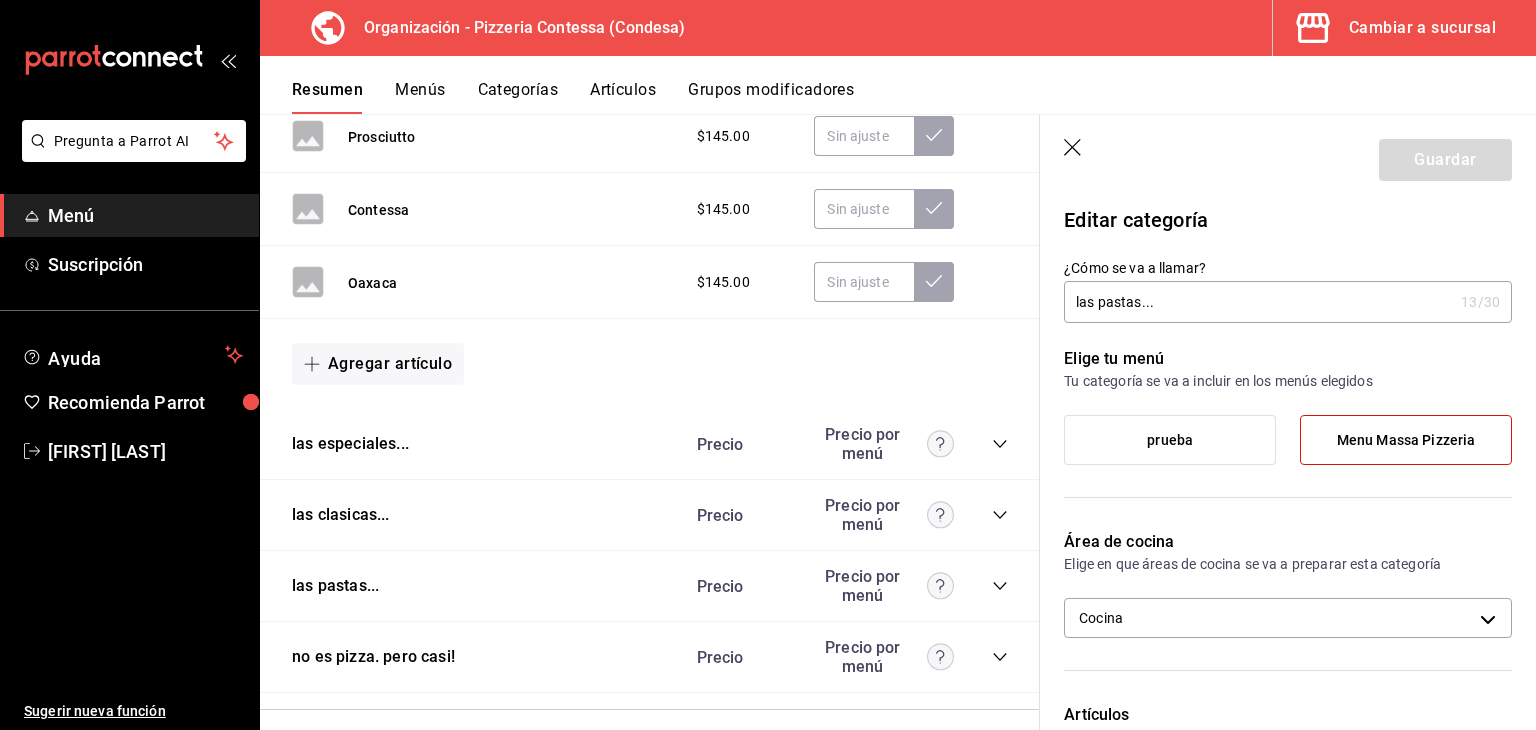 click 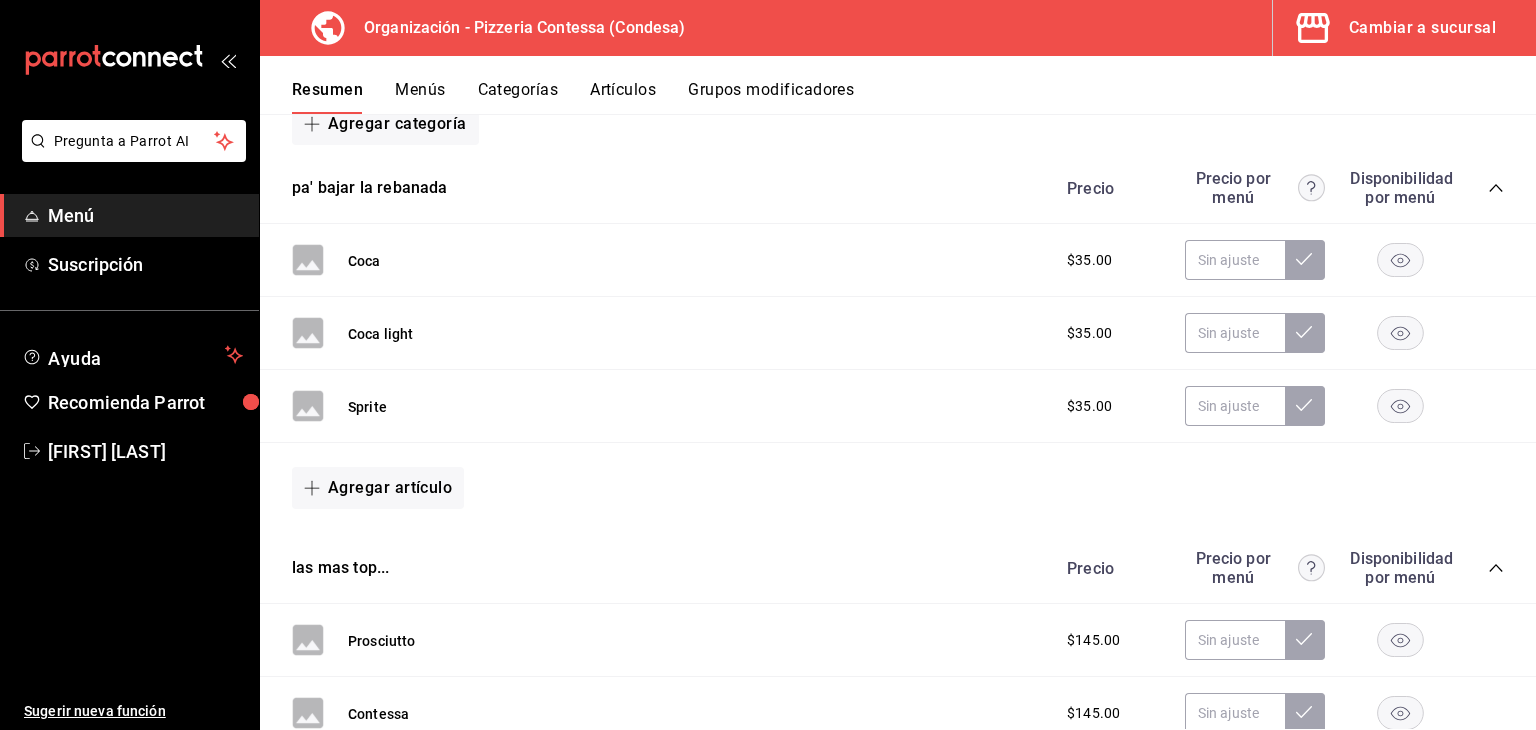 scroll, scrollTop: 714, scrollLeft: 0, axis: vertical 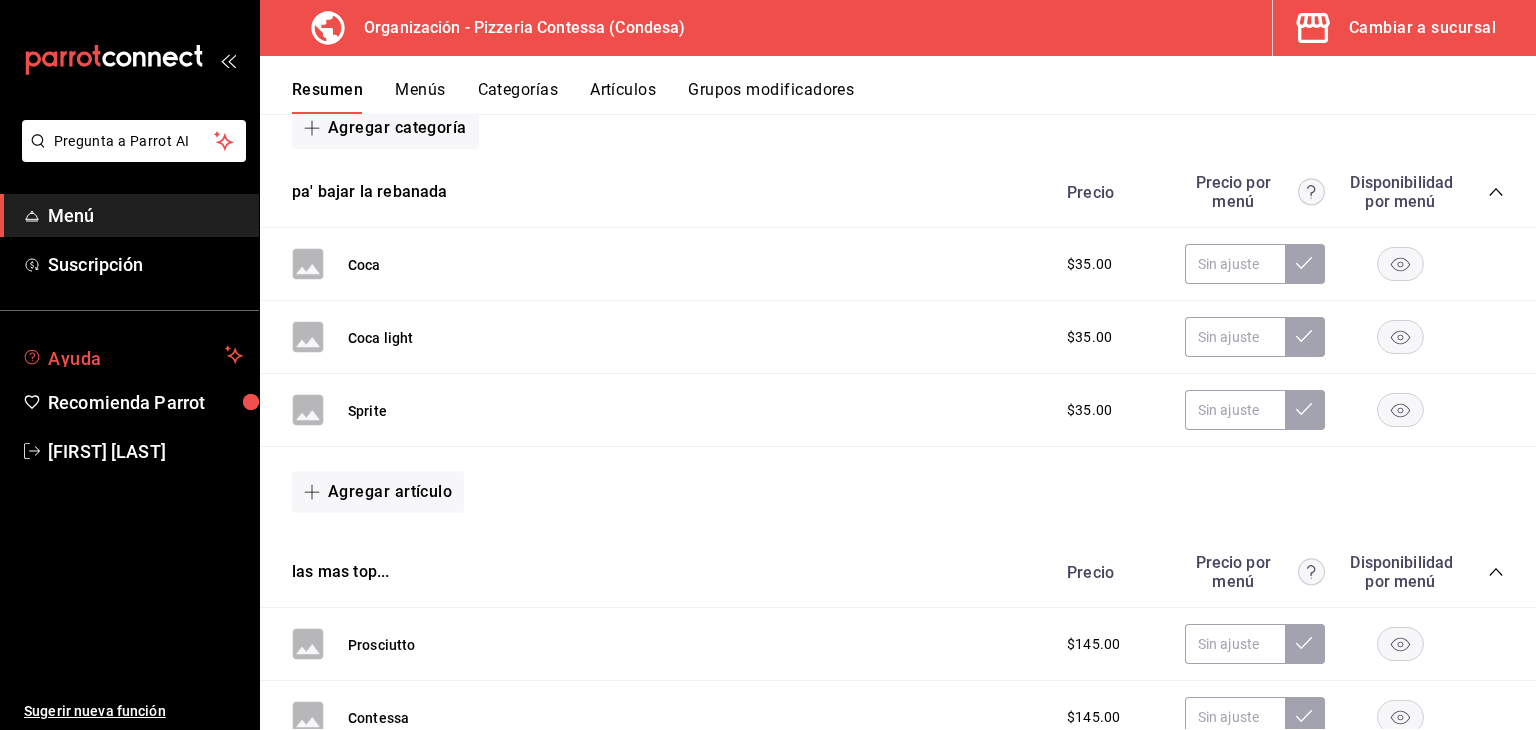 click on "Ayuda" at bounding box center [129, 355] 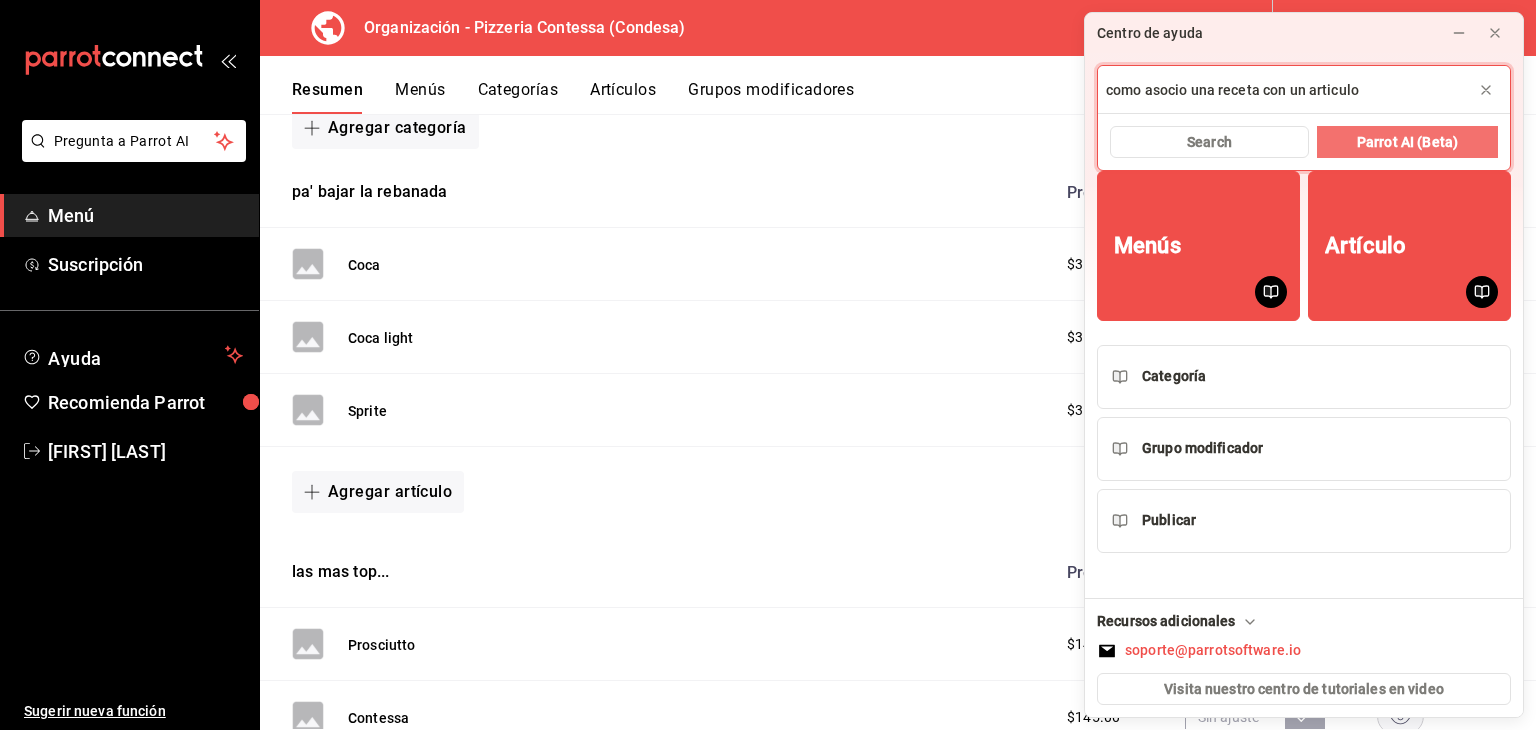 type on "como asocio una receta con un articulo" 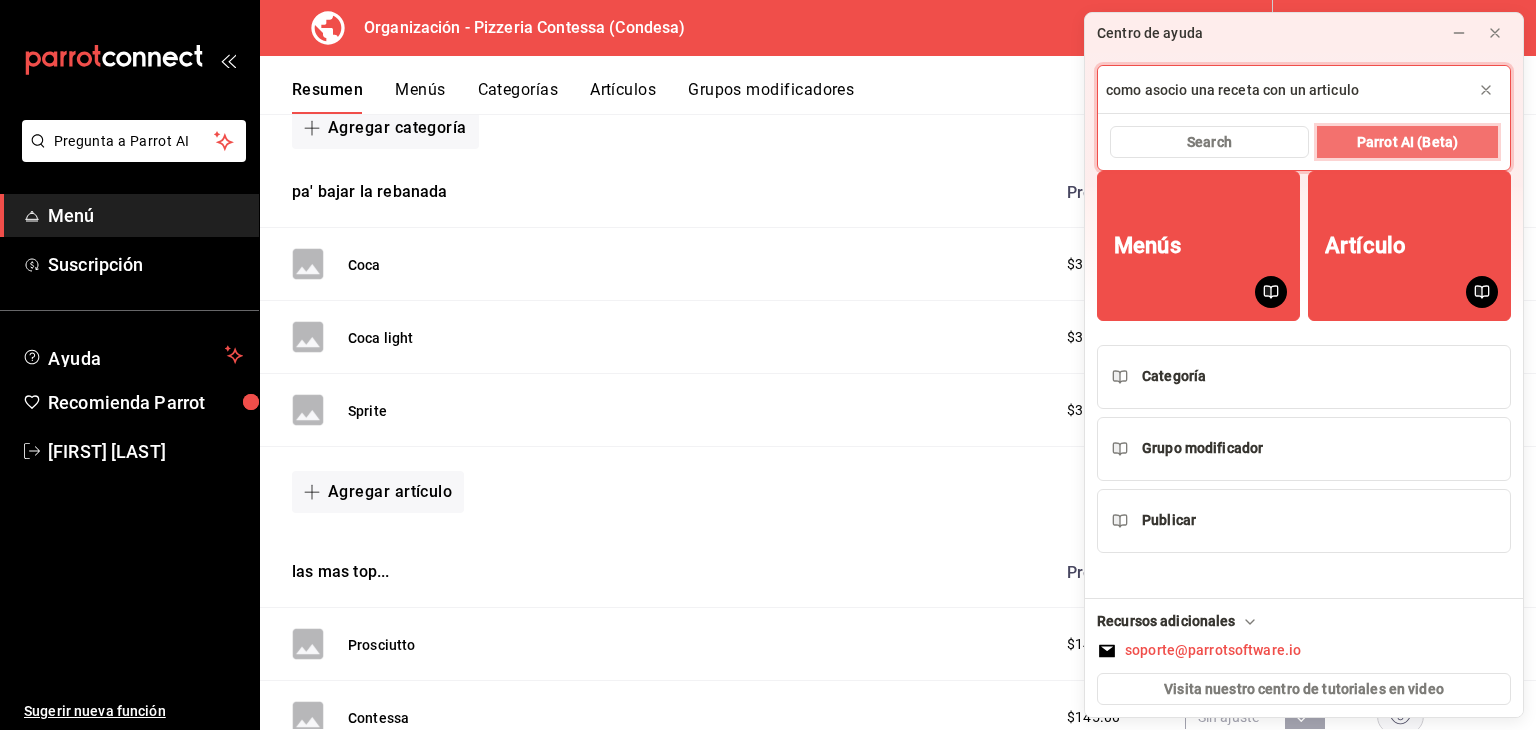 click on "Parrot AI (Beta)" at bounding box center [1407, 142] 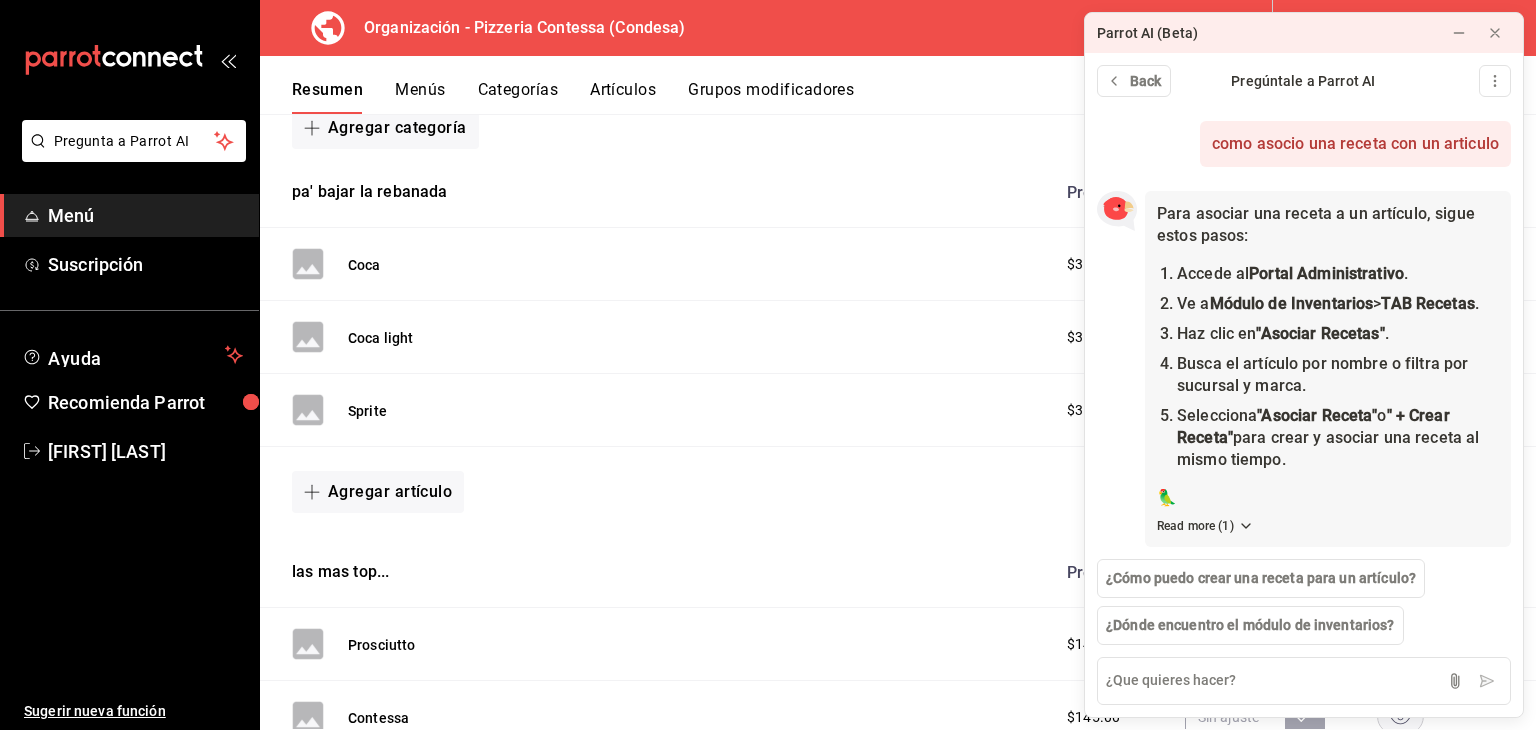scroll, scrollTop: 28, scrollLeft: 0, axis: vertical 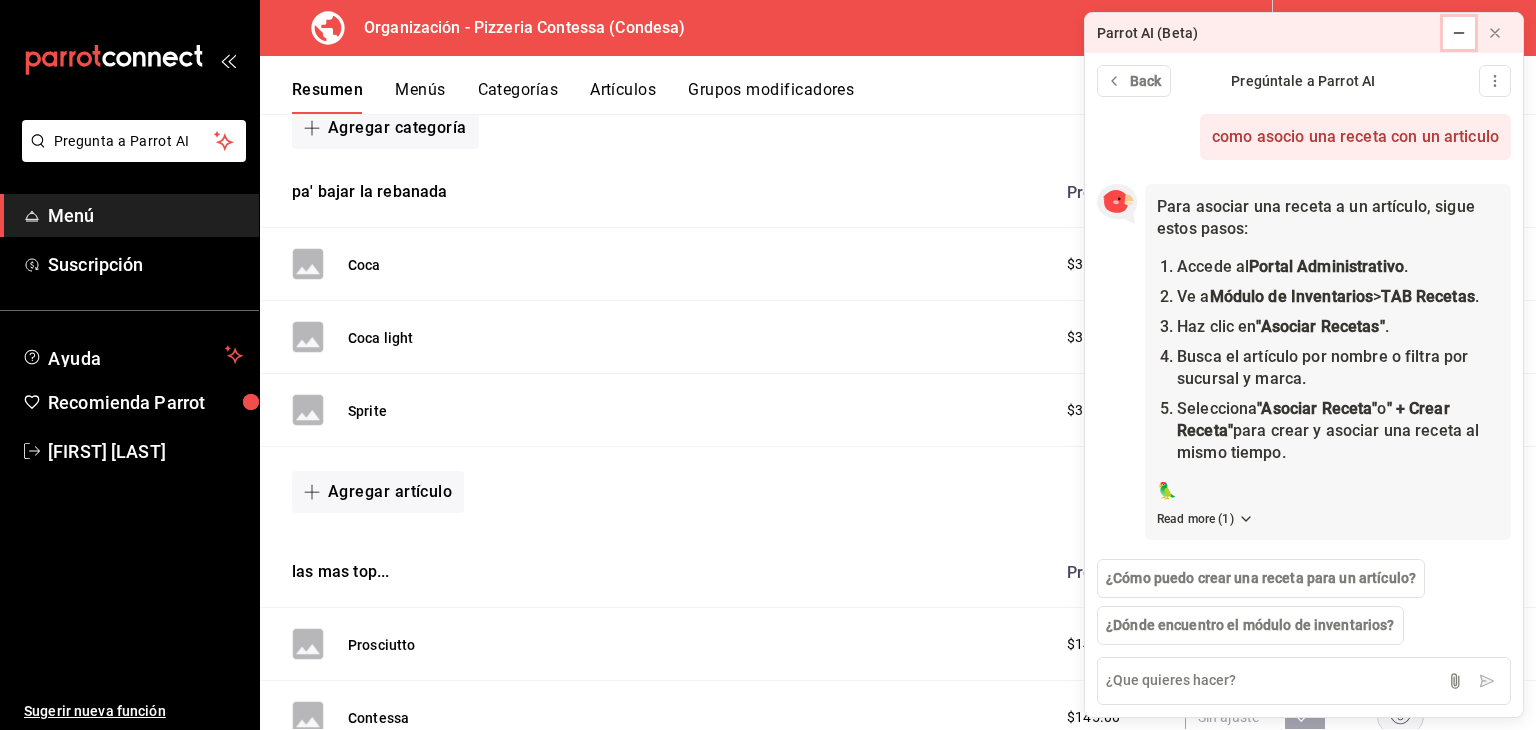 click 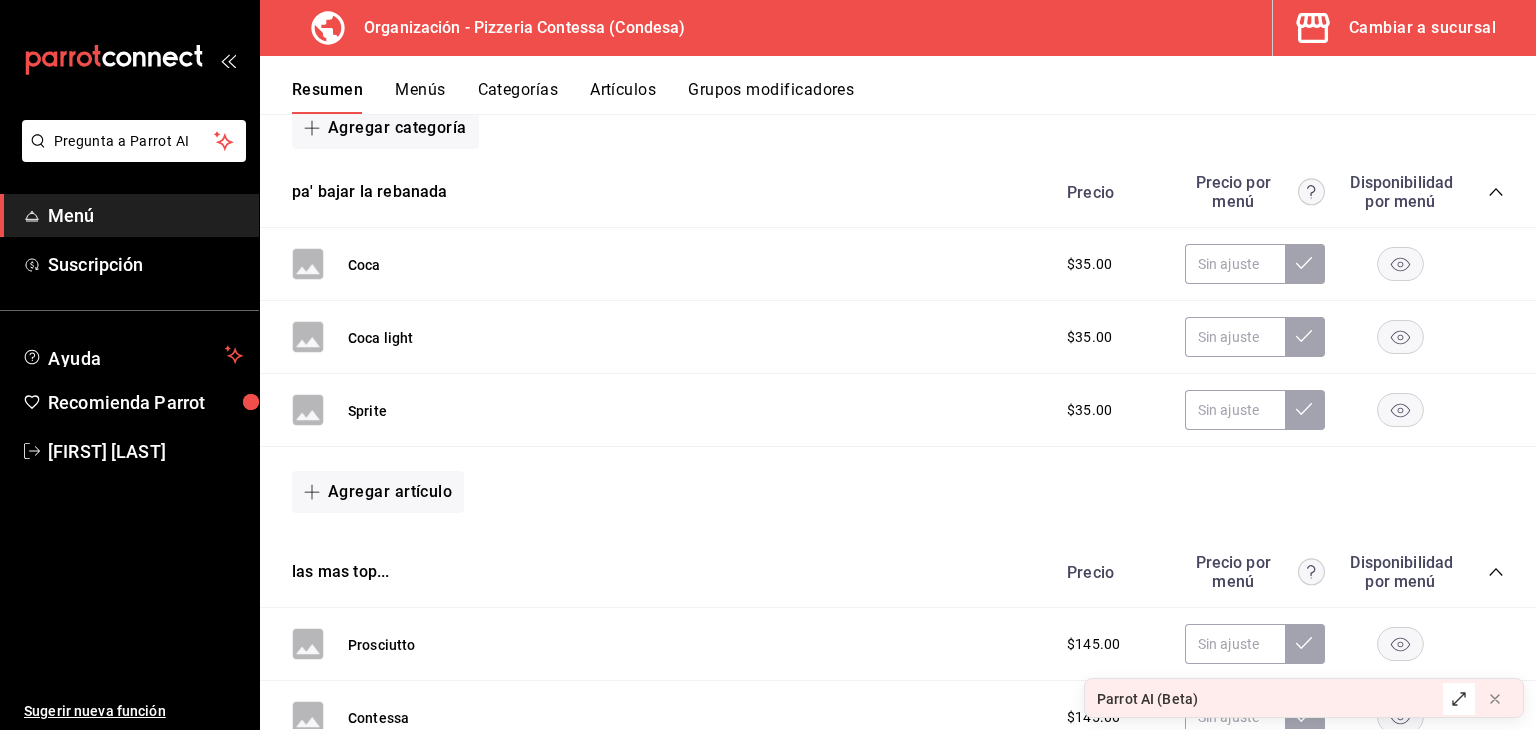 click on "Cambiar a sucursal" at bounding box center [1422, 28] 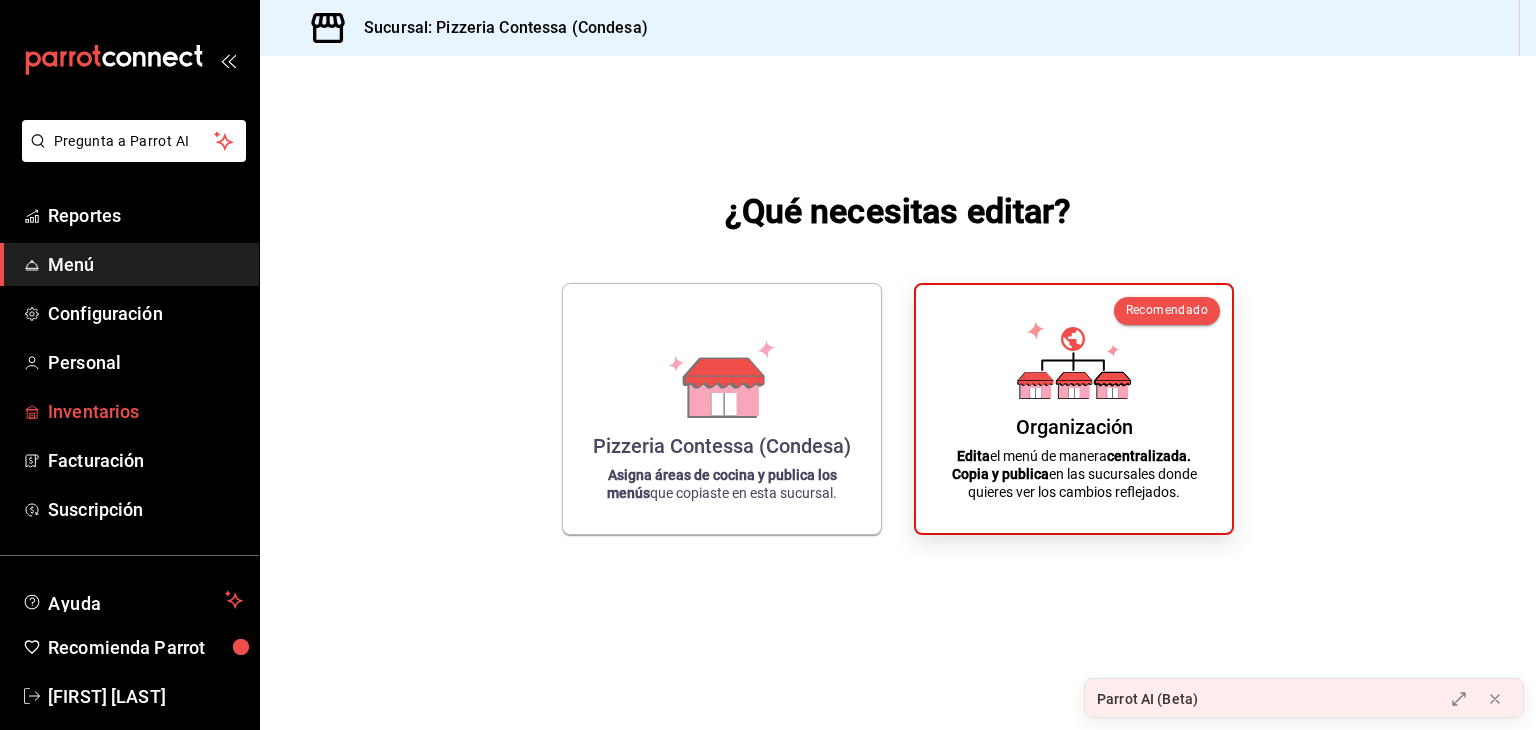 click on "Inventarios" at bounding box center [145, 411] 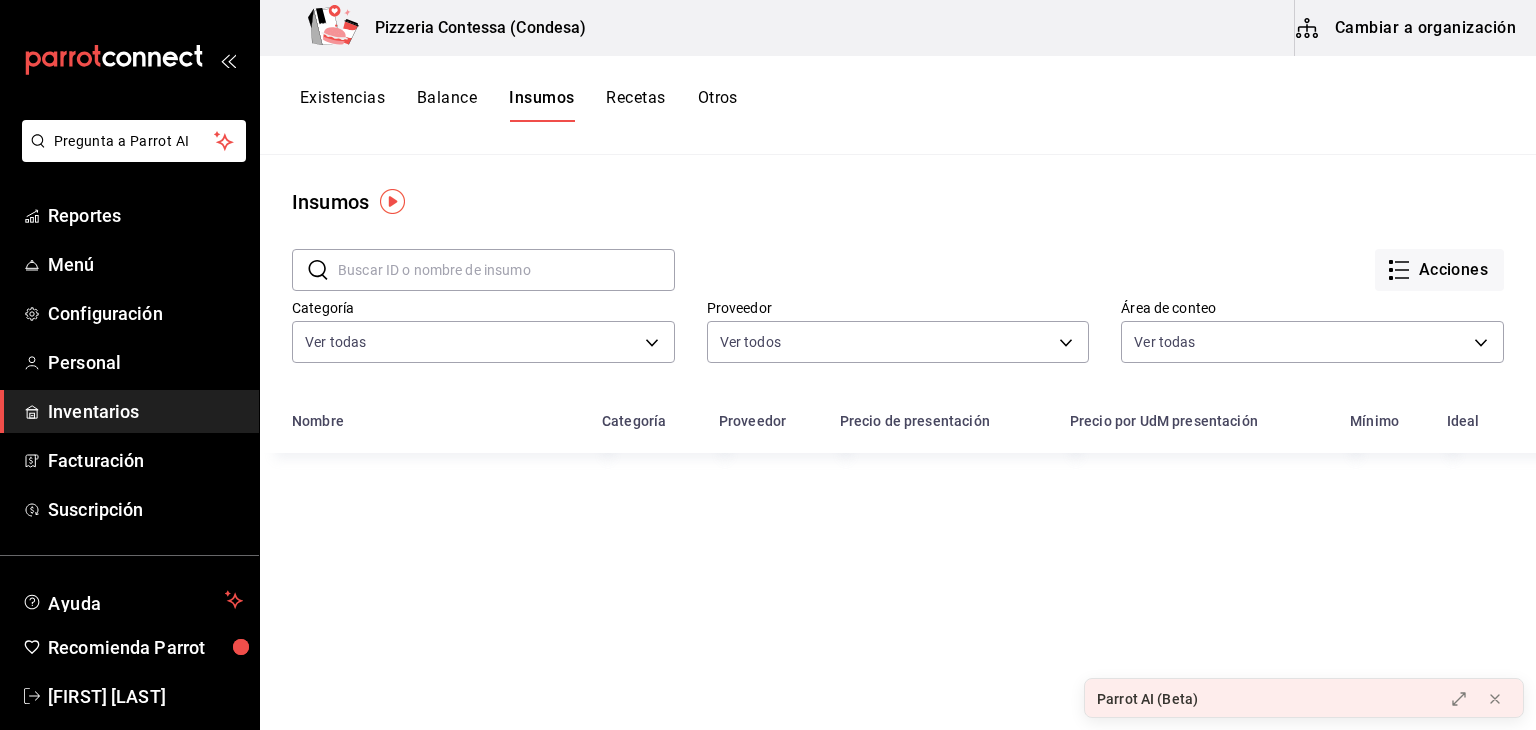 click on "Cambiar a organización" at bounding box center [1407, 28] 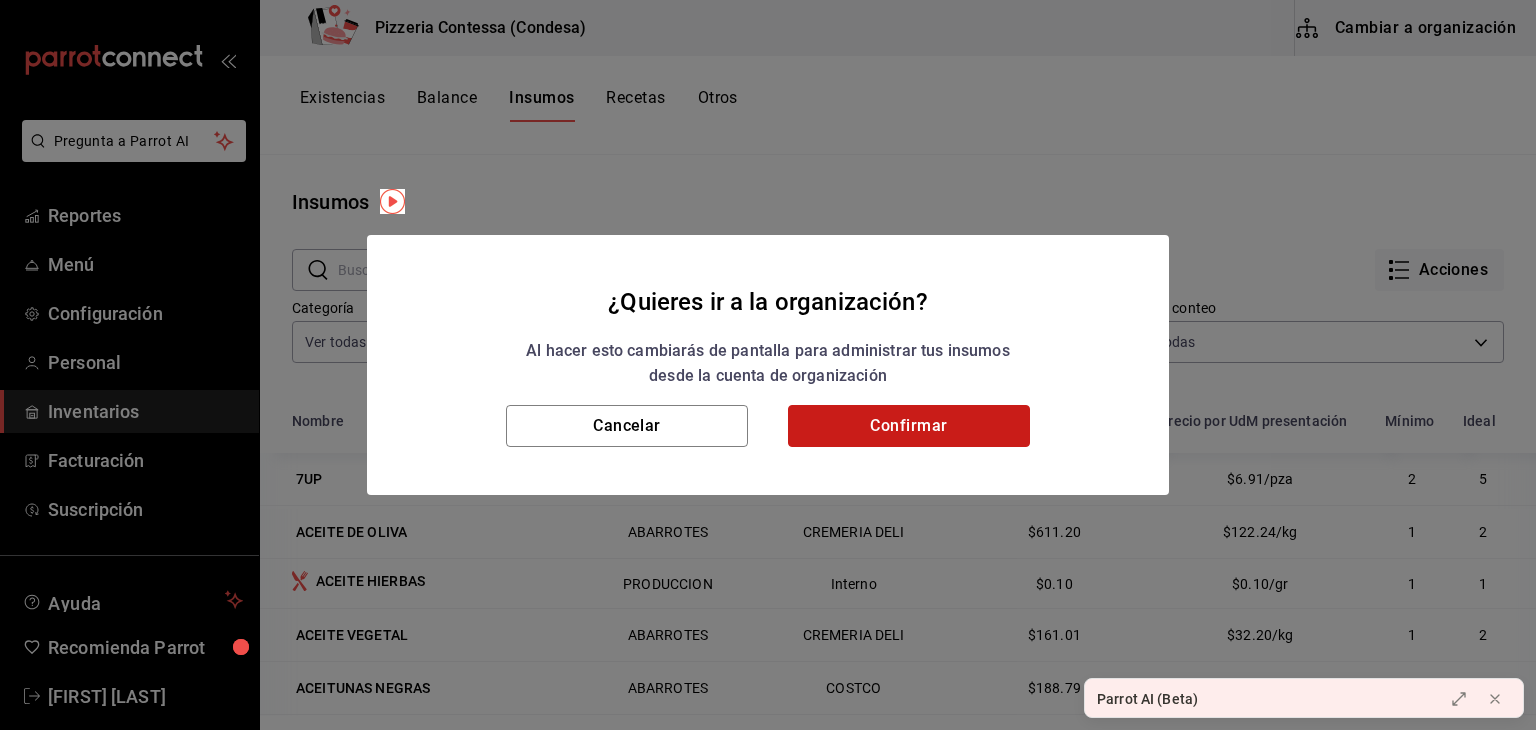 click on "Confirmar" at bounding box center [909, 426] 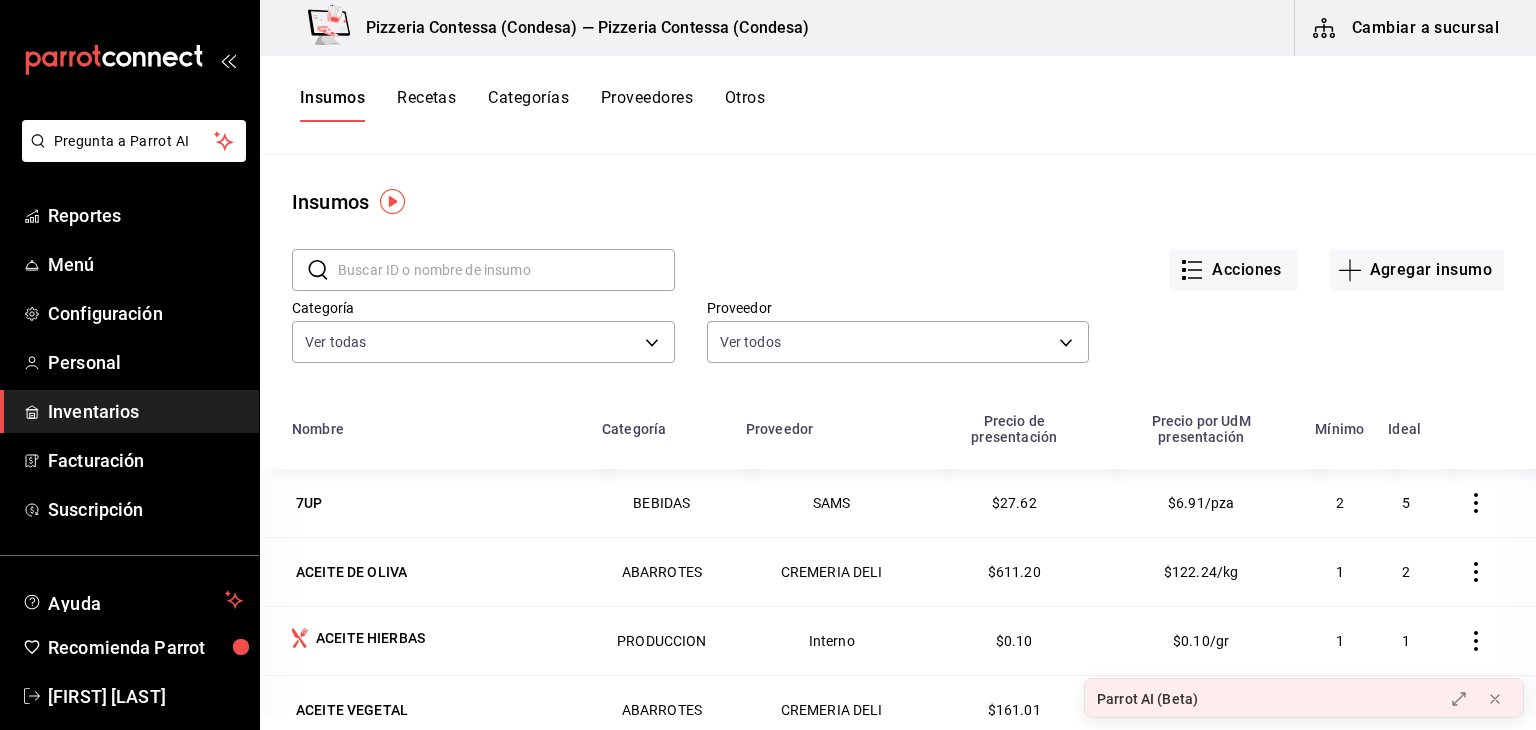 click on "Recetas" at bounding box center (426, 105) 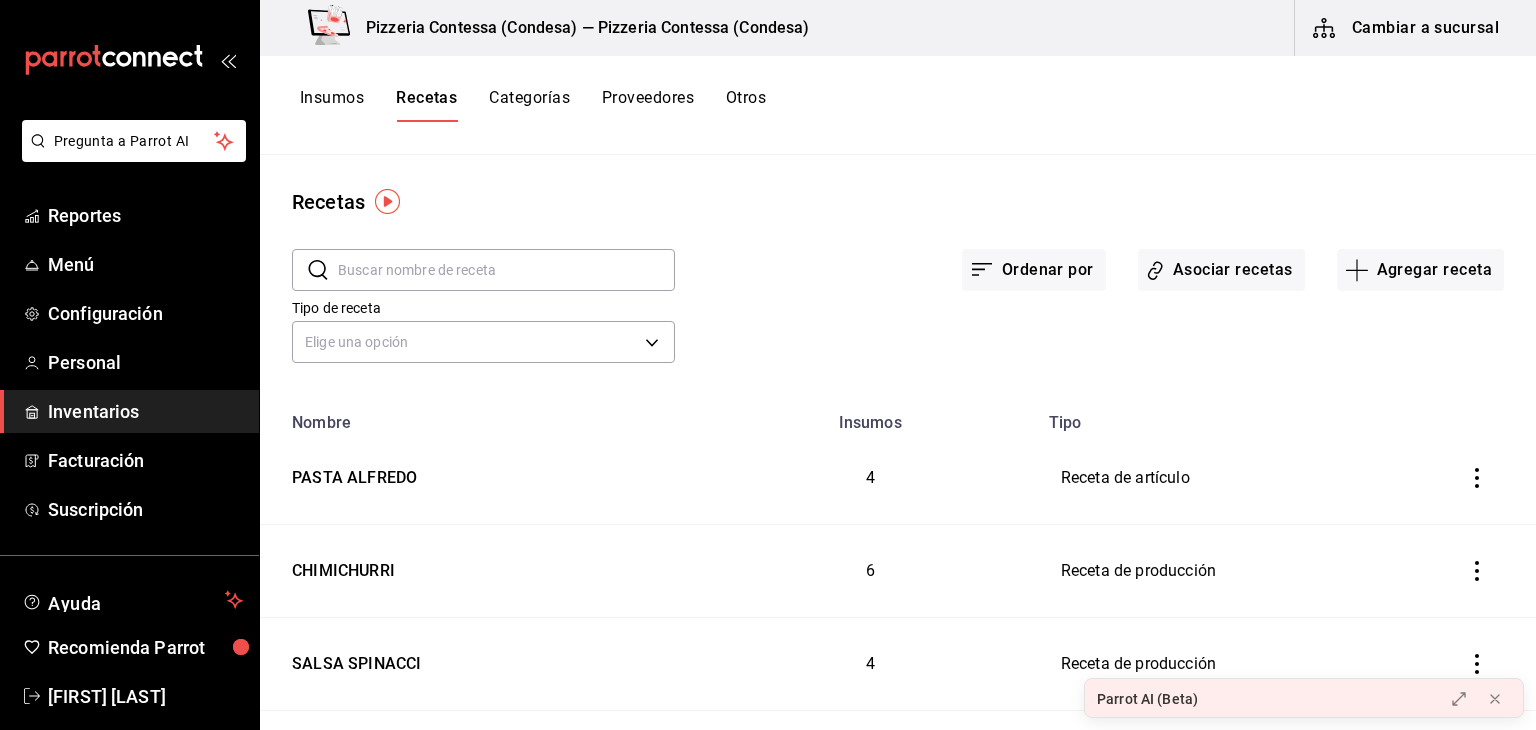 scroll, scrollTop: 44, scrollLeft: 0, axis: vertical 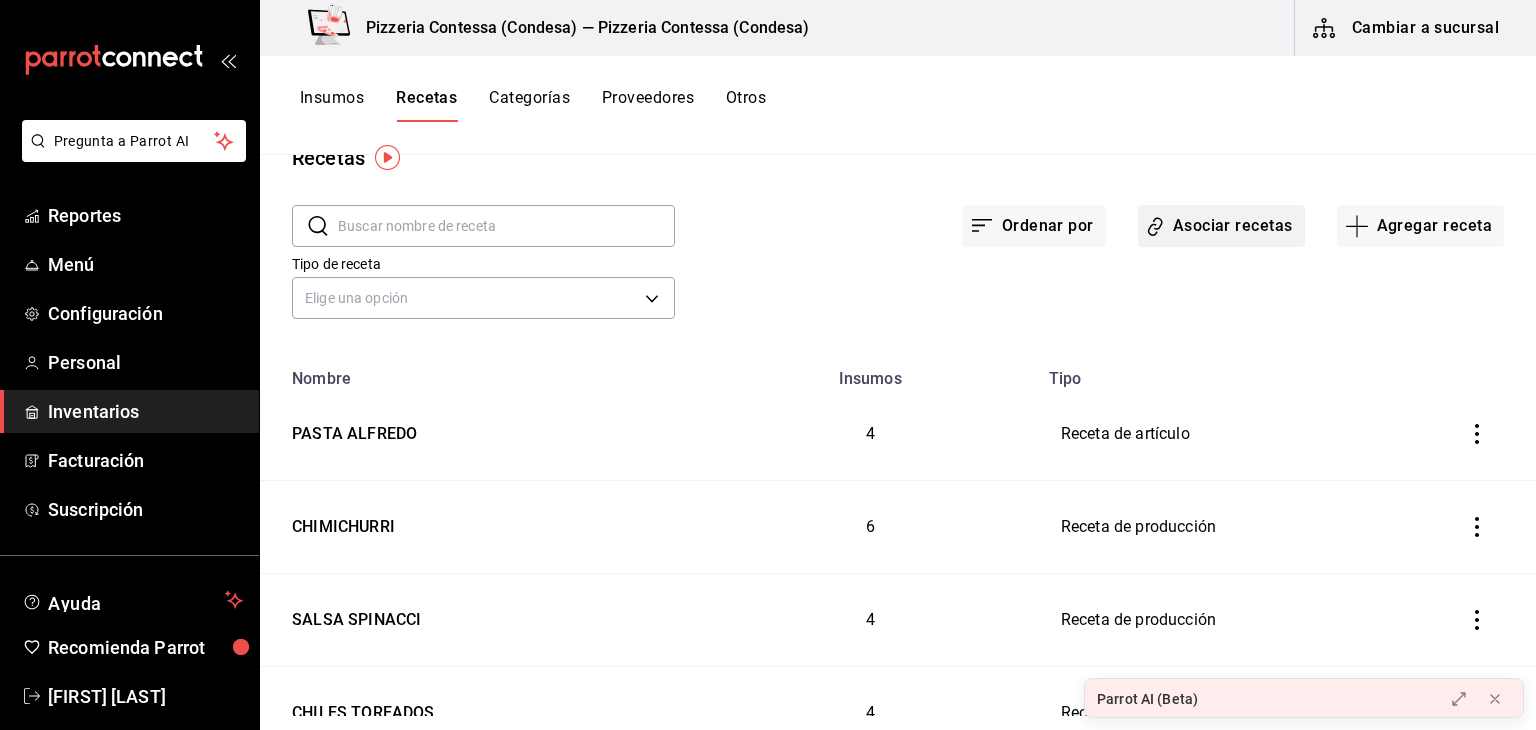 click on "Asociar recetas" at bounding box center [1221, 226] 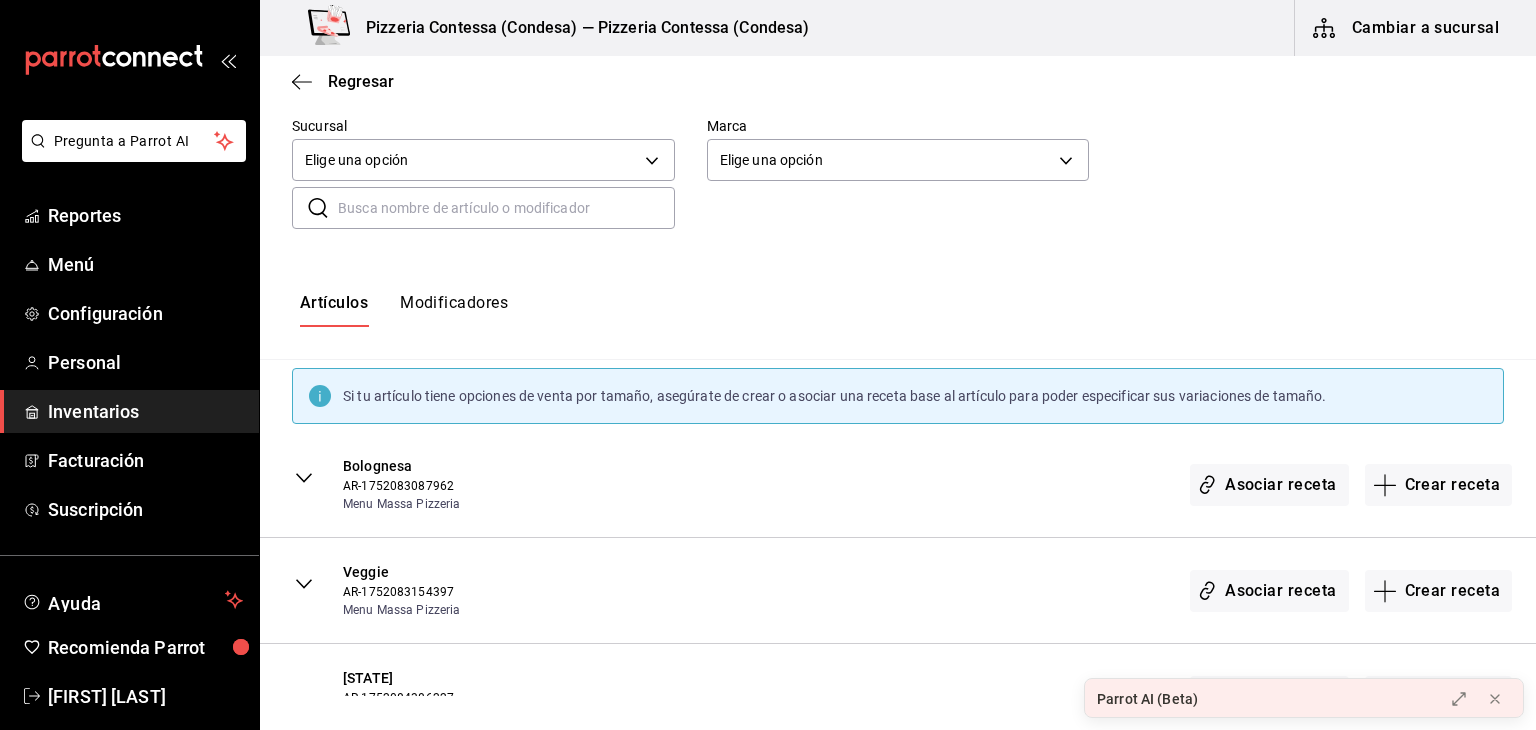 scroll, scrollTop: 122, scrollLeft: 0, axis: vertical 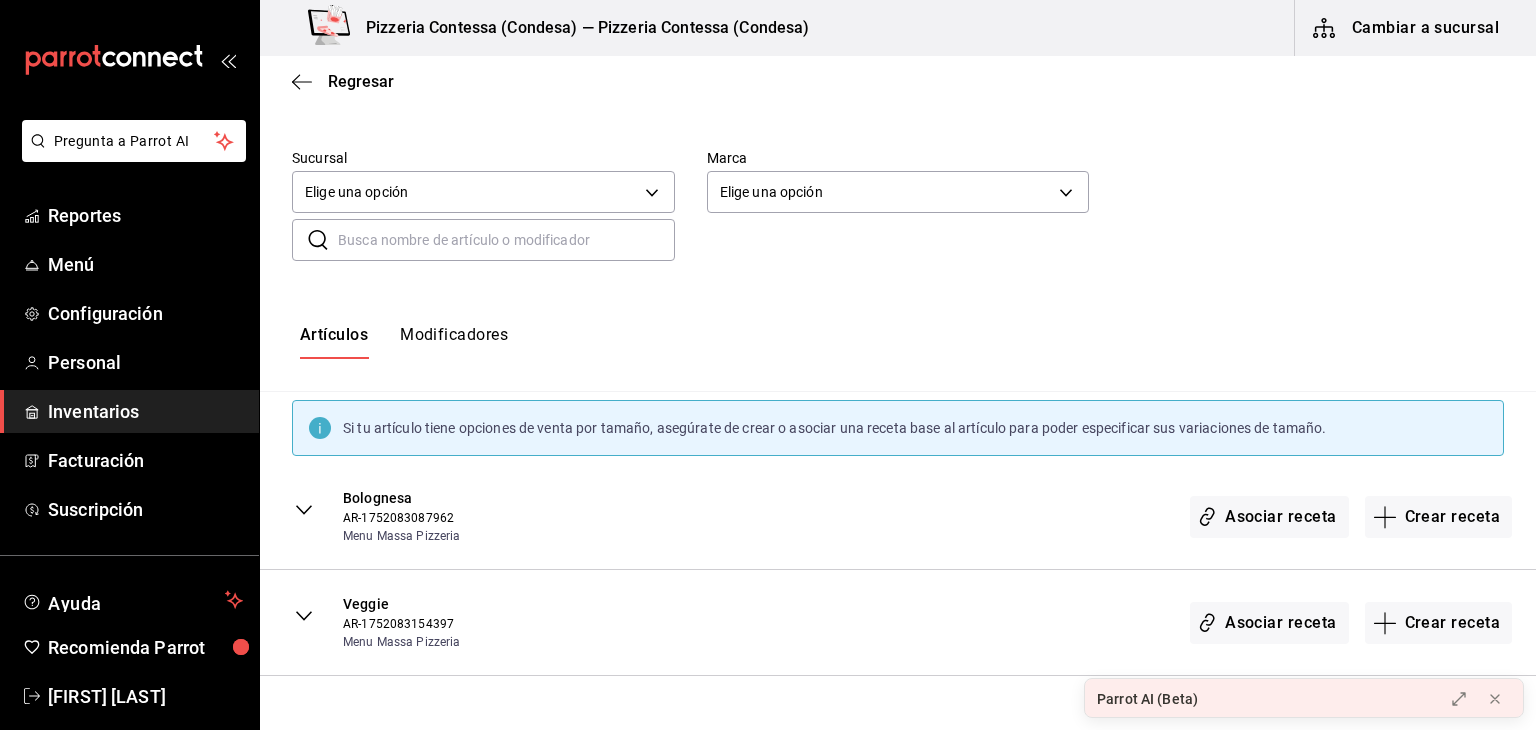 click at bounding box center (506, 240) 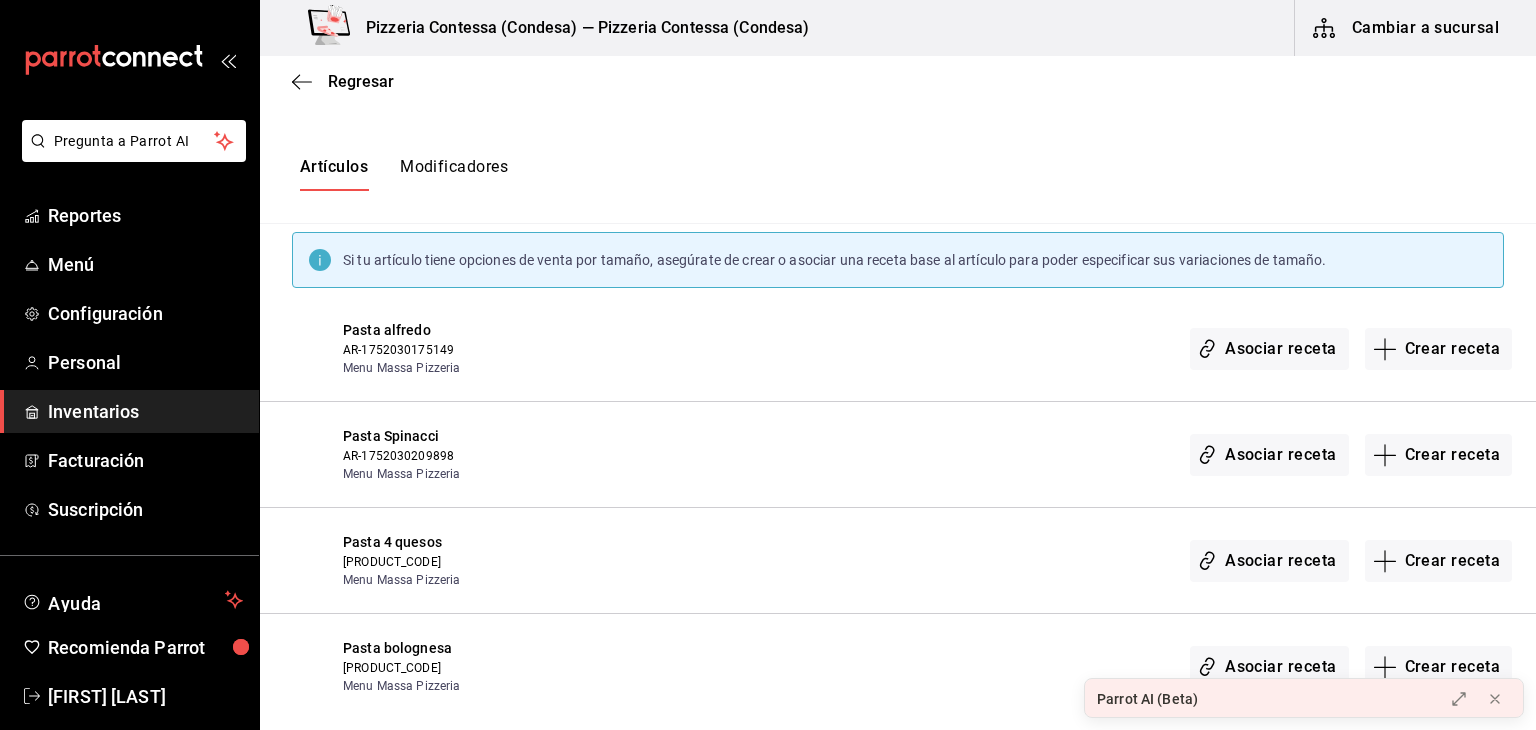 scroll, scrollTop: 288, scrollLeft: 0, axis: vertical 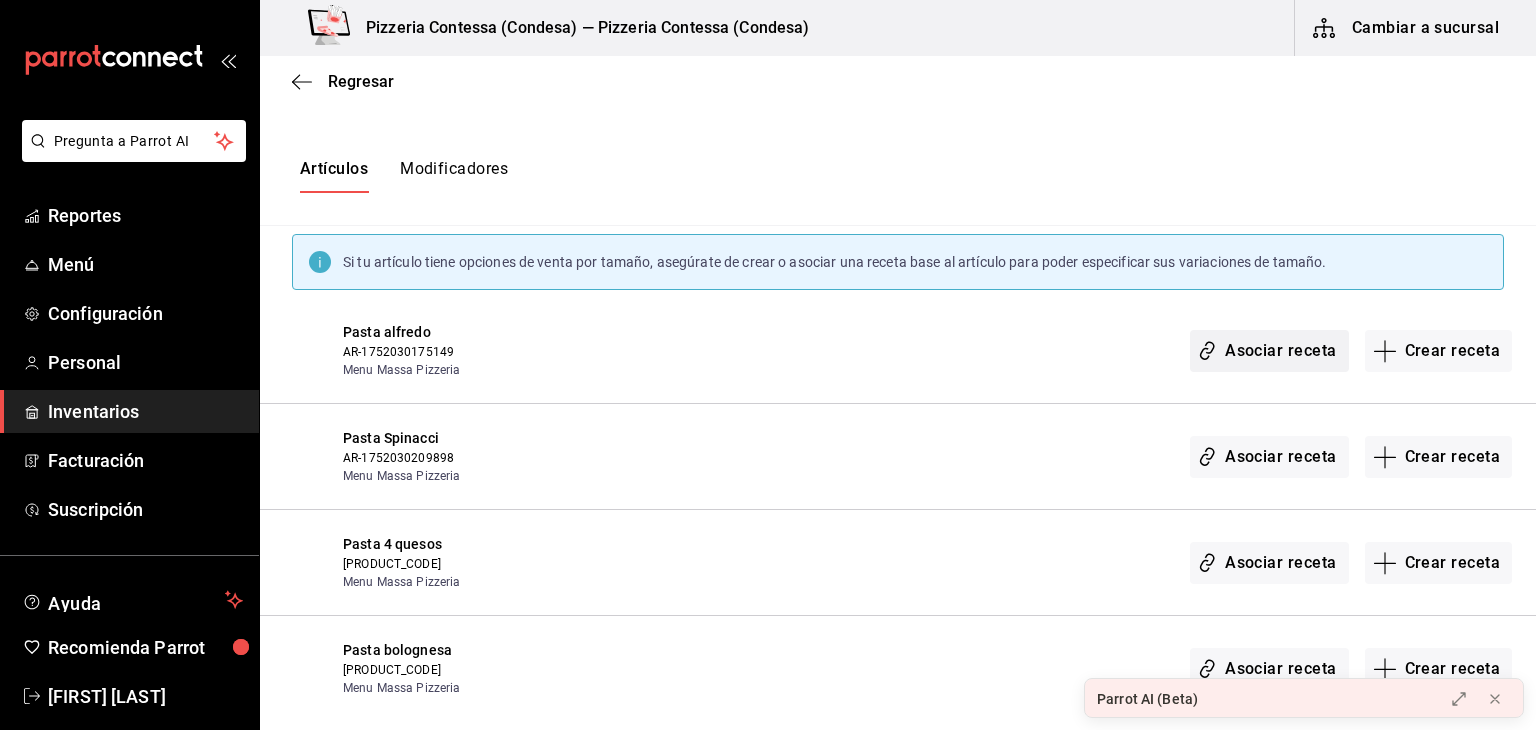 type on "pasta" 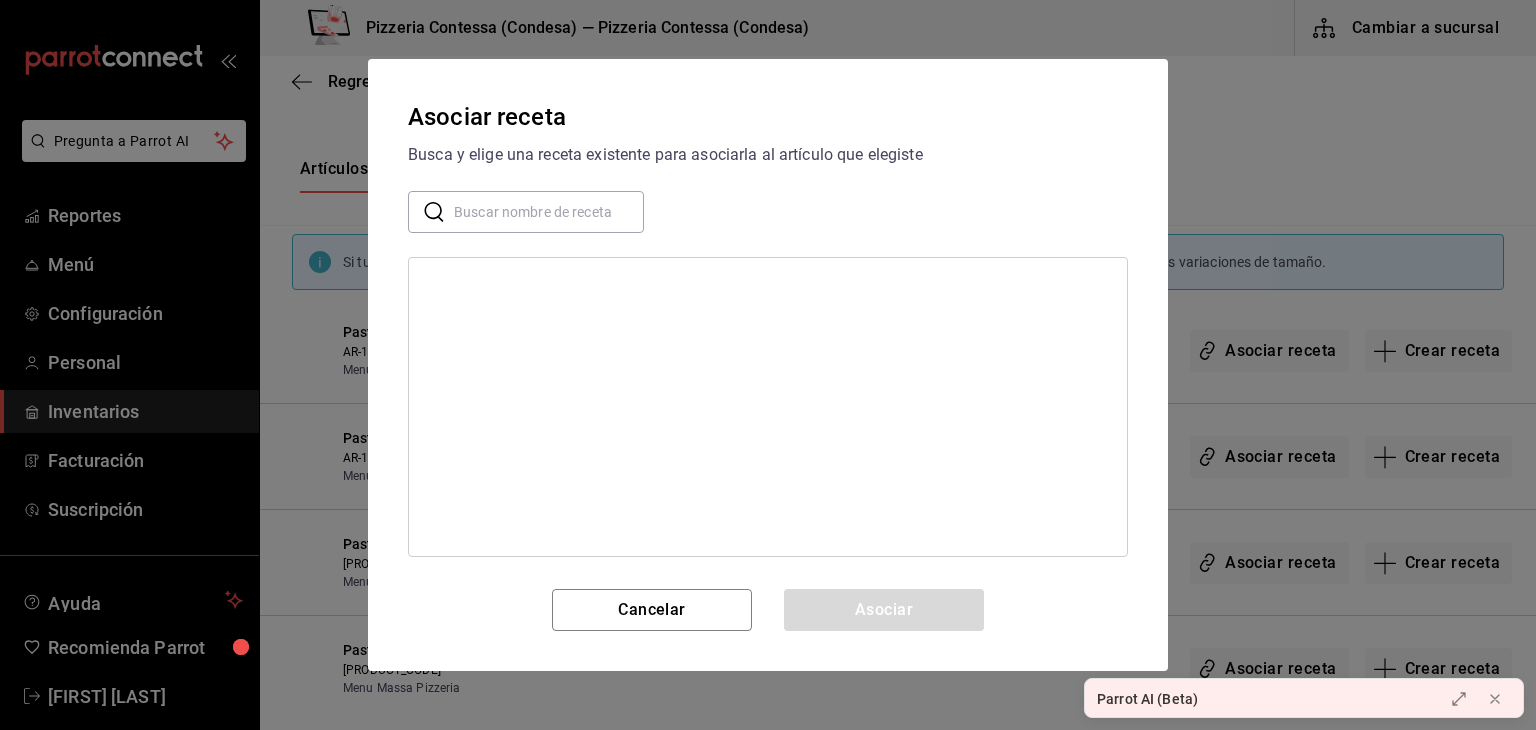 click at bounding box center (549, 212) 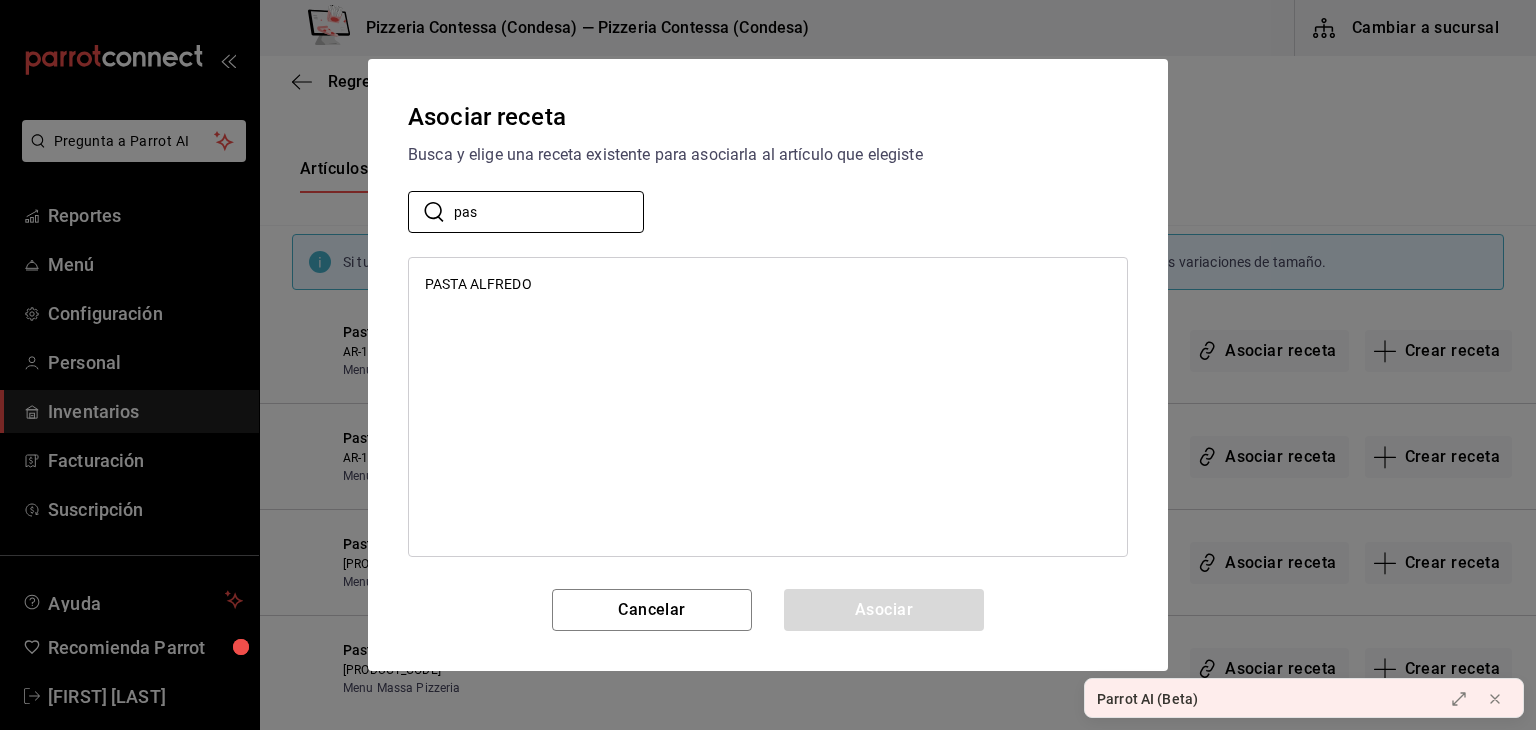 type on "pas" 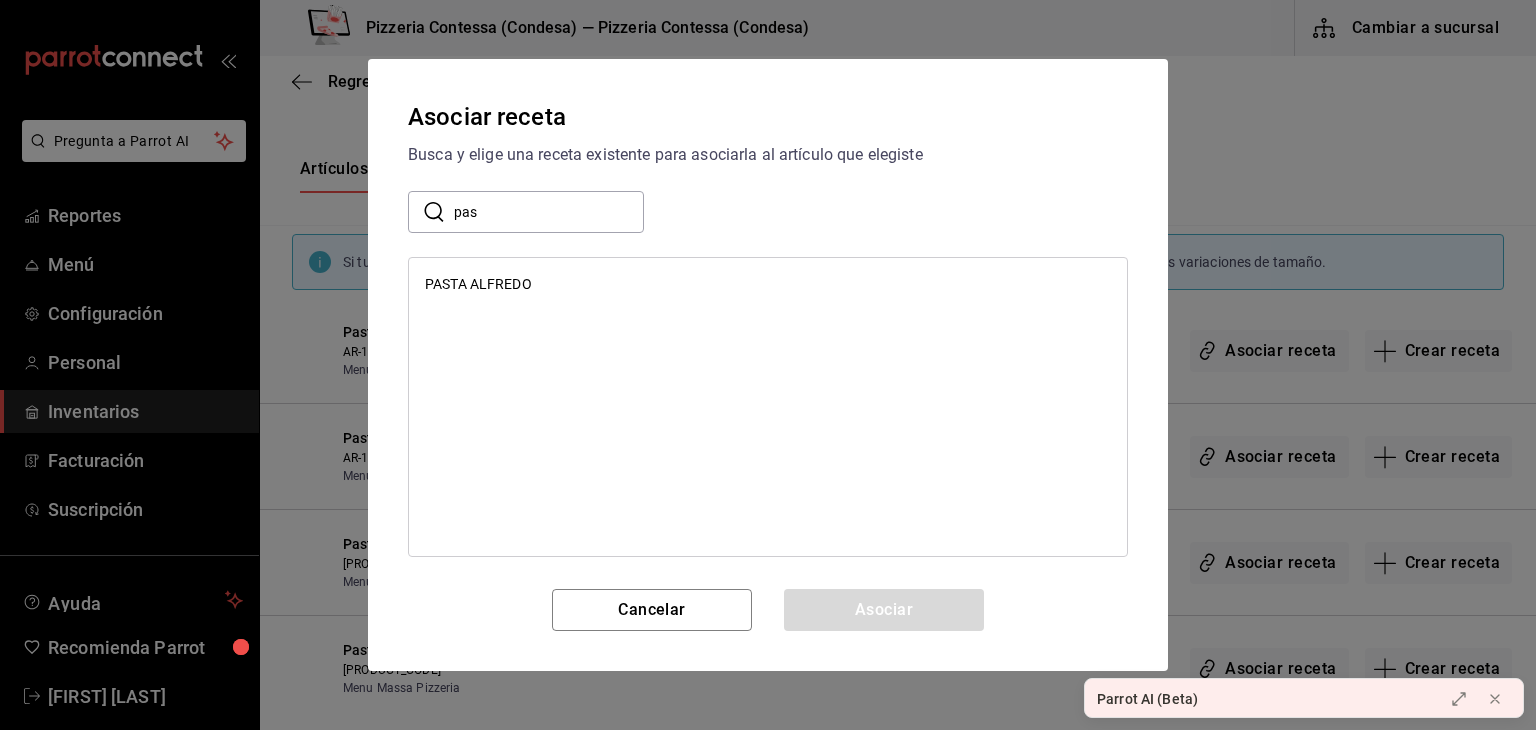 click on "PASTA ALFREDO" at bounding box center (768, 284) 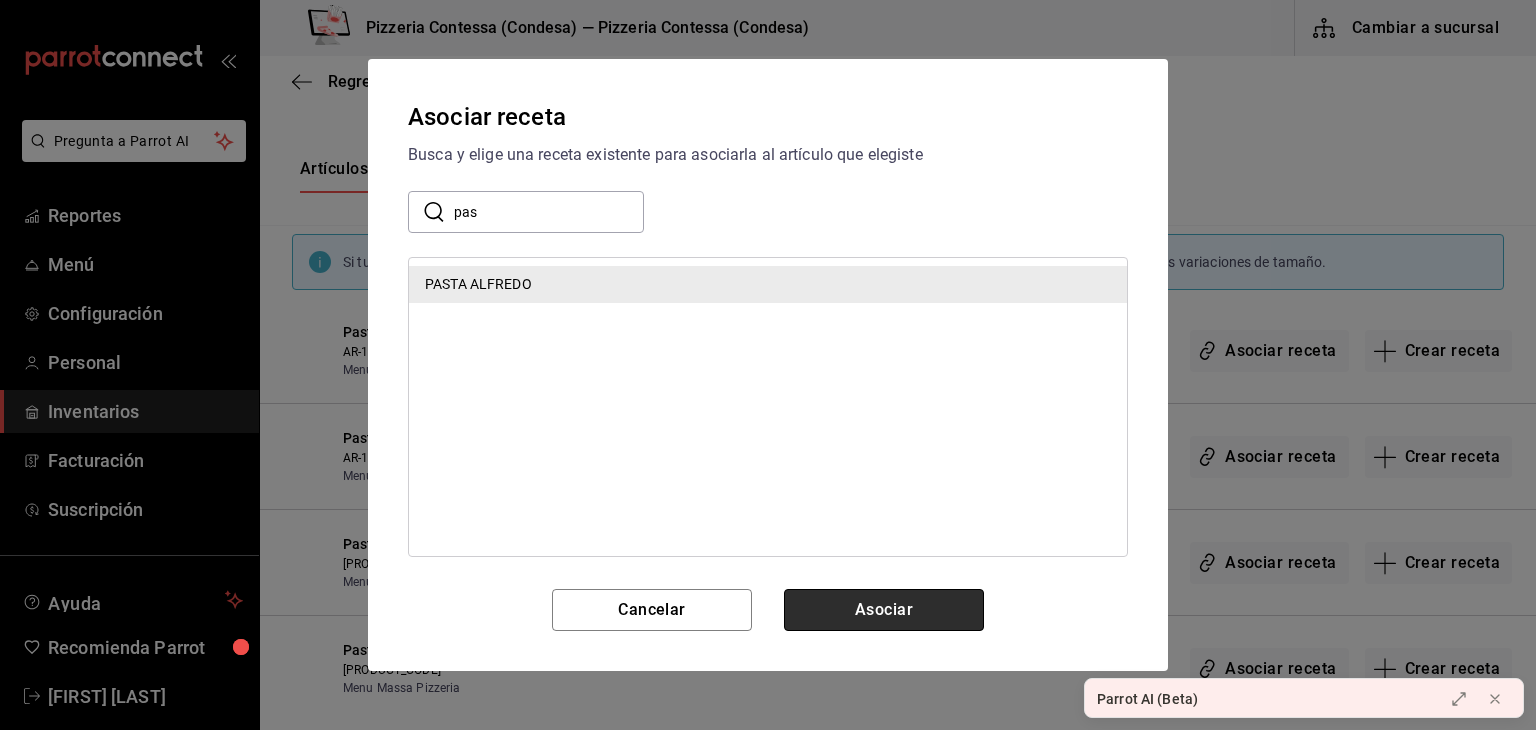 click on "Asociar" at bounding box center [884, 610] 